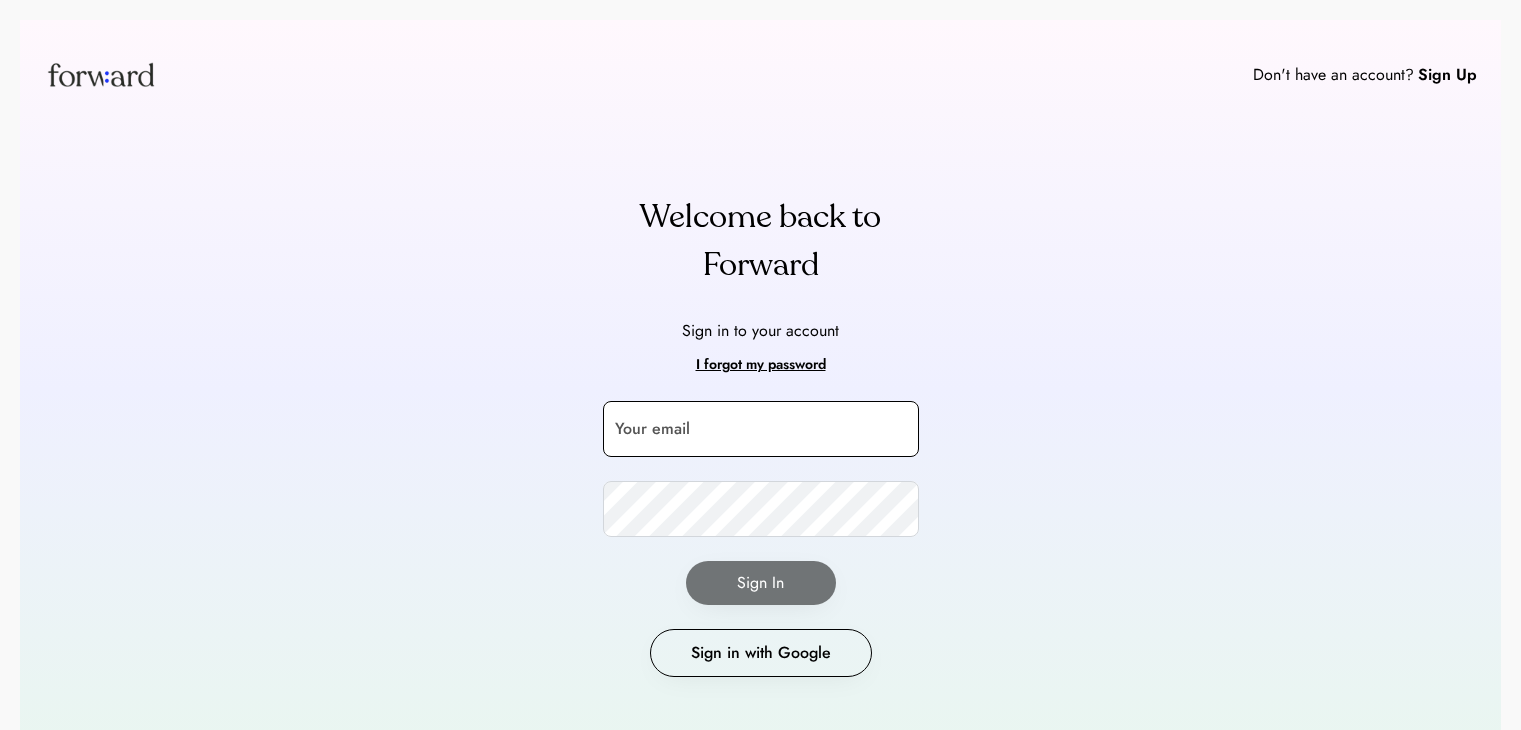 scroll, scrollTop: 0, scrollLeft: 0, axis: both 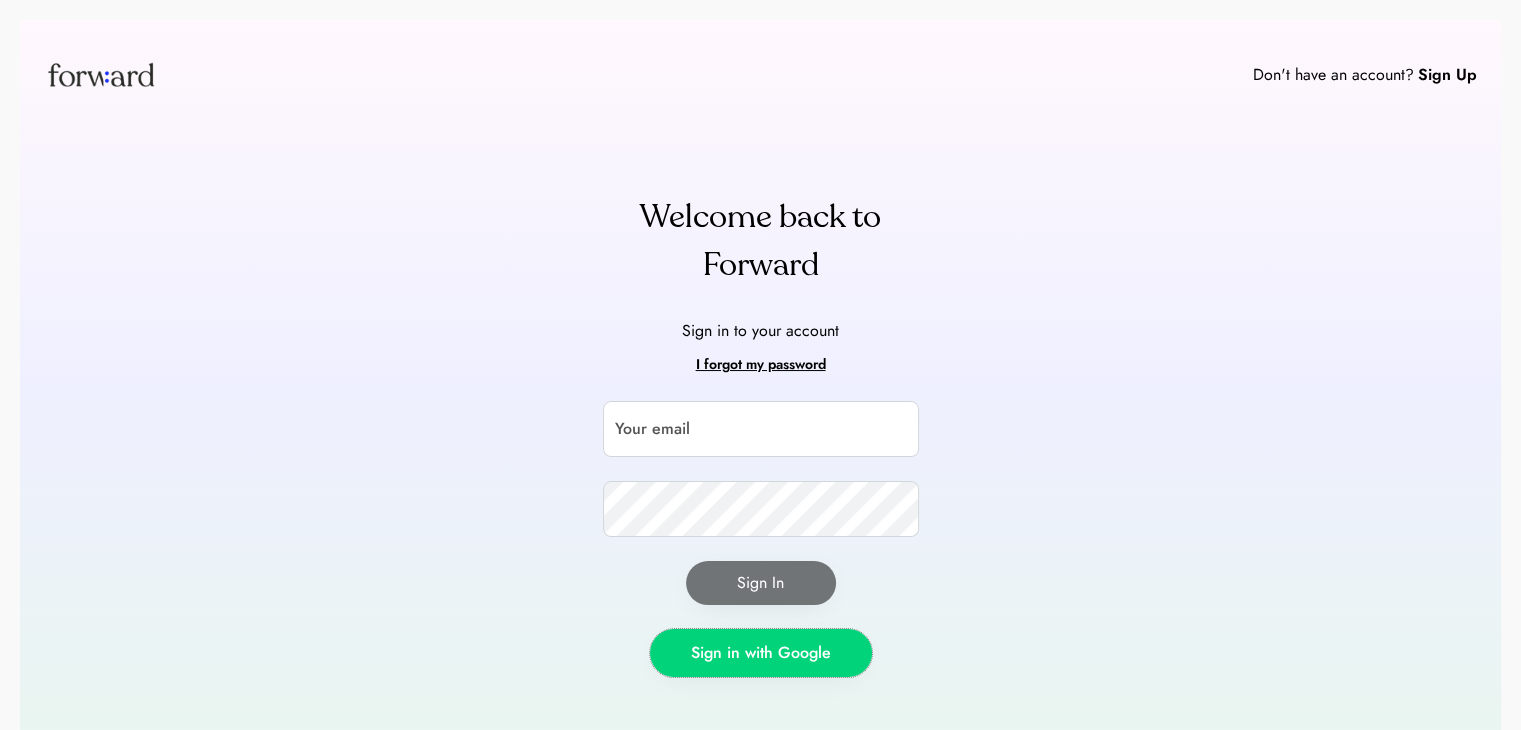 click on "Sign in with Google" at bounding box center [761, 653] 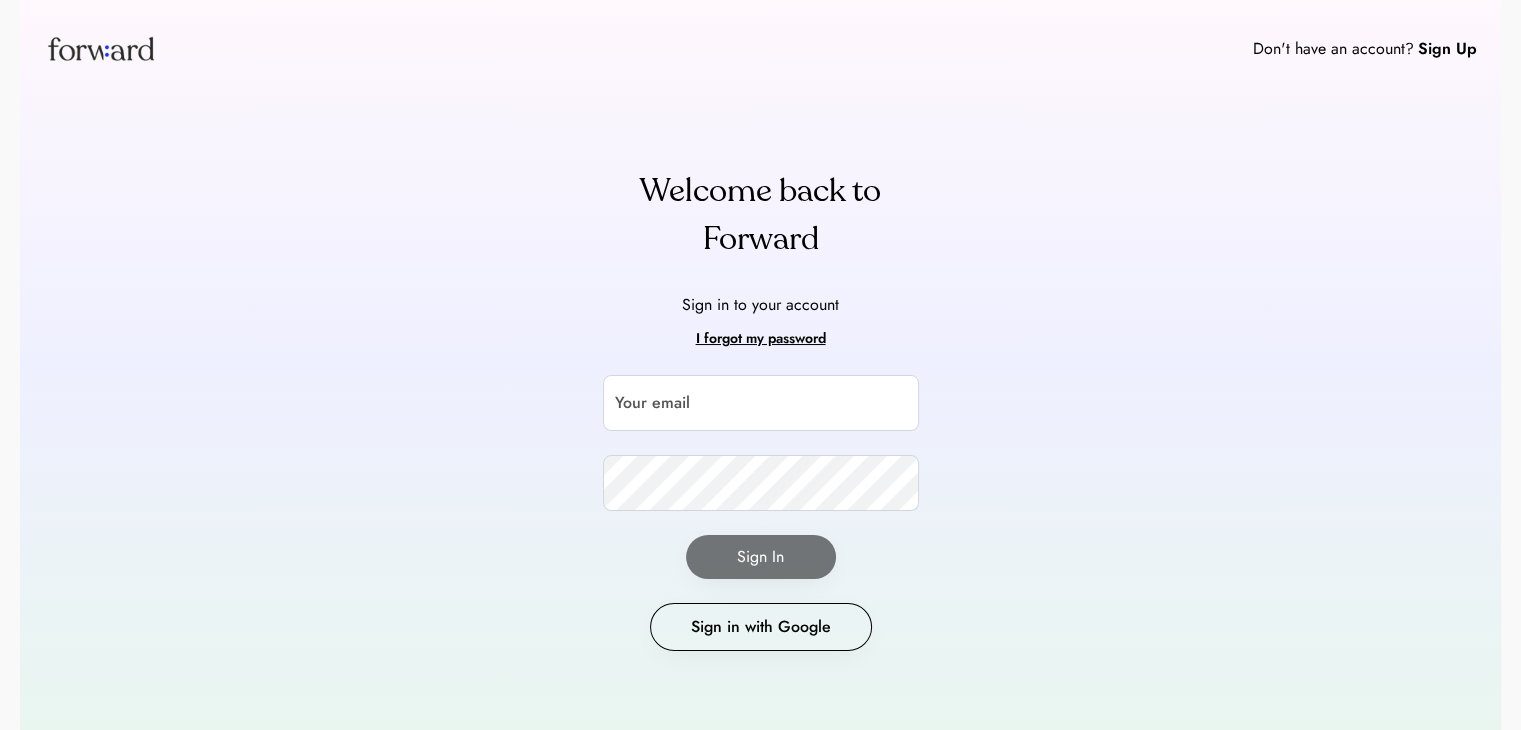 scroll, scrollTop: 40, scrollLeft: 0, axis: vertical 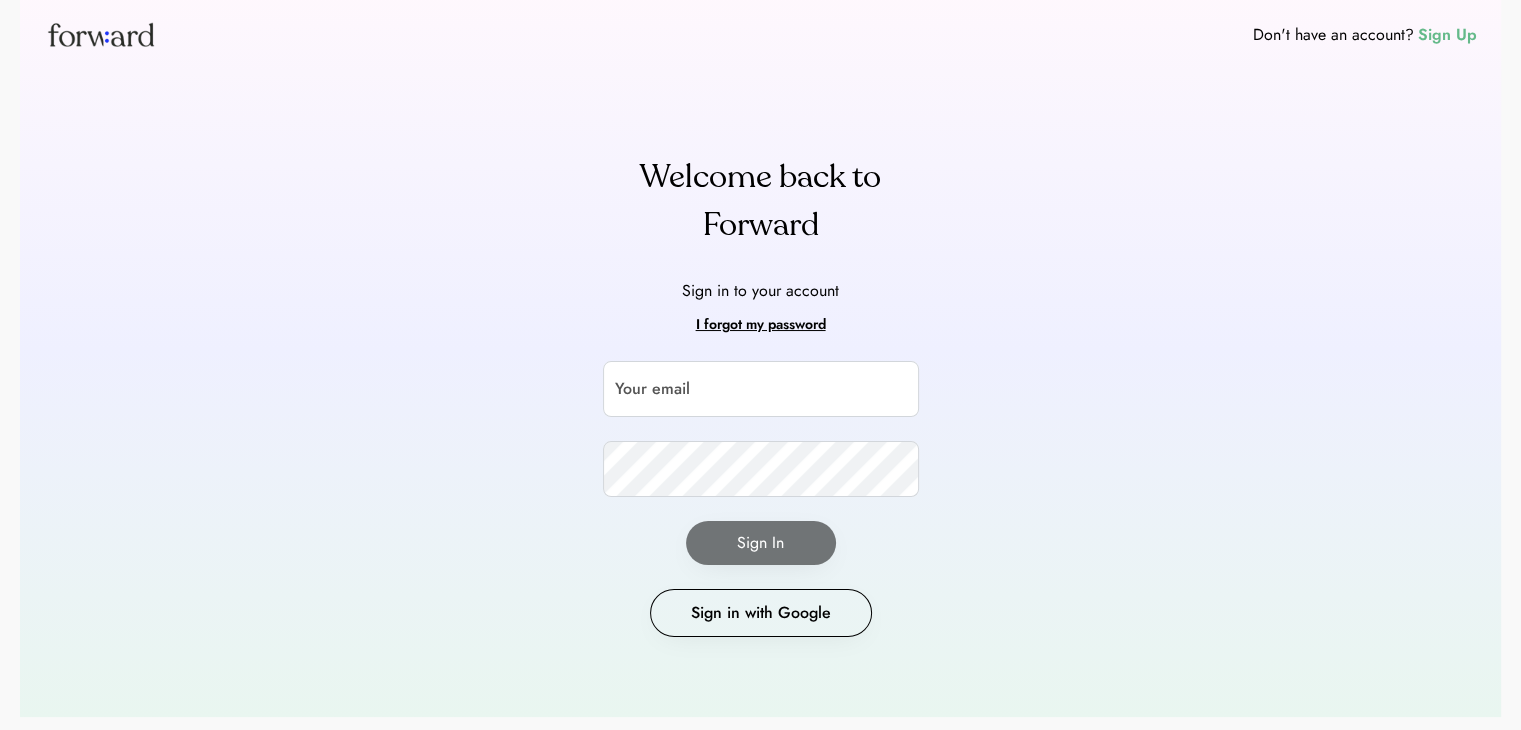 click on "Sign Up" at bounding box center [1447, 35] 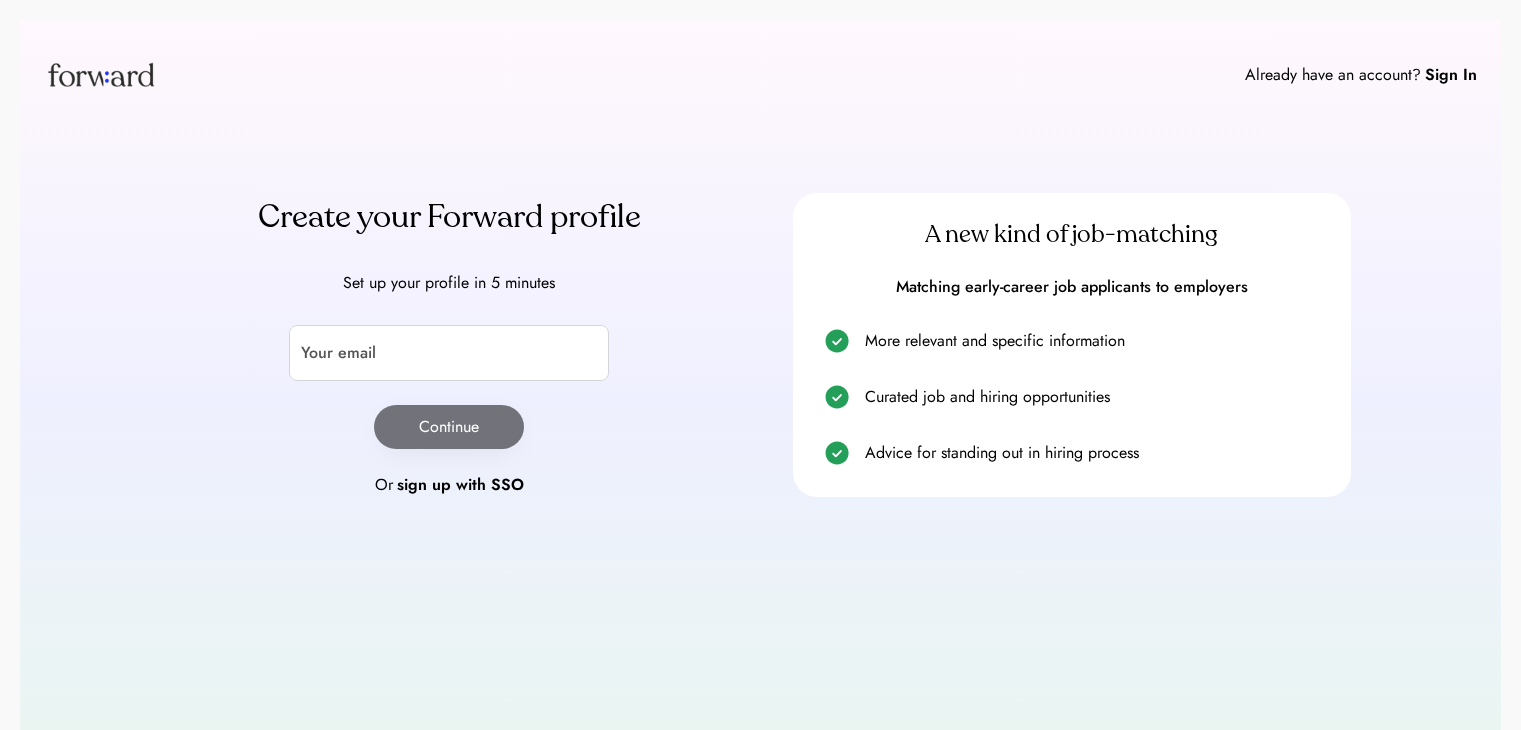 scroll, scrollTop: 0, scrollLeft: 0, axis: both 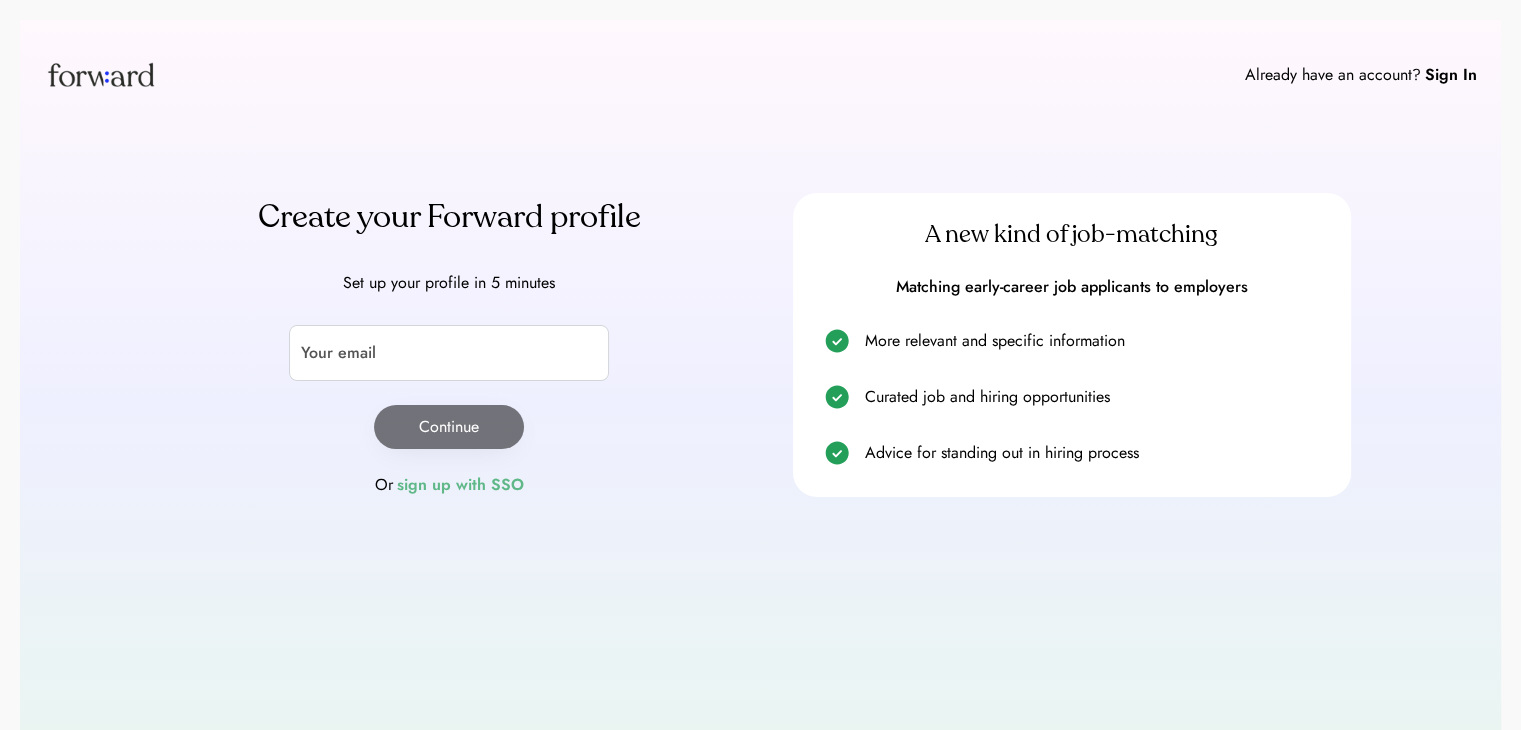 click on "sign up with SSO" at bounding box center [460, 485] 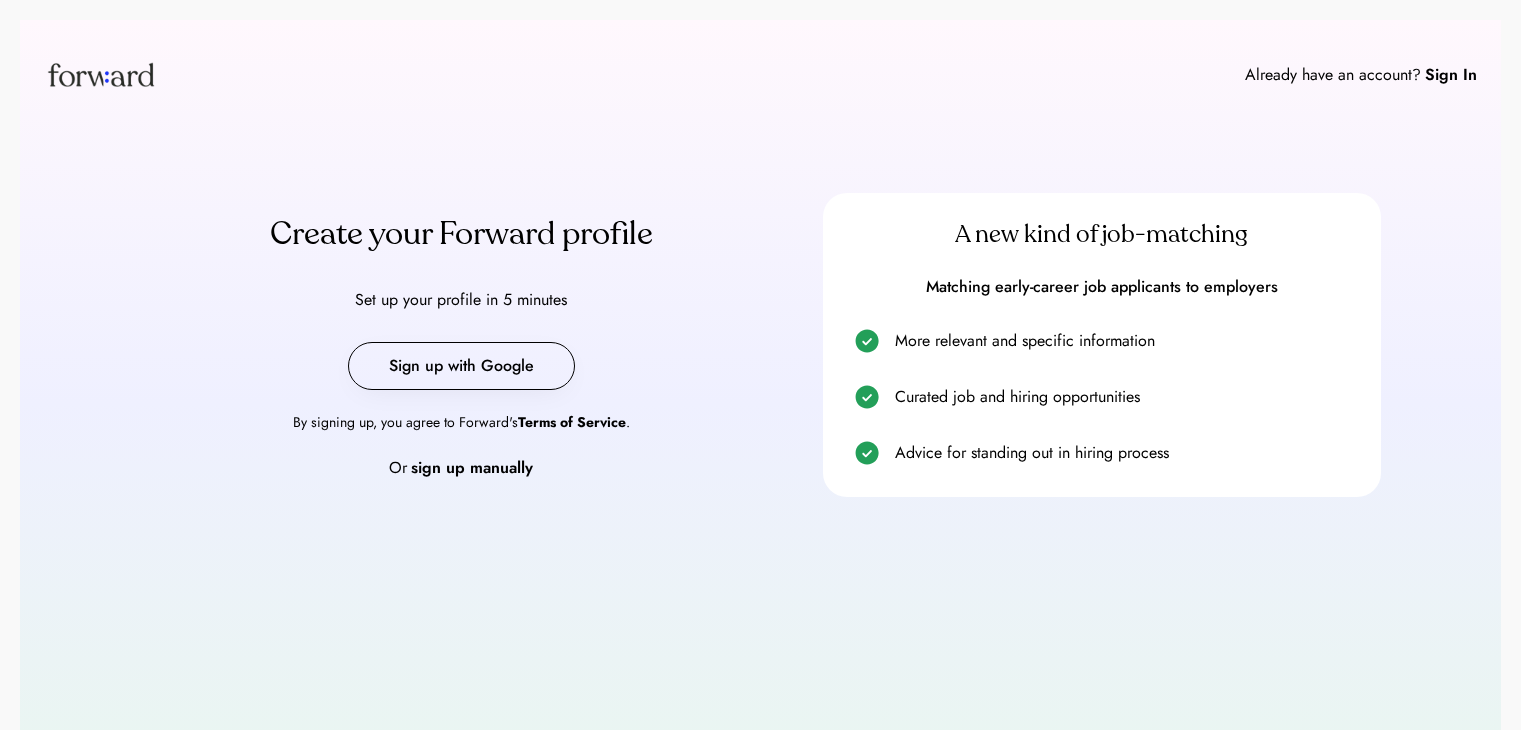 scroll, scrollTop: 0, scrollLeft: 0, axis: both 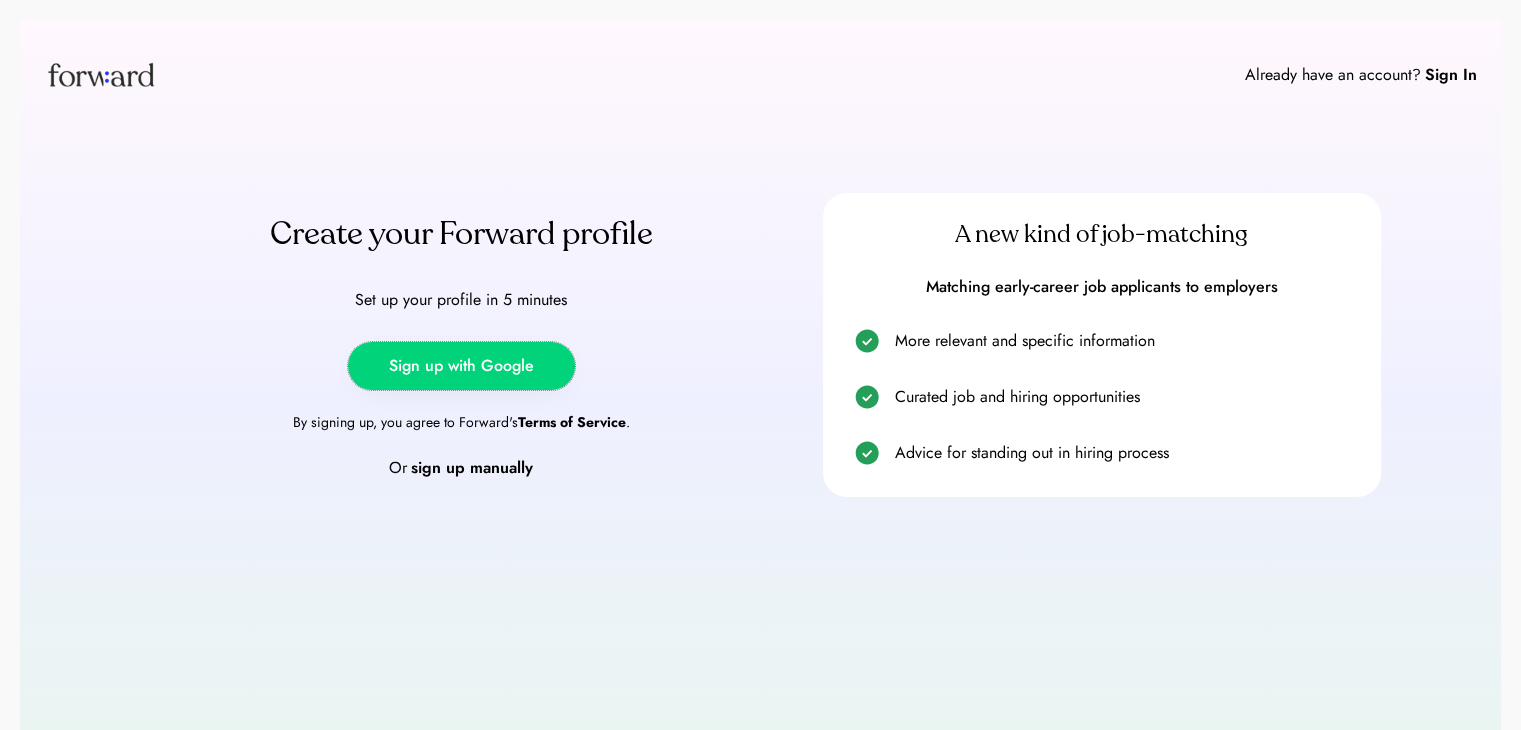 click on "Sign up with Google" at bounding box center (461, 366) 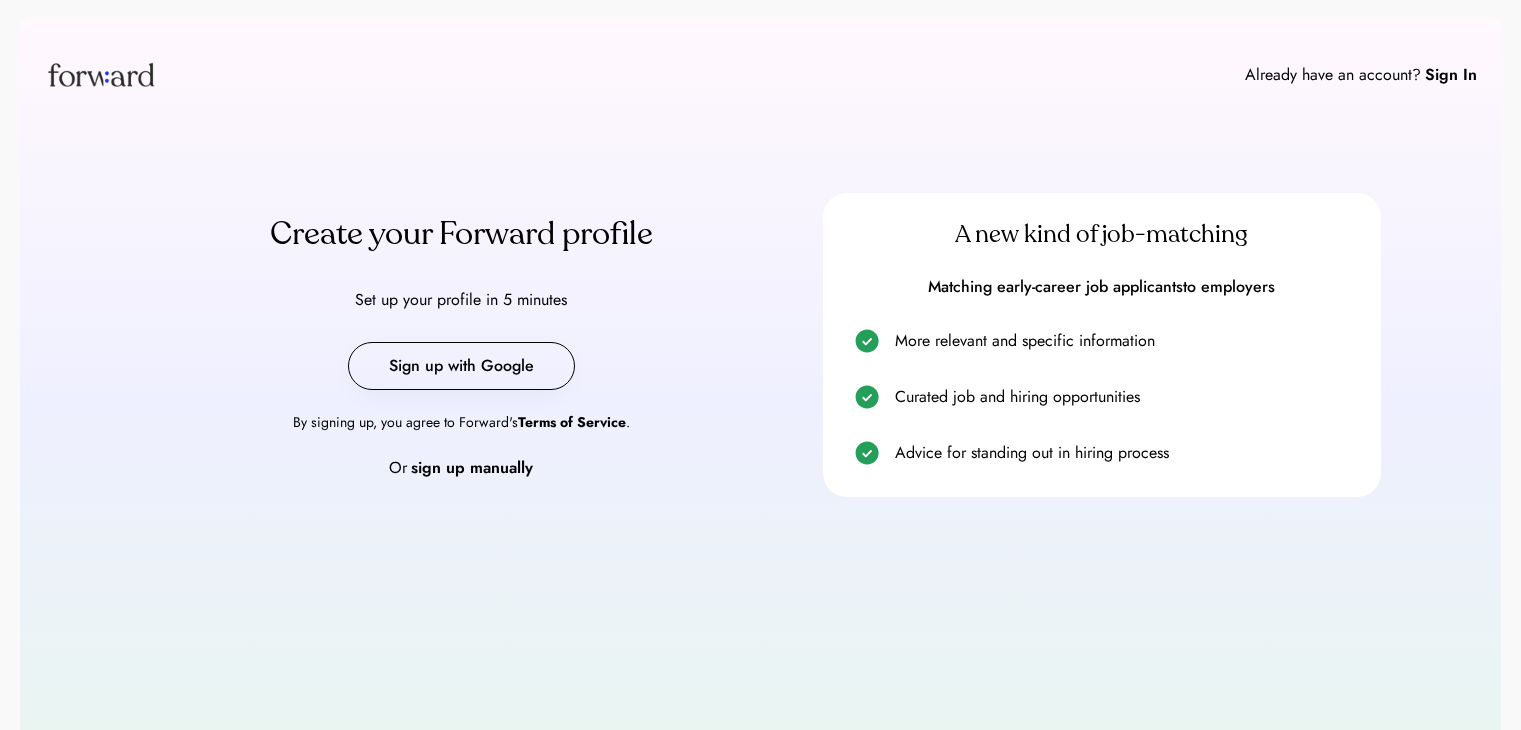 scroll, scrollTop: 0, scrollLeft: 0, axis: both 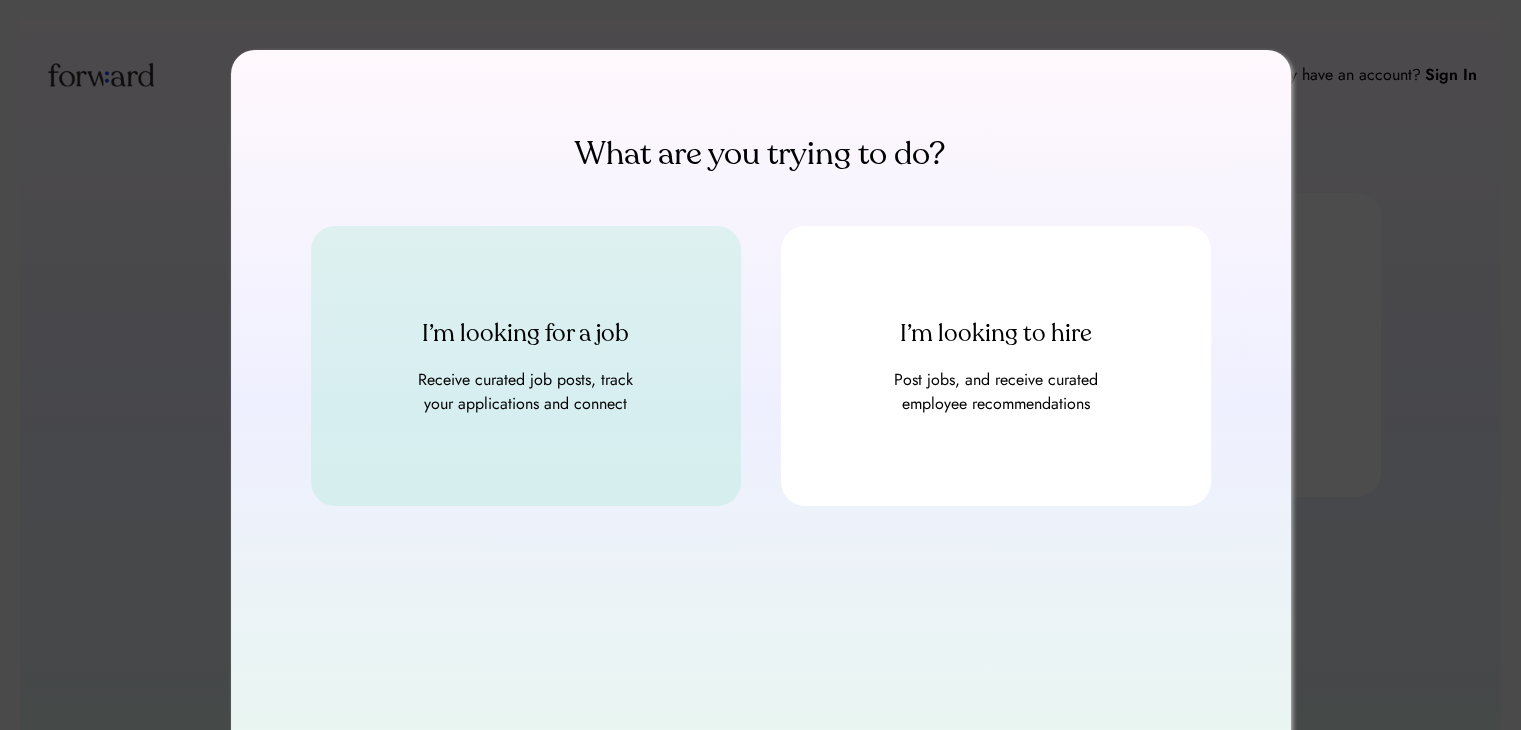 click on "I’m looking for a job Receive curated job posts, track your applications and connect" at bounding box center [526, 366] 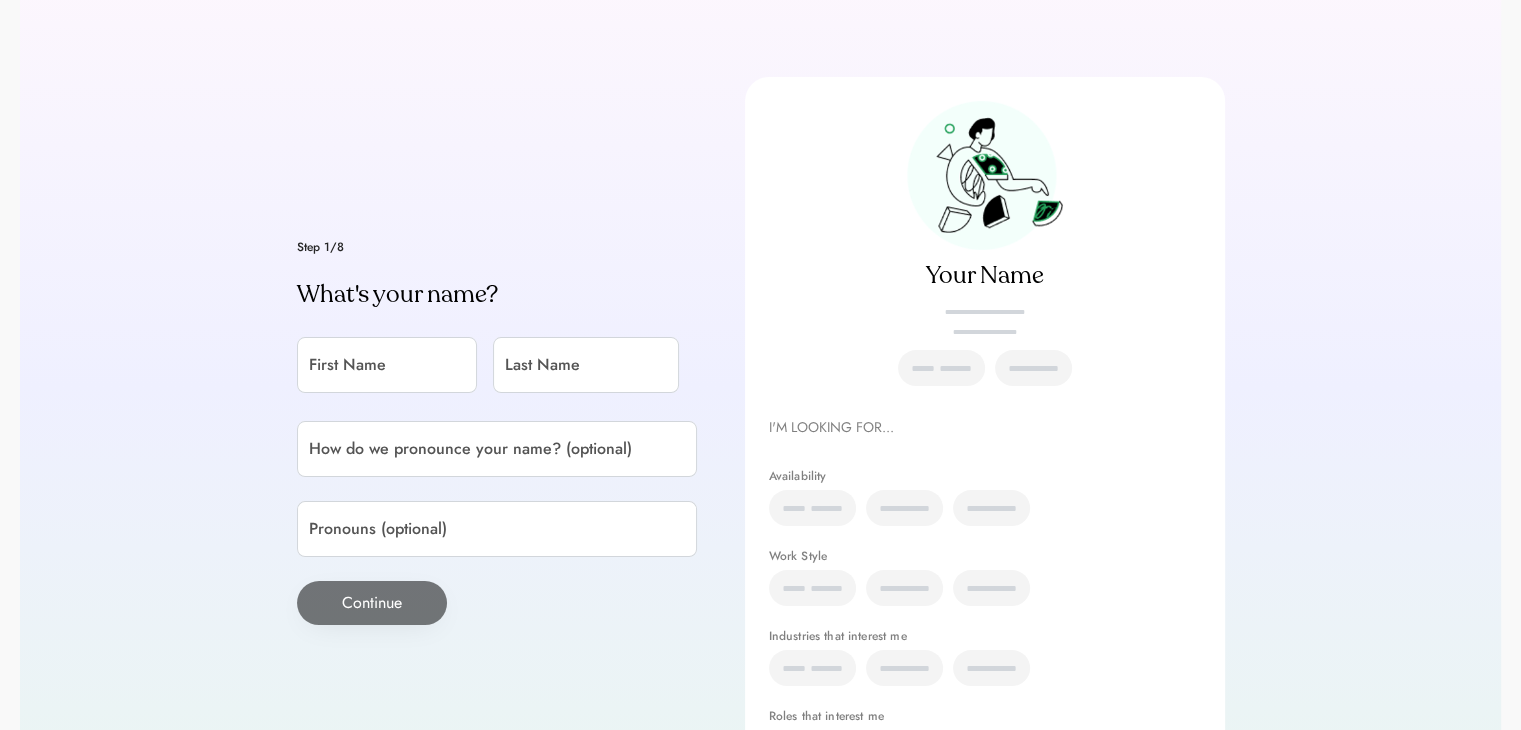 scroll, scrollTop: 256, scrollLeft: 0, axis: vertical 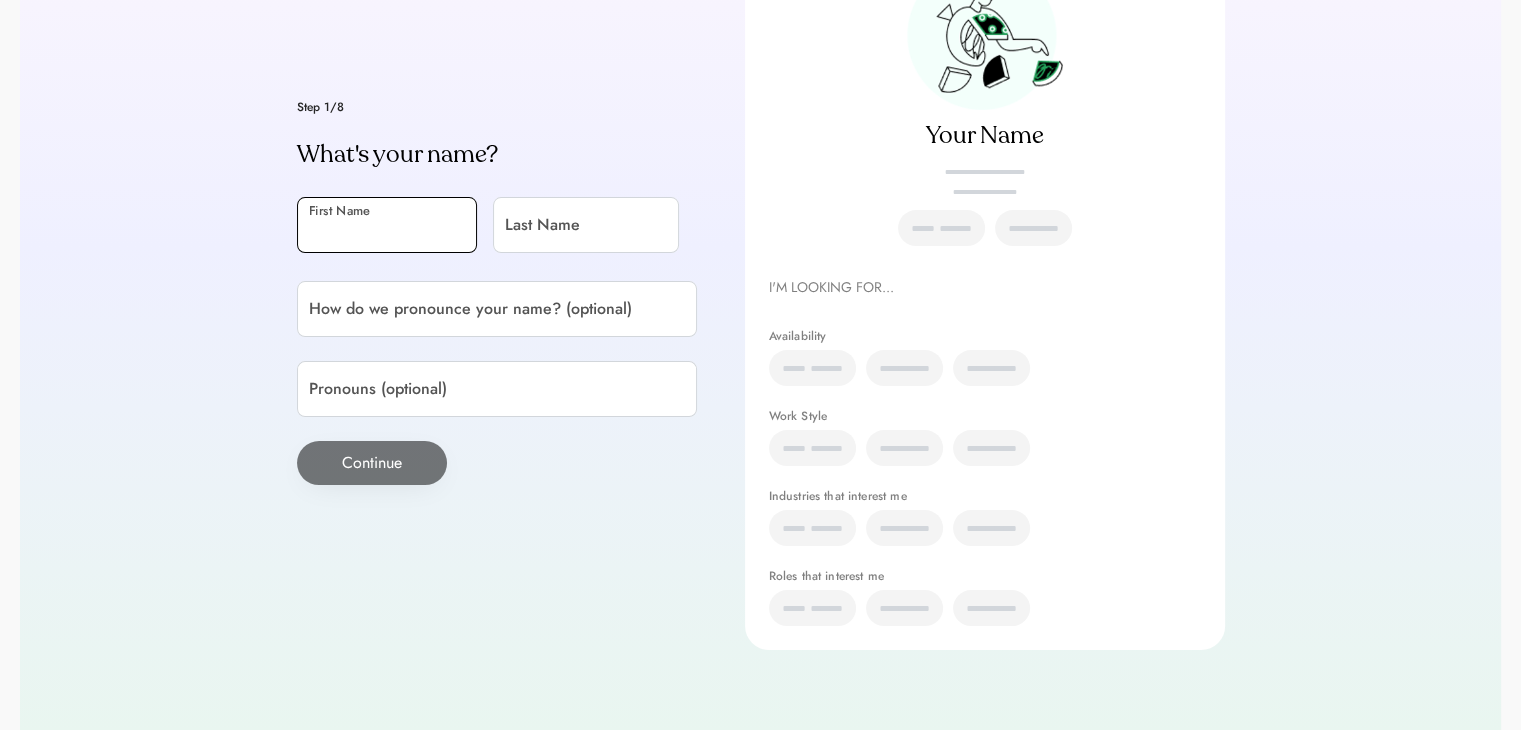 click at bounding box center (387, 225) 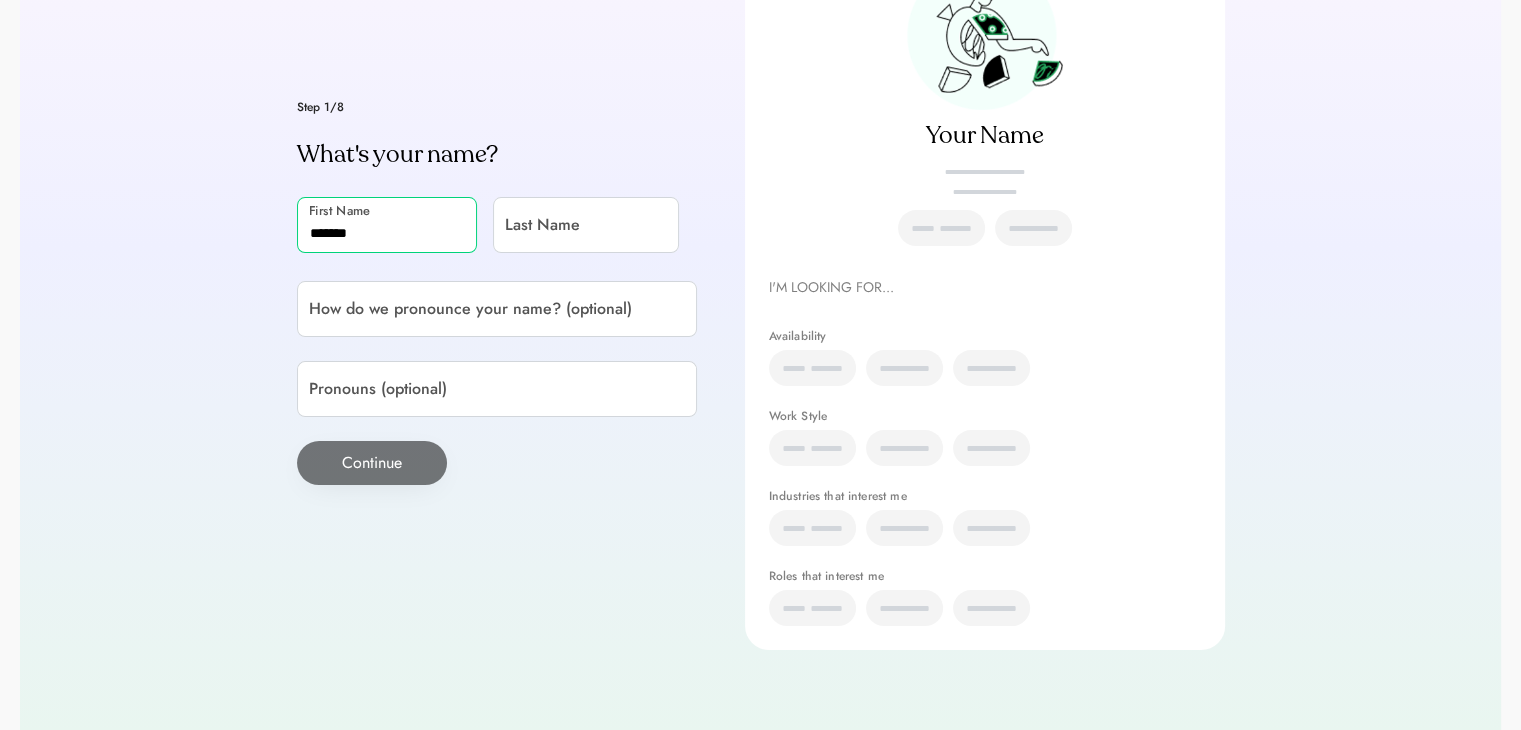 type on "*******" 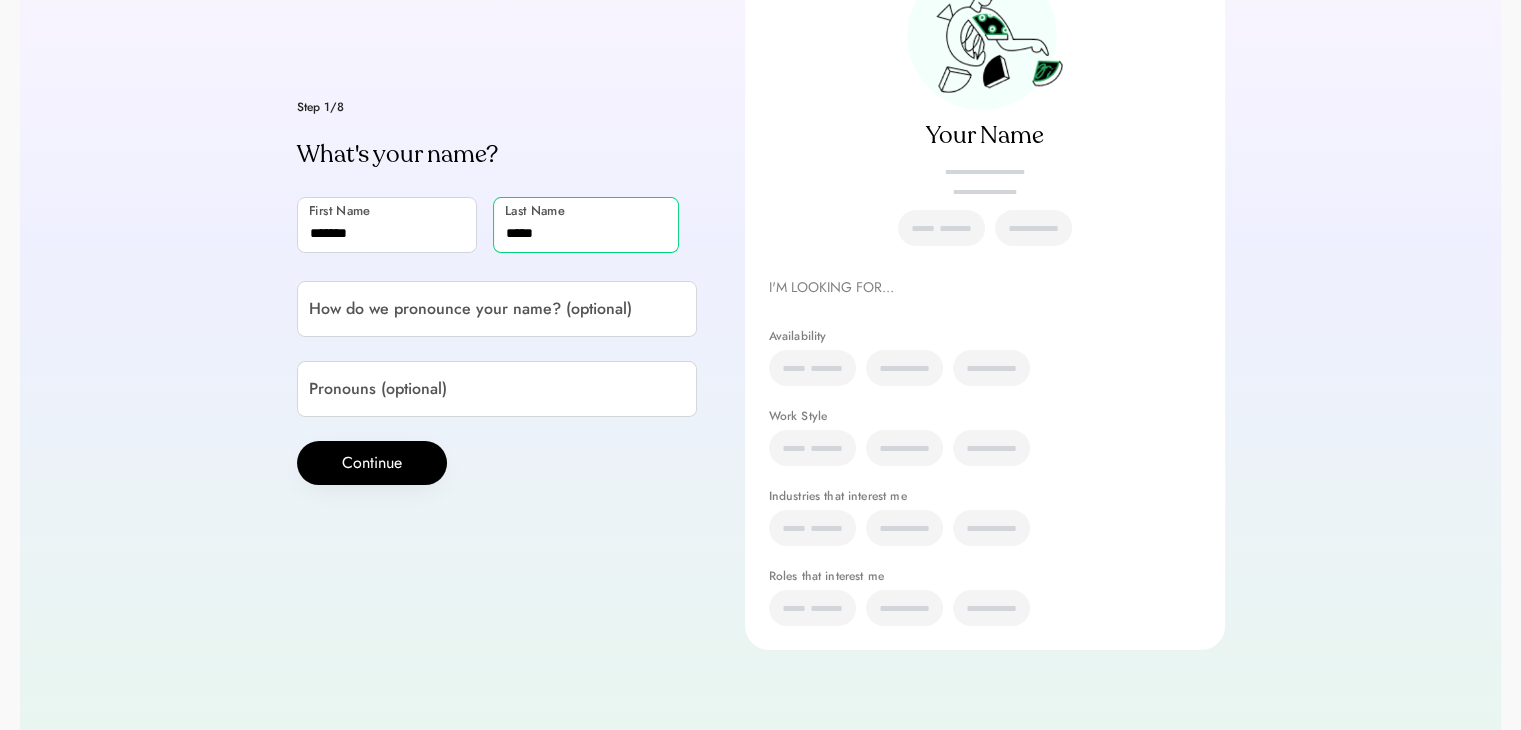 type on "*****" 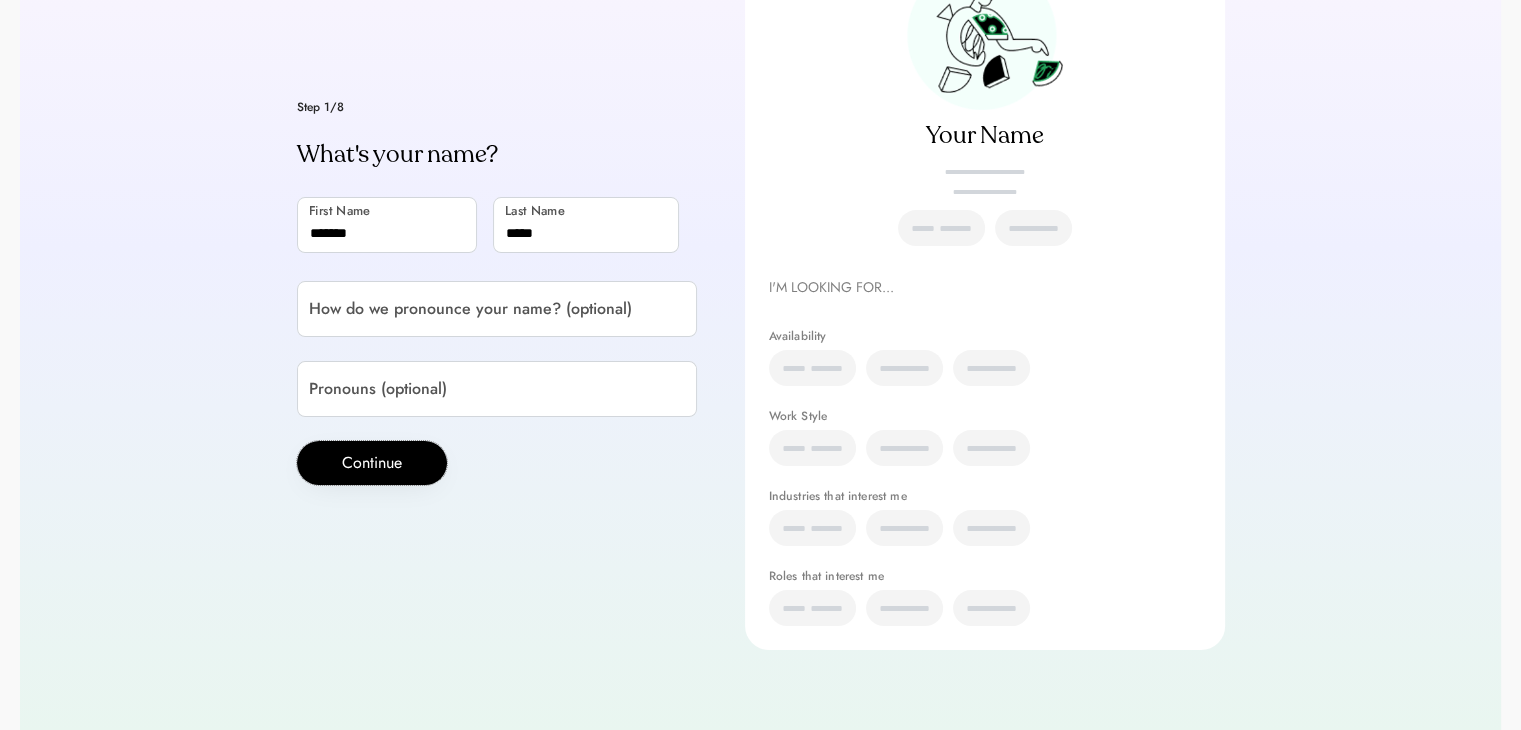type 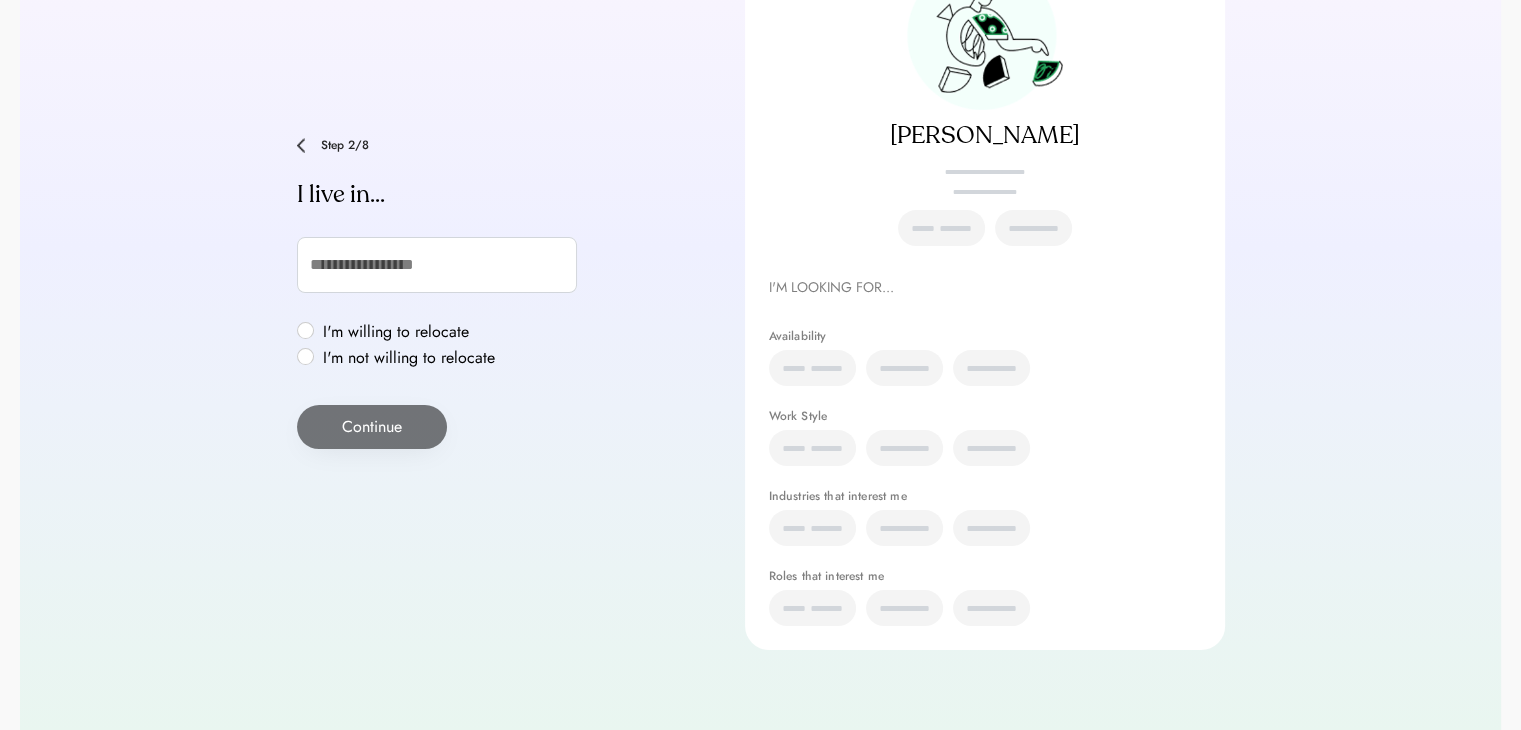 click on "I'm willing to relocate" at bounding box center [409, 332] 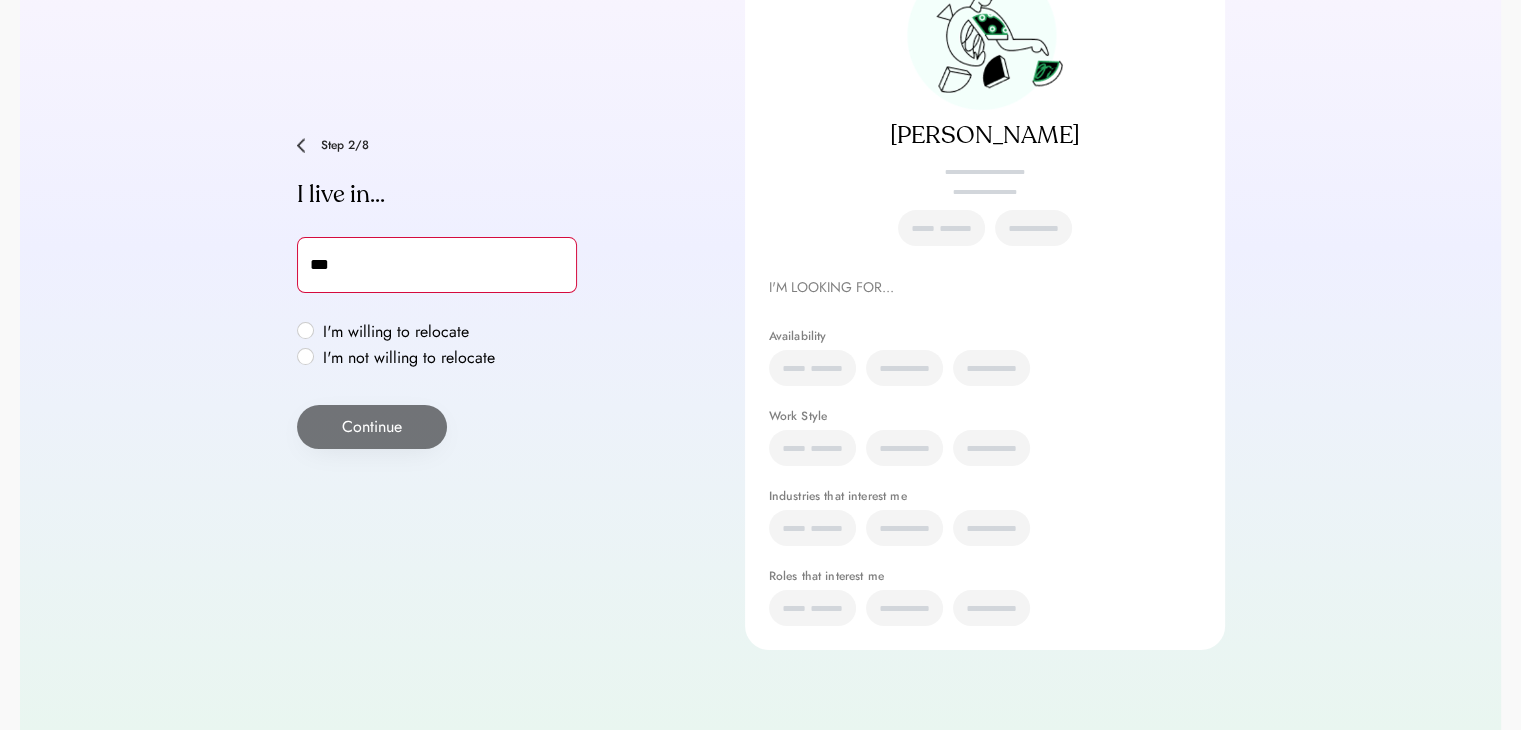 type on "****" 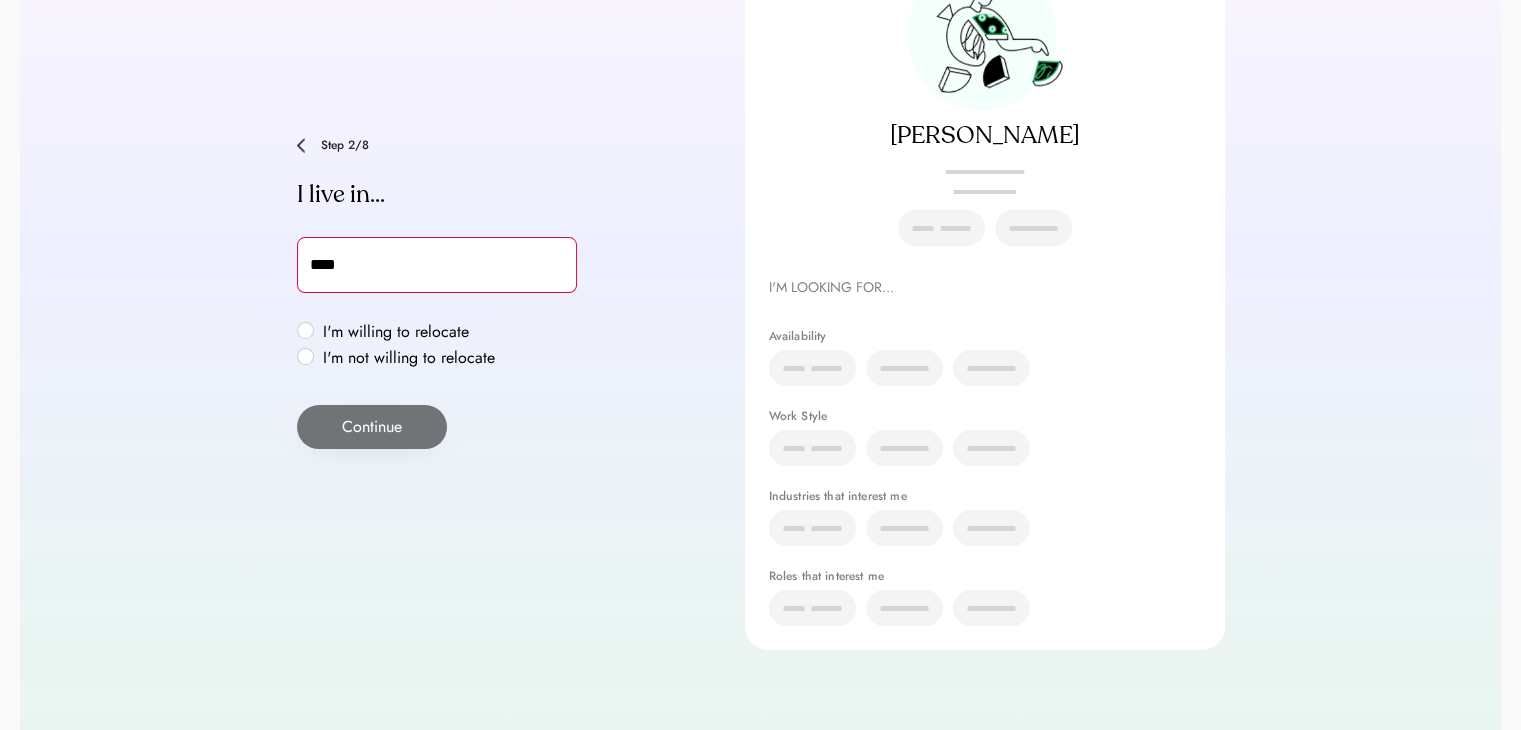 type on "**********" 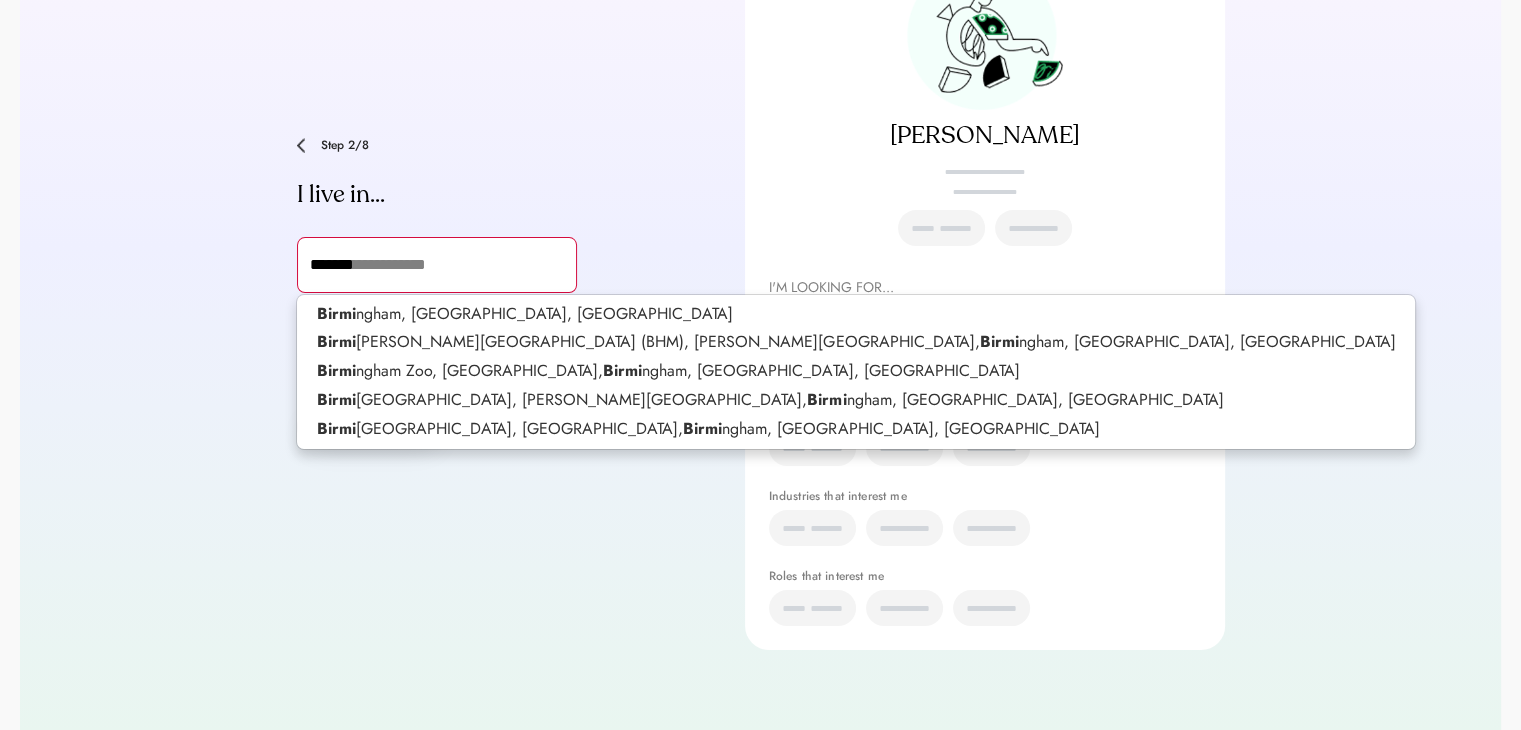 type on "********" 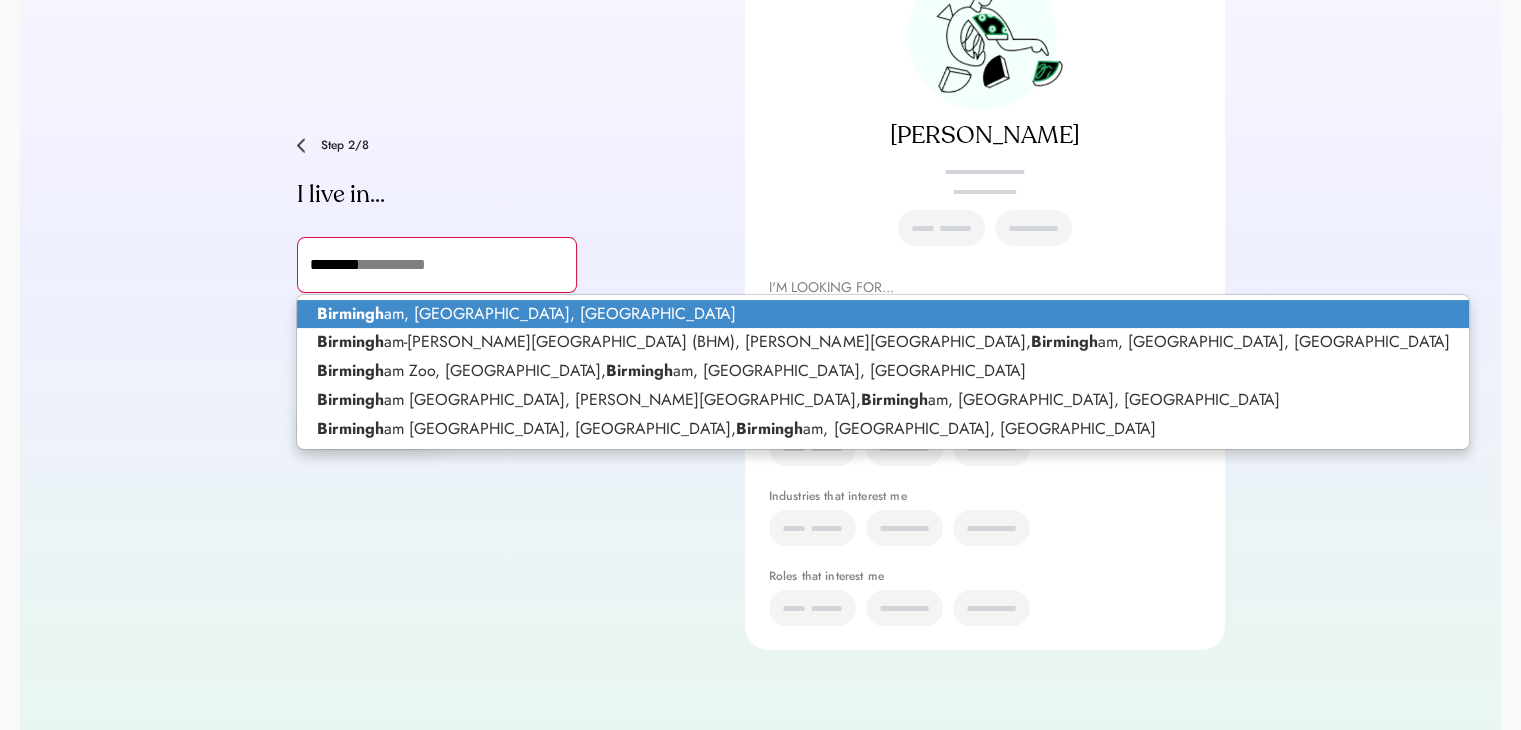 click on "Birmingh" 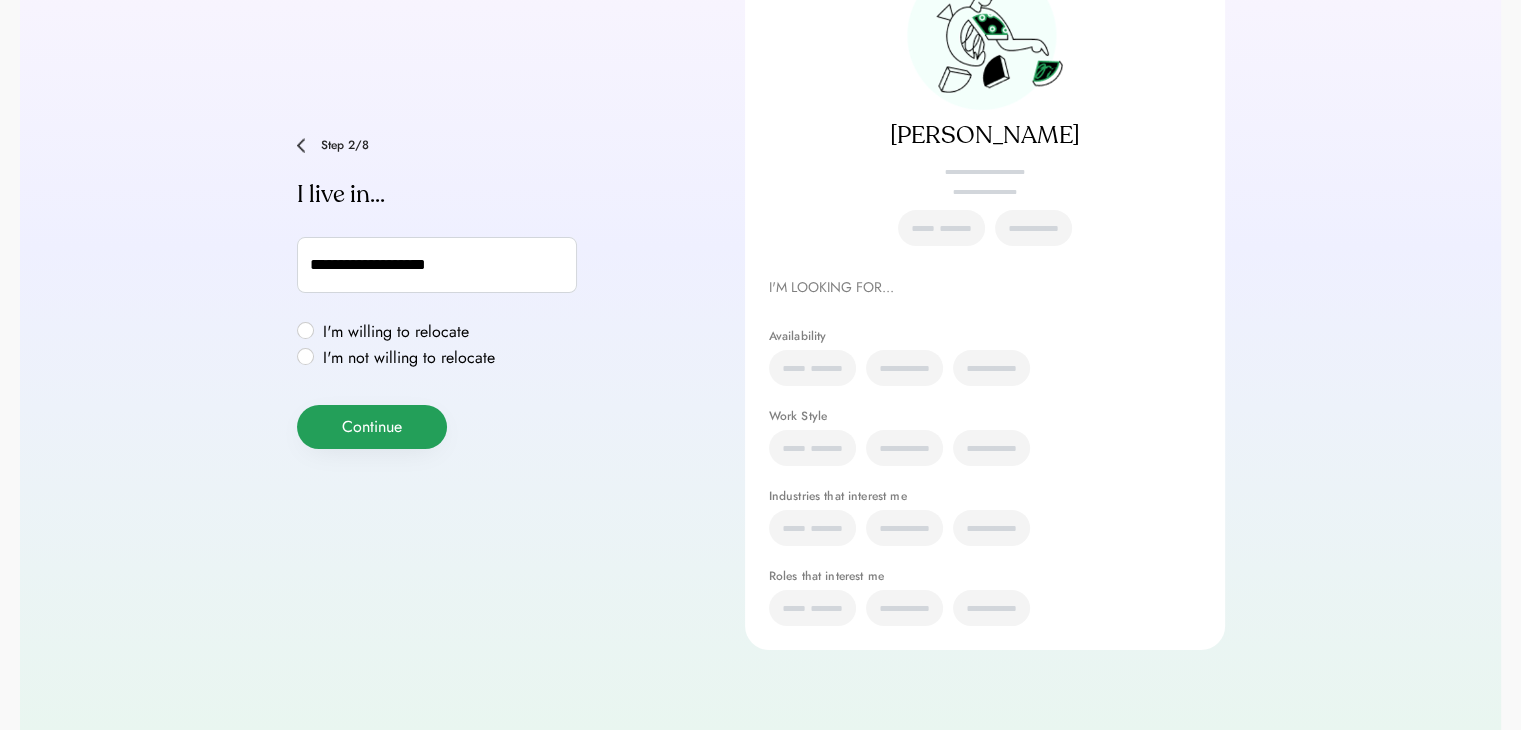 type on "**********" 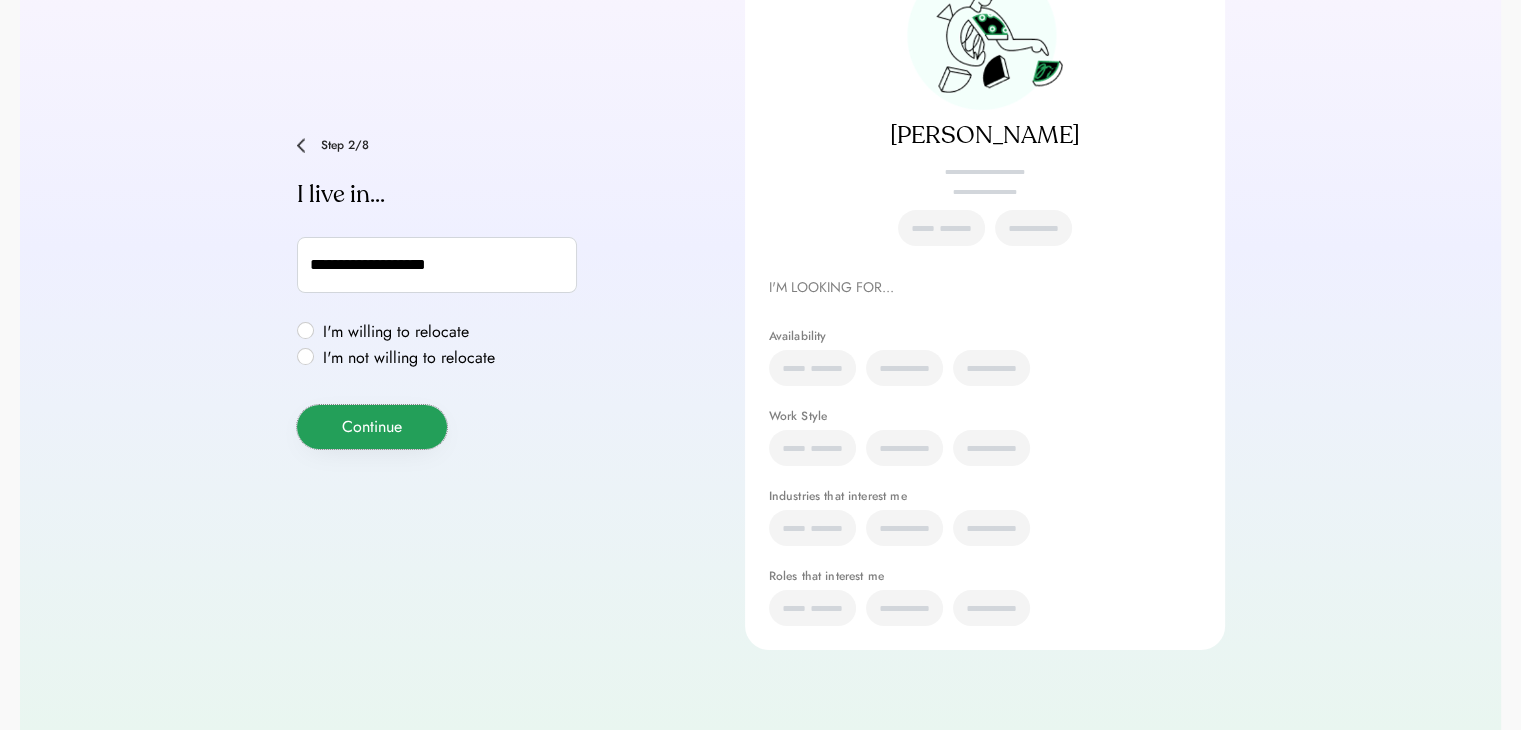 click on "Continue" at bounding box center (372, 427) 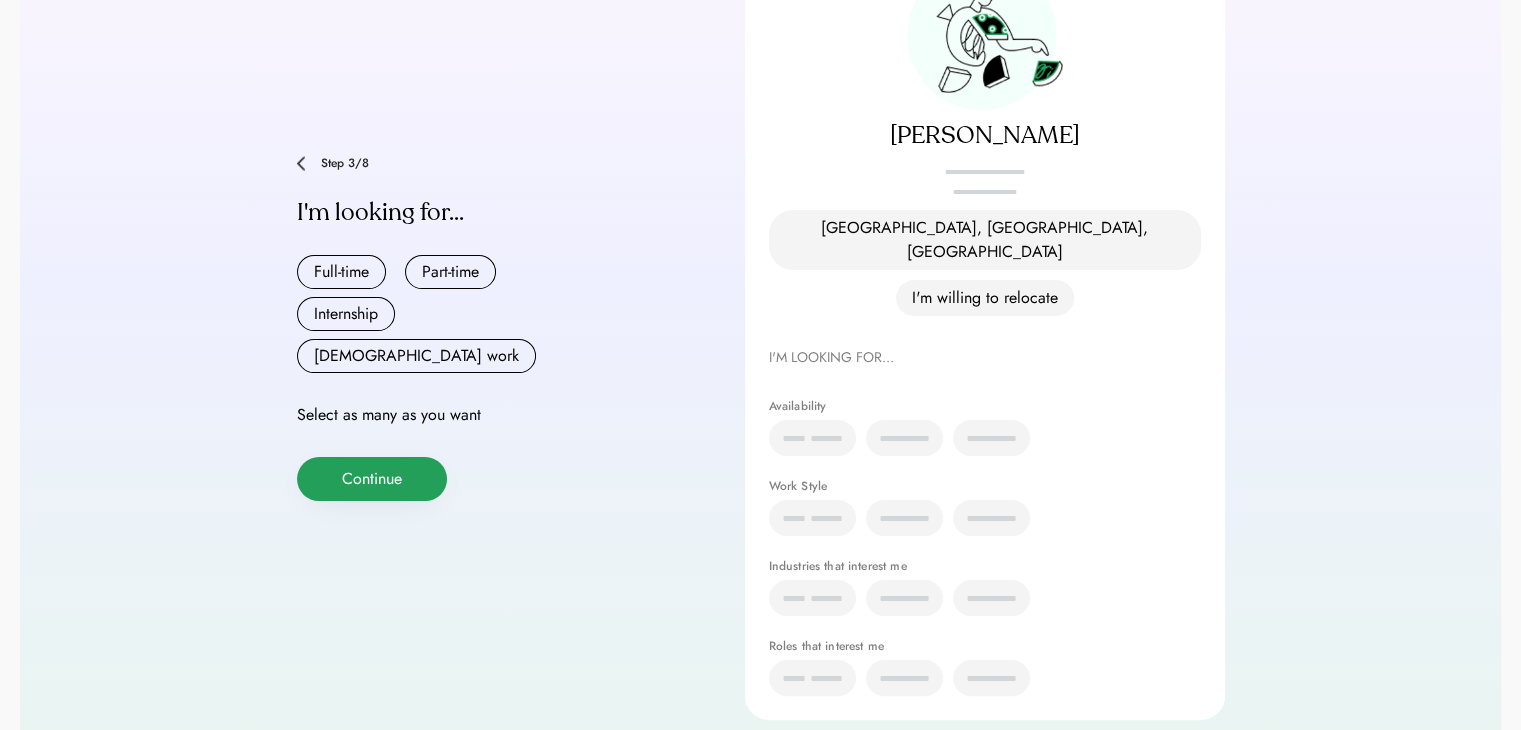 scroll, scrollTop: 218, scrollLeft: 0, axis: vertical 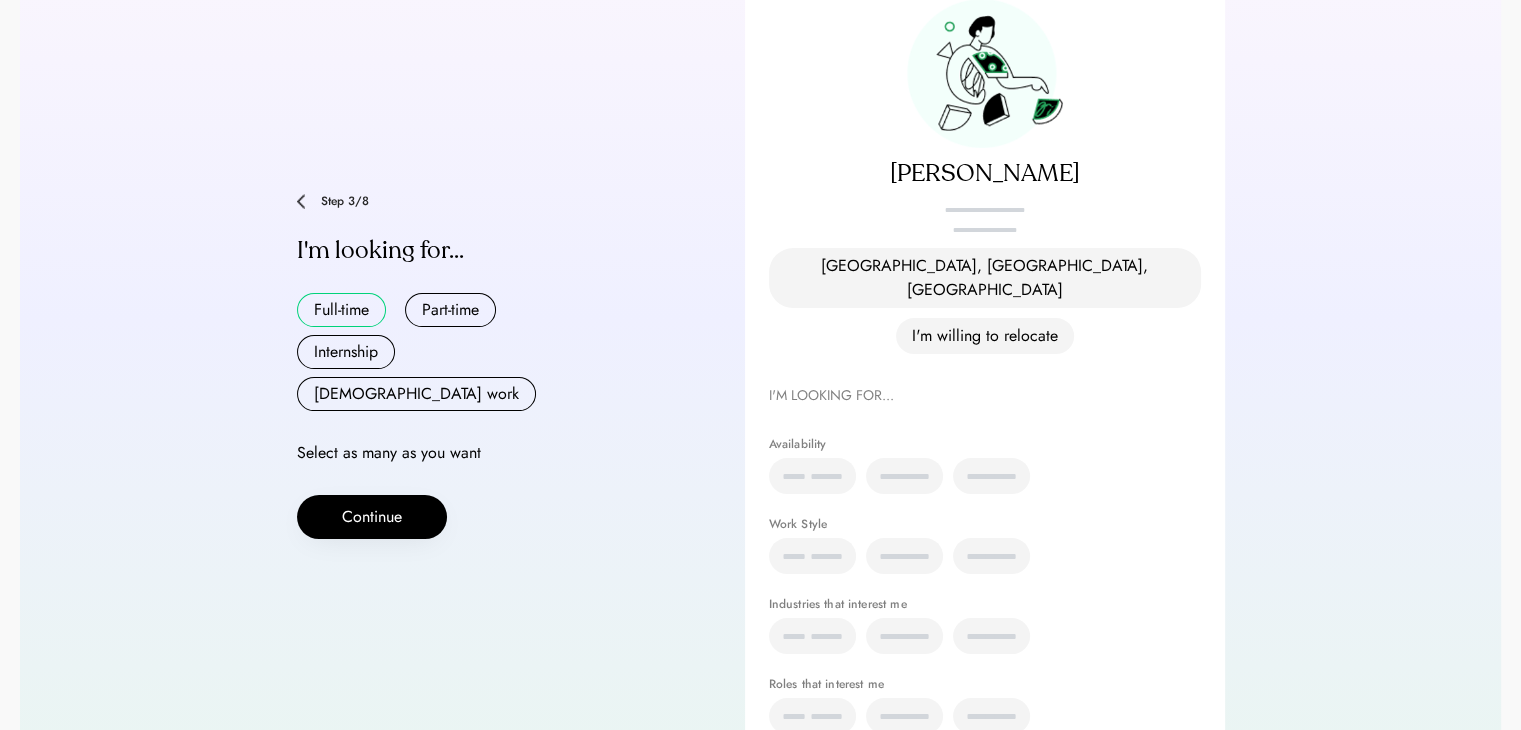 click on "Full-time" at bounding box center [341, 310] 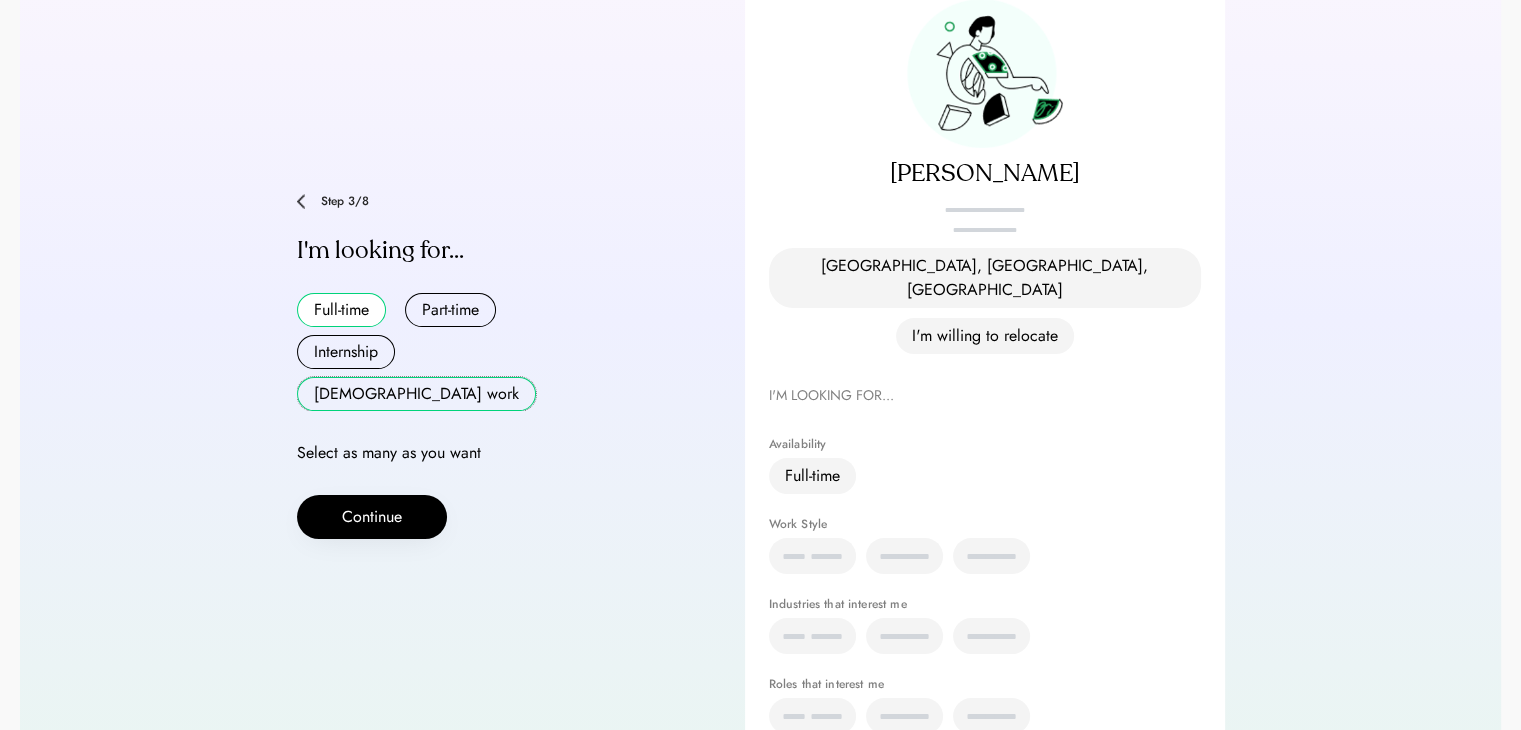 click on "[DEMOGRAPHIC_DATA] work" at bounding box center [416, 394] 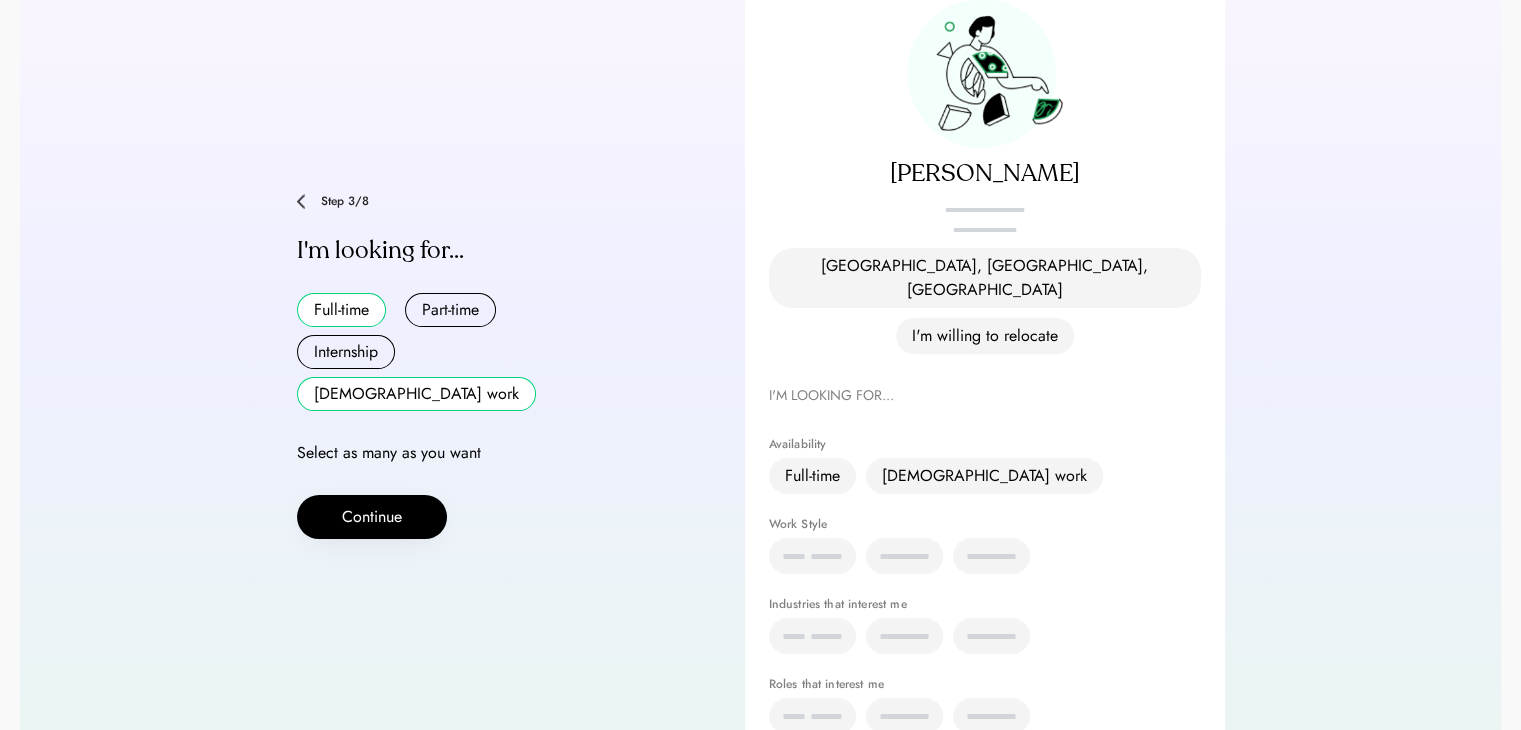 click on "Step 3/8 I'm looking for... Full-time Part-time Internship Contract work Select as many as you want Continue" at bounding box center [497, 366] 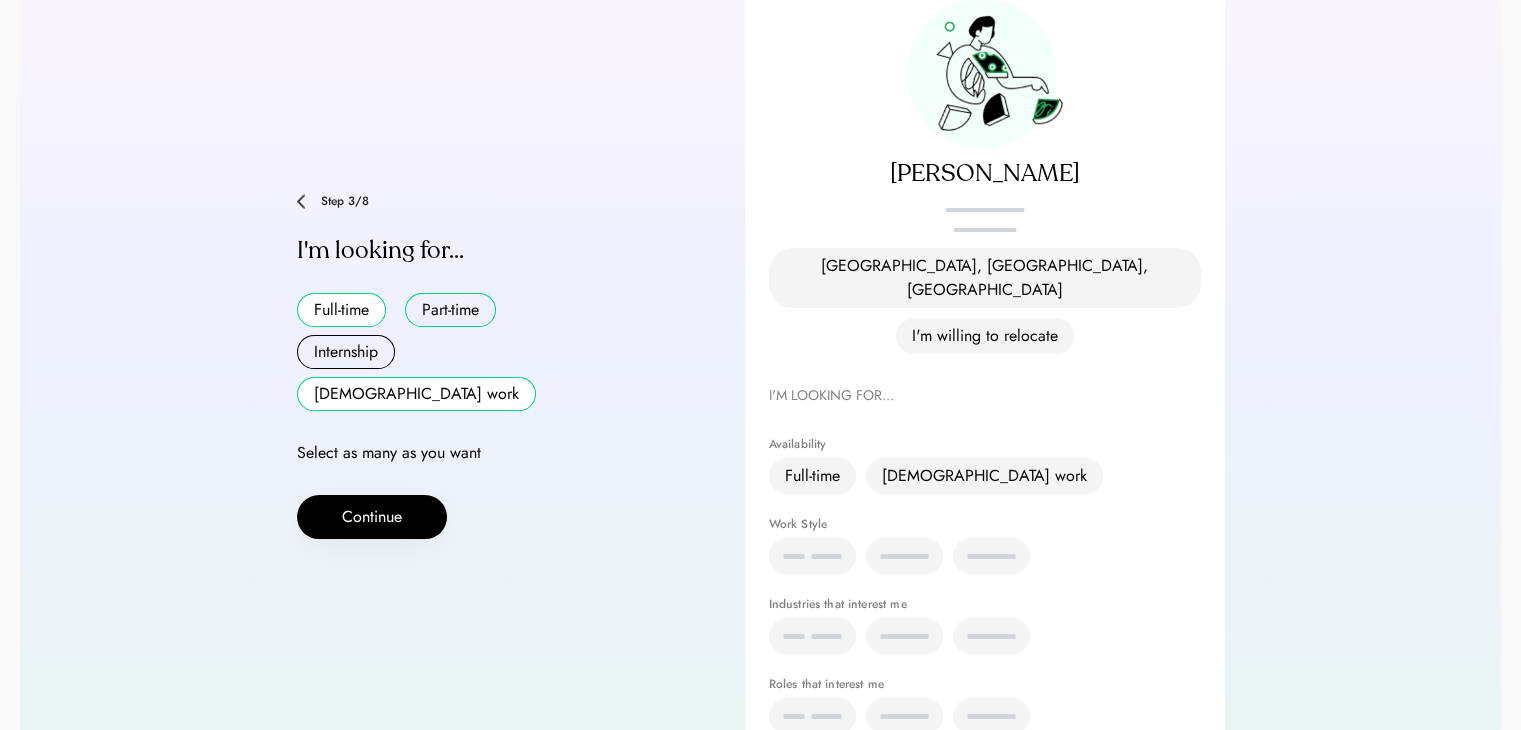 click on "Part-time" at bounding box center [450, 310] 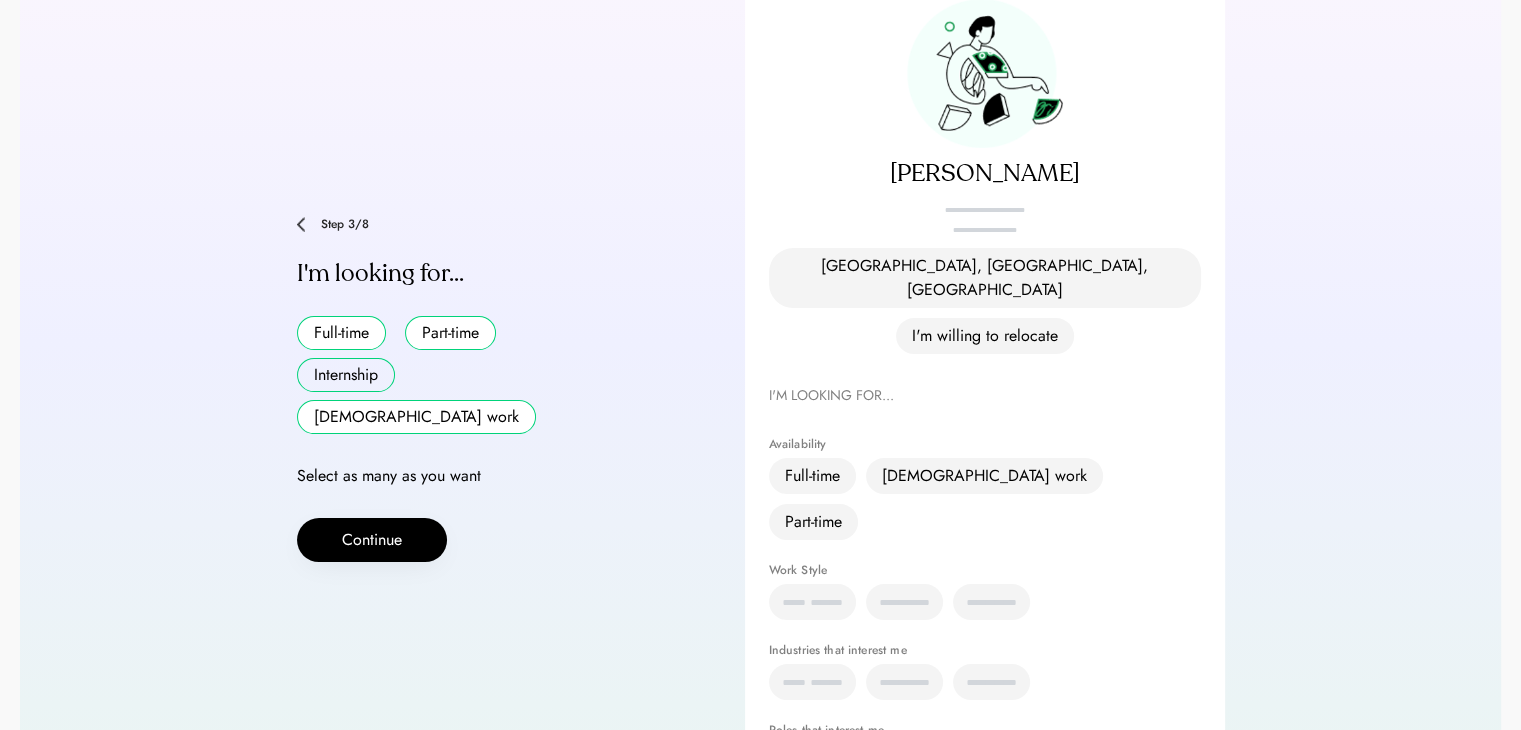 click on "Internship" at bounding box center [346, 375] 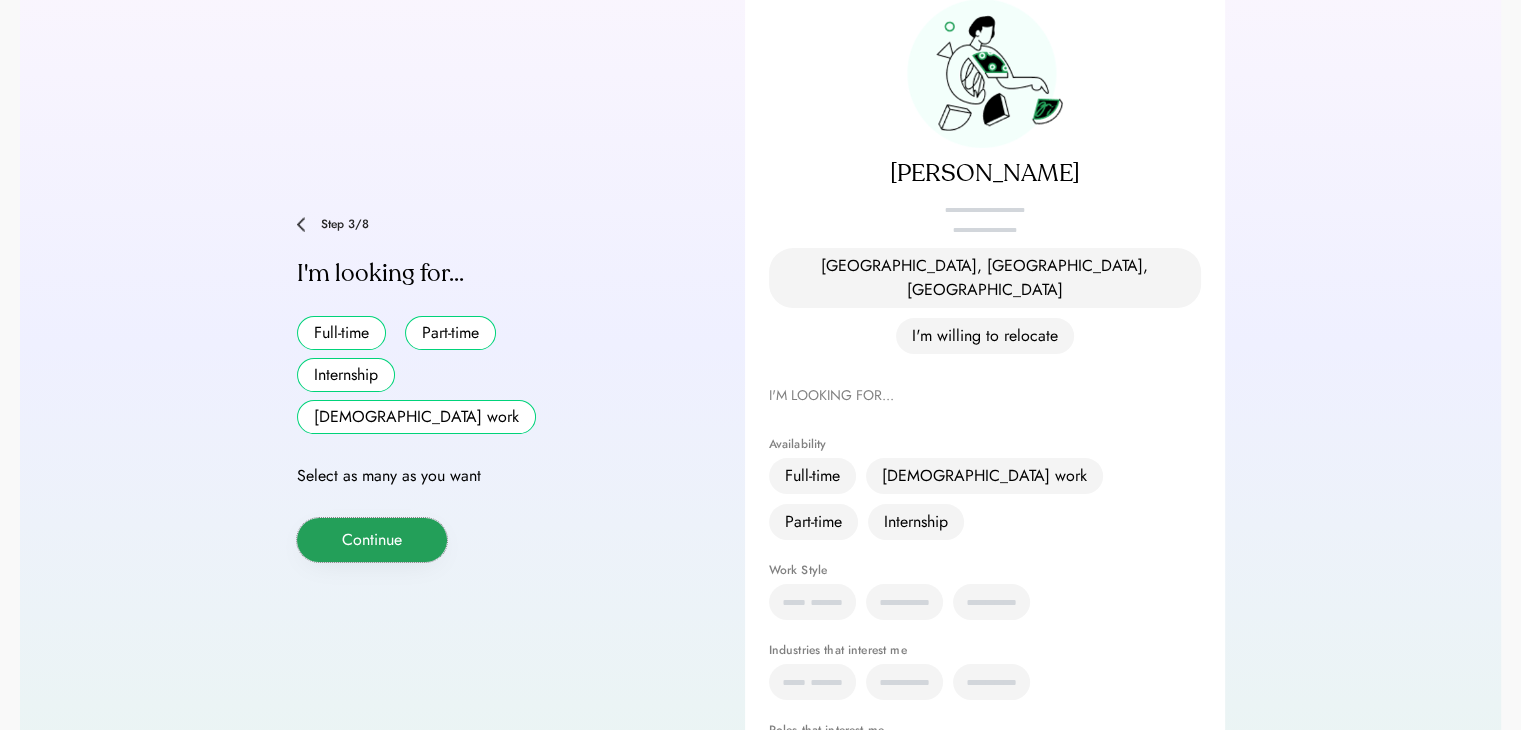 click on "Continue" at bounding box center [372, 540] 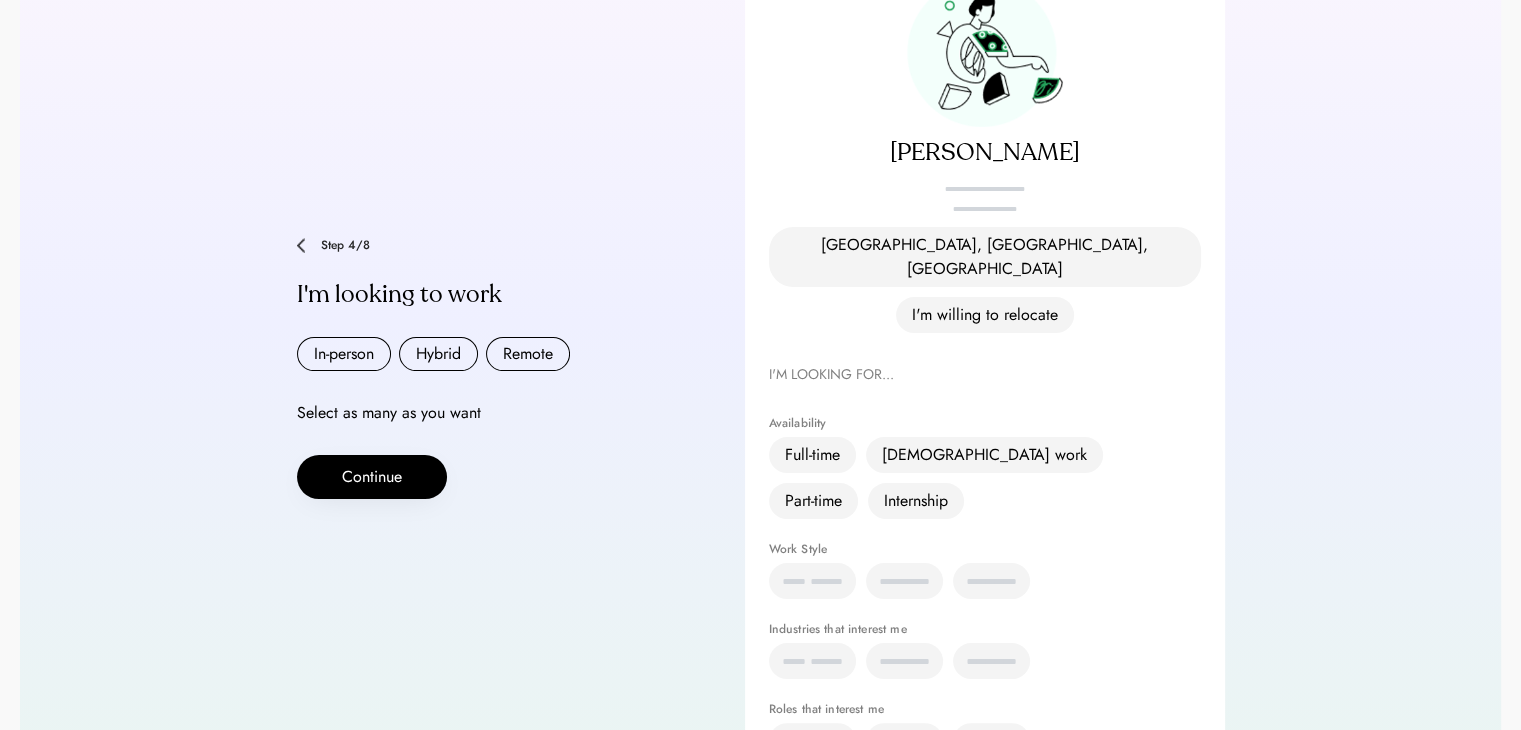 click on "Step 4/8 I'm looking to work In-person Hybrid Remote Select as many as you want Continue" at bounding box center [497, 368] 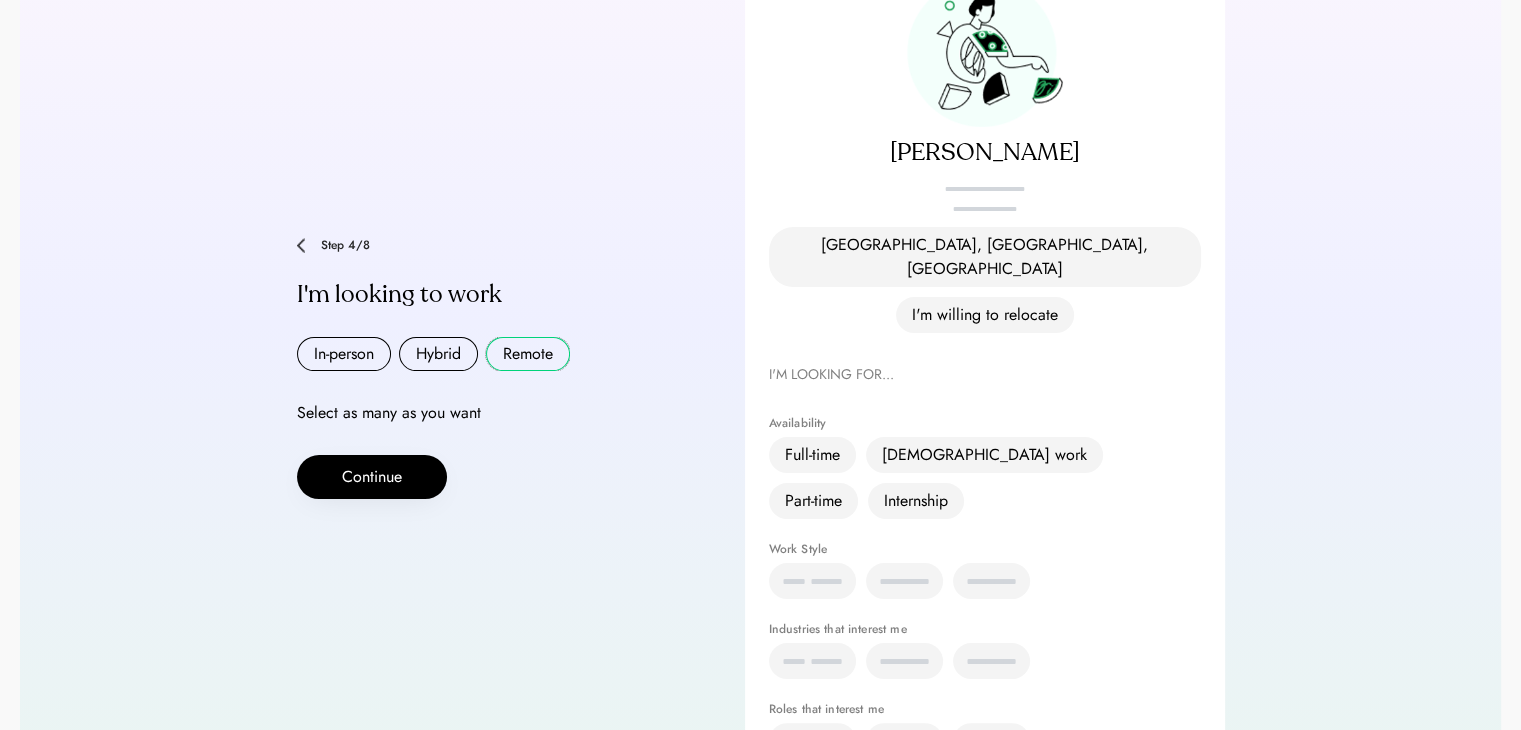 click on "Remote" at bounding box center (528, 354) 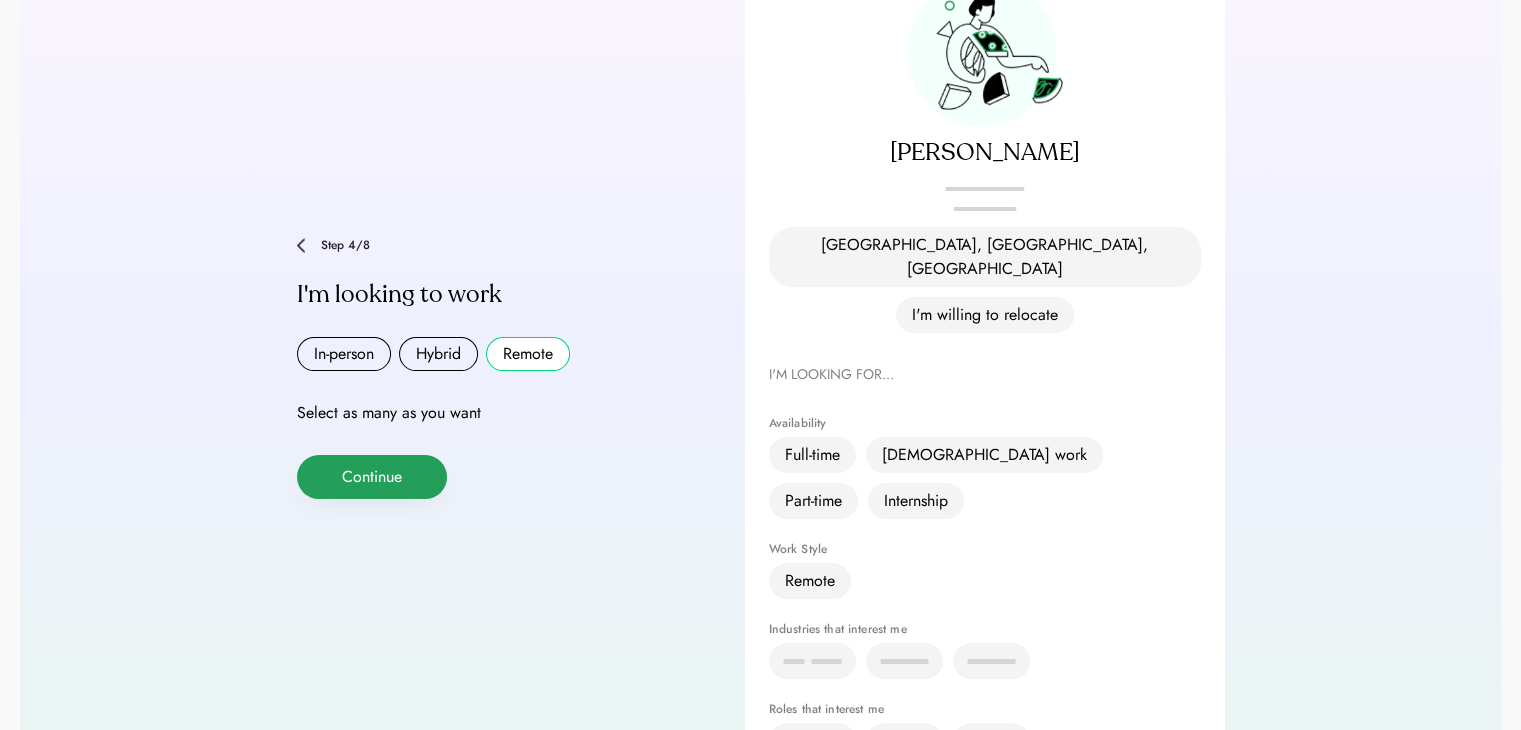 click on "Continue" at bounding box center (372, 477) 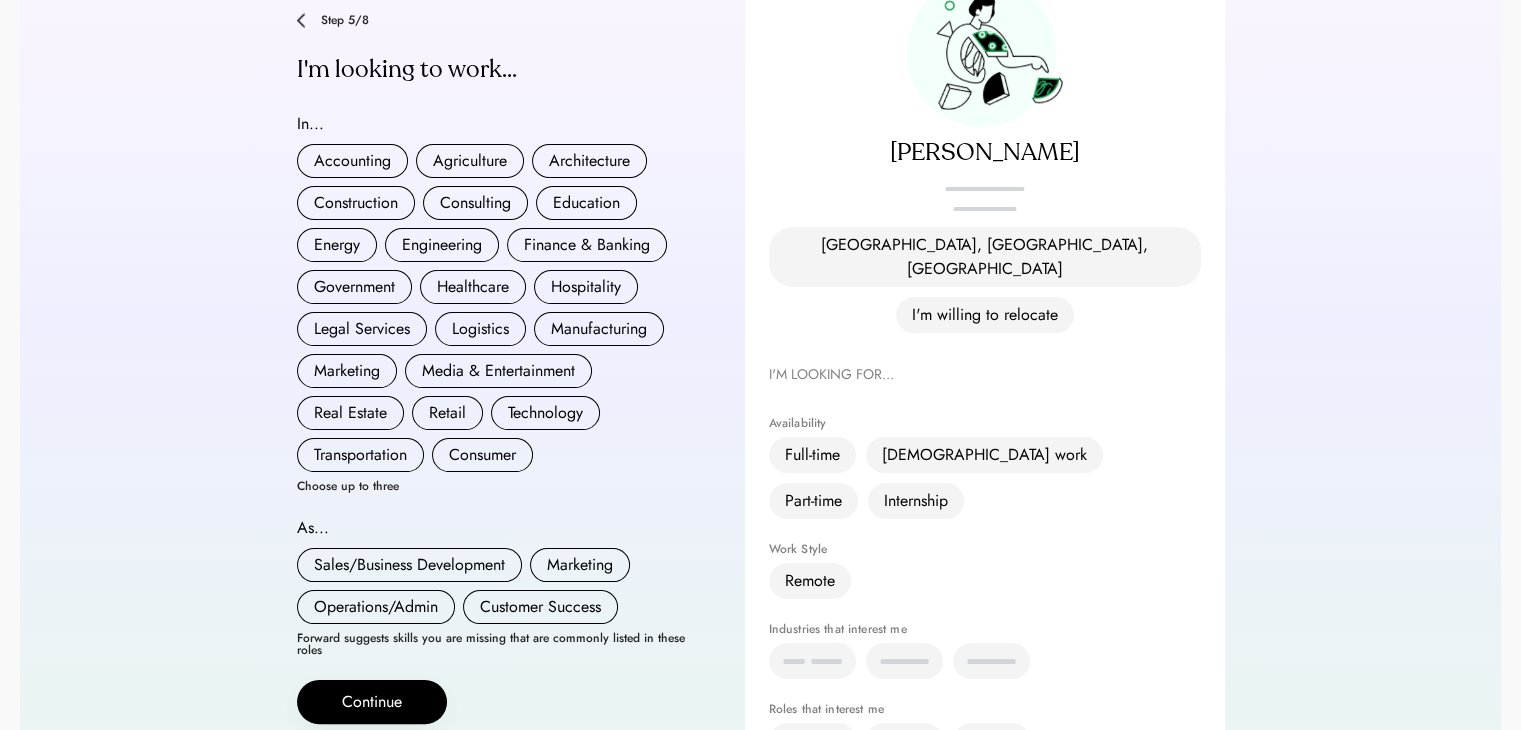 scroll, scrollTop: 53, scrollLeft: 0, axis: vertical 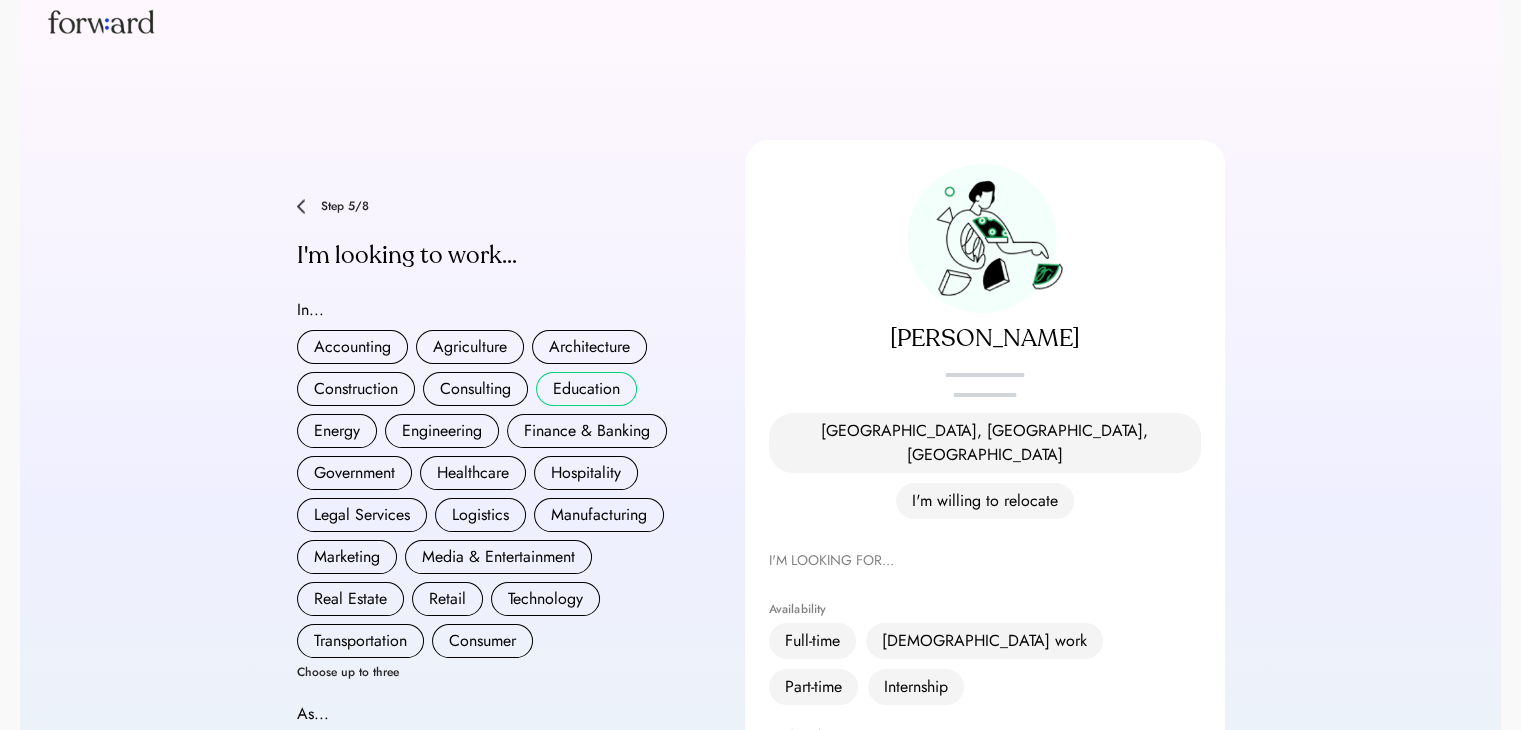 click on "Education" at bounding box center [586, 389] 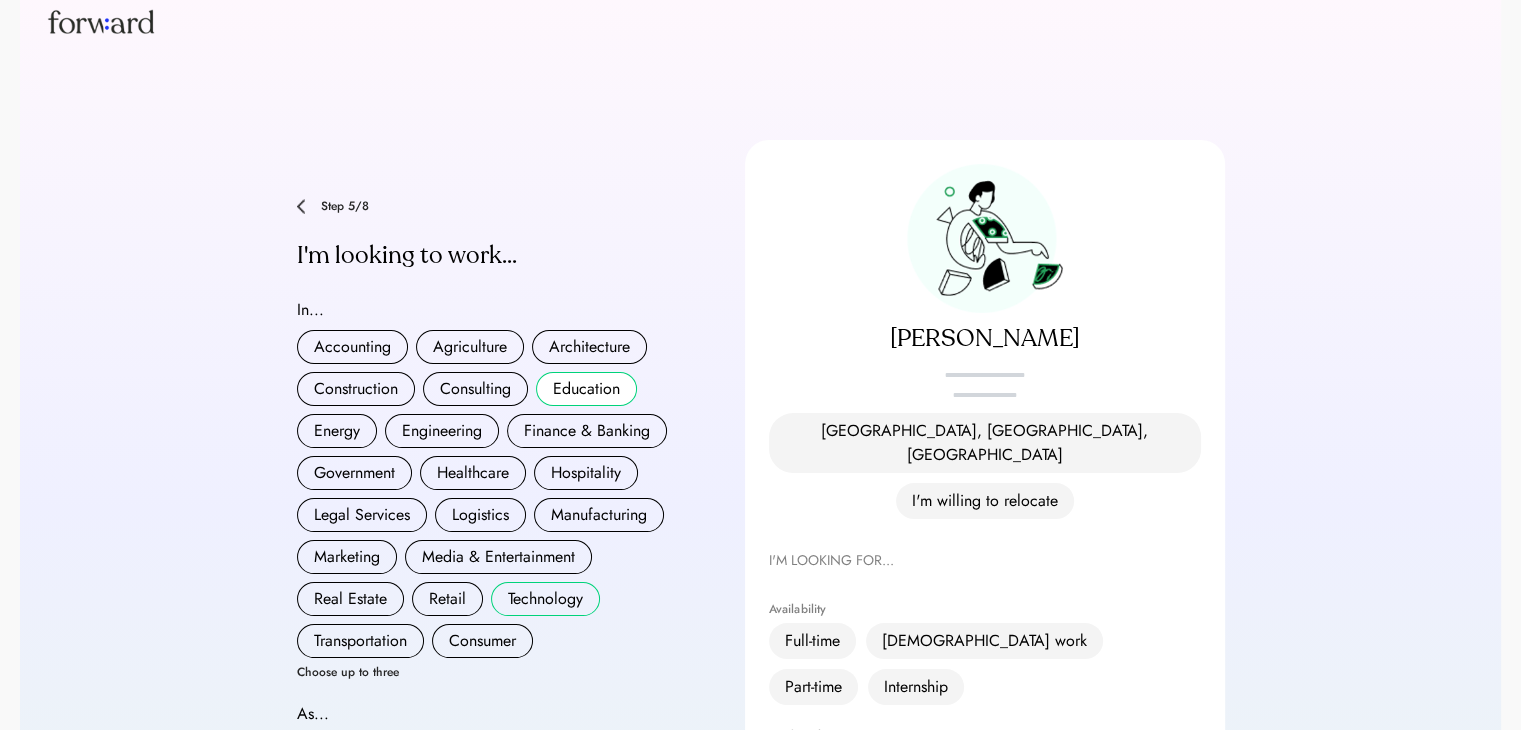 click on "Technology" at bounding box center [545, 599] 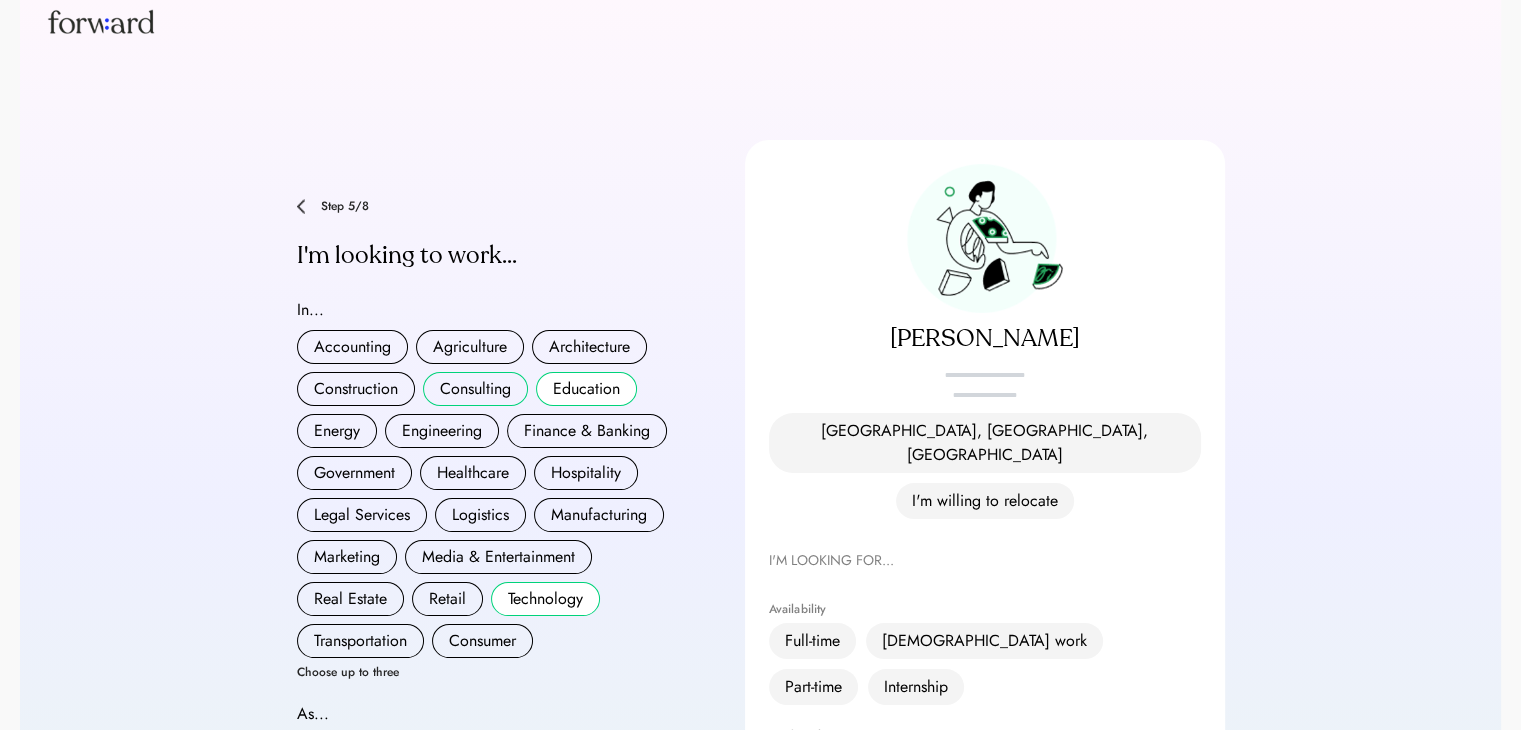 click on "Consulting" at bounding box center (475, 389) 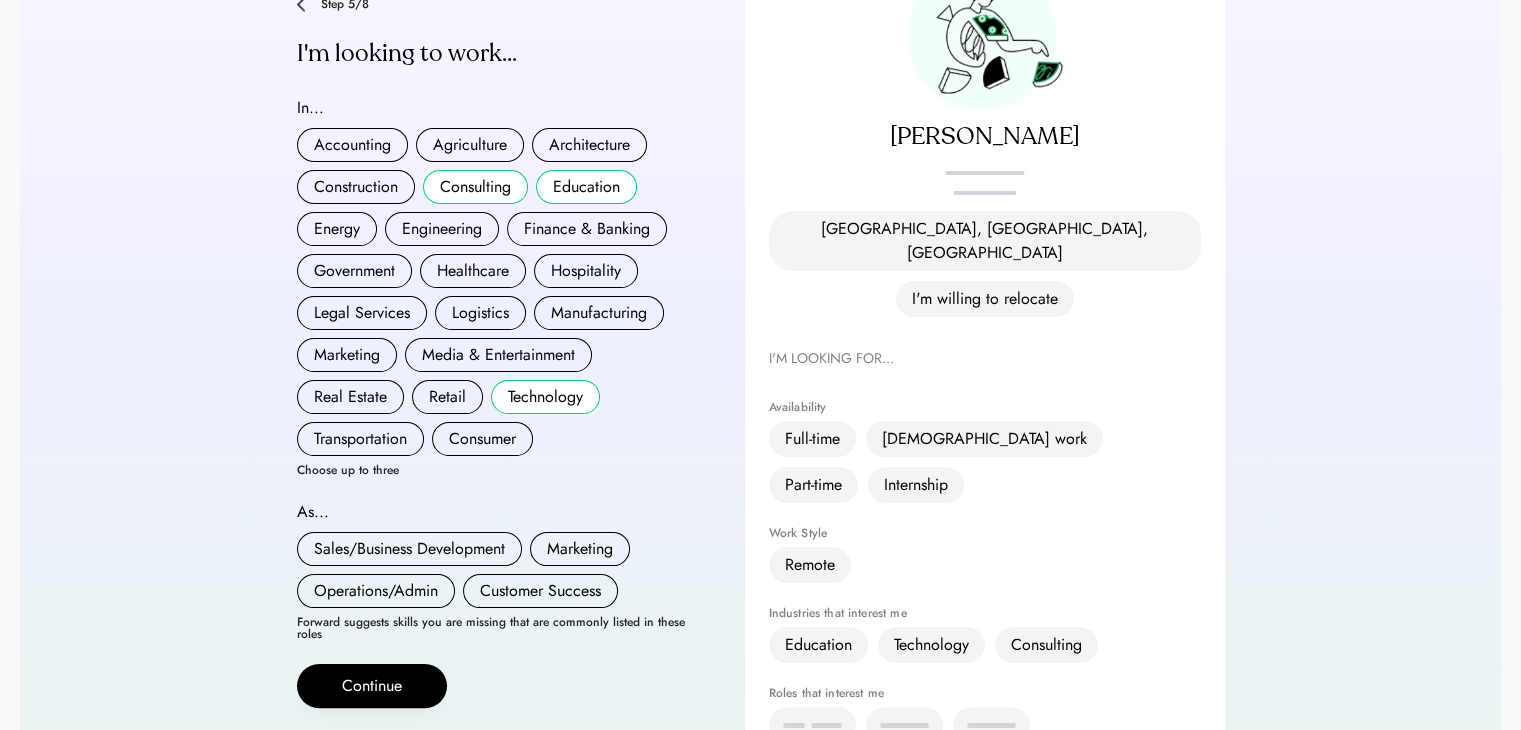 scroll, scrollTop: 256, scrollLeft: 0, axis: vertical 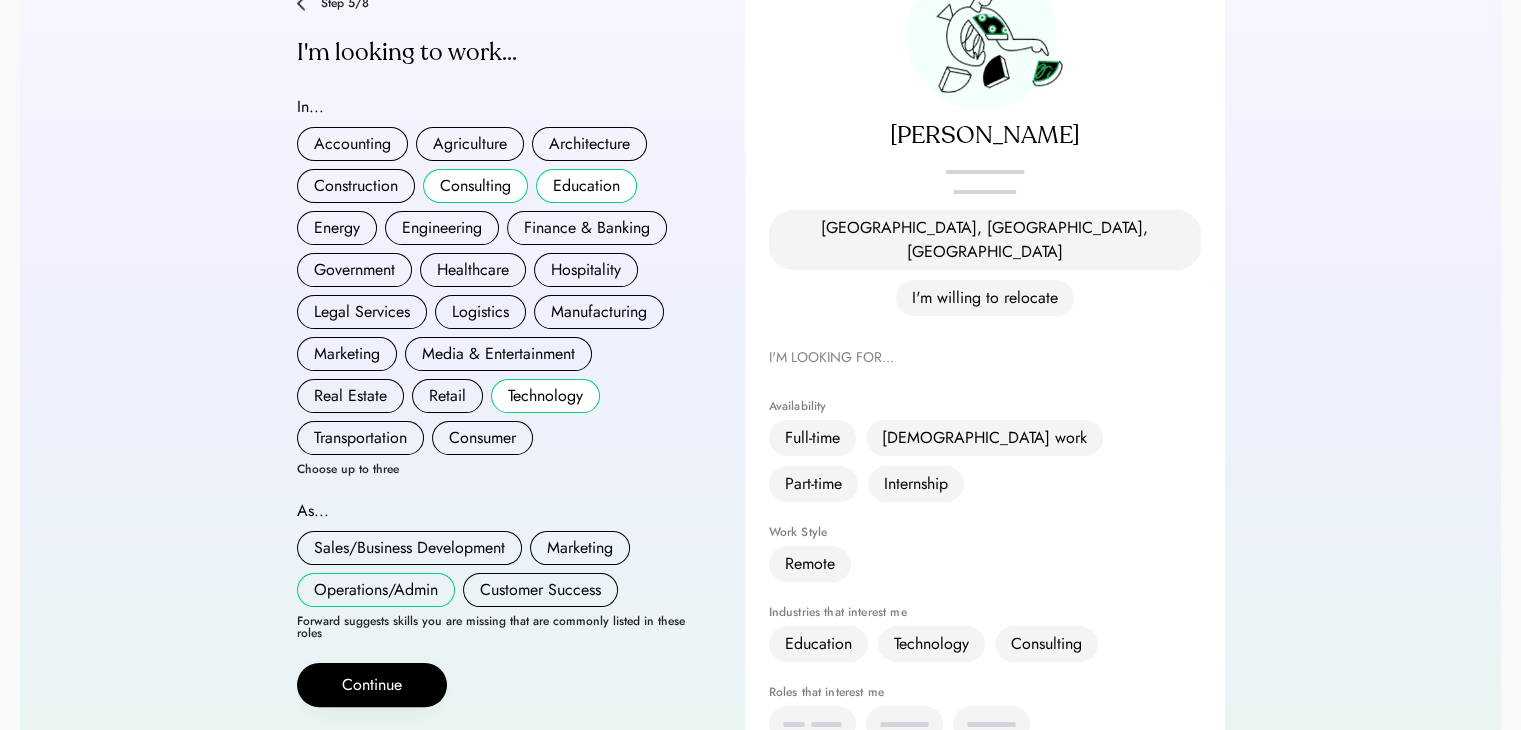 click on "Operations/Admin" at bounding box center (376, 590) 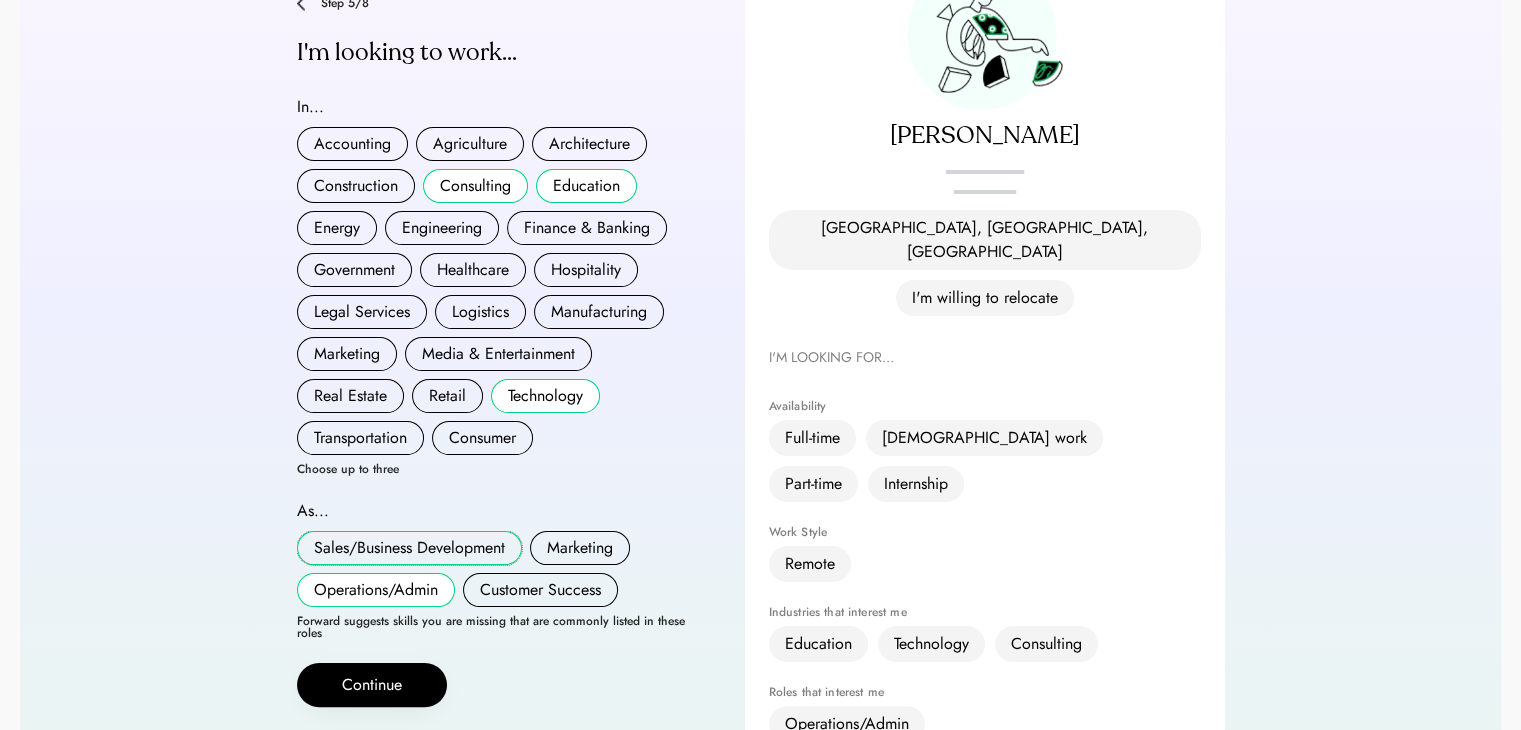 click on "Sales/Business Development" at bounding box center (409, 548) 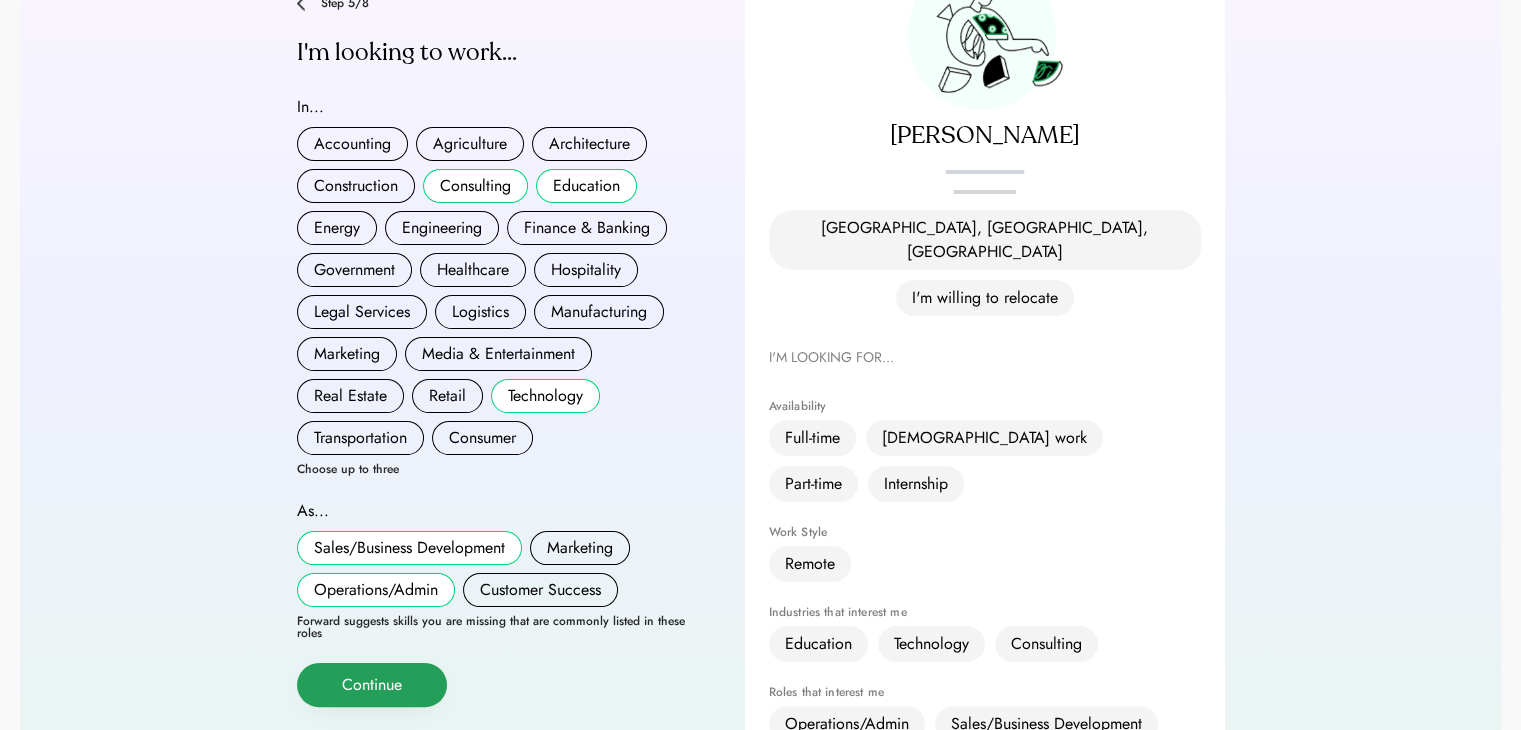 click on "Continue" at bounding box center [372, 685] 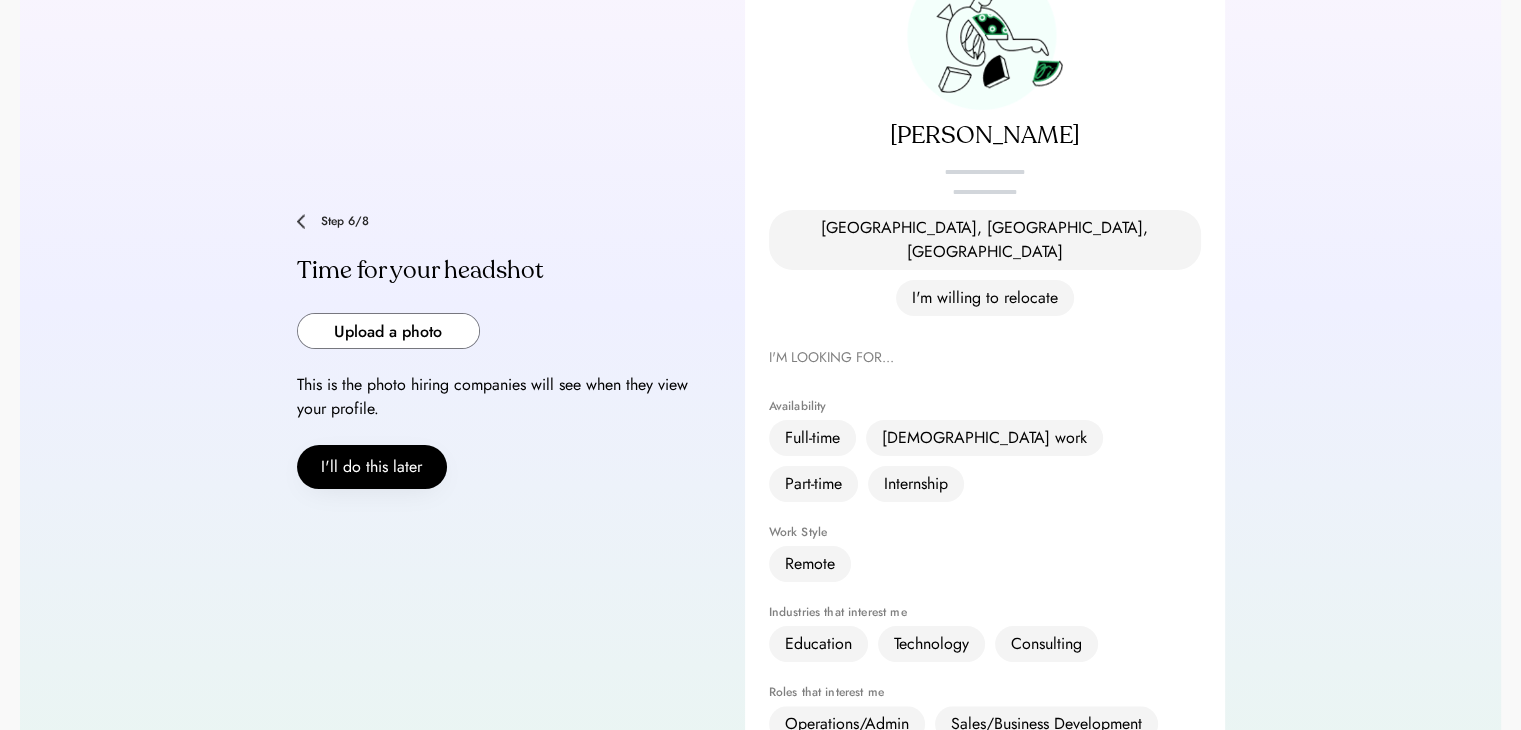 click at bounding box center (388, 331) 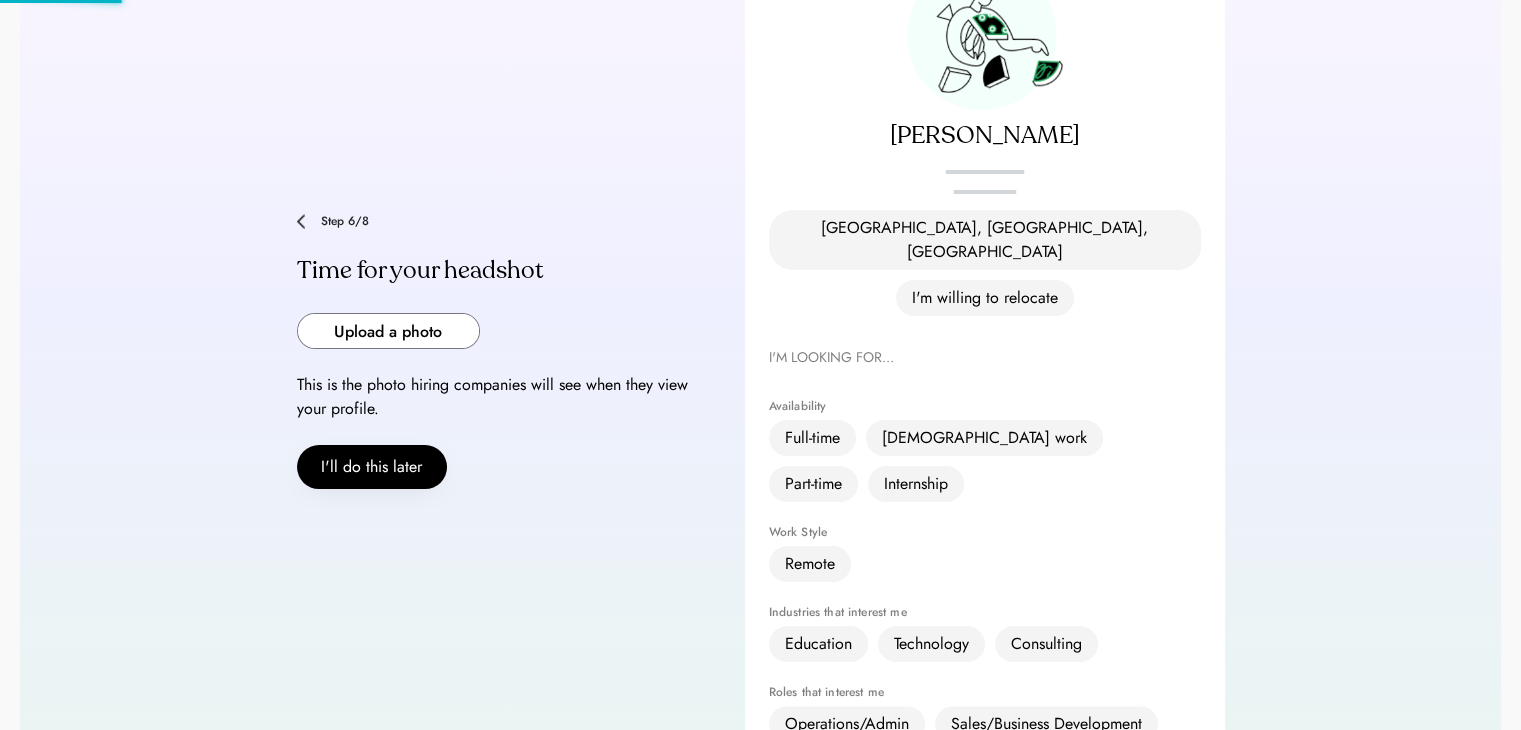 type 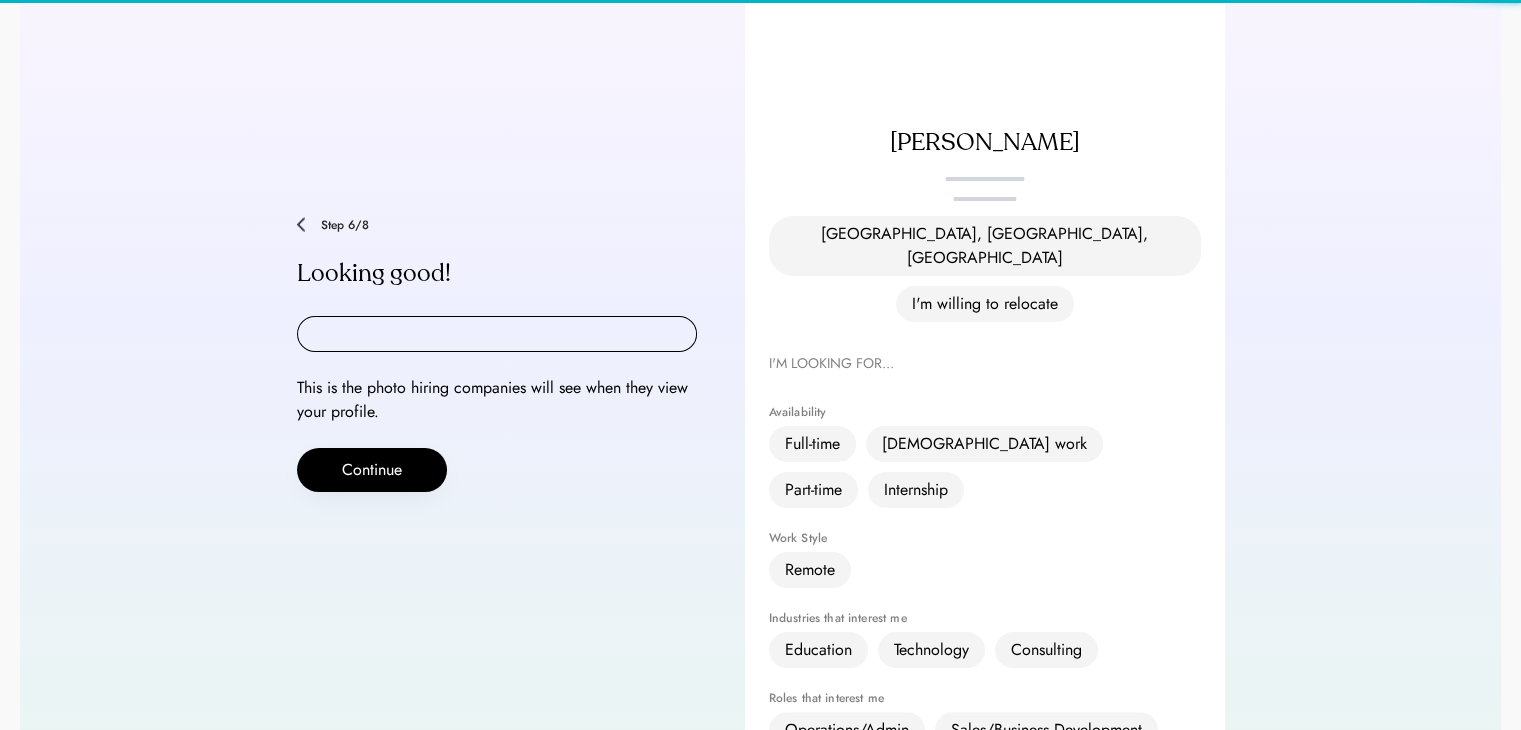 scroll, scrollTop: 259, scrollLeft: 0, axis: vertical 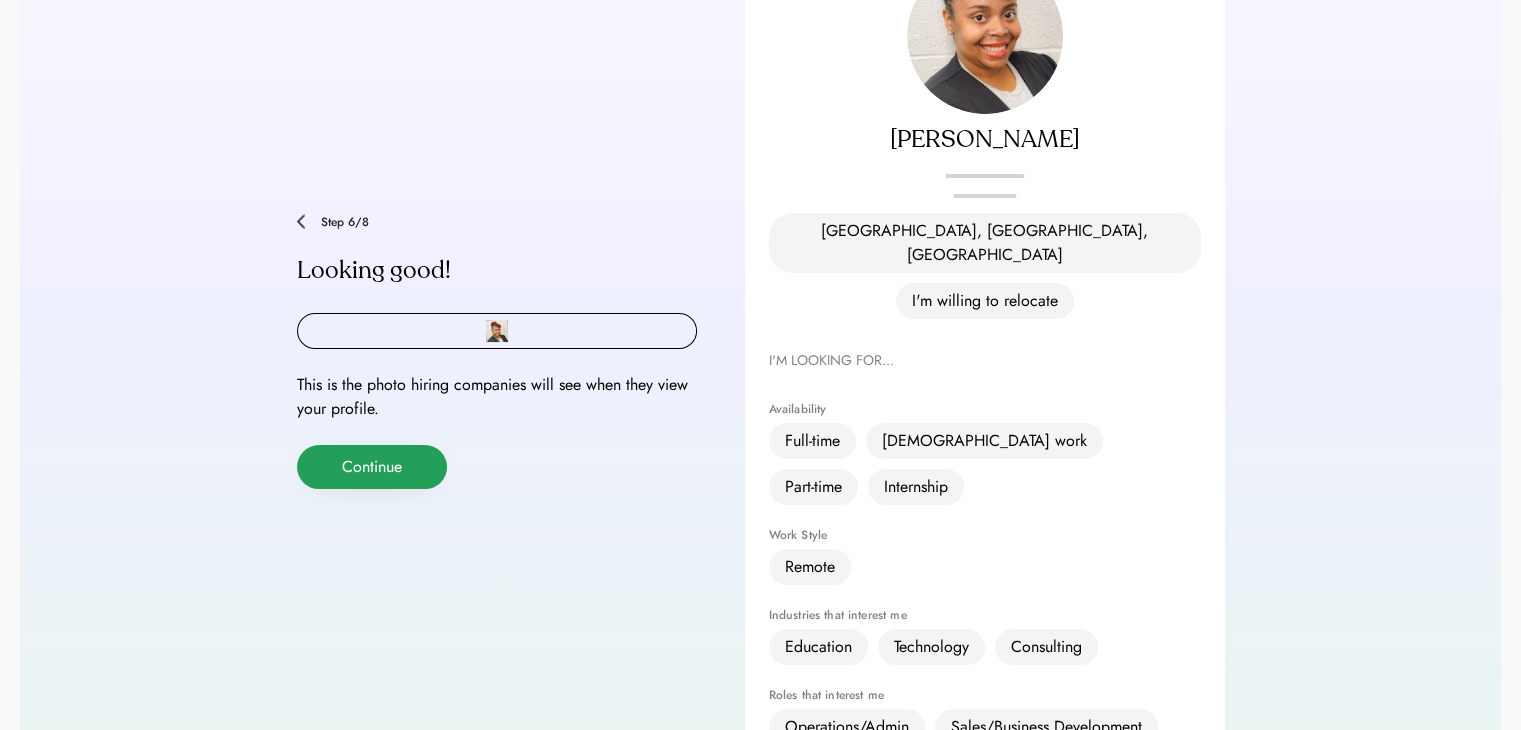 click on "Continue" at bounding box center [372, 467] 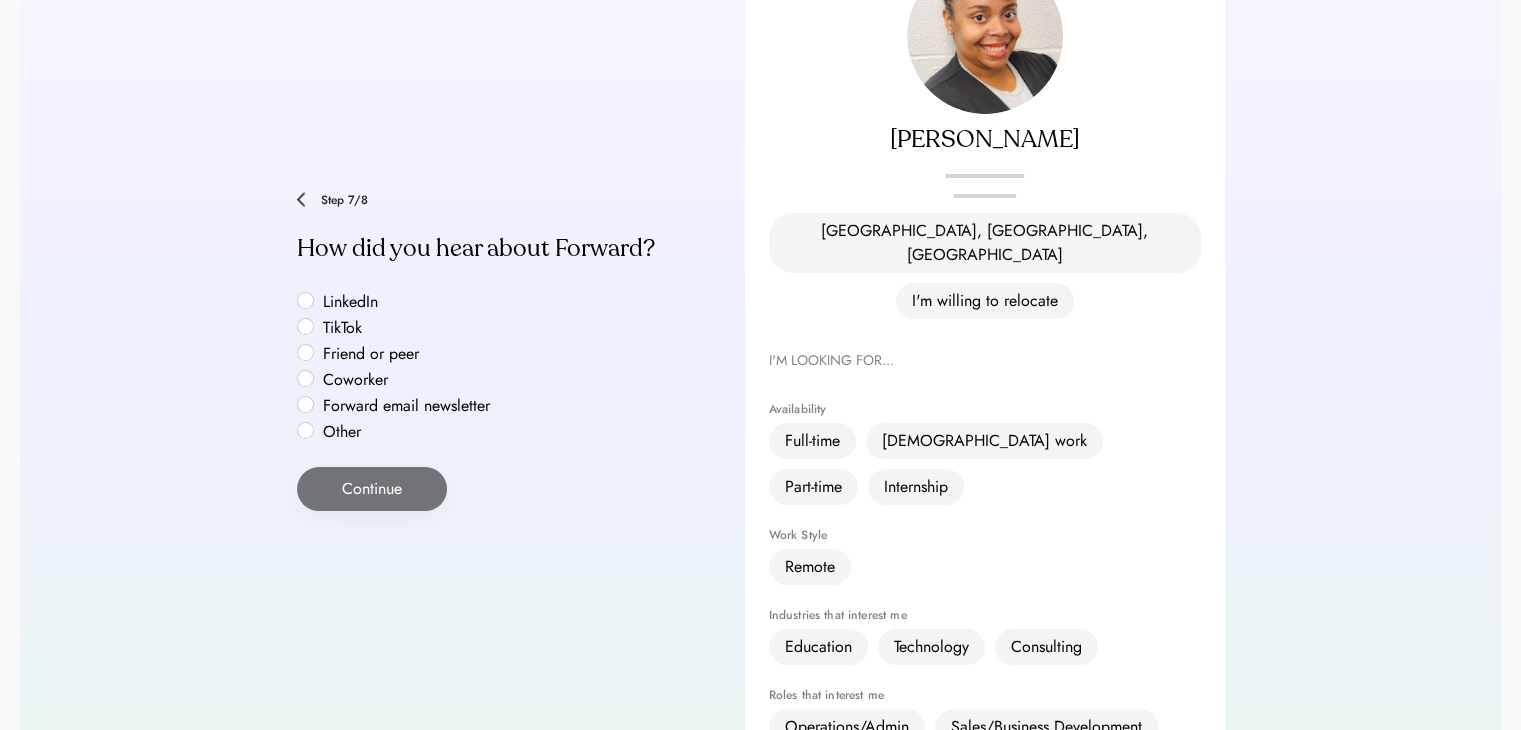 scroll, scrollTop: 237, scrollLeft: 0, axis: vertical 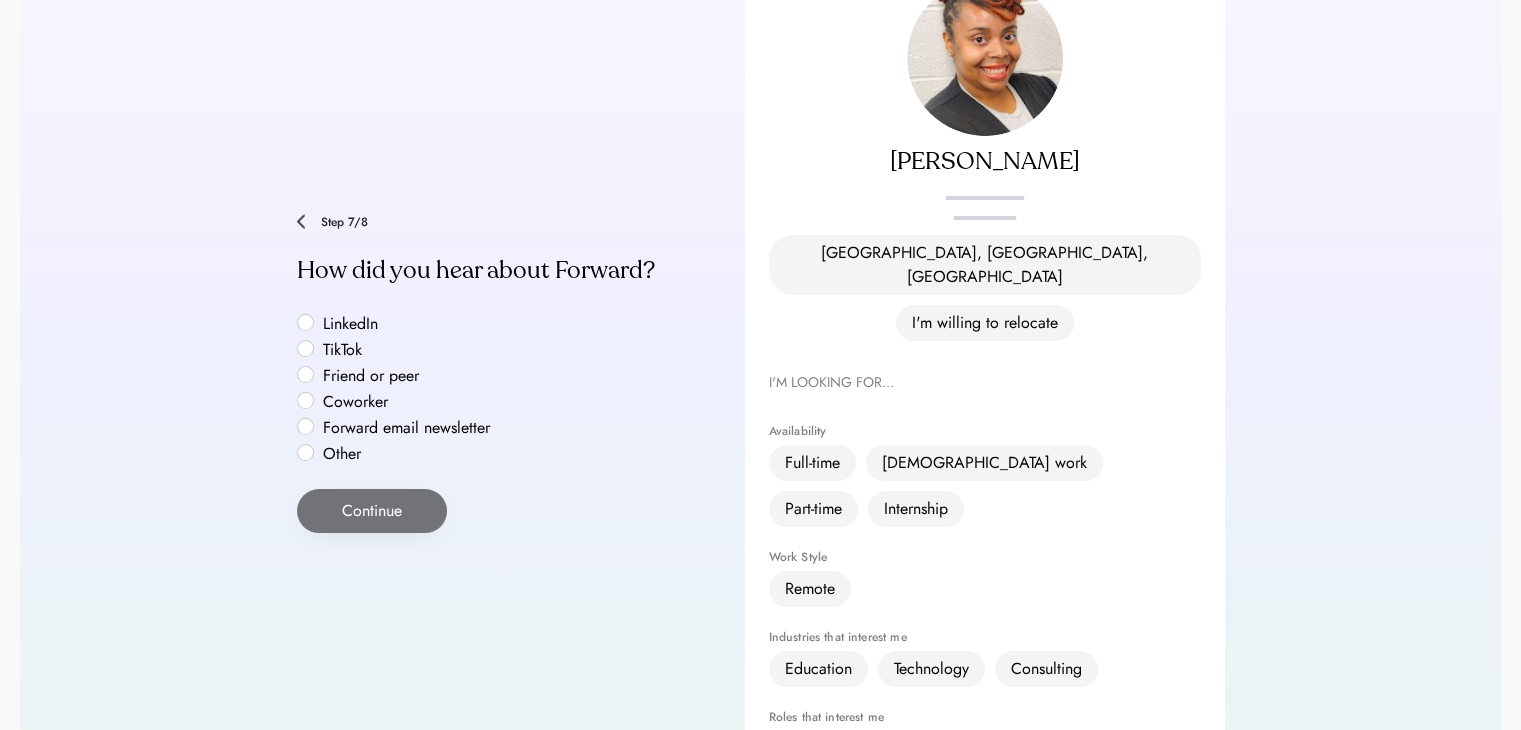 click on "Other" at bounding box center (407, 454) 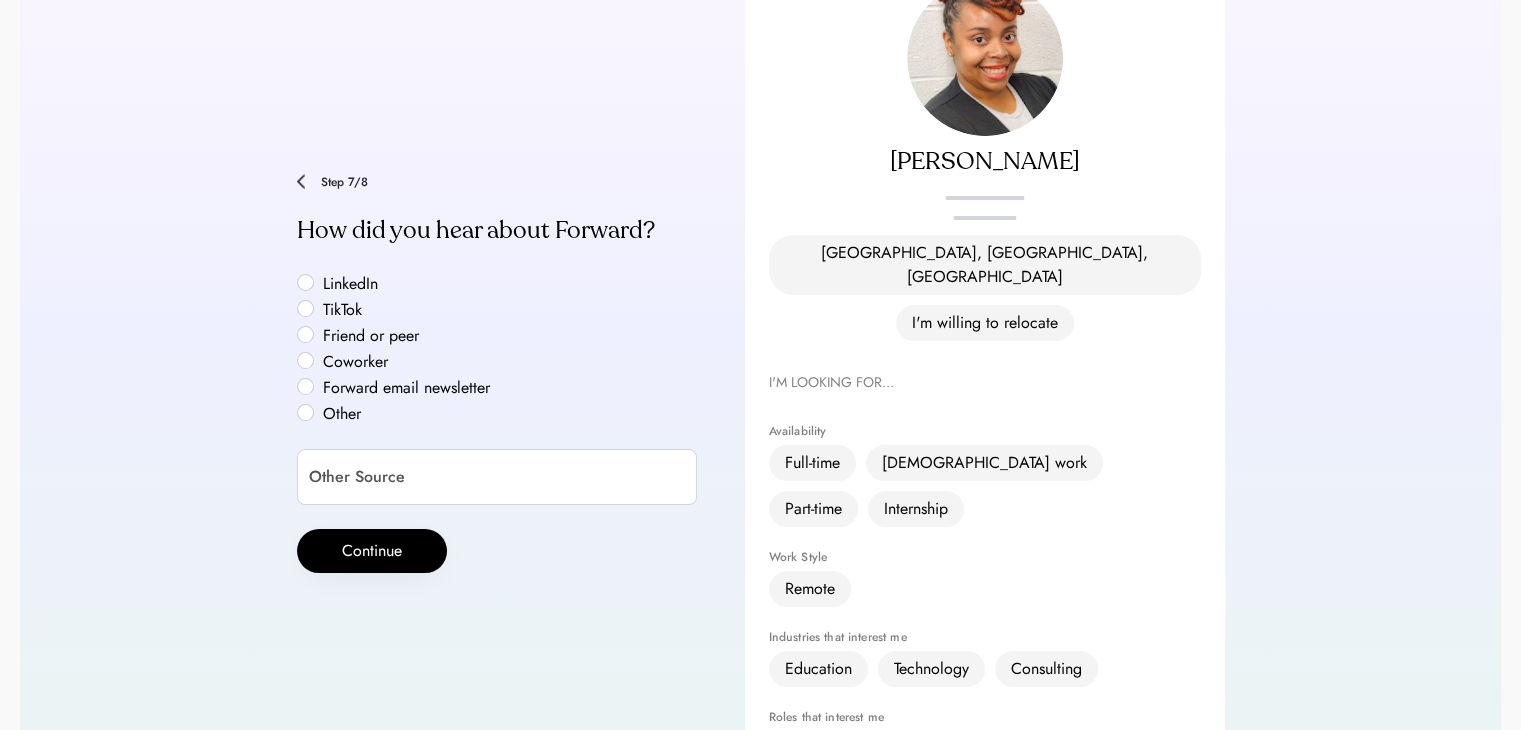 scroll, scrollTop: 197, scrollLeft: 0, axis: vertical 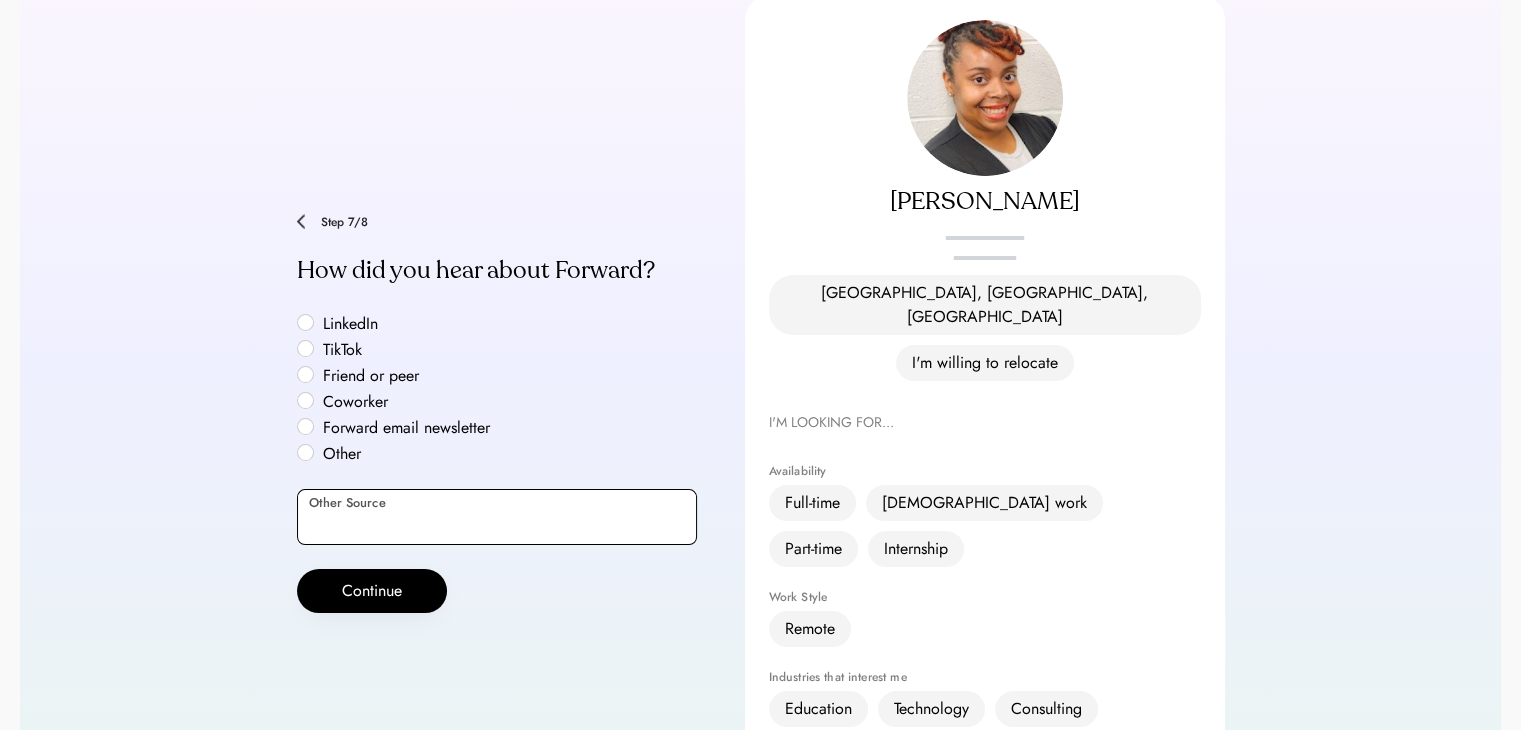 click at bounding box center (497, 517) 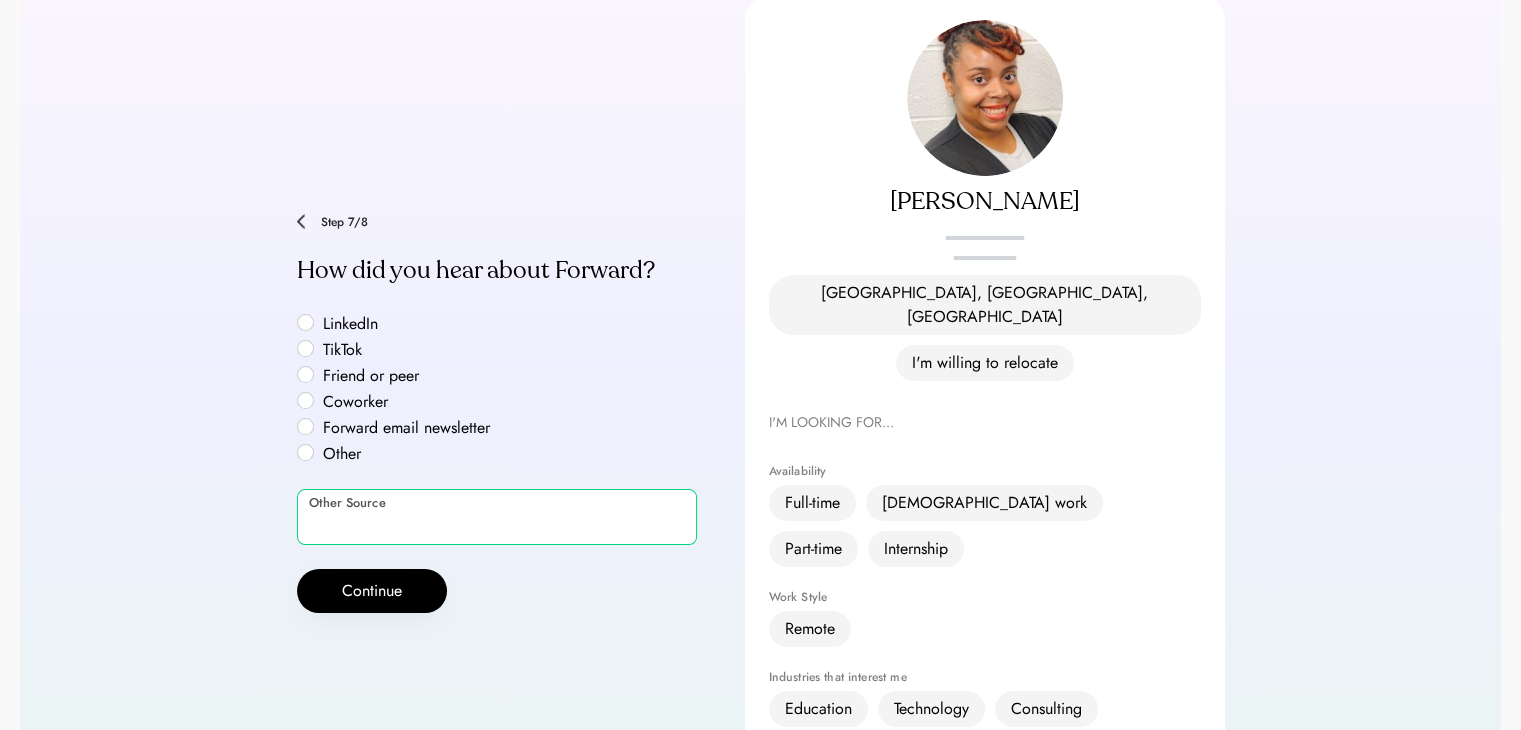 type on "*" 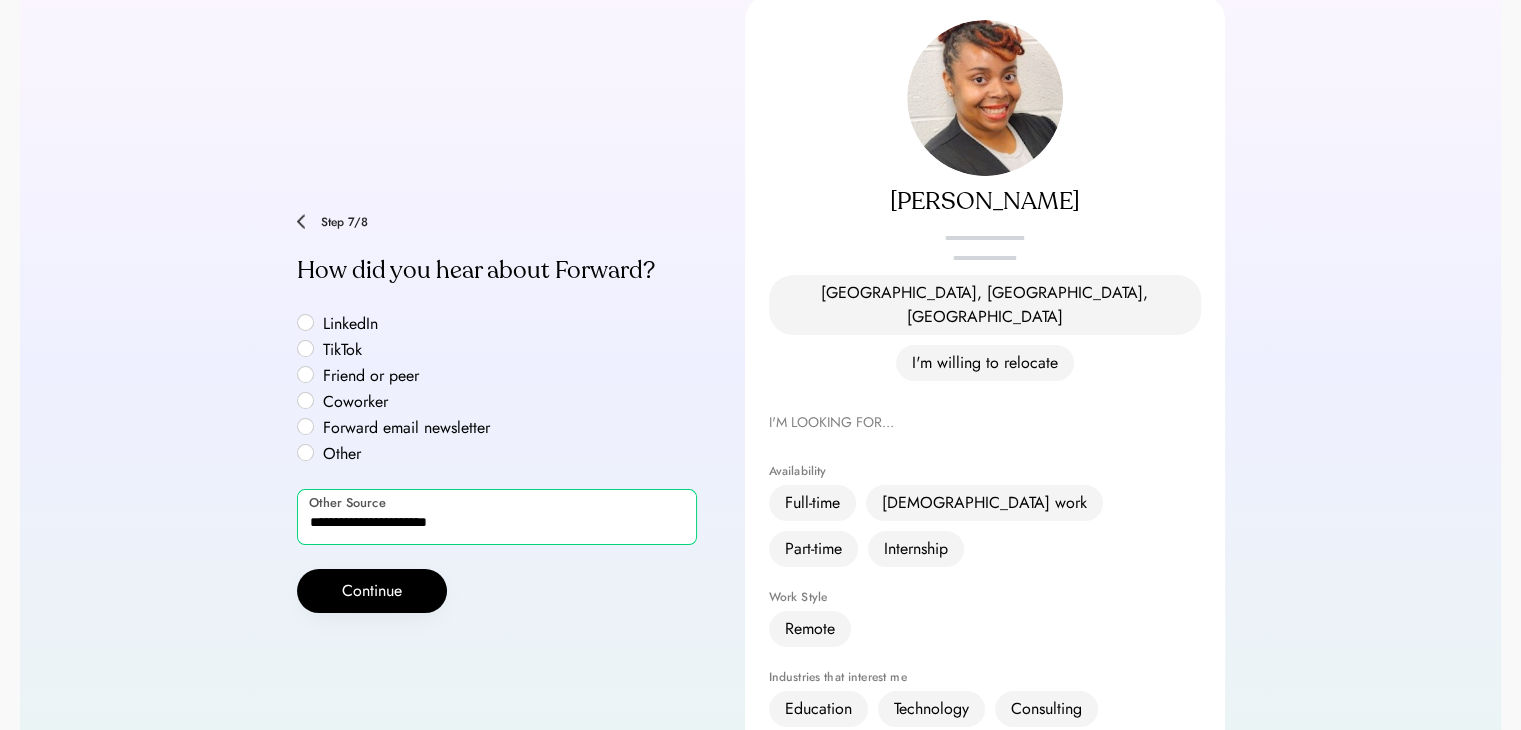 type on "**********" 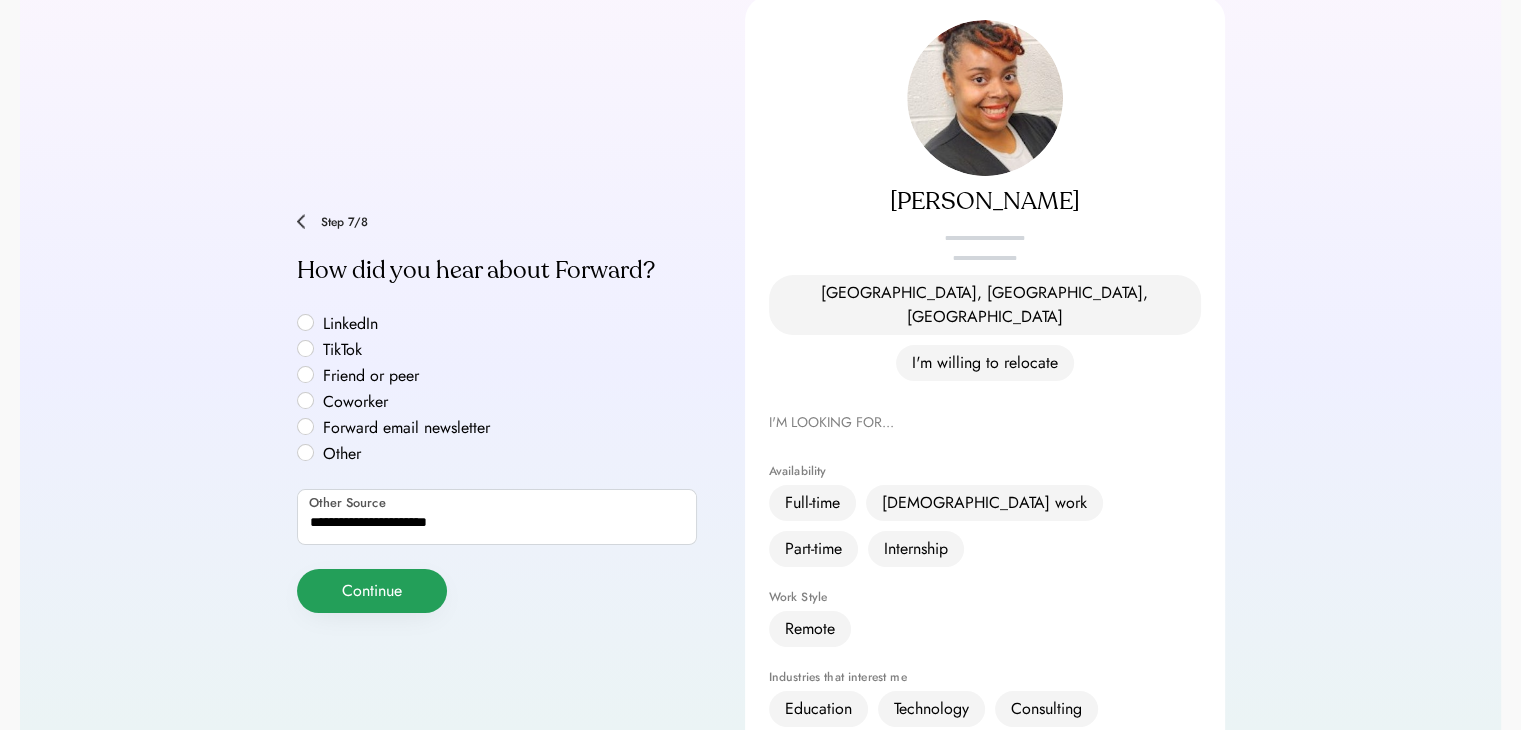 click on "Continue" at bounding box center [372, 591] 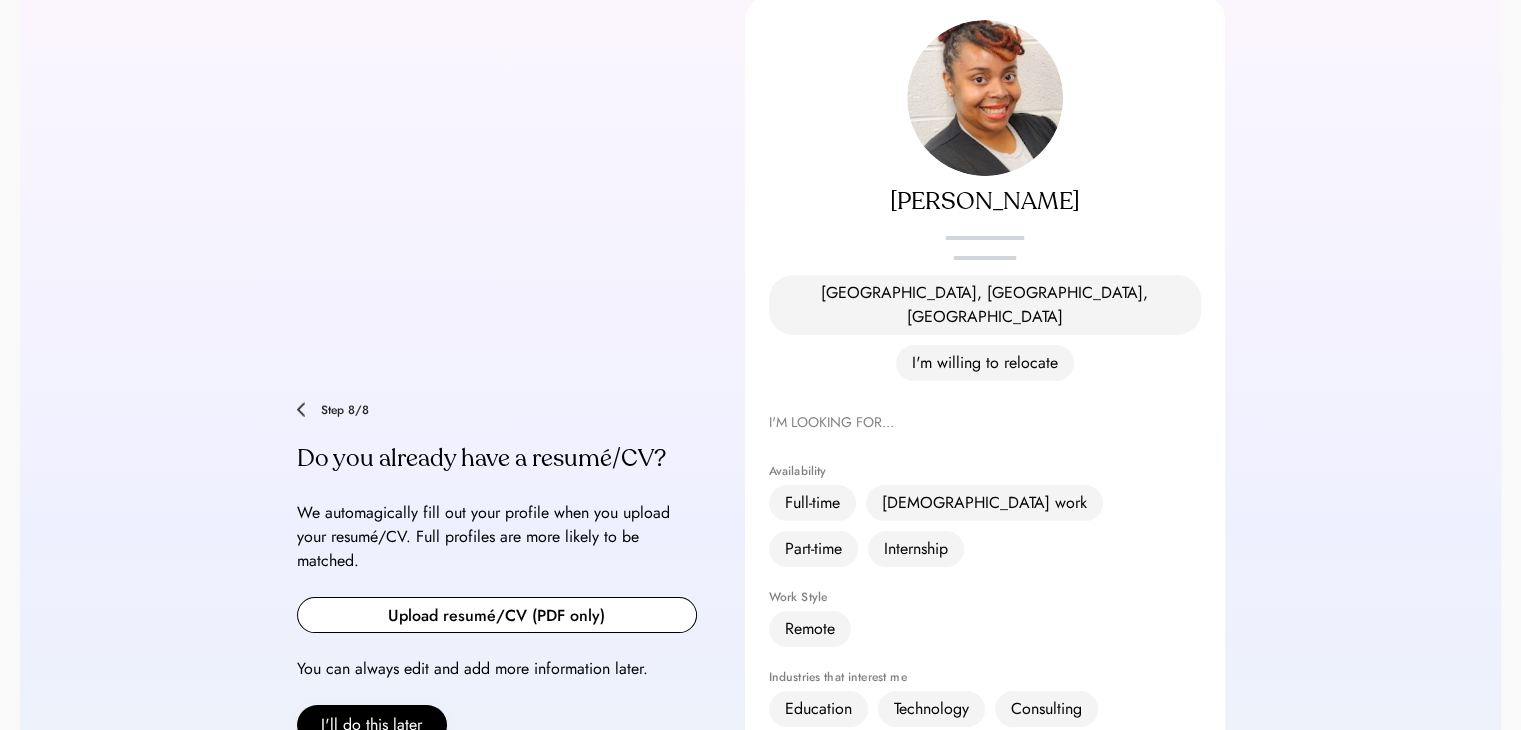 scroll, scrollTop: 385, scrollLeft: 0, axis: vertical 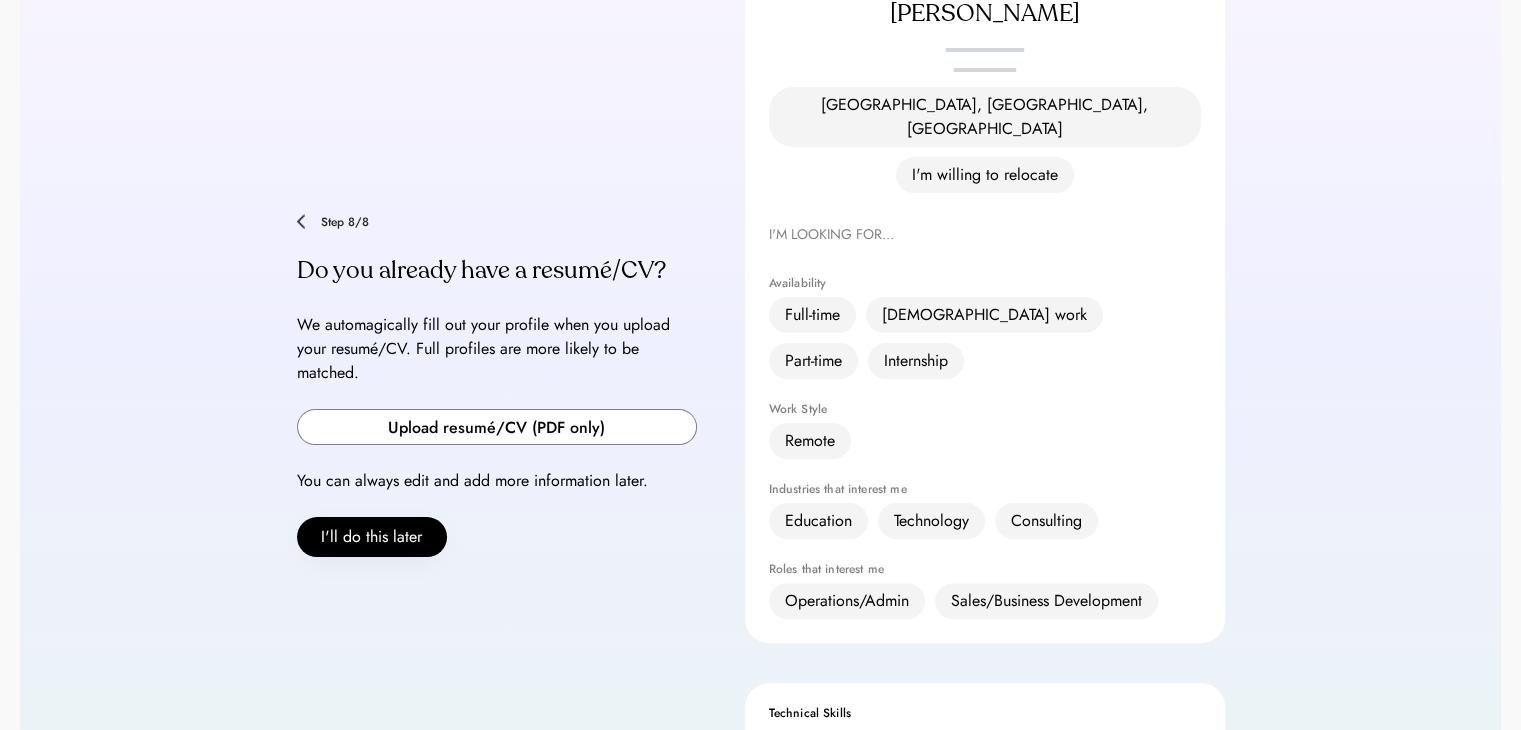 click at bounding box center [497, 427] 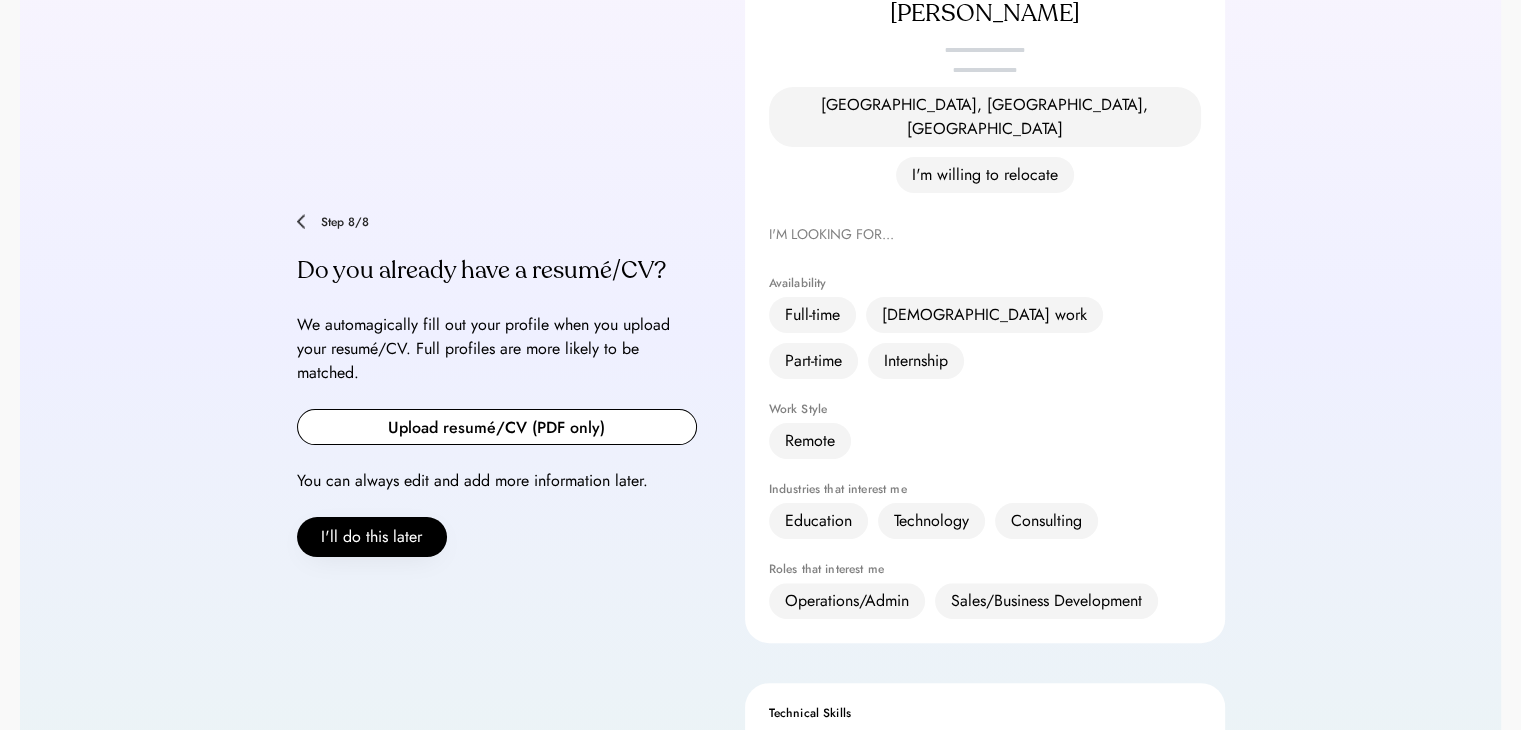 type on "**********" 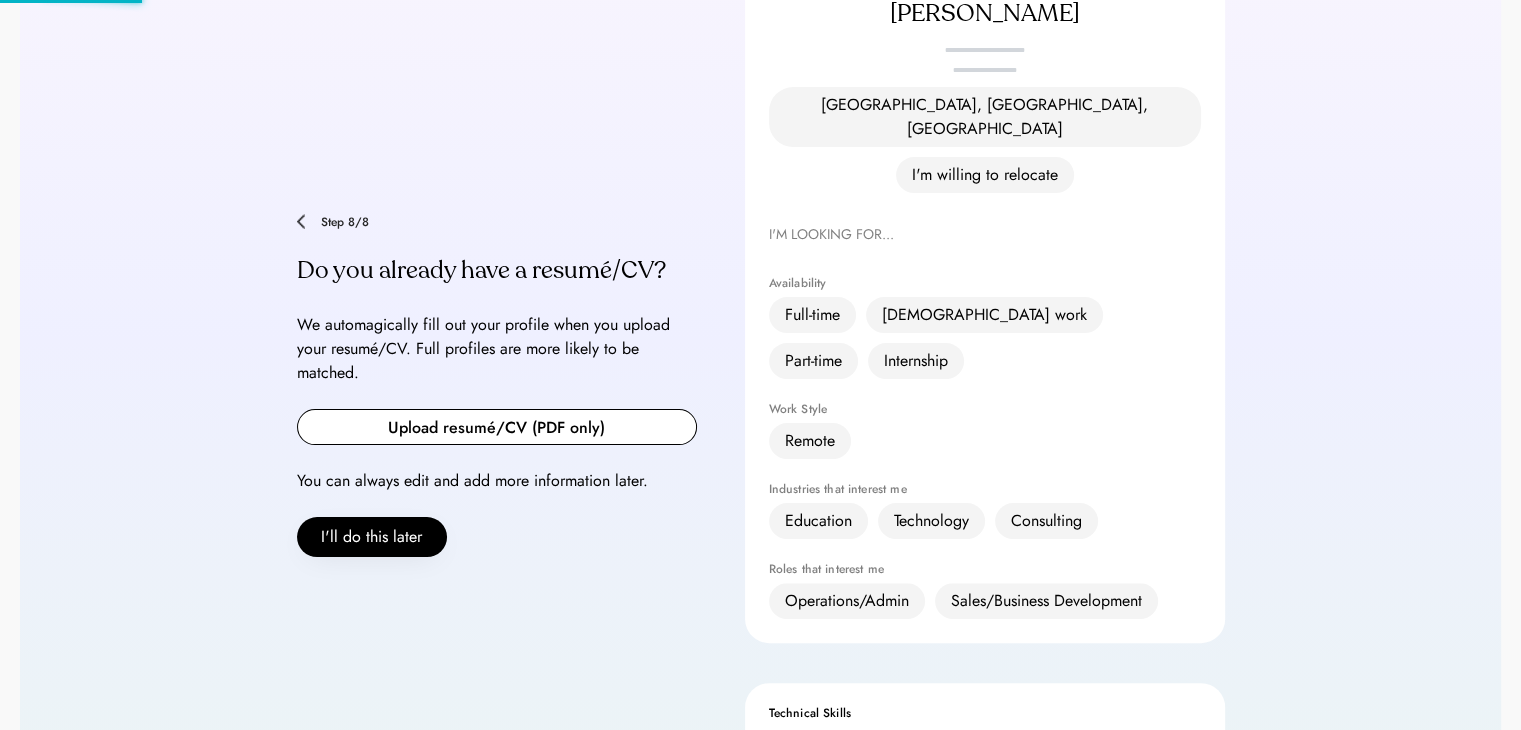 type 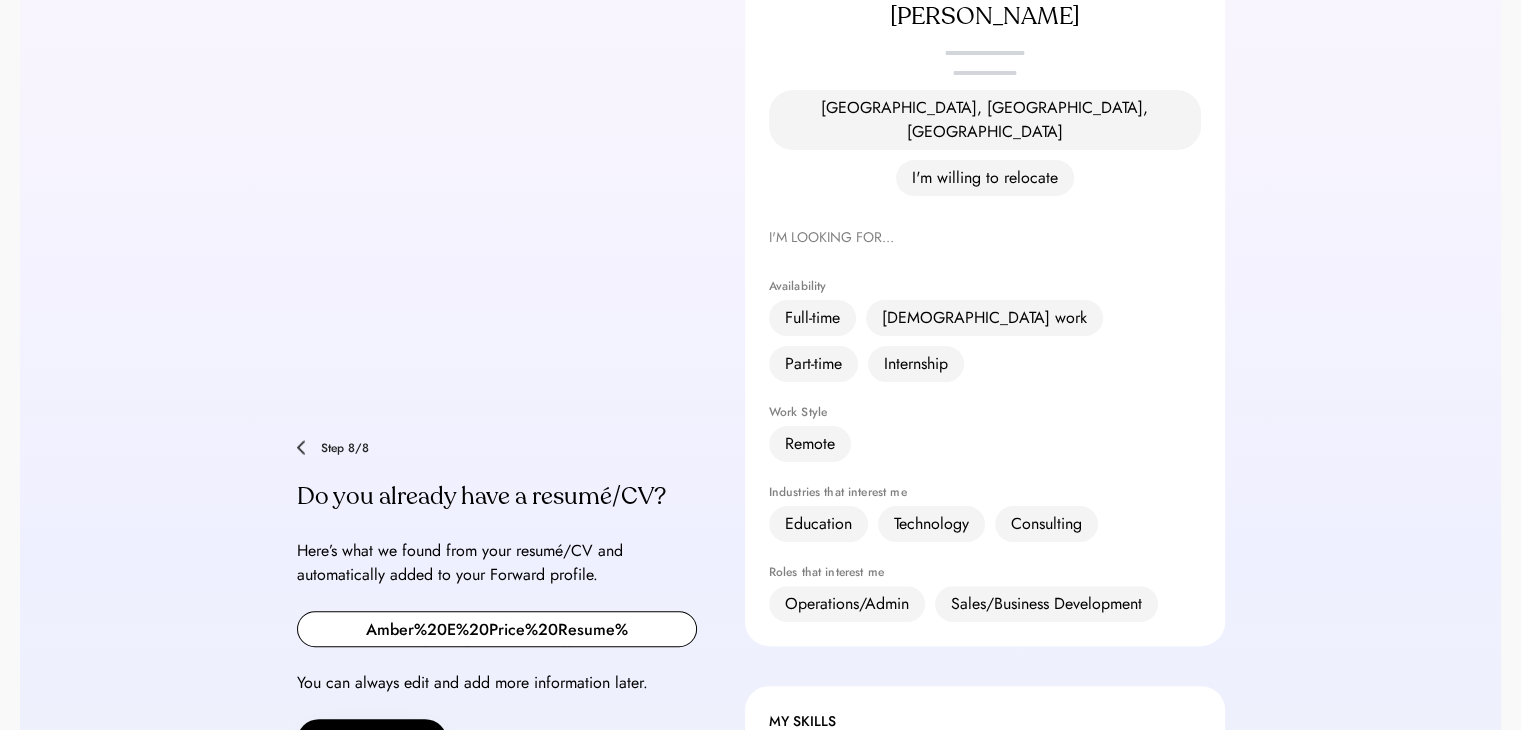 scroll, scrollTop: 605, scrollLeft: 0, axis: vertical 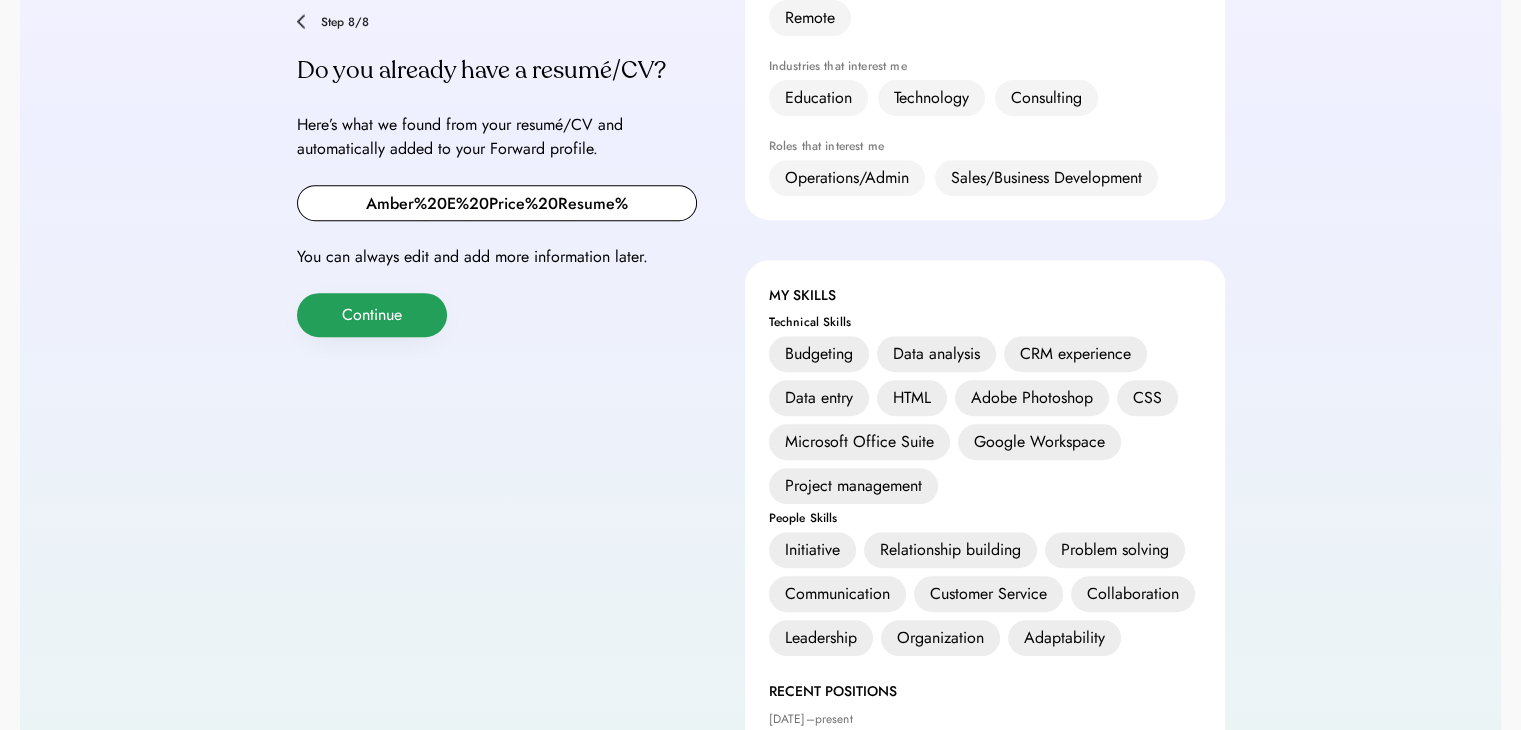 click on "Continue" at bounding box center (372, 315) 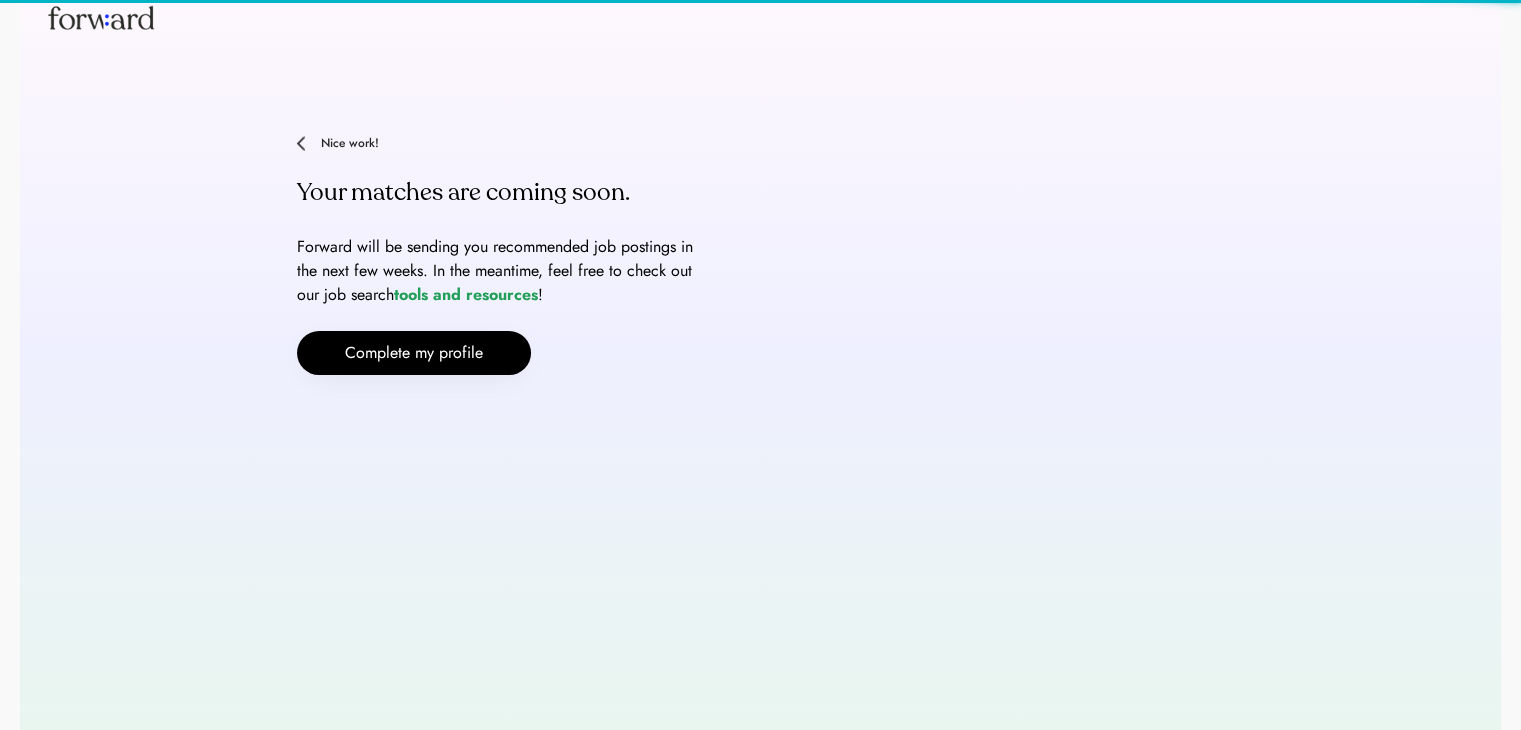 scroll, scrollTop: 57, scrollLeft: 0, axis: vertical 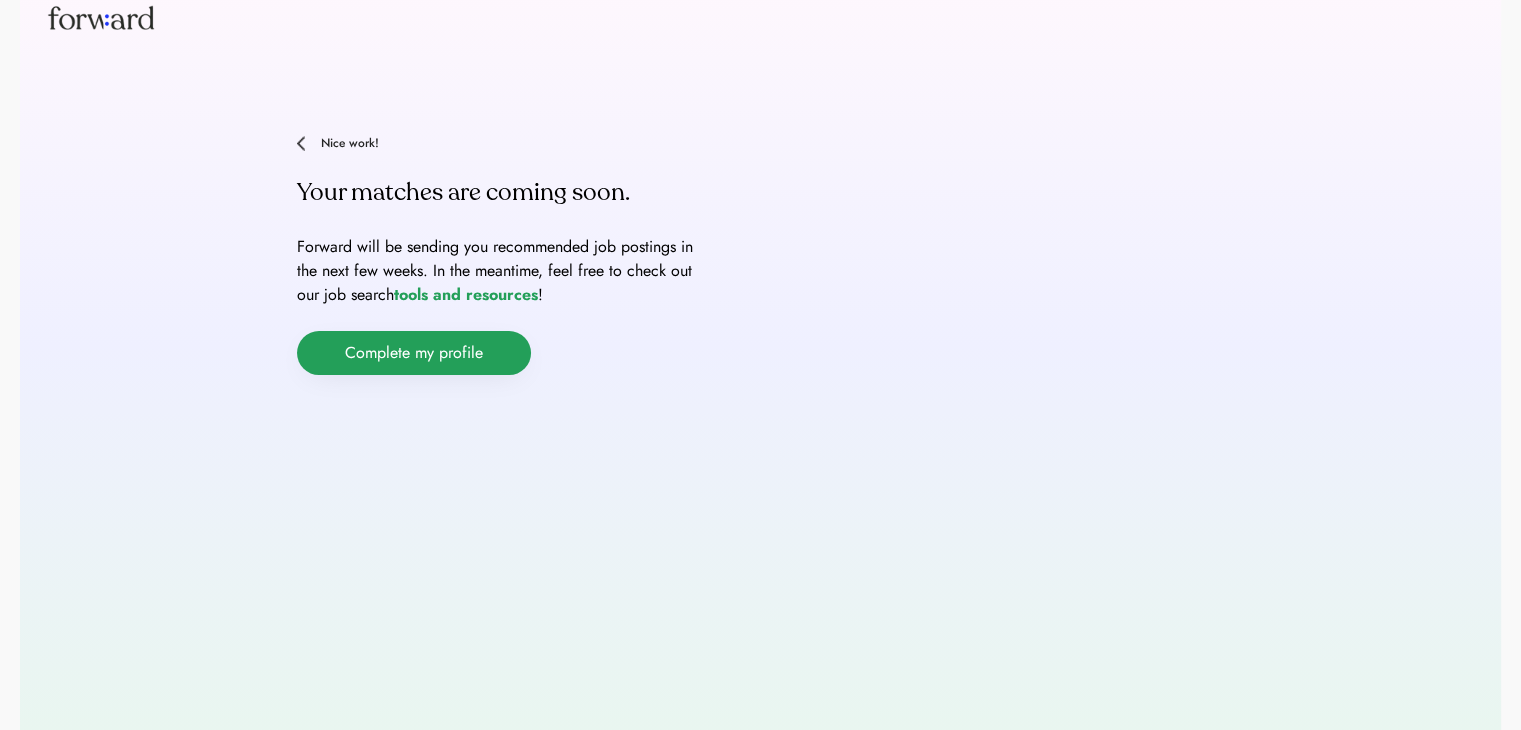 click on "Complete my profile" at bounding box center [414, 353] 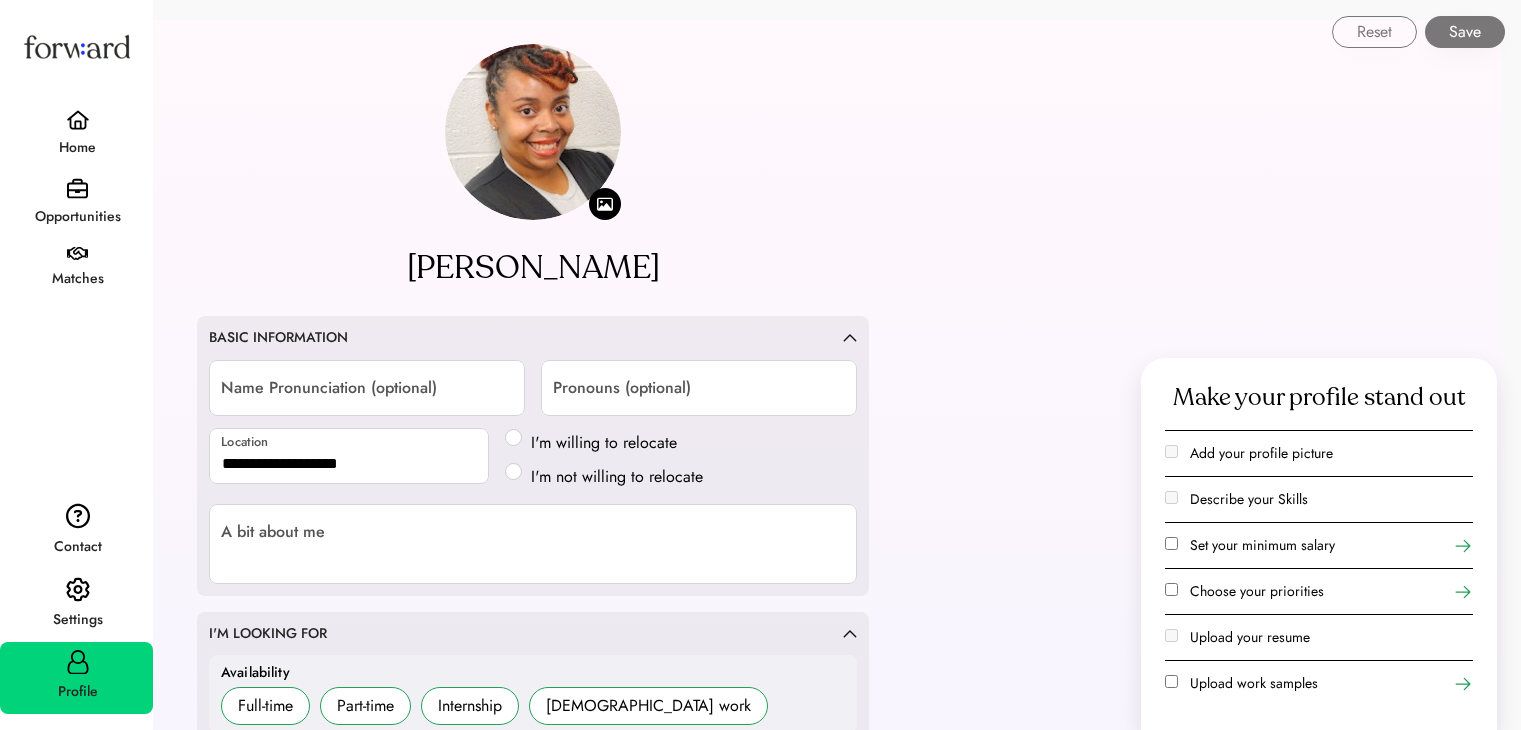scroll, scrollTop: 0, scrollLeft: 0, axis: both 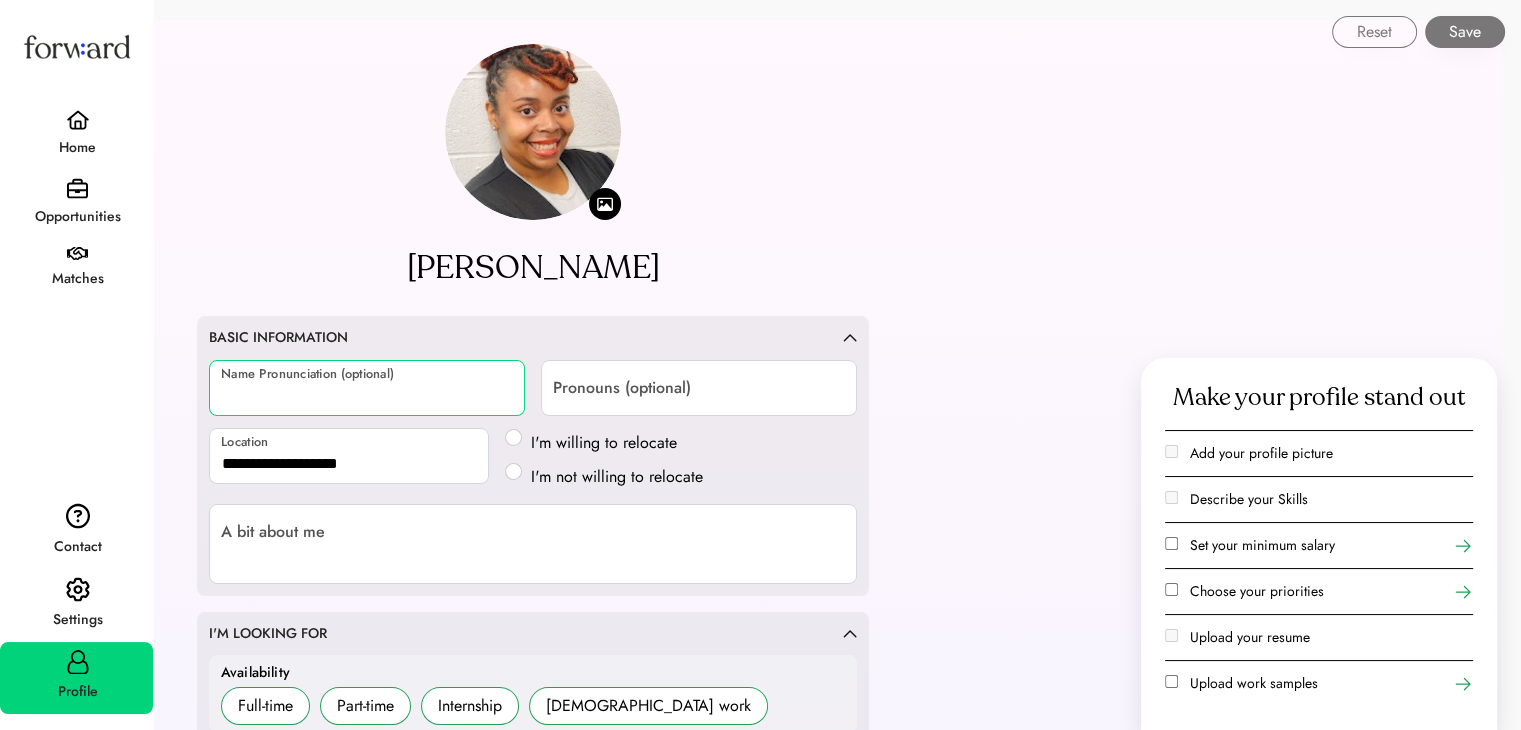 click at bounding box center [367, 388] 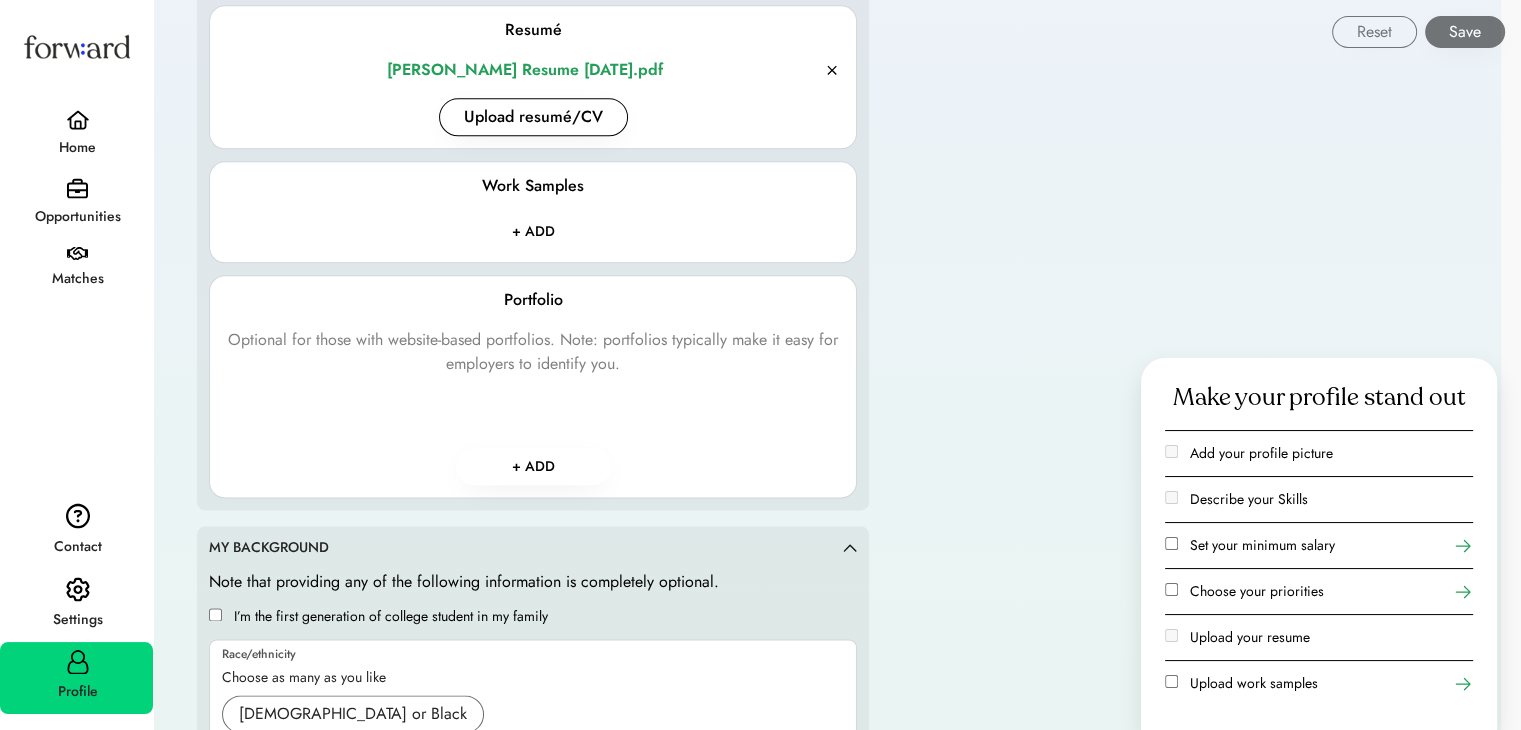 scroll, scrollTop: 2688, scrollLeft: 0, axis: vertical 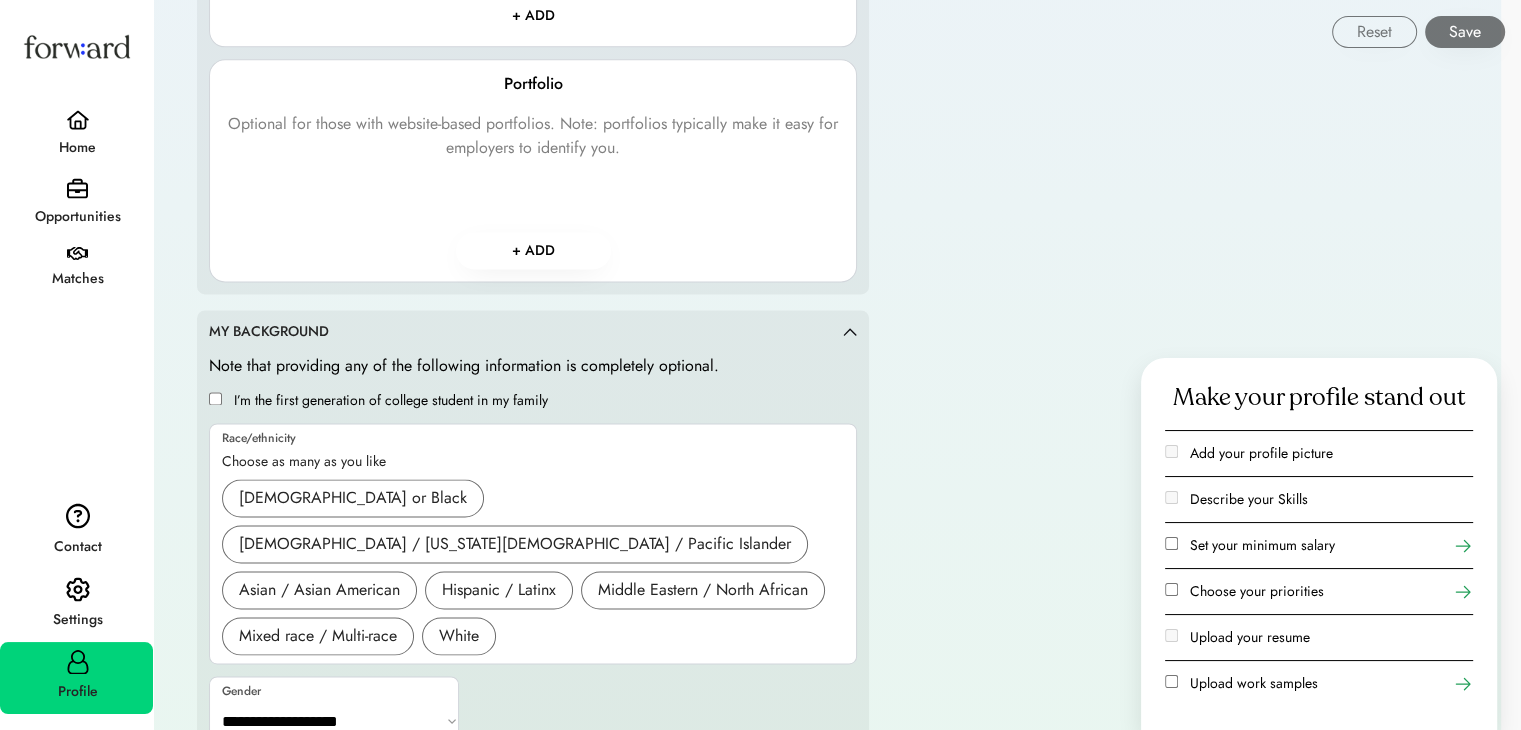 click on "**********" at bounding box center [335, 721] 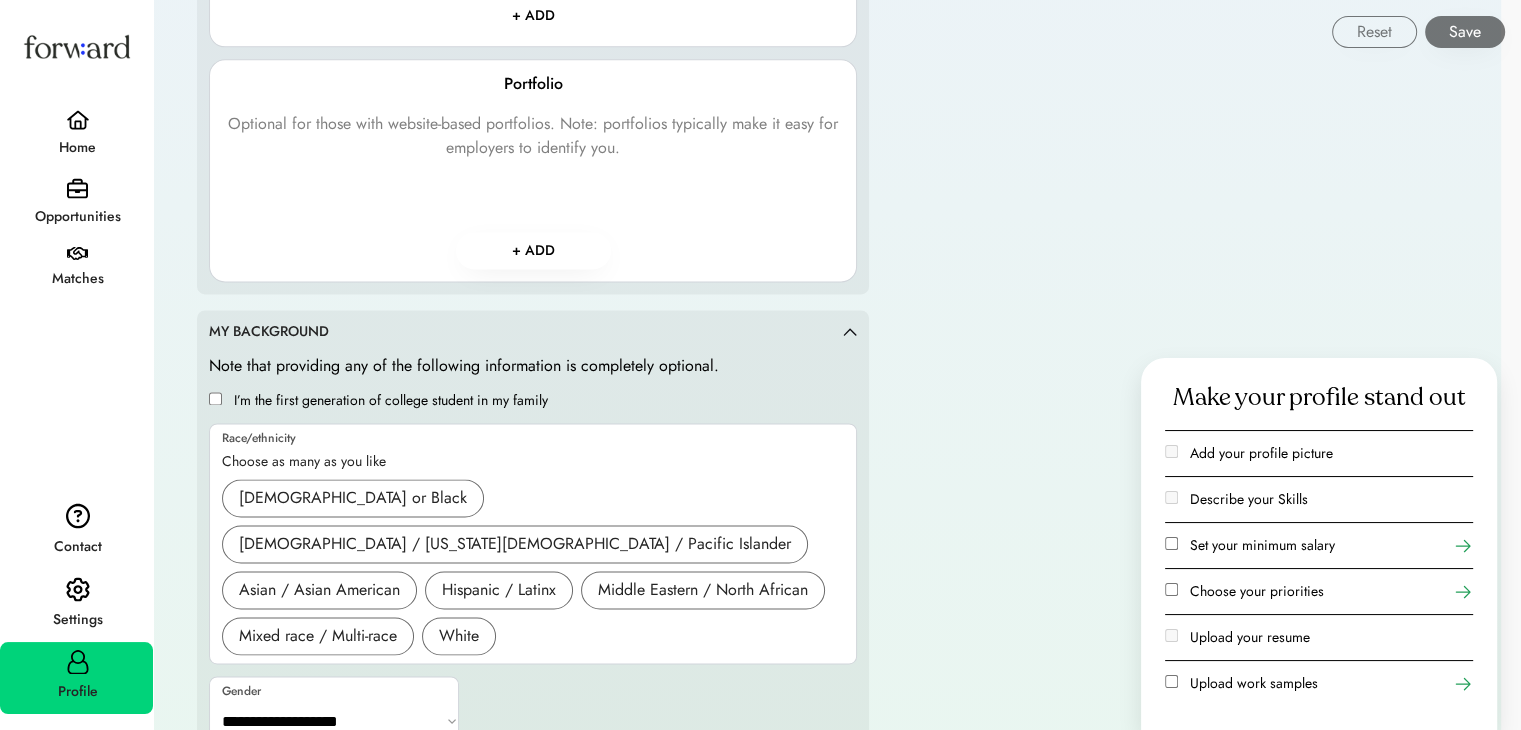 select on "*******" 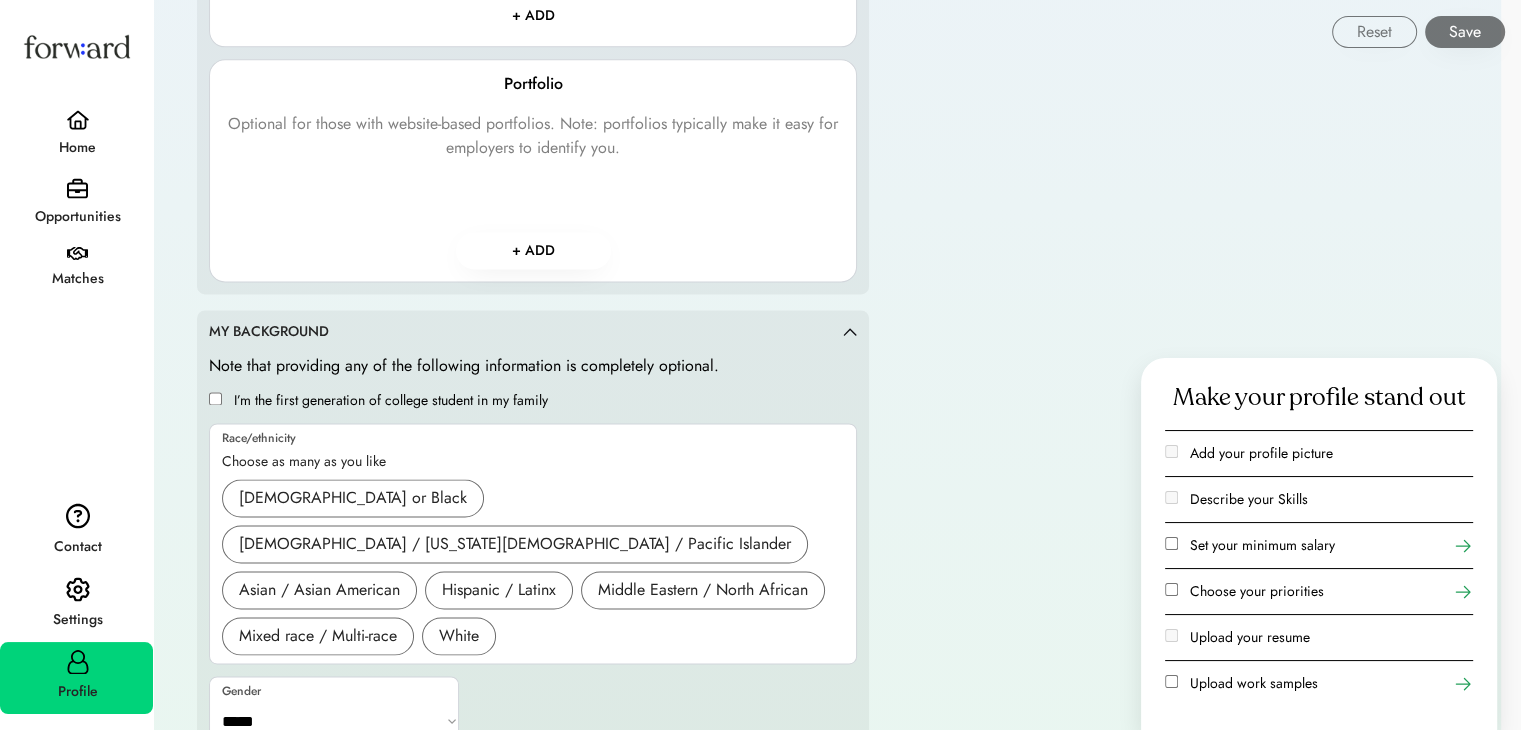 click on "**********" at bounding box center [335, 721] 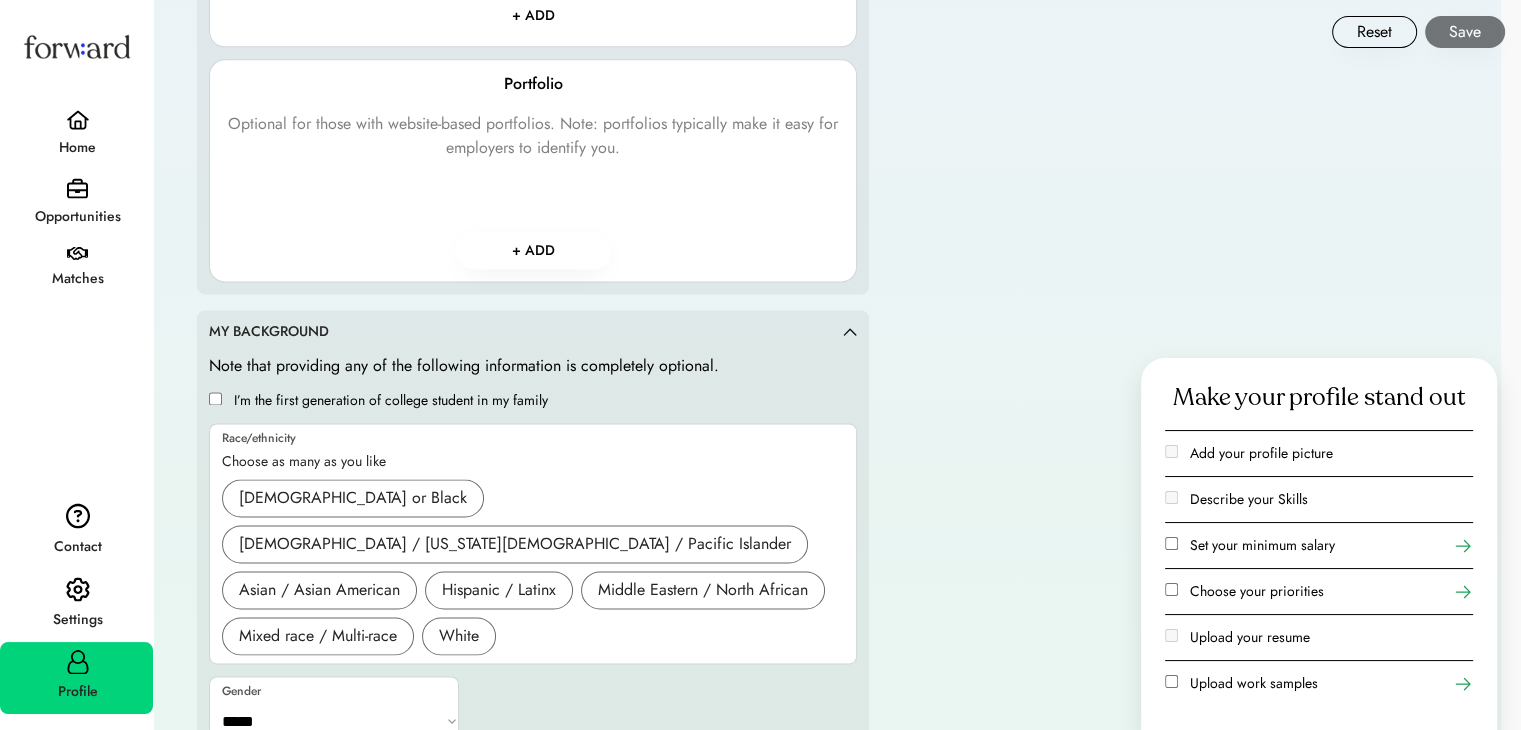 click on "**********" at bounding box center (533, 550) 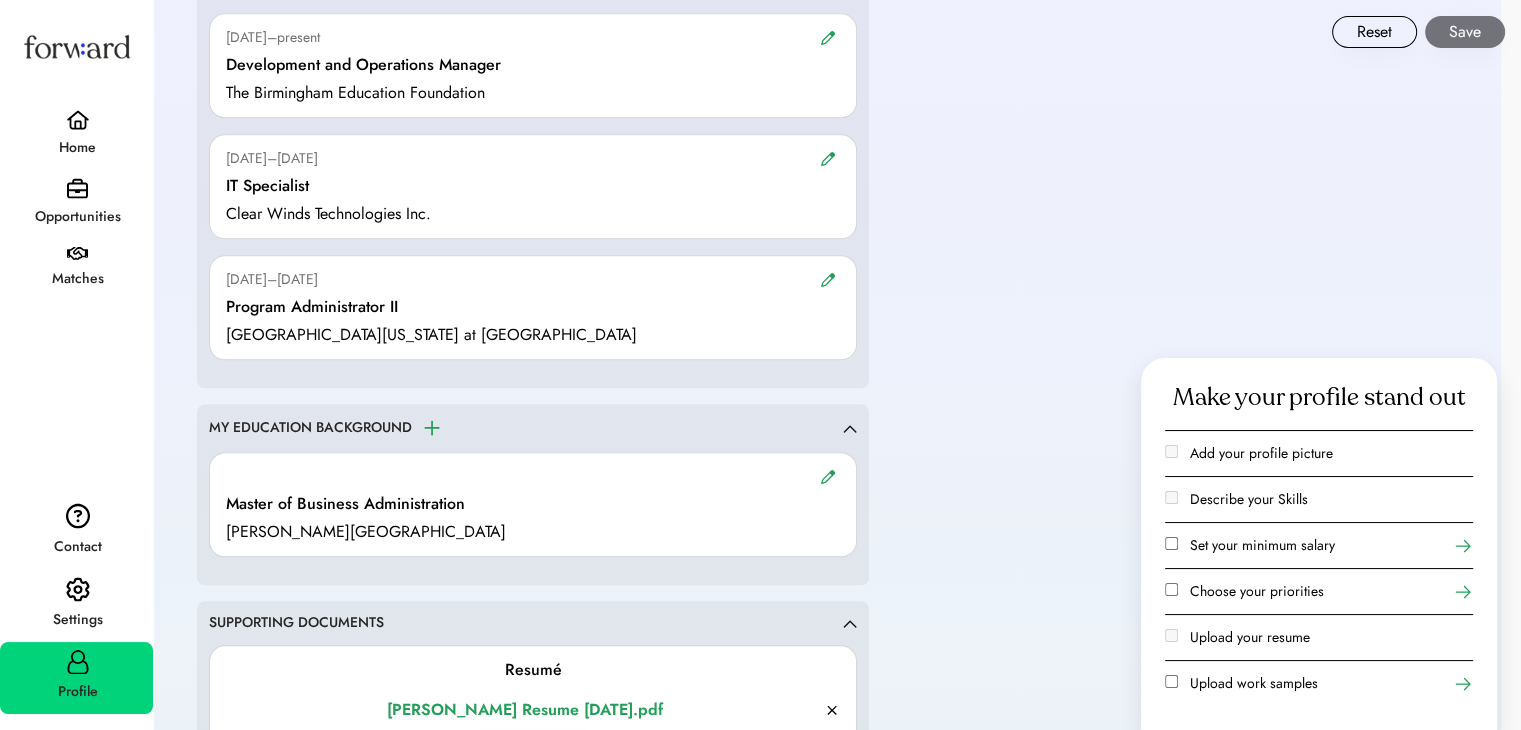 scroll, scrollTop: 1788, scrollLeft: 0, axis: vertical 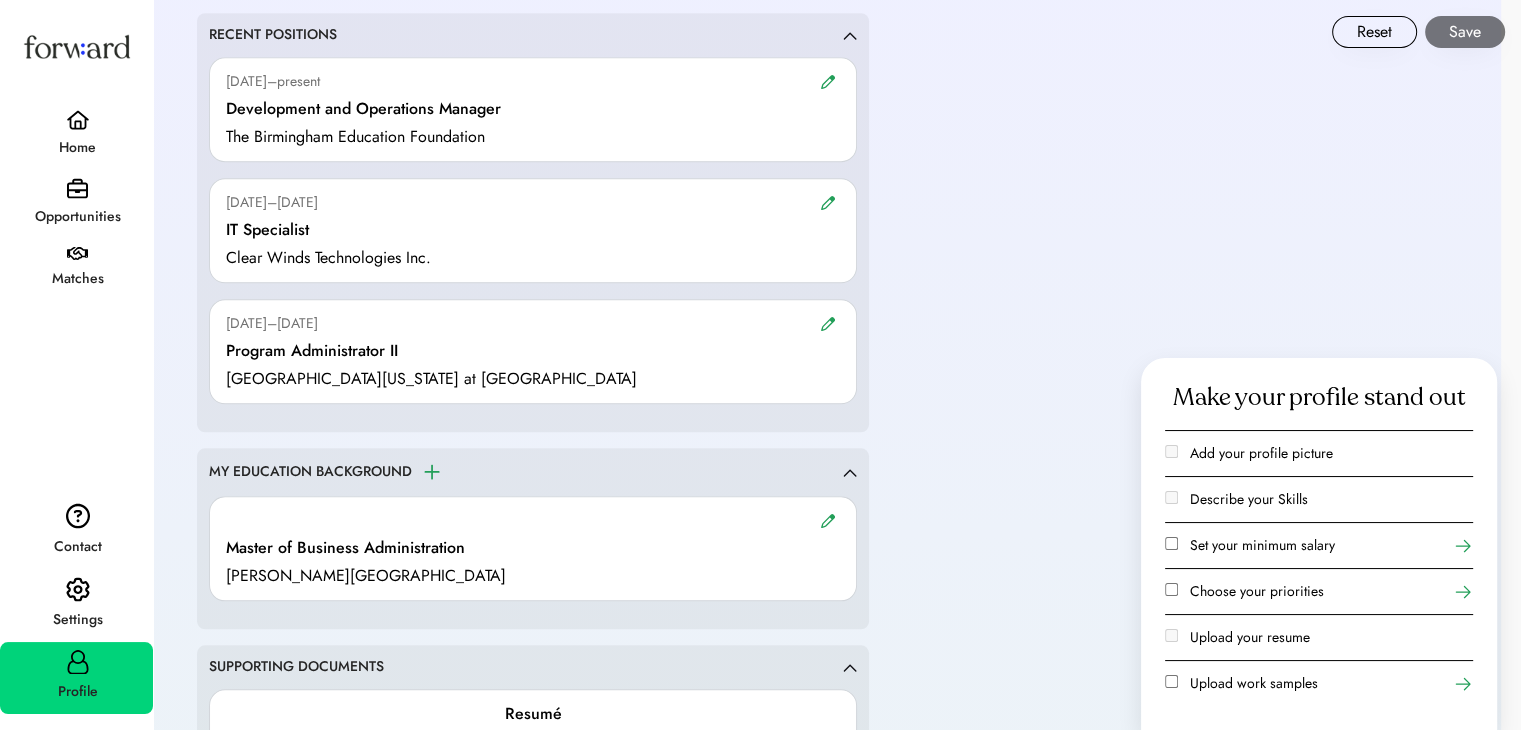 click on "MY EDUCATION BACKGROUND" at bounding box center [326, 472] 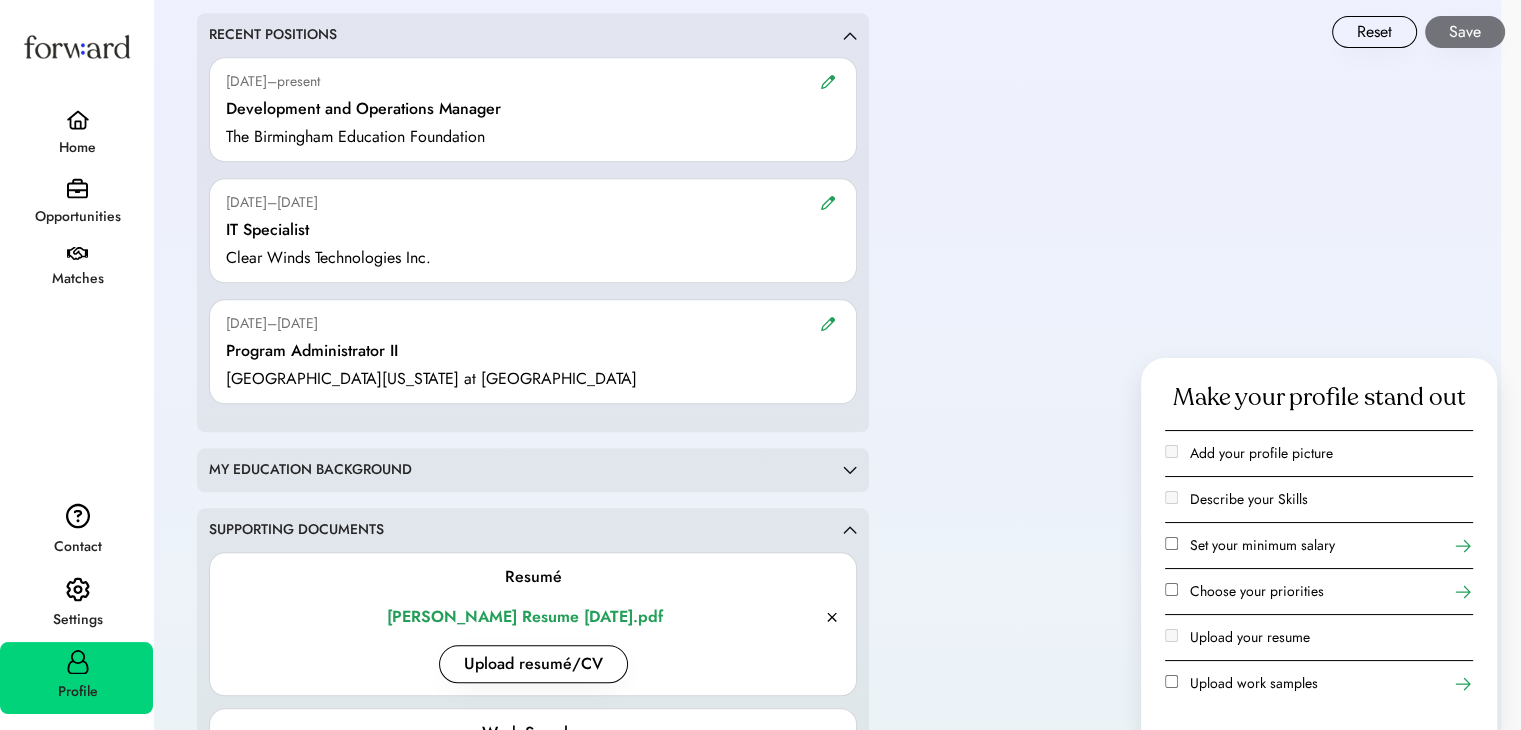 click on "MY EDUCATION BACKGROUND" at bounding box center (533, 470) 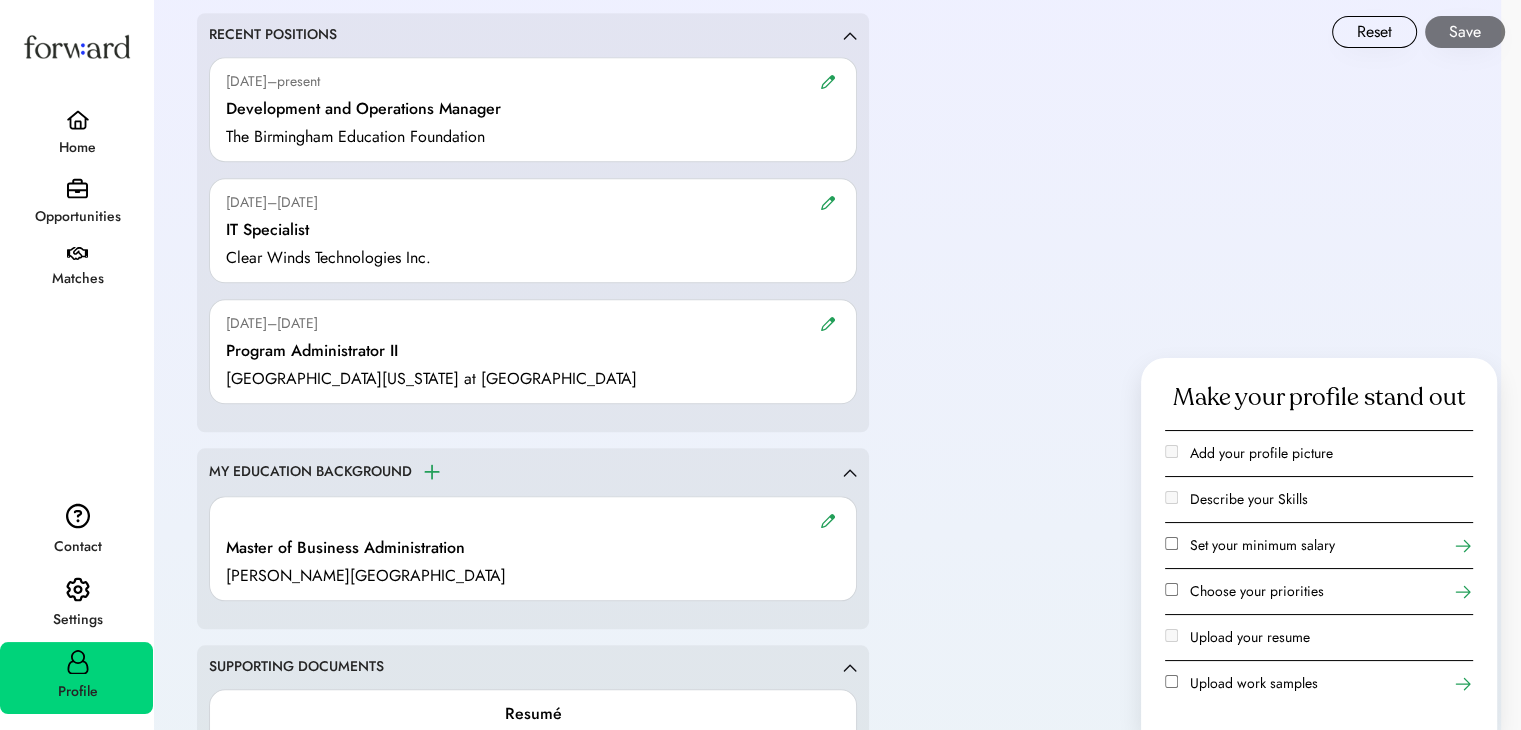 click at bounding box center [432, 472] 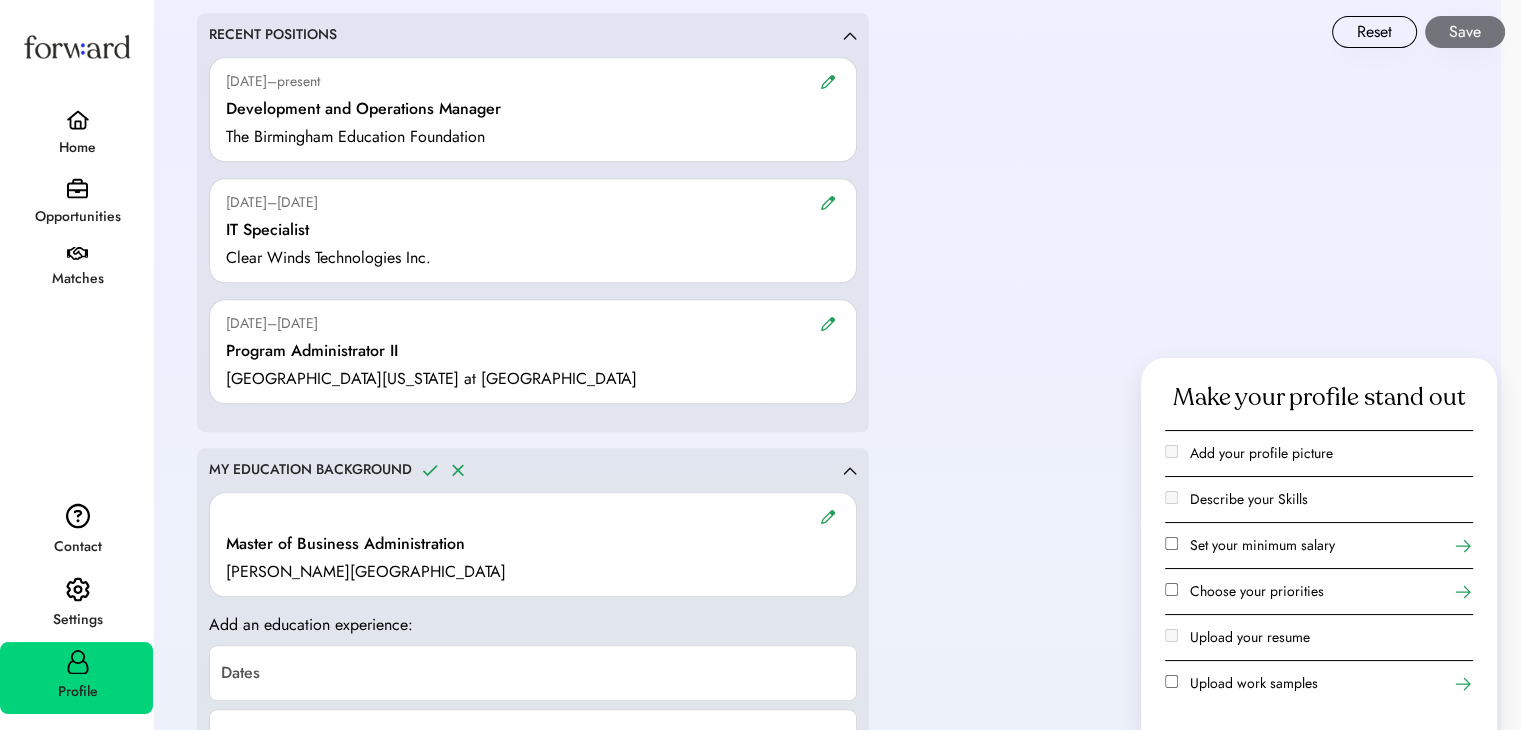 scroll, scrollTop: 2088, scrollLeft: 0, axis: vertical 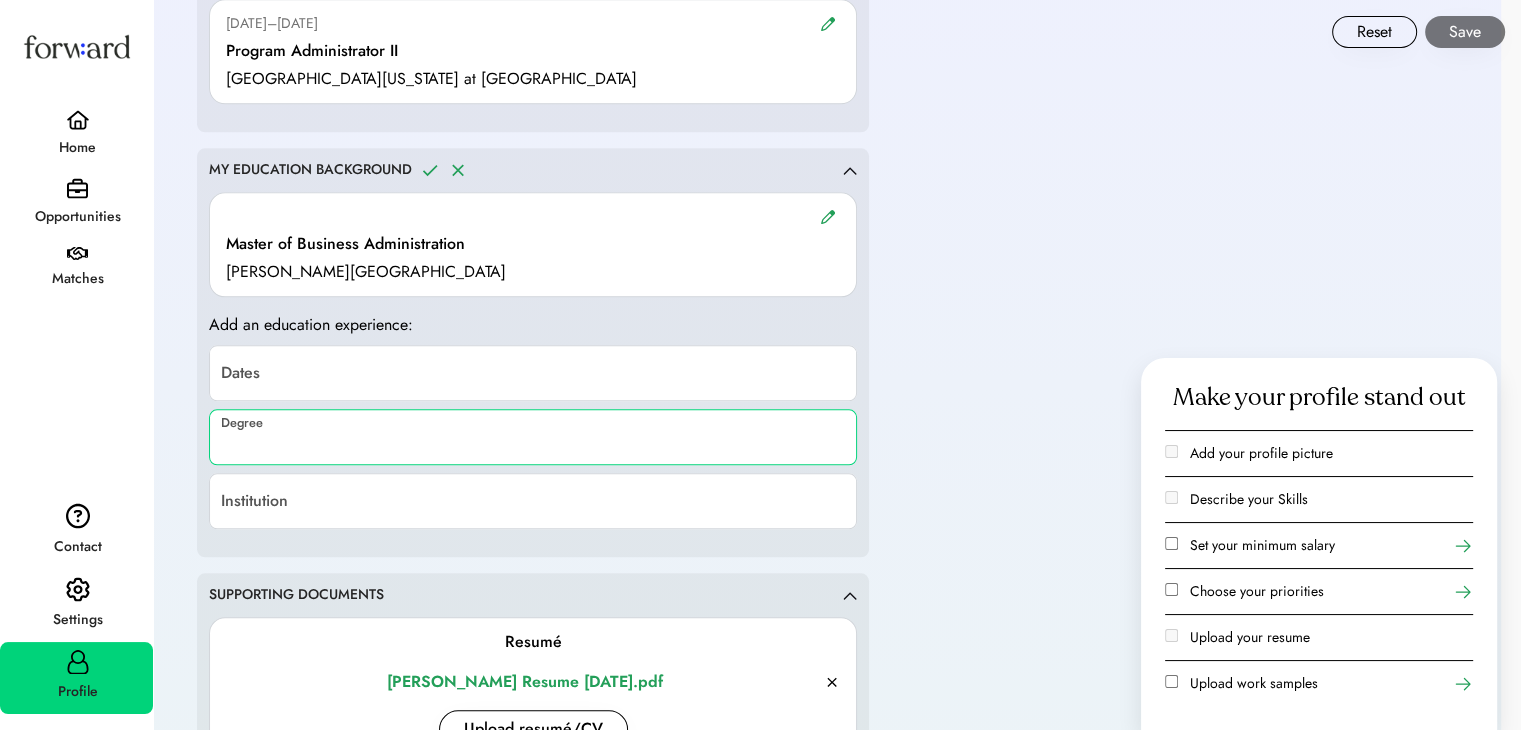 click at bounding box center [533, 437] 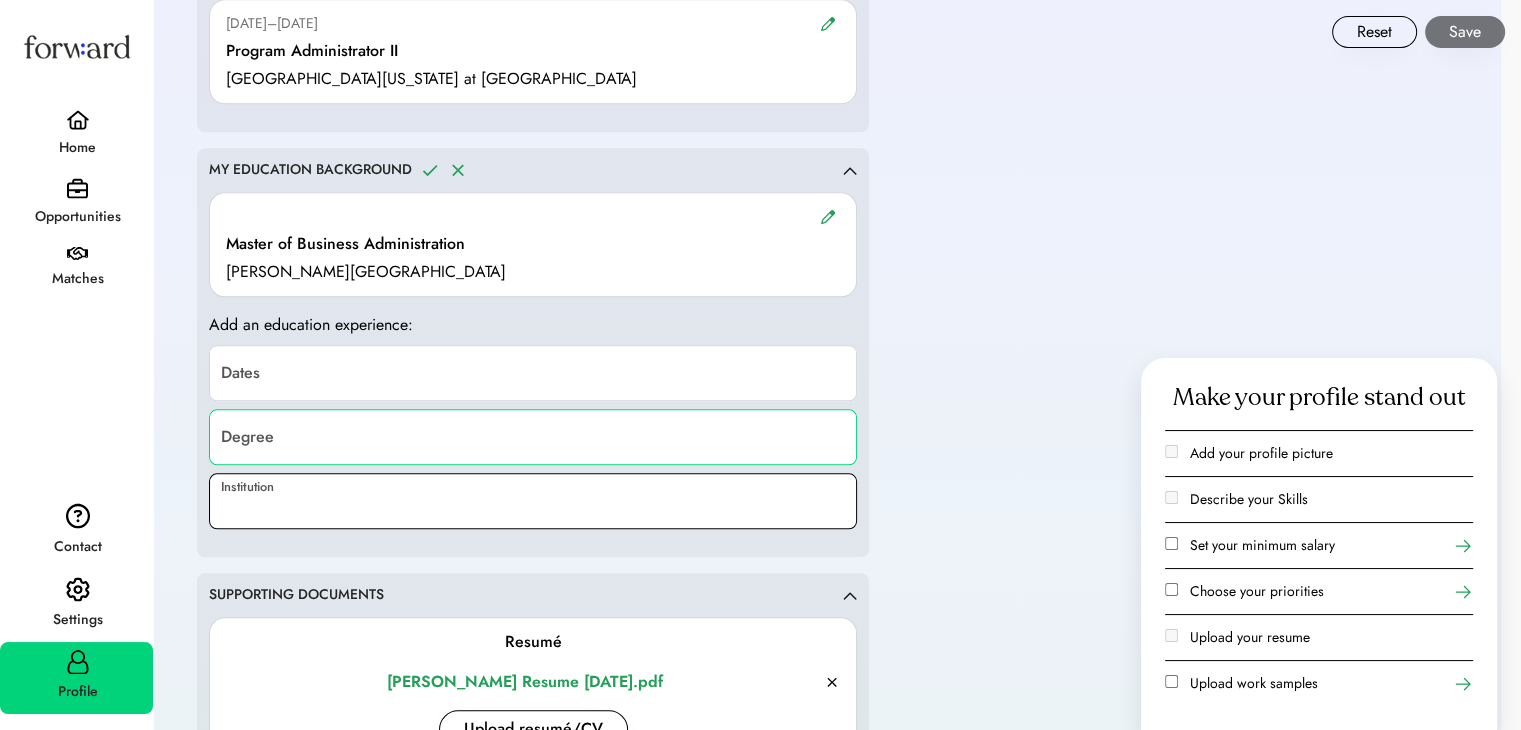 click at bounding box center [533, 501] 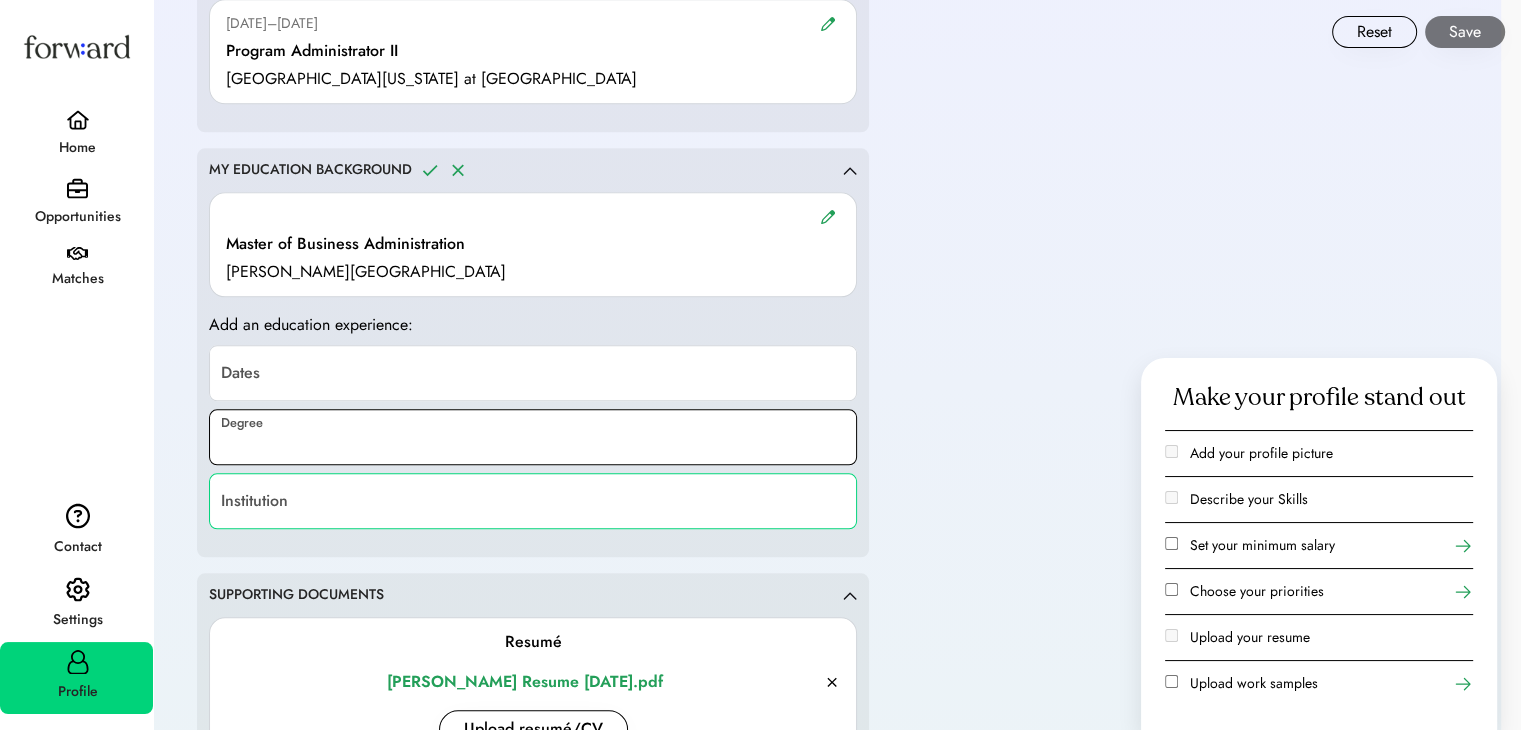 click at bounding box center [533, 437] 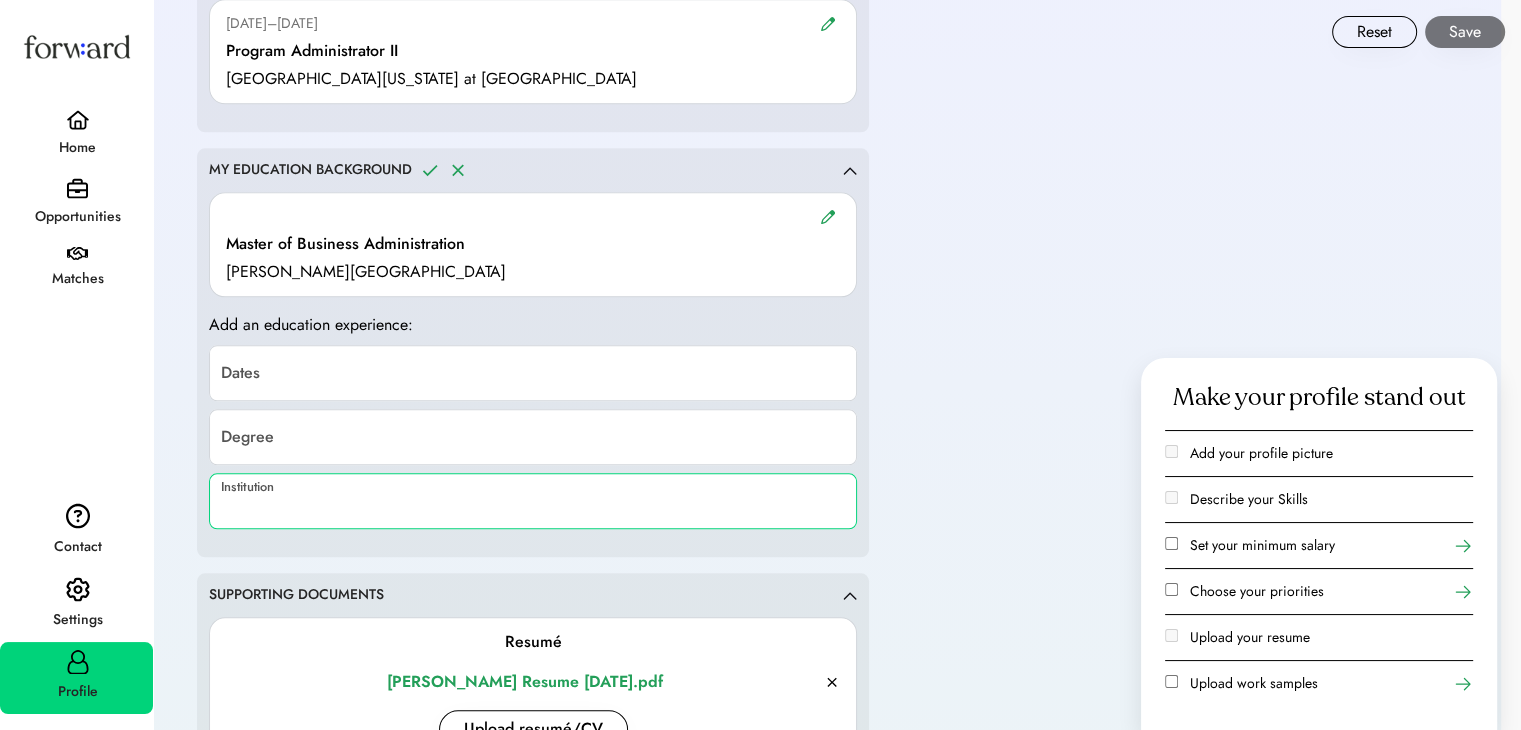 click at bounding box center [533, 501] 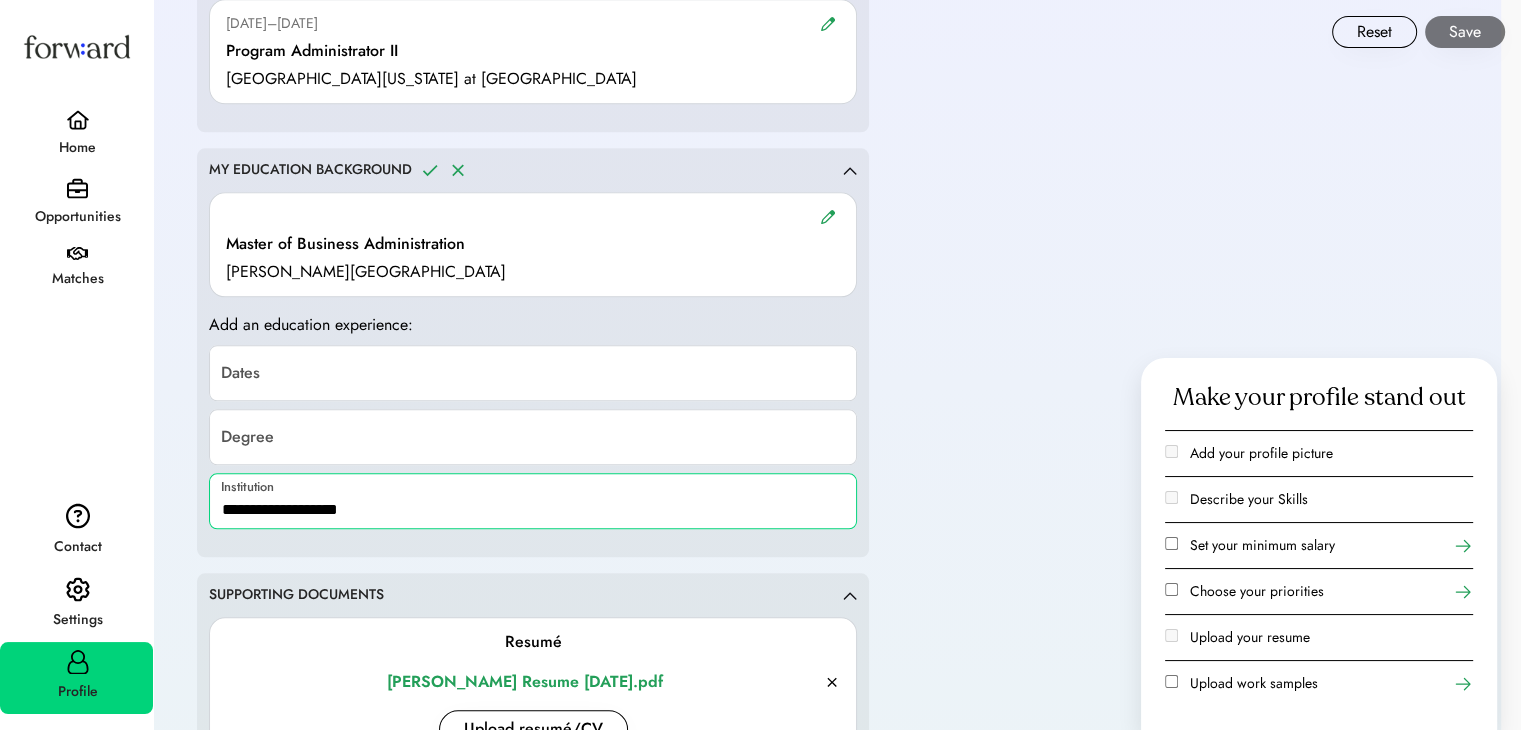 click at bounding box center [533, 501] 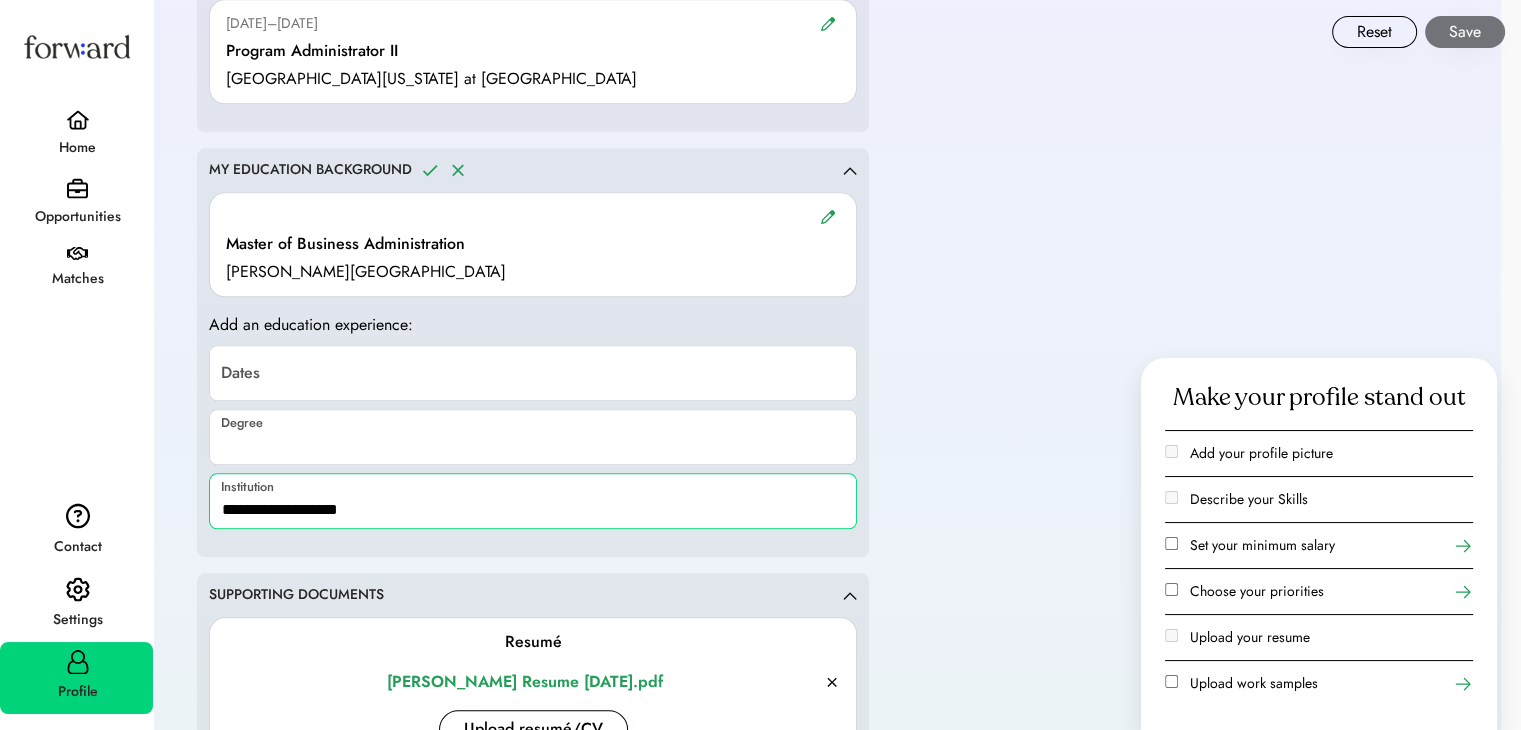 click at bounding box center [533, 437] 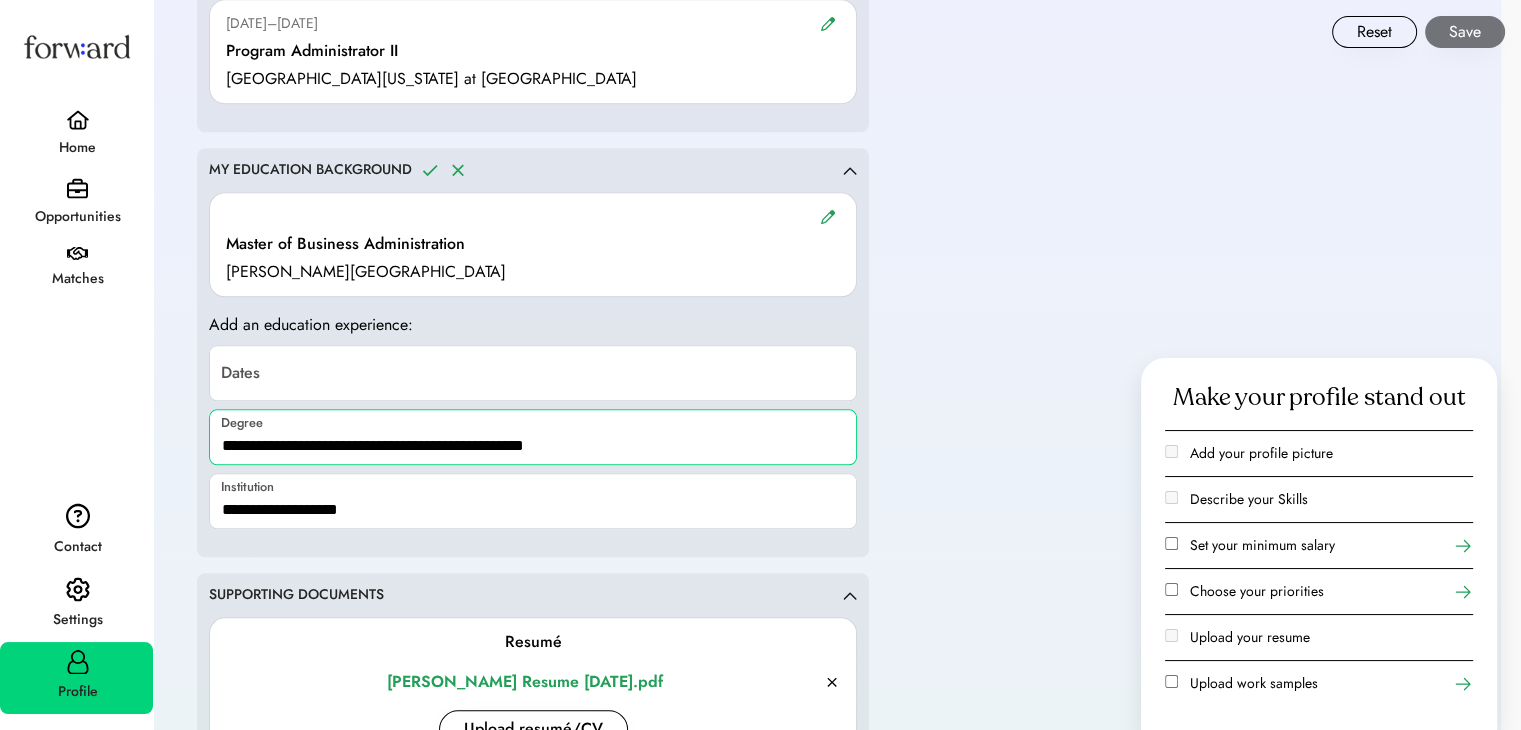 type on "**********" 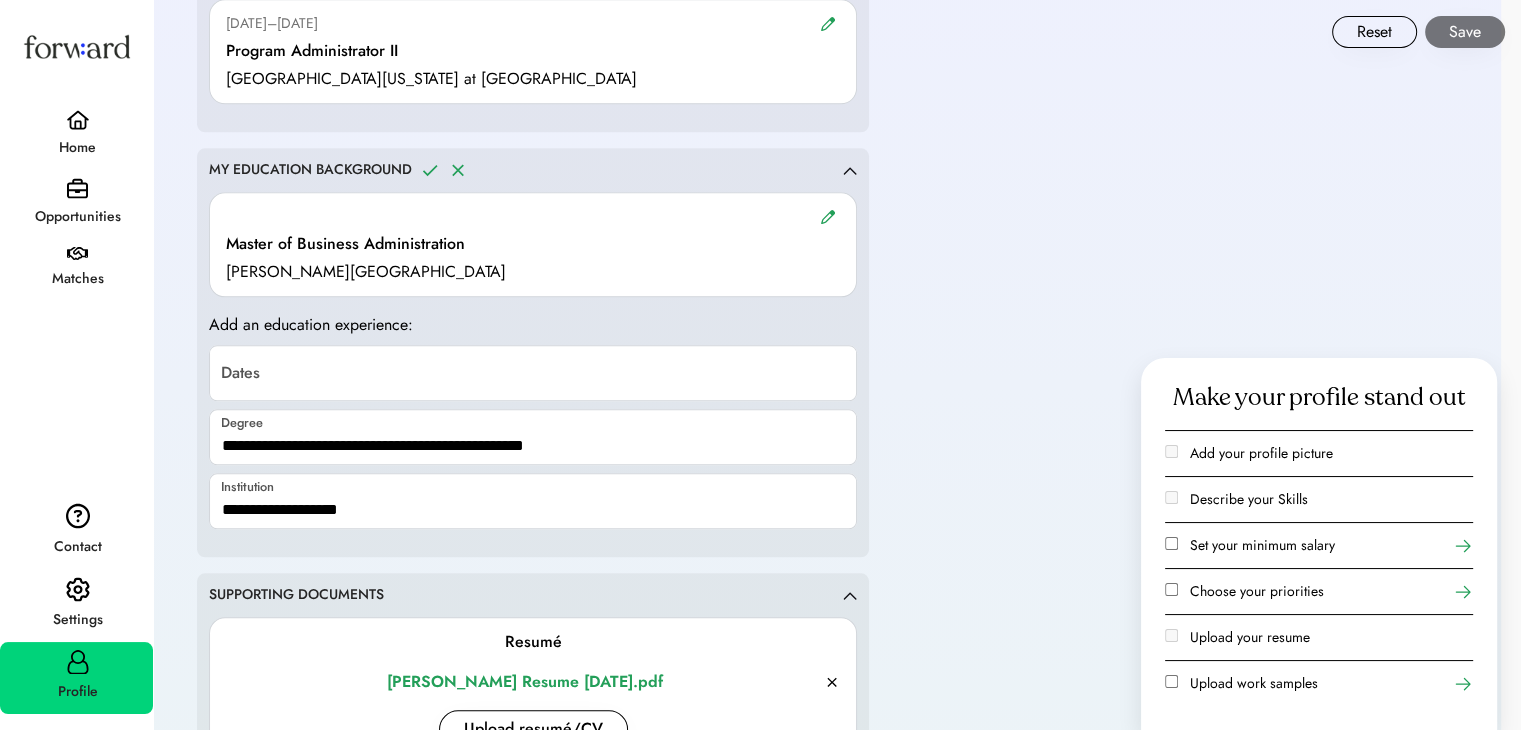 click on "**********" 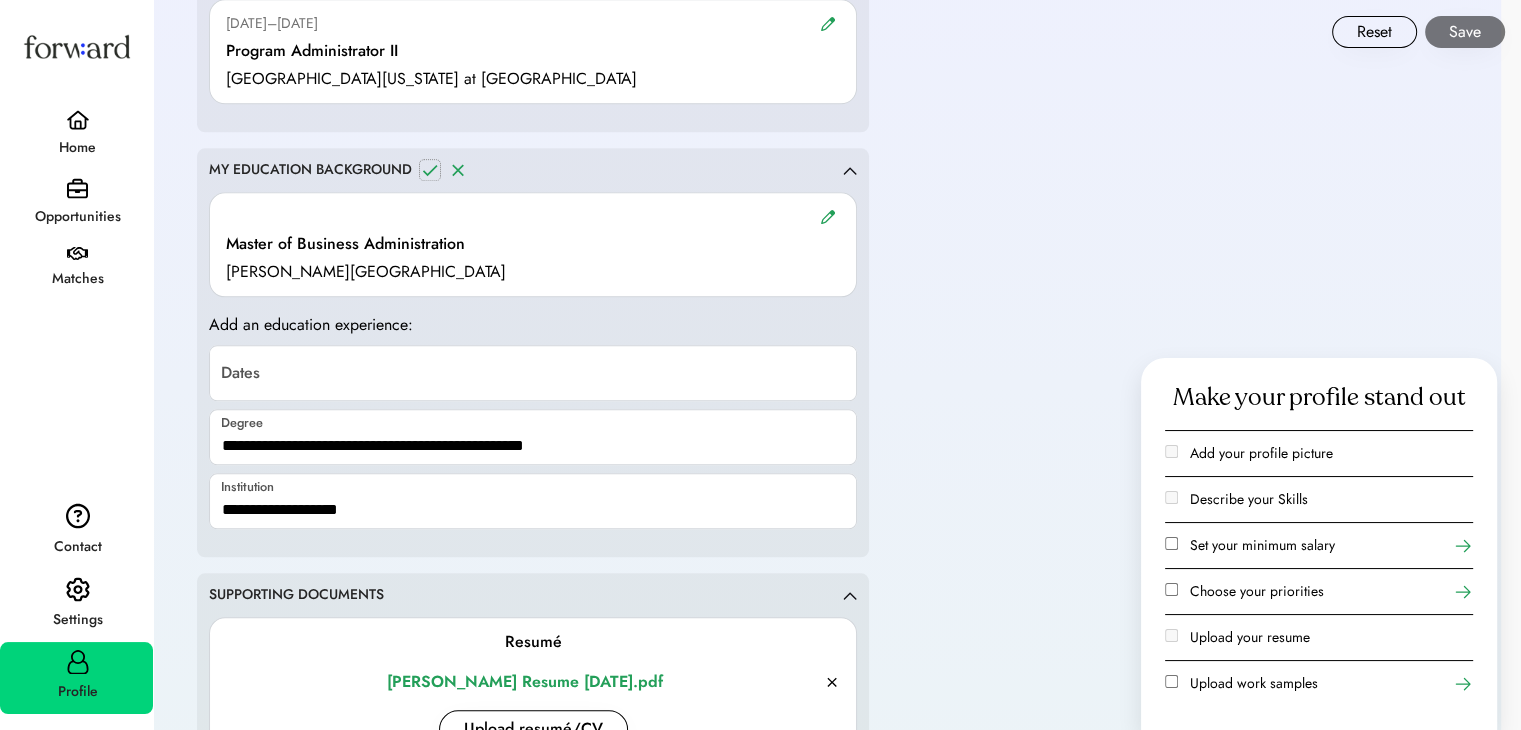 click 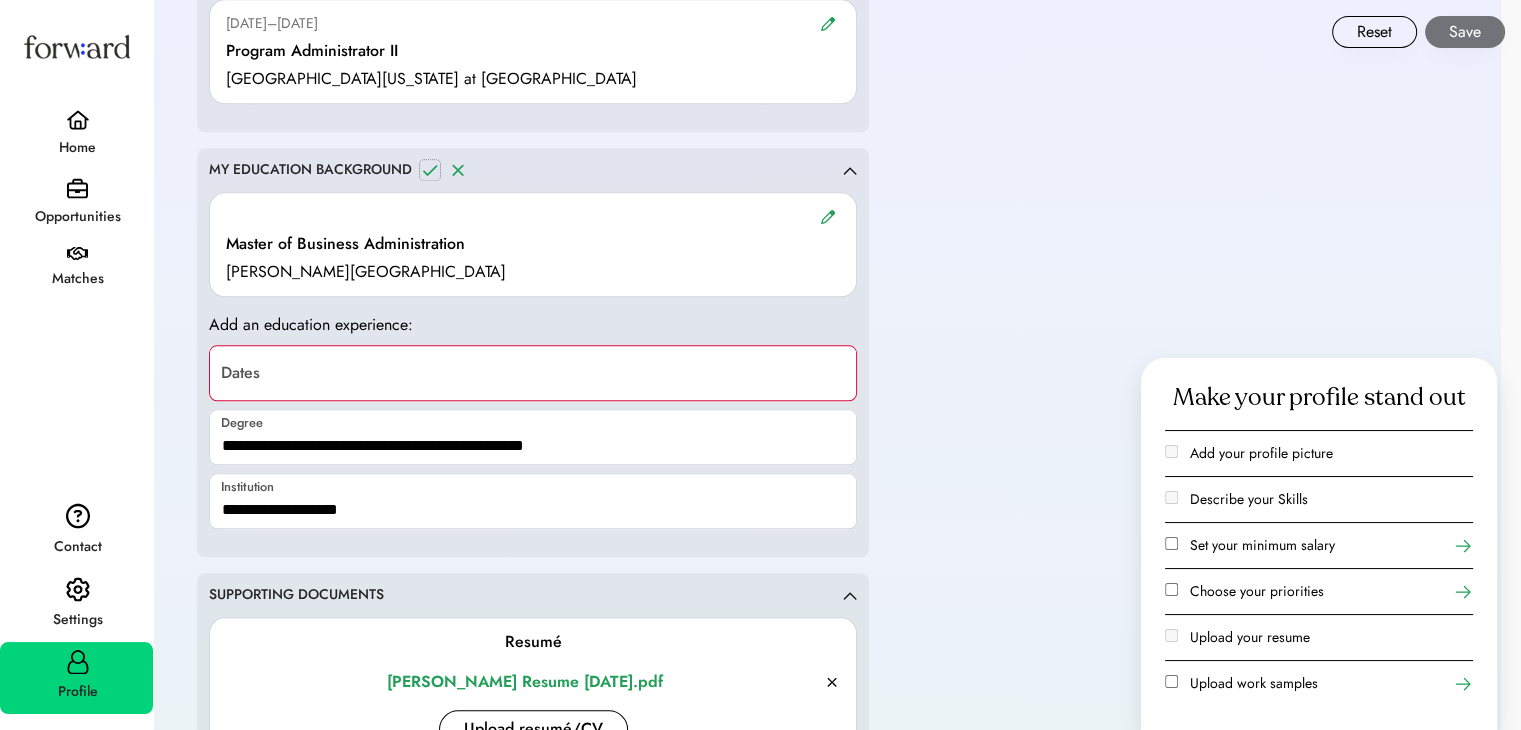 click 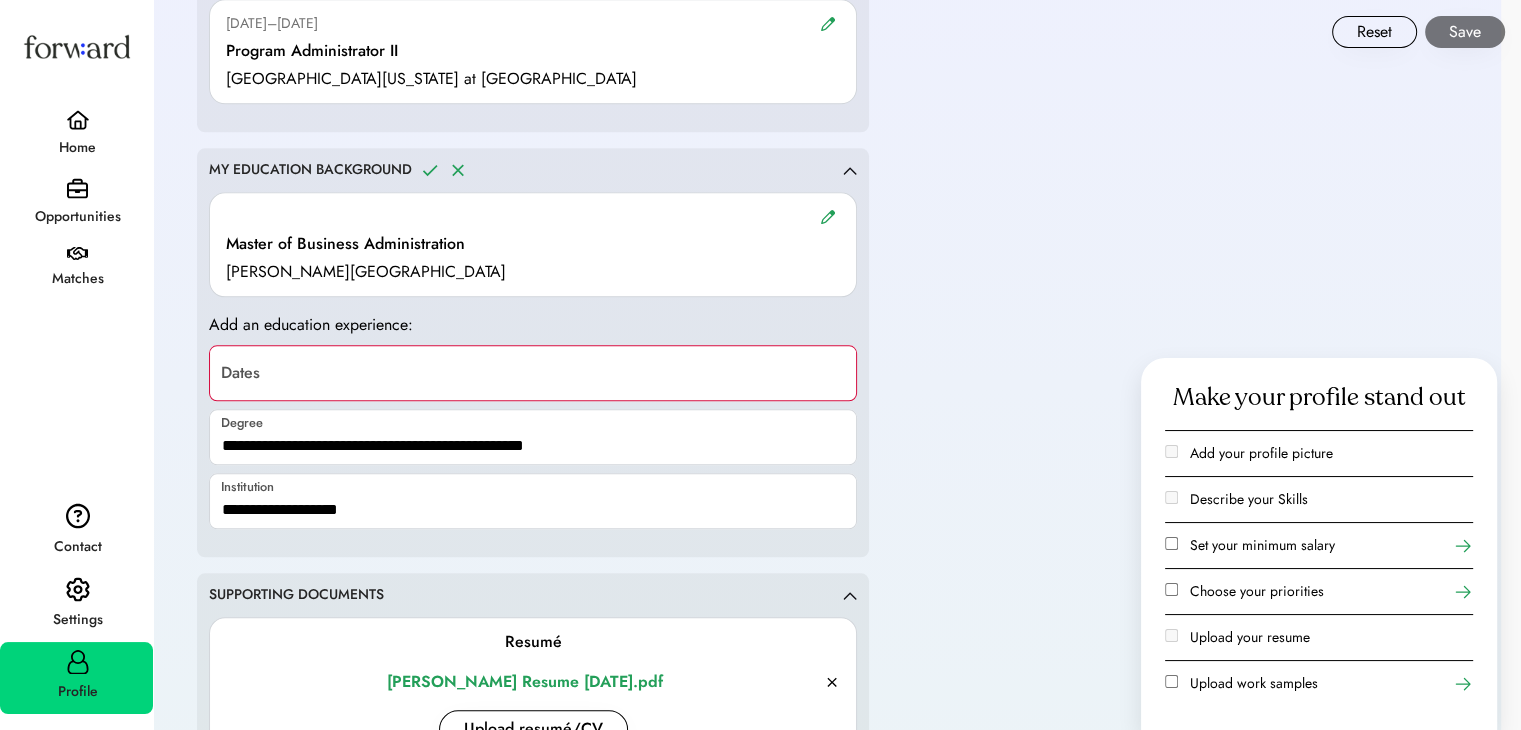 click 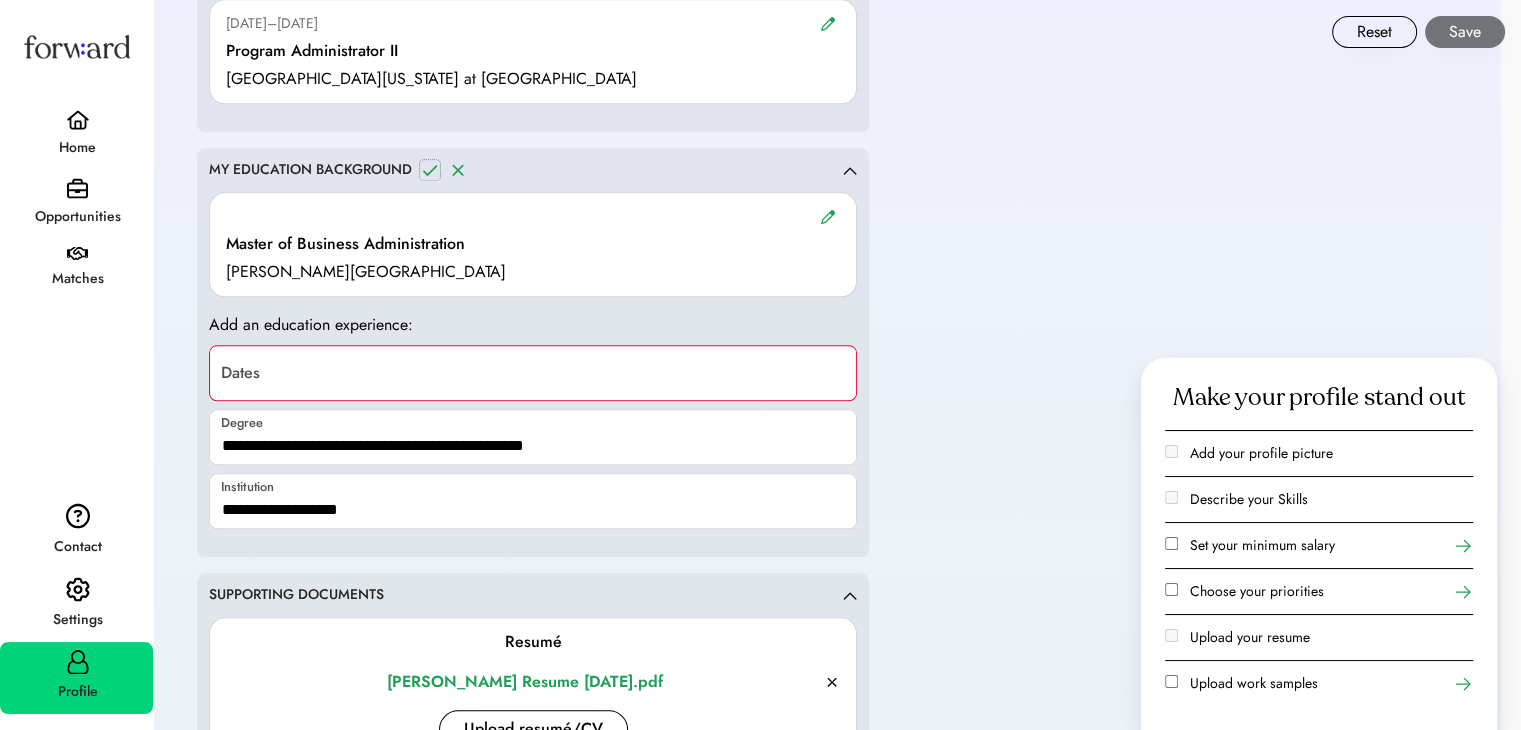click 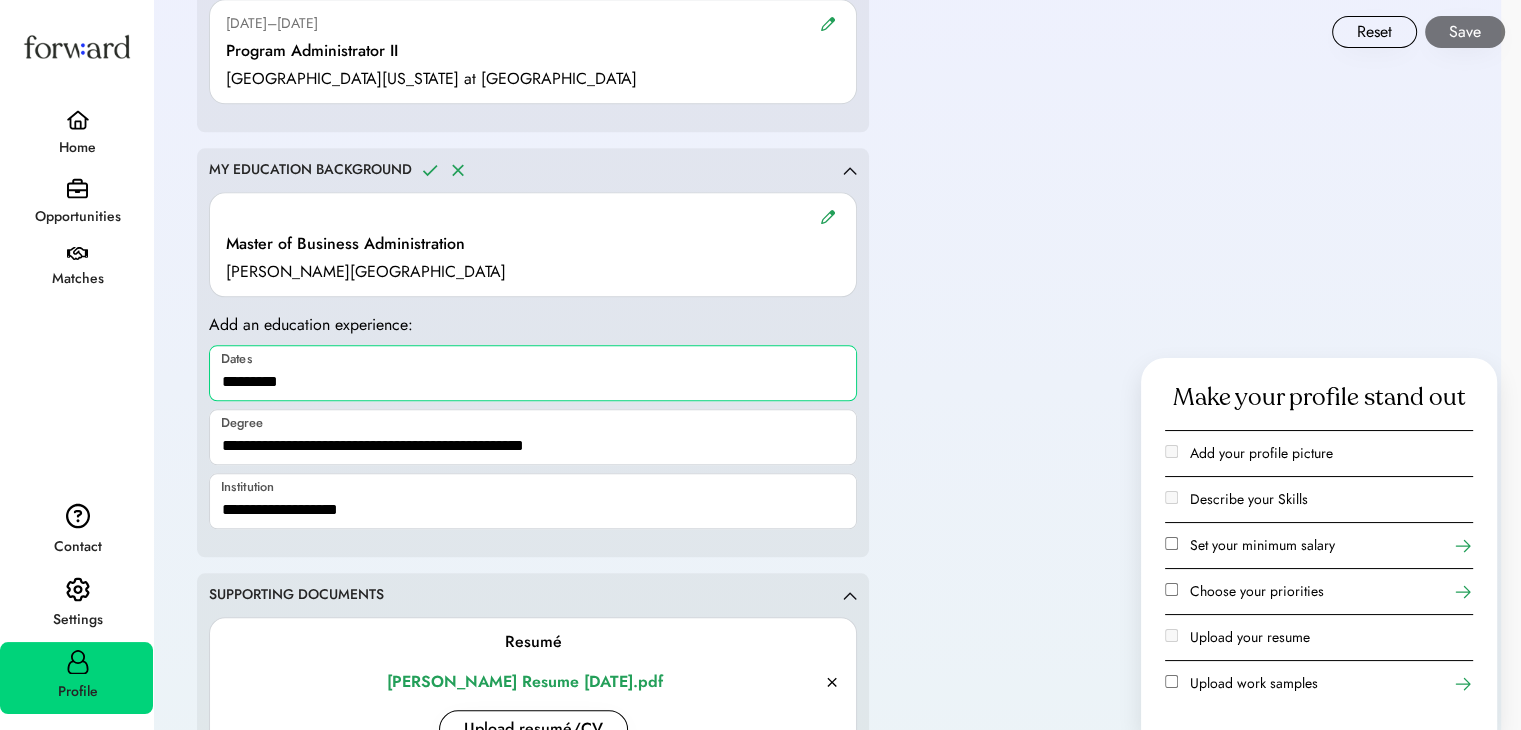type on "*********" 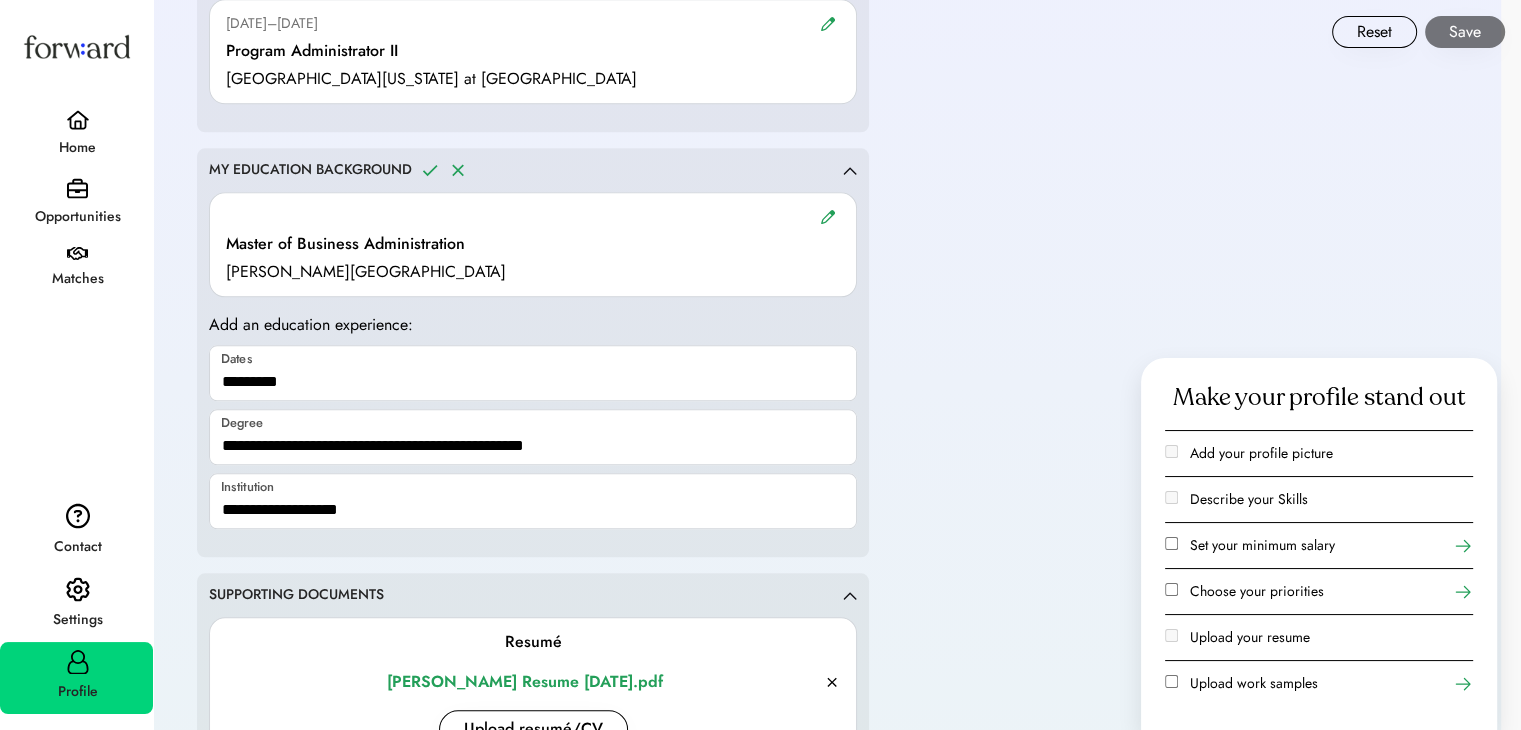 click 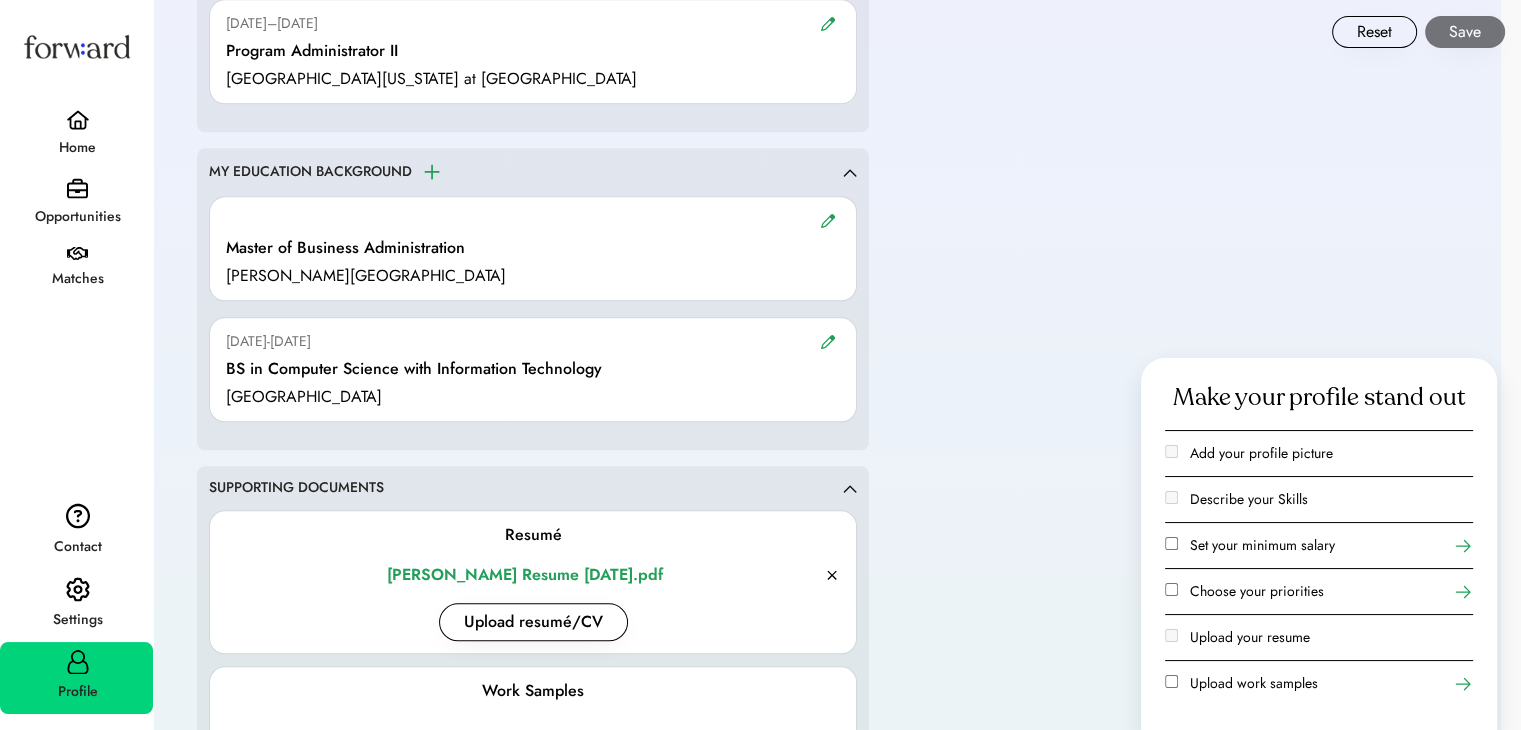 click on "Master of Business Administration Strayer University" at bounding box center [533, 248] 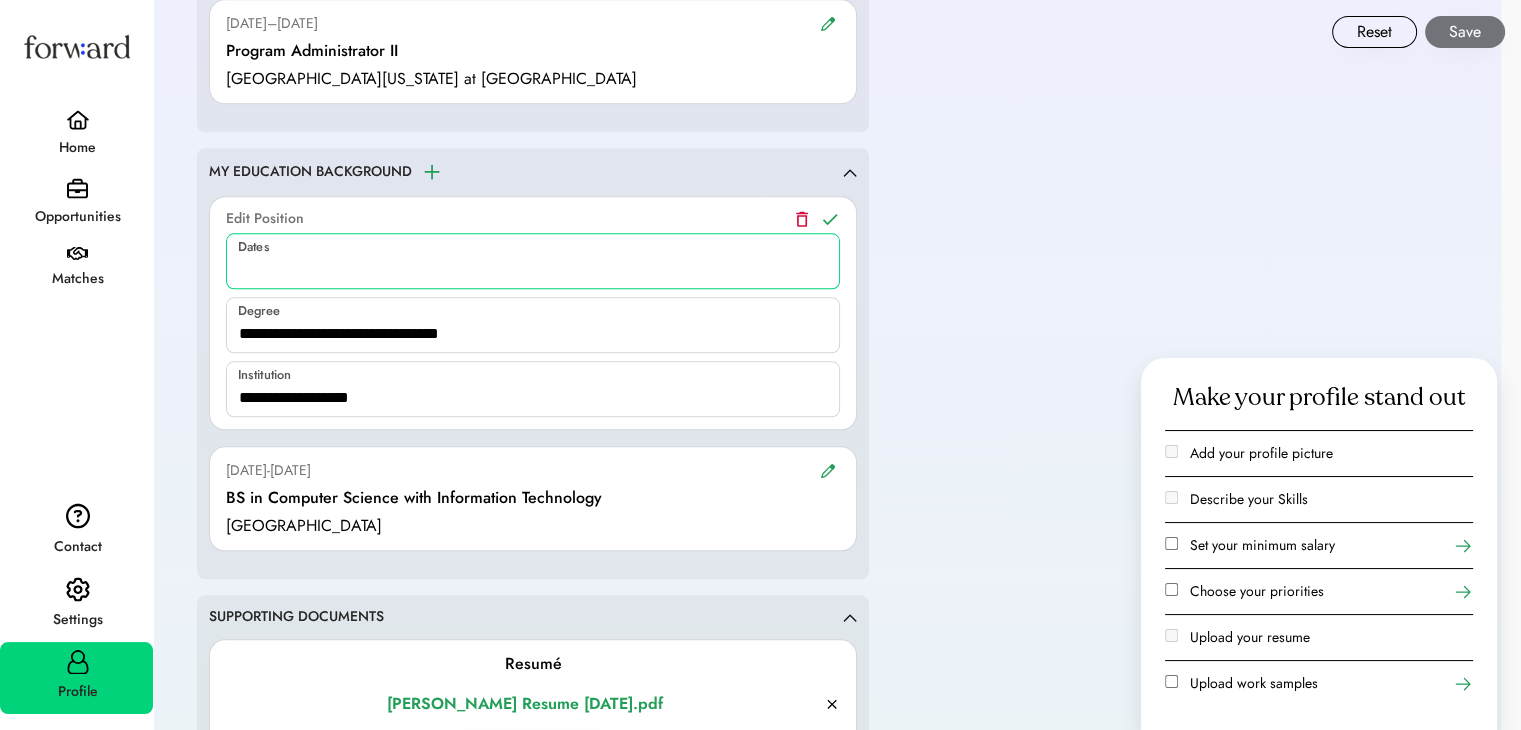 click at bounding box center [533, 261] 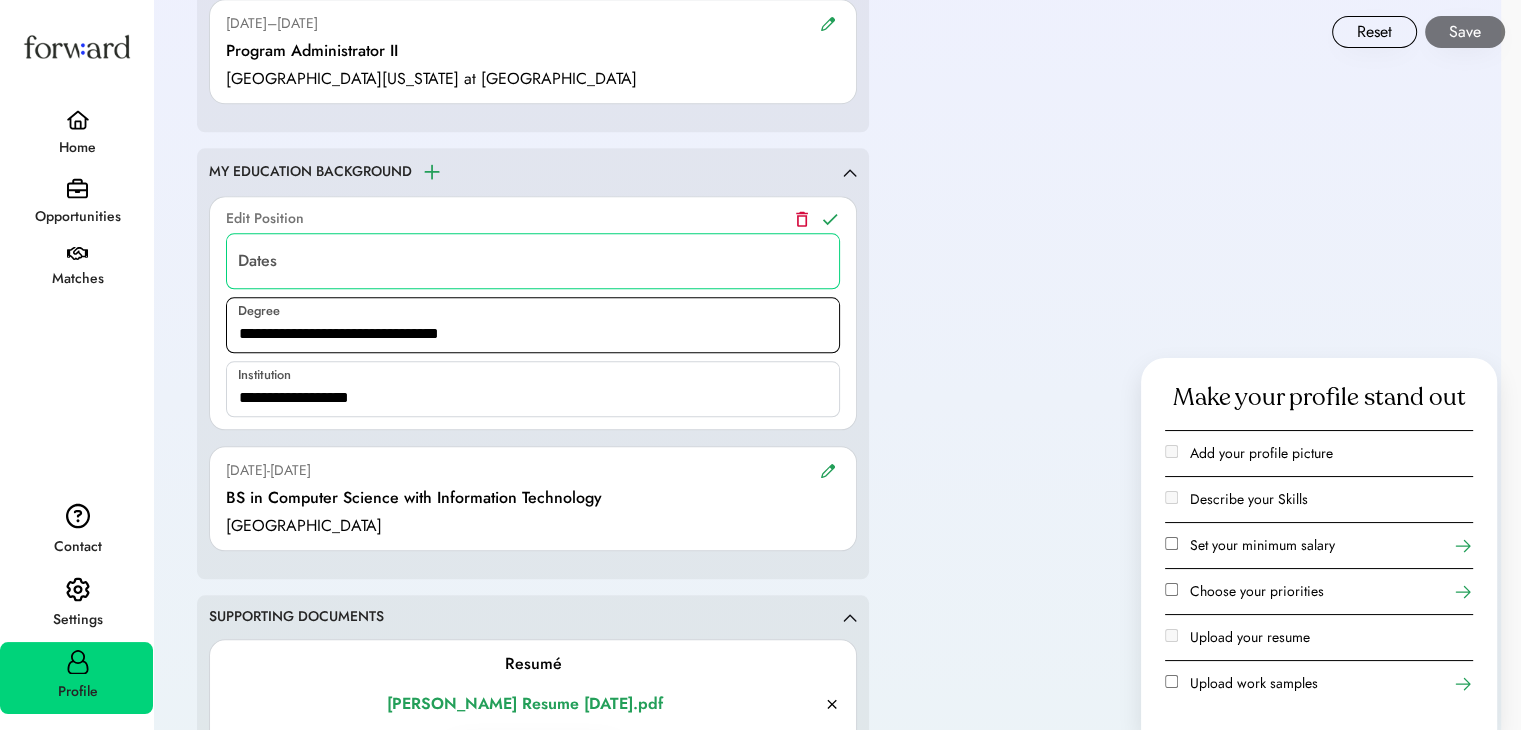 click at bounding box center (533, 325) 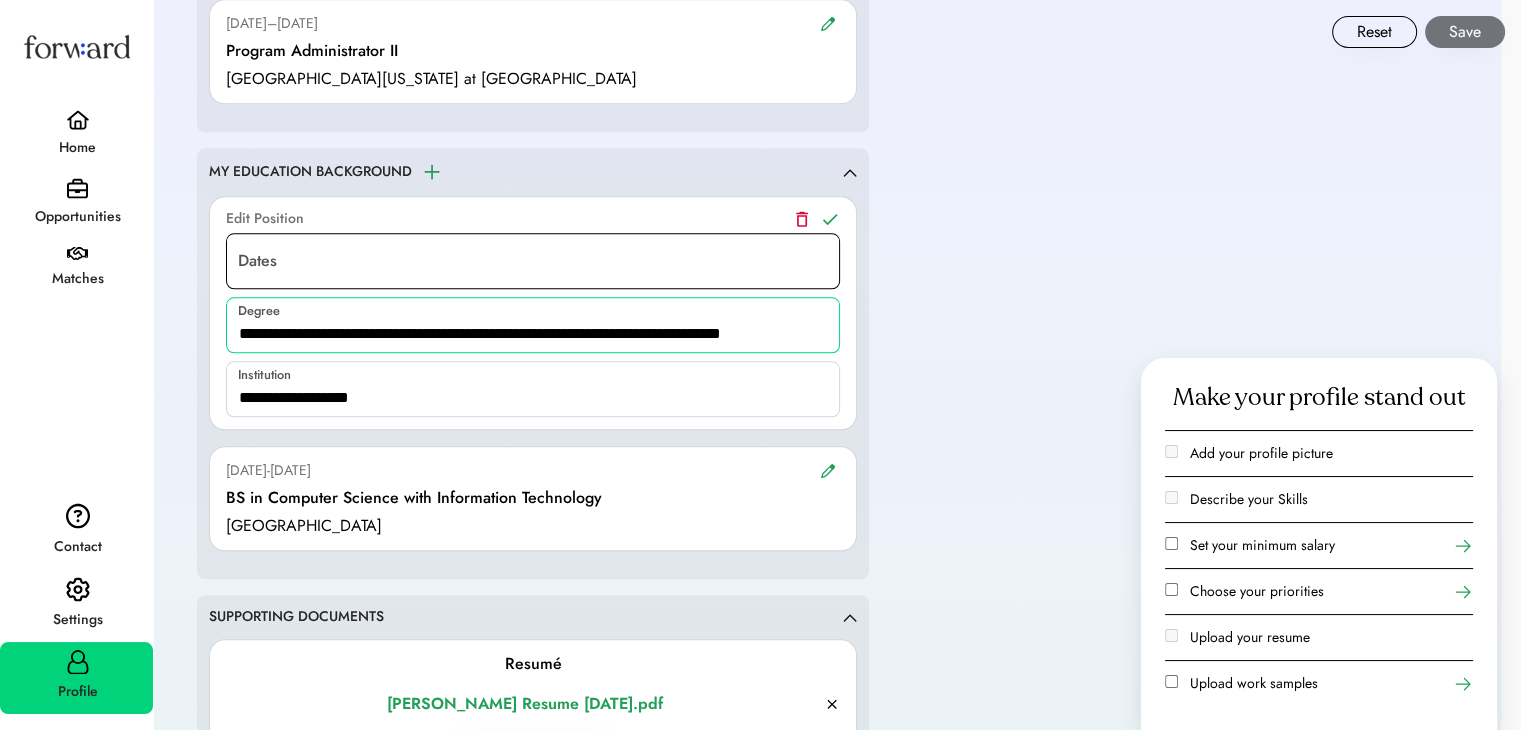type on "**********" 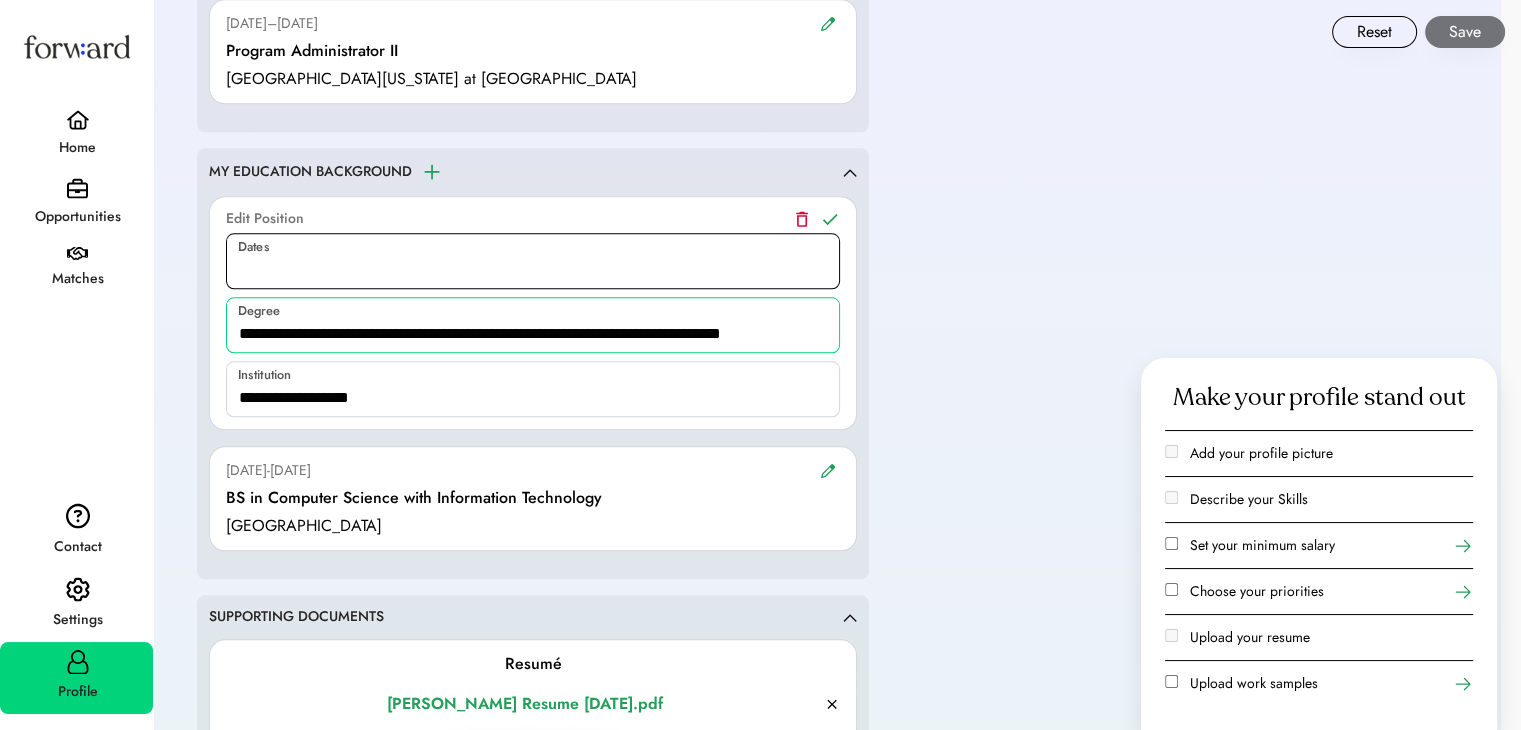 click at bounding box center (533, 261) 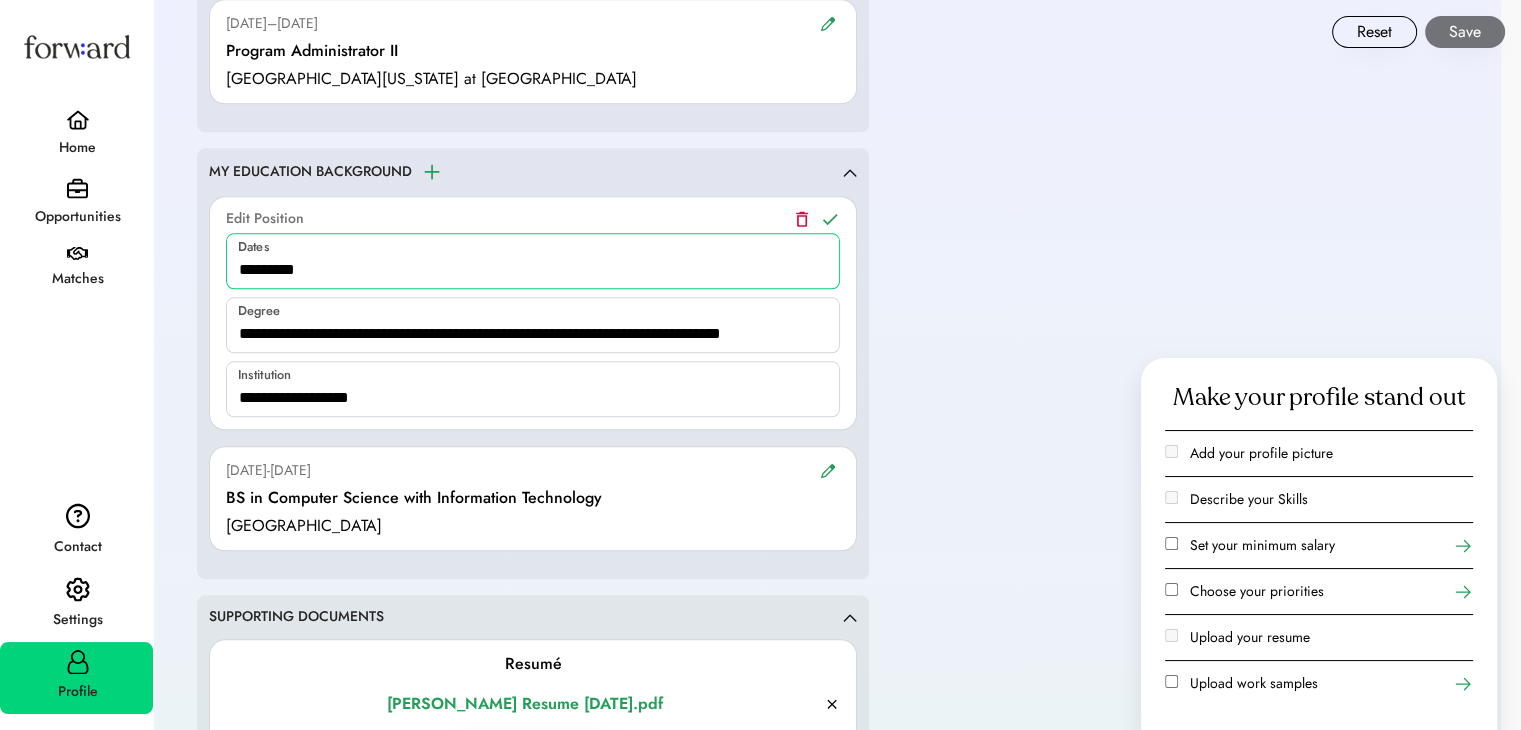 type on "*********" 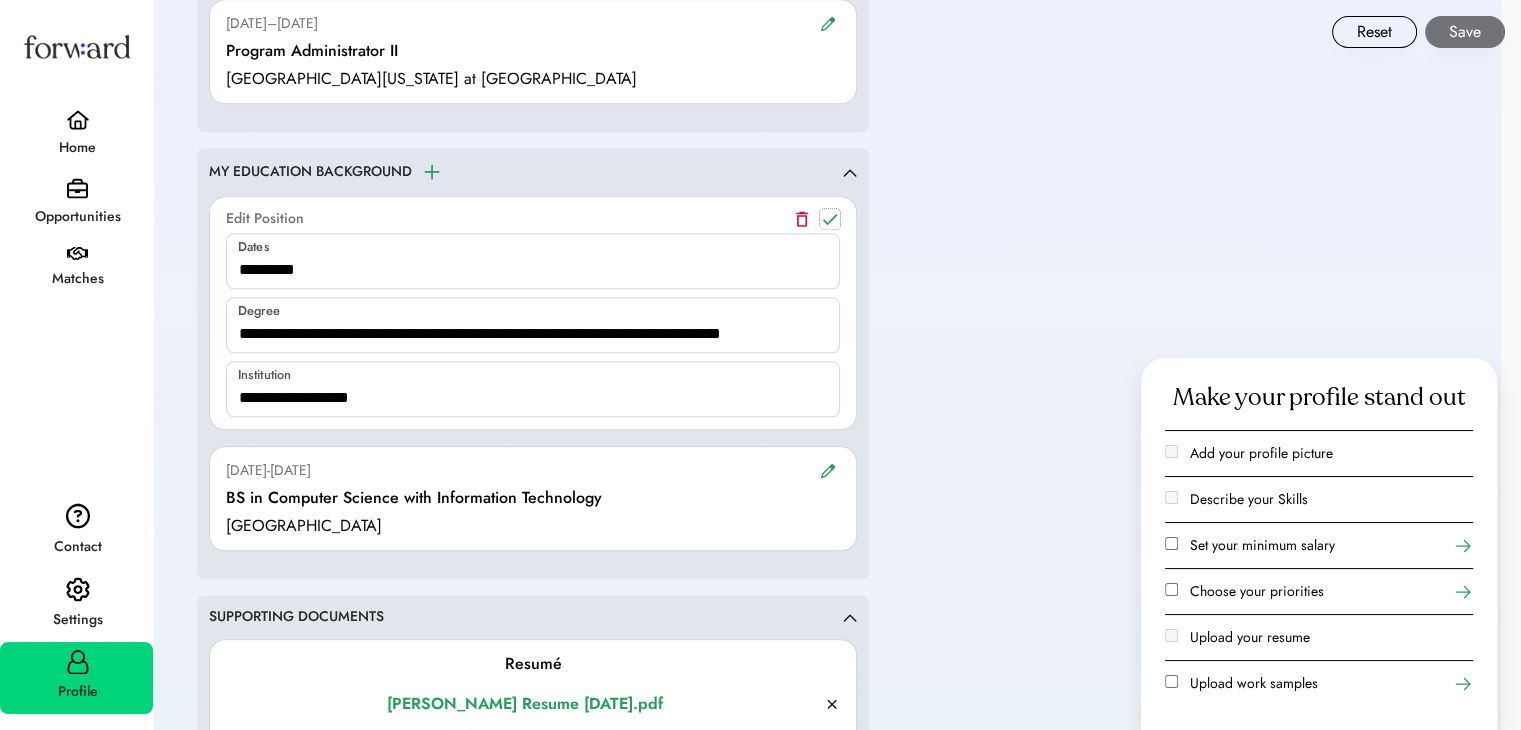 click 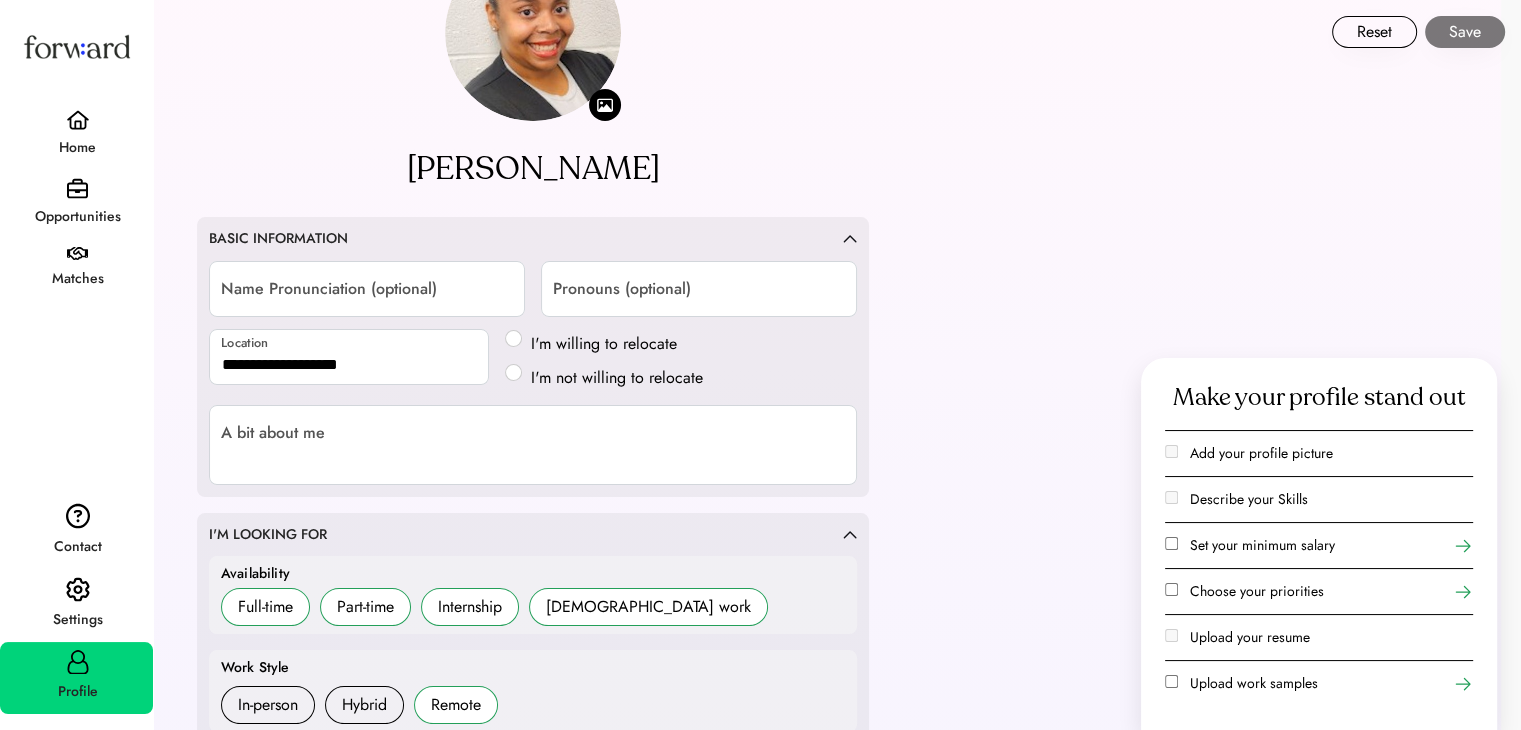 scroll, scrollTop: 88, scrollLeft: 0, axis: vertical 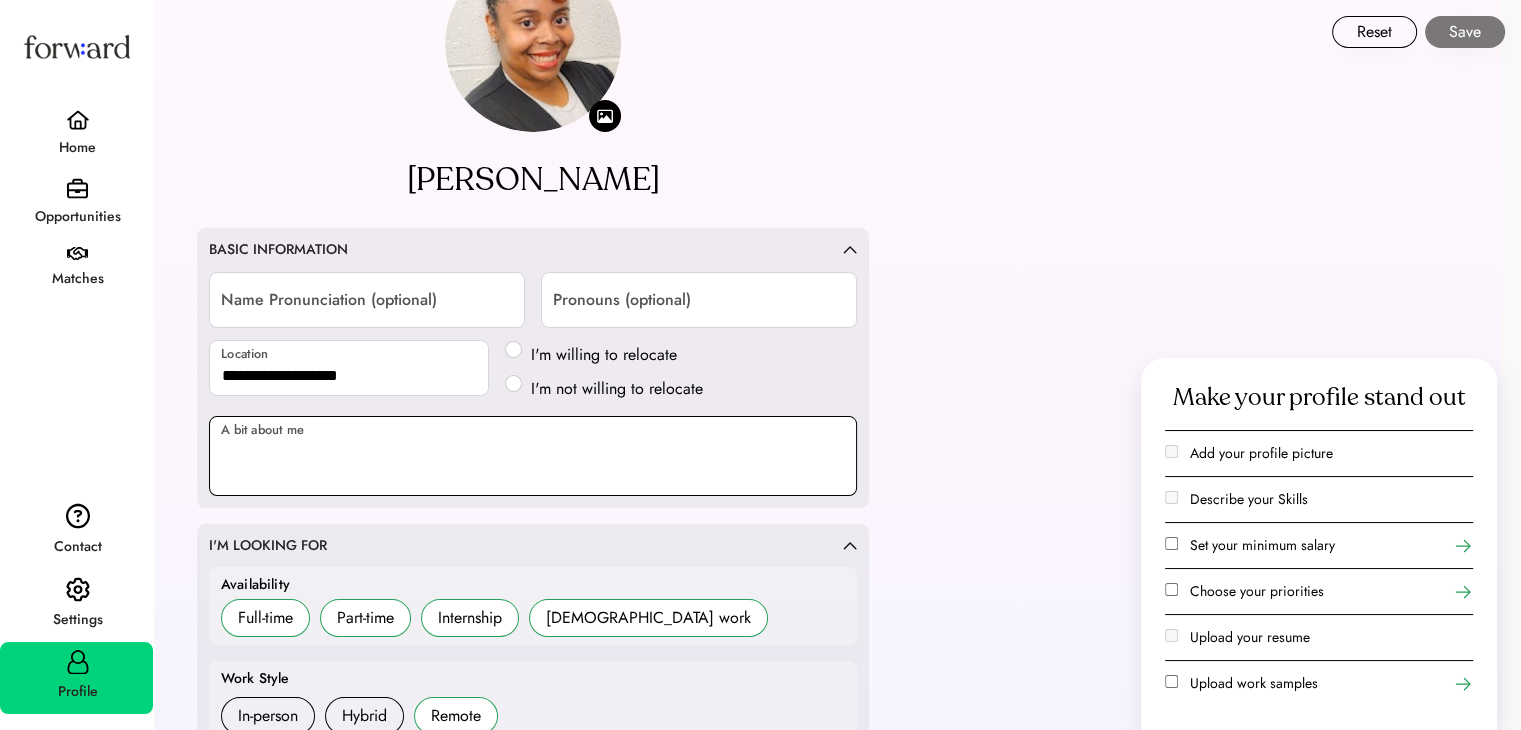 click at bounding box center [533, 456] 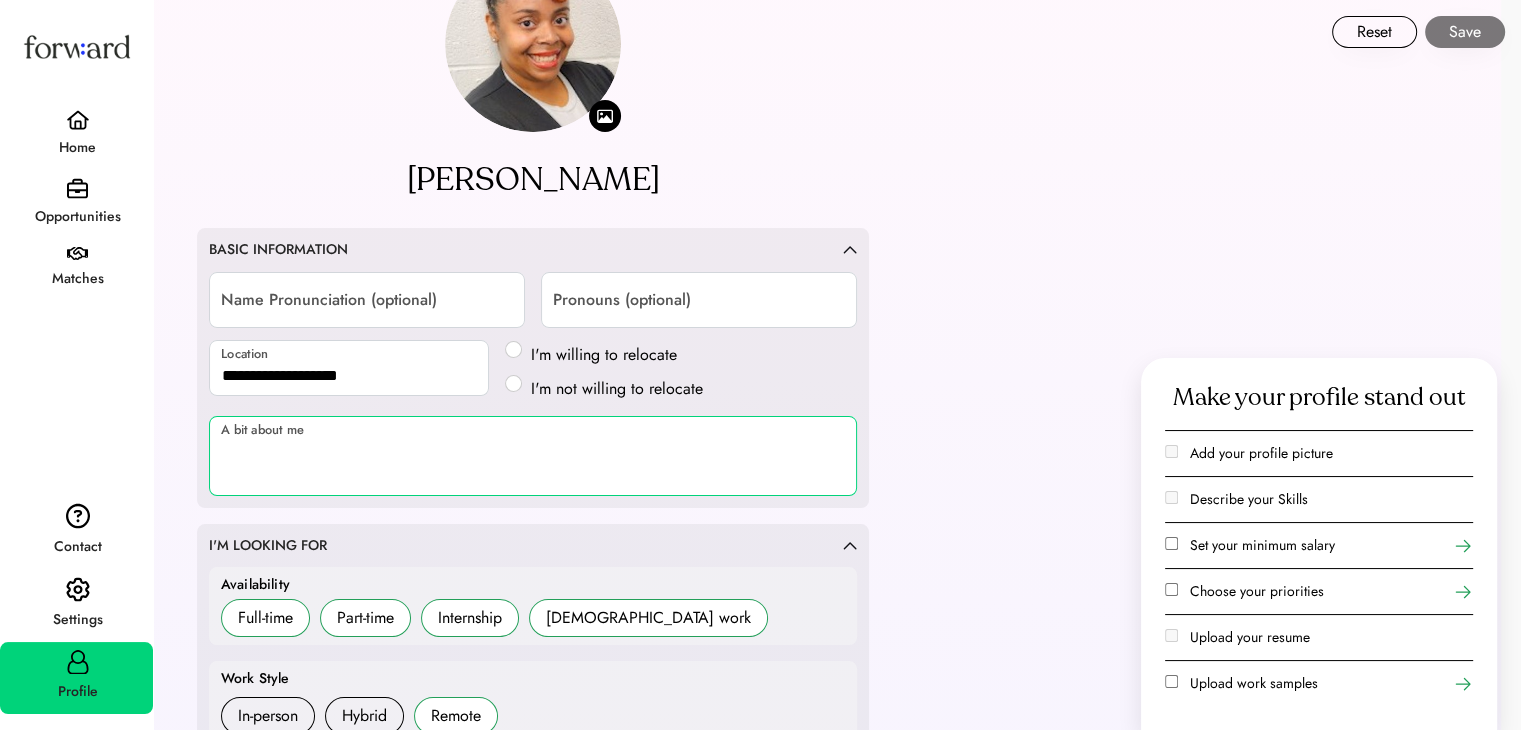 paste on "**********" 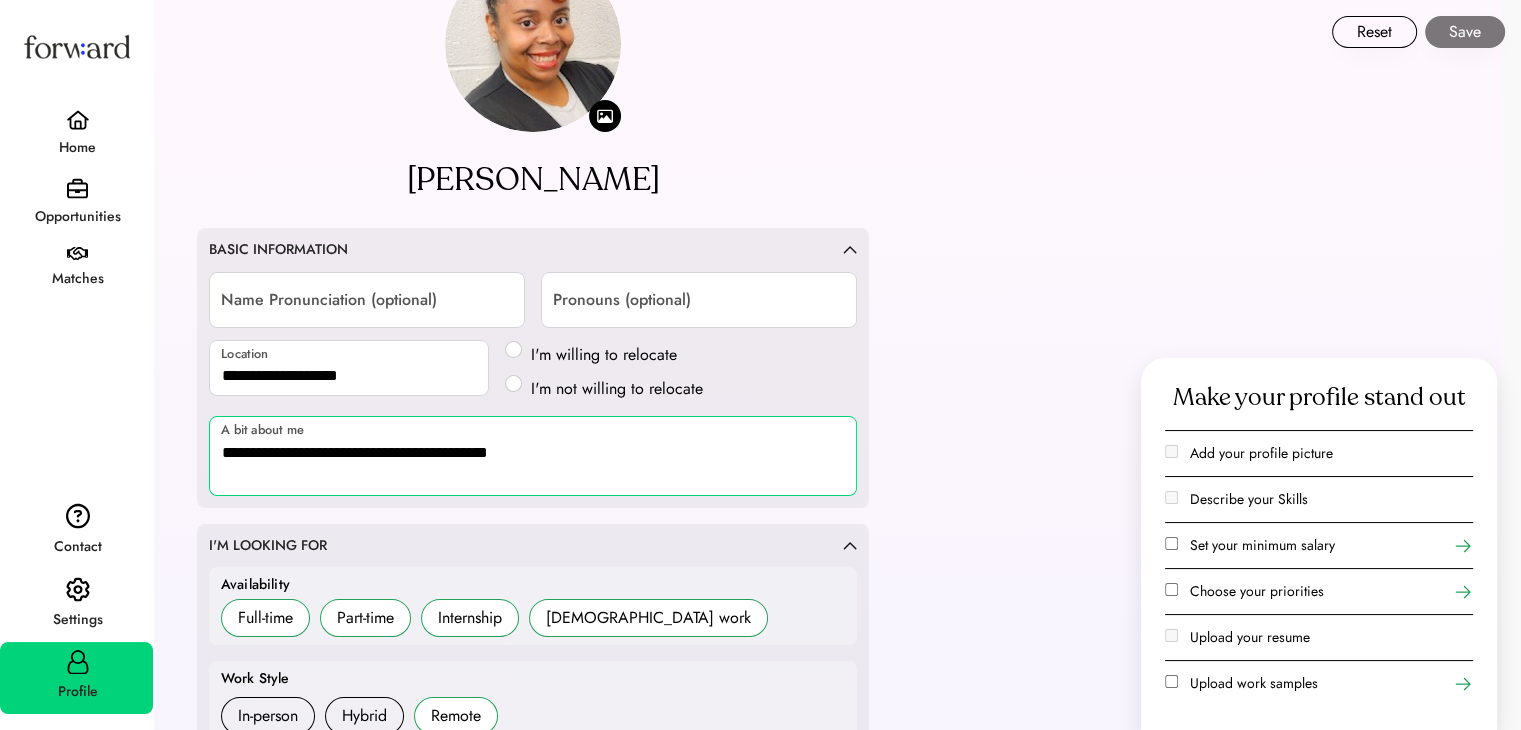 scroll, scrollTop: 0, scrollLeft: 0, axis: both 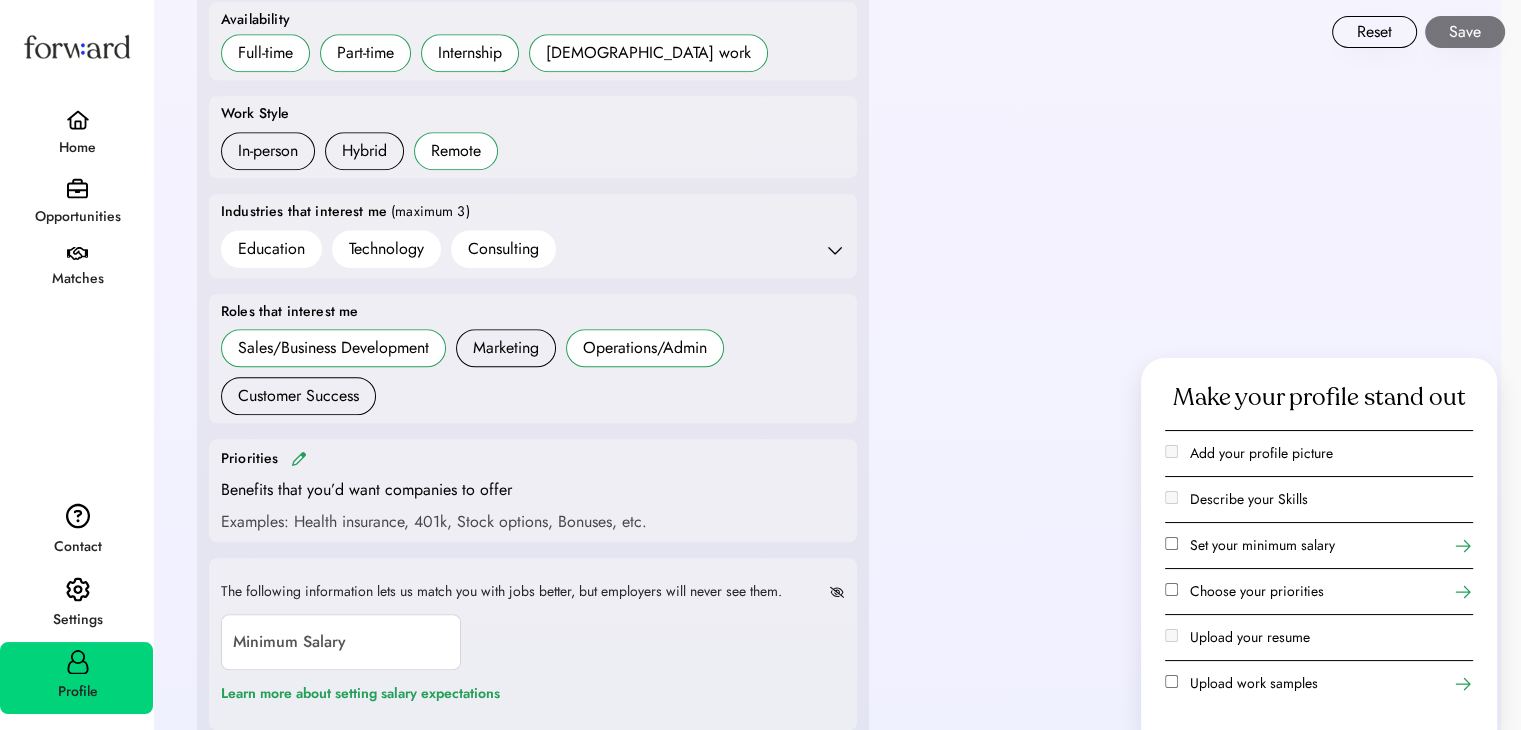 type on "**********" 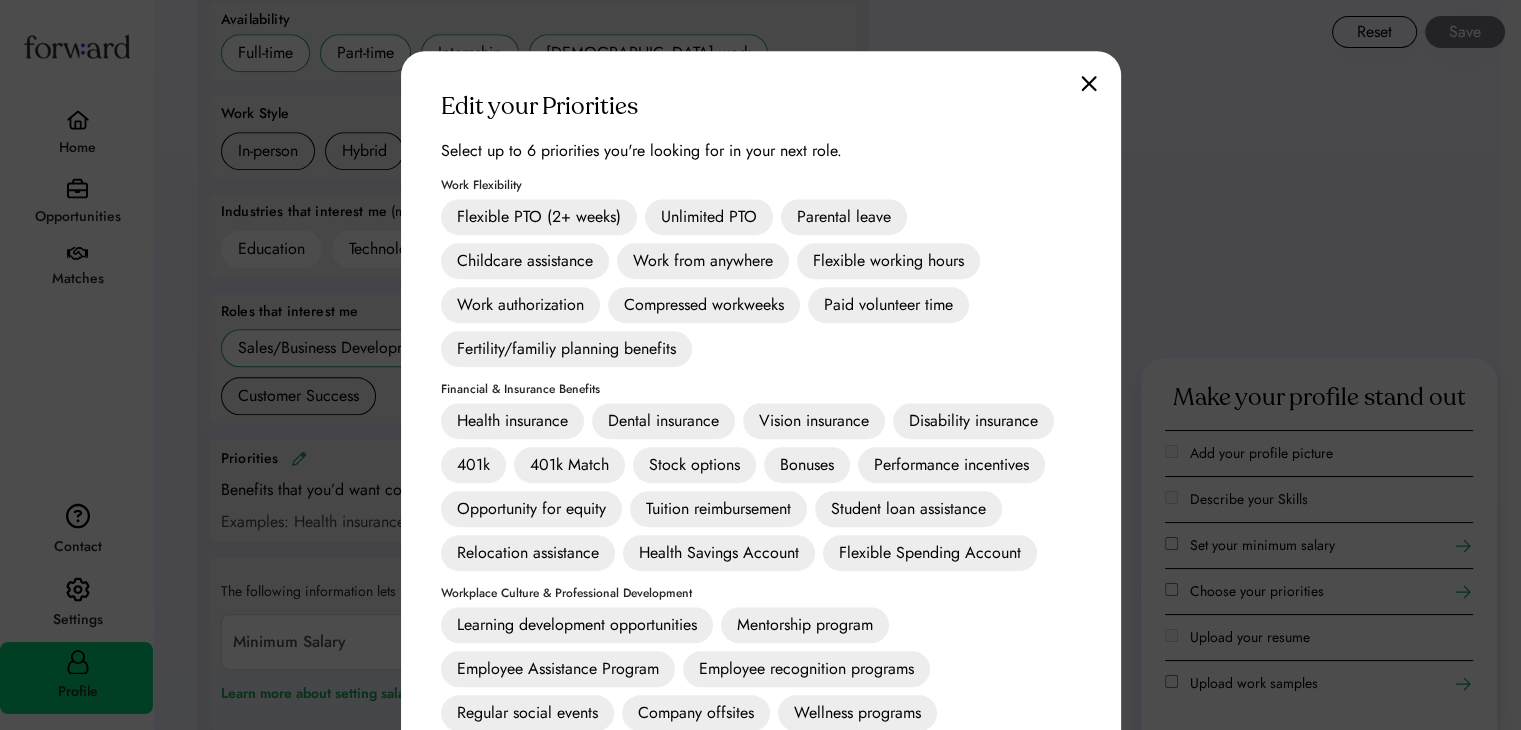 click on "Unlimited PTO" at bounding box center [709, 217] 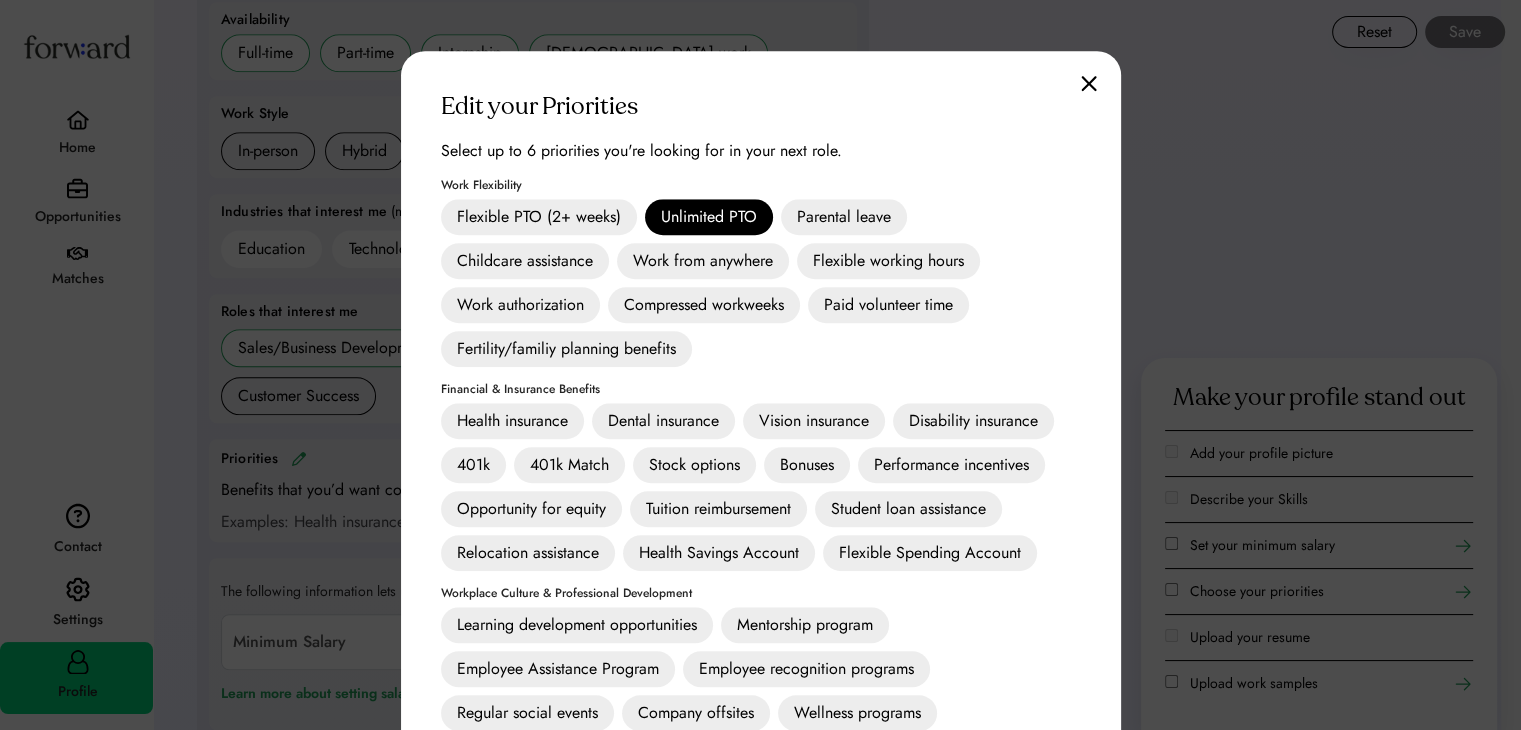 click on "Work from anywhere" at bounding box center (703, 261) 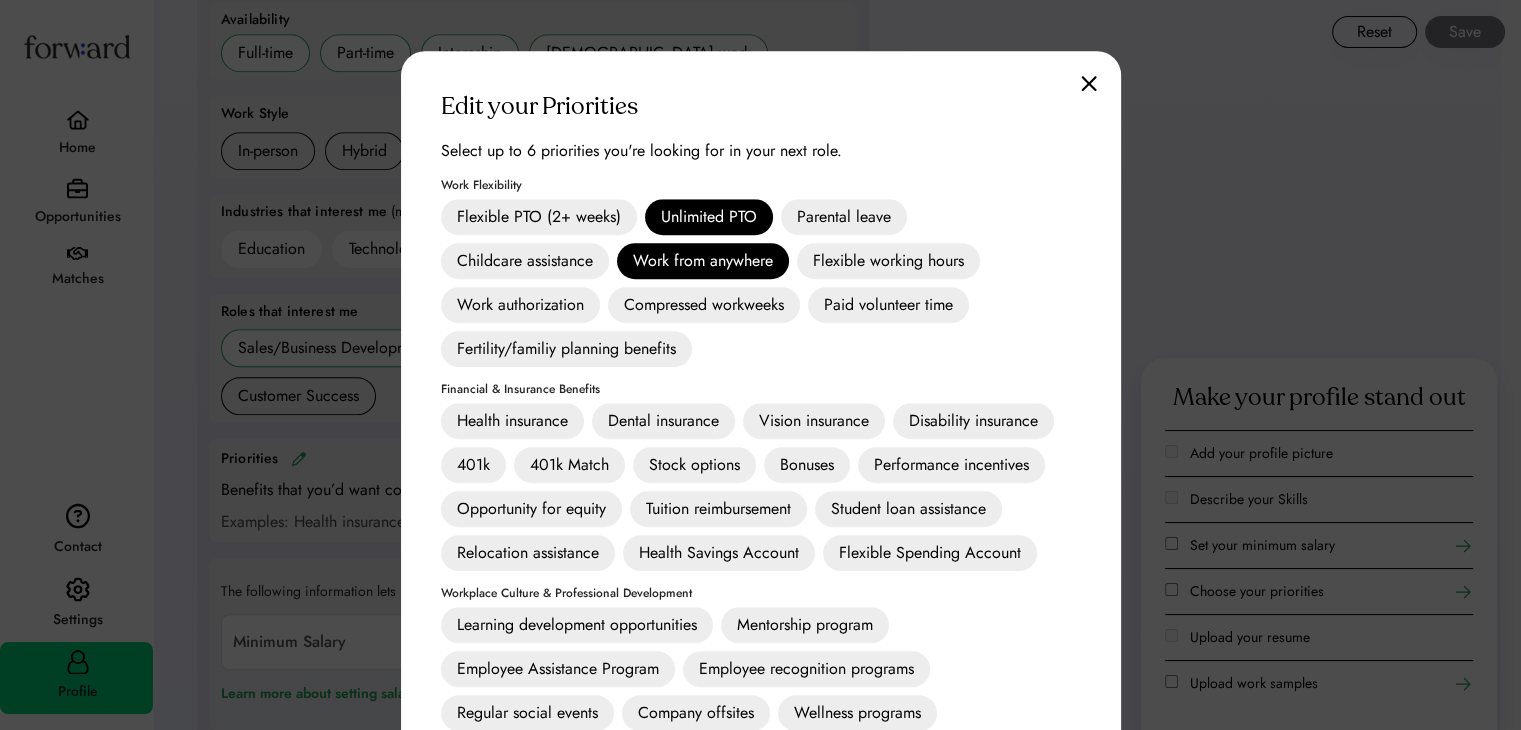 click on "Flexible working hours" at bounding box center [888, 261] 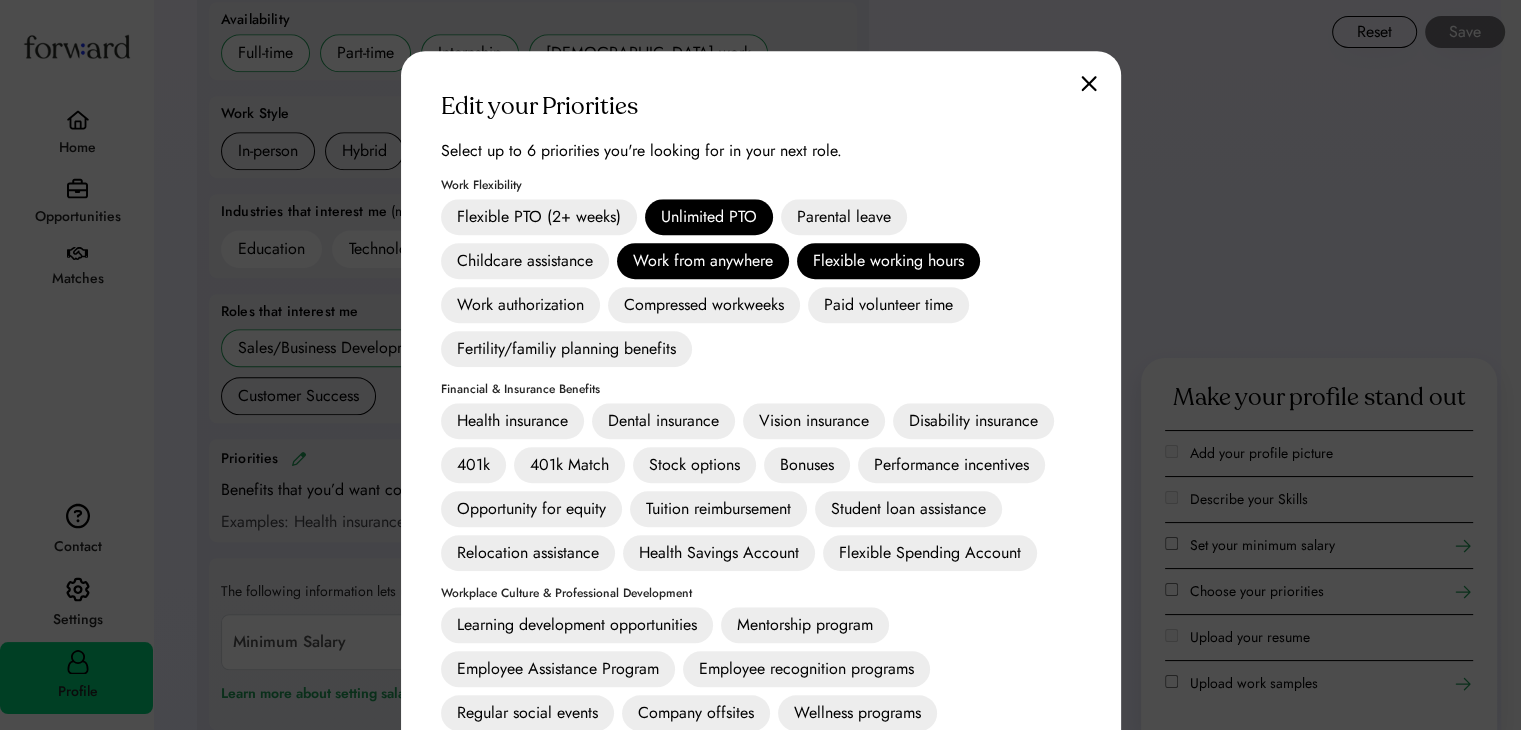 click on "Childcare assistance" at bounding box center [525, 261] 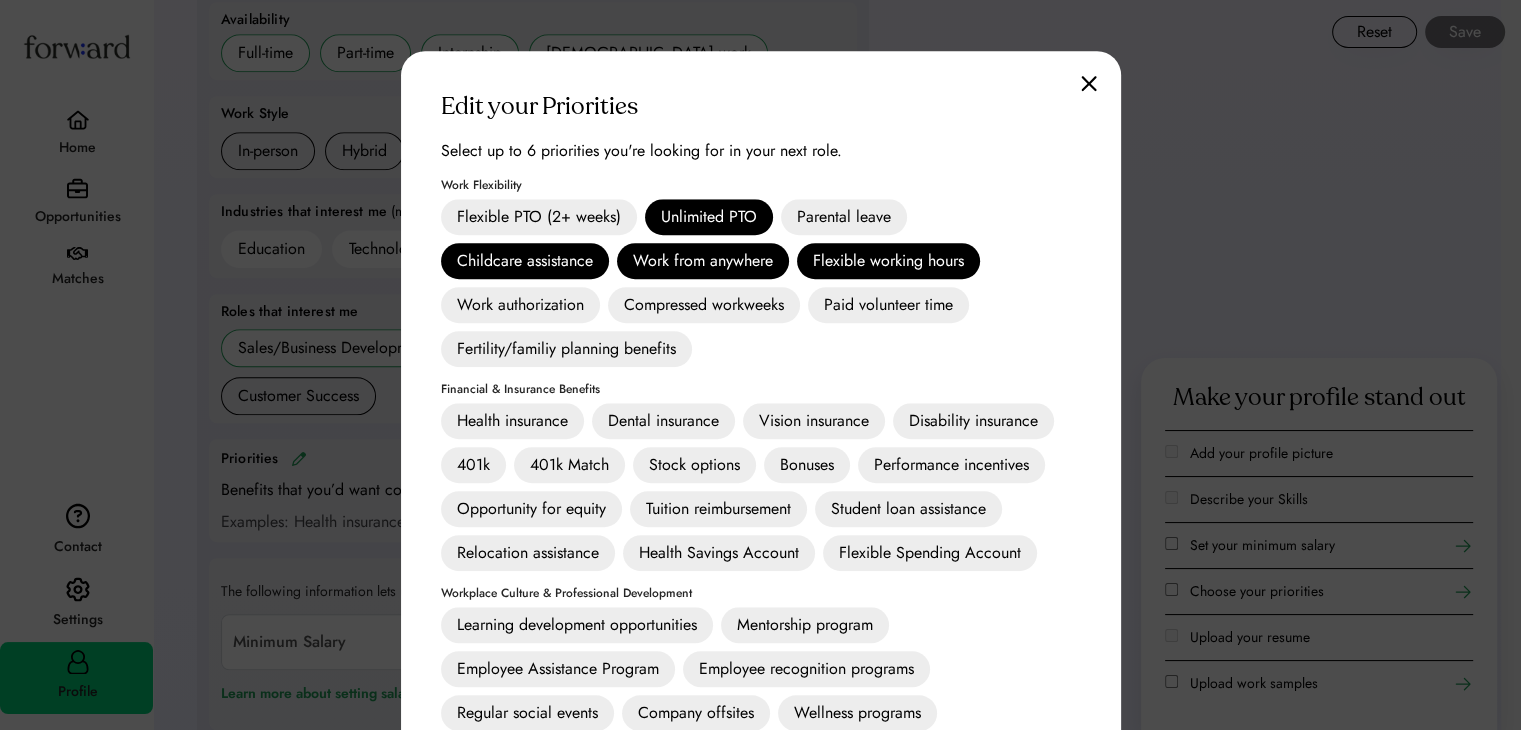click on "Fertility/familiy planning benefits" at bounding box center (566, 349) 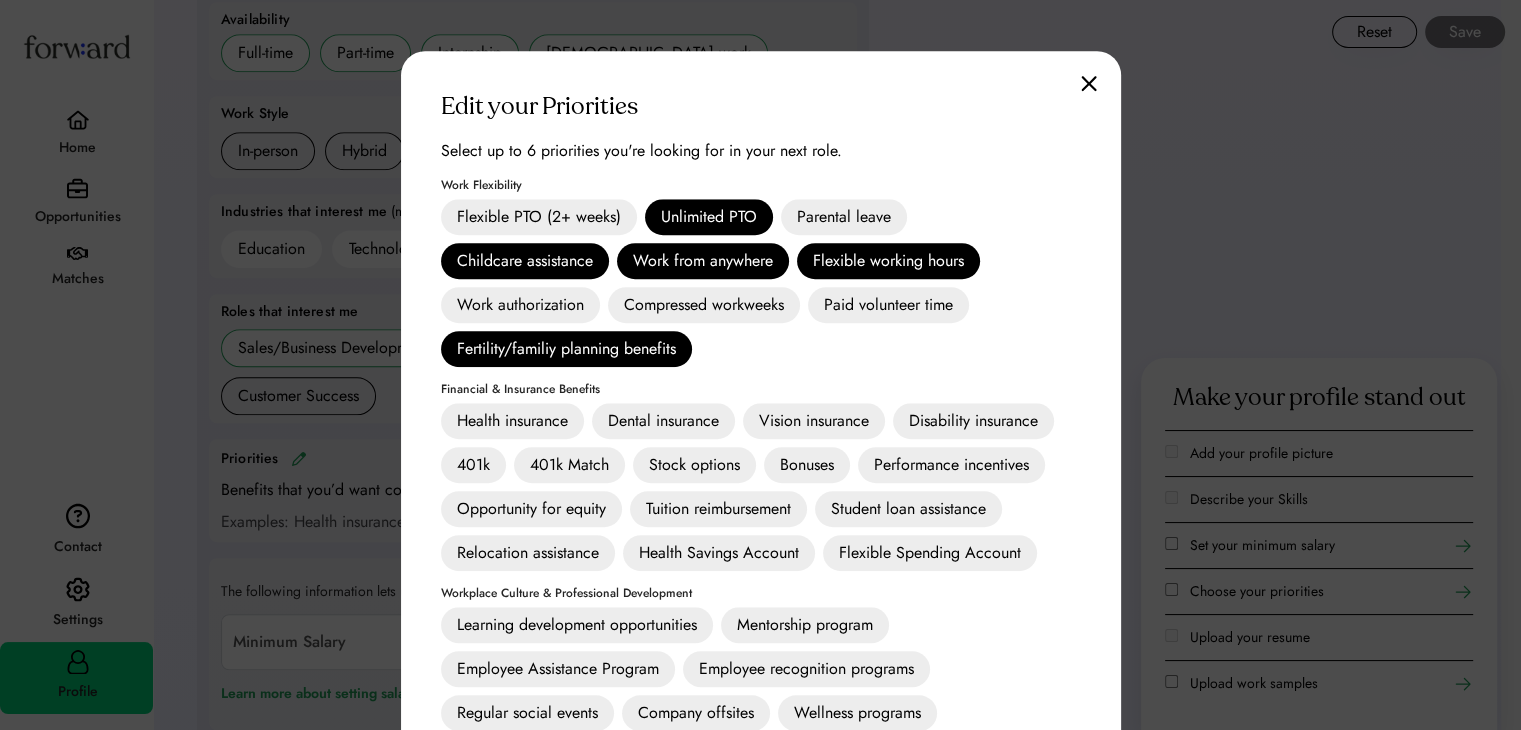 click on "Flexible PTO (2+ weeks)" at bounding box center (539, 217) 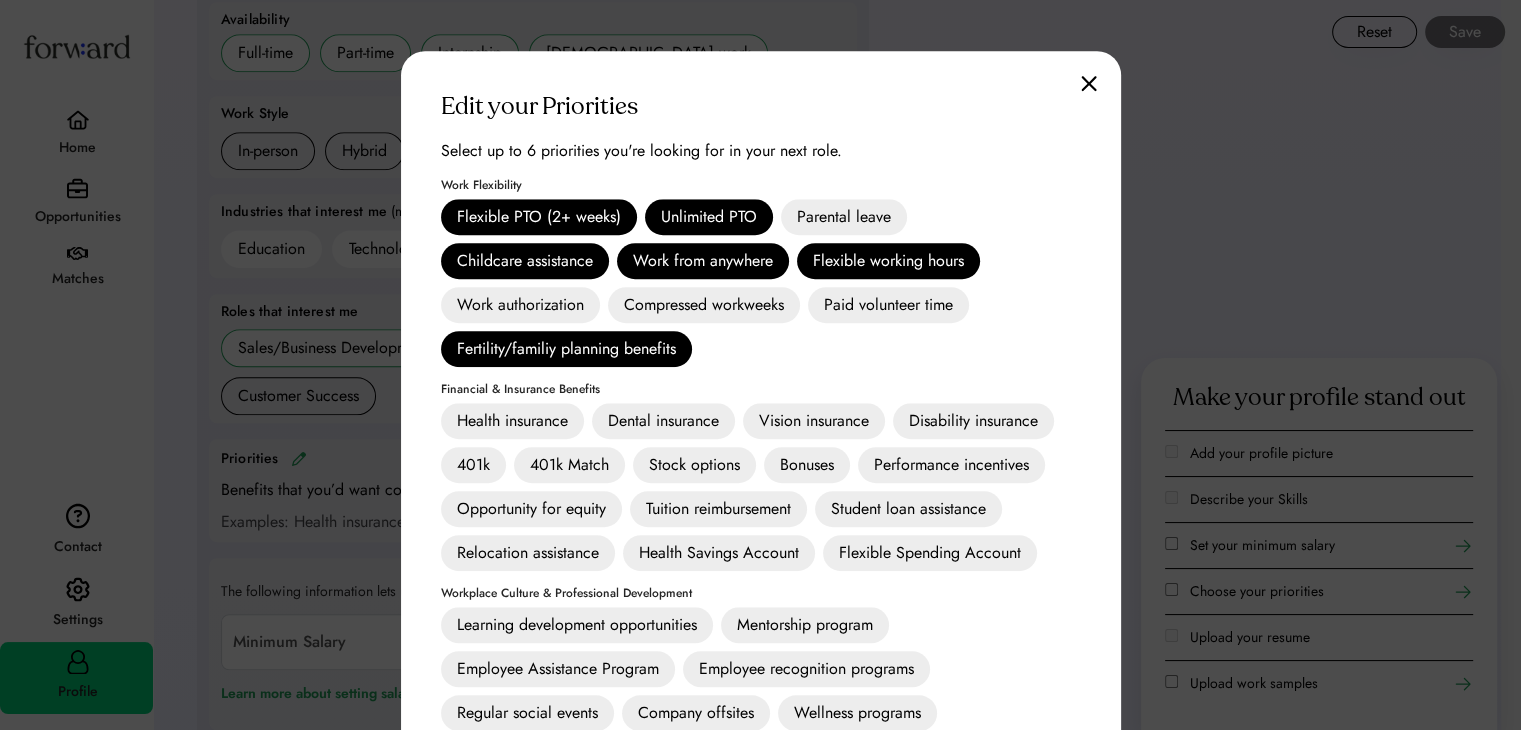 click on "Parental leave" at bounding box center [844, 217] 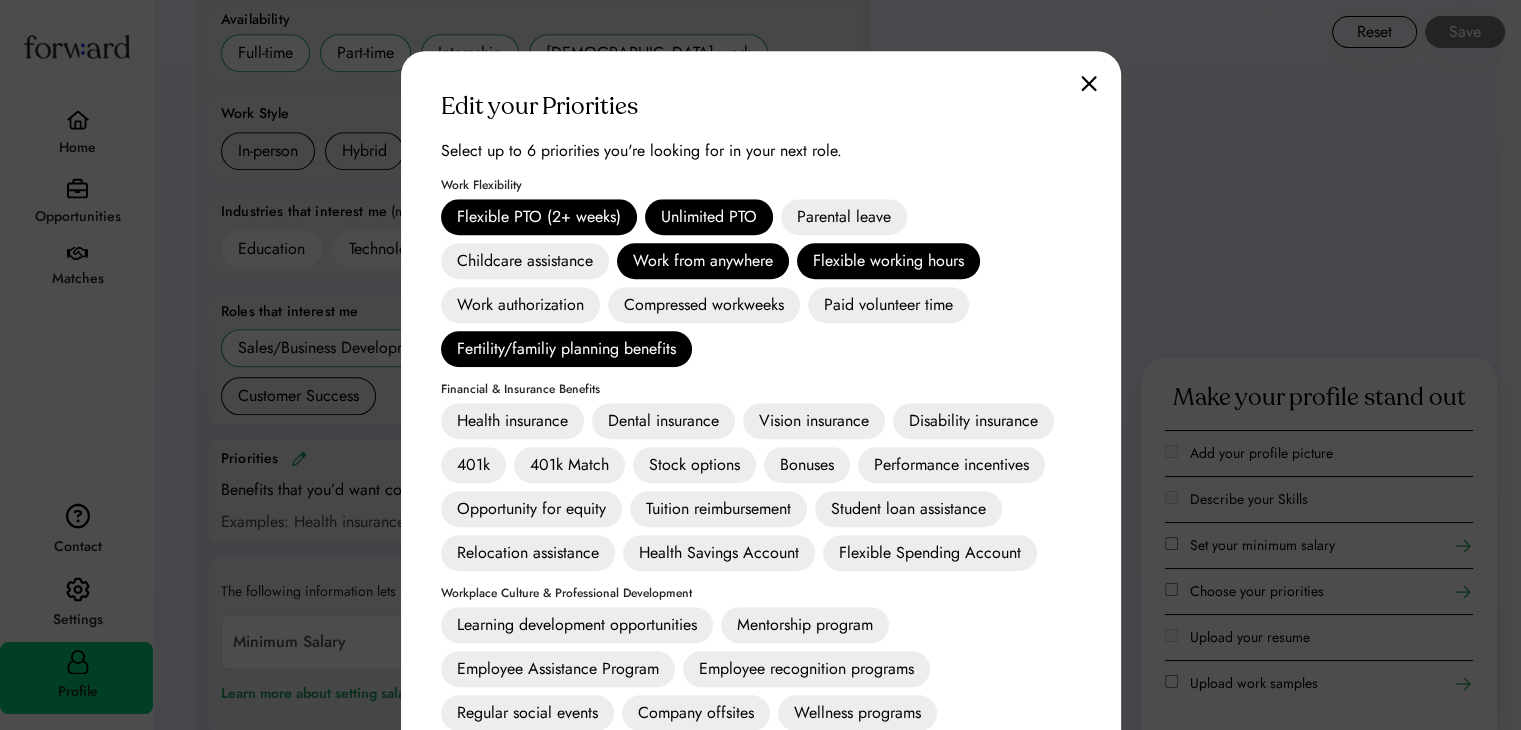 click on "Parental leave" at bounding box center (844, 217) 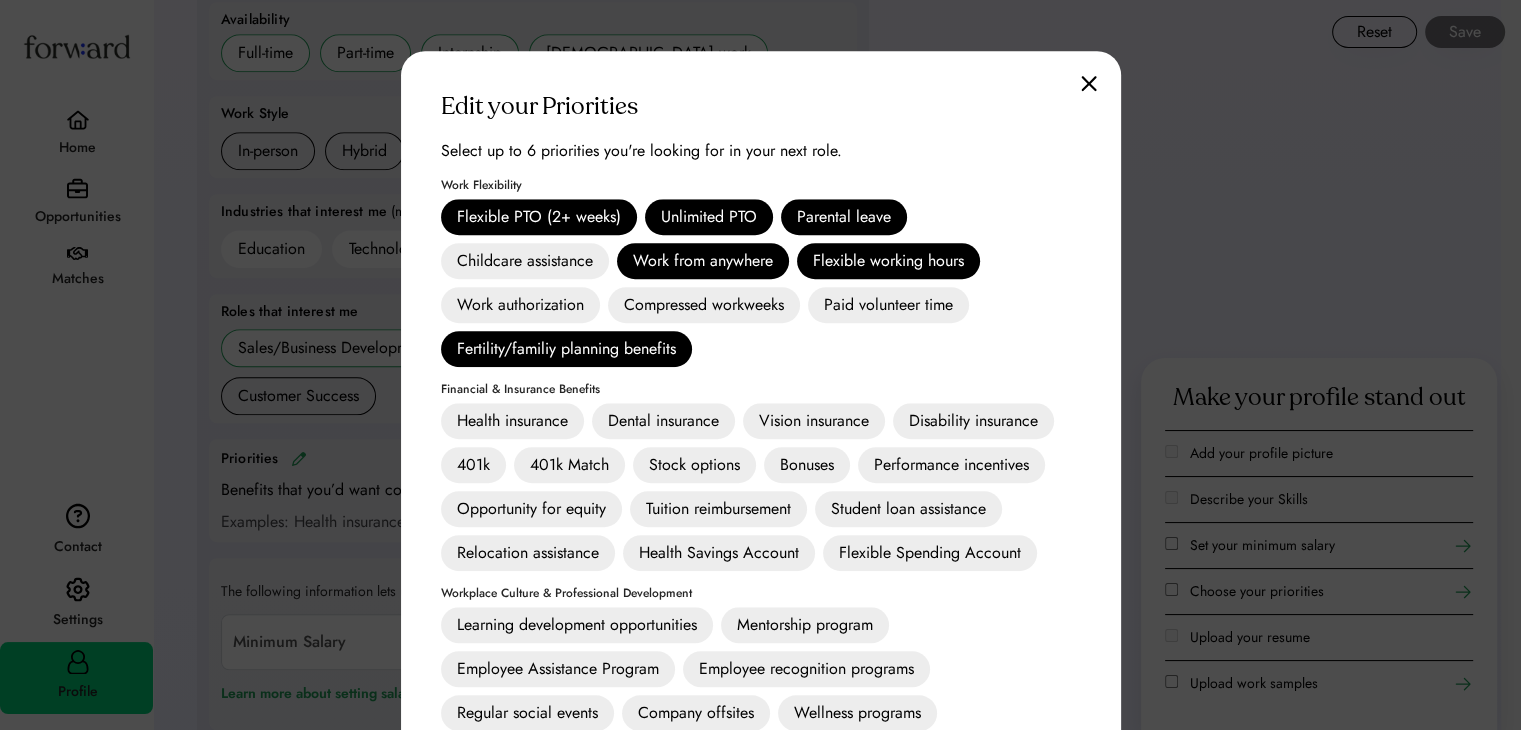 scroll, scrollTop: 1369, scrollLeft: 0, axis: vertical 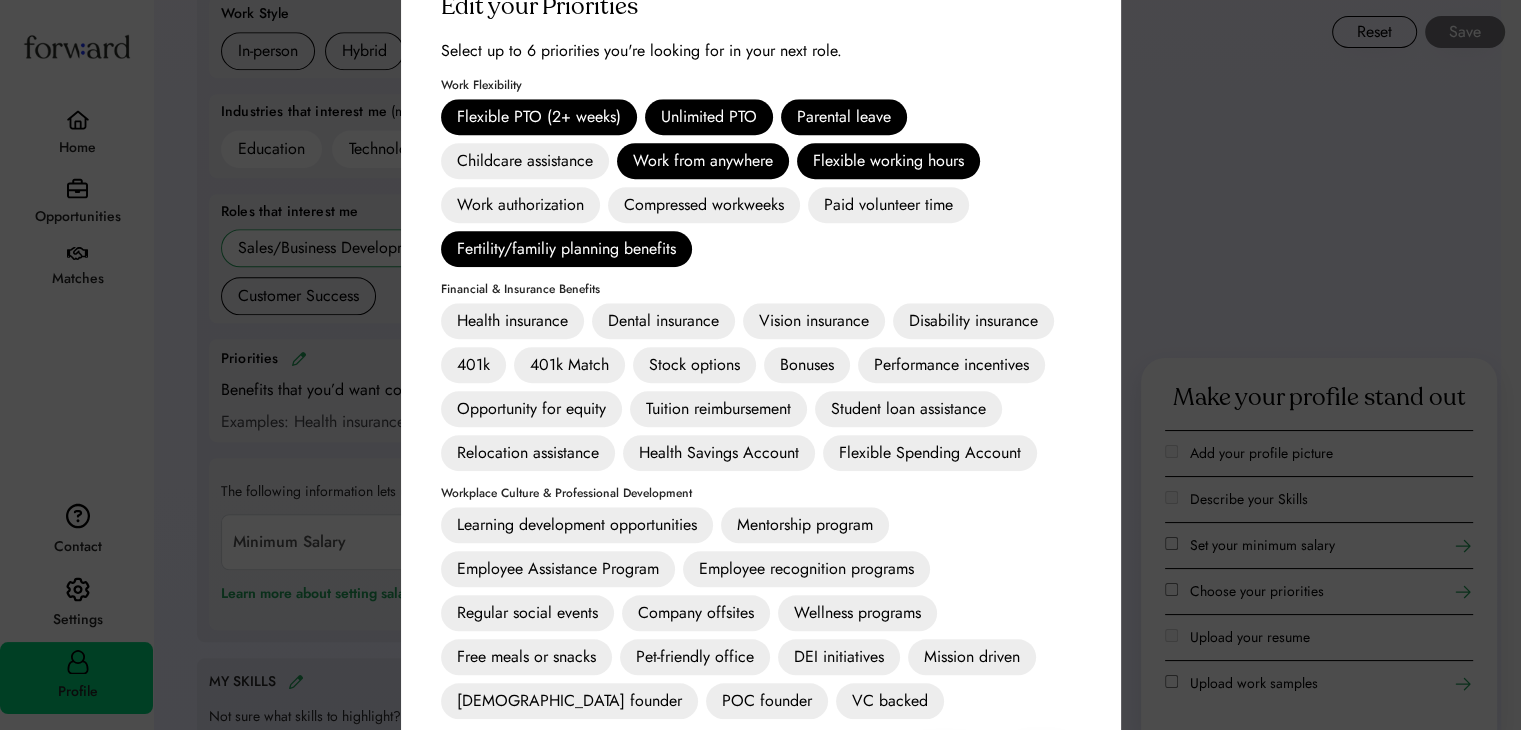 click on "Health insurance" at bounding box center (512, 321) 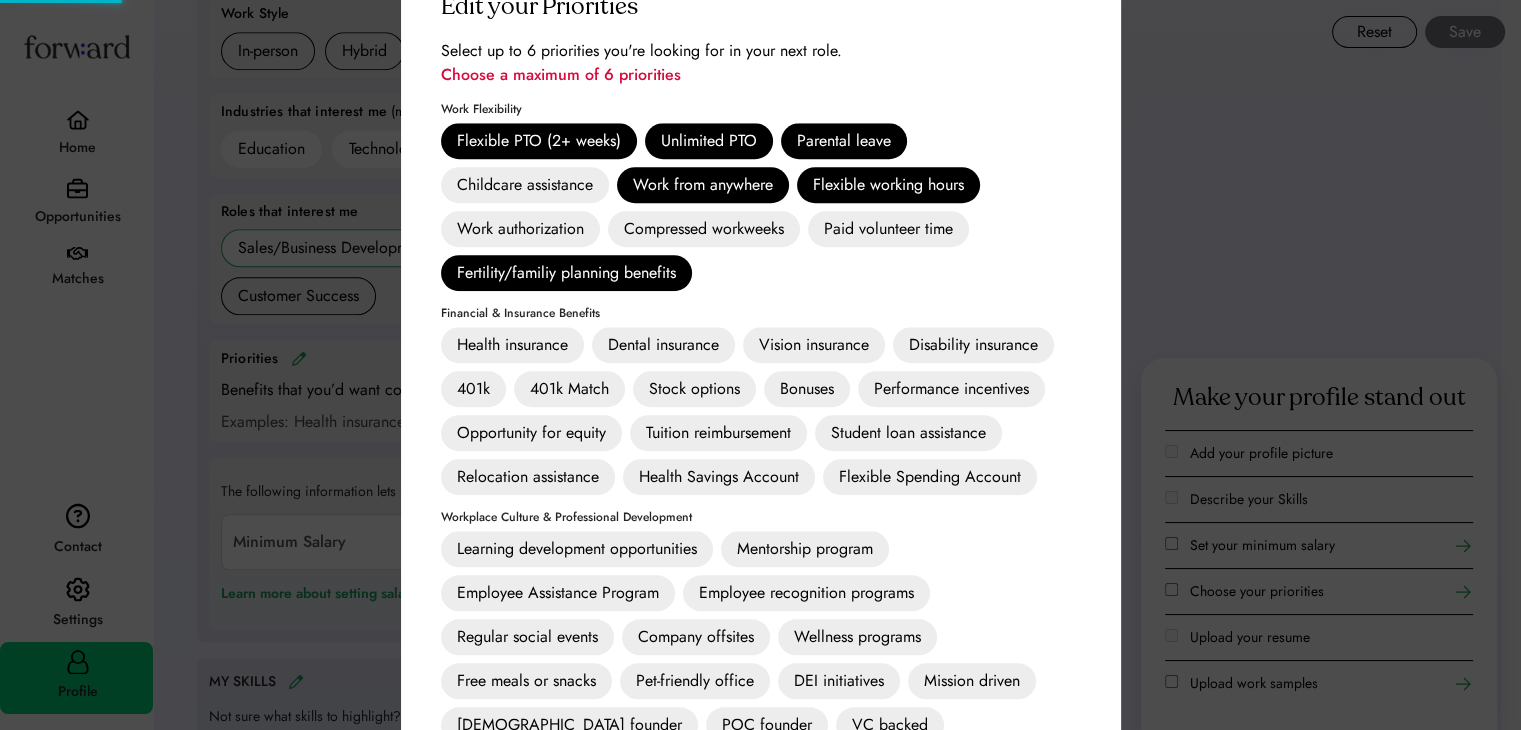 click on "Health insurance" at bounding box center [512, 345] 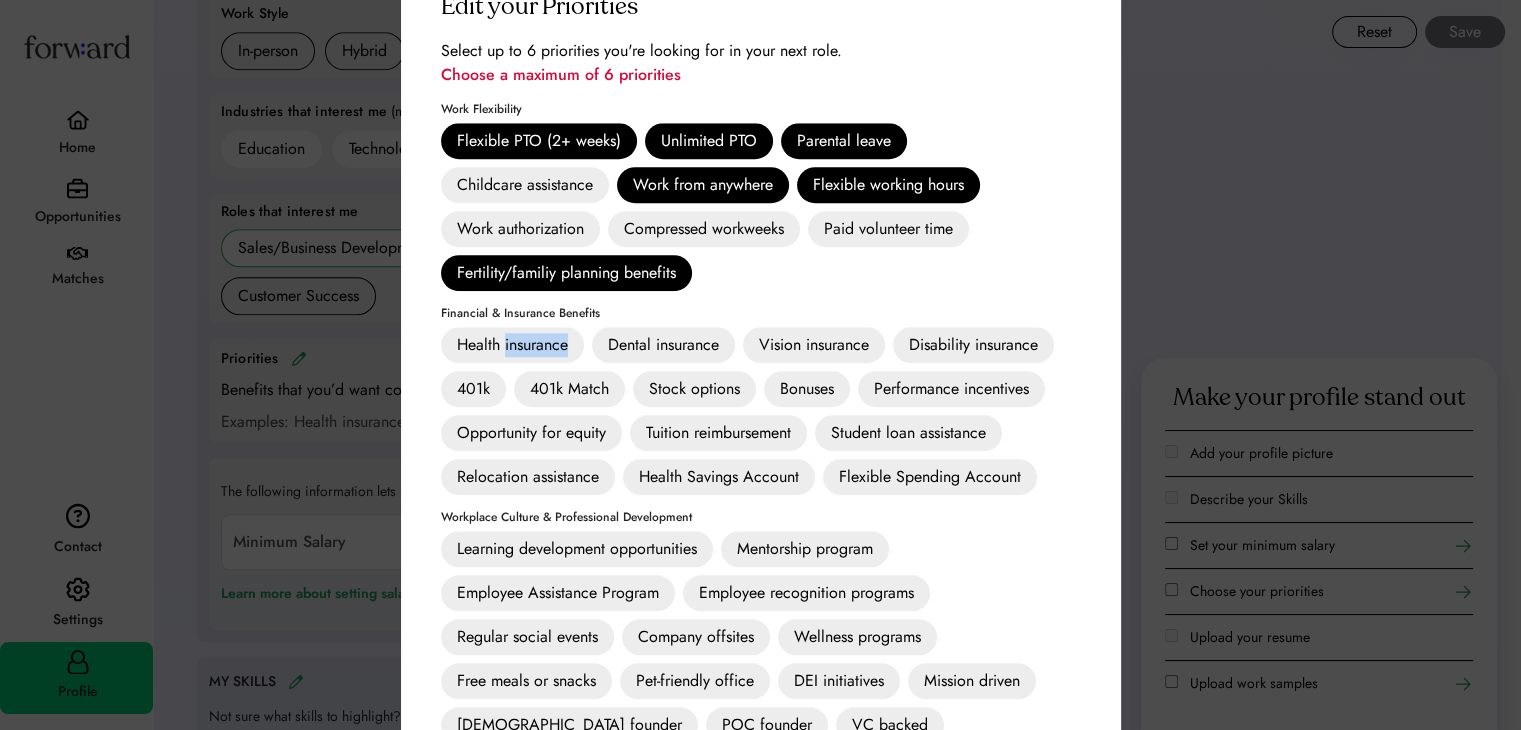 click on "Health insurance" at bounding box center [512, 345] 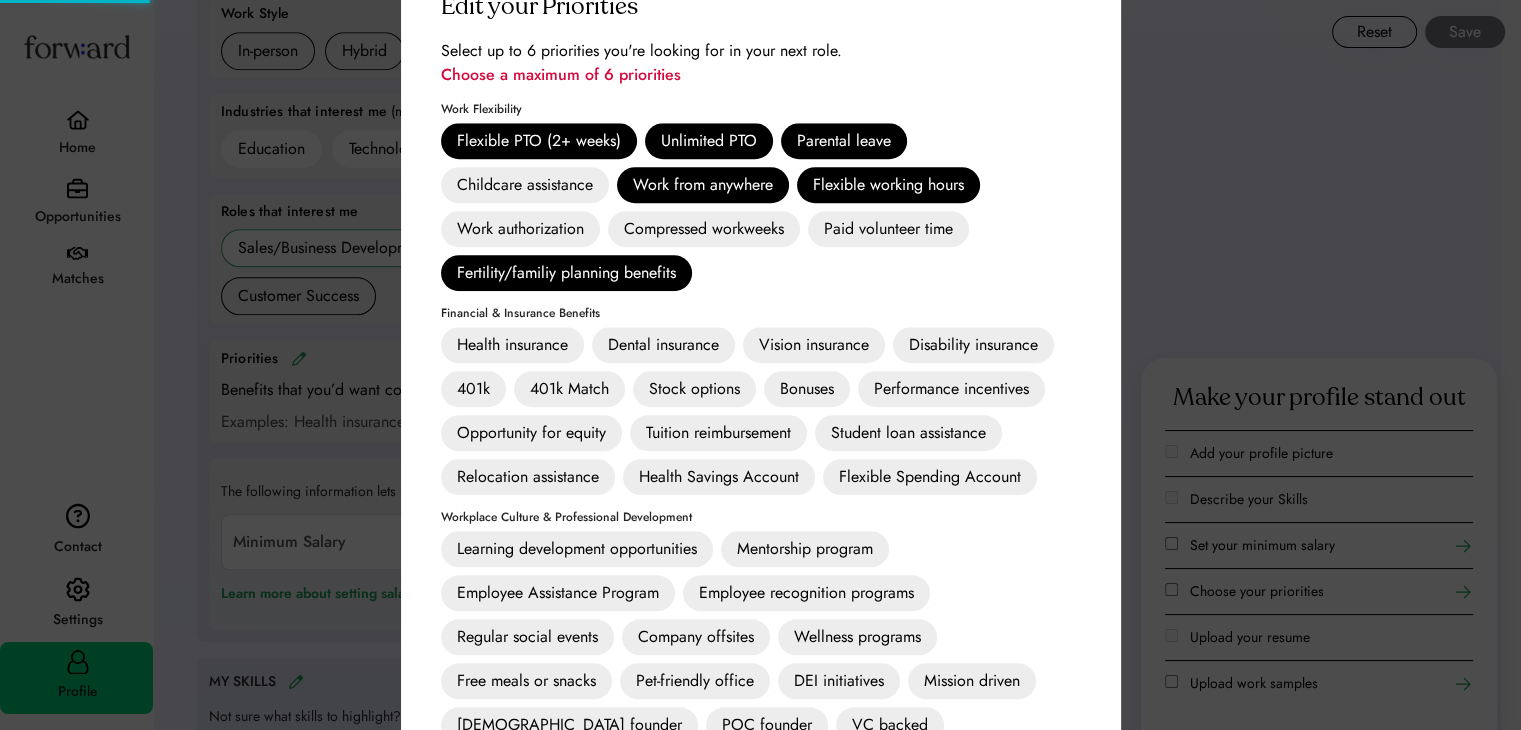 click on "Edit your Priorities Select up to 6 priorities you're looking for in your next role. Choose a maximum of 6 priorities Work Flexibility Flexible PTO (2+ weeks) Unlimited PTO Parental leave Childcare assistance Work from anywhere Flexible working hours Work authorization Compressed workweeks Paid volunteer time Fertility/familiy planning benefits Financial & Insurance Benefits Health insurance Dental insurance Vision insurance Disability insurance 401k 401k Match Stock options Bonuses Performance incentives Opportunity for equity Tuition reimbursement Student loan assistance Relocation assistance Health Savings Account Flexible Spending Account Workplace Culture & Professional Development Learning development opportunities Mentorship program Employee Assistance Program Employee recognition programs Regular social events Company offsites Wellness programs Free meals or snacks Pet-friendly office DEI initiatives Mission driven Female founder POC founder VC backed Cancel Save" at bounding box center (761, 391) 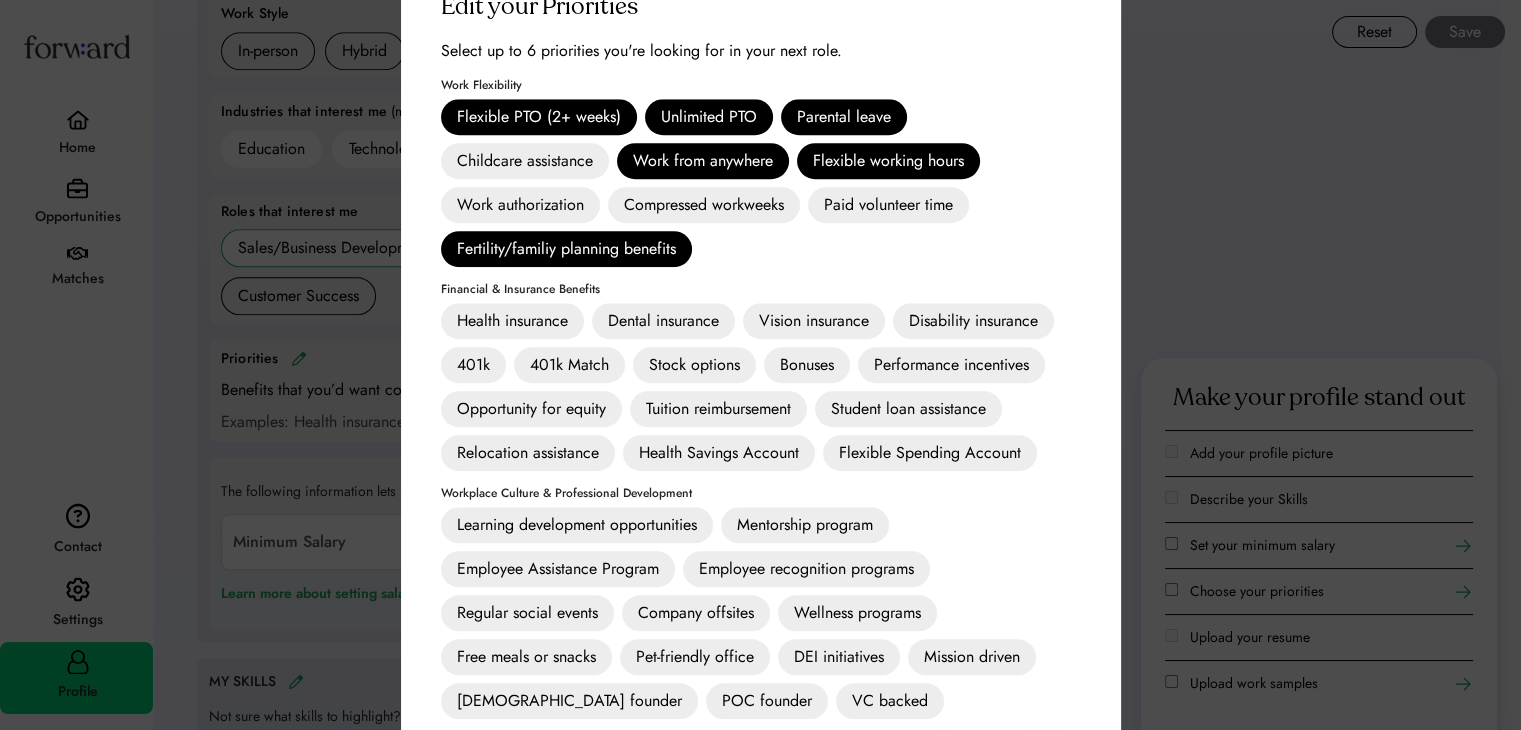 click on "Flexible PTO (2+ weeks)" at bounding box center (539, 117) 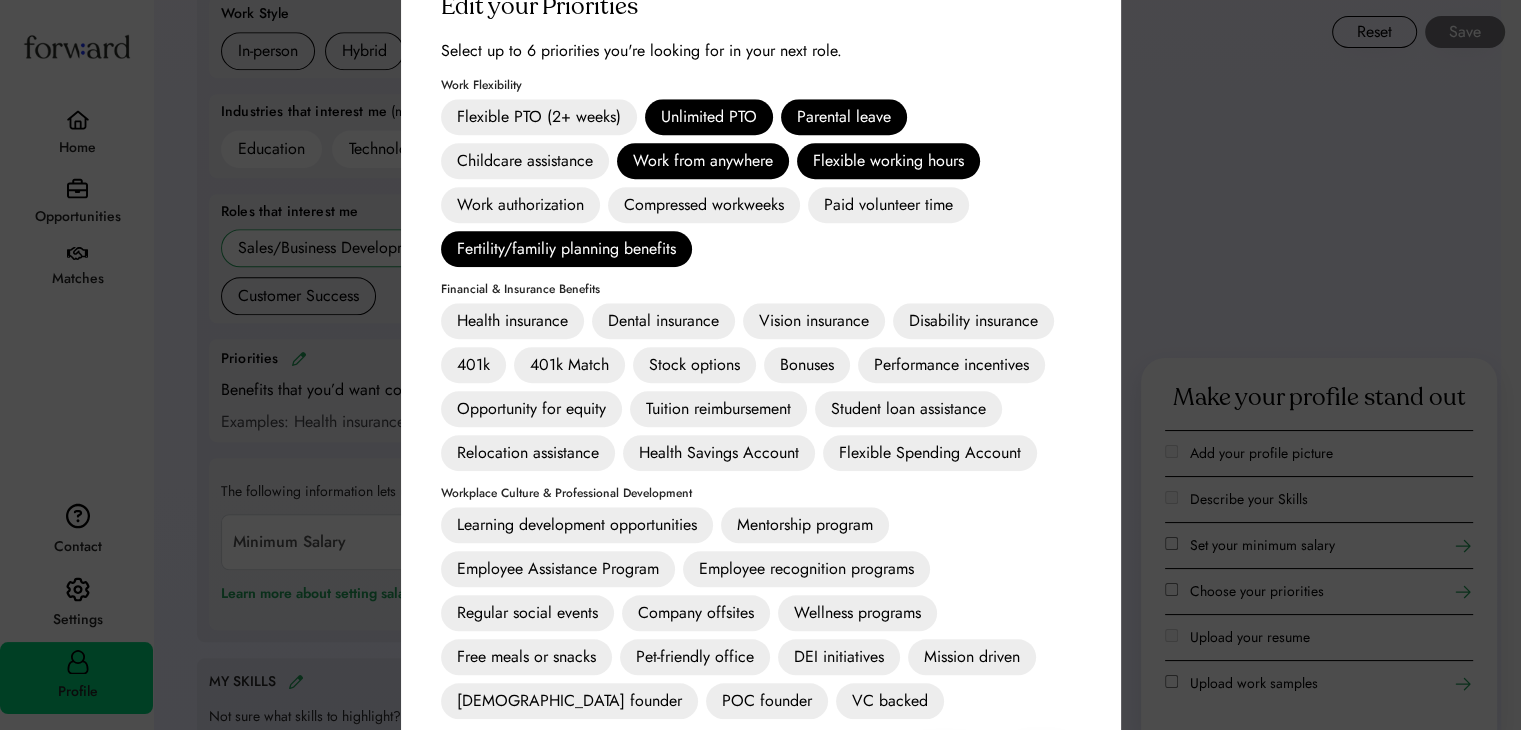 click on "Unlimited PTO" at bounding box center [709, 117] 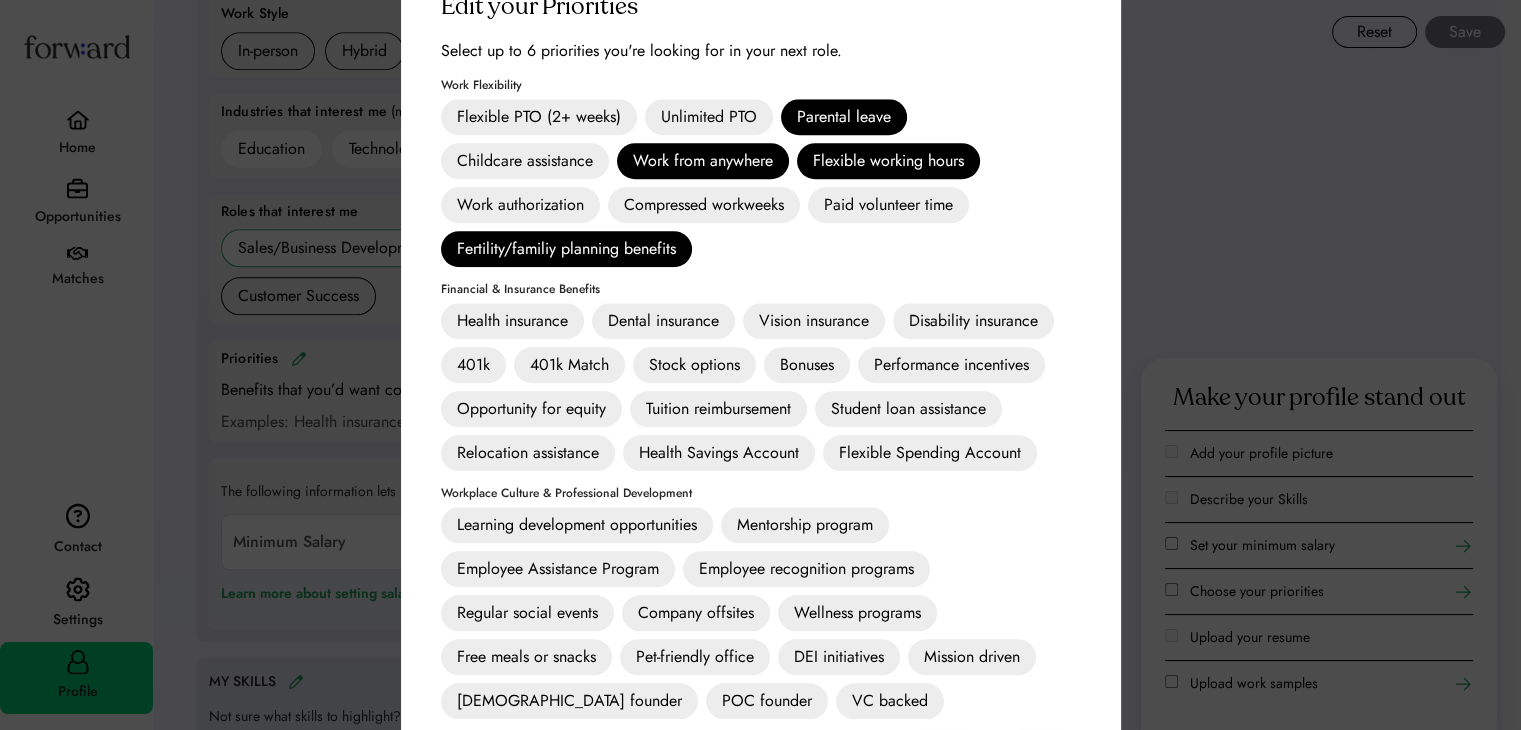 click on "Work from anywhere" at bounding box center (703, 161) 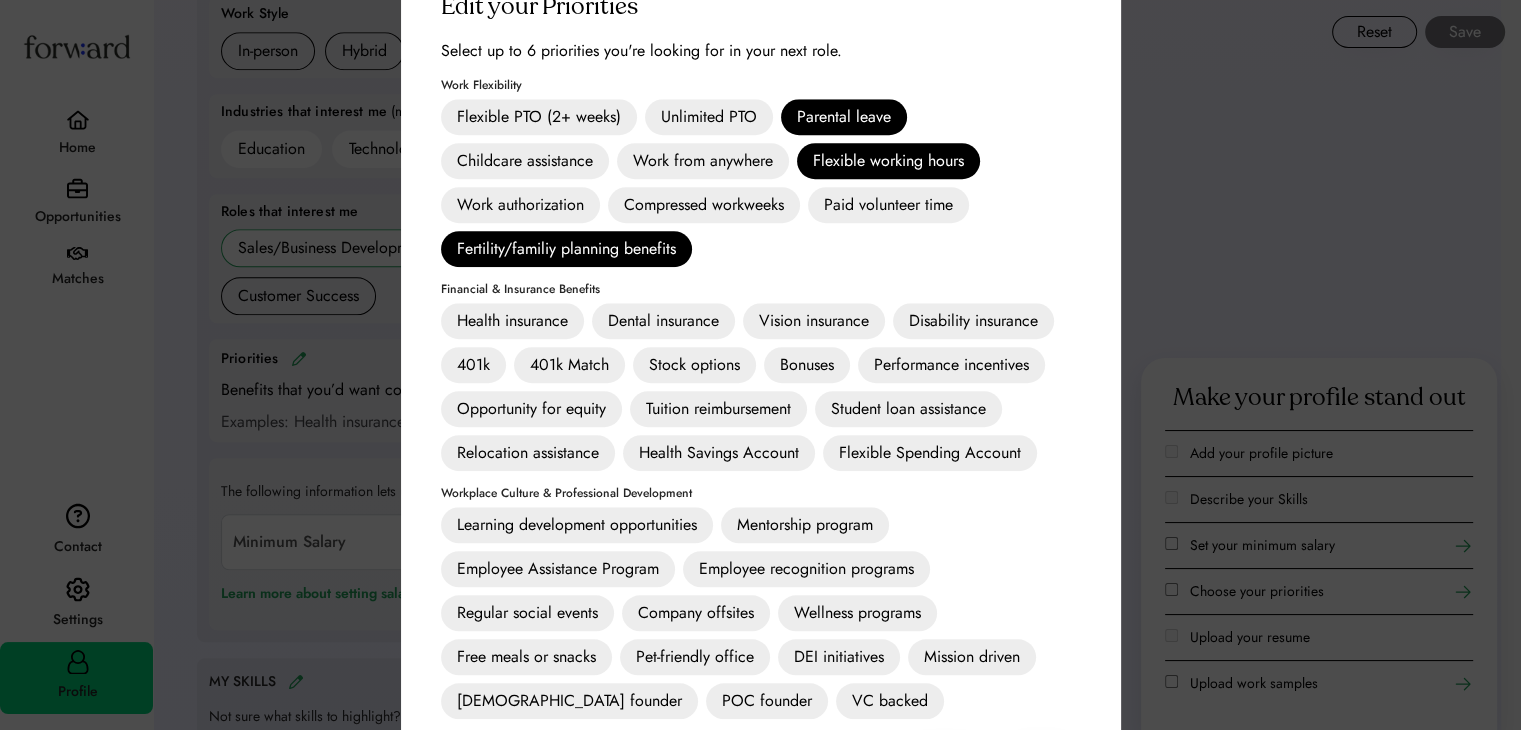 click on "Parental leave" at bounding box center (844, 117) 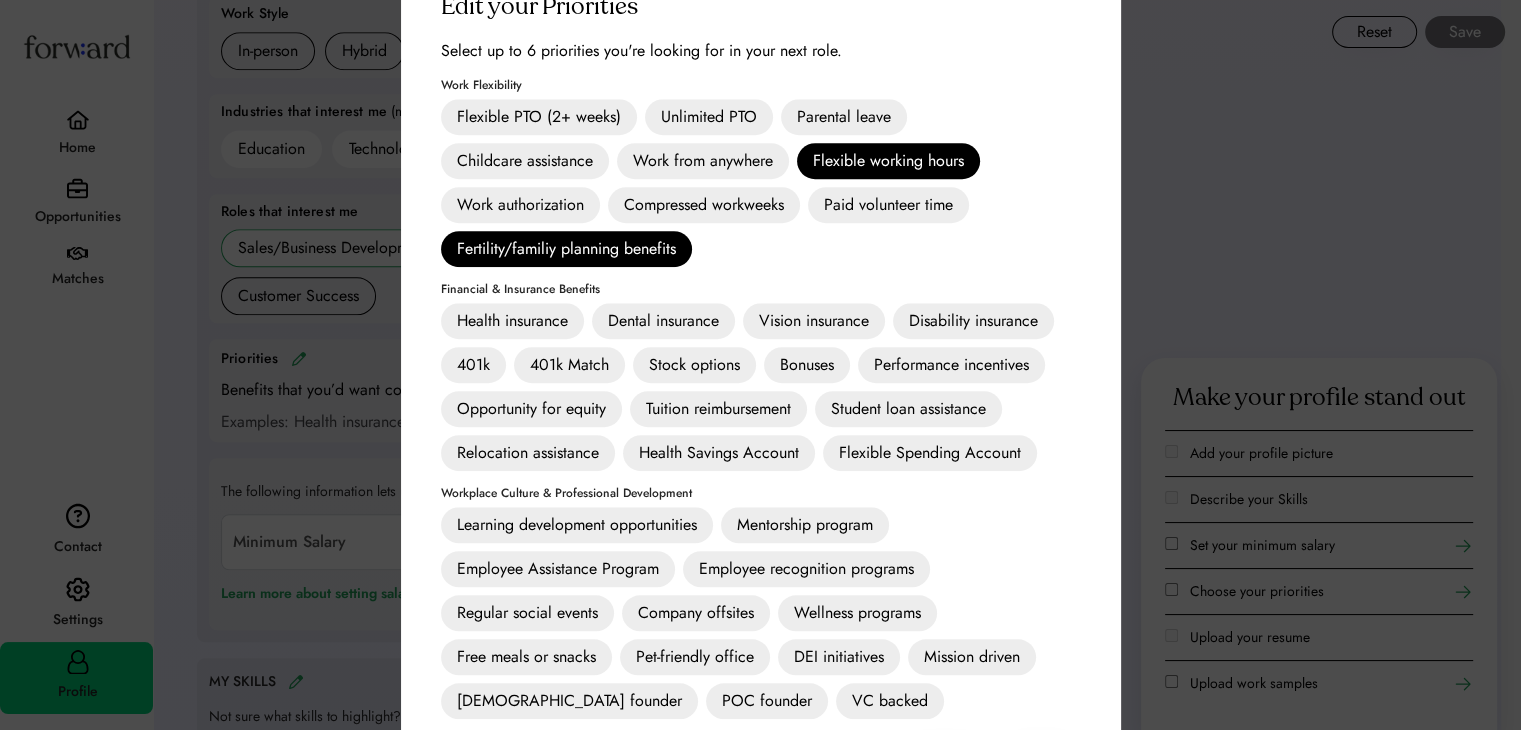 click on "Flexible working hours" at bounding box center (888, 161) 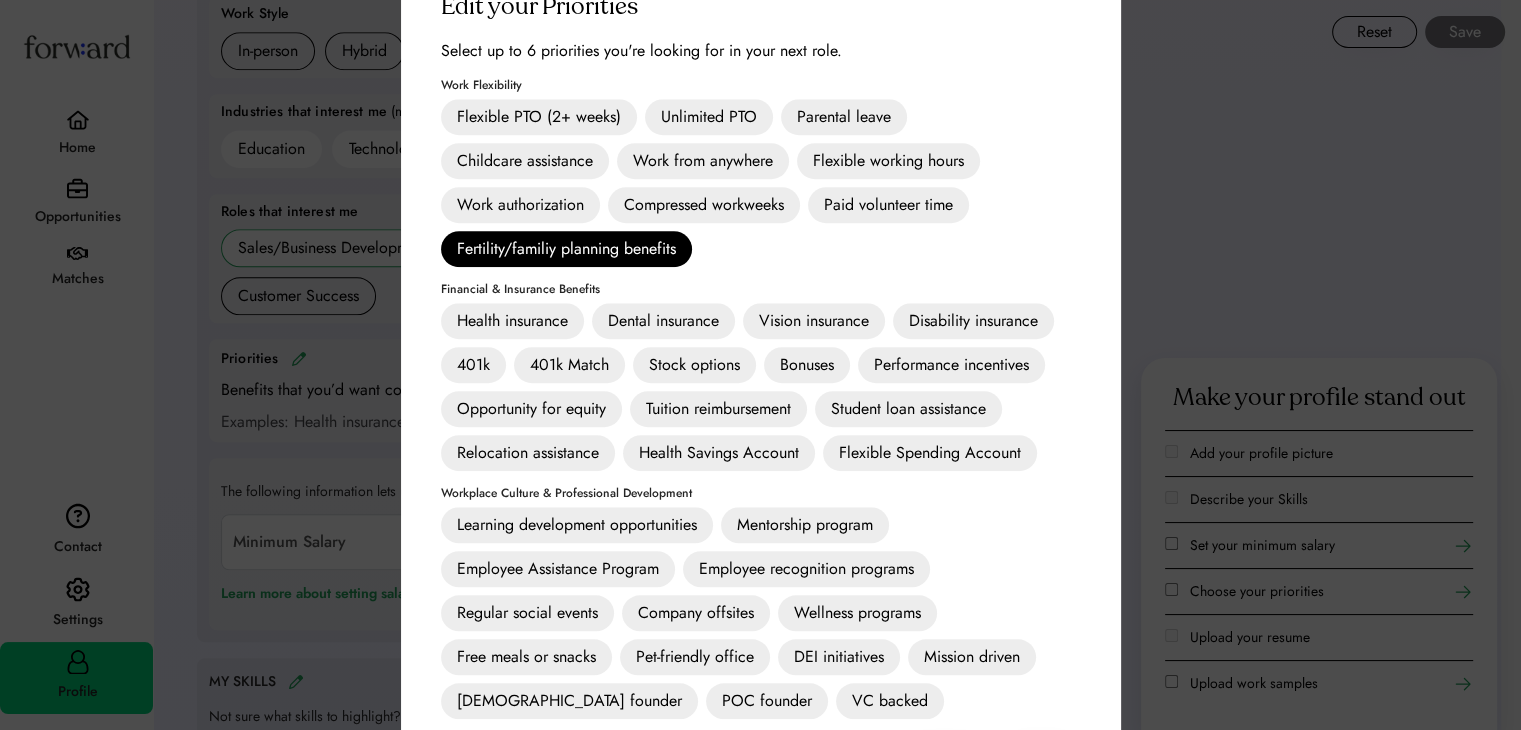 click on "Fertility/familiy planning benefits" at bounding box center (566, 249) 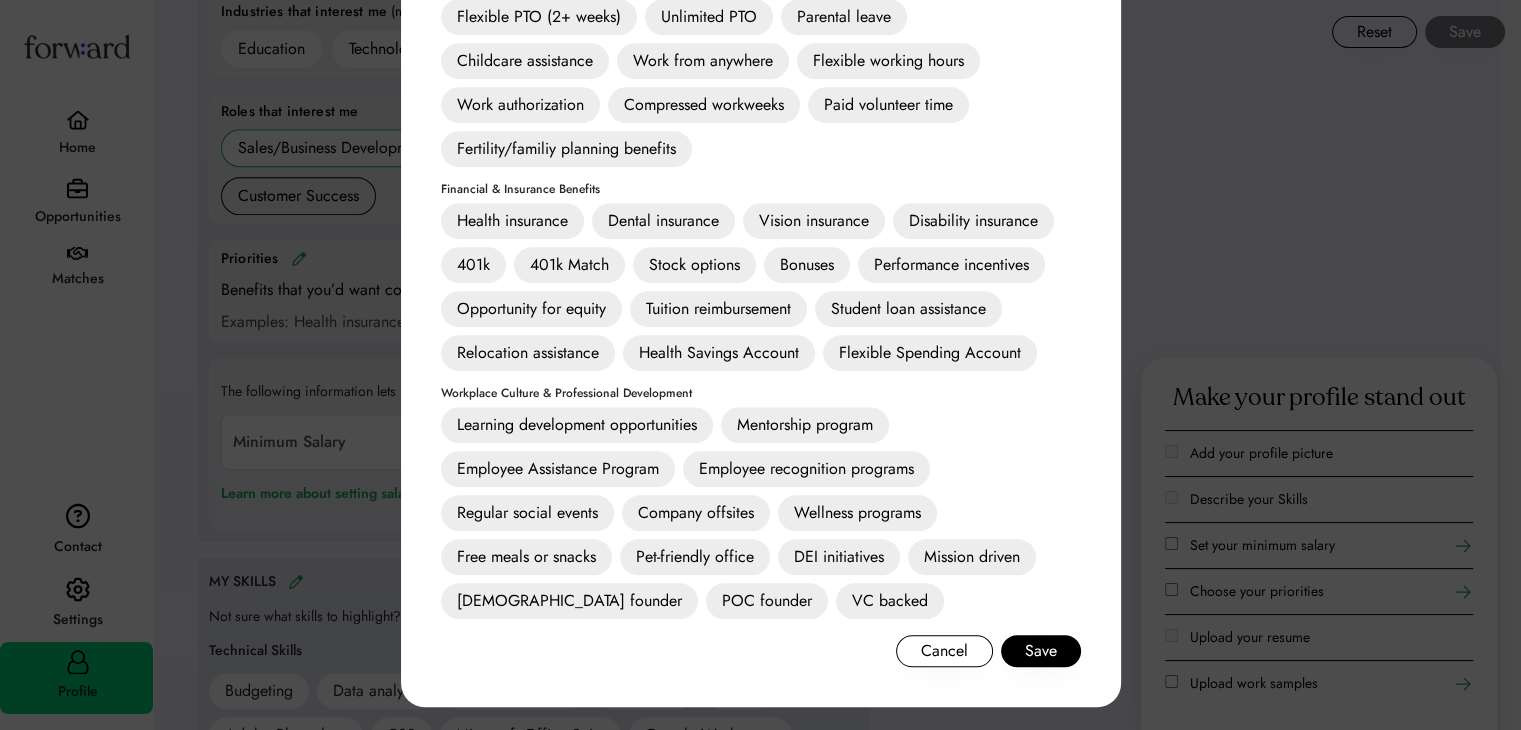 scroll, scrollTop: 1369, scrollLeft: 0, axis: vertical 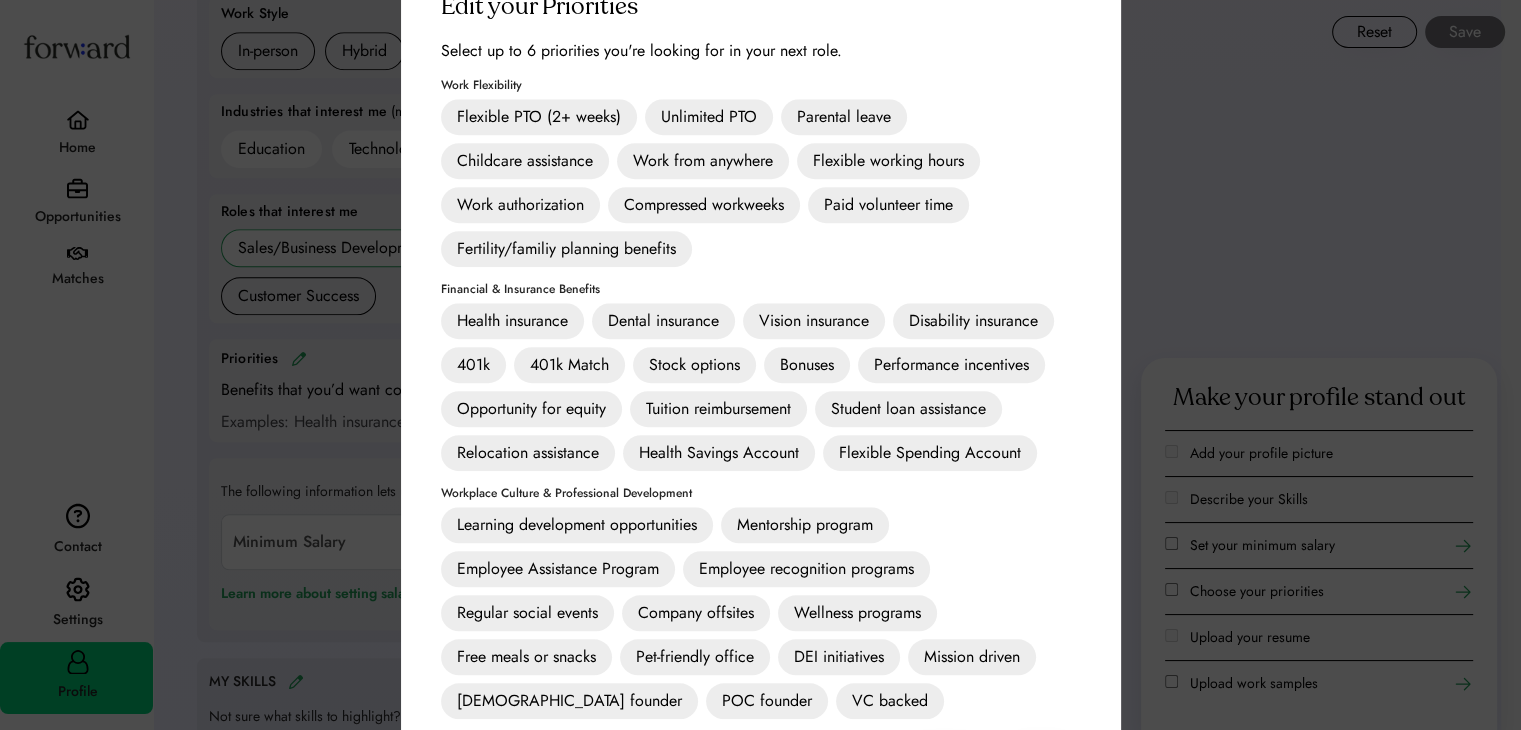 click on "Learning development opportunities" at bounding box center (577, 525) 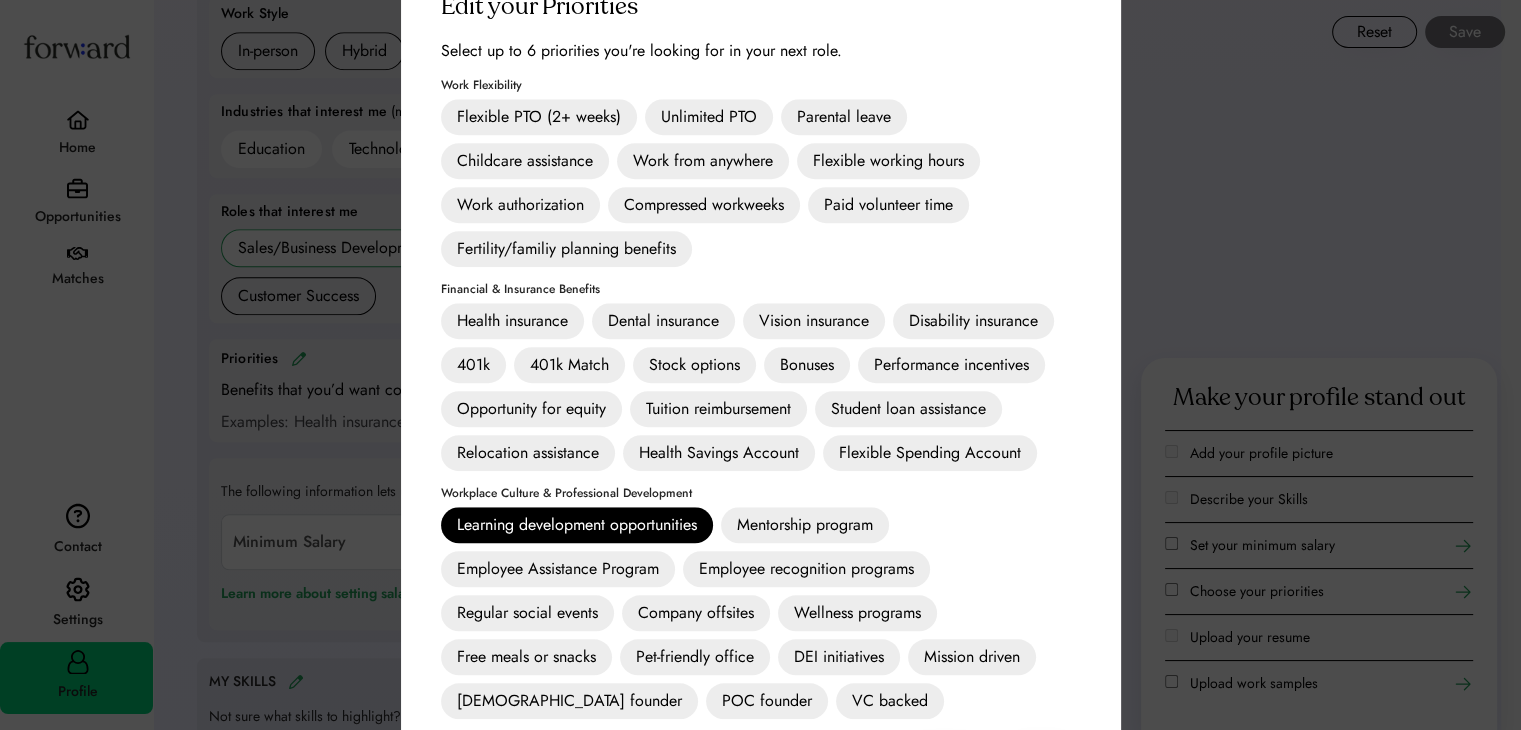 click on "Employee Assistance Program" at bounding box center (558, 569) 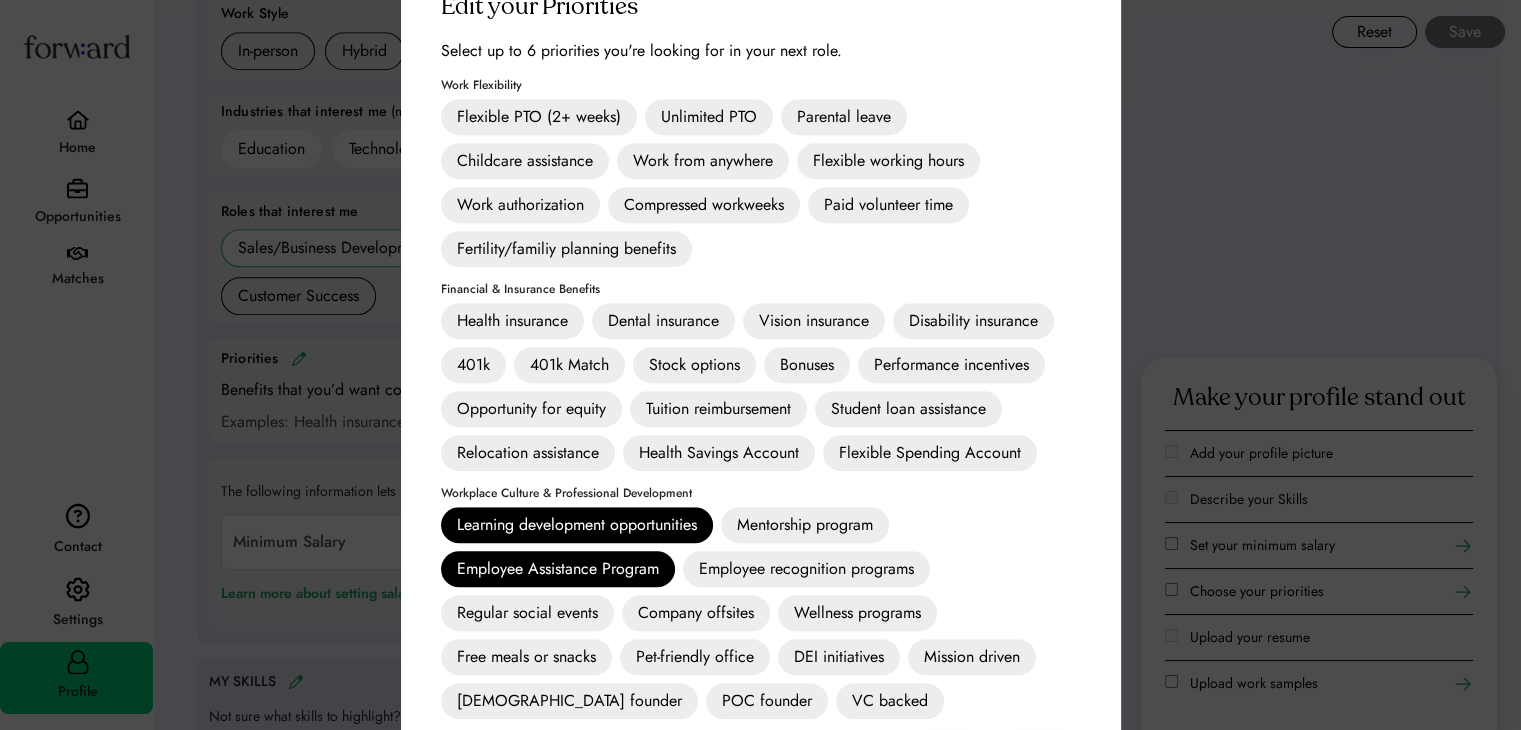 click on "Flexible Spending Account" at bounding box center (930, 453) 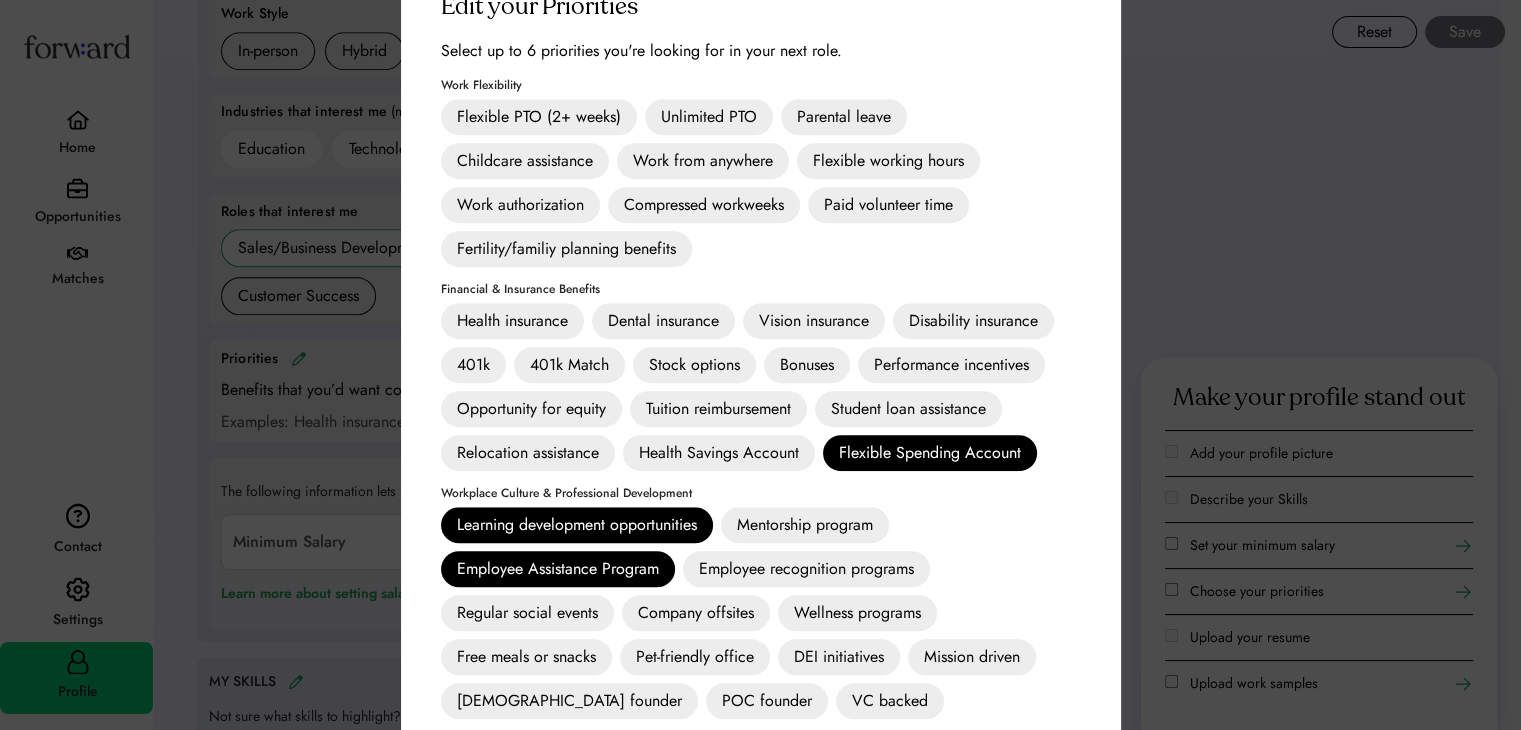 click on "Health Savings Account" at bounding box center (719, 453) 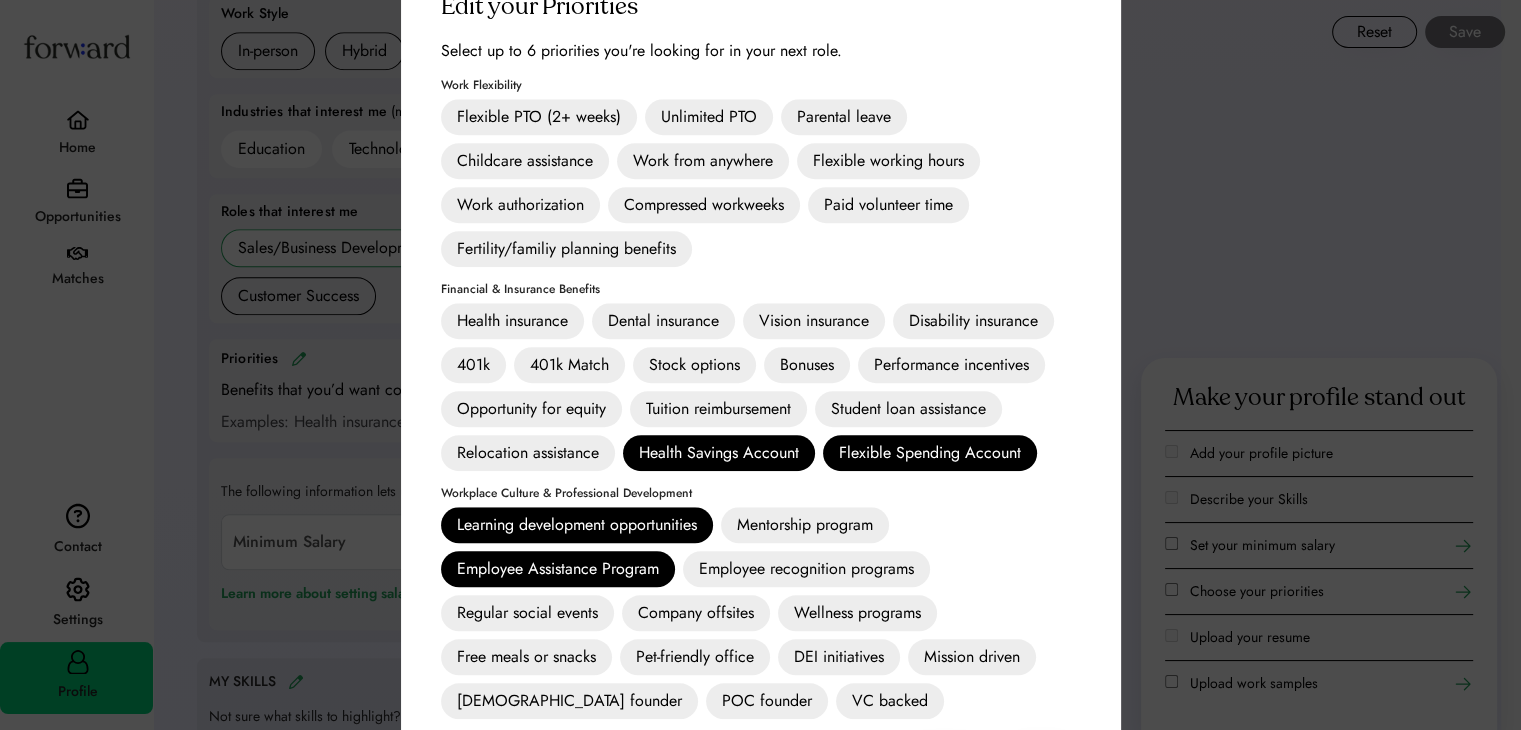 click on "Health Savings Account" at bounding box center [719, 453] 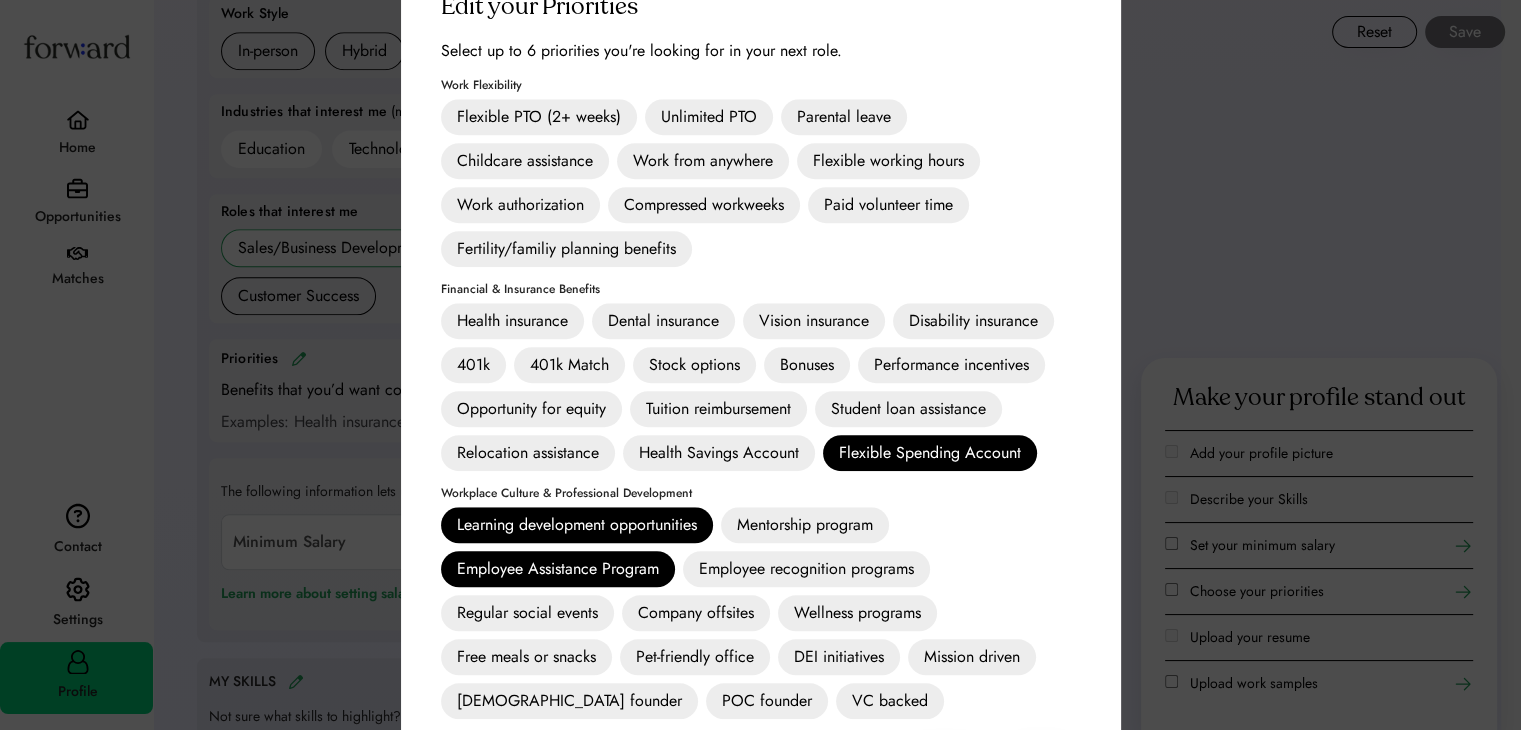 click on "Opportunity for equity" at bounding box center (531, 409) 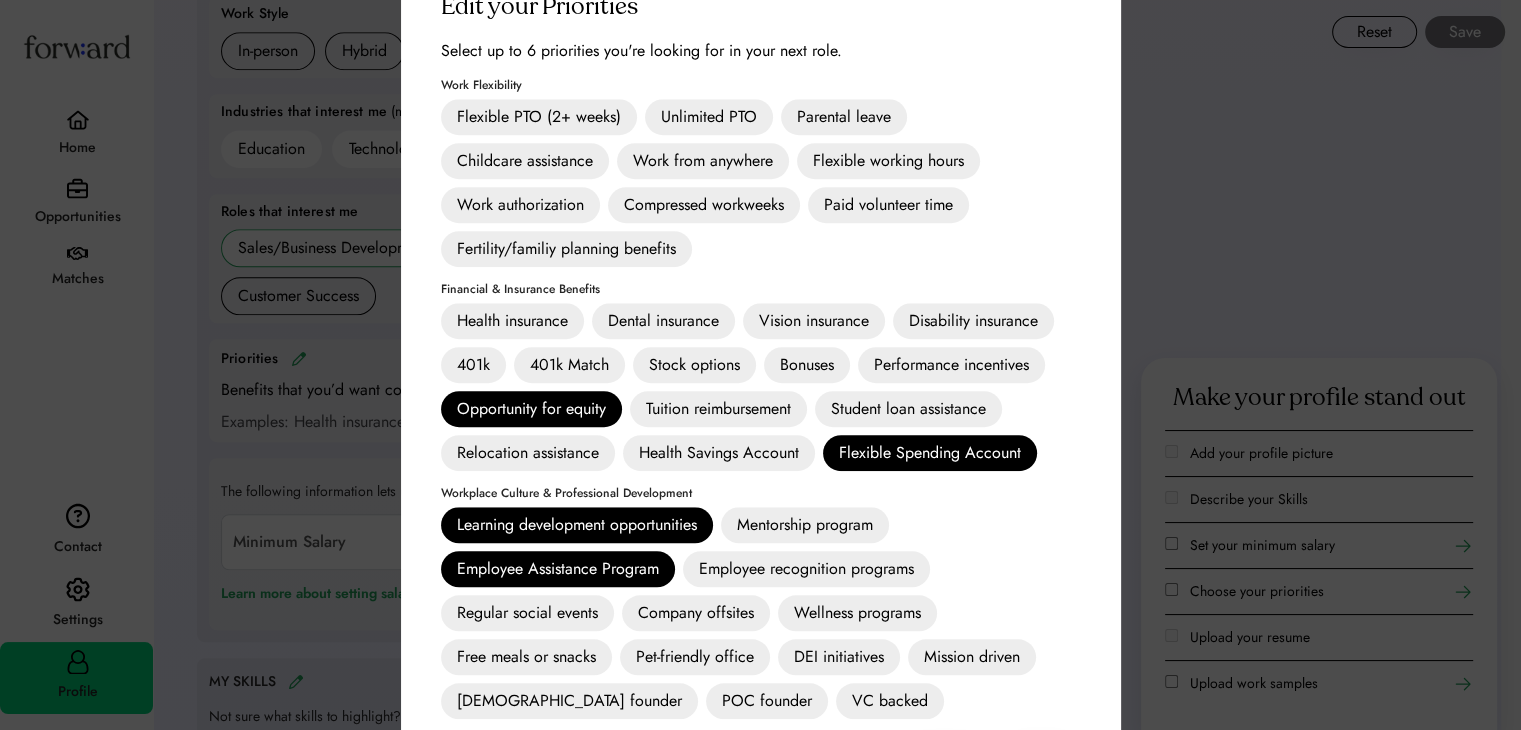 click on "Opportunity for equity" at bounding box center (531, 409) 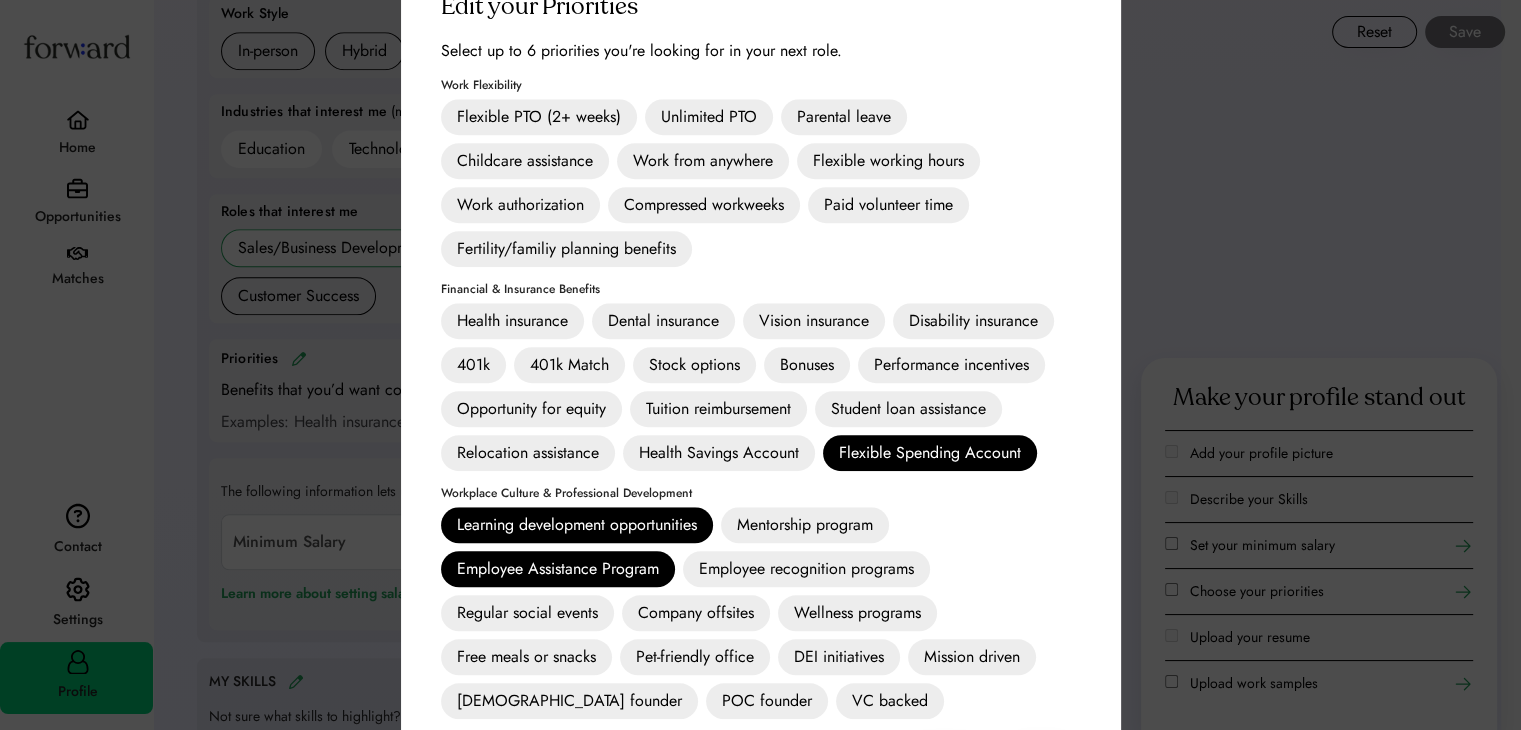 click on "Relocation assistance" at bounding box center [528, 453] 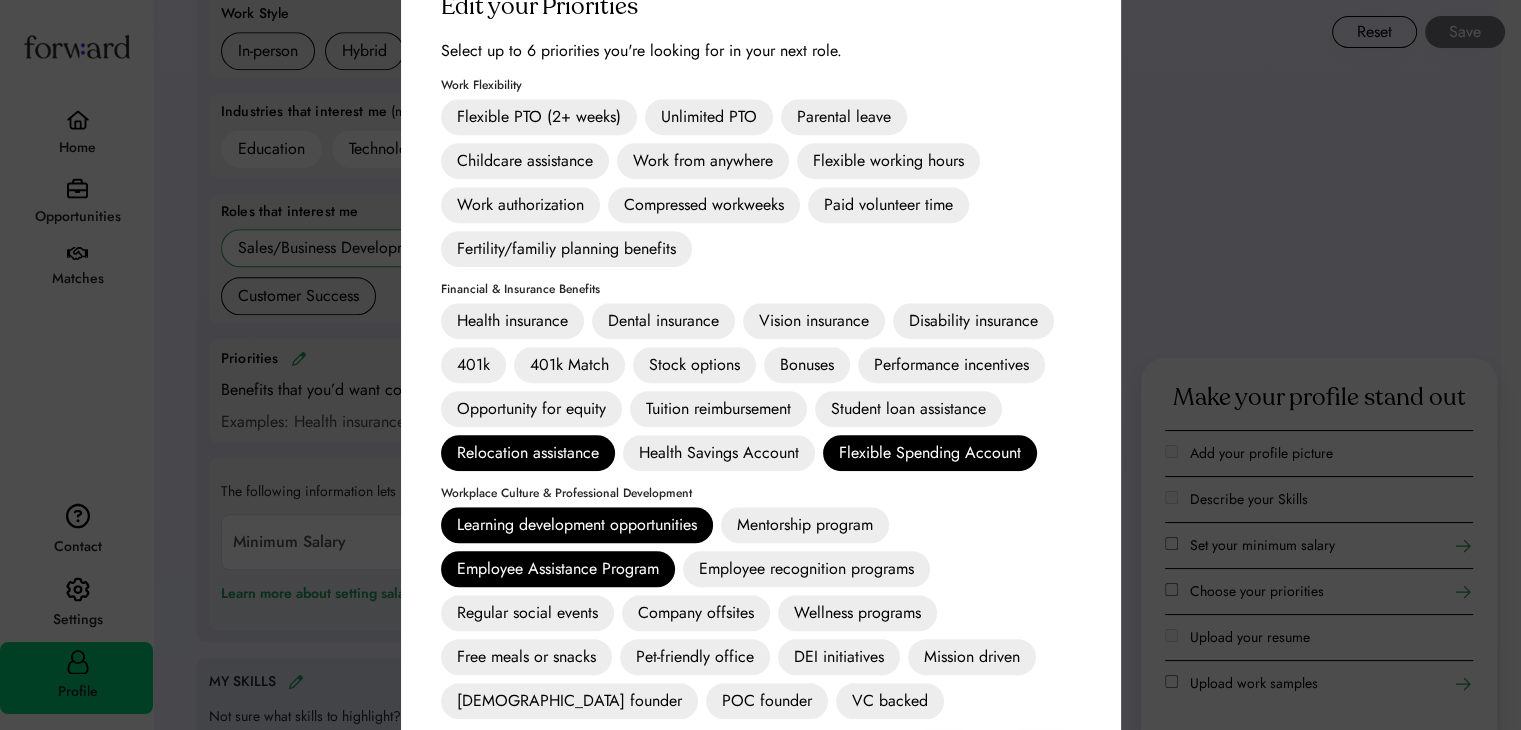 click on "Health insurance" at bounding box center (512, 321) 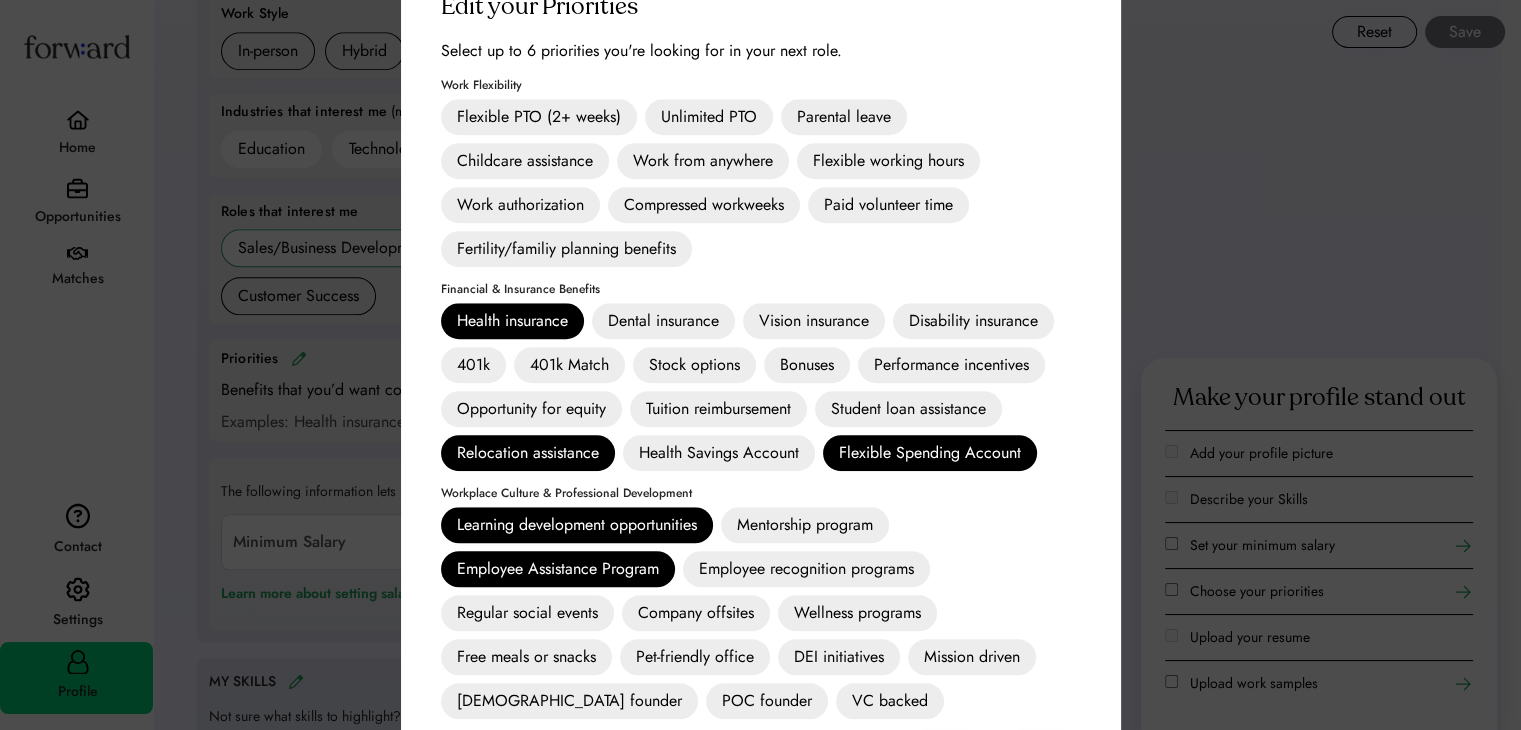 click on "Dental insurance" at bounding box center [663, 321] 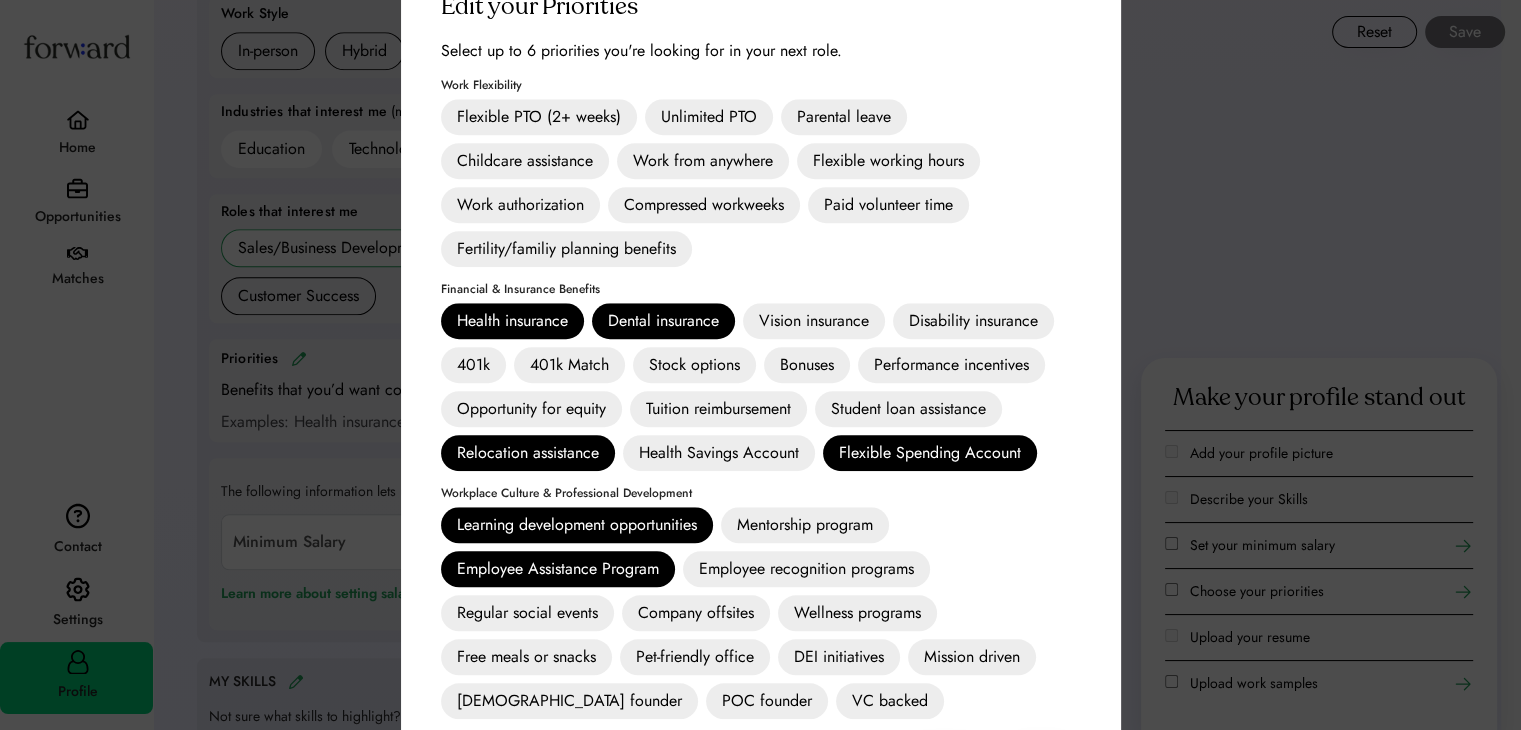 click on "Vision insurance" at bounding box center (814, 321) 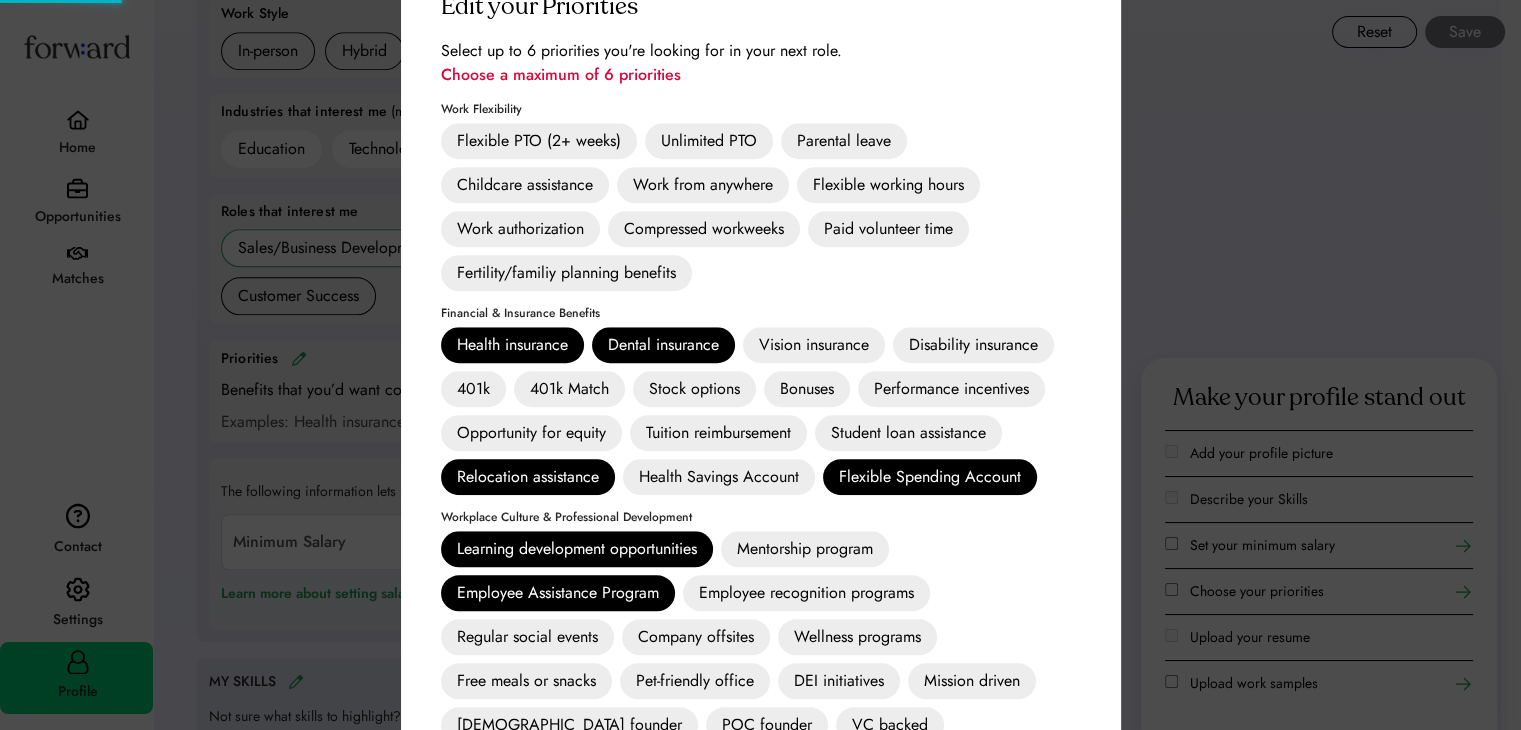 click on "Vision insurance" at bounding box center (814, 345) 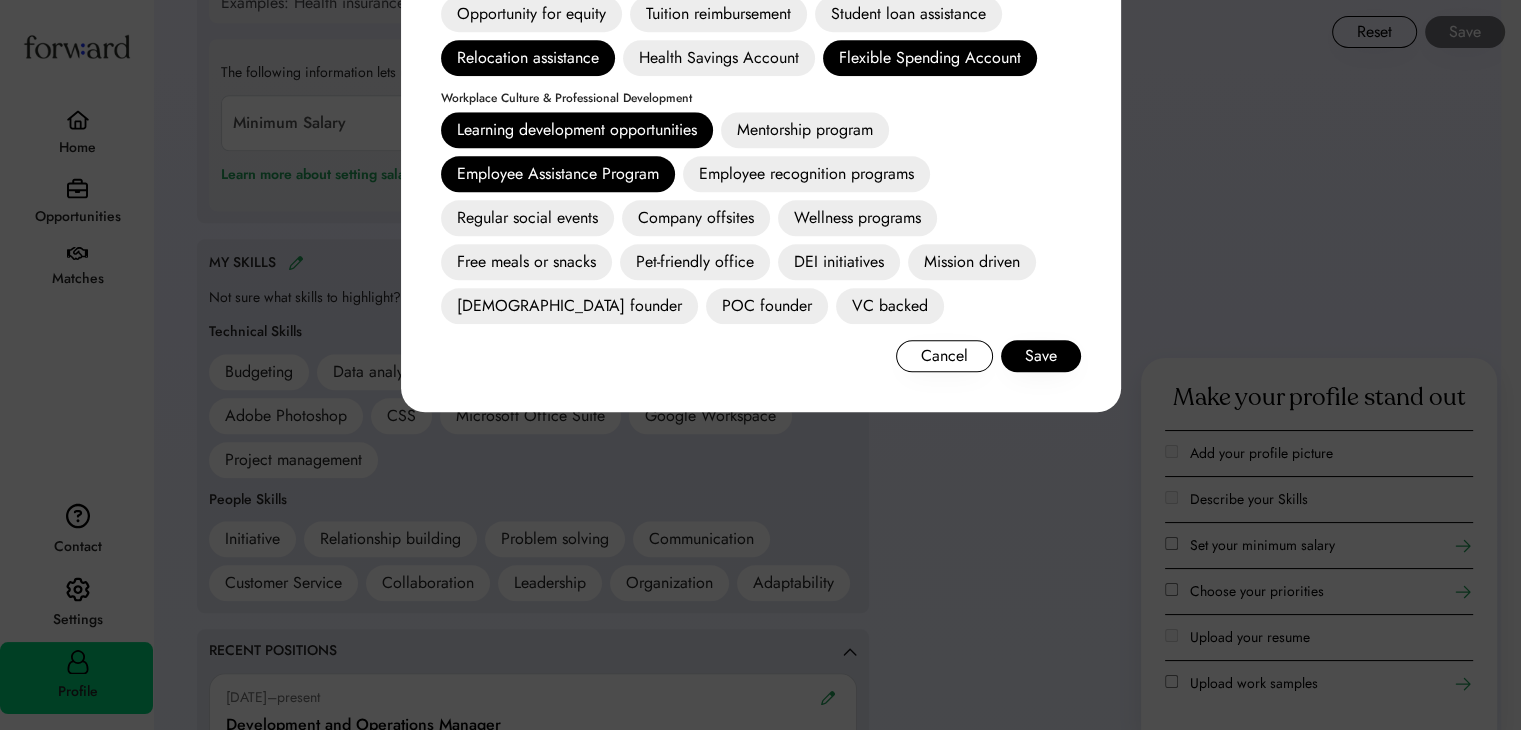 scroll, scrollTop: 2069, scrollLeft: 0, axis: vertical 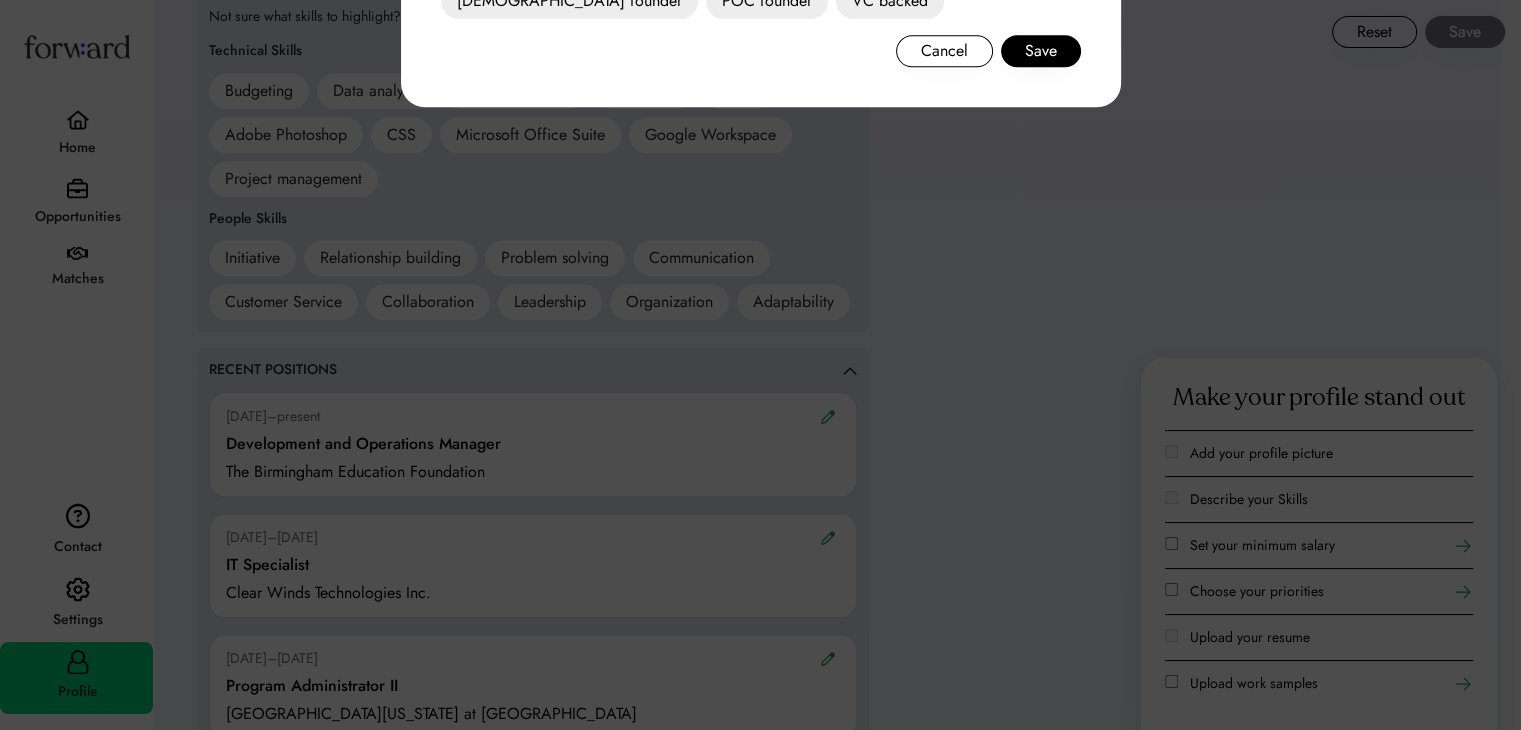 click on "Edit your Priorities Select up to 6 priorities you're looking for in your next role. Choose a maximum of 6 priorities Work Flexibility Flexible PTO (2+ weeks) Unlimited PTO Parental leave Childcare assistance Work from anywhere Flexible working hours Work authorization Compressed workweeks Paid volunteer time Fertility/familiy planning benefits Financial & Insurance Benefits Health insurance Dental insurance Vision insurance Disability insurance 401k 401k Match Stock options Bonuses Performance incentives Opportunity for equity Tuition reimbursement Student loan assistance Relocation assistance Health Savings Account Flexible Spending Account Workplace Culture & Professional Development Learning development opportunities Mentorship program Employee Assistance Program Employee recognition programs Regular social events Company offsites Wellness programs Free meals or snacks Pet-friendly office DEI initiatives Mission driven Female founder POC founder VC backed Cancel Save" at bounding box center (761, -321) 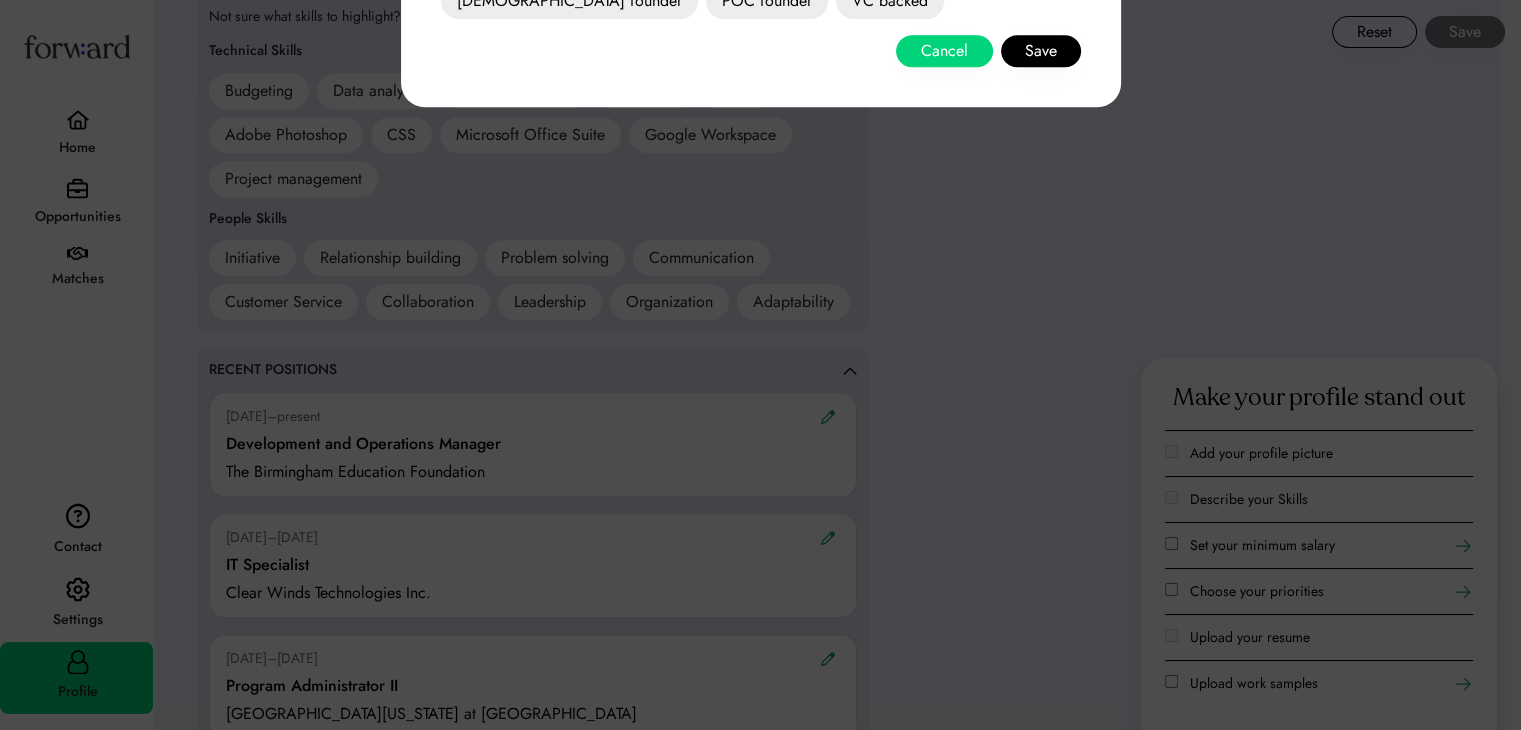 click on "Cancel" at bounding box center (944, 51) 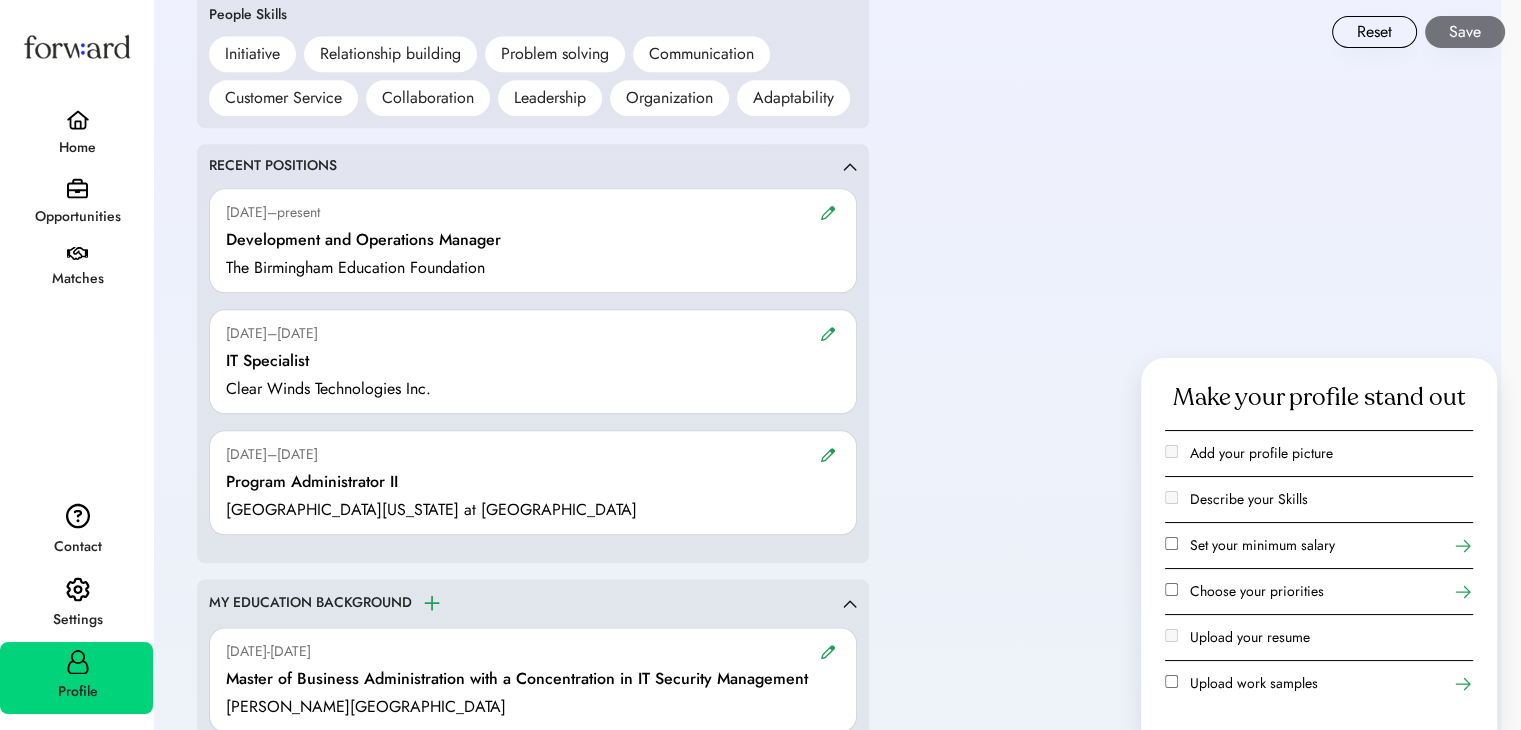scroll, scrollTop: 2269, scrollLeft: 0, axis: vertical 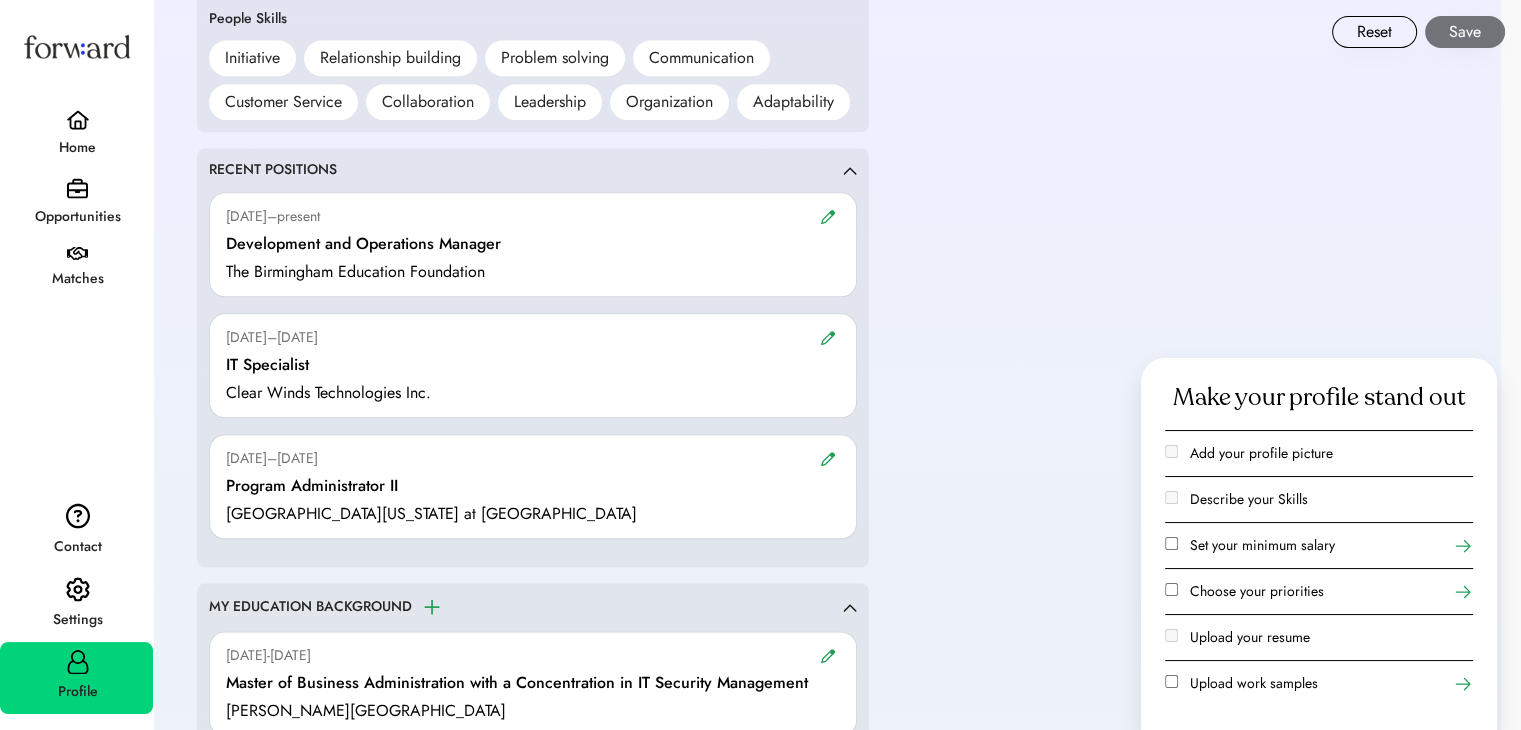 click at bounding box center [828, 458] 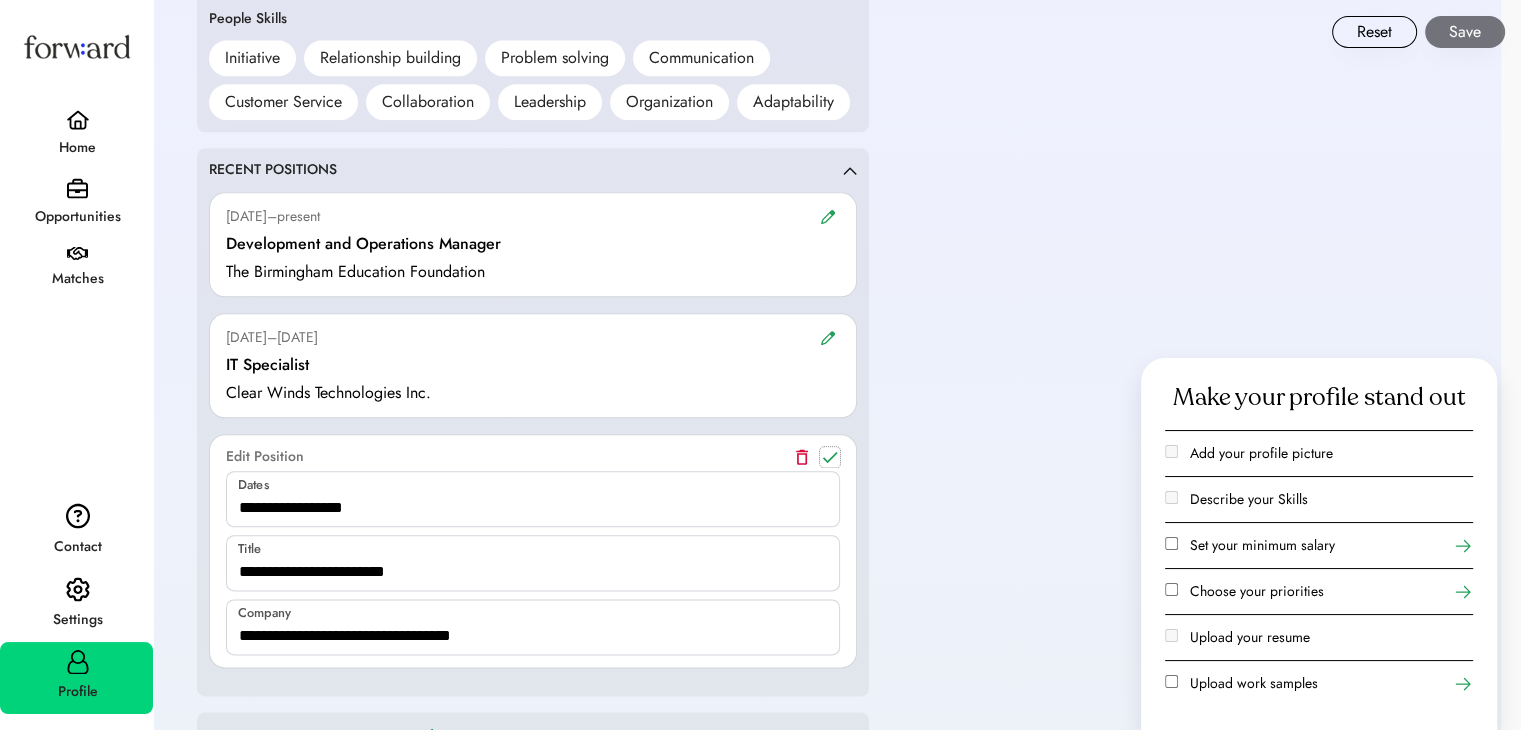 click 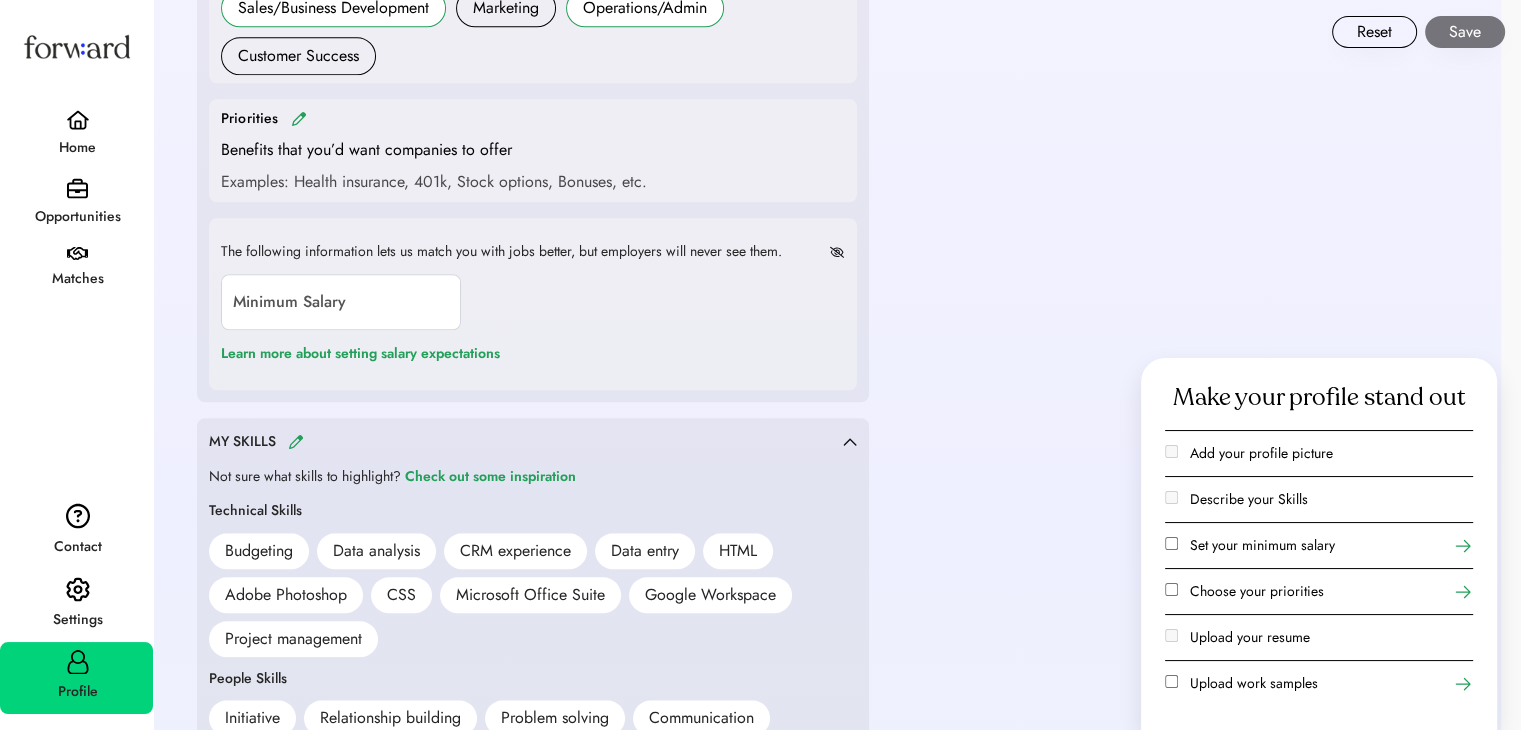 scroll, scrollTop: 1469, scrollLeft: 0, axis: vertical 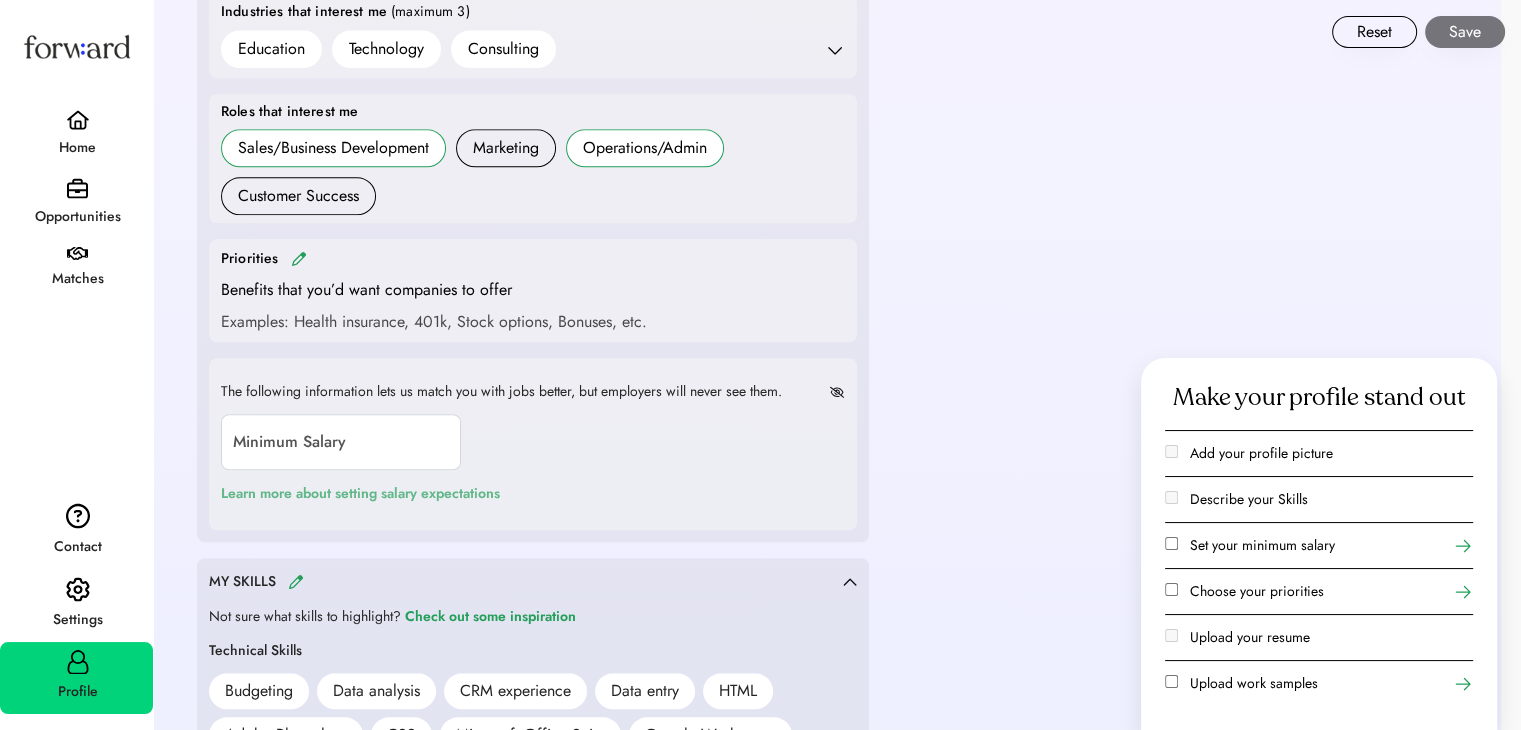 click on "Learn more about setting salary expectations" at bounding box center (360, 494) 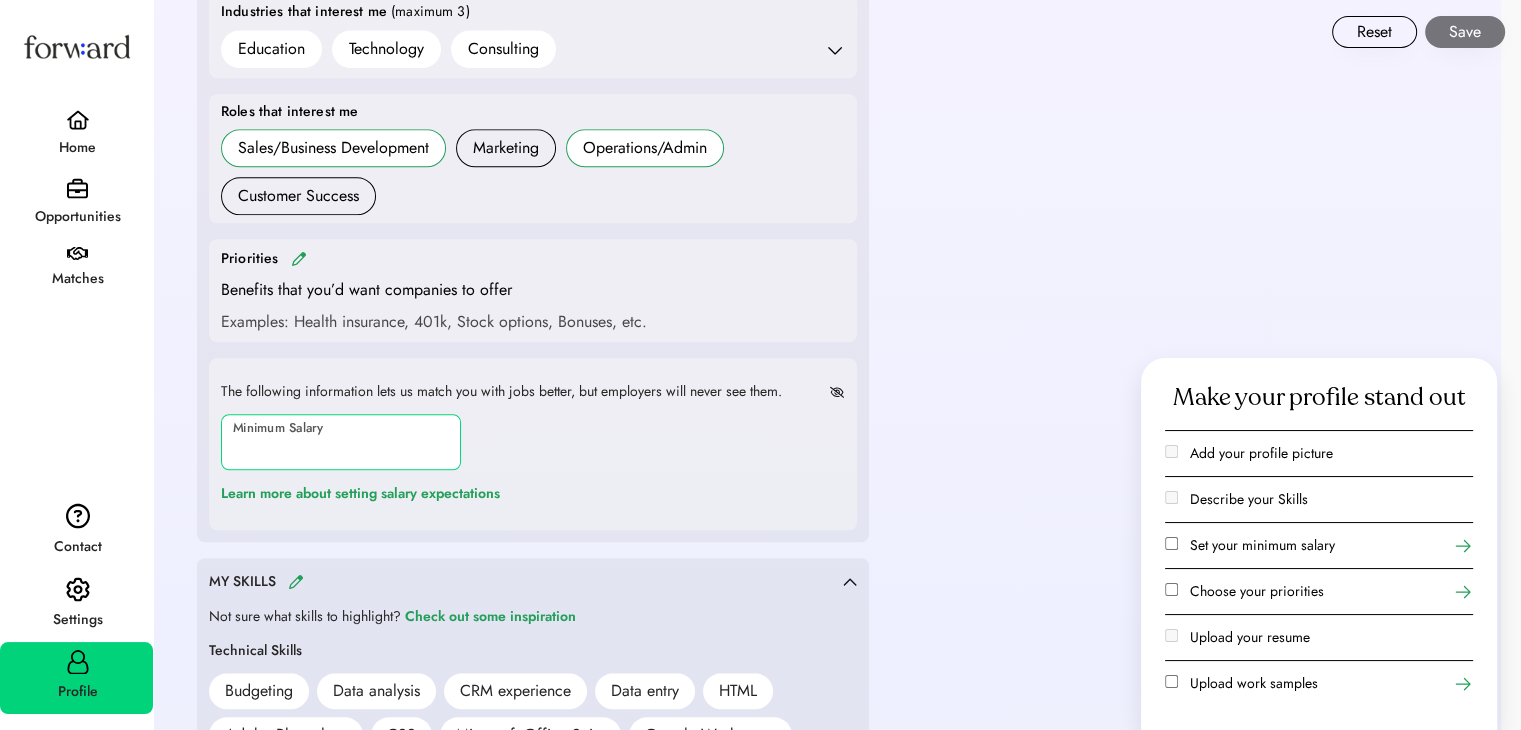 click at bounding box center [341, 442] 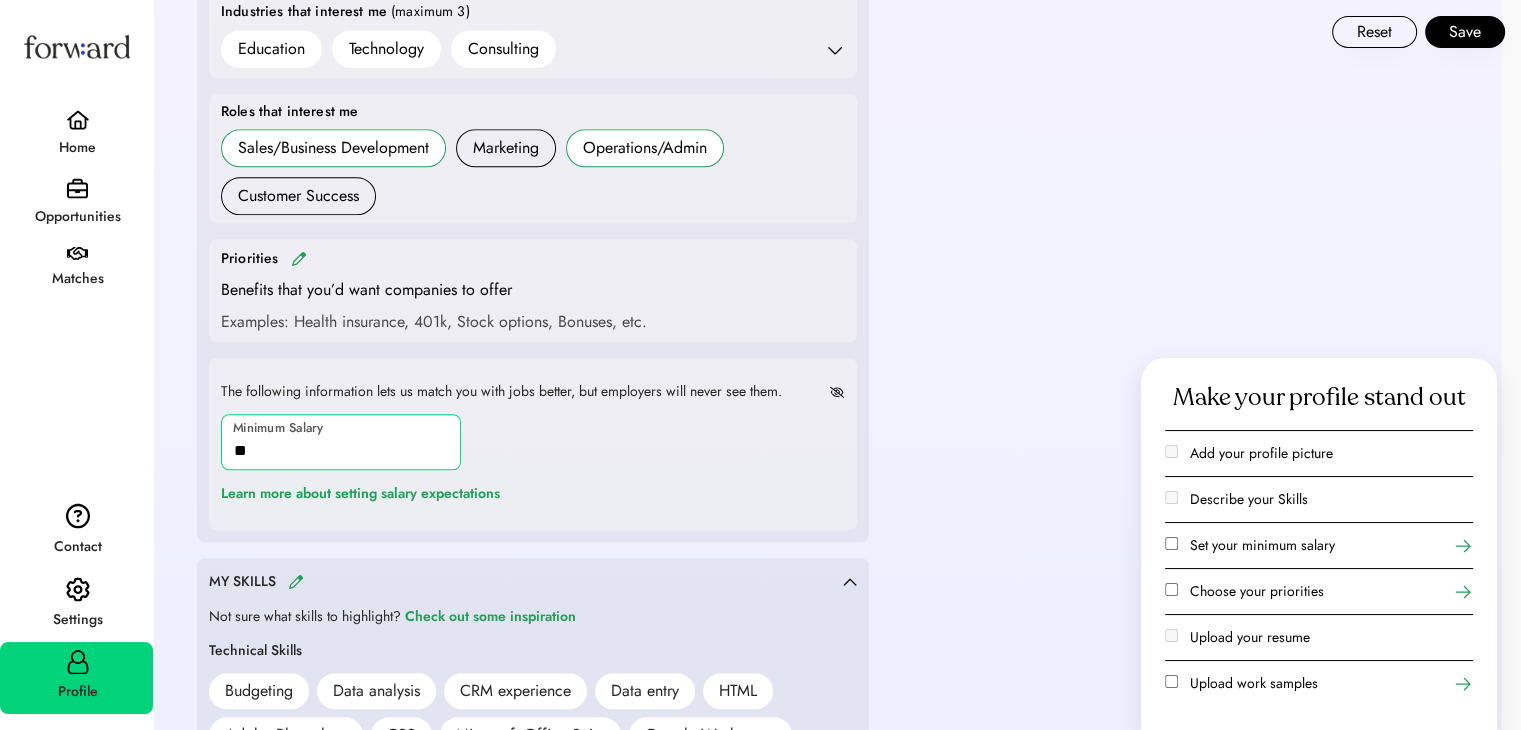 click at bounding box center (341, 442) 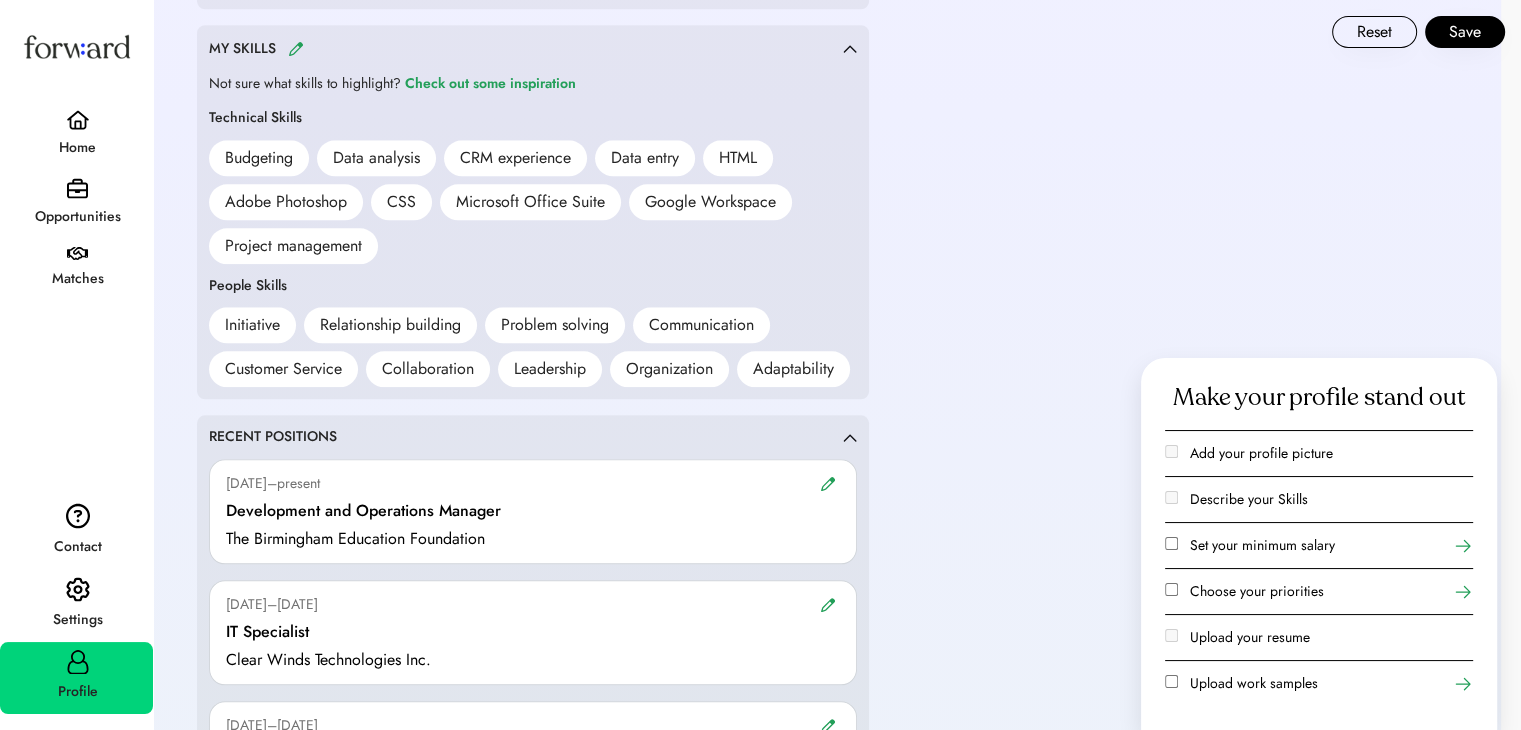 scroll, scrollTop: 1869, scrollLeft: 0, axis: vertical 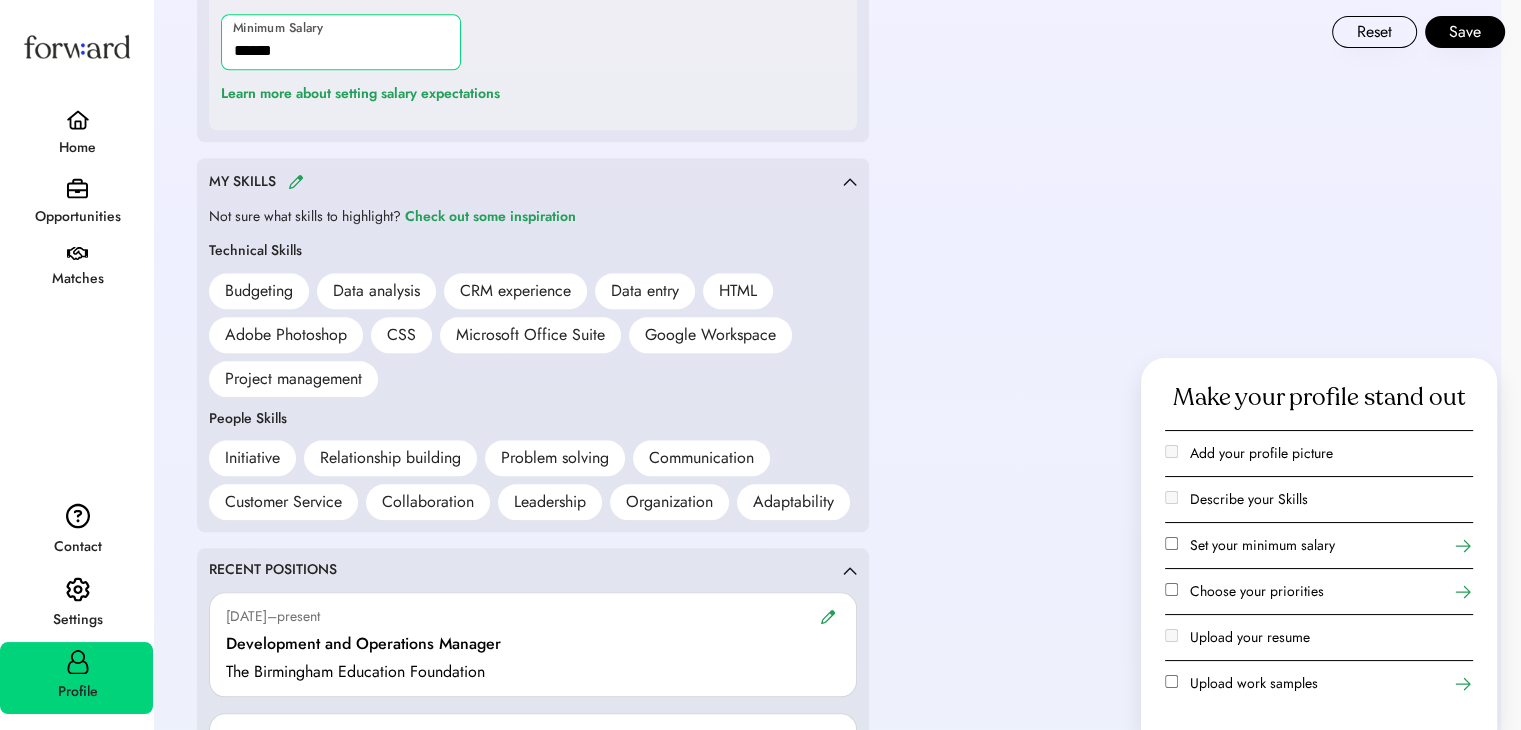 type on "******" 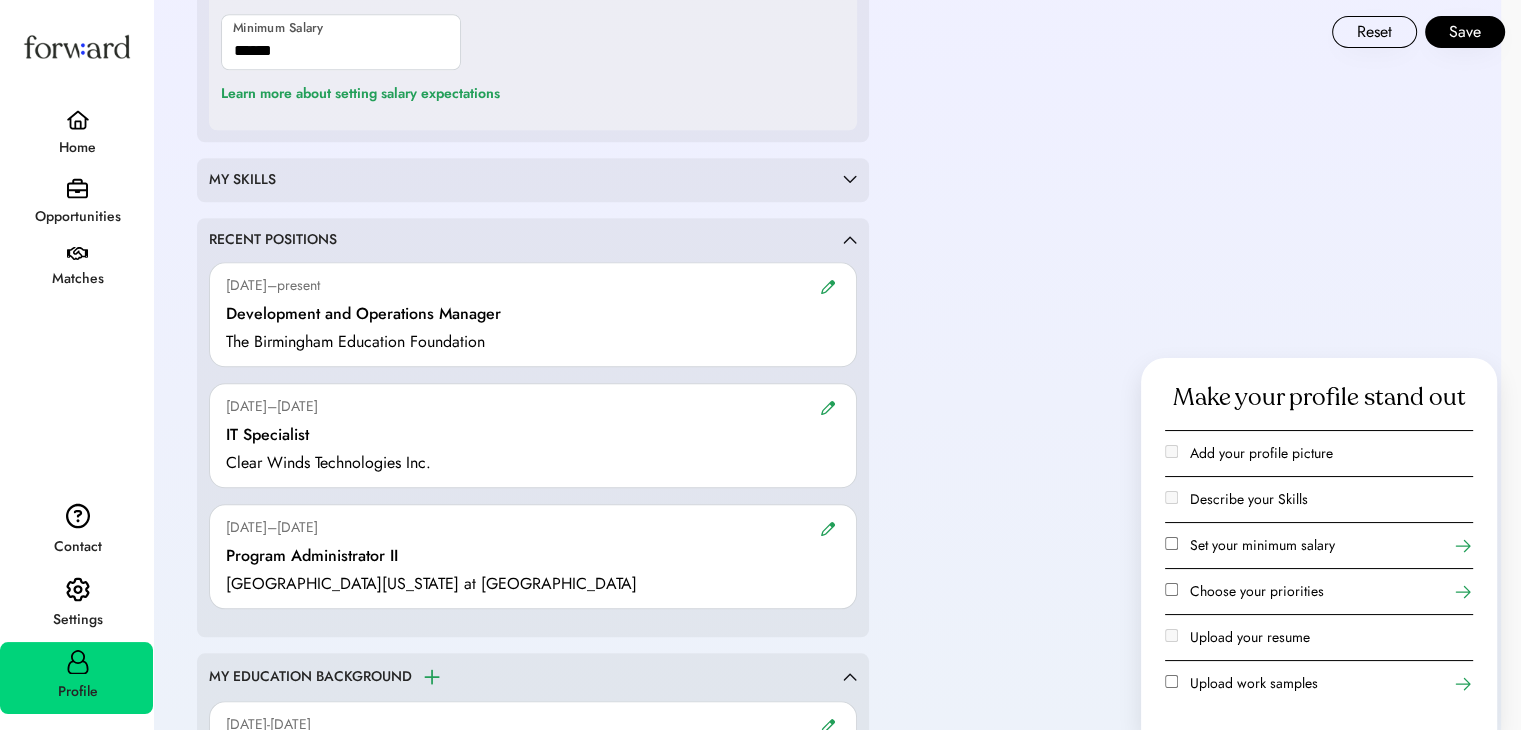 click on "MY SKILLS Not sure what skills to highlight? Check out some inspiration Technical Skills Budgeting Data analysis CRM experience Data entry HTML Adobe Photoshop CSS Microsoft Office Suite Google Workspace Project management People Skills Initiative Relationship building Problem solving Communication Customer Service Collaboration Leadership Organization Adaptability" at bounding box center (533, 180) 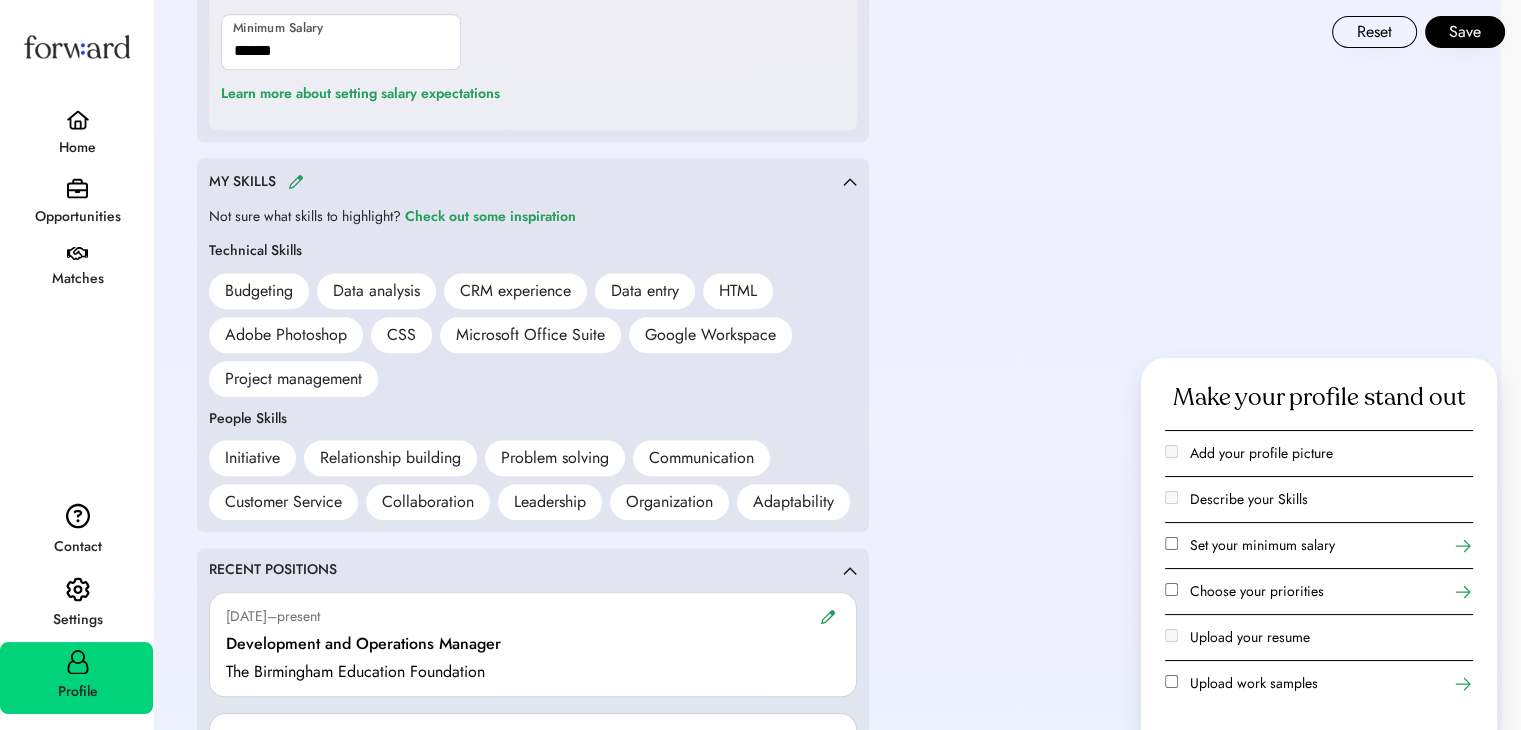 click on "MY SKILLS Not sure what skills to highlight? Check out some inspiration Technical Skills Budgeting Data analysis CRM experience Data entry HTML Adobe Photoshop CSS Microsoft Office Suite Google Workspace Project management People Skills Initiative Relationship building Problem solving Communication Customer Service Collaboration Leadership Organization Adaptability" at bounding box center (533, 345) 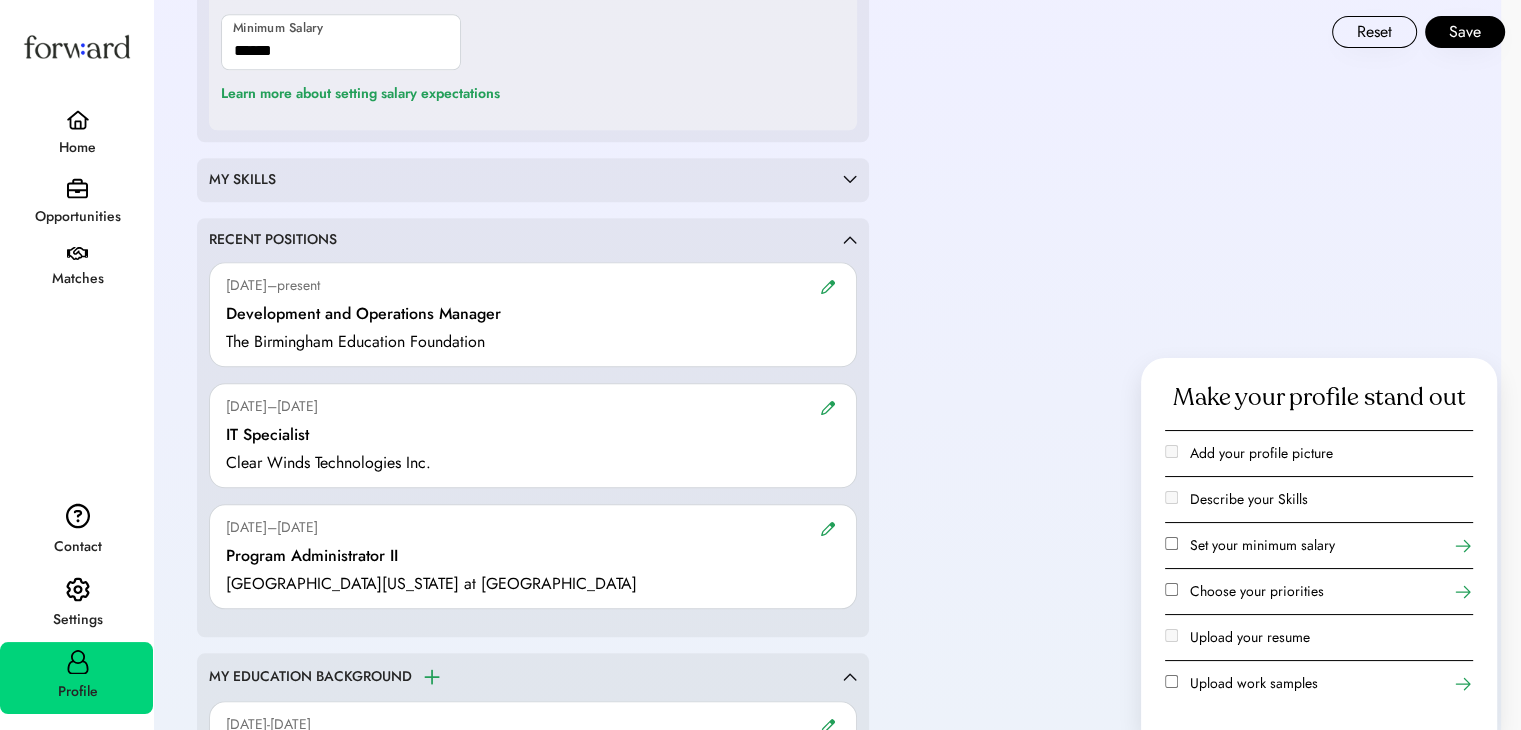 click on "MY SKILLS" at bounding box center (526, 180) 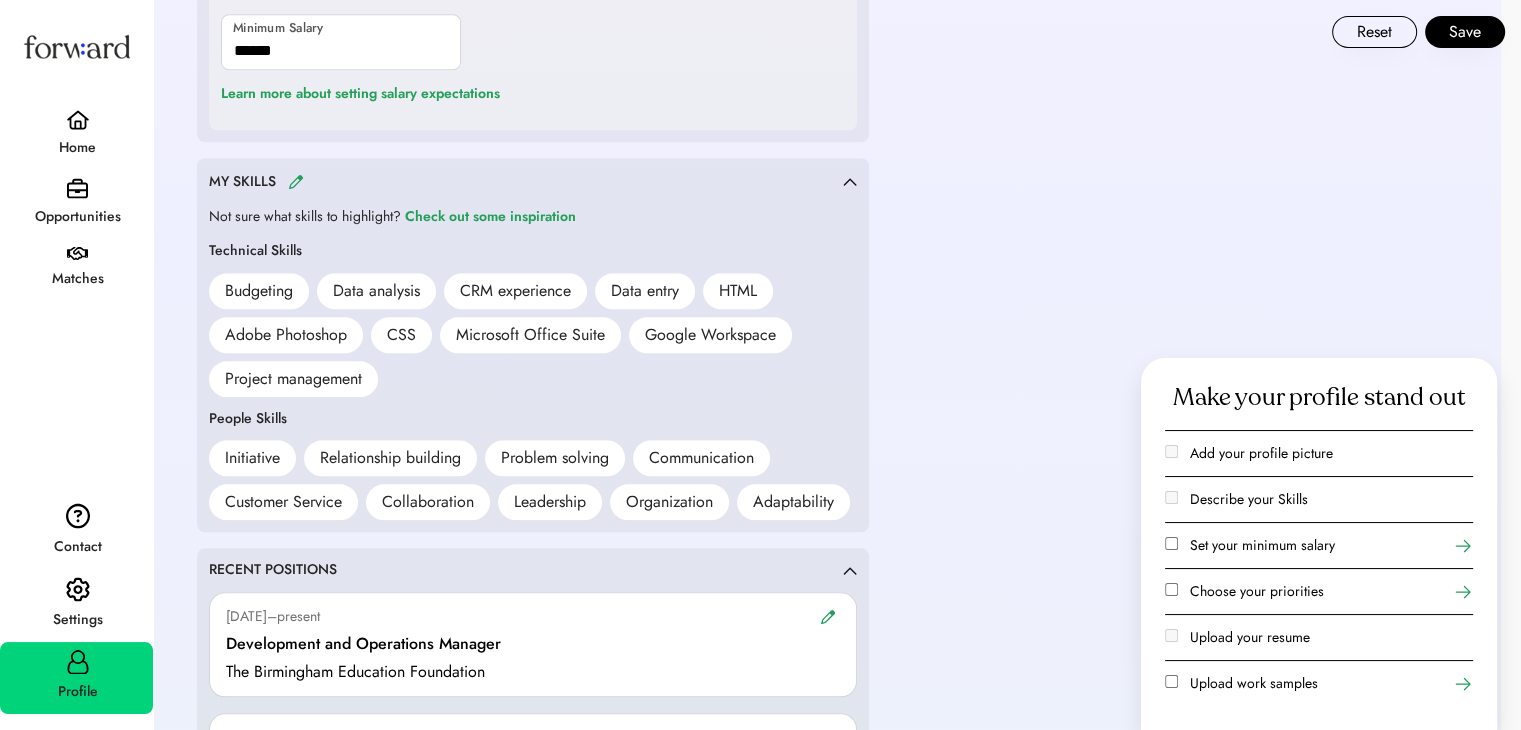 click at bounding box center (296, 181) 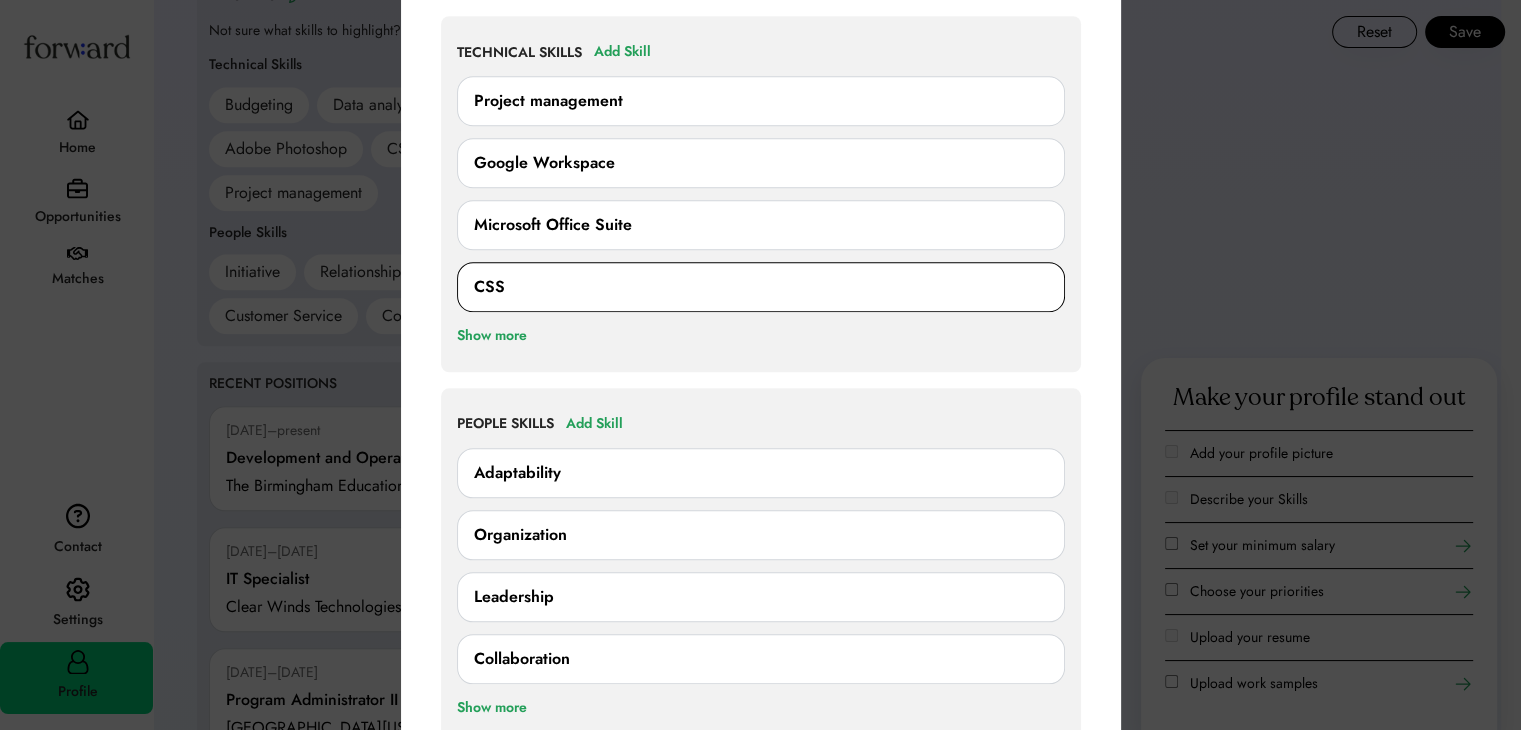 scroll, scrollTop: 2069, scrollLeft: 0, axis: vertical 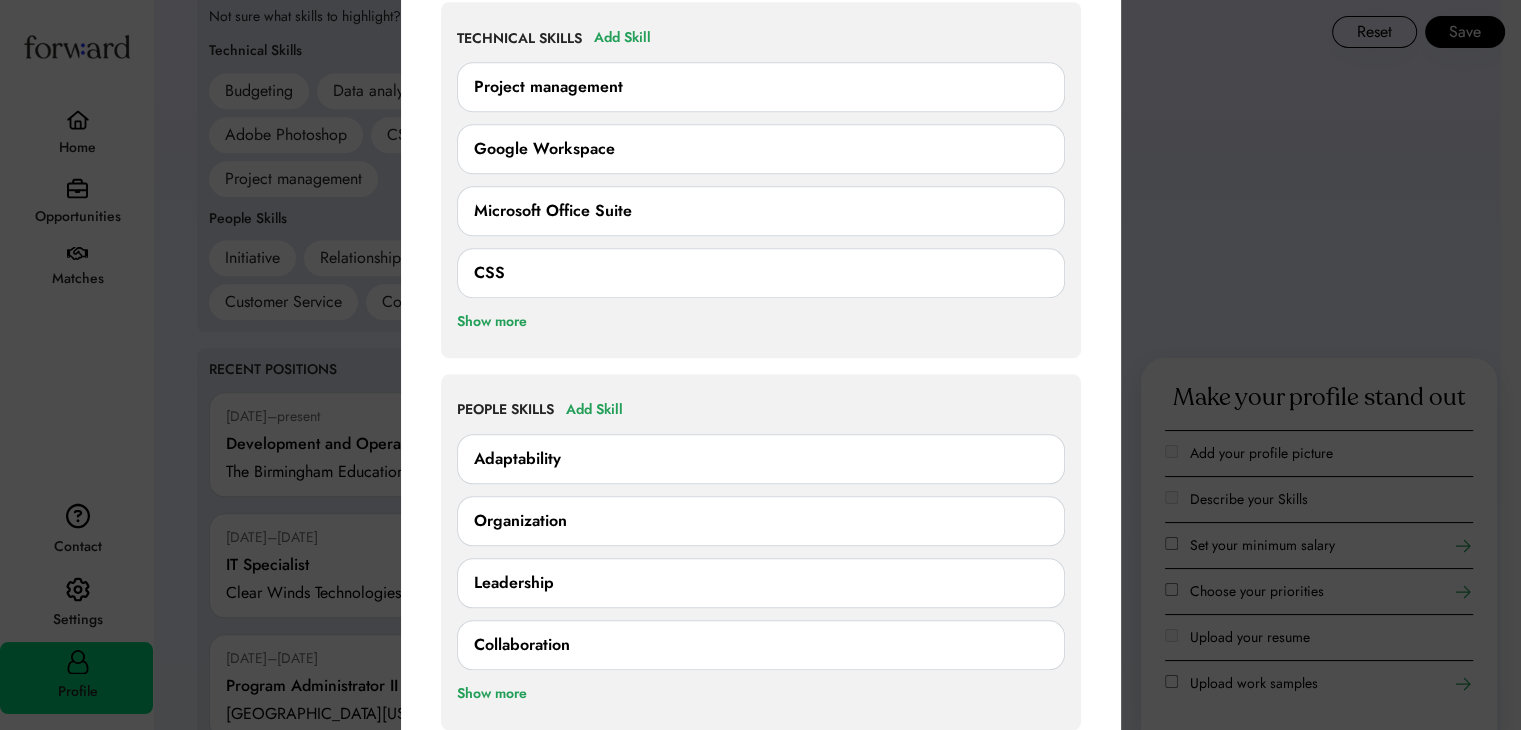 click on "TECHNICAL SKILLS Add Skill Project management Google Workspace Microsoft Office Suite CSS Show more" at bounding box center (761, 180) 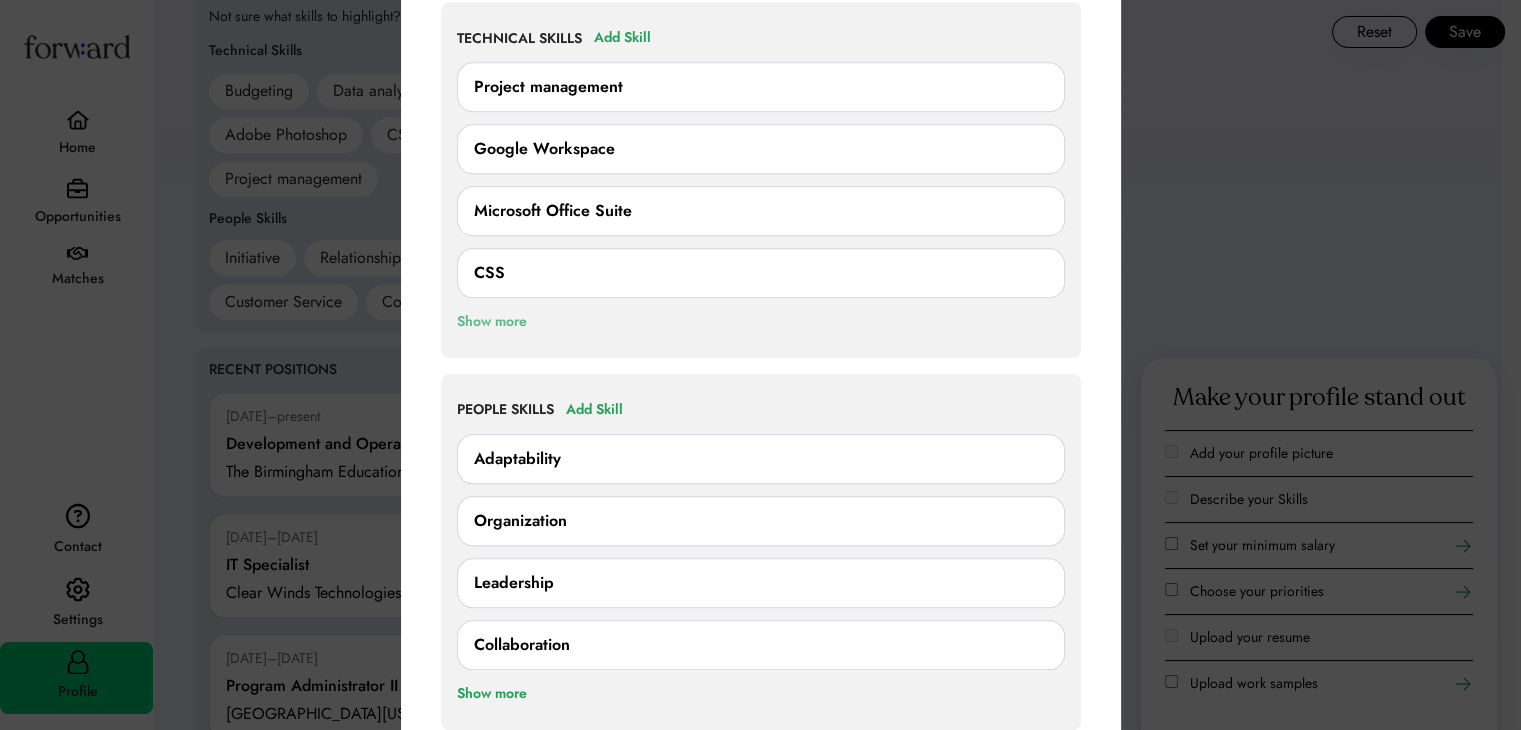 click on "Show more" at bounding box center (492, 322) 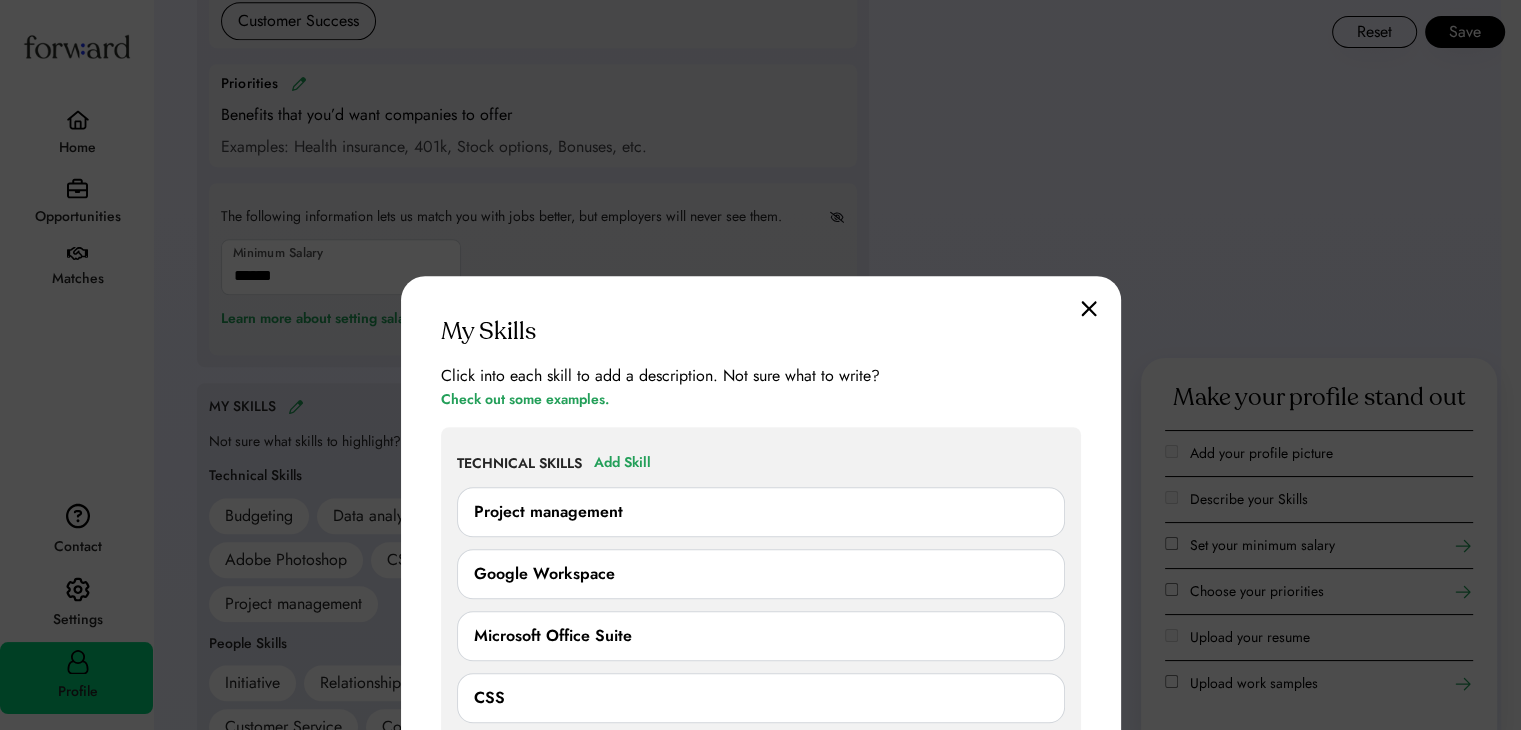 scroll, scrollTop: 1569, scrollLeft: 0, axis: vertical 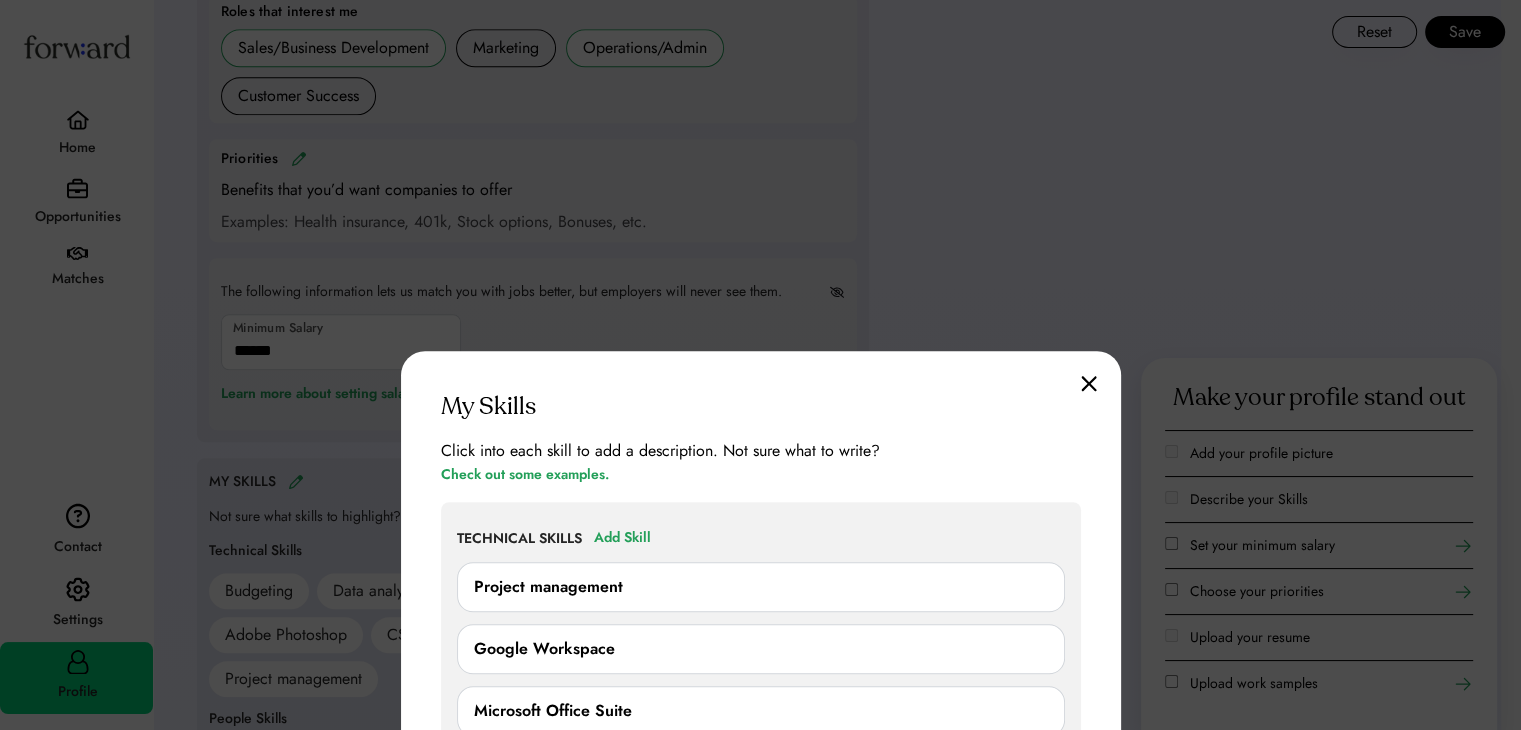 click on "My Skills Click into each skill to add a description. Not sure what to write? Check out some examples. TECHNICAL SKILLS Add Skill Project management Google Workspace Microsoft Office Suite CSS Adobe Photoshop HTML Data entry CRM experience Show more PEOPLE SKILLS Add Skill Adaptability Organization Leadership Collaboration Show more Don't see the skill you're looking for?  Contact us or see all skills" at bounding box center [761, 954] 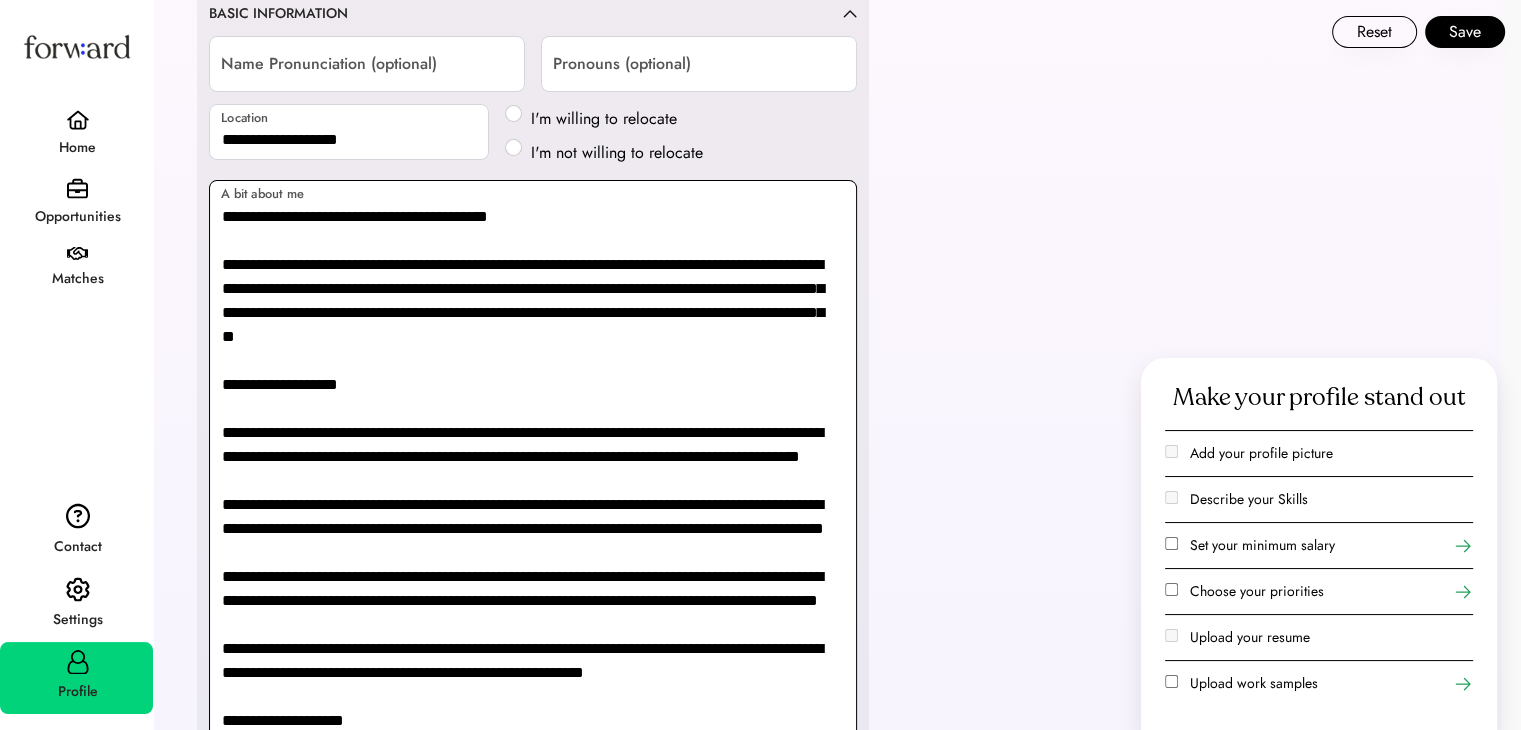 scroll, scrollTop: 124, scrollLeft: 0, axis: vertical 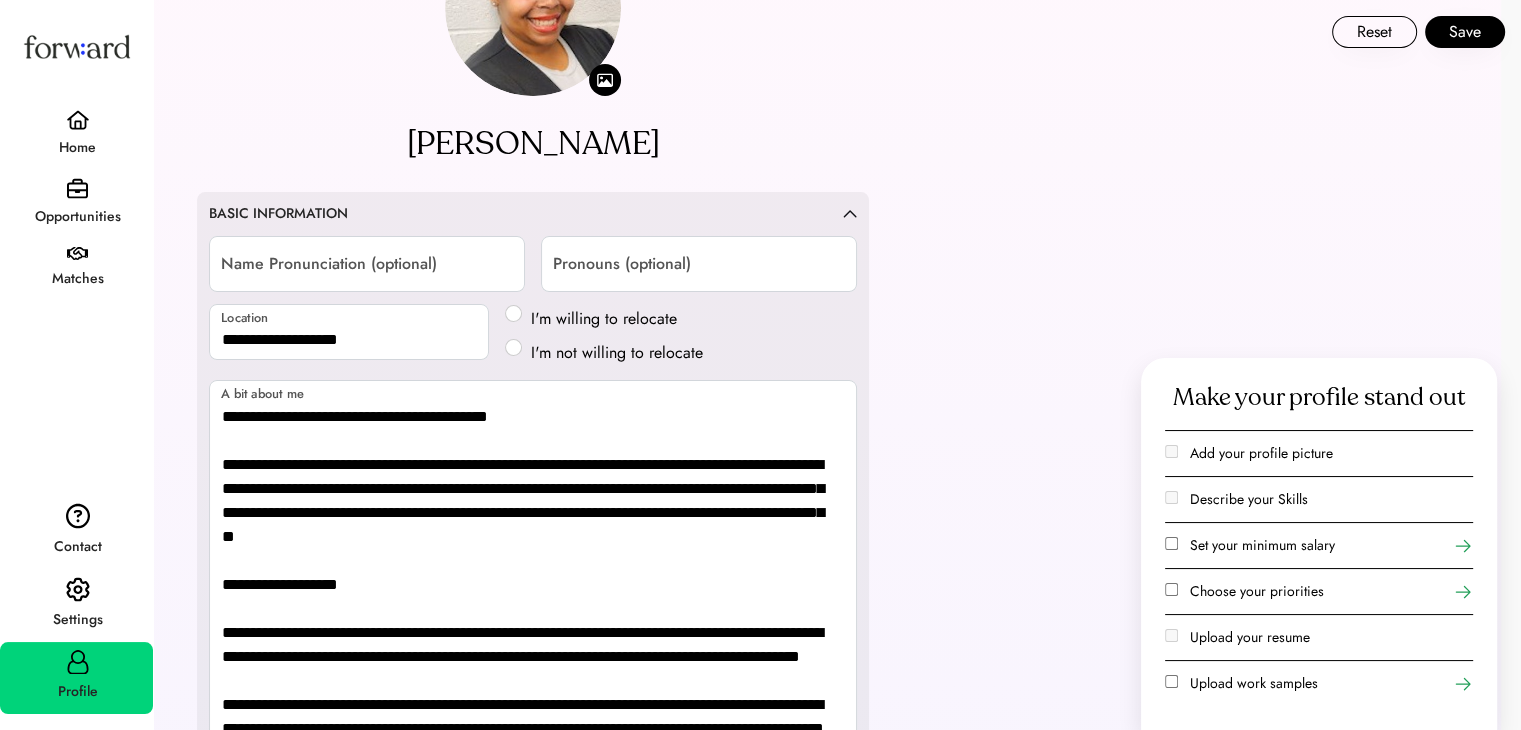 click on "I'm not willing to relocate" at bounding box center (617, 353) 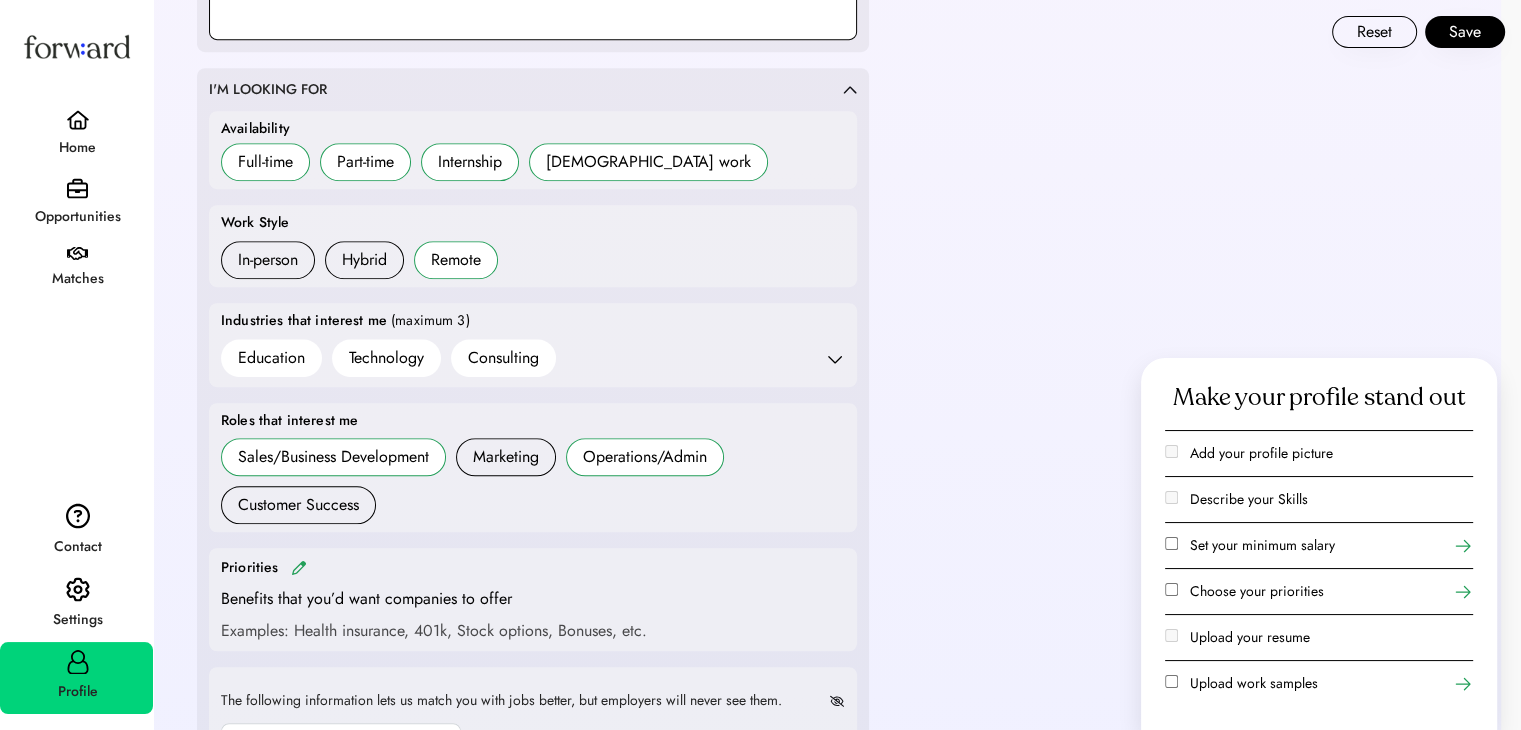 scroll, scrollTop: 1424, scrollLeft: 0, axis: vertical 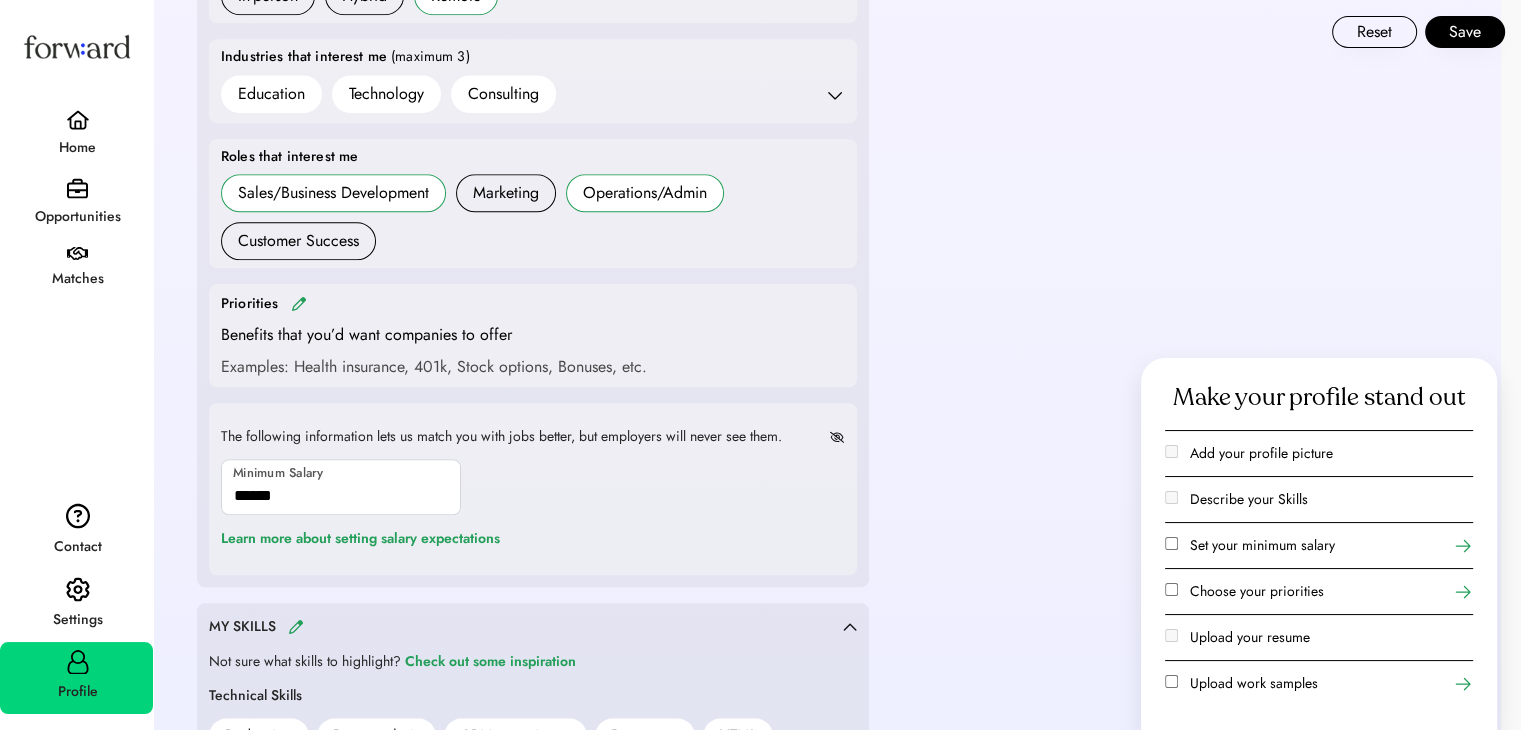 click at bounding box center [299, 303] 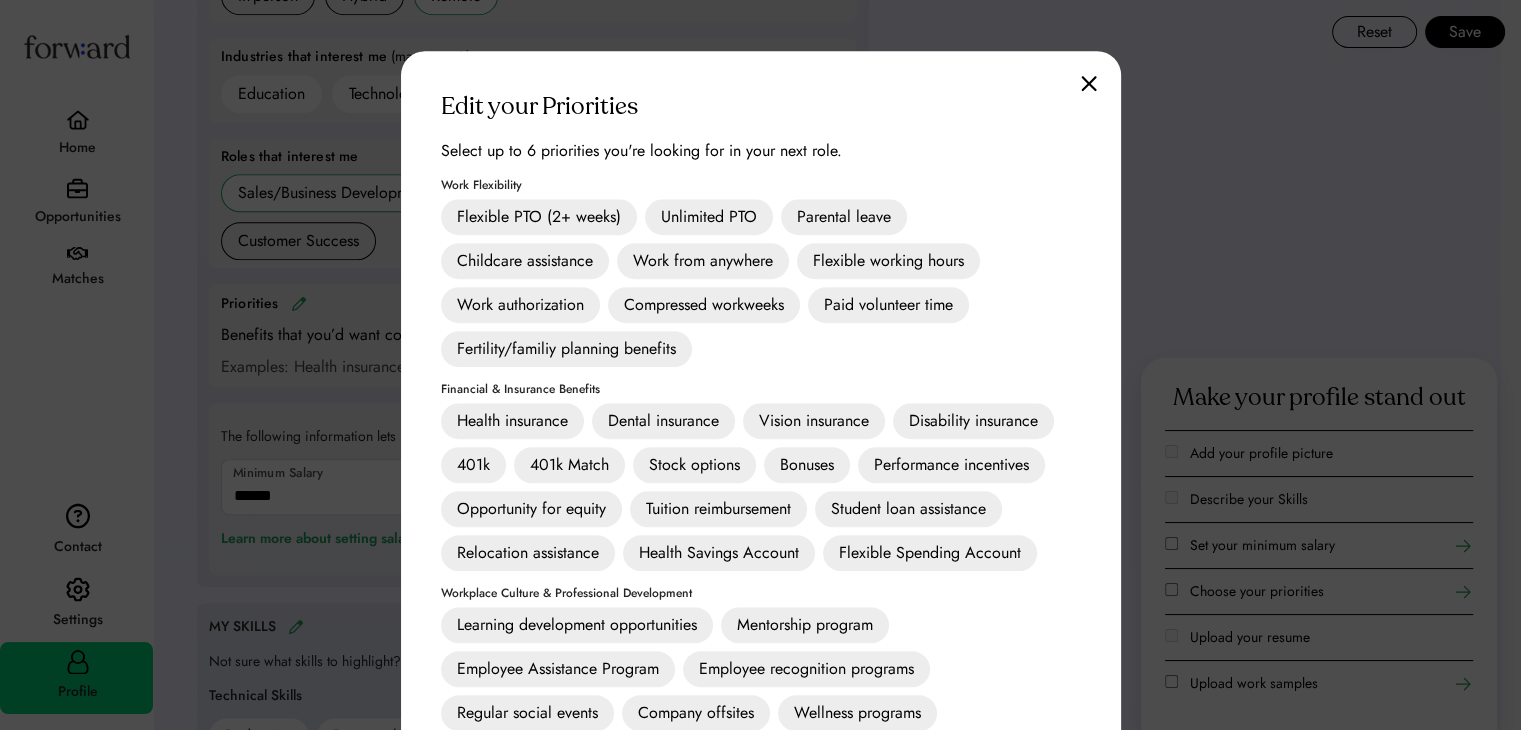 click on "Health insurance" at bounding box center (512, 421) 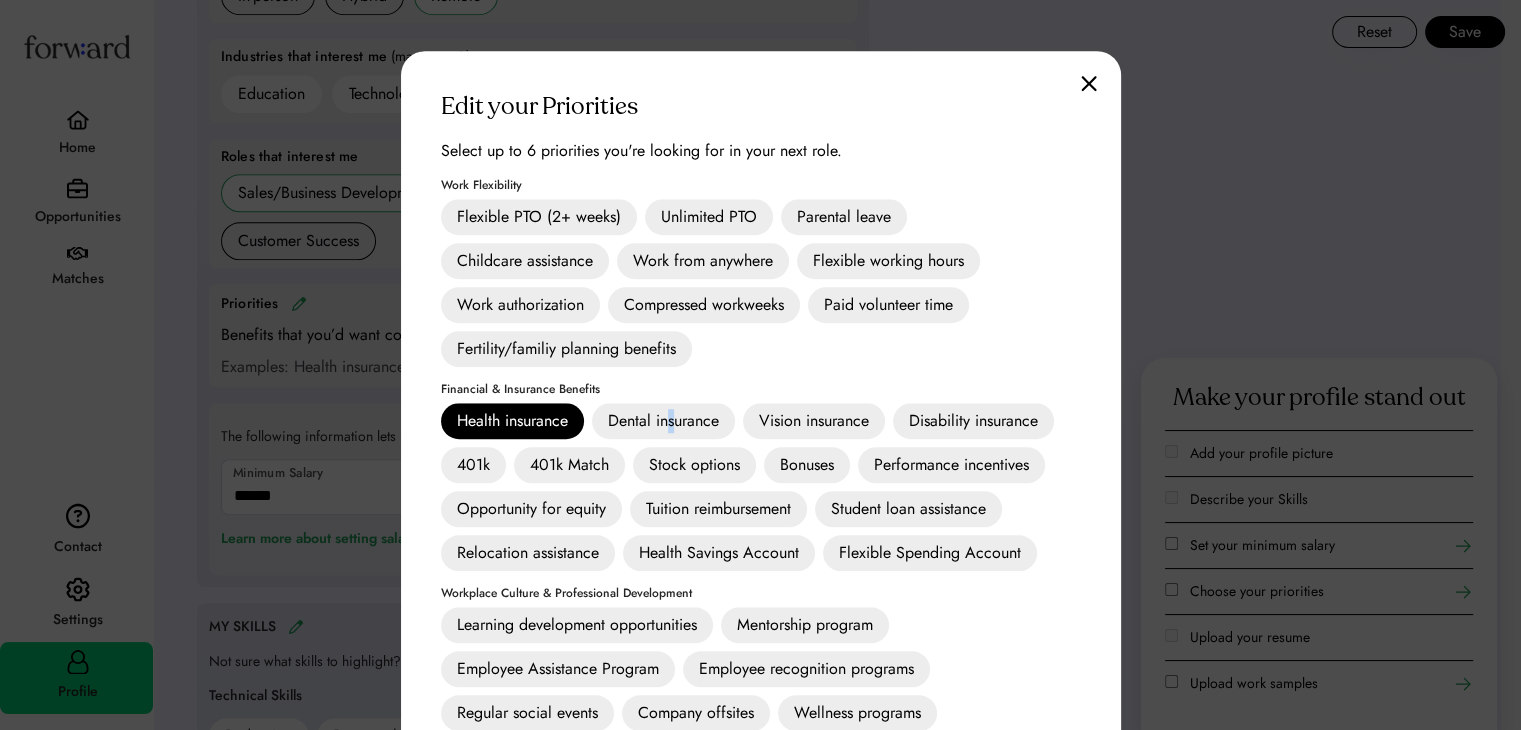 drag, startPoint x: 670, startPoint y: 405, endPoint x: 684, endPoint y: 405, distance: 14 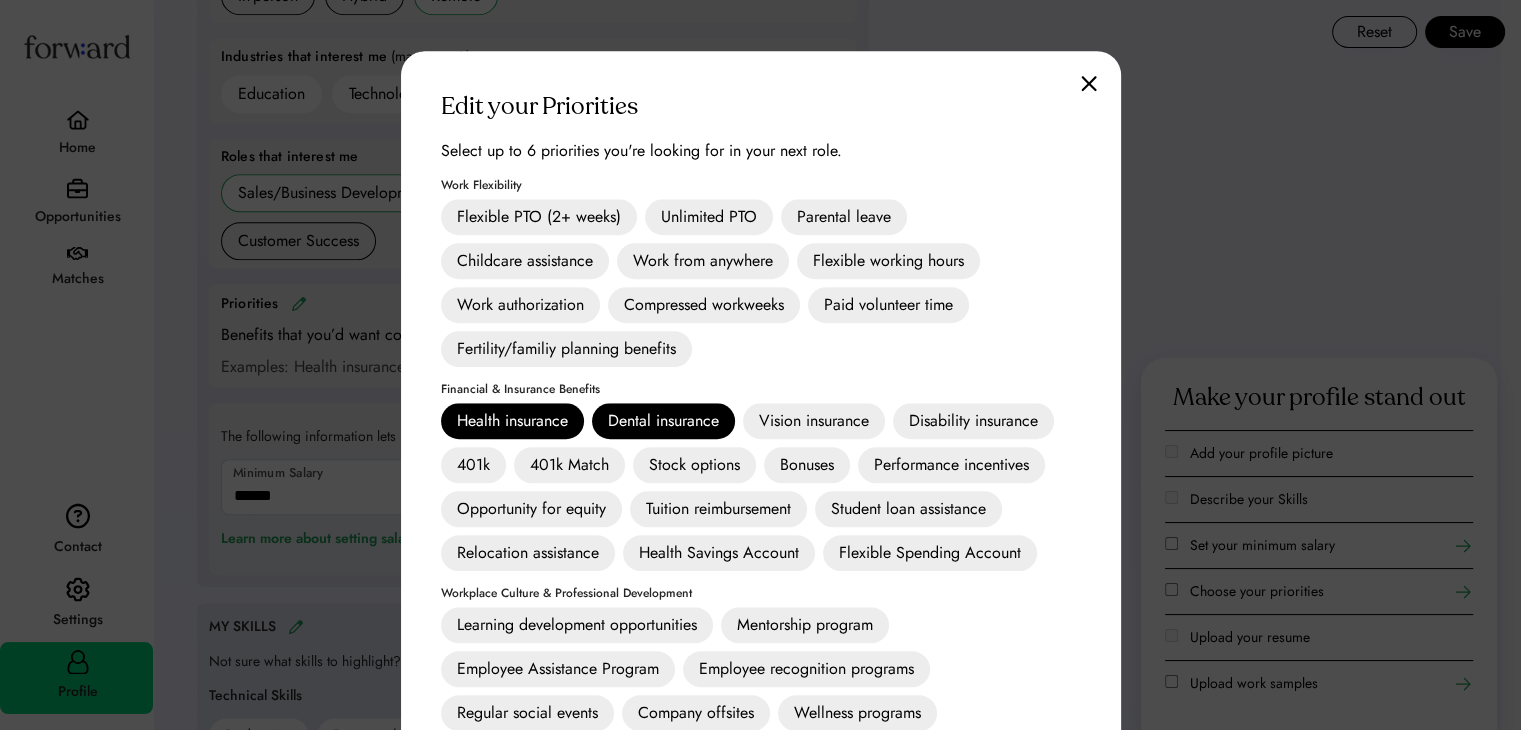 click on "Vision insurance" at bounding box center (814, 421) 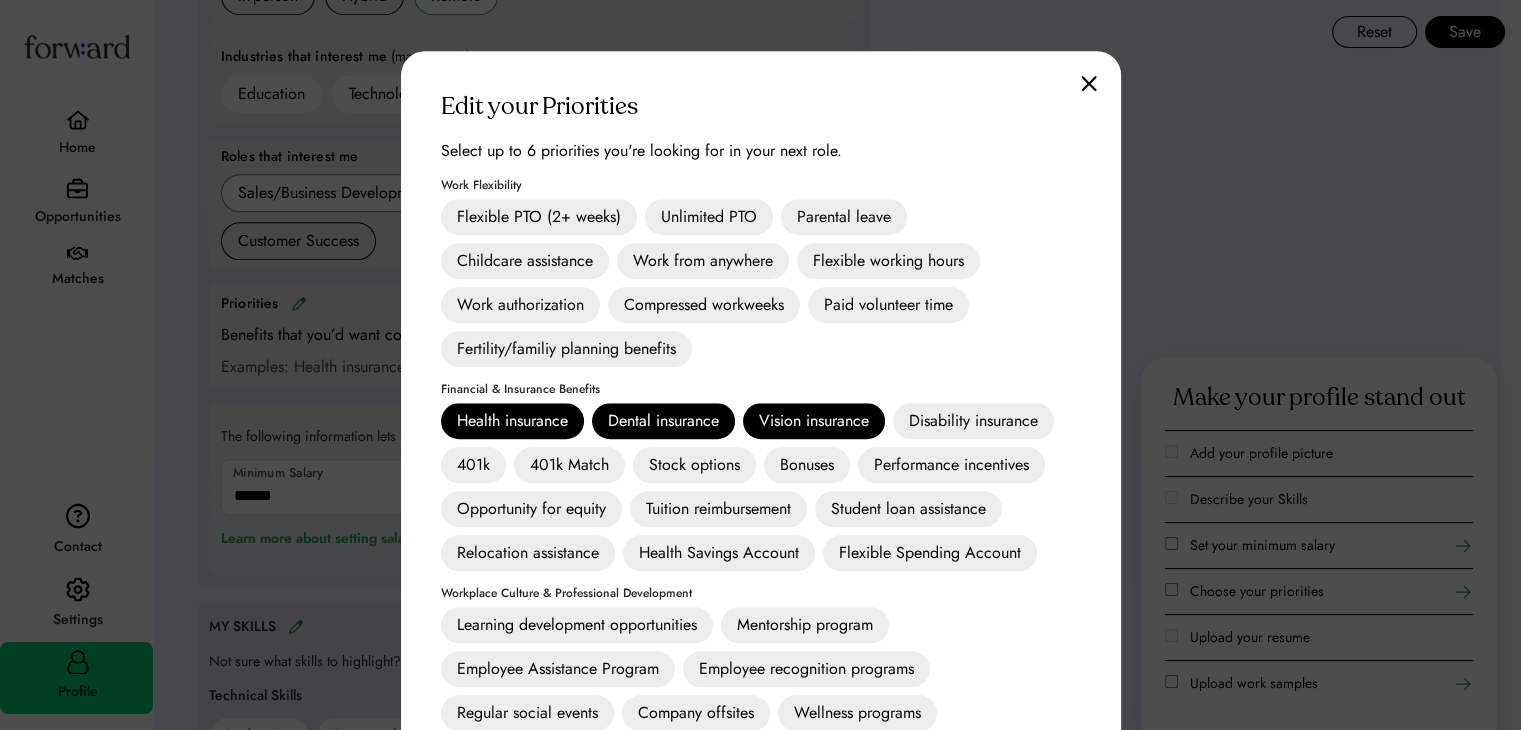 click on "Student loan assistance" at bounding box center [908, 509] 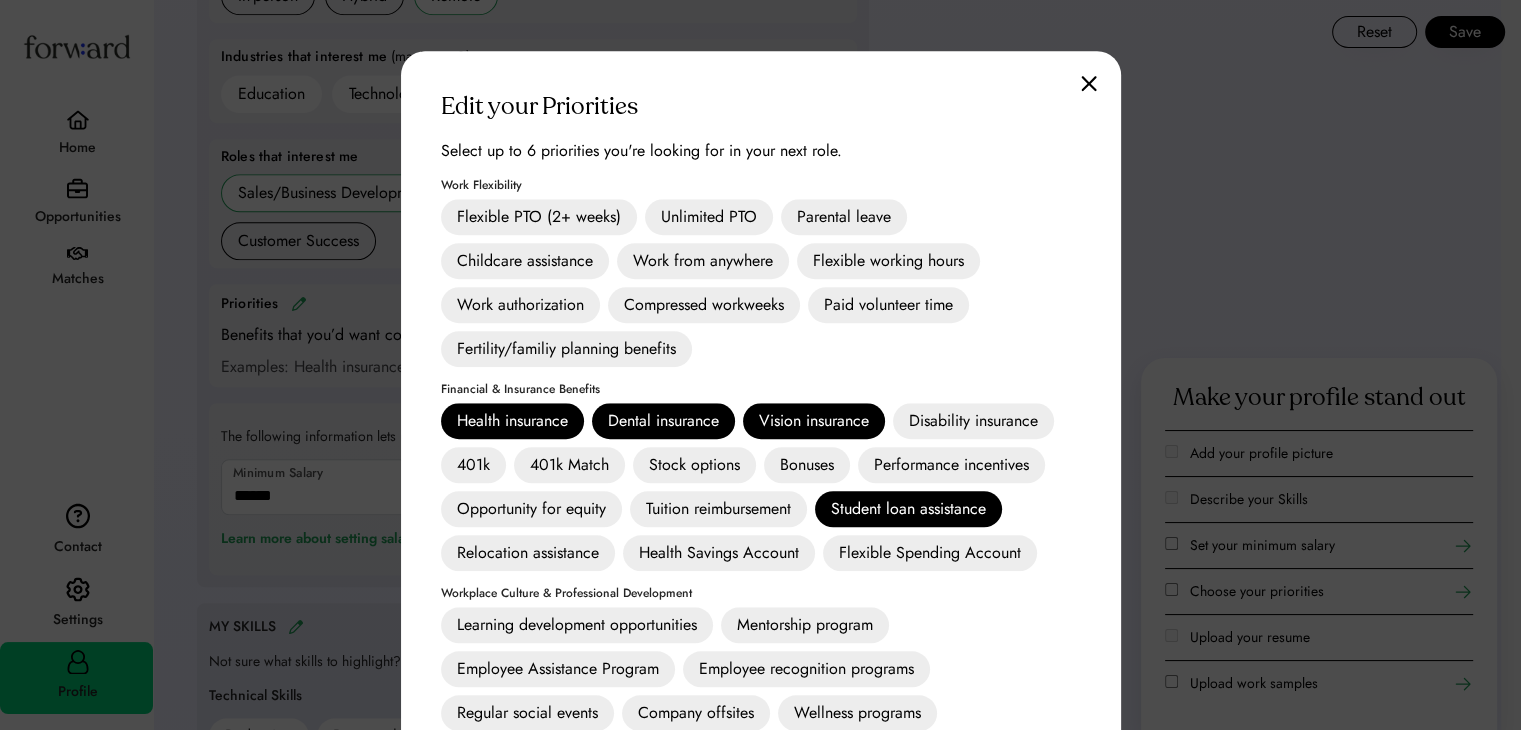 click on "Employee Assistance Program" at bounding box center (558, 669) 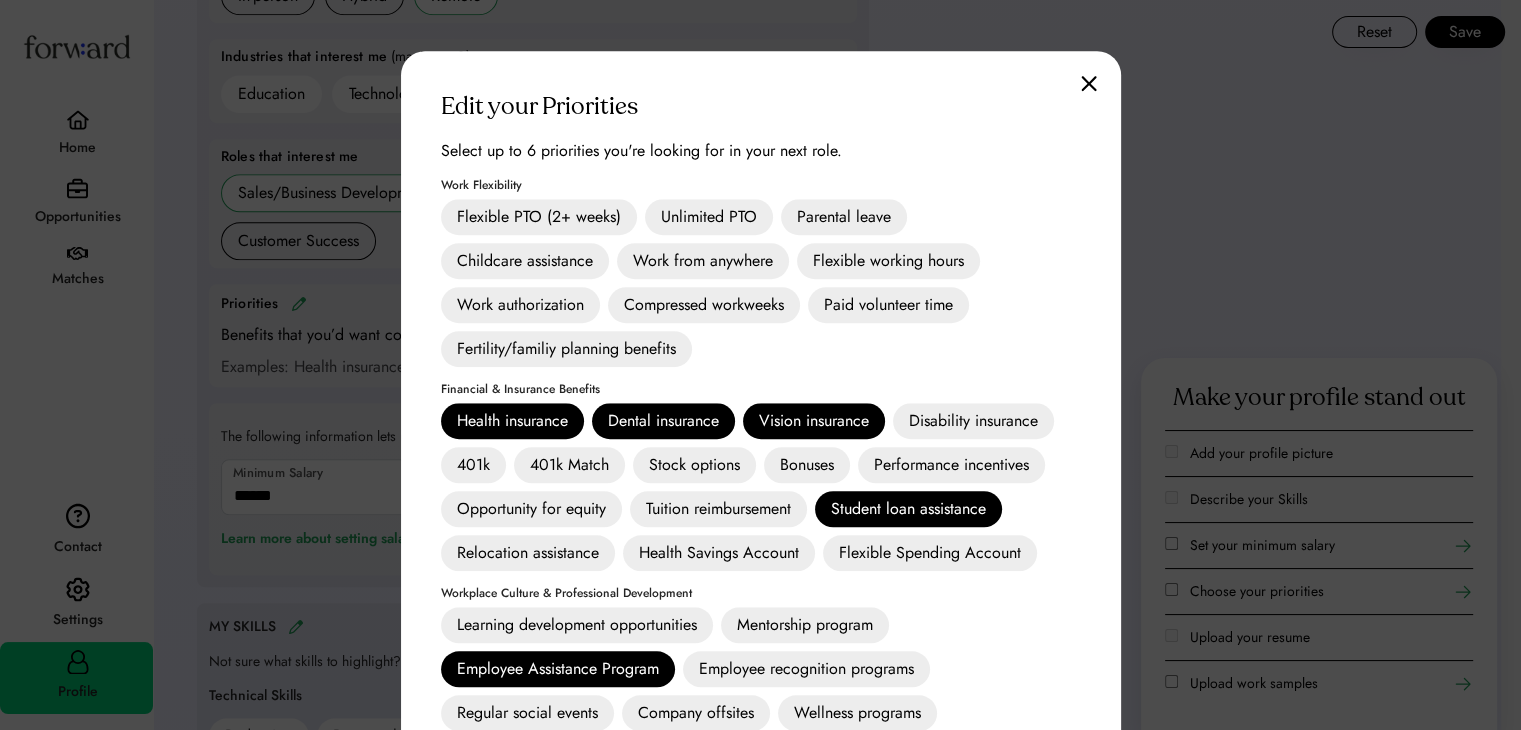 click on "Unlimited PTO" at bounding box center [709, 217] 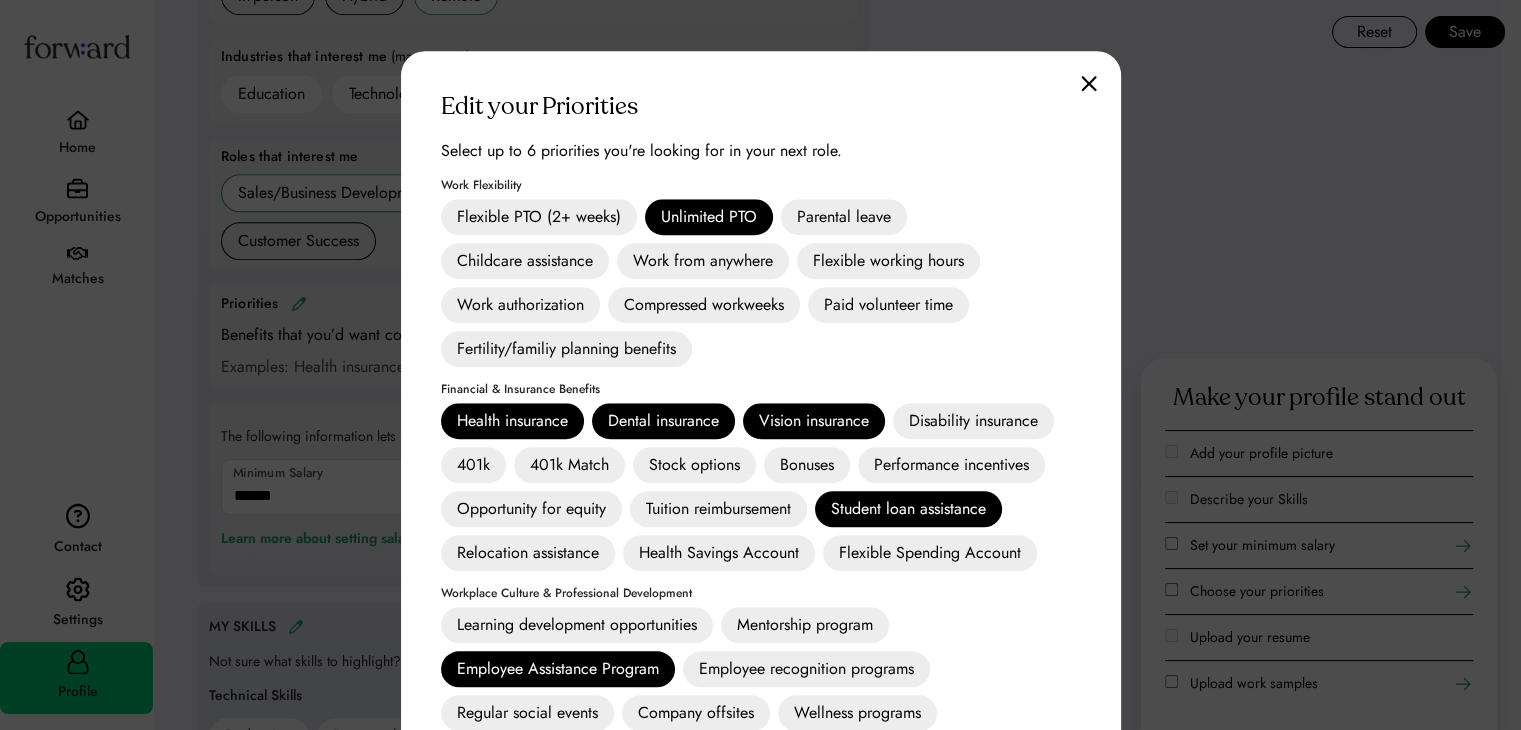 scroll, scrollTop: 1924, scrollLeft: 0, axis: vertical 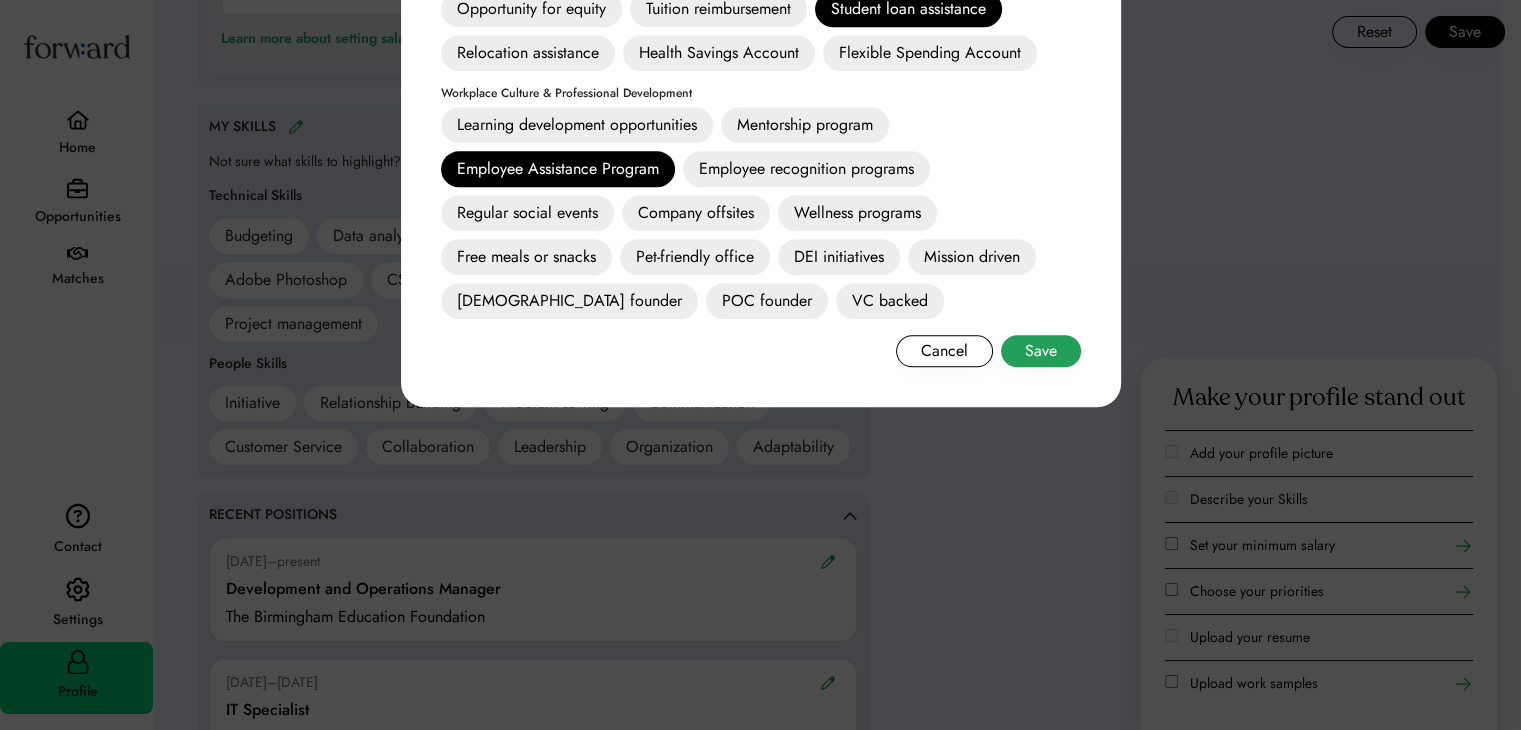 click on "Save" at bounding box center [1041, 351] 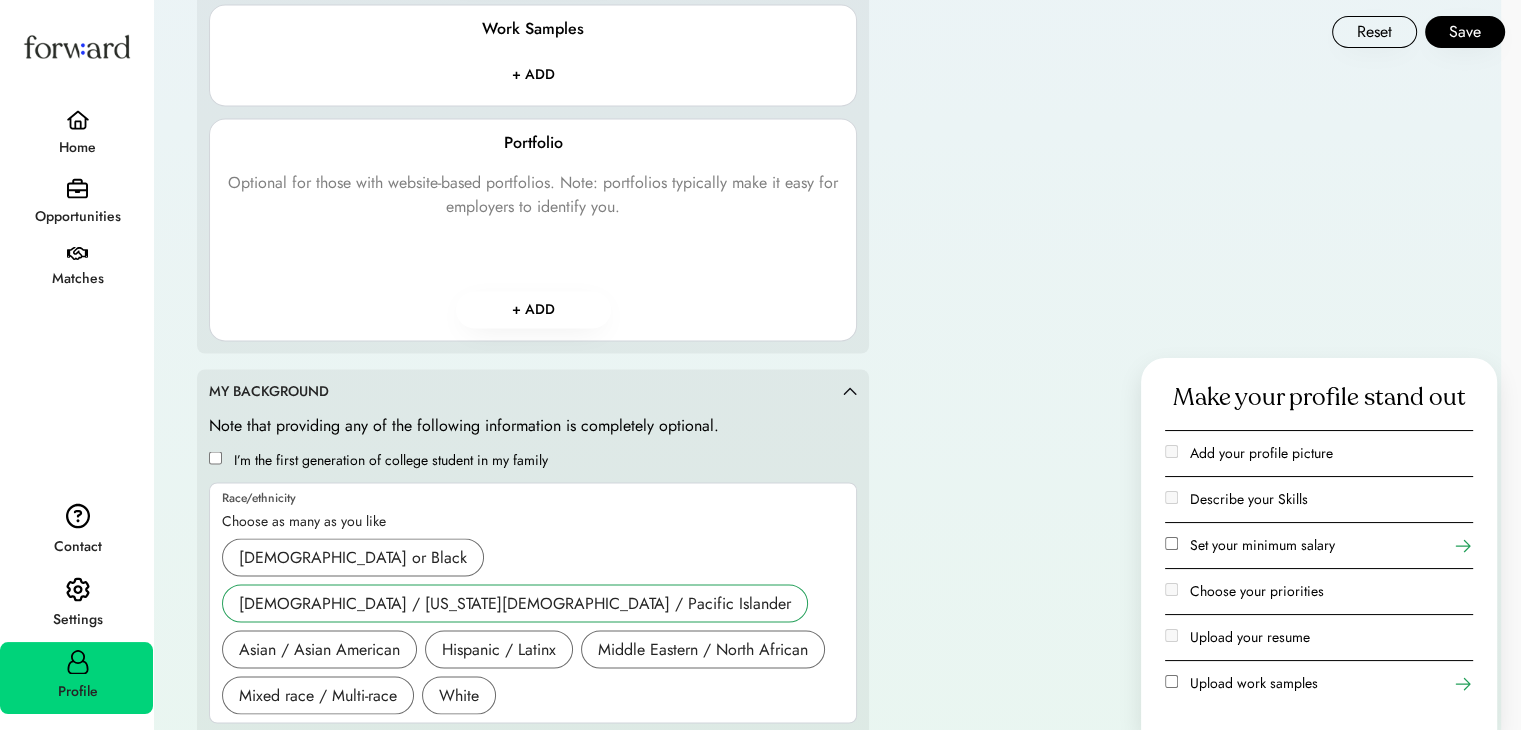 scroll, scrollTop: 3517, scrollLeft: 0, axis: vertical 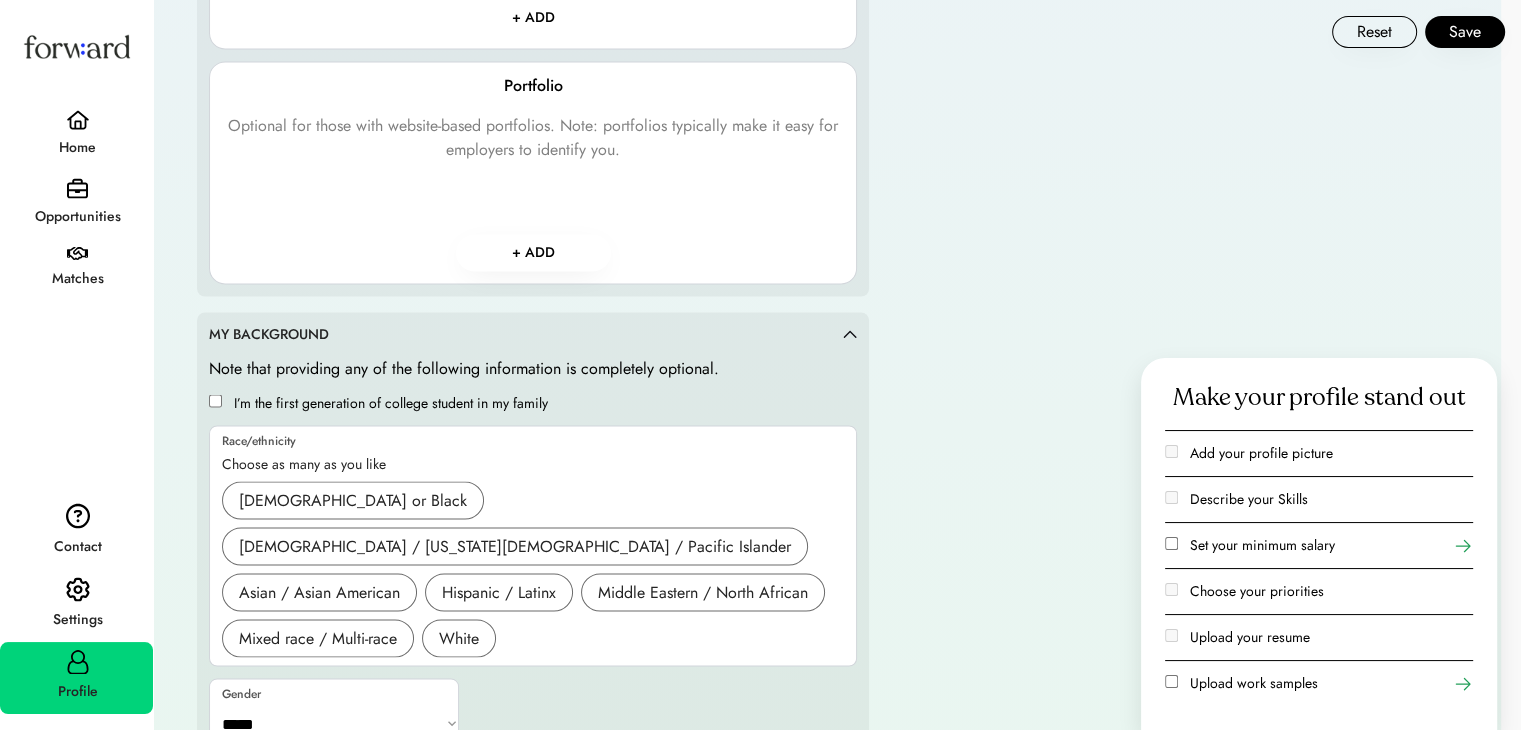 click on "**********" 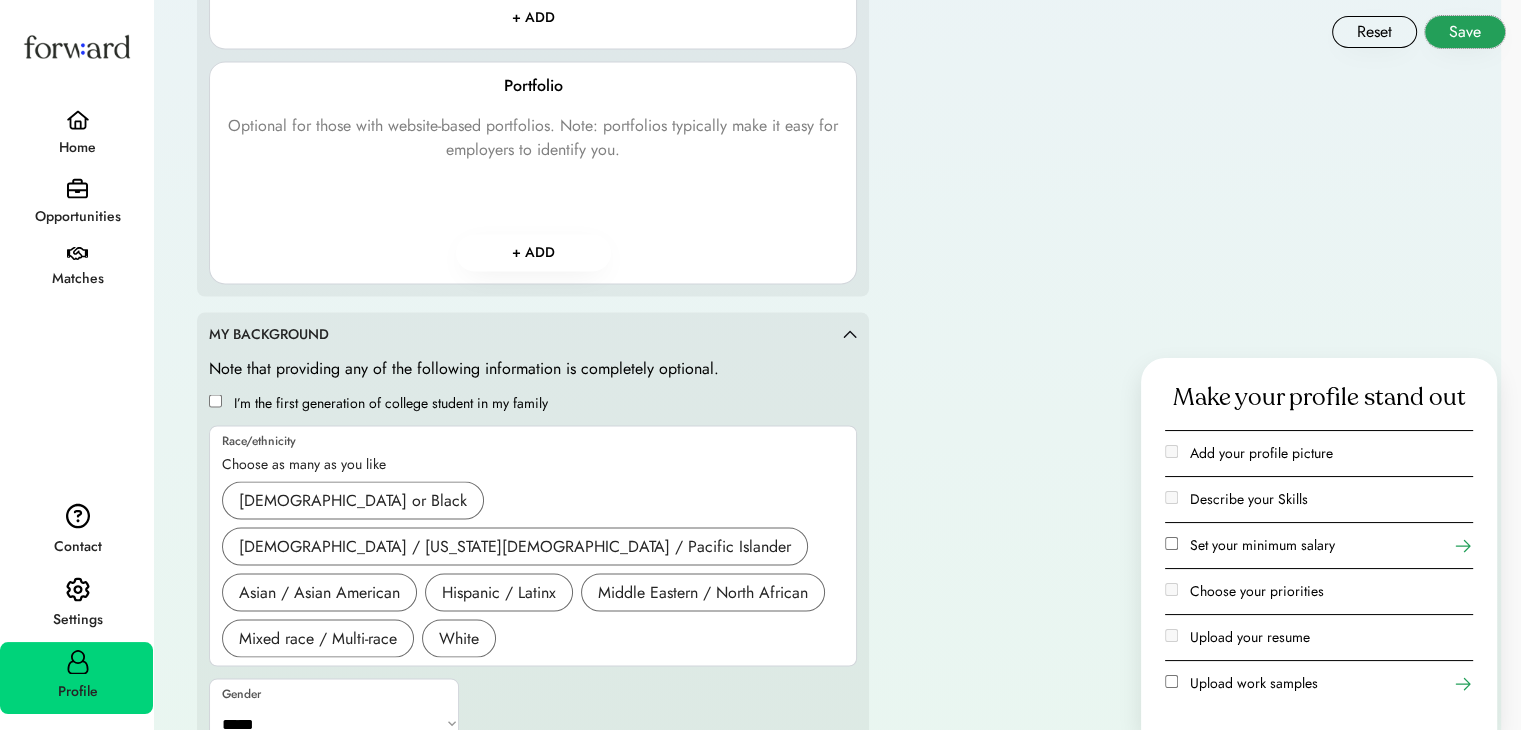 click on "Save" at bounding box center [1465, 32] 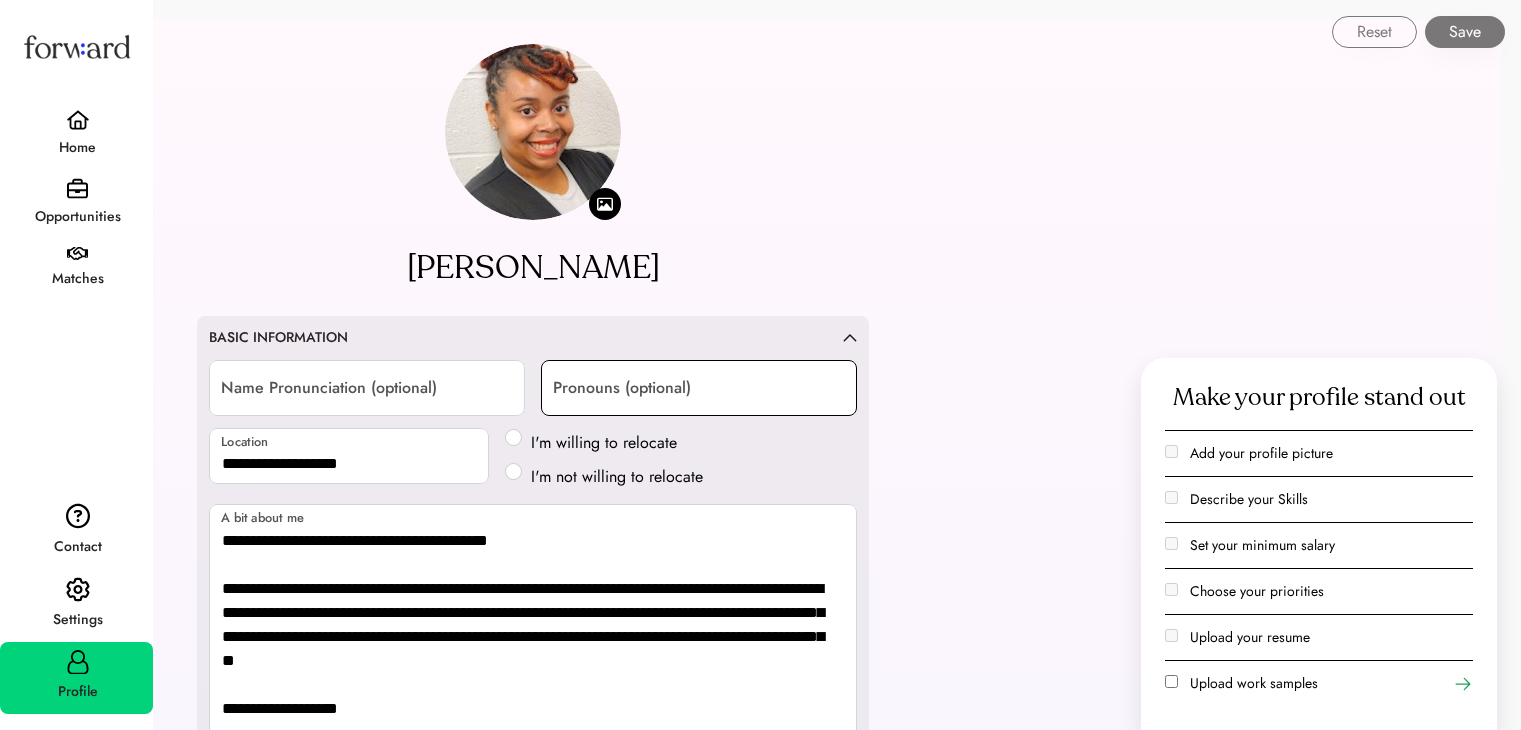 select on "*******" 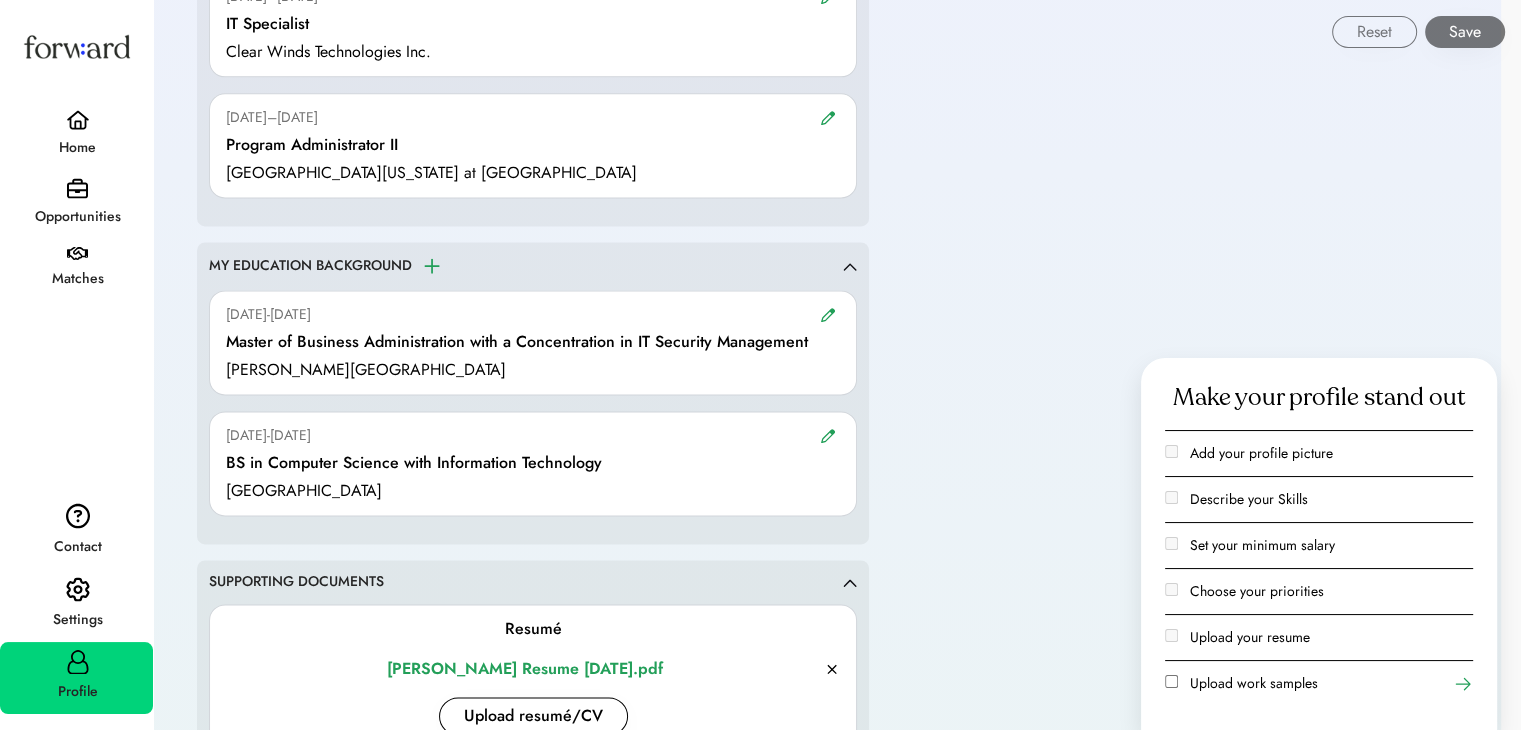 scroll, scrollTop: 2900, scrollLeft: 0, axis: vertical 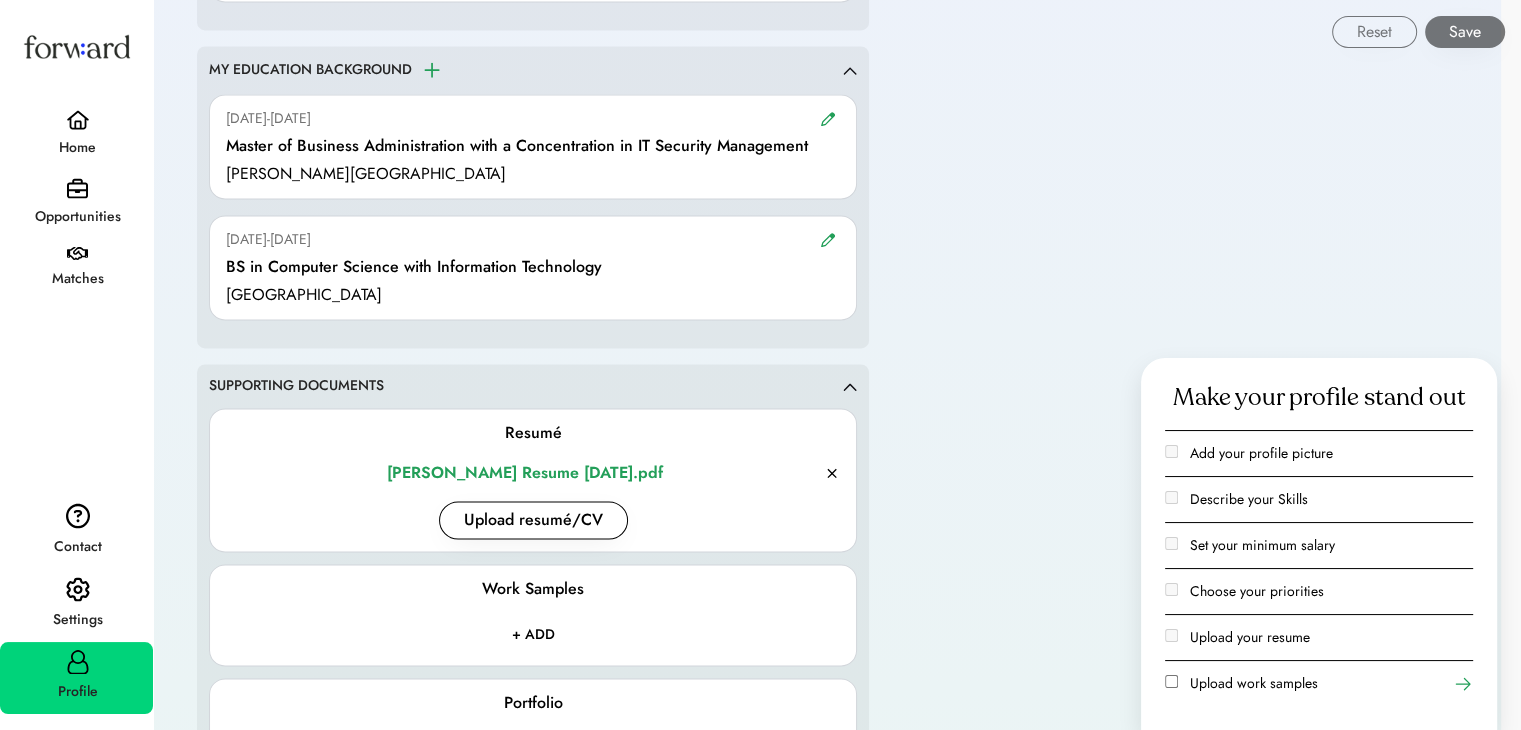 click on "Work Samples + ADD" at bounding box center (533, 615) 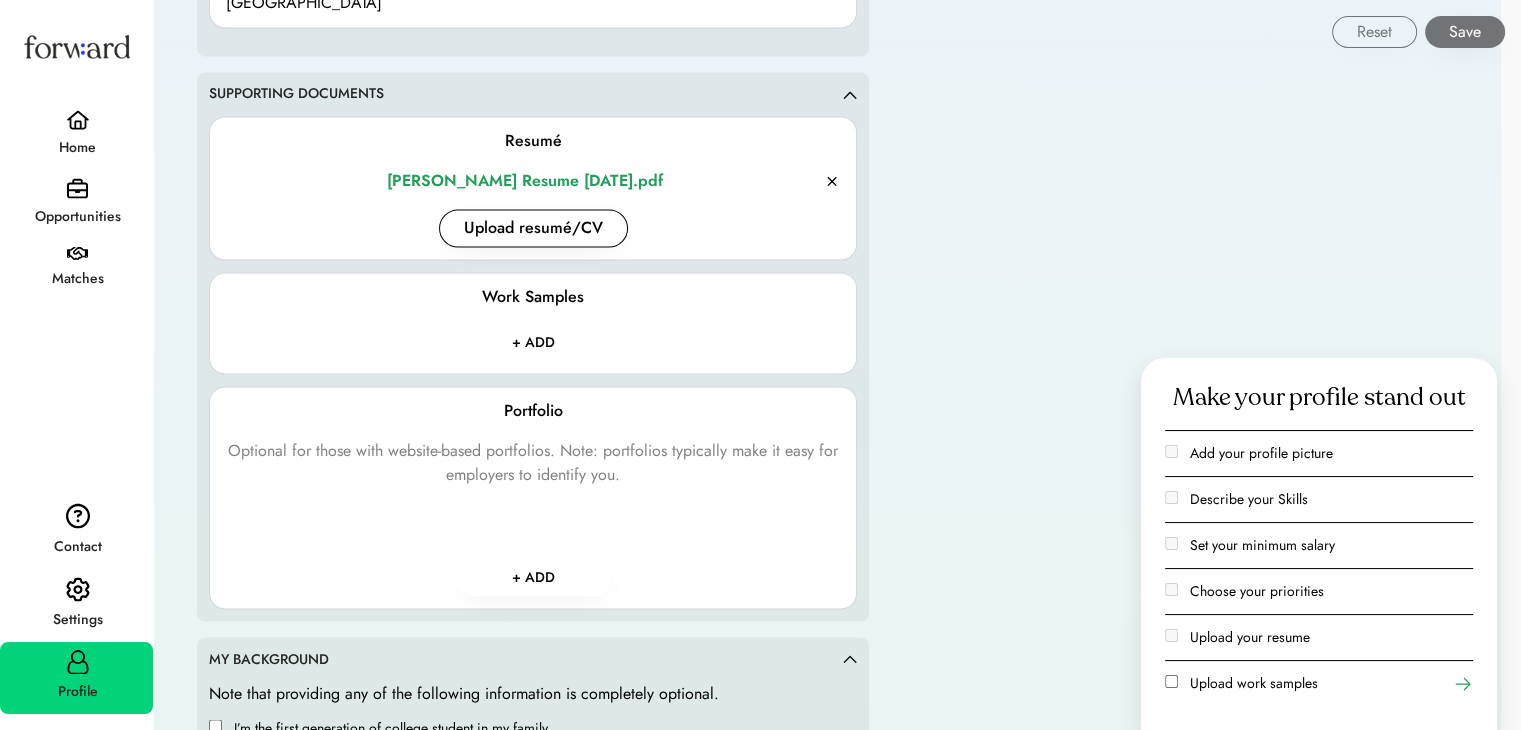 scroll, scrollTop: 3200, scrollLeft: 0, axis: vertical 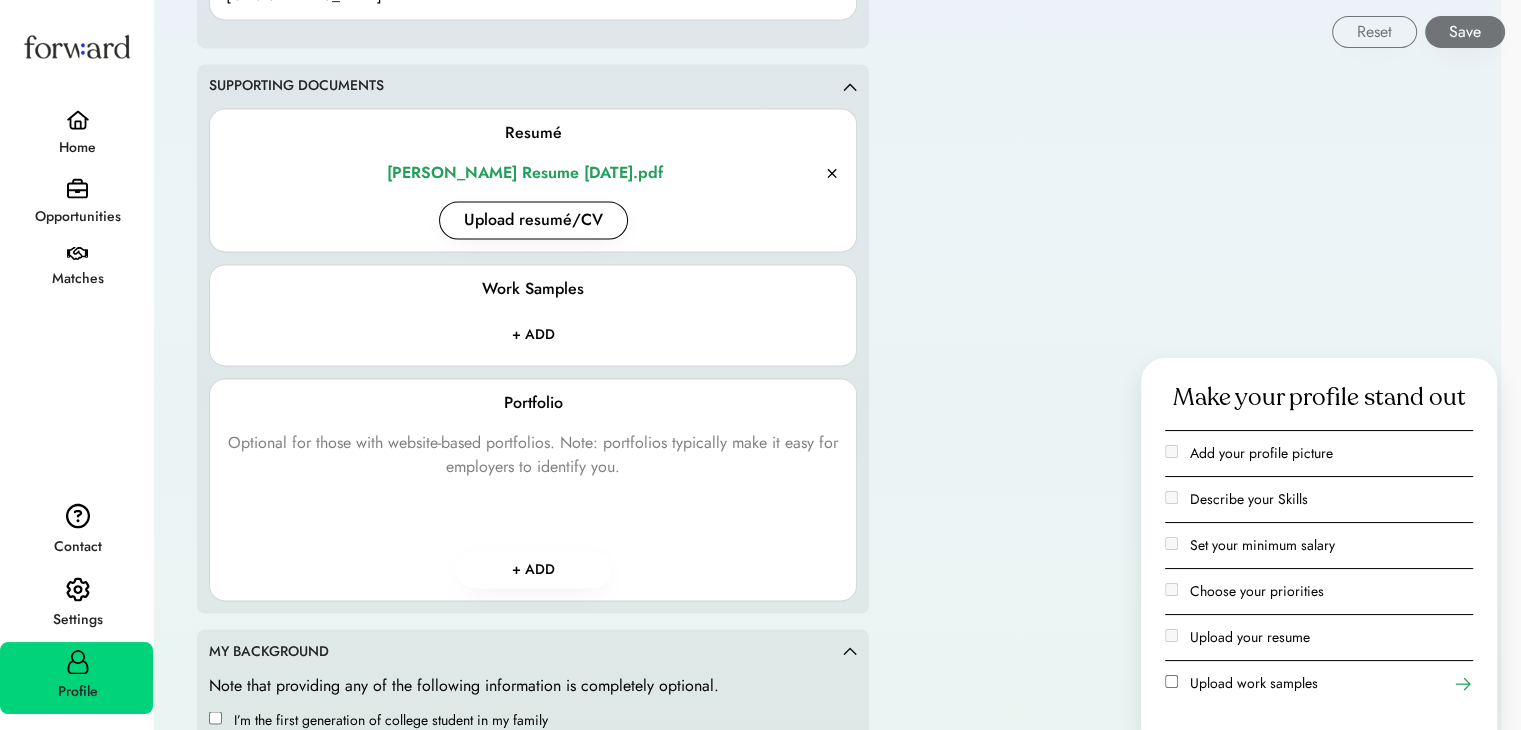 click on "+ ADD" at bounding box center [533, 569] 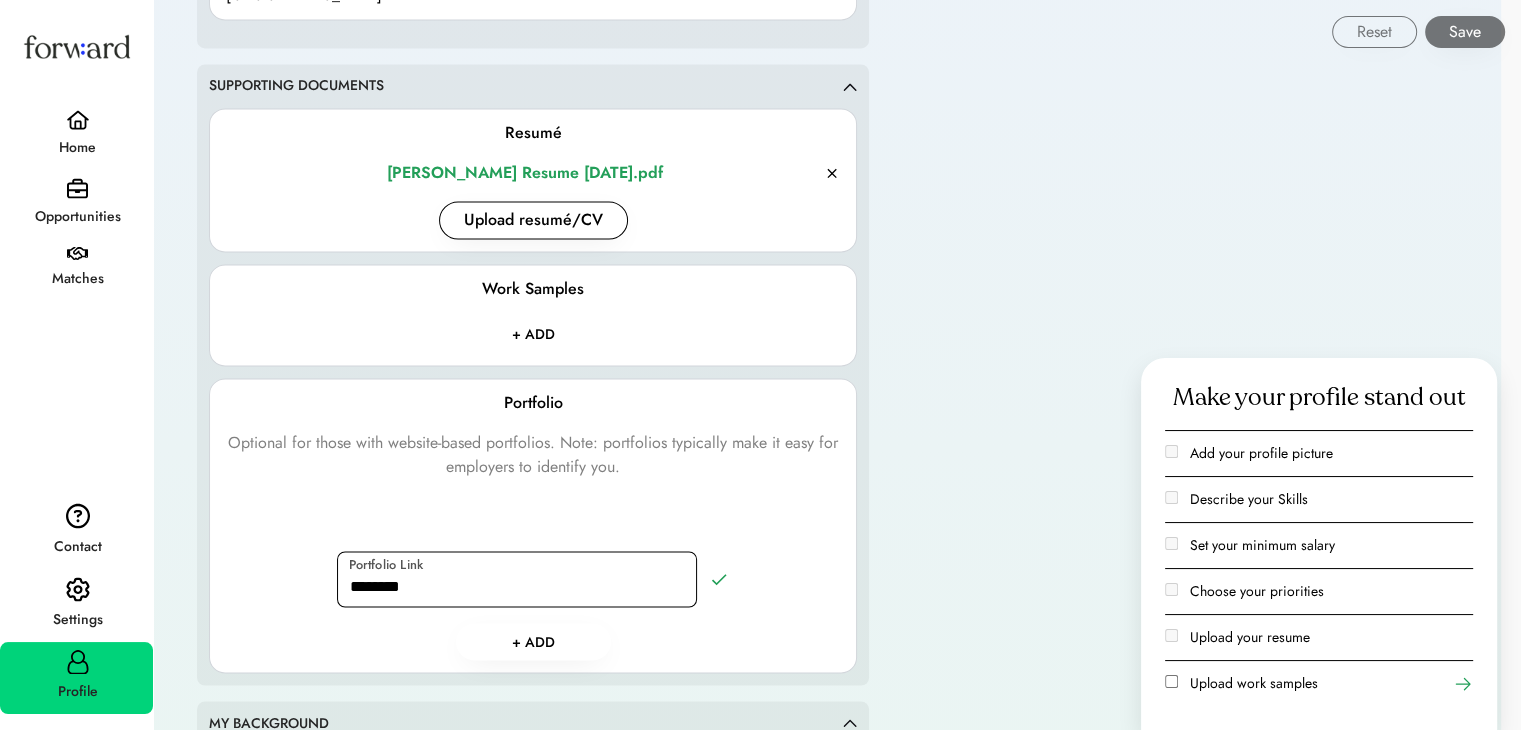 click at bounding box center [517, 579] 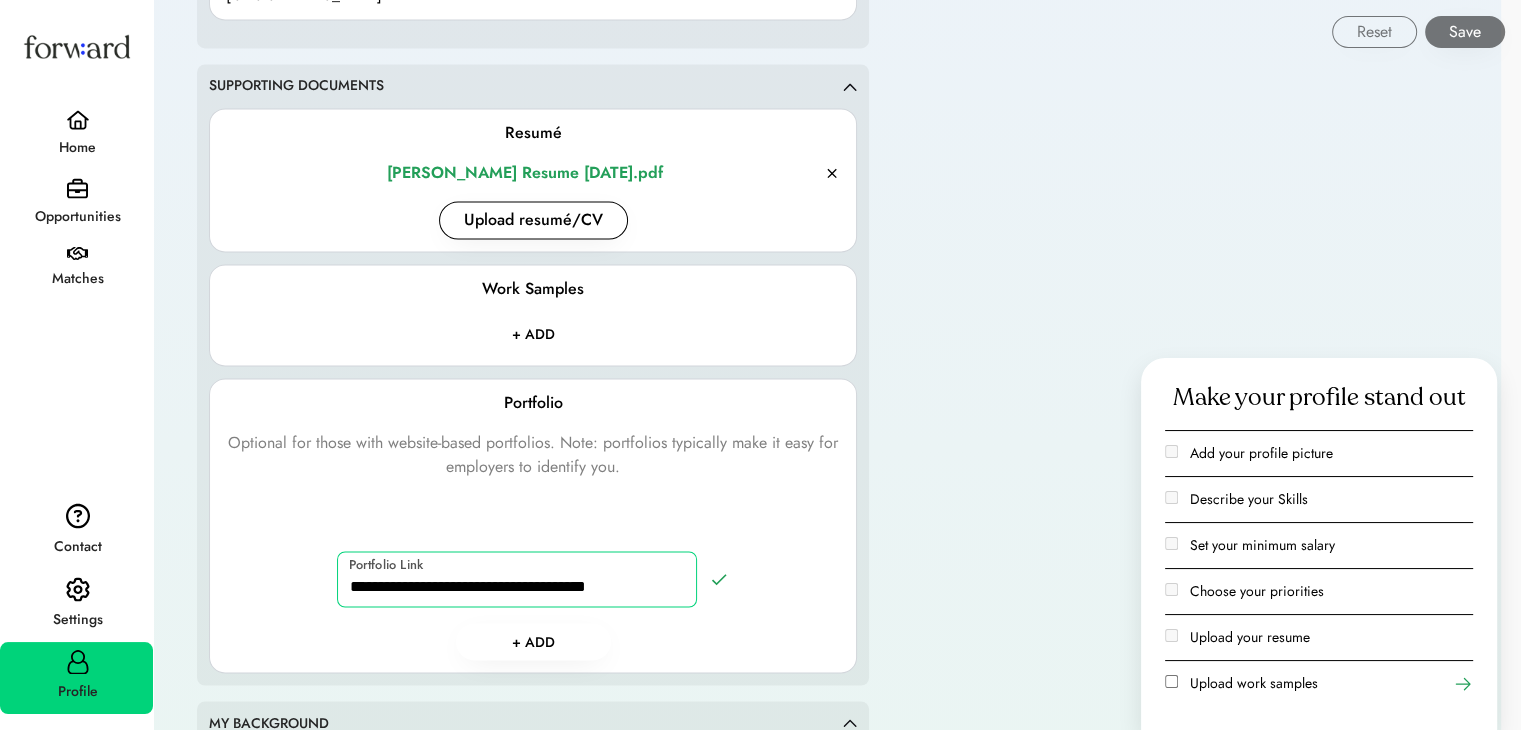 type on "**********" 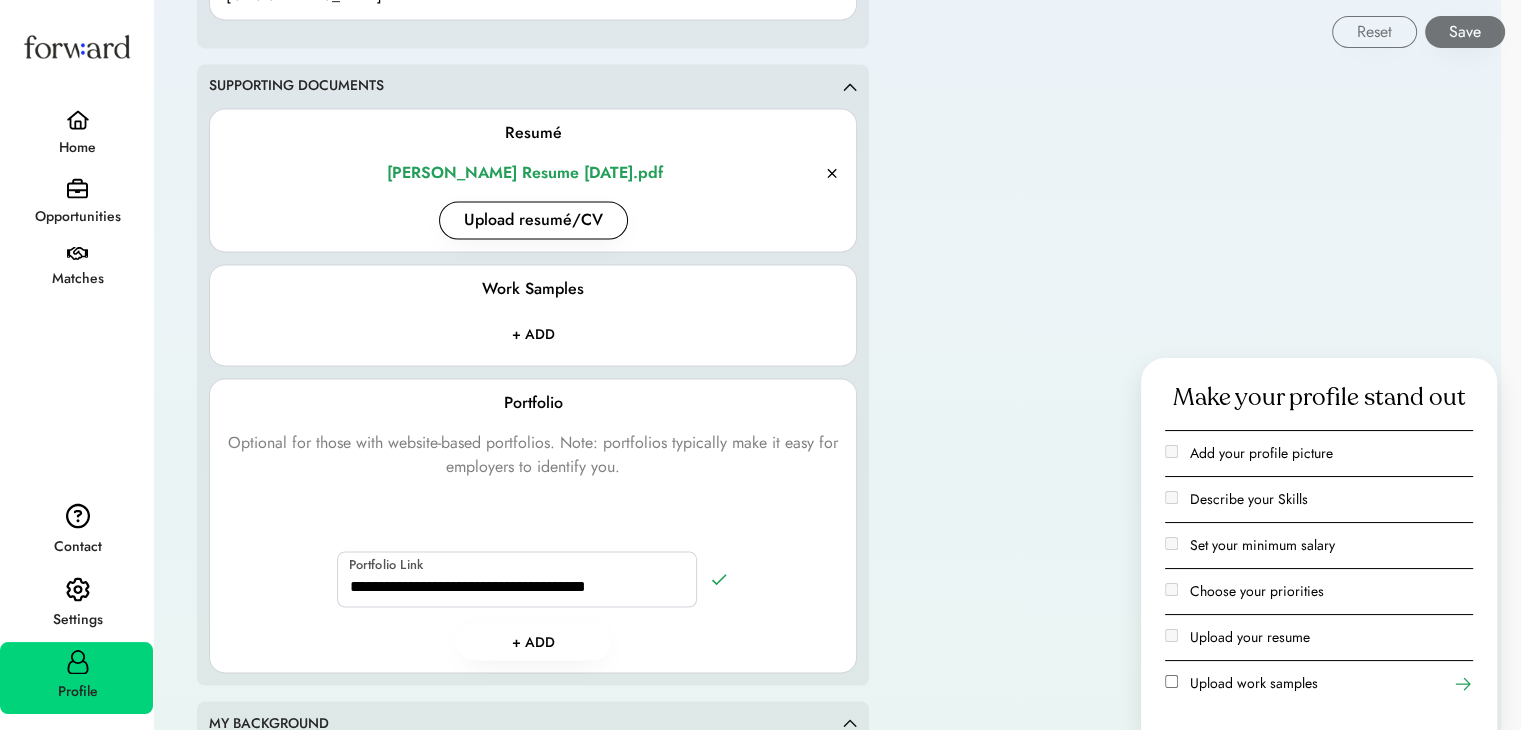 click 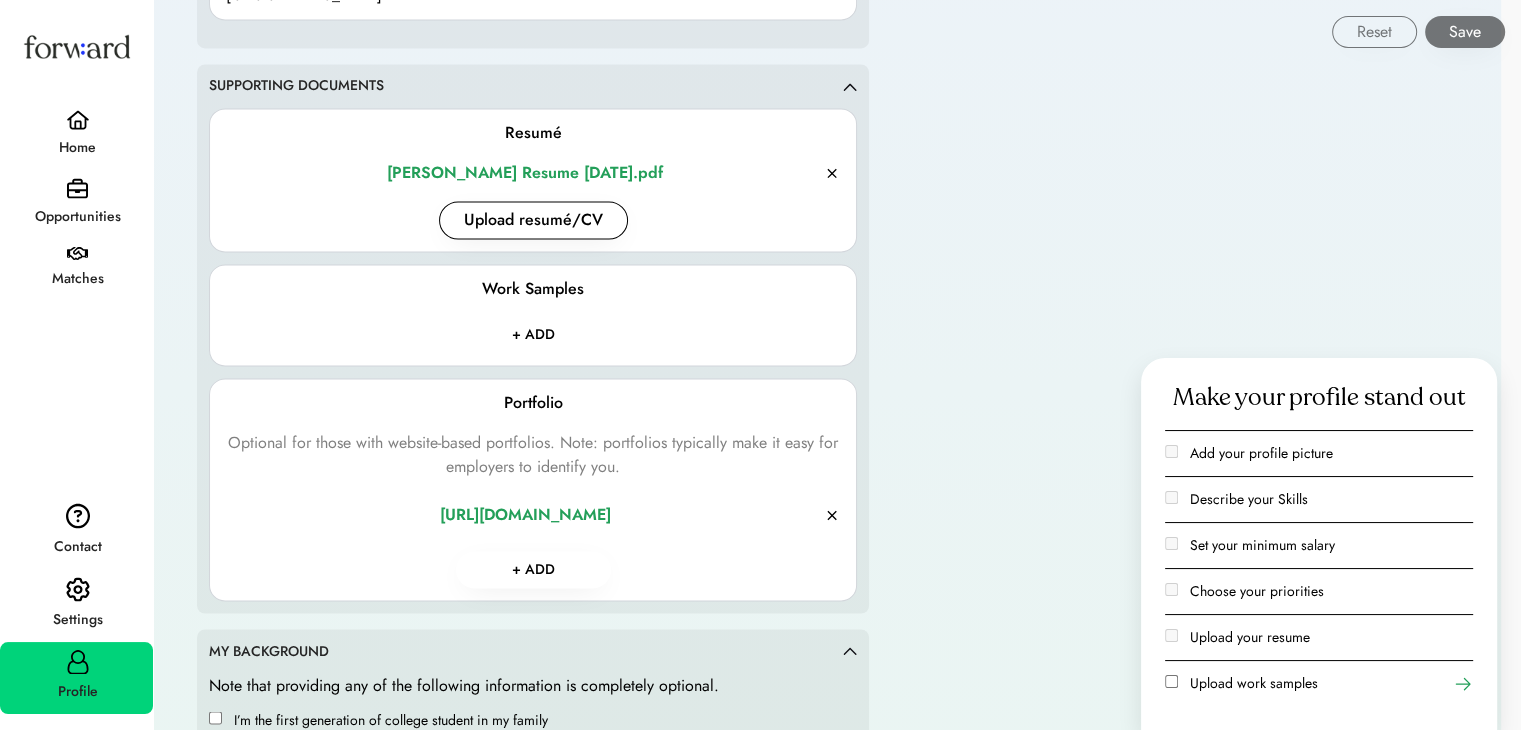scroll, scrollTop: 3000, scrollLeft: 0, axis: vertical 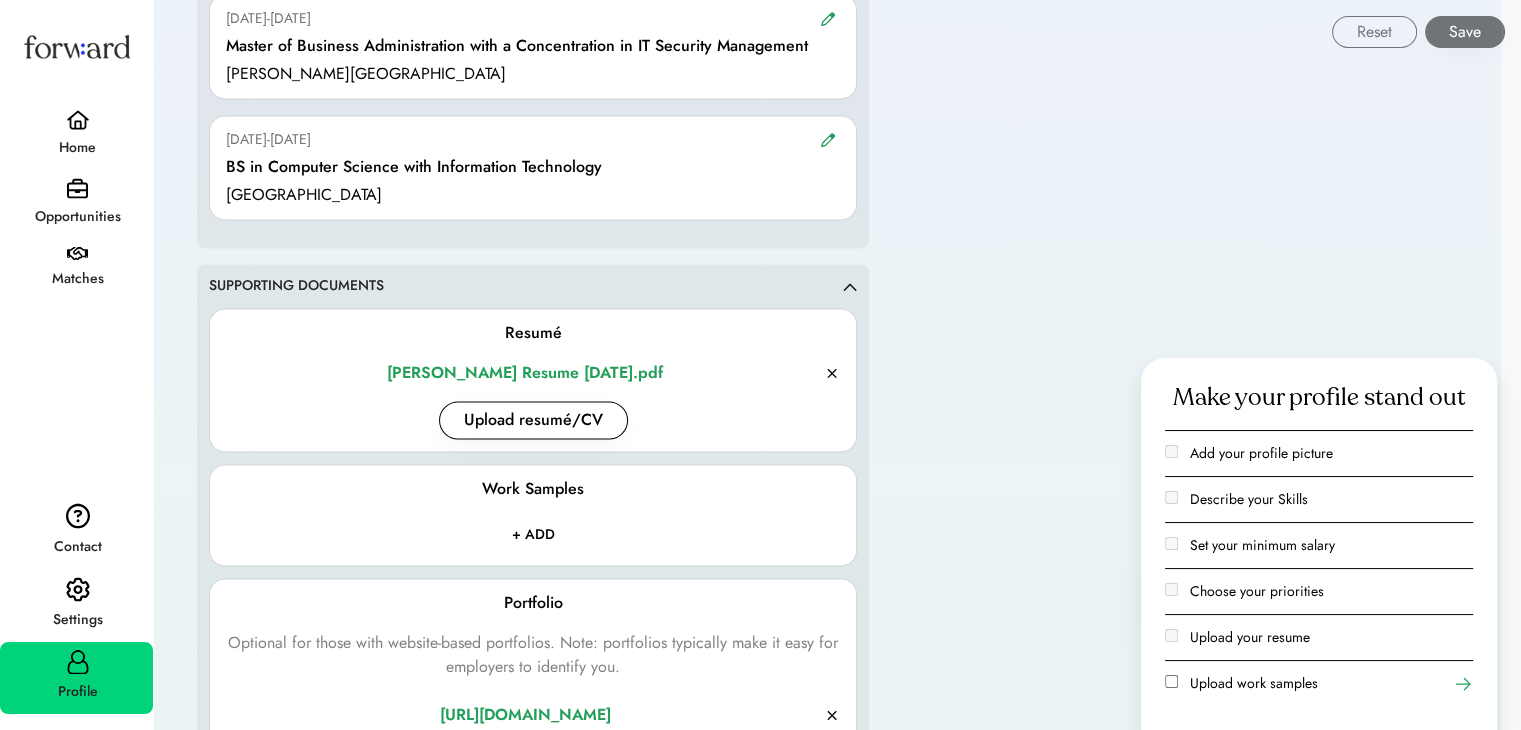 click at bounding box center [533, 535] 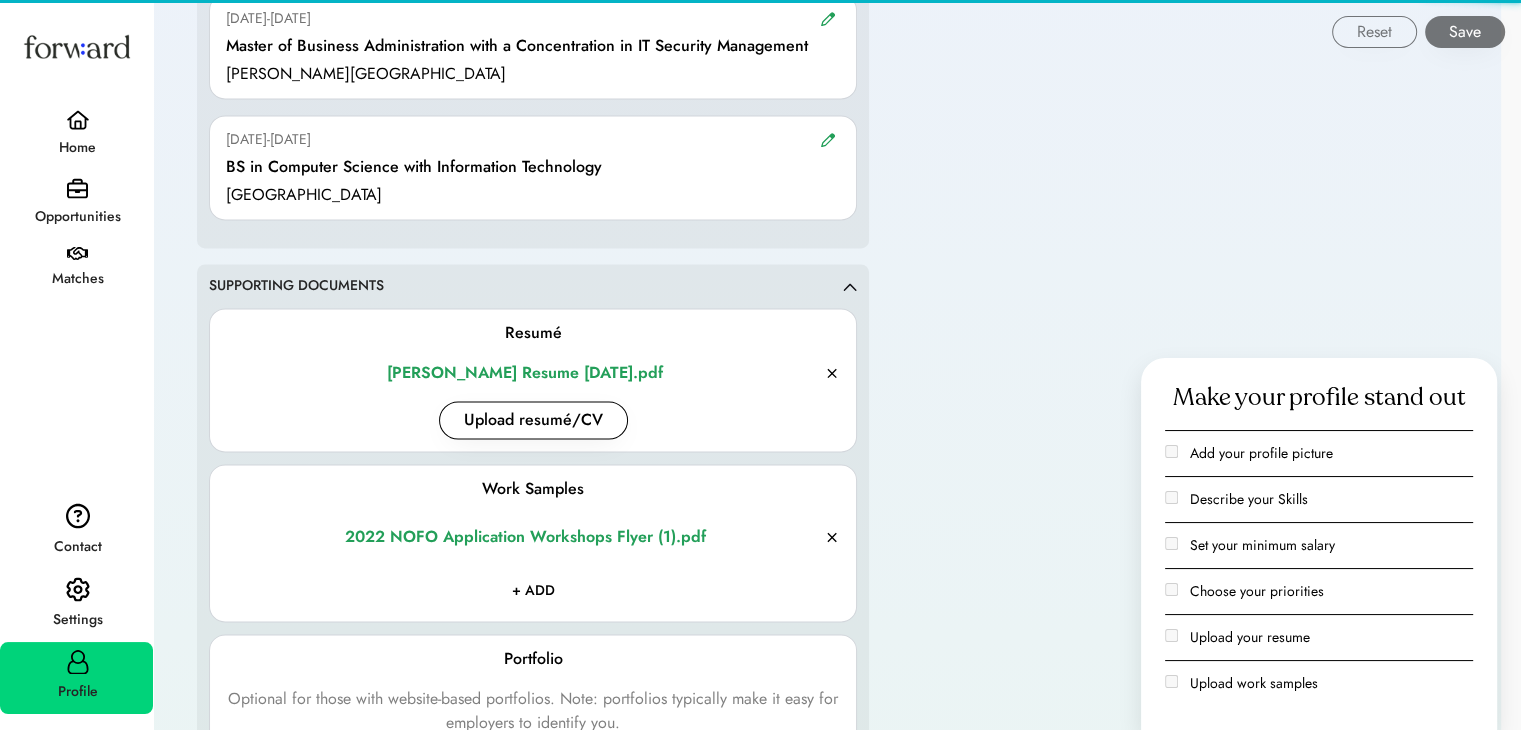 click at bounding box center (533, 591) 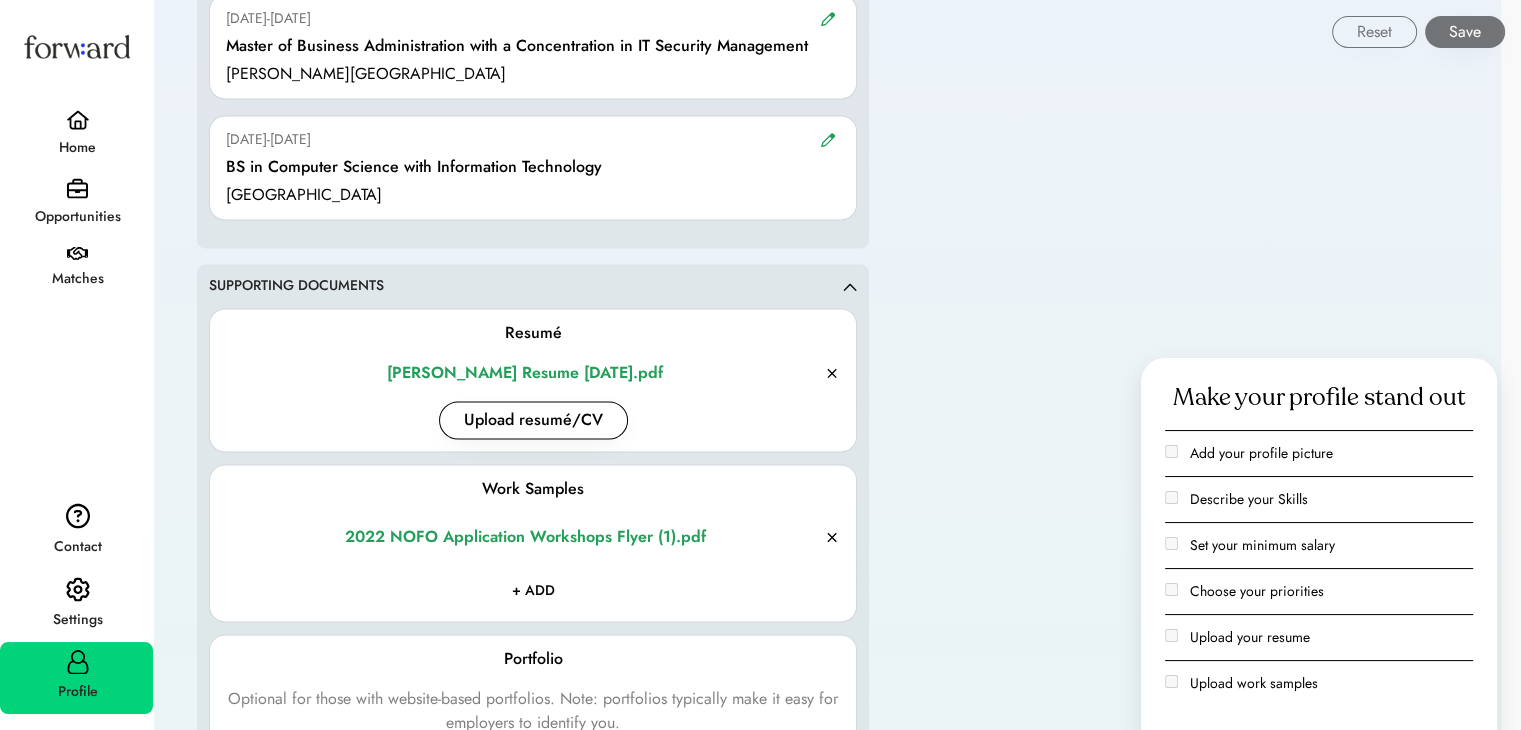 type on "**********" 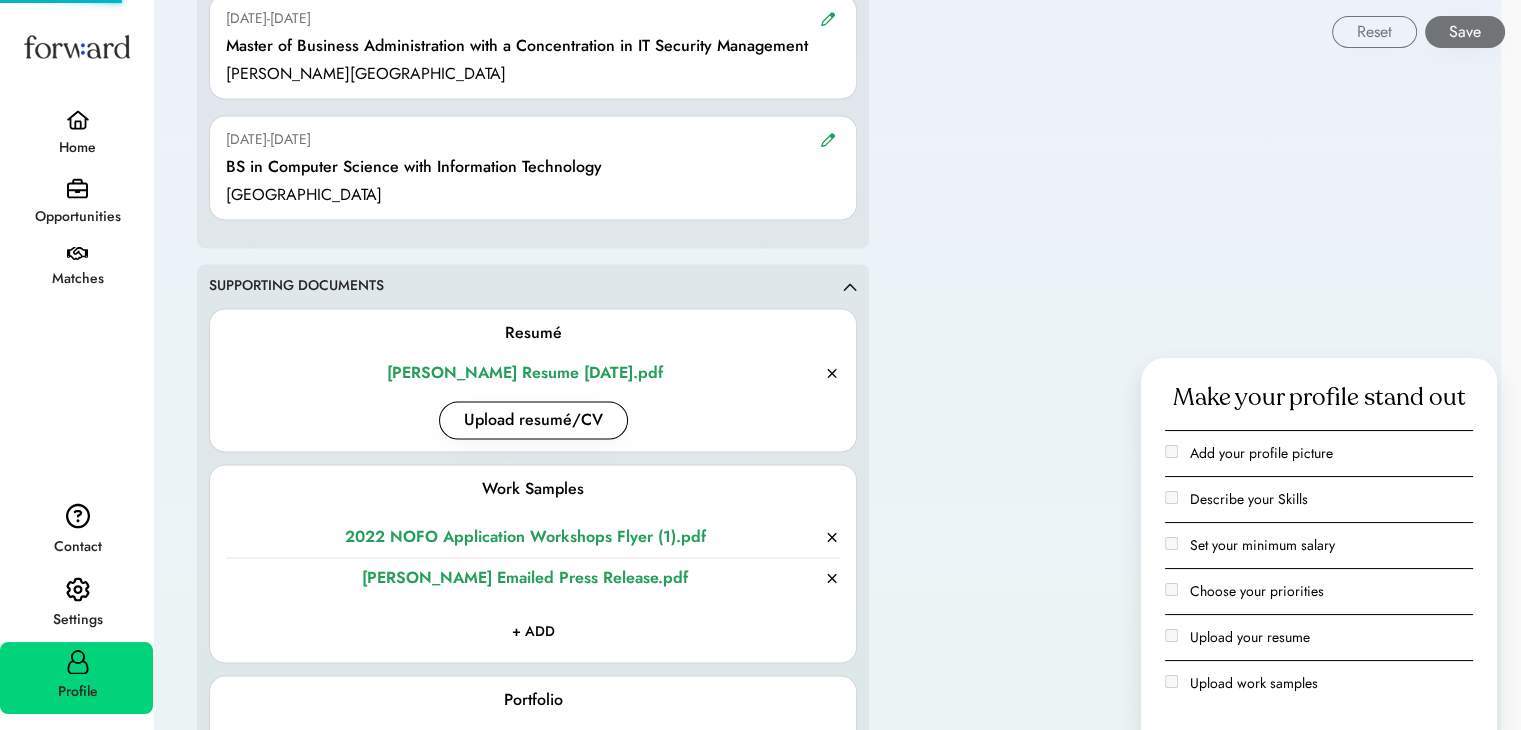click on "Work Samples 2022 NOFO Application Workshops Flyer (1).pdf Amber E. Price Emailed Press Release.pdf + ADD" at bounding box center (533, 563) 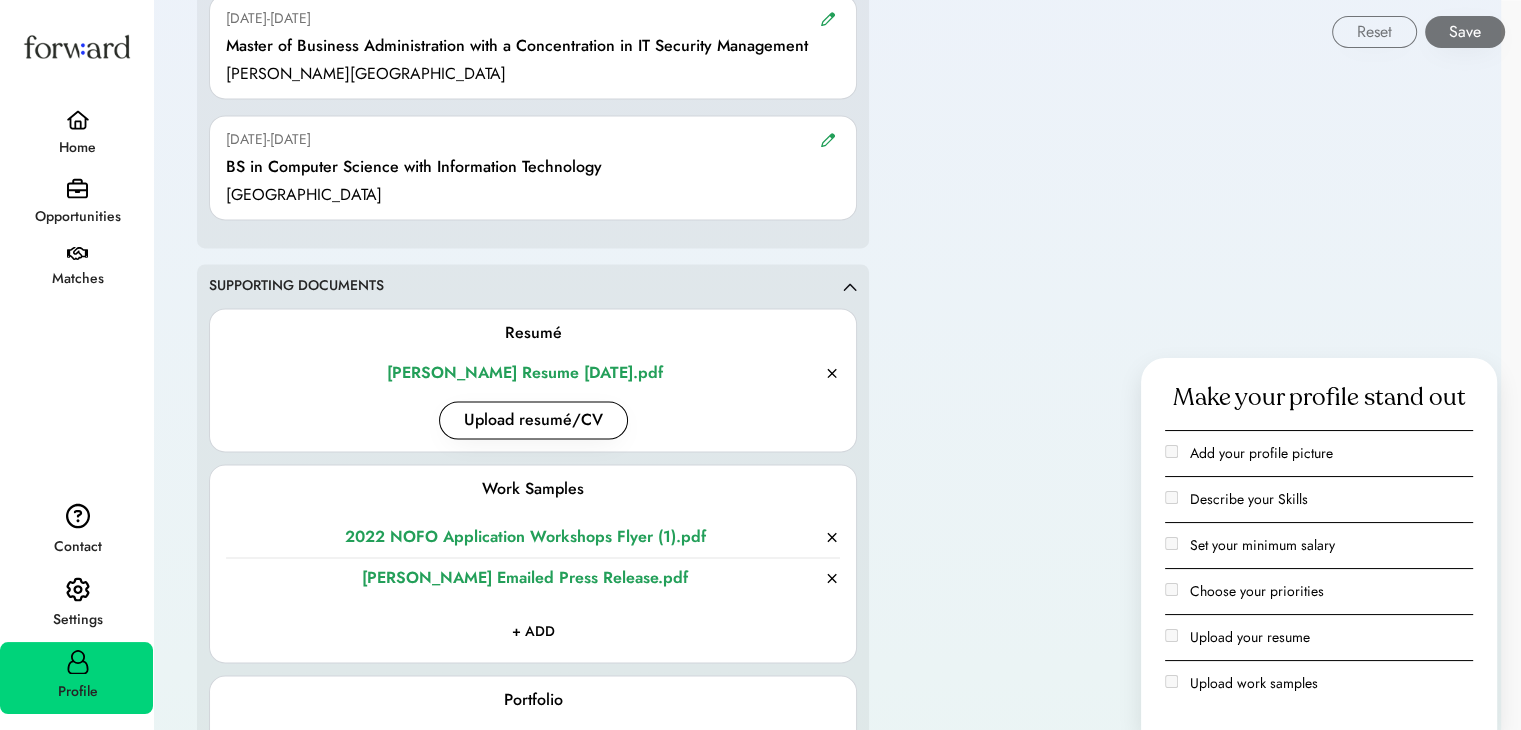 click at bounding box center [533, 632] 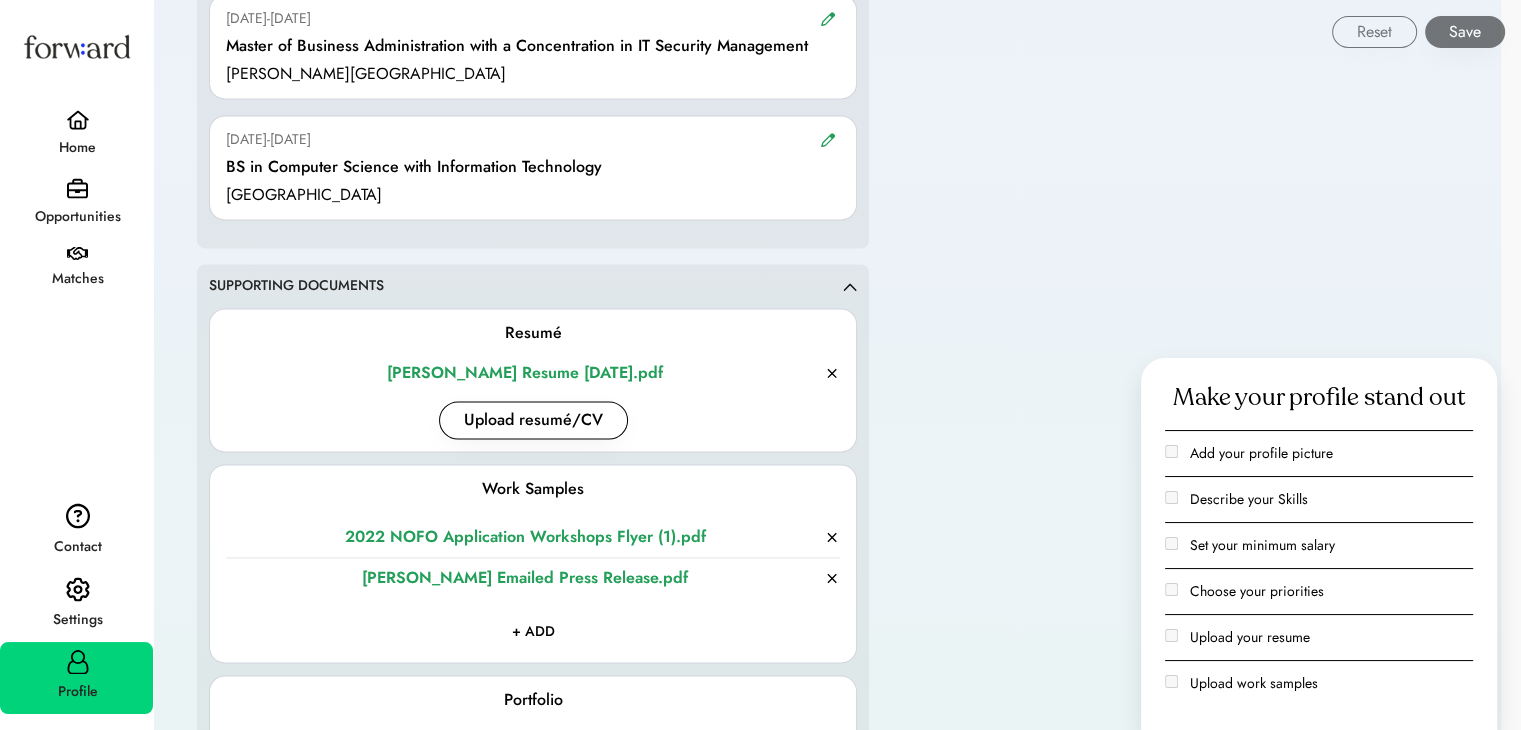 type on "**********" 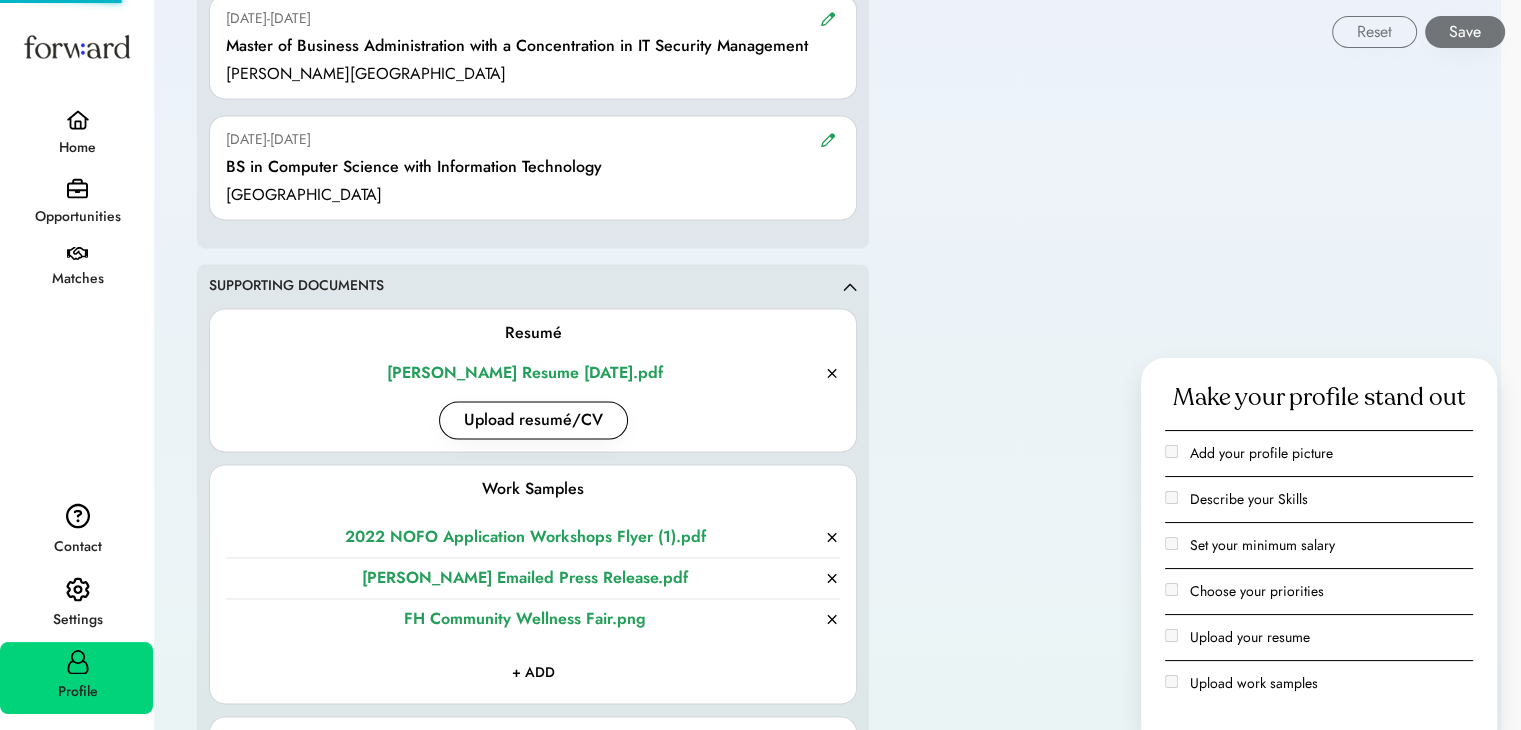 click at bounding box center (533, 673) 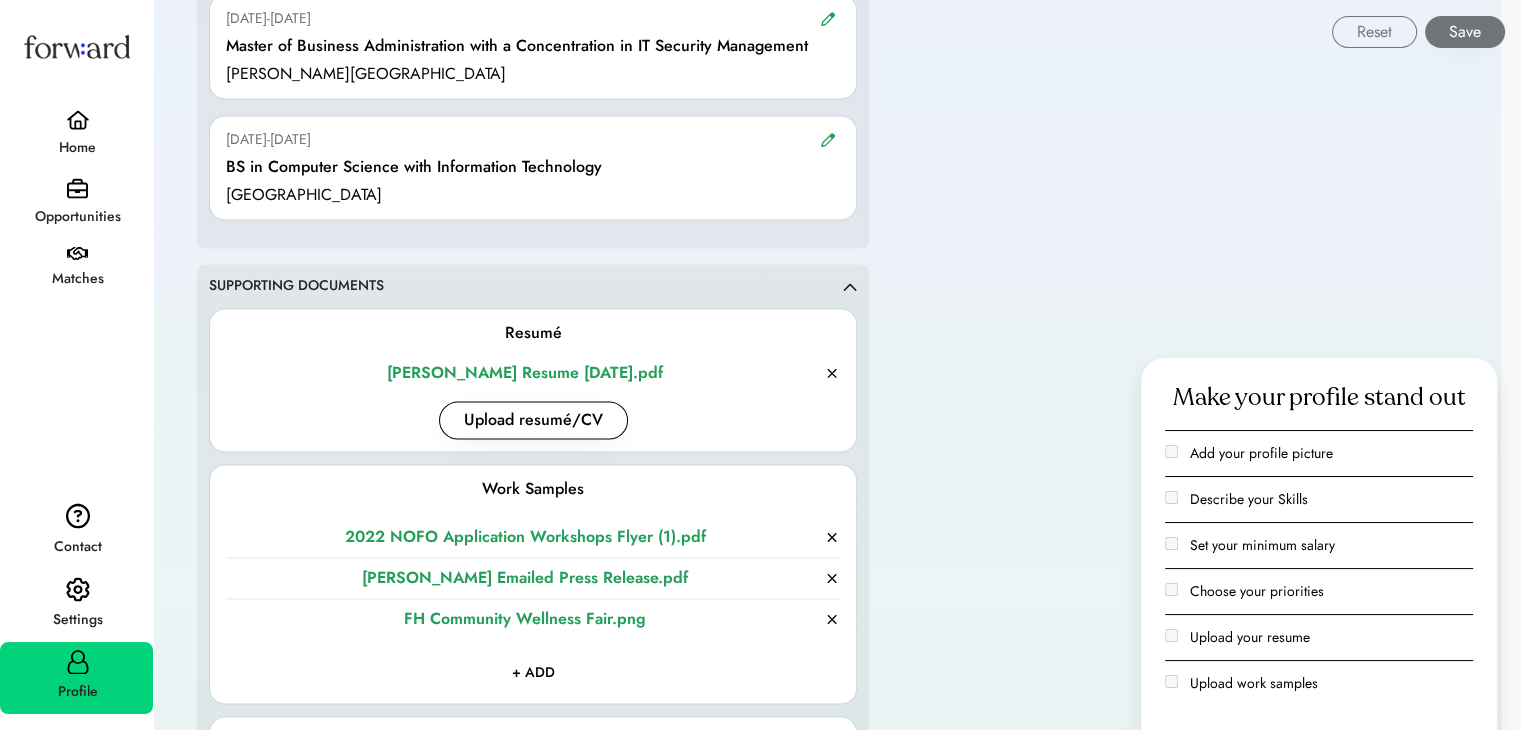 type on "**********" 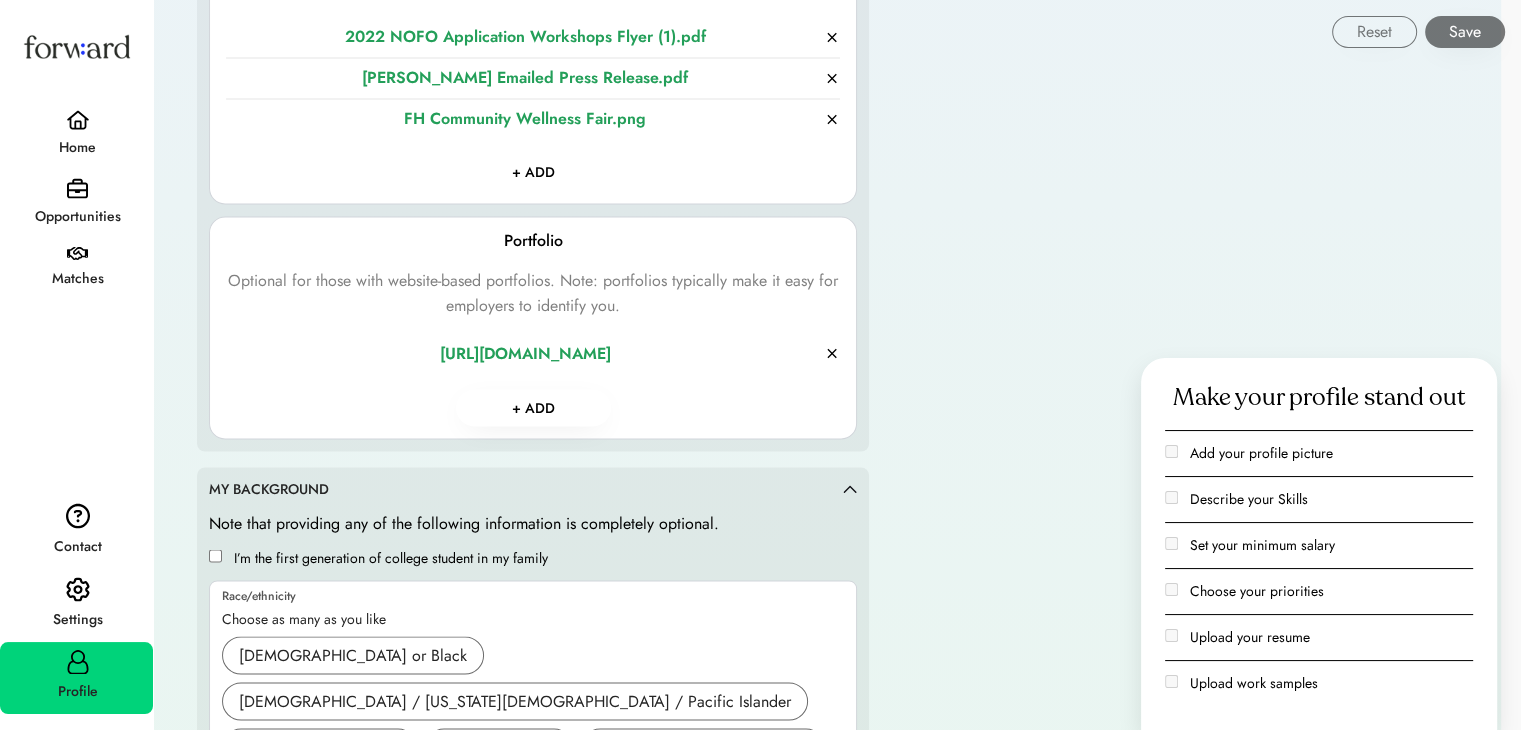 type 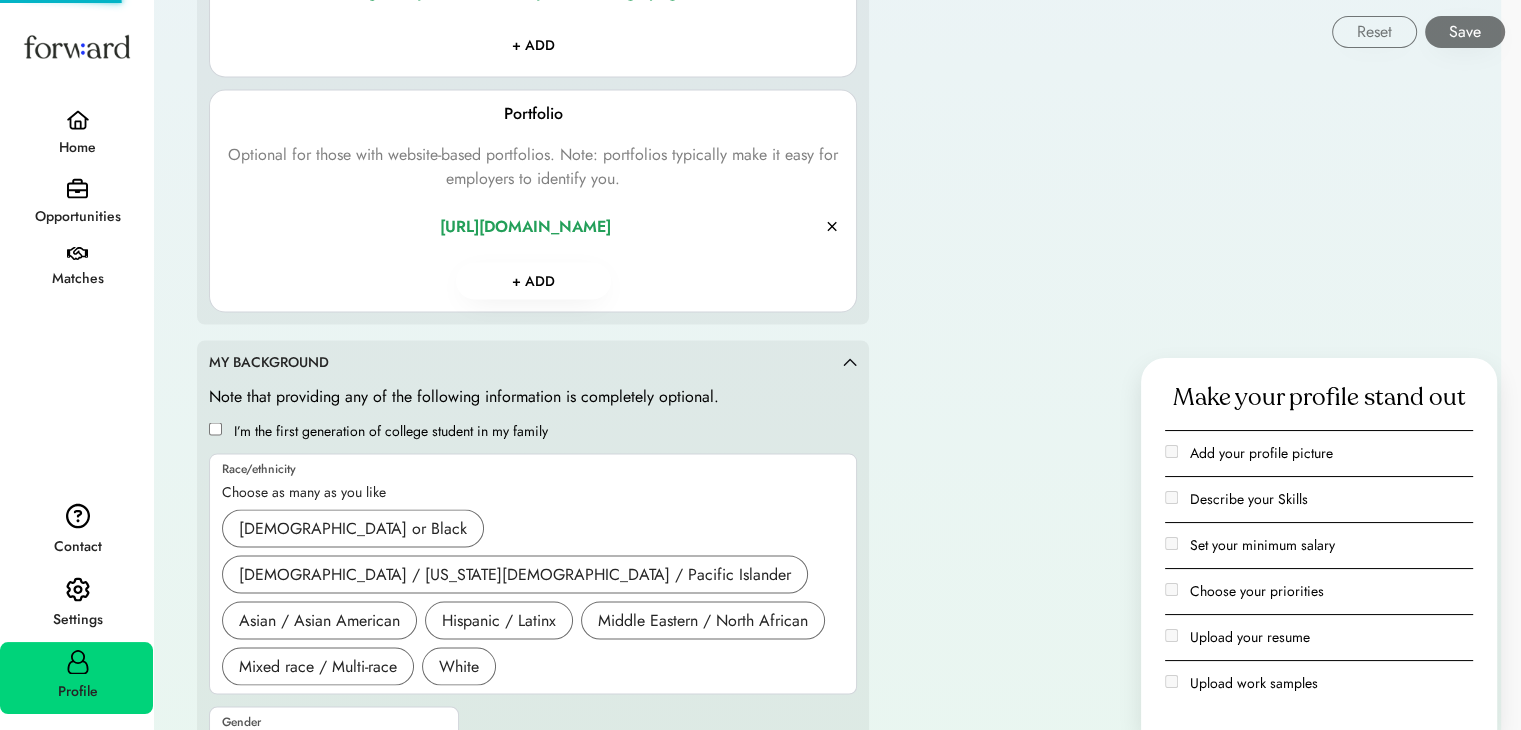 scroll, scrollTop: 3696, scrollLeft: 0, axis: vertical 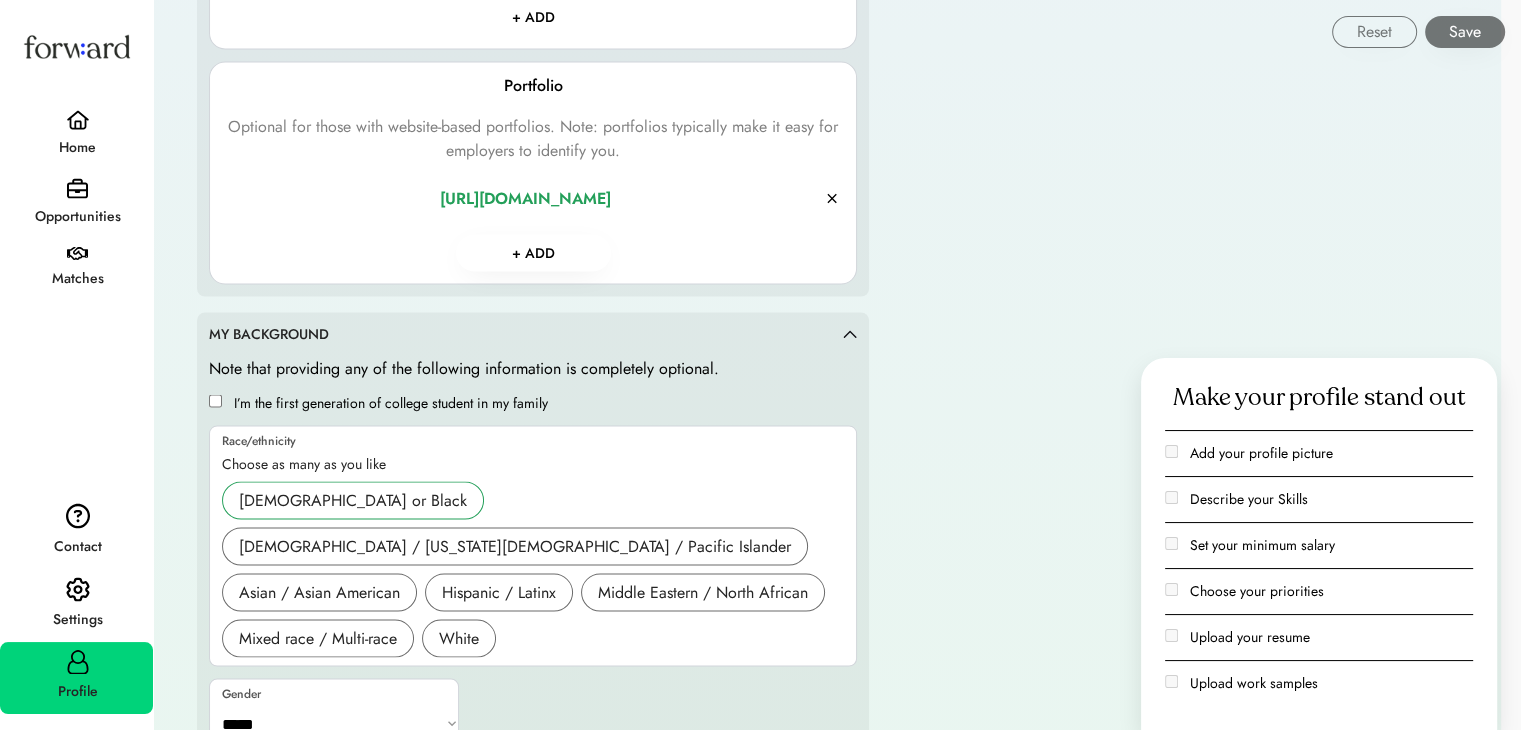 click on "African American or Black" at bounding box center (353, 500) 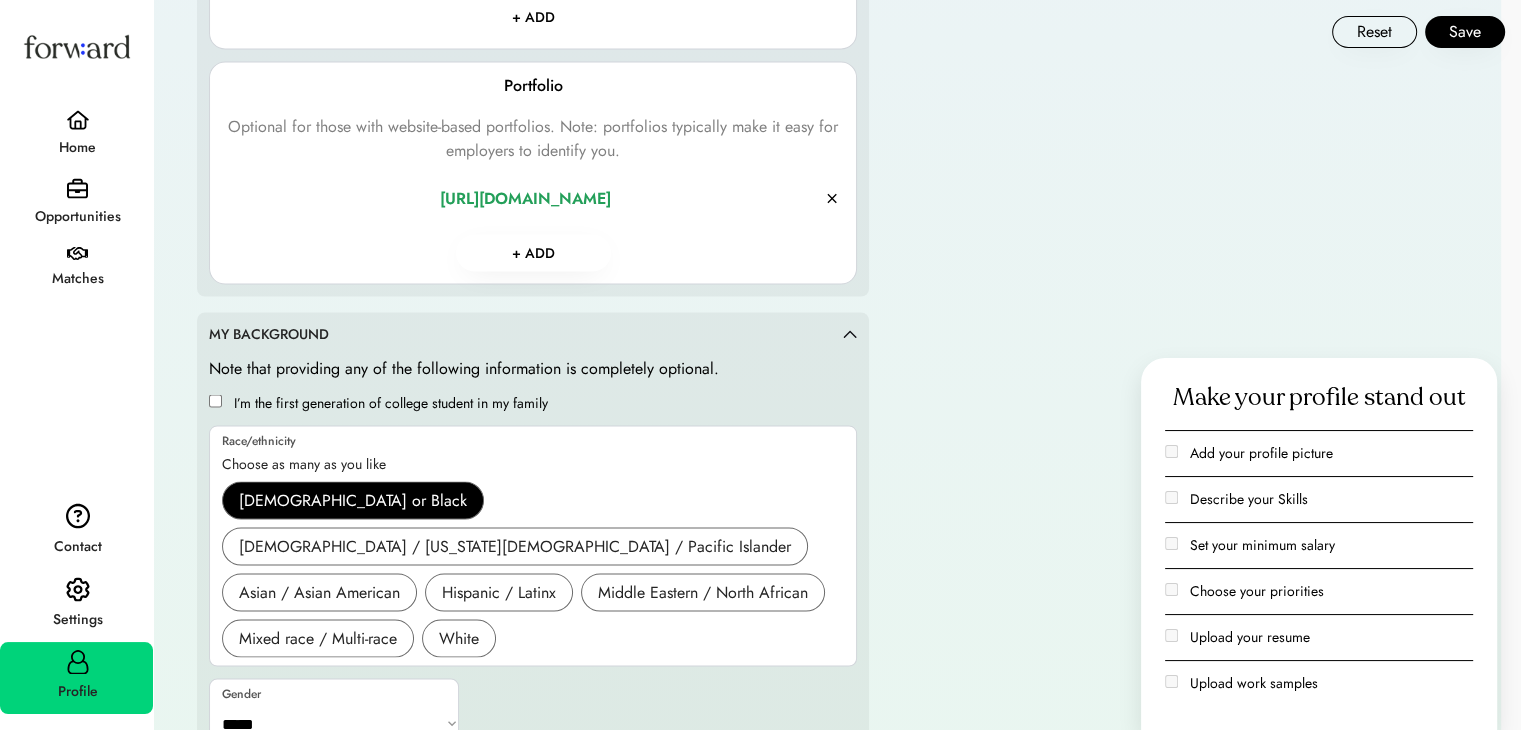 click on "I’m the first generation of college student in my family" at bounding box center (391, 402) 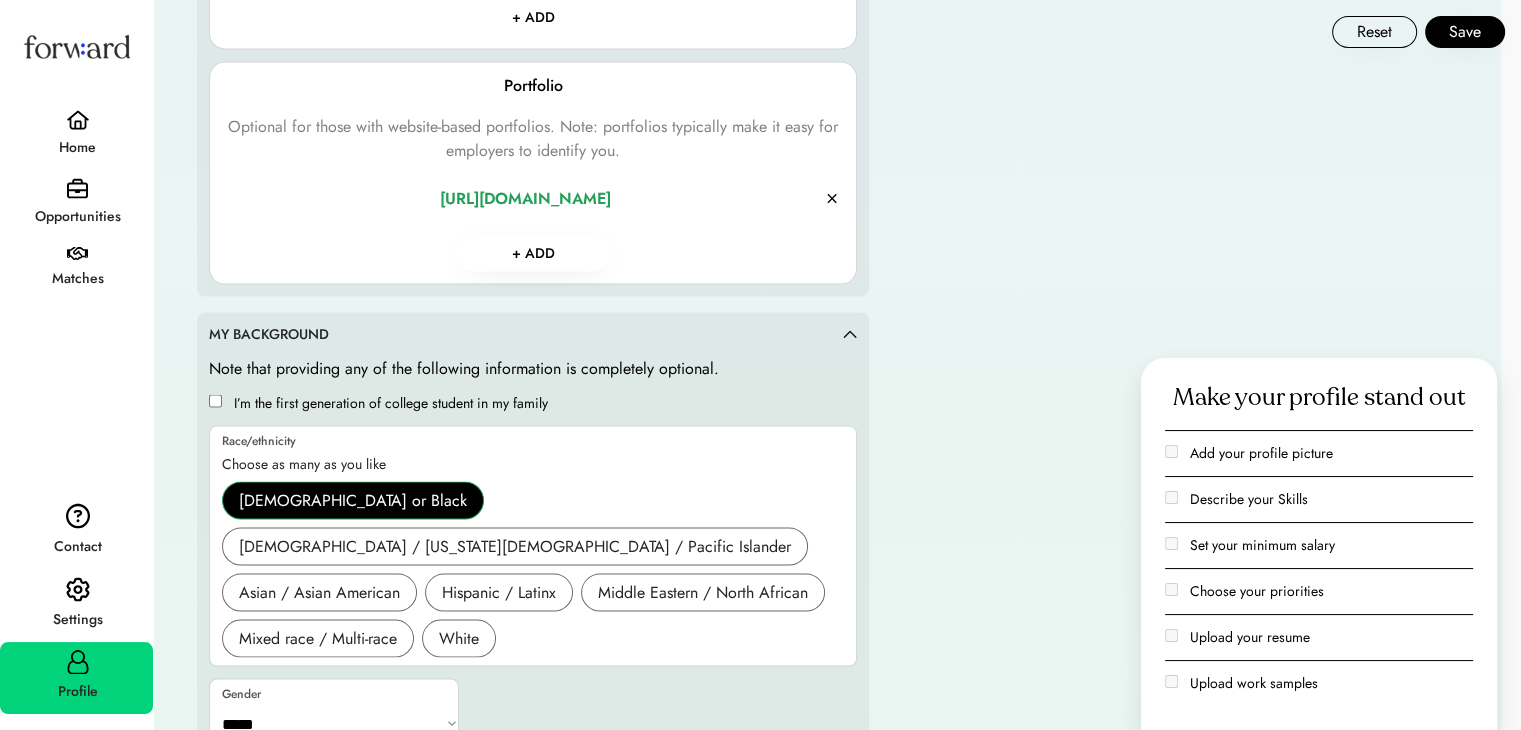 click on "African American or Black" at bounding box center (353, 500) 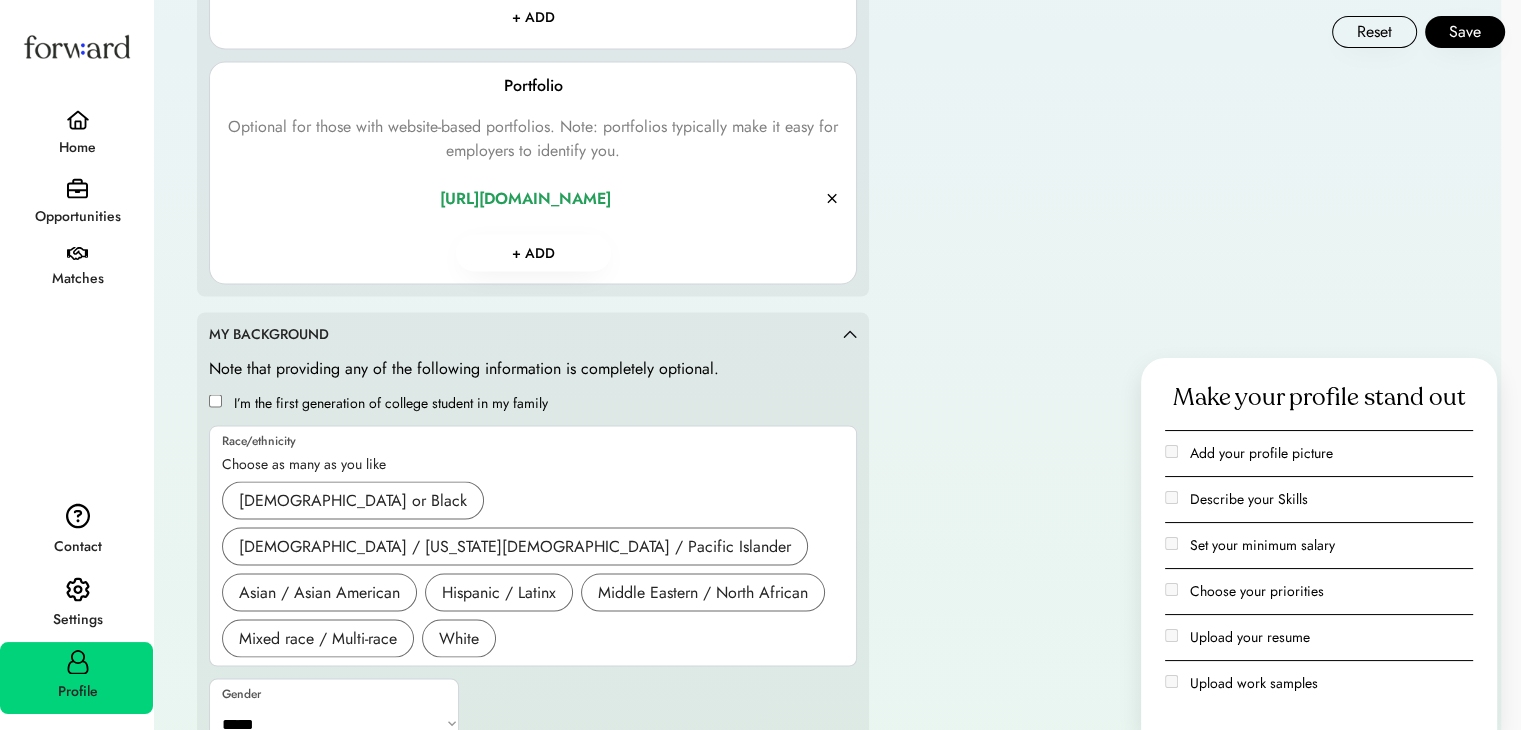 click on "**********" at bounding box center [335, 723] 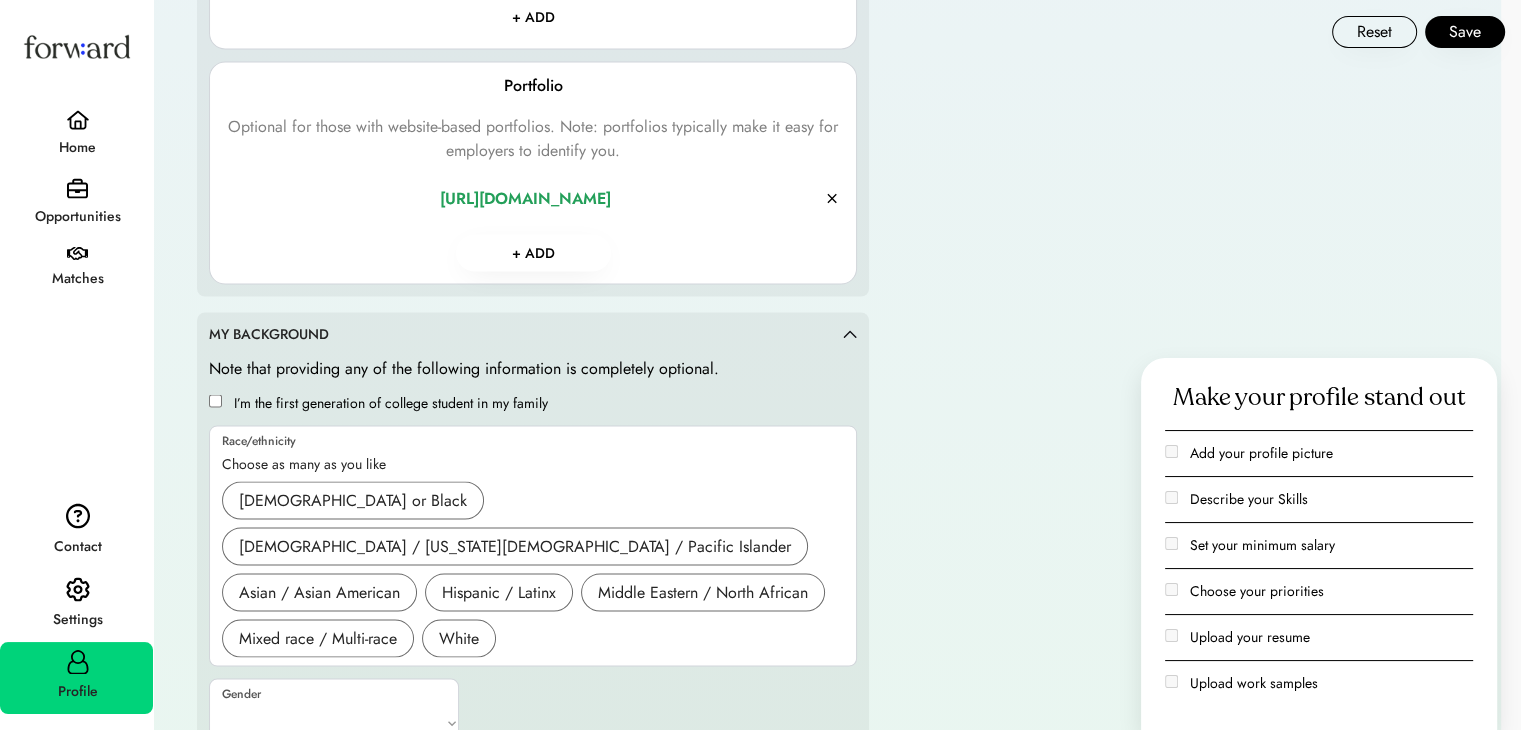click on "**********" at bounding box center [335, 723] 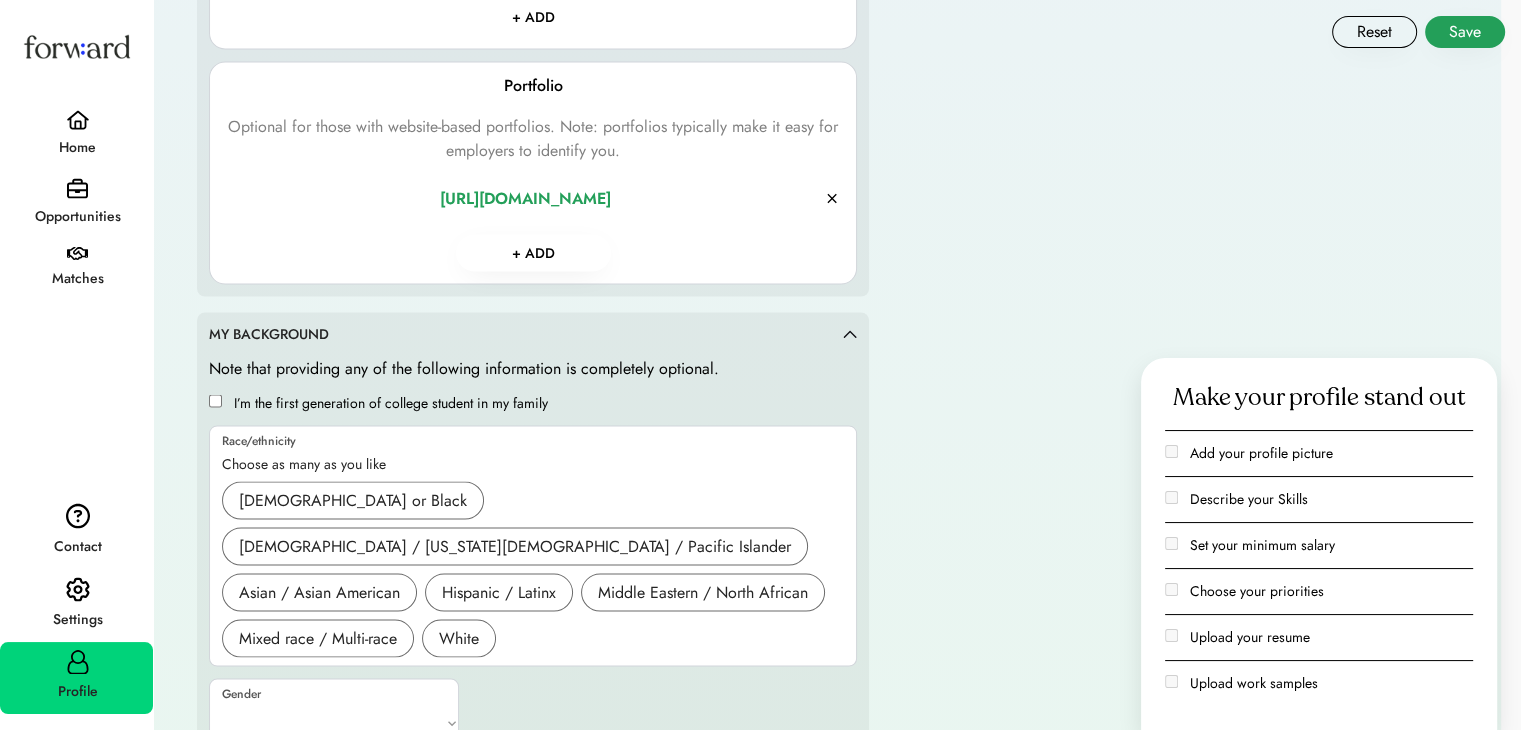 click on "Save" at bounding box center (1465, 32) 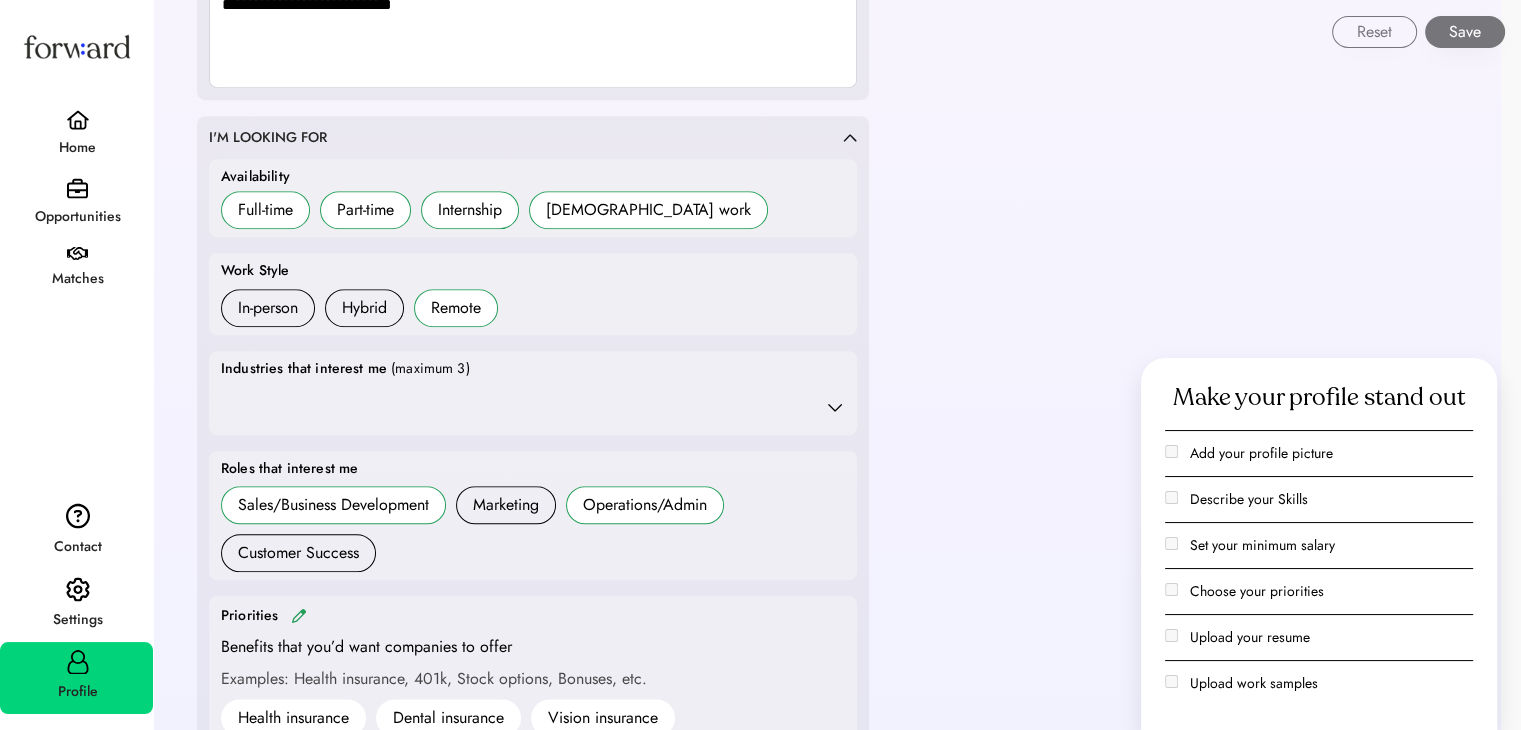 scroll, scrollTop: 1100, scrollLeft: 0, axis: vertical 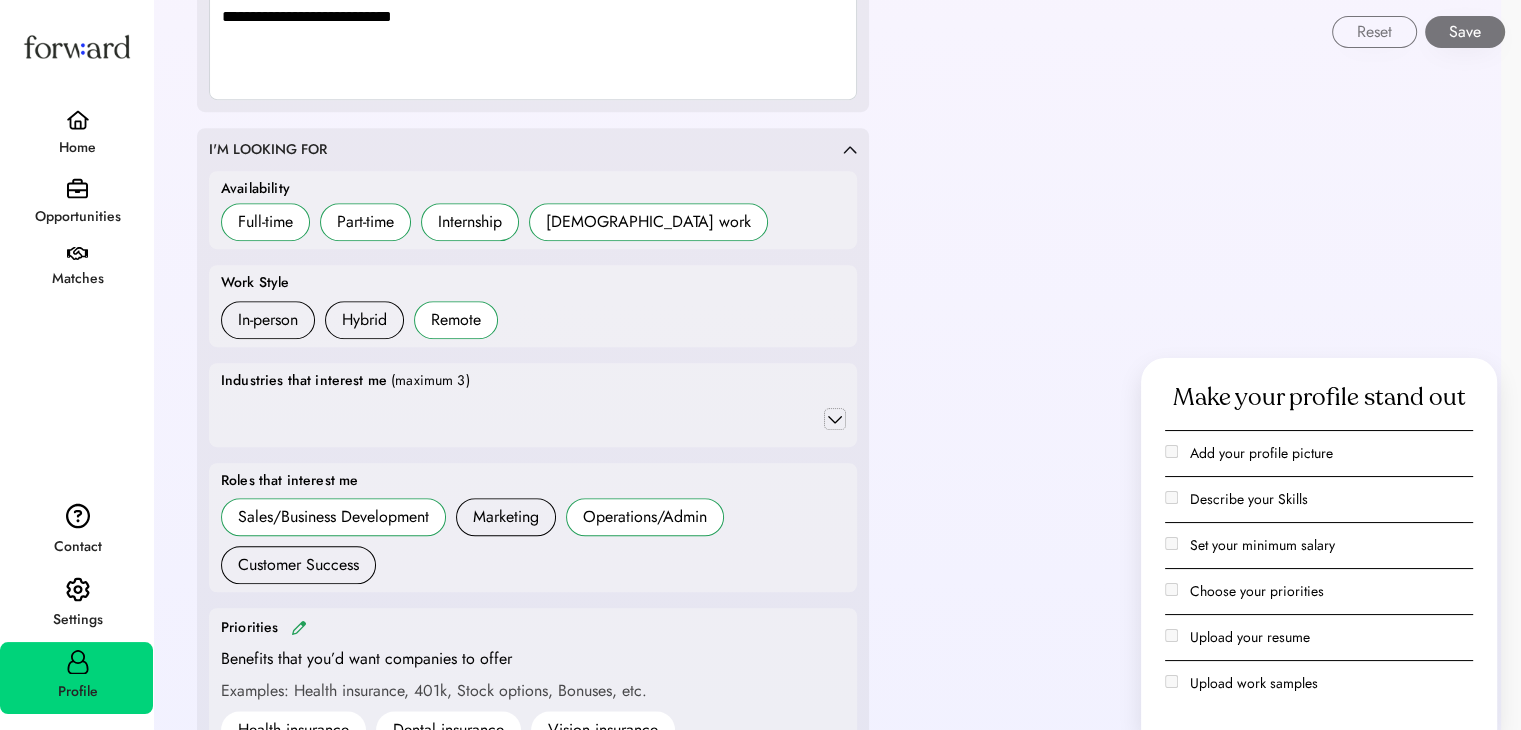 click 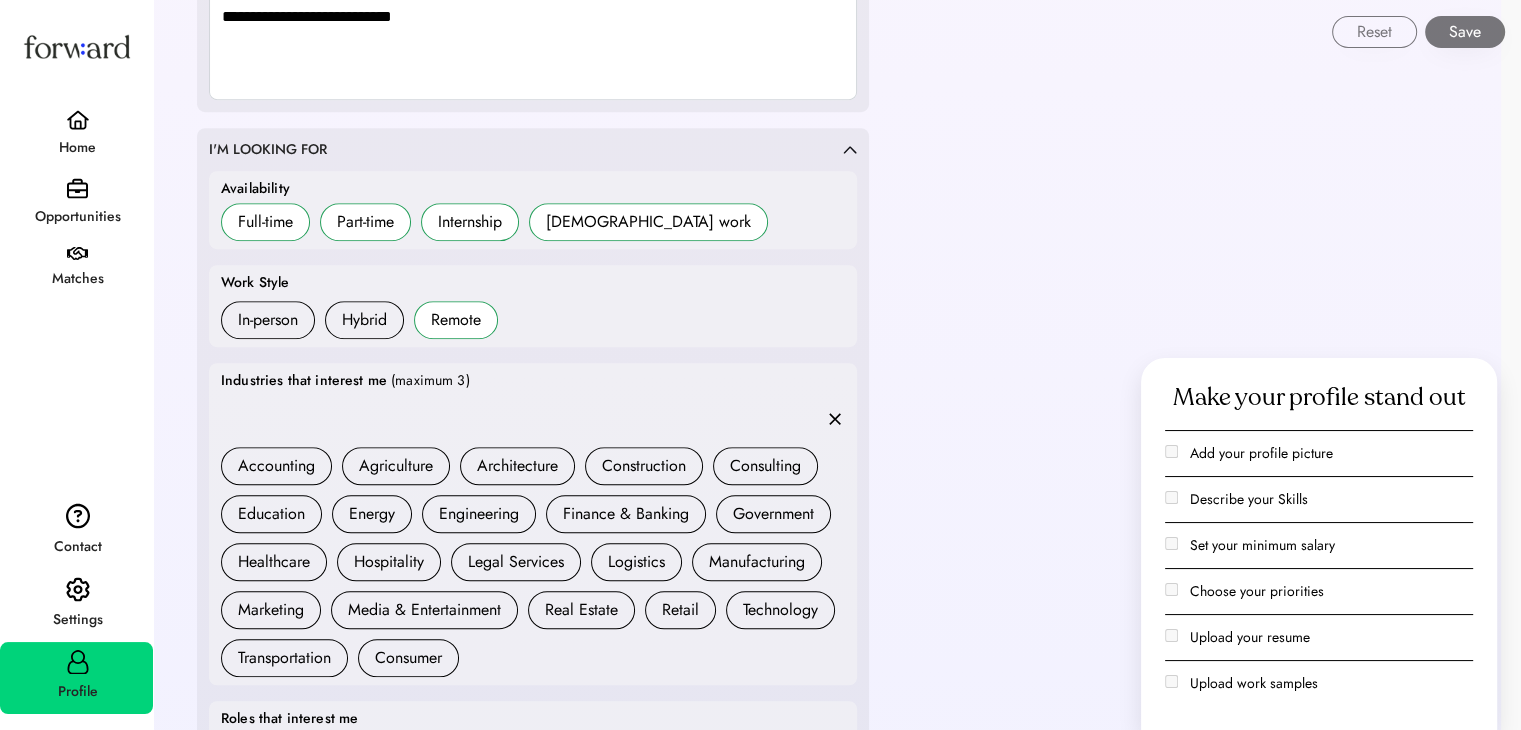 scroll, scrollTop: 1300, scrollLeft: 0, axis: vertical 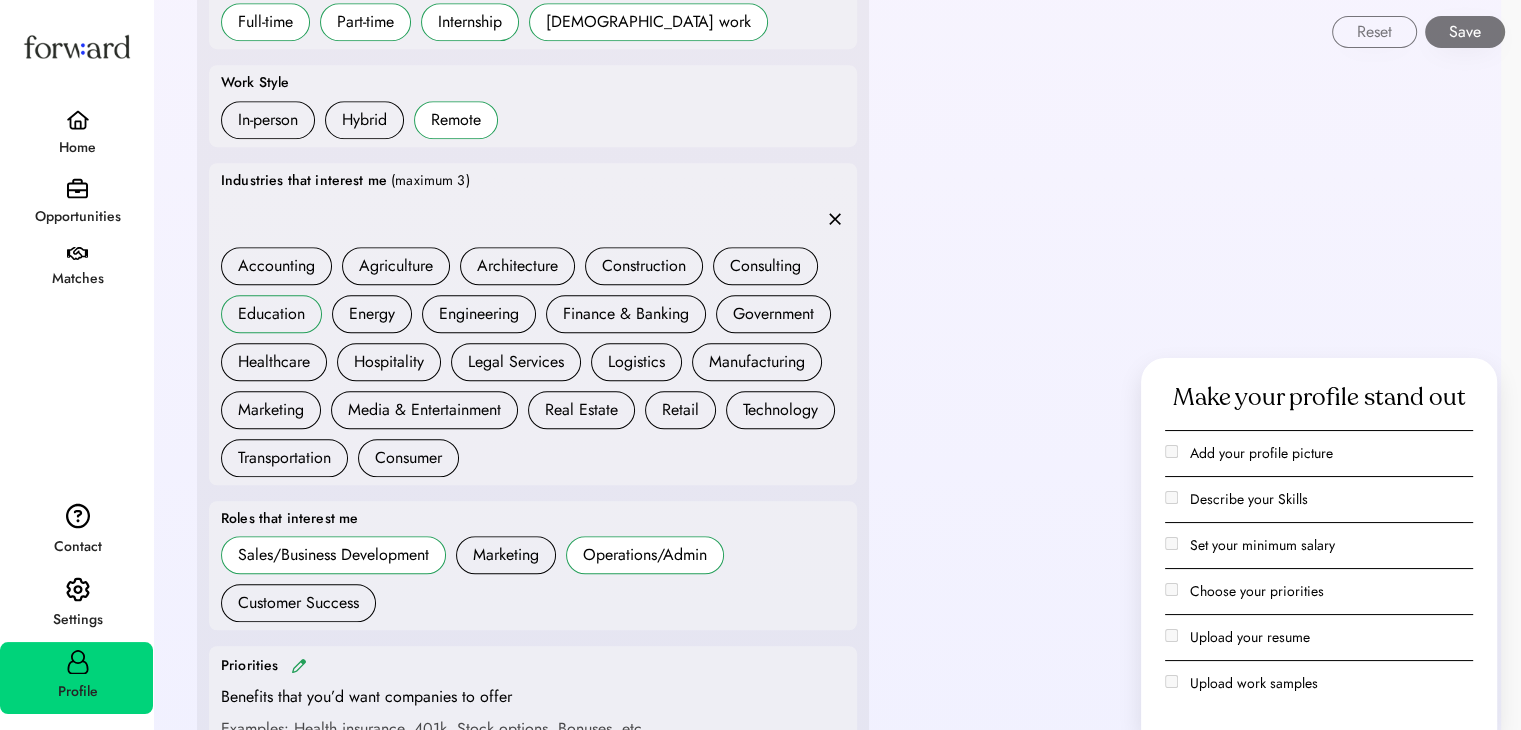 click on "Education" at bounding box center (271, 314) 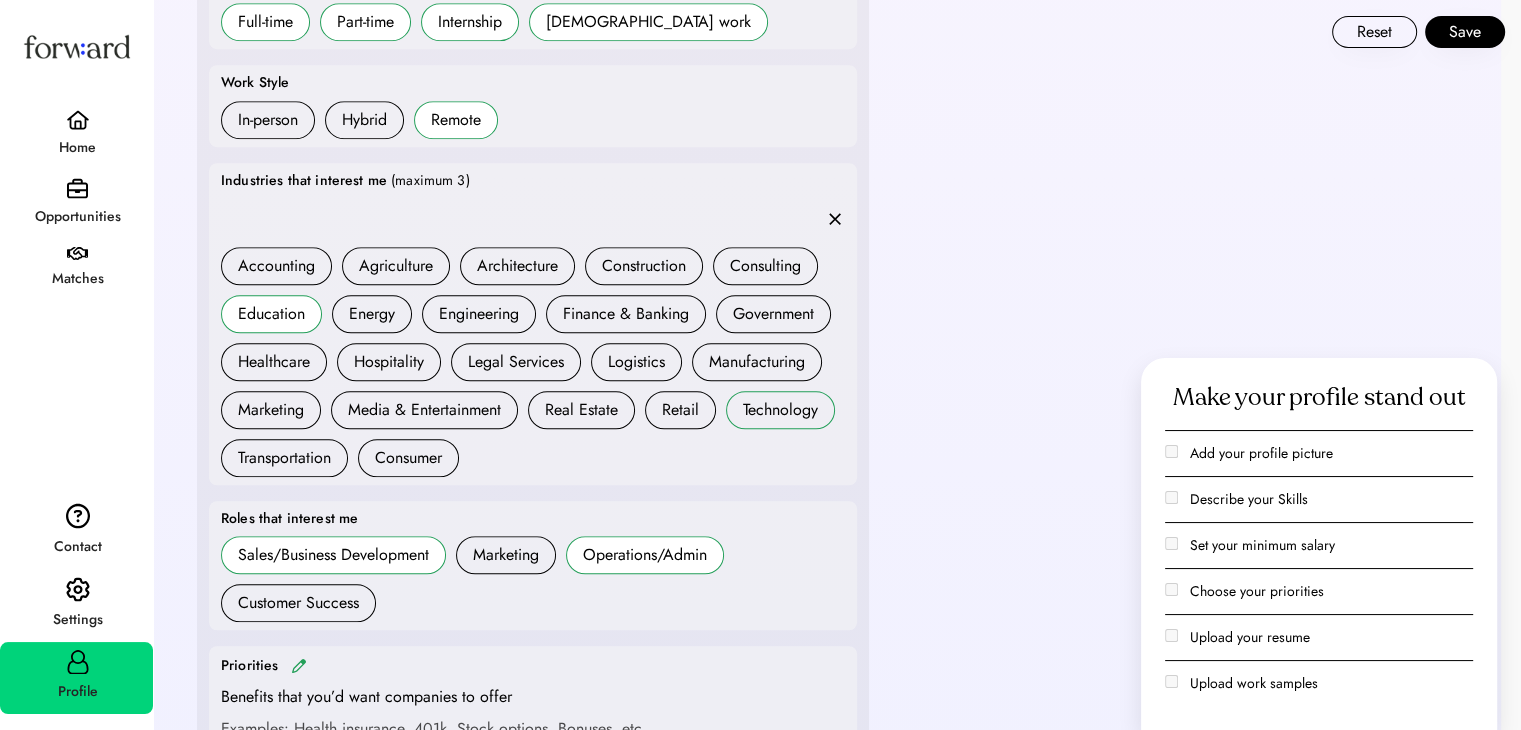 click on "Technology" at bounding box center [780, 410] 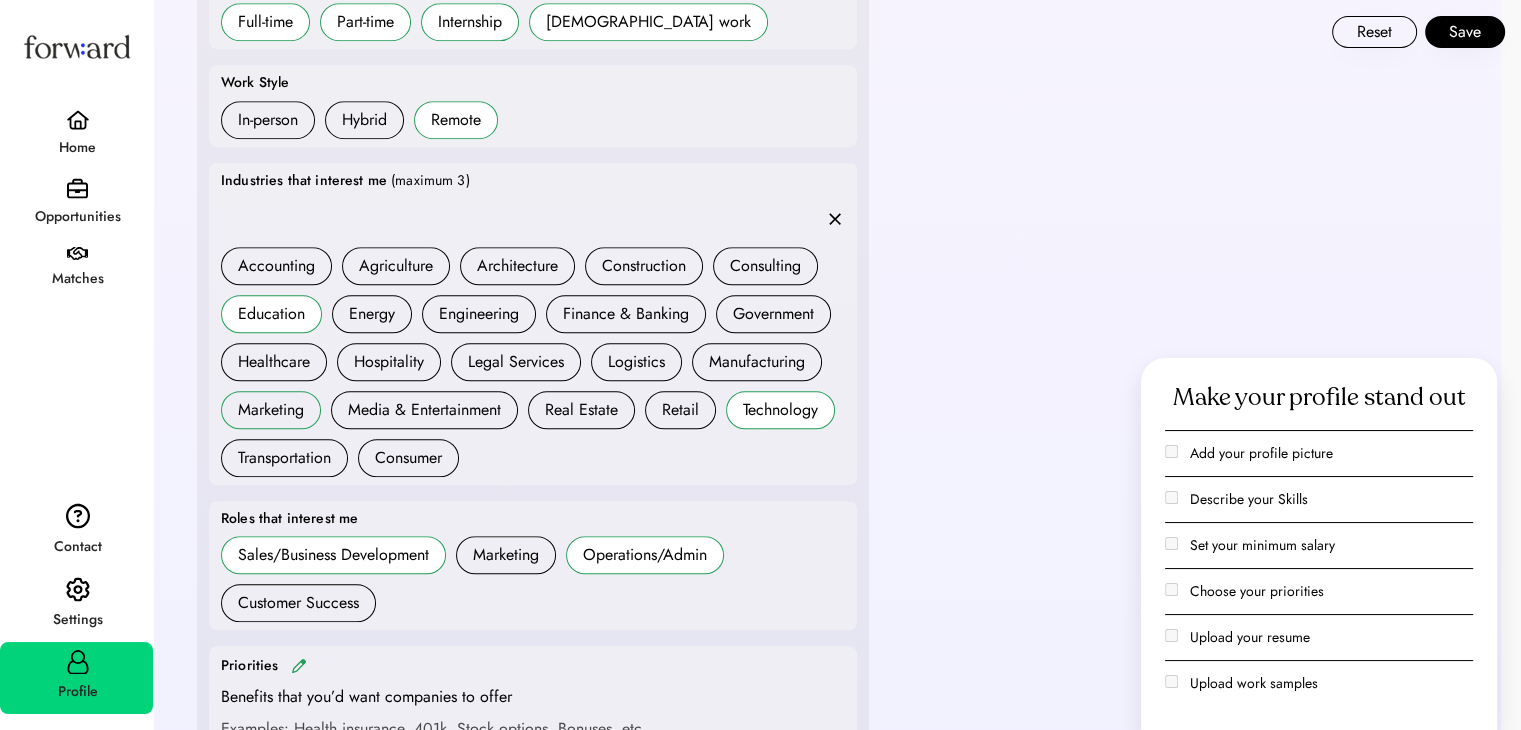 click on "Marketing" at bounding box center [271, 410] 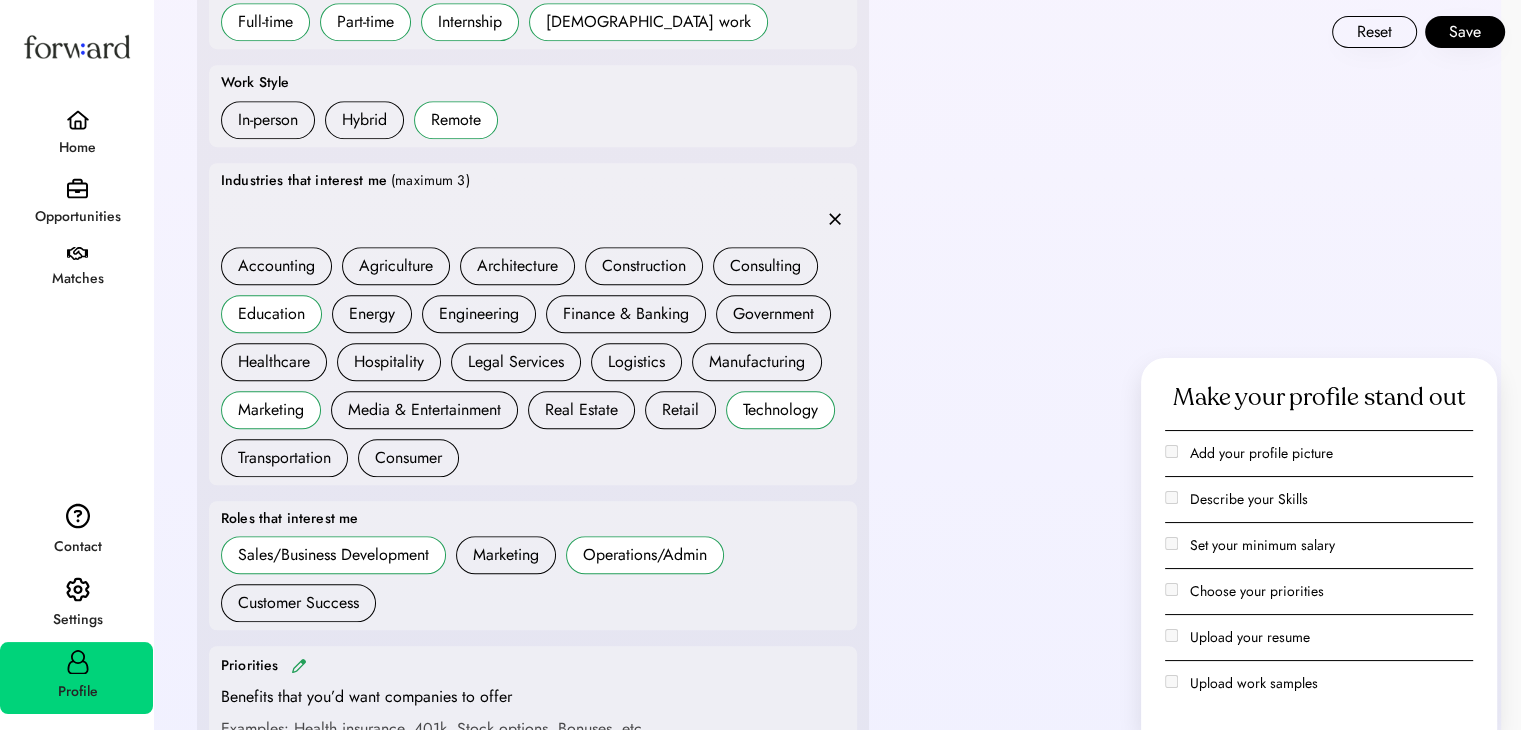 click on "Reset Save" at bounding box center [1418, 32] 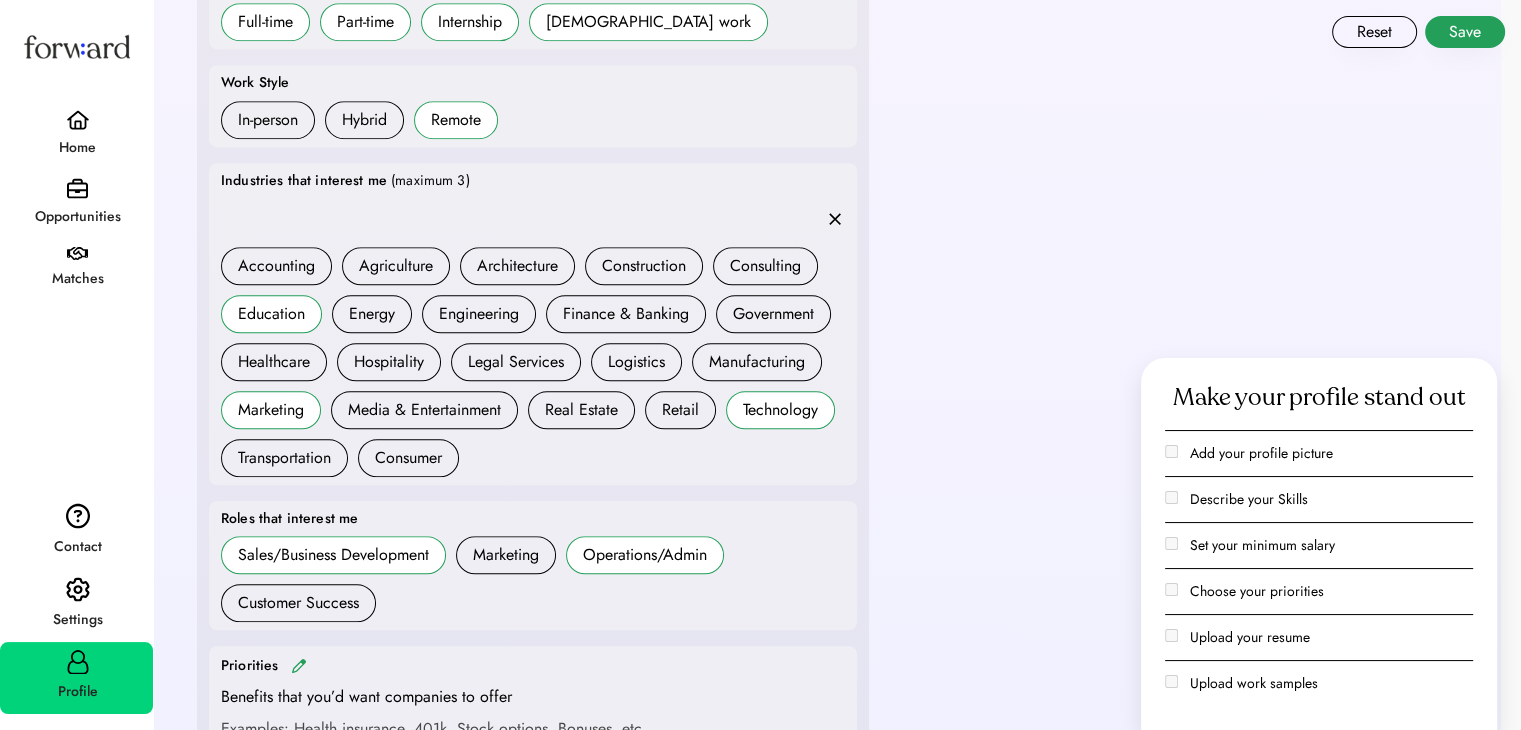 click on "Save" at bounding box center (1465, 32) 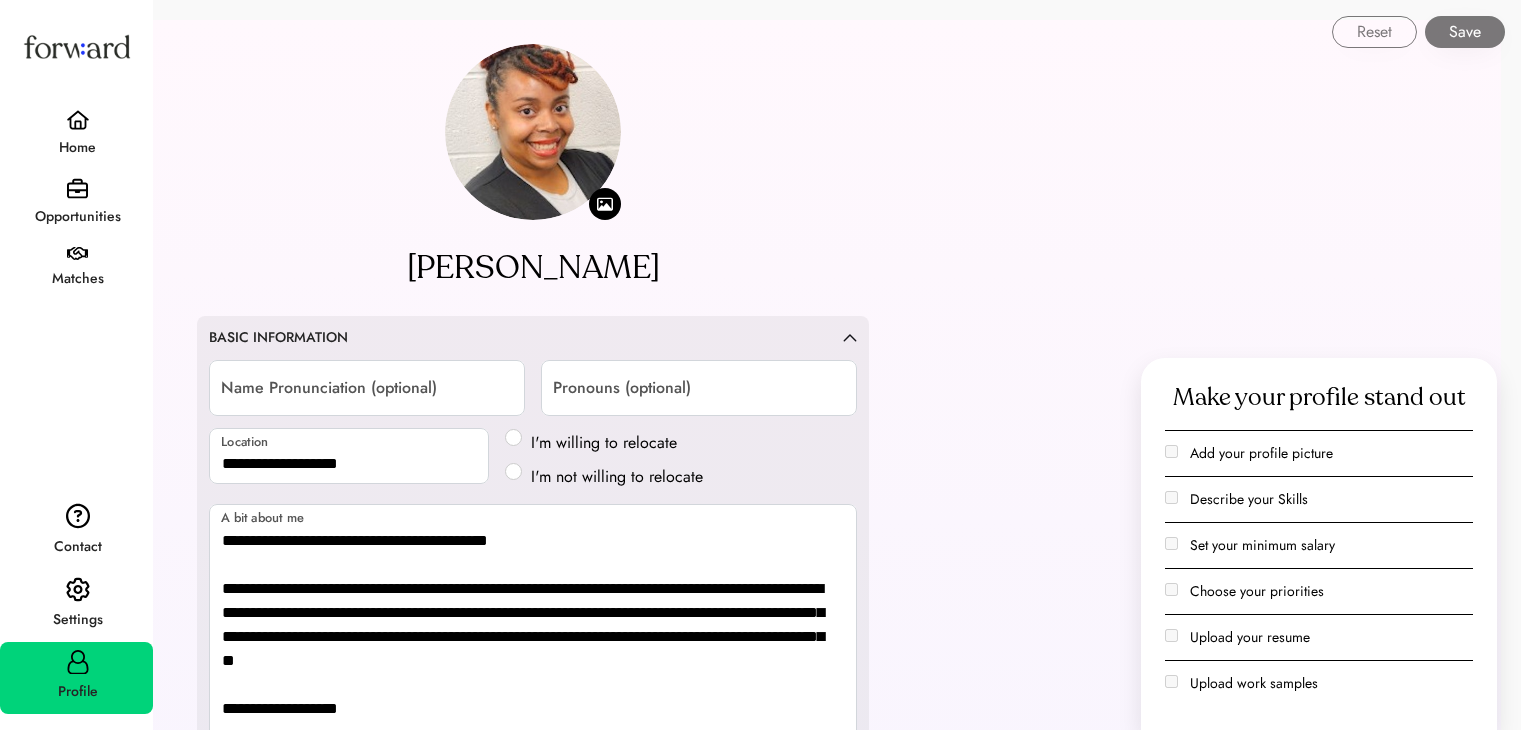 scroll, scrollTop: 0, scrollLeft: 0, axis: both 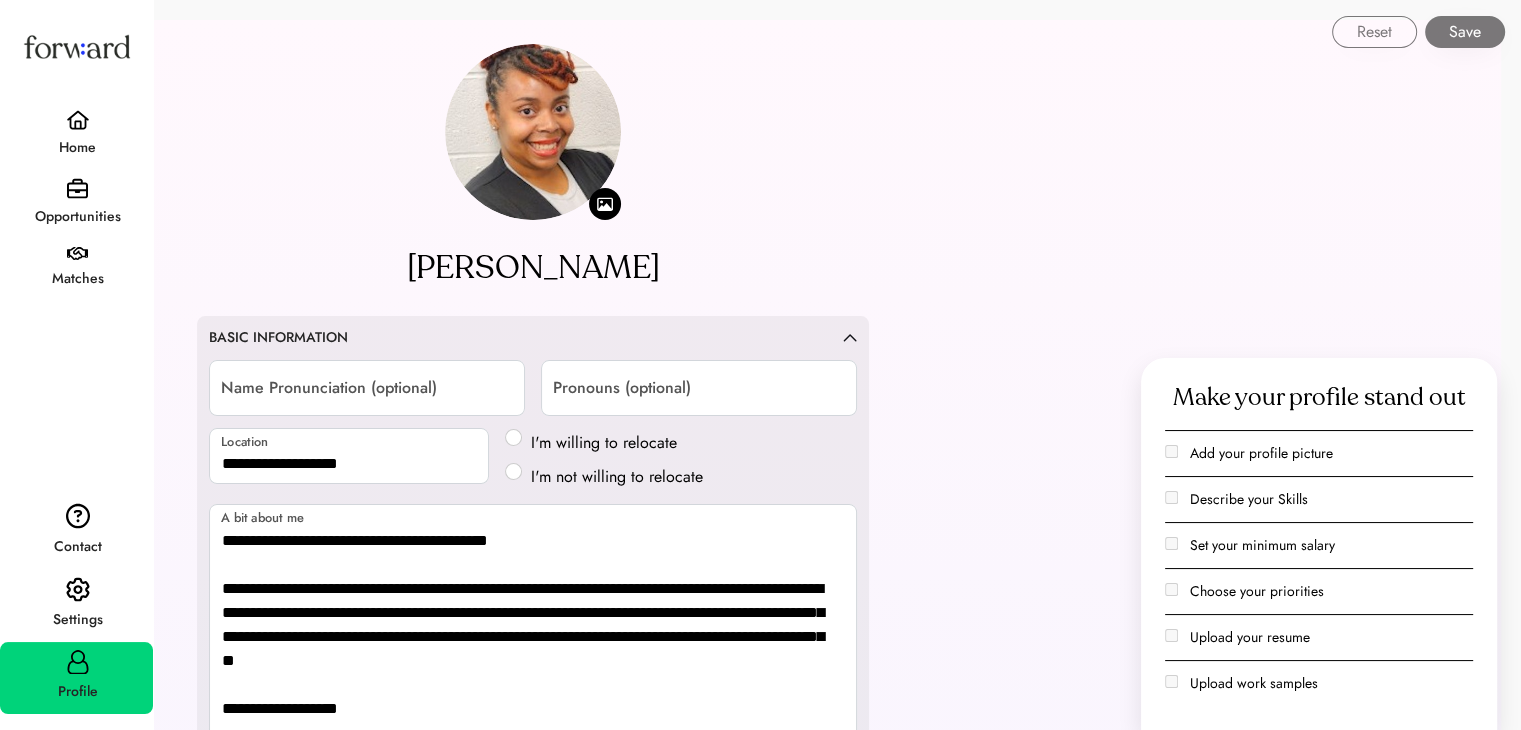 click on "Opportunities" at bounding box center [76, 204] 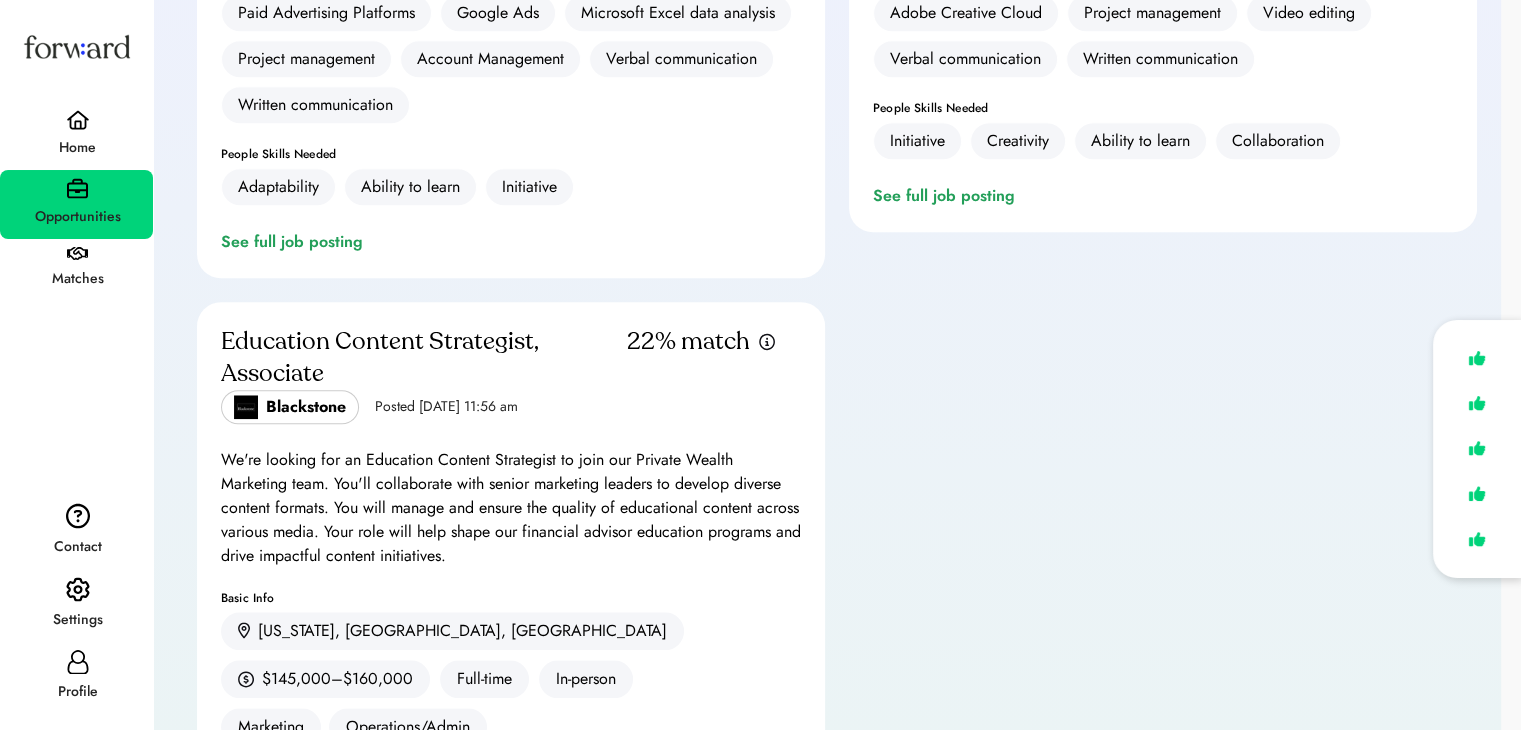 scroll, scrollTop: 2120, scrollLeft: 0, axis: vertical 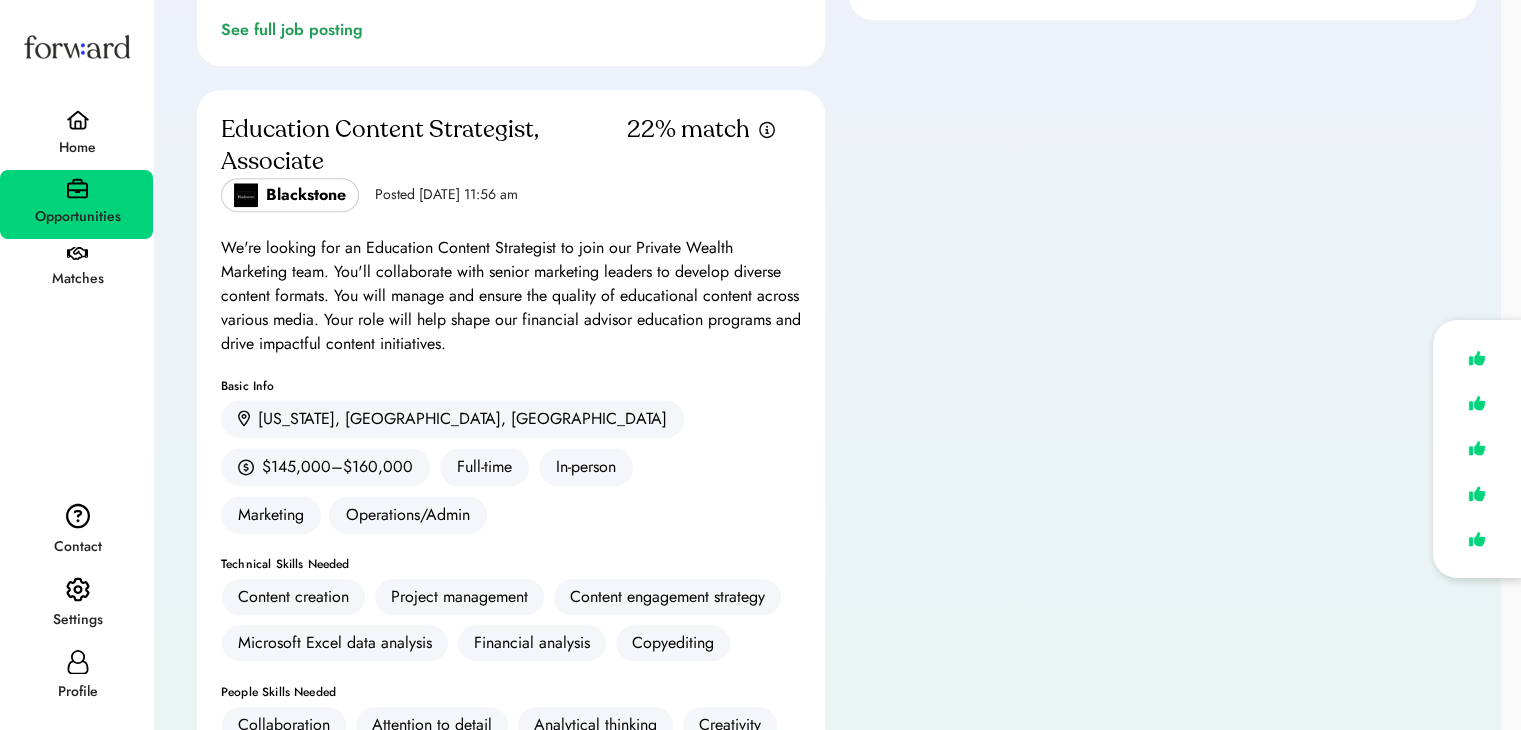 click on "Matches" at bounding box center [77, 279] 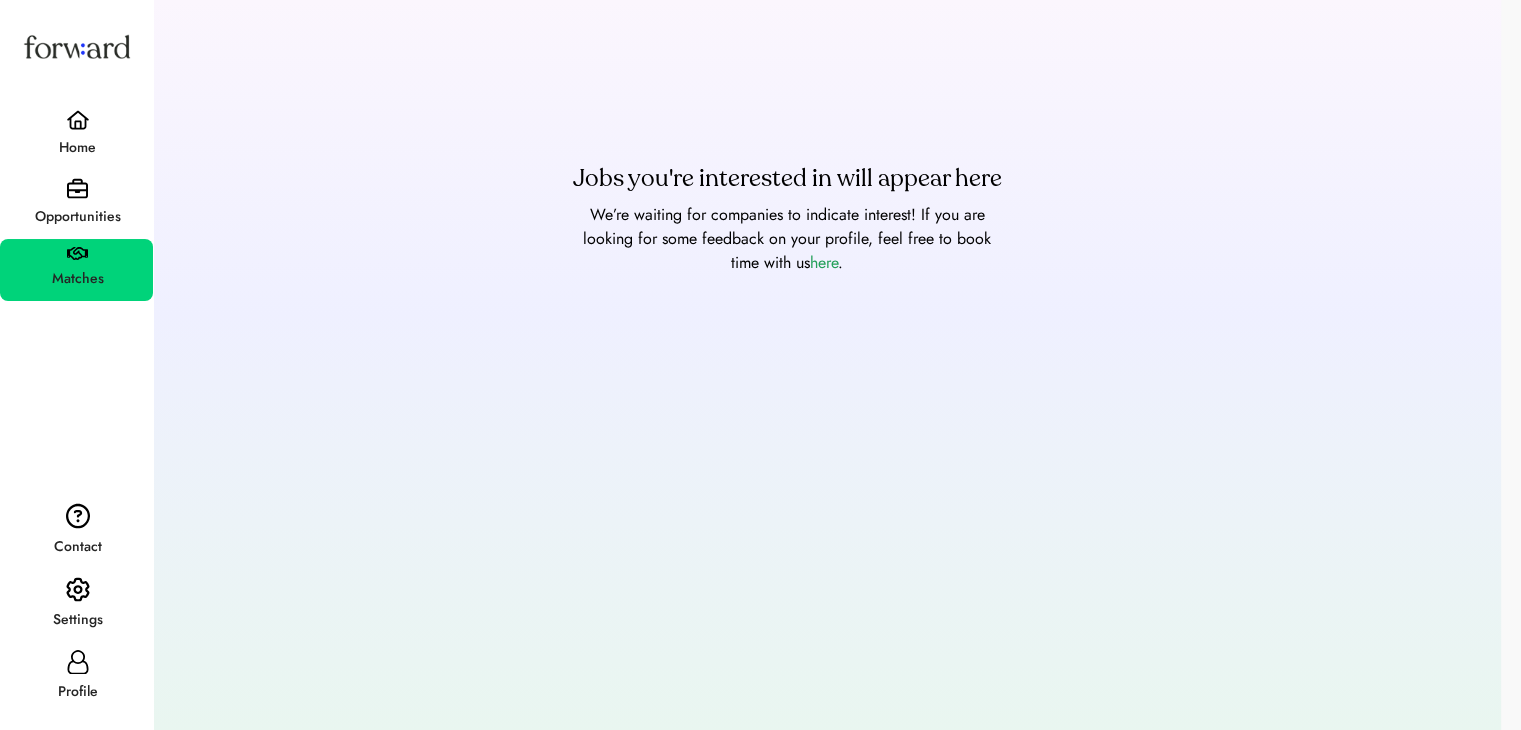 scroll, scrollTop: 20, scrollLeft: 0, axis: vertical 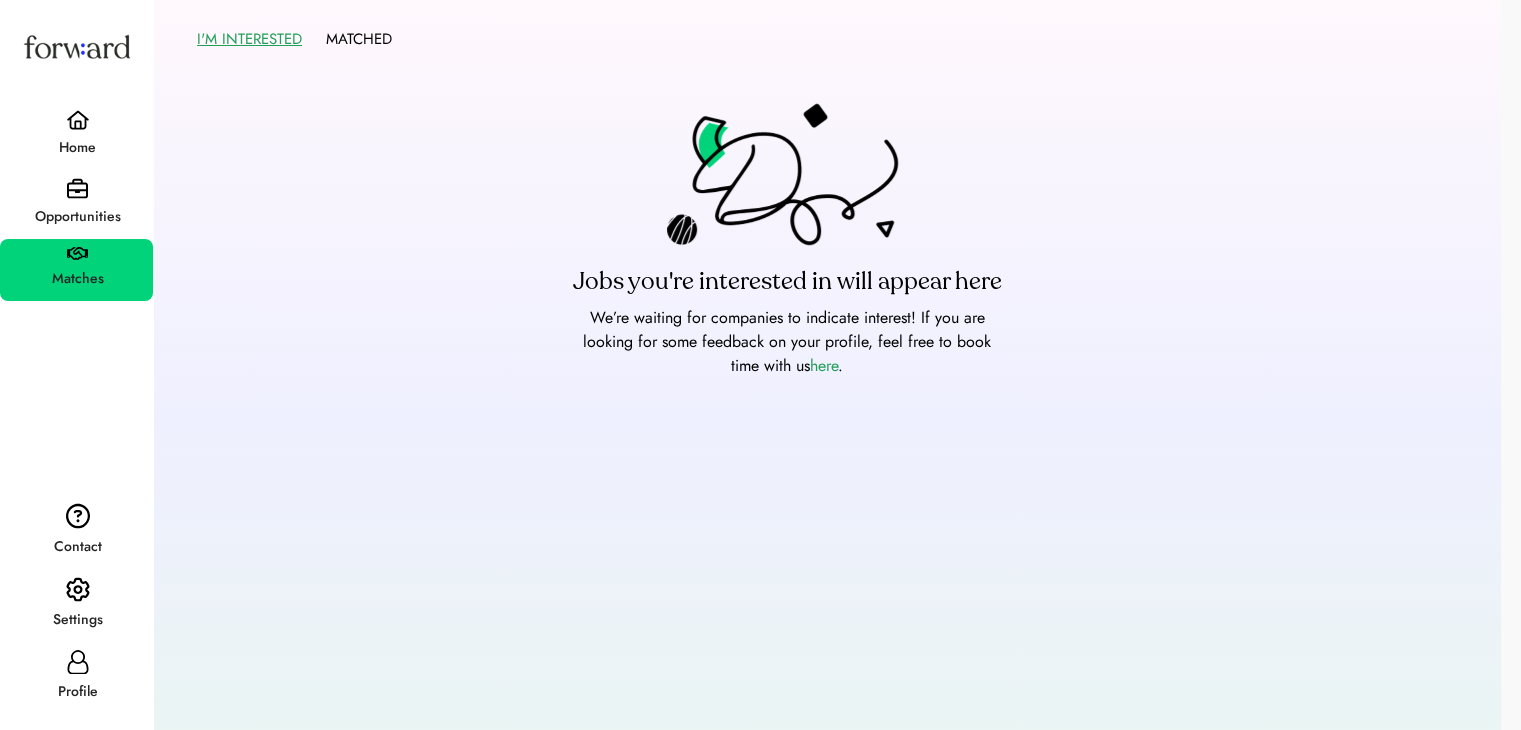 click on "Opportunities" at bounding box center [77, 217] 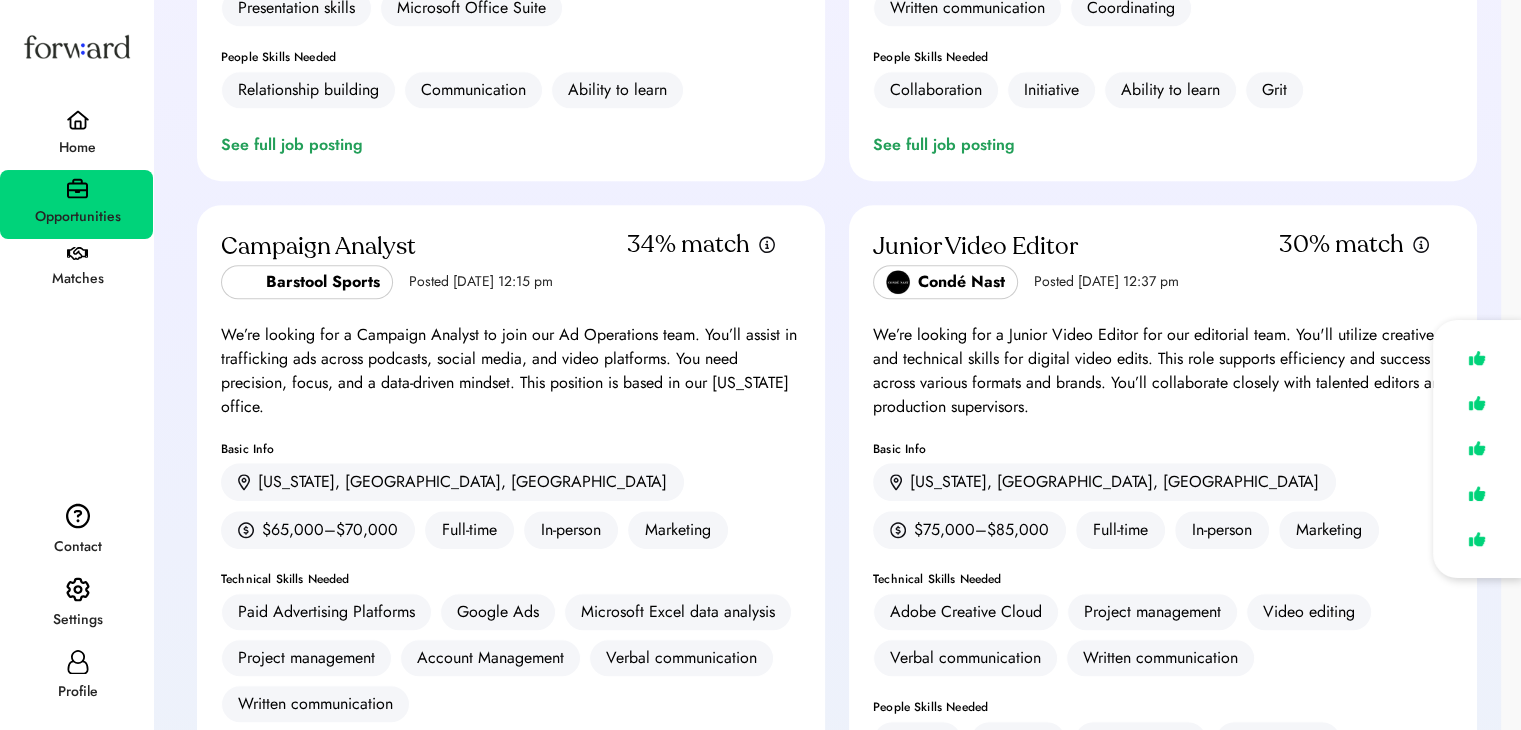 scroll, scrollTop: 1320, scrollLeft: 0, axis: vertical 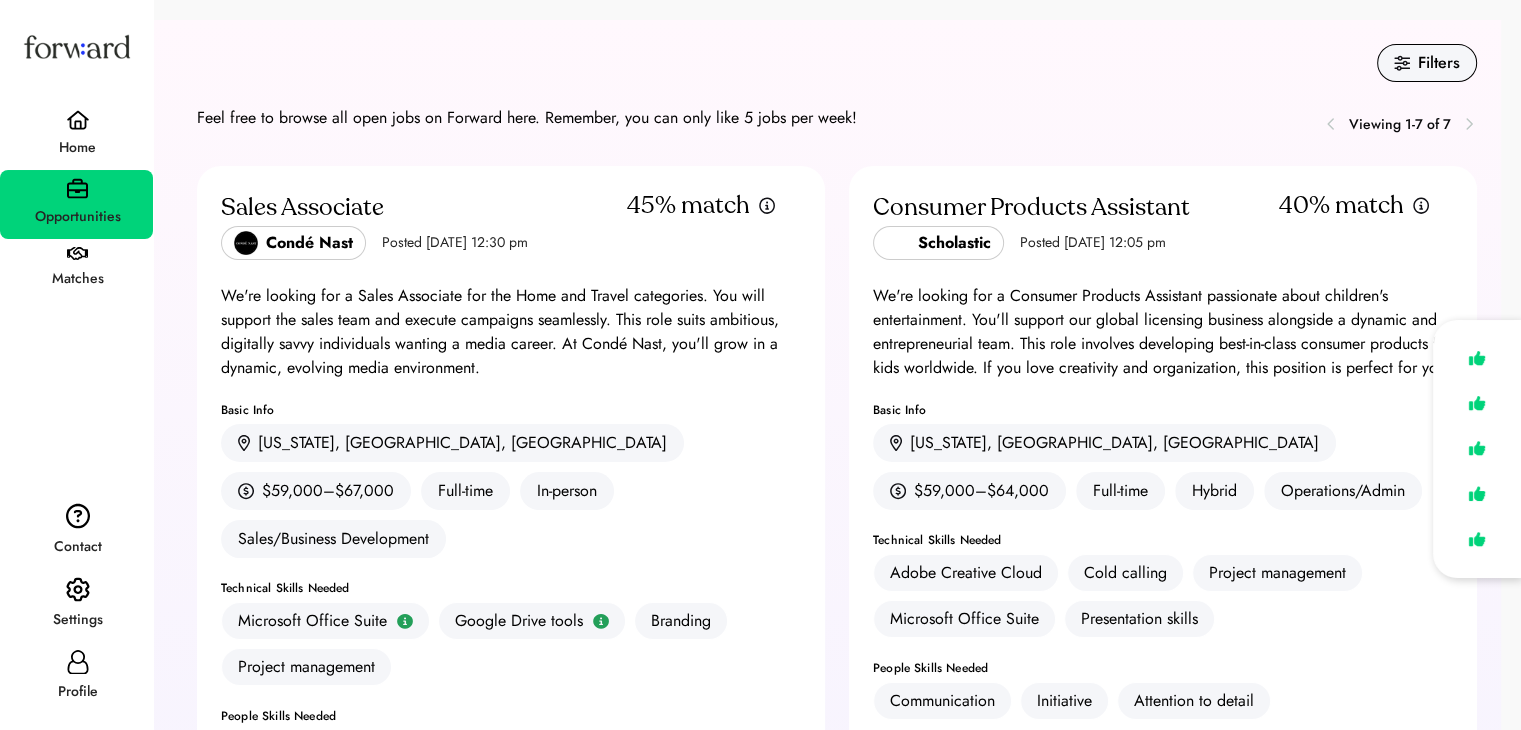 drag, startPoint x: 834, startPoint y: 317, endPoint x: 677, endPoint y: -85, distance: 431.57037 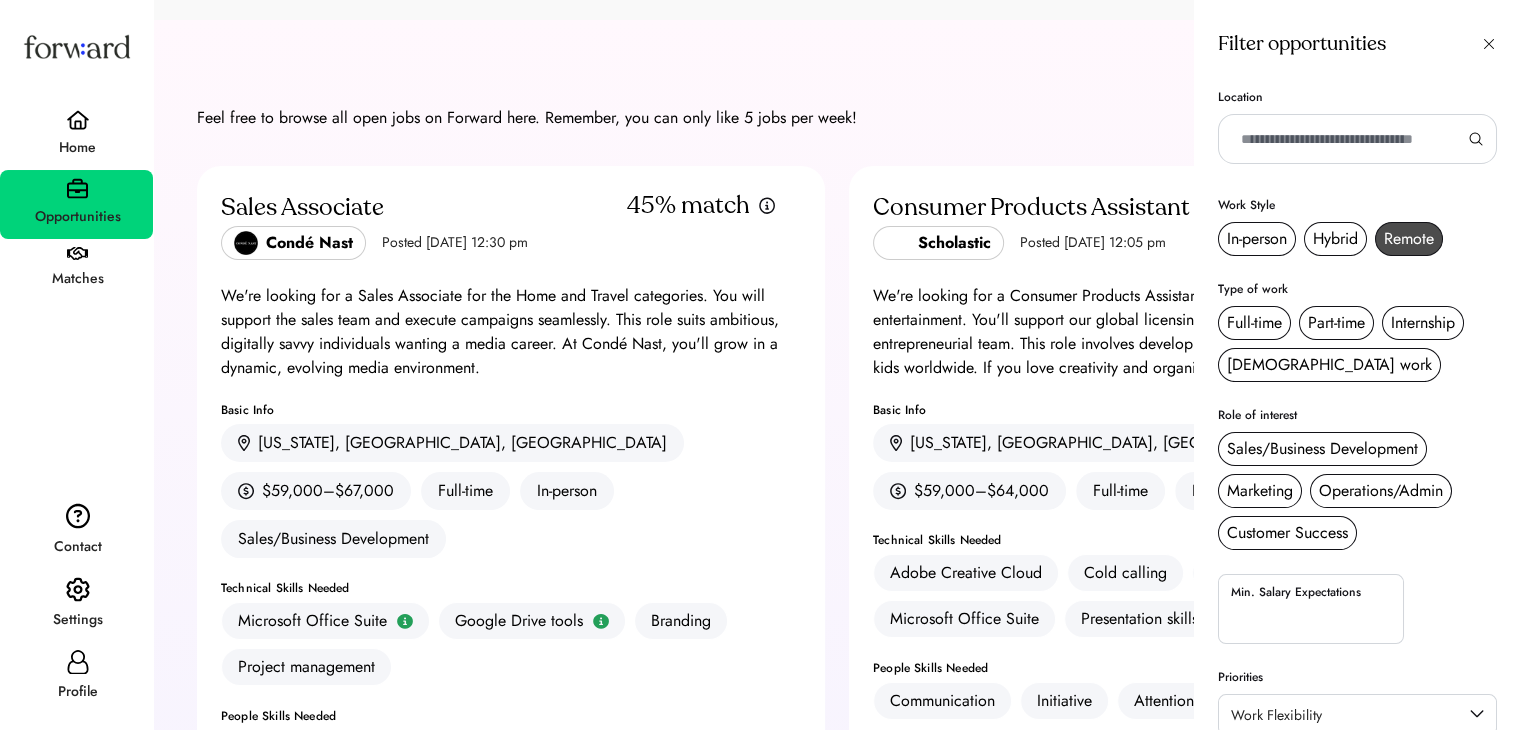 click on "Remote" at bounding box center [1409, 239] 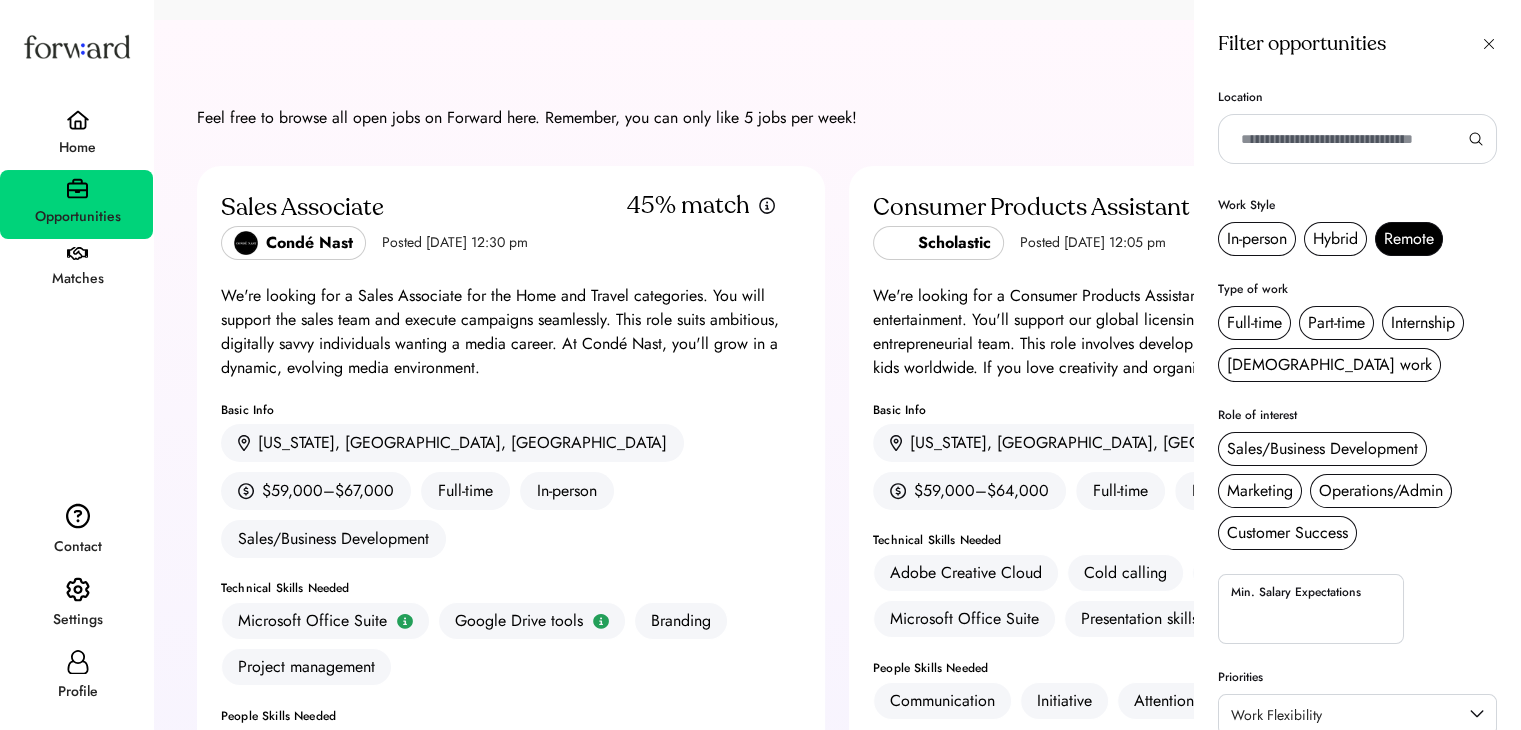 click on "Filter opportunities" at bounding box center [1357, 44] 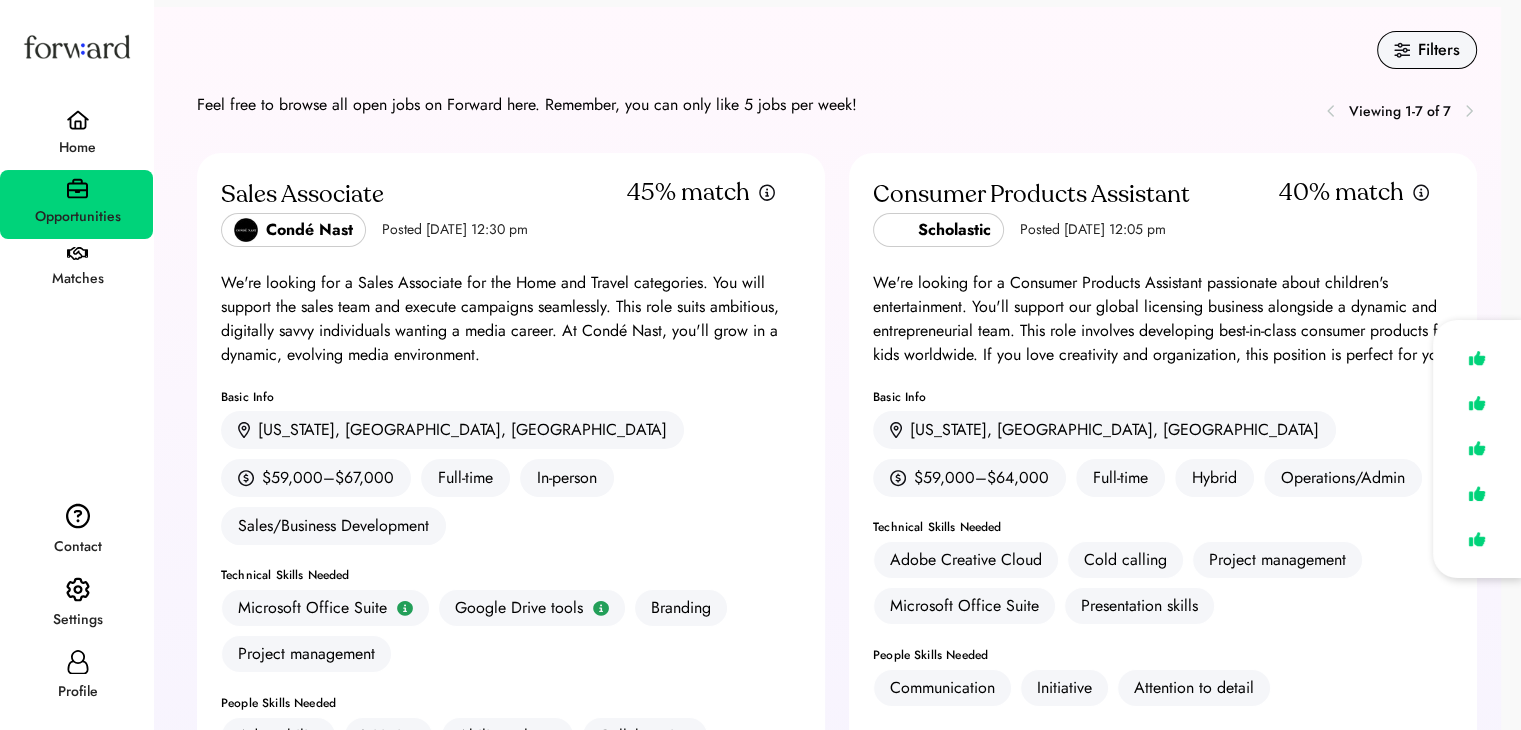 scroll, scrollTop: 100, scrollLeft: 0, axis: vertical 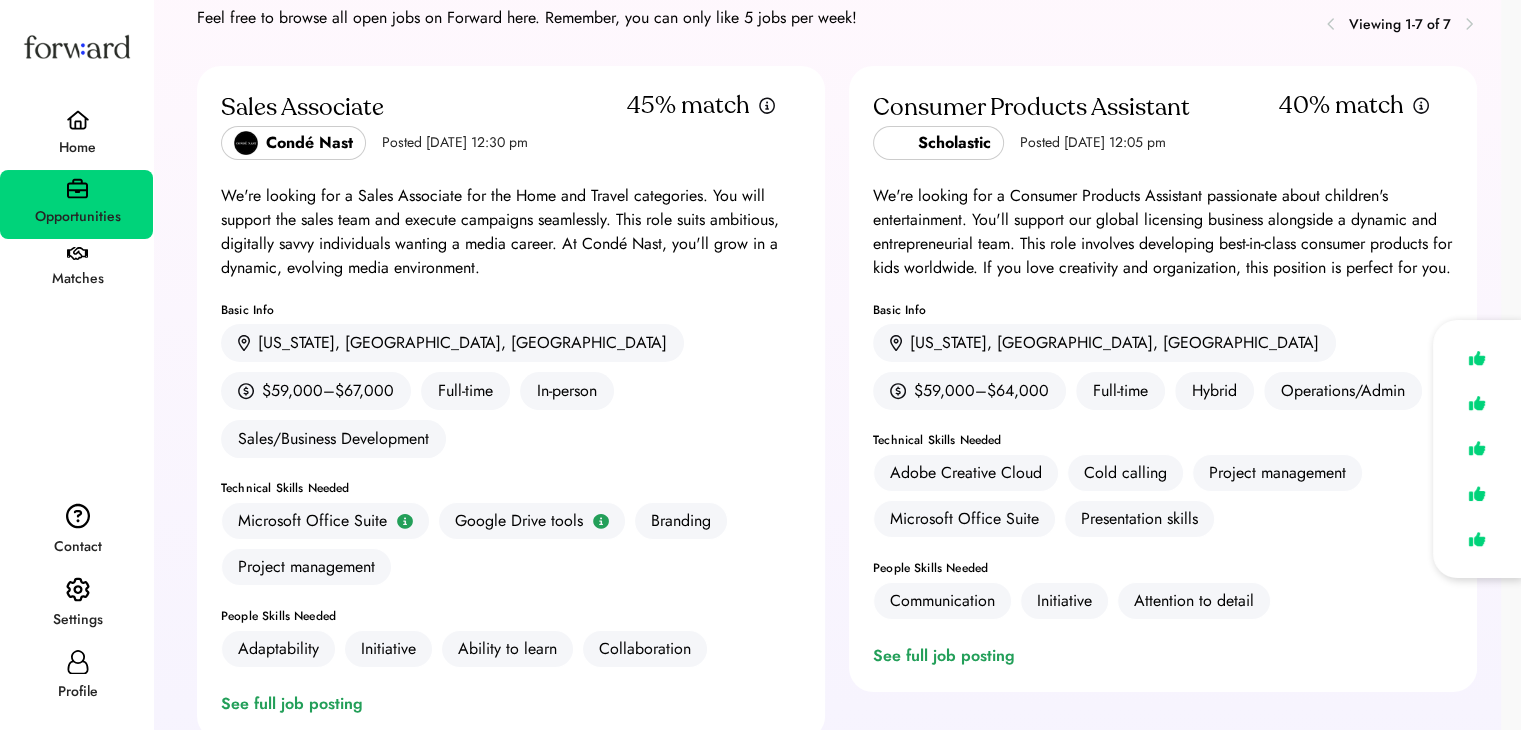 click at bounding box center [78, 120] 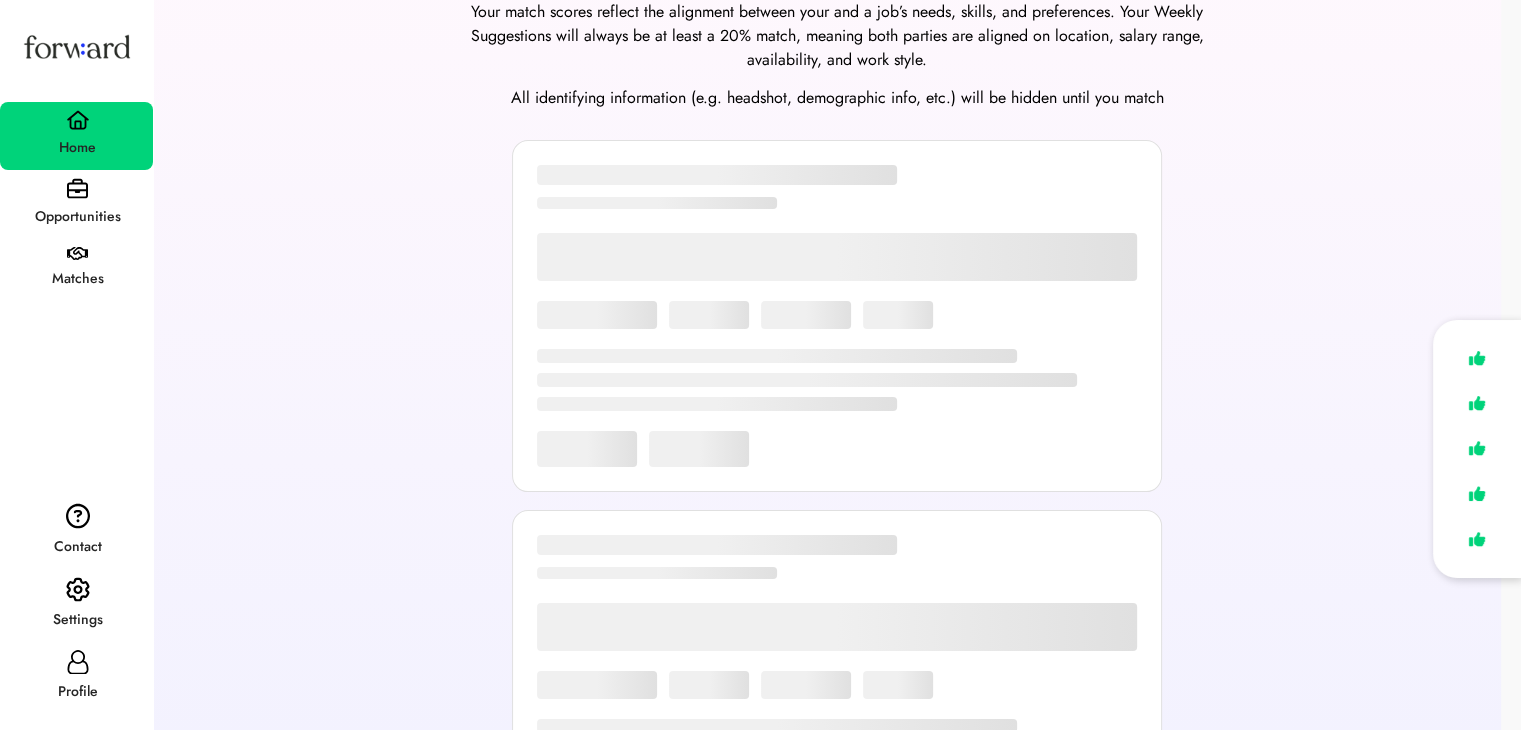 scroll, scrollTop: 55, scrollLeft: 0, axis: vertical 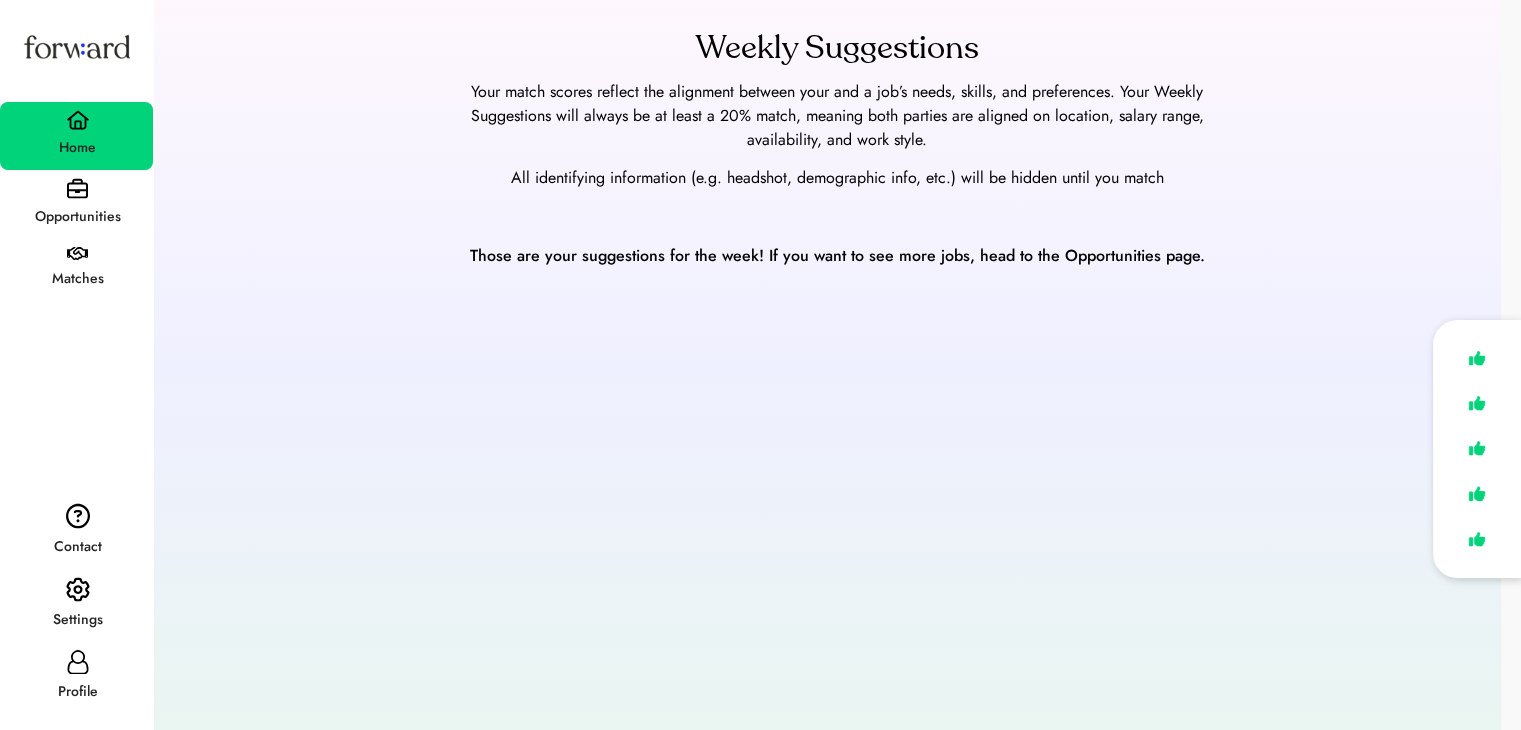 click at bounding box center (77, 188) 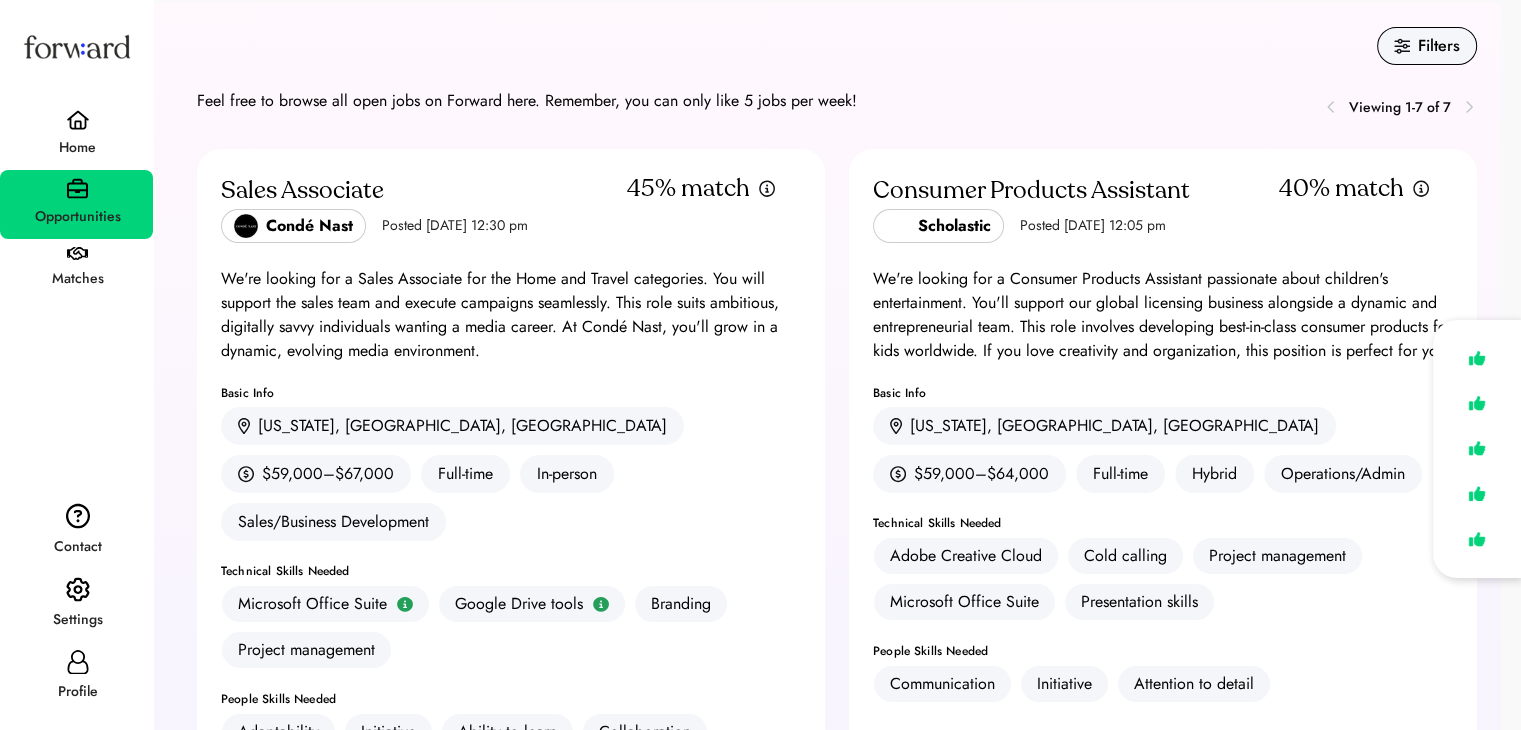 scroll, scrollTop: 0, scrollLeft: 0, axis: both 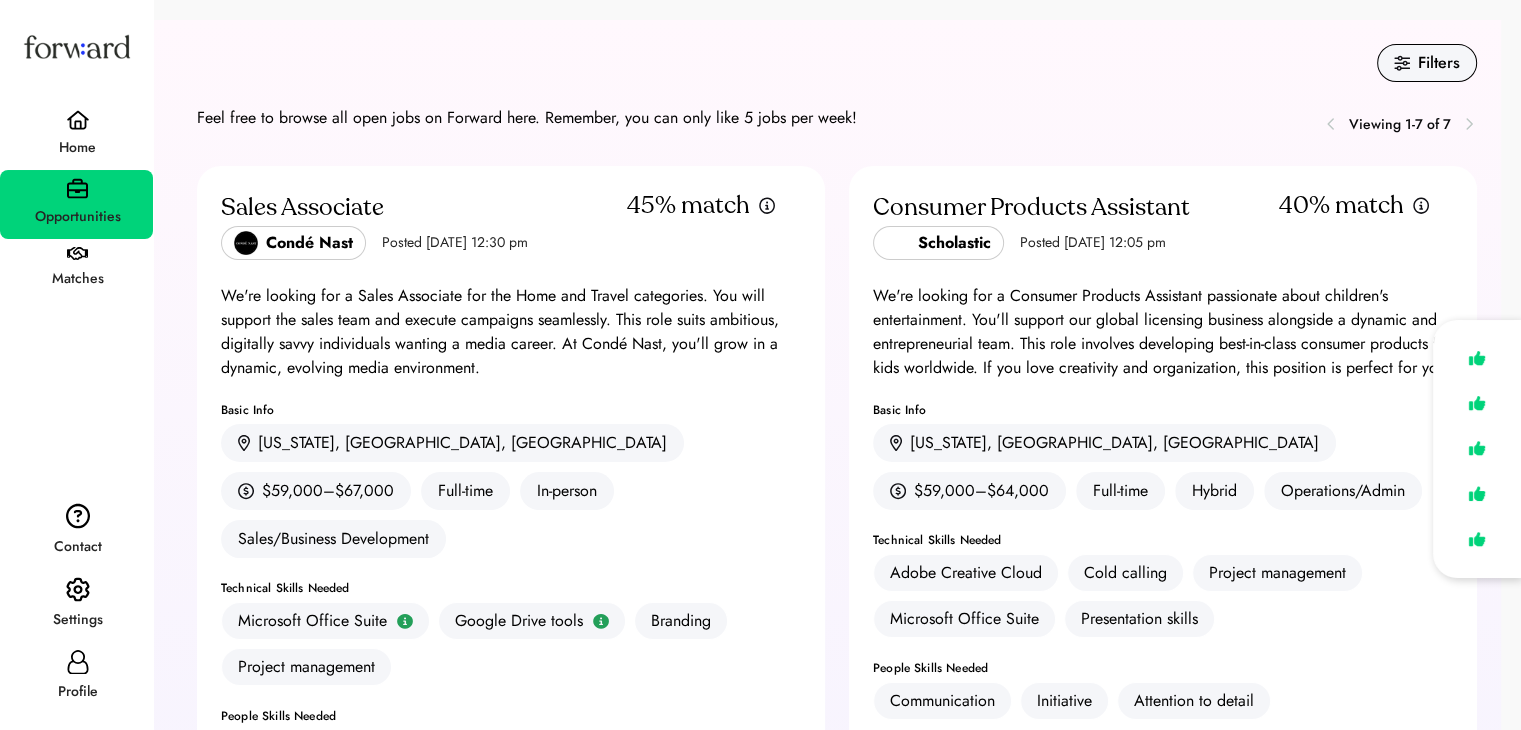 click on "Home" at bounding box center [76, 136] 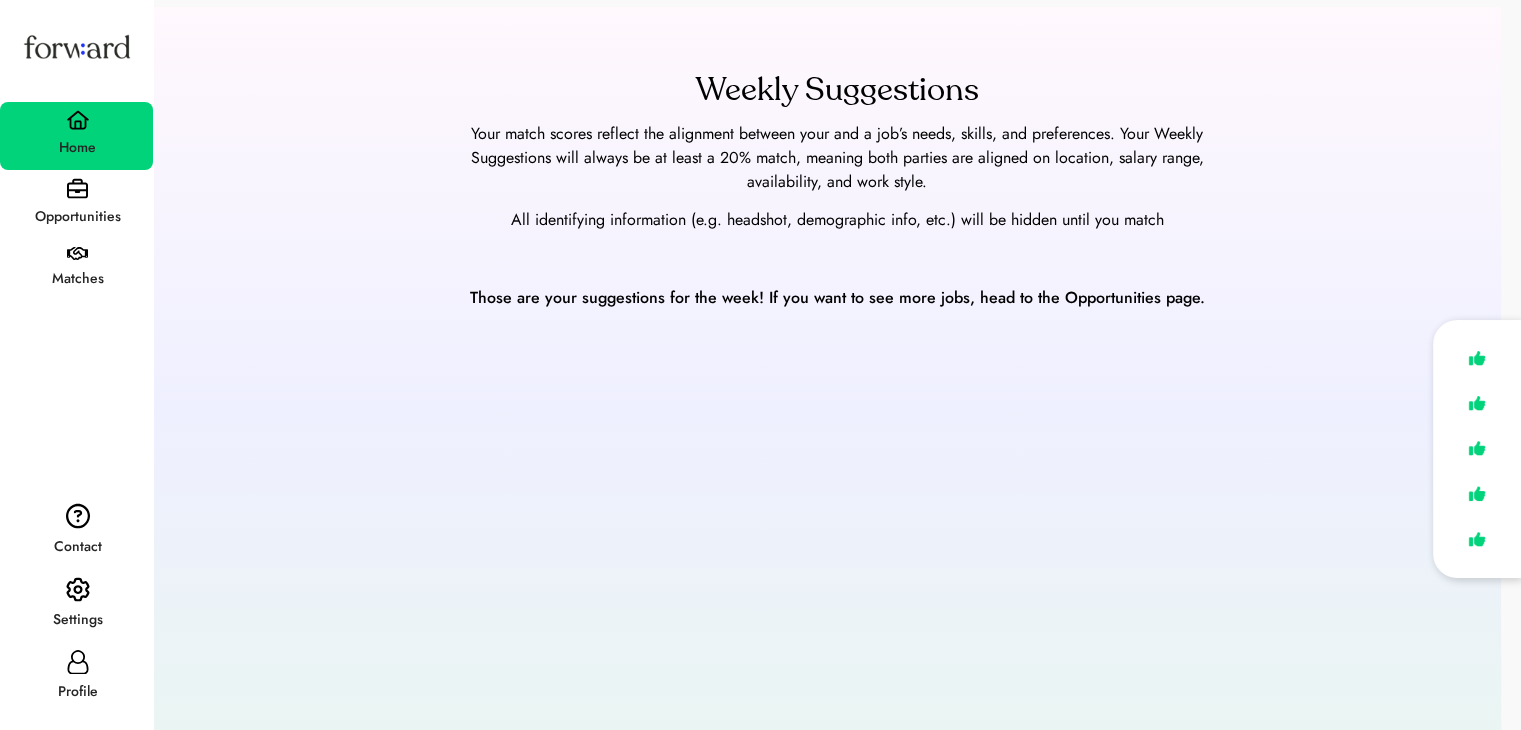 scroll, scrollTop: 20, scrollLeft: 0, axis: vertical 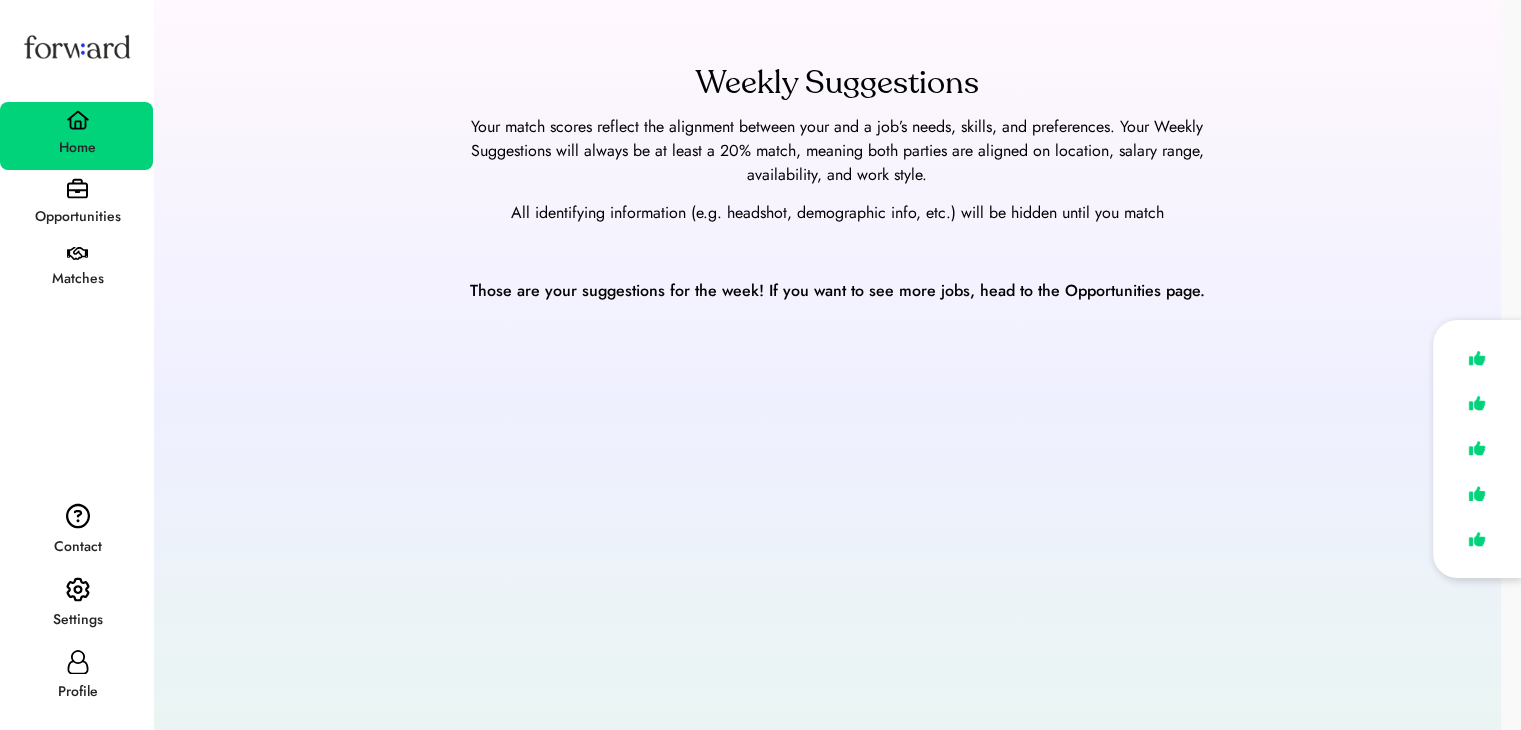 click on "Opportunities" at bounding box center (77, 217) 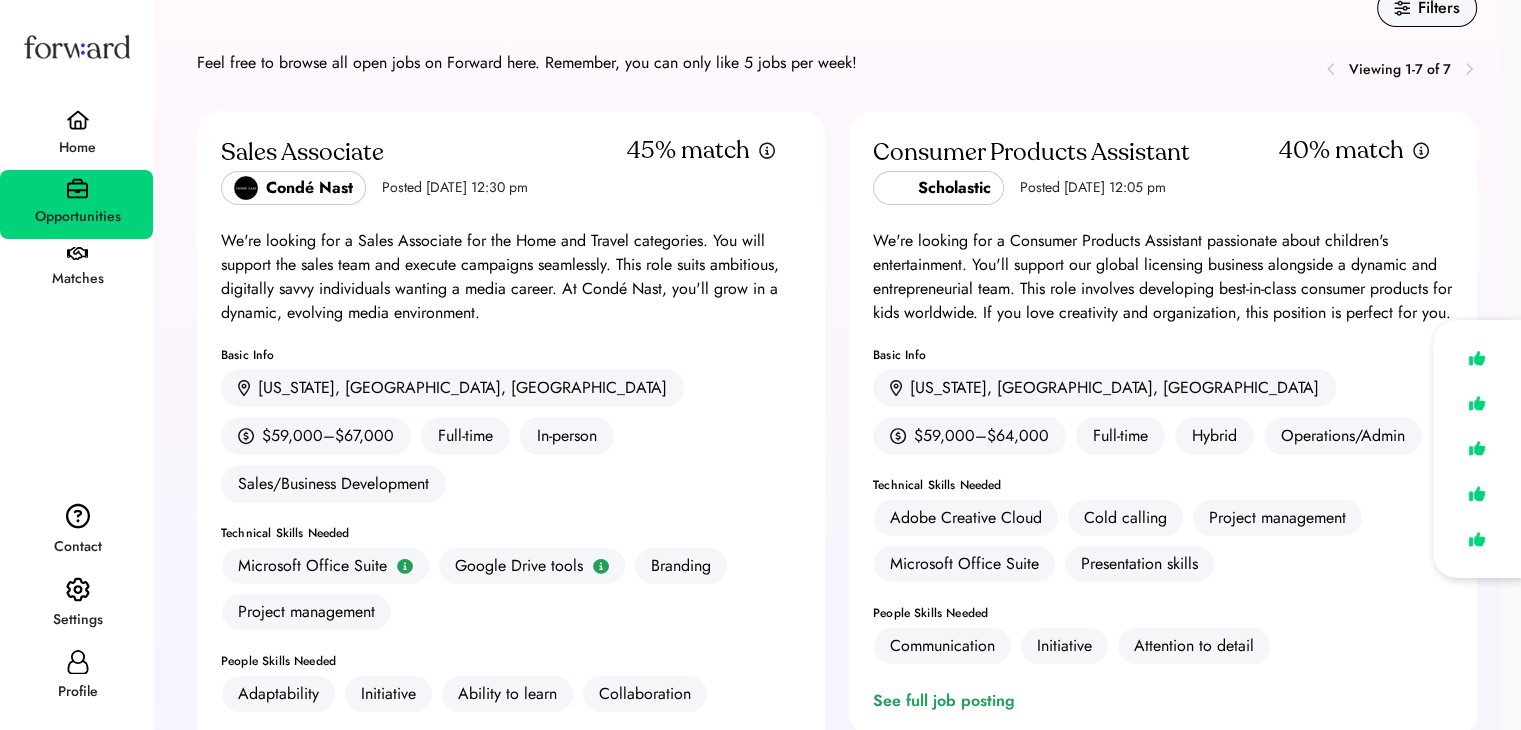 click at bounding box center [78, 120] 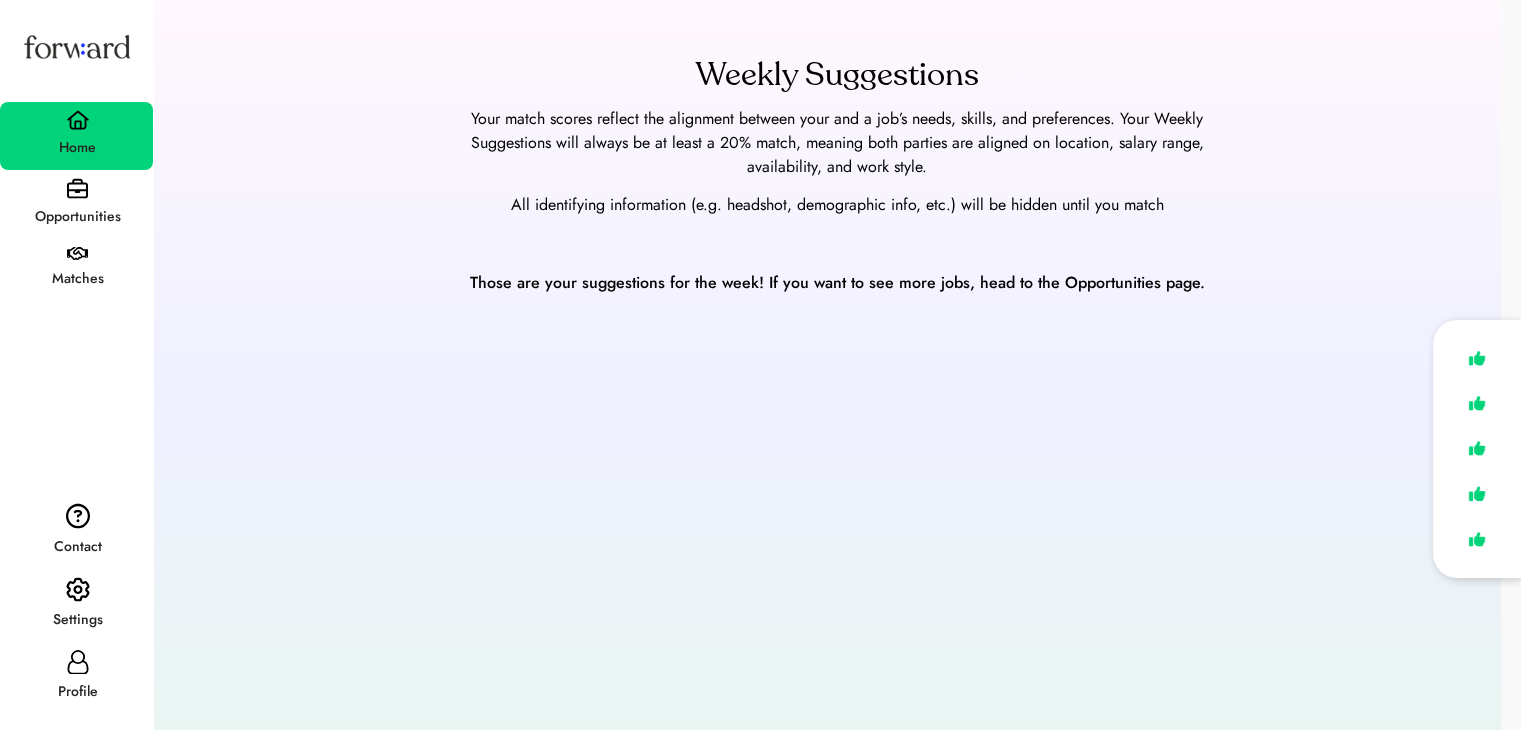 scroll, scrollTop: 20, scrollLeft: 0, axis: vertical 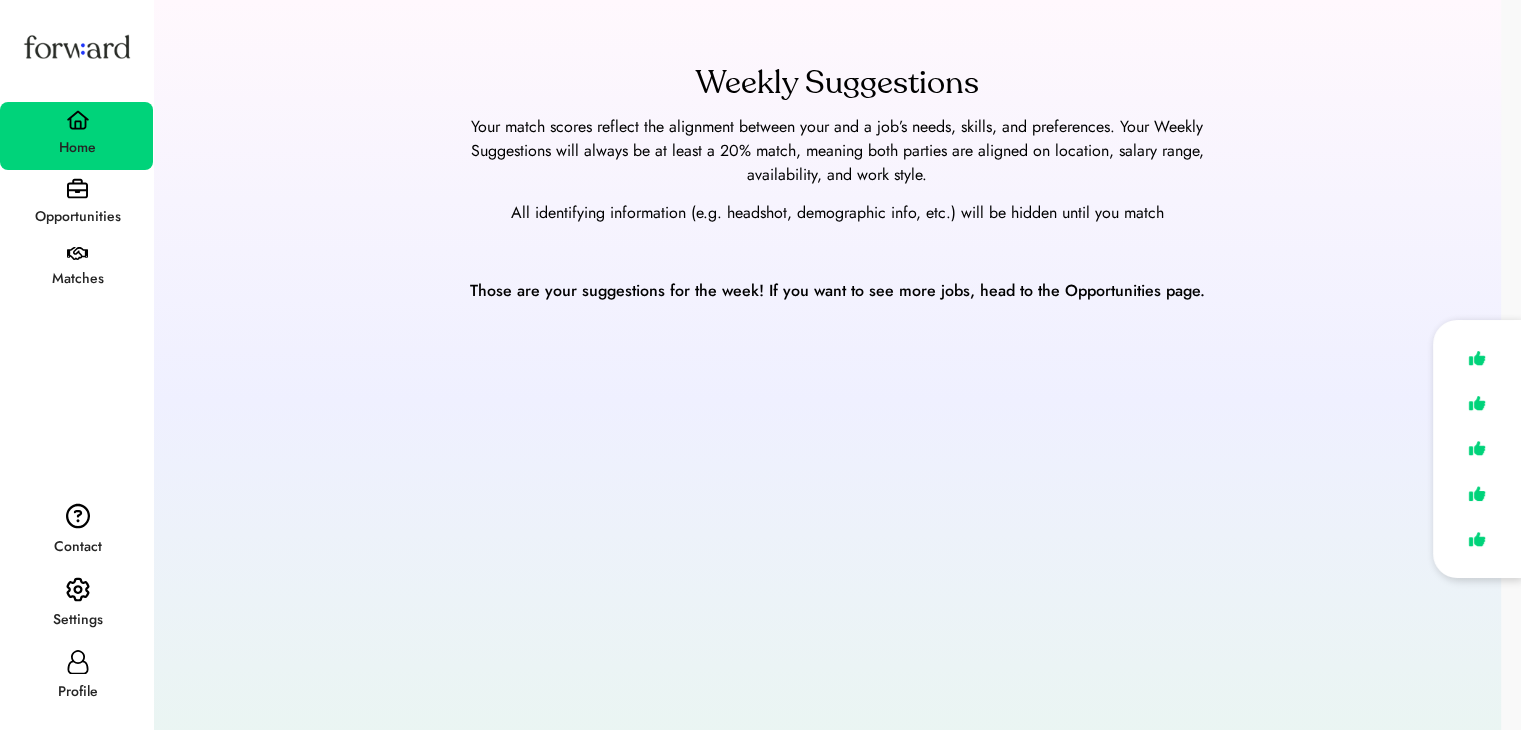 click 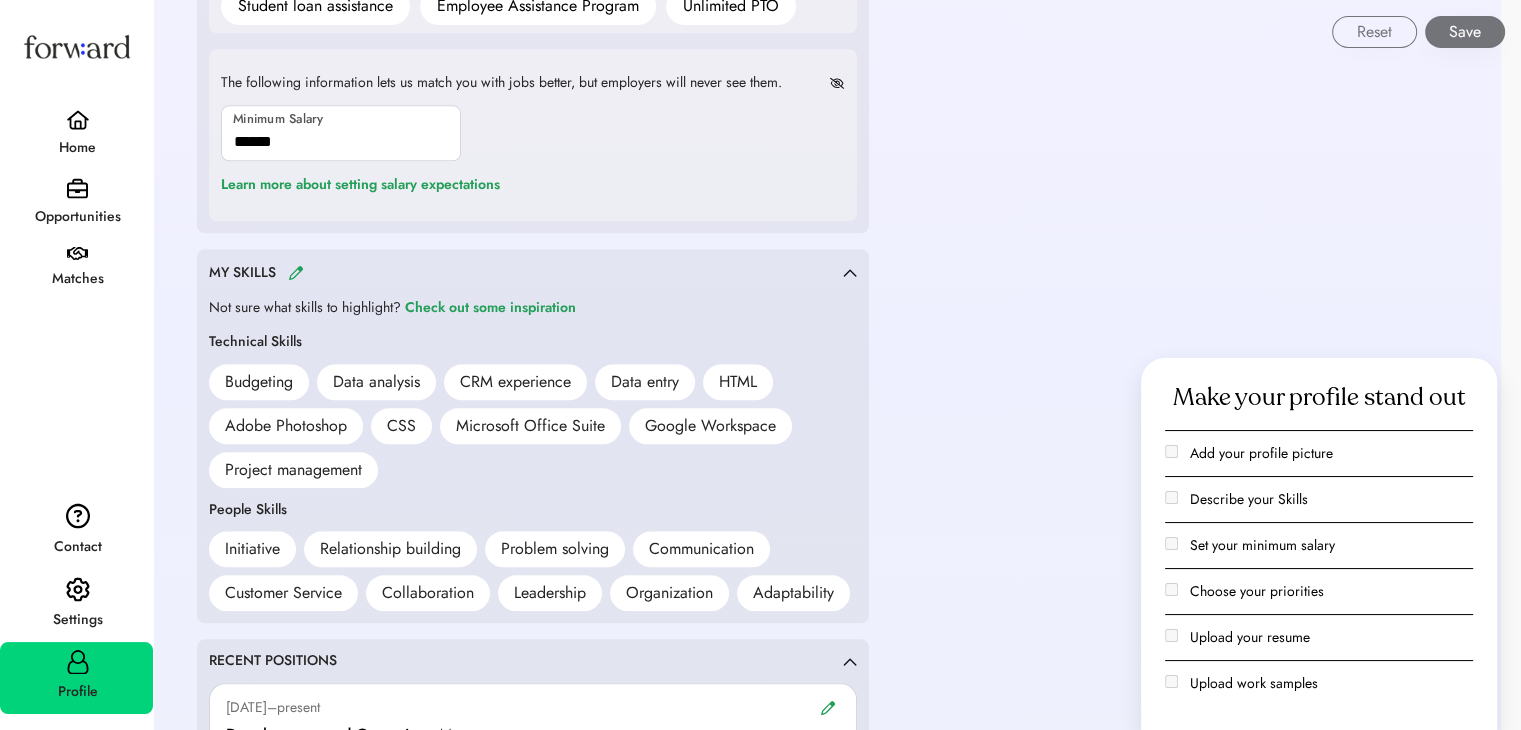 scroll, scrollTop: 1900, scrollLeft: 0, axis: vertical 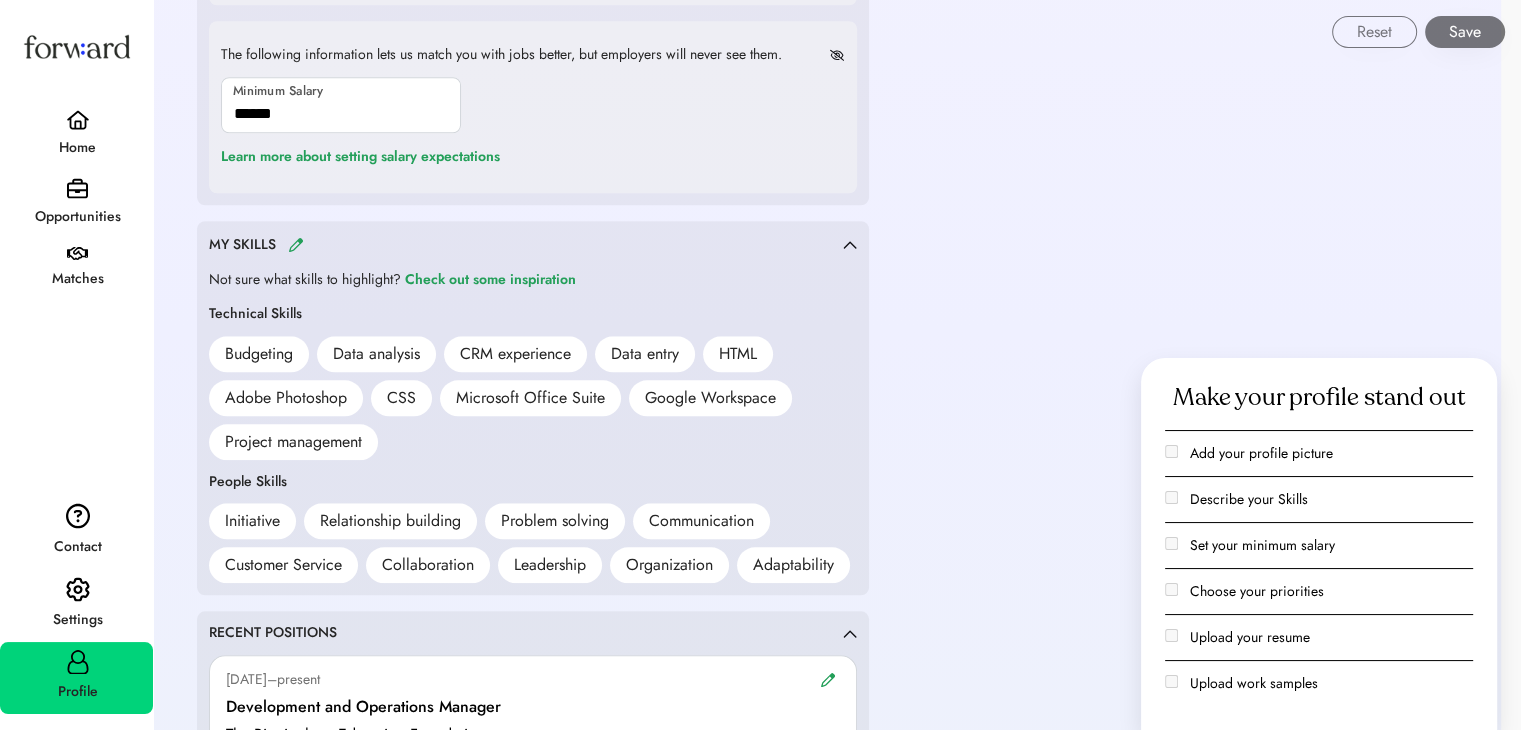 click on "MY SKILLS" at bounding box center [526, 244] 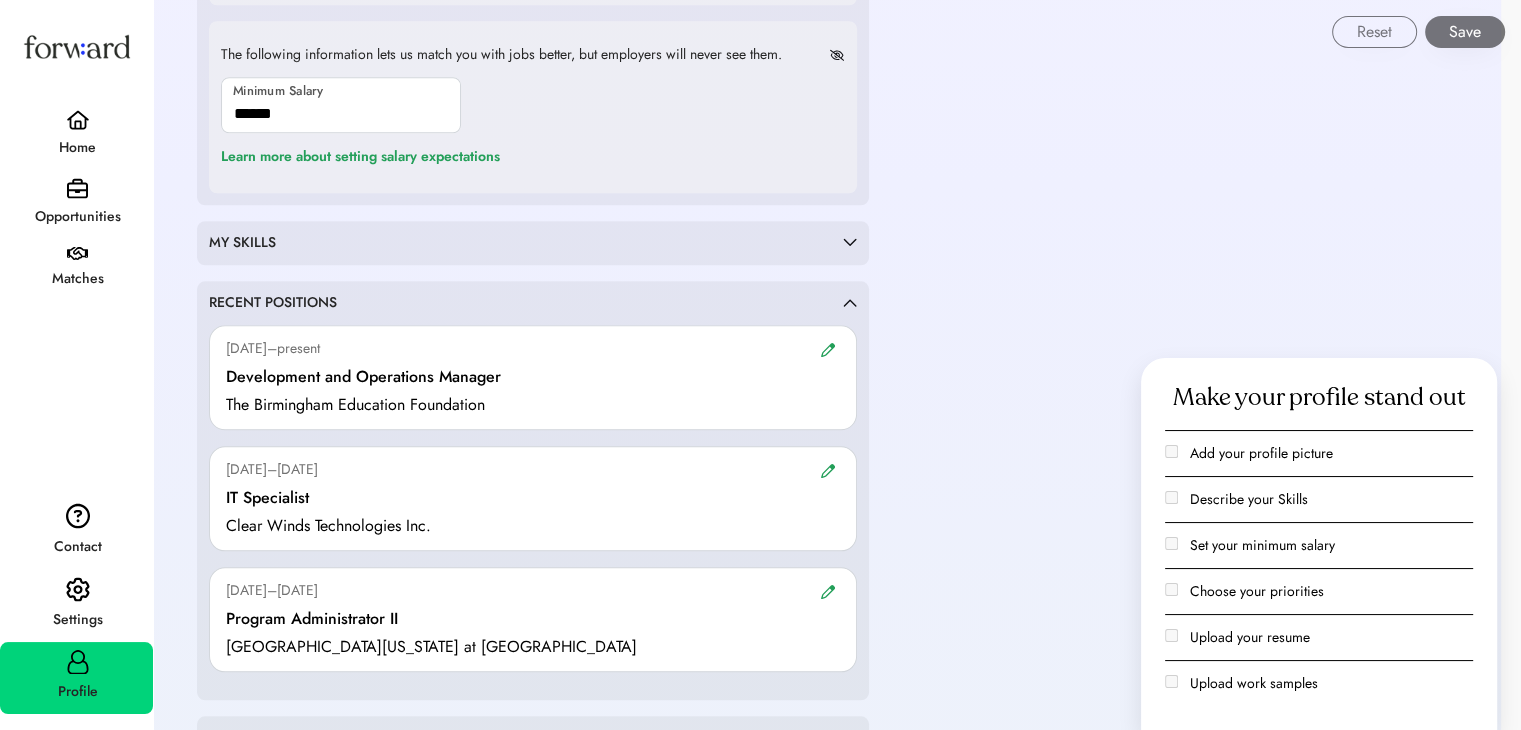 click on "MY SKILLS" at bounding box center (526, 243) 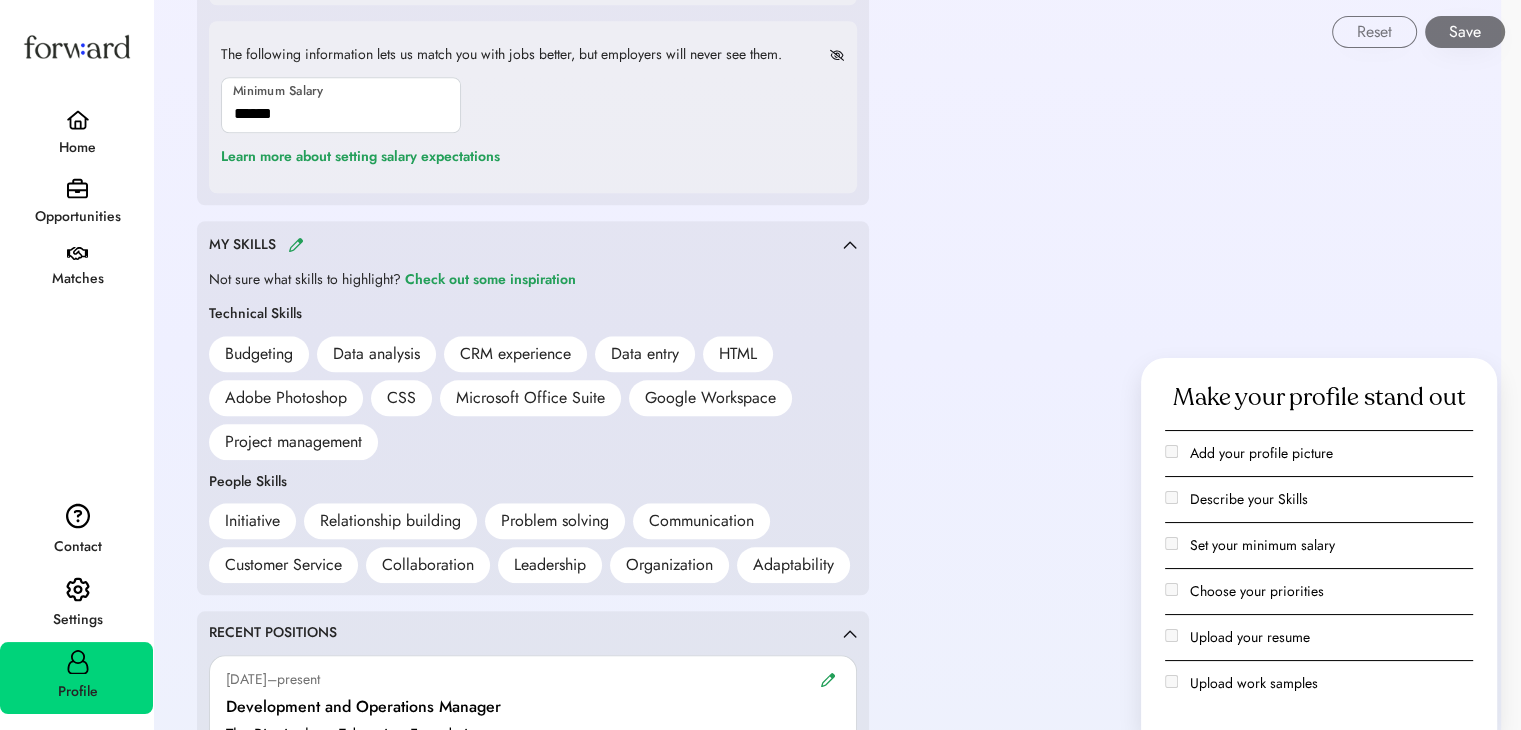 click on "MY SKILLS" at bounding box center [526, 244] 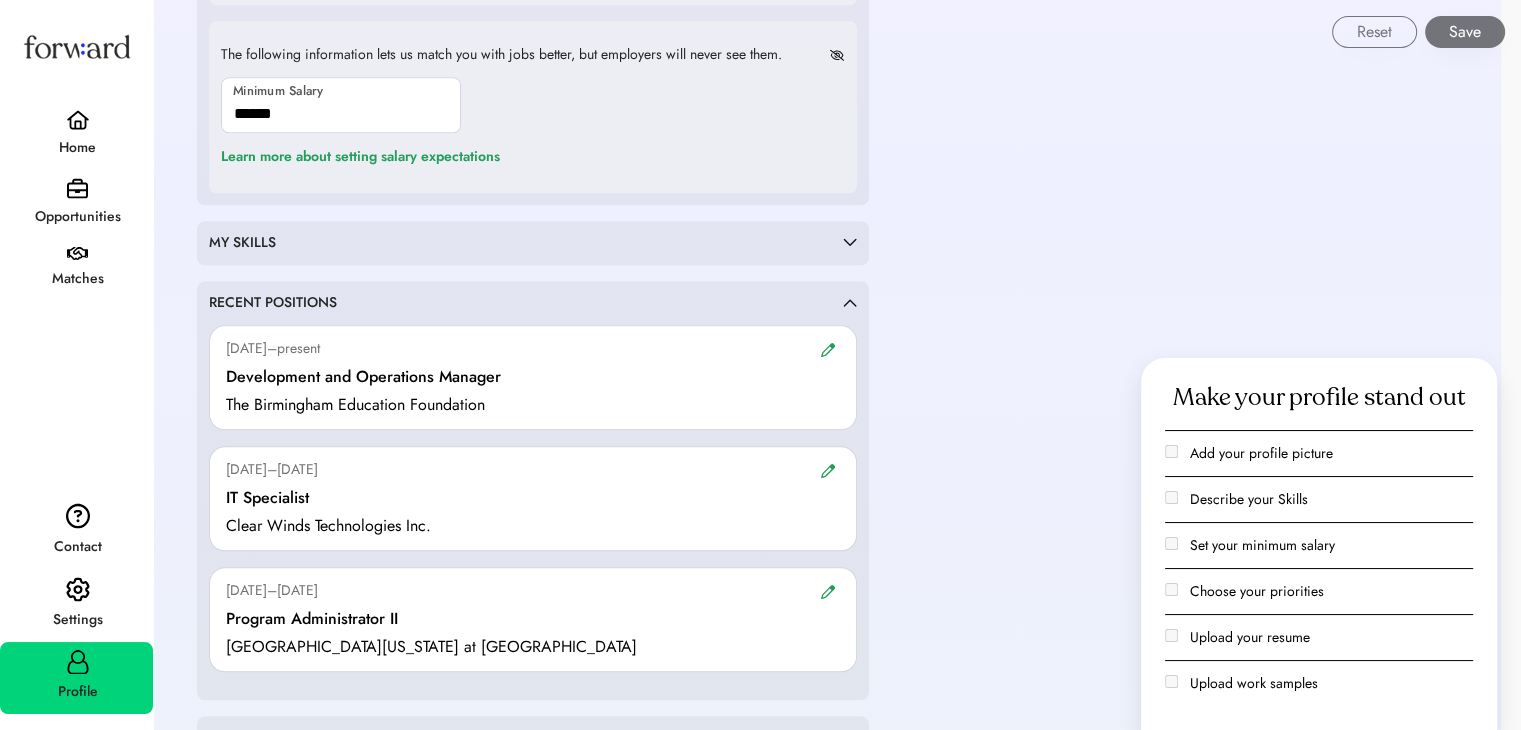click on "MY SKILLS" at bounding box center (526, 243) 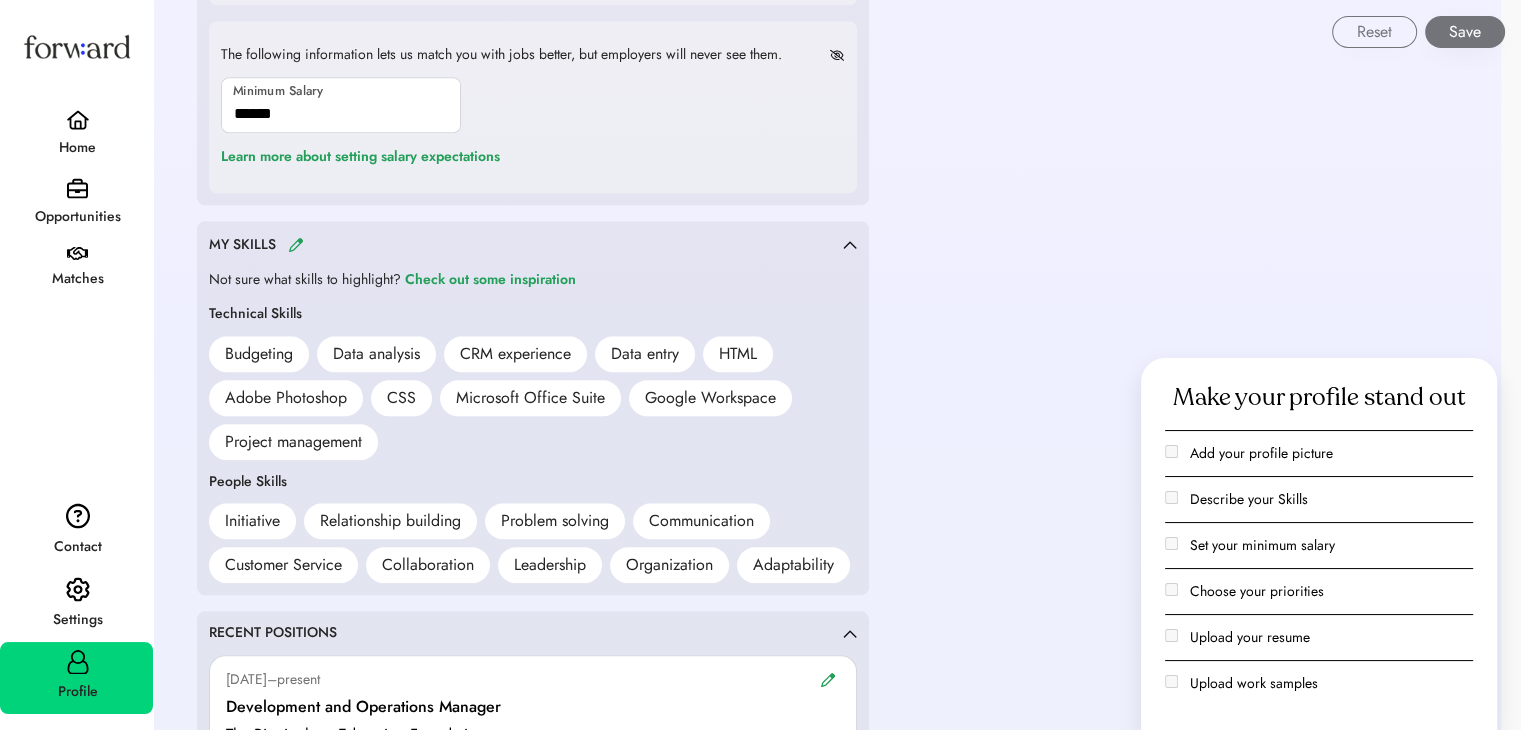 click at bounding box center (296, 244) 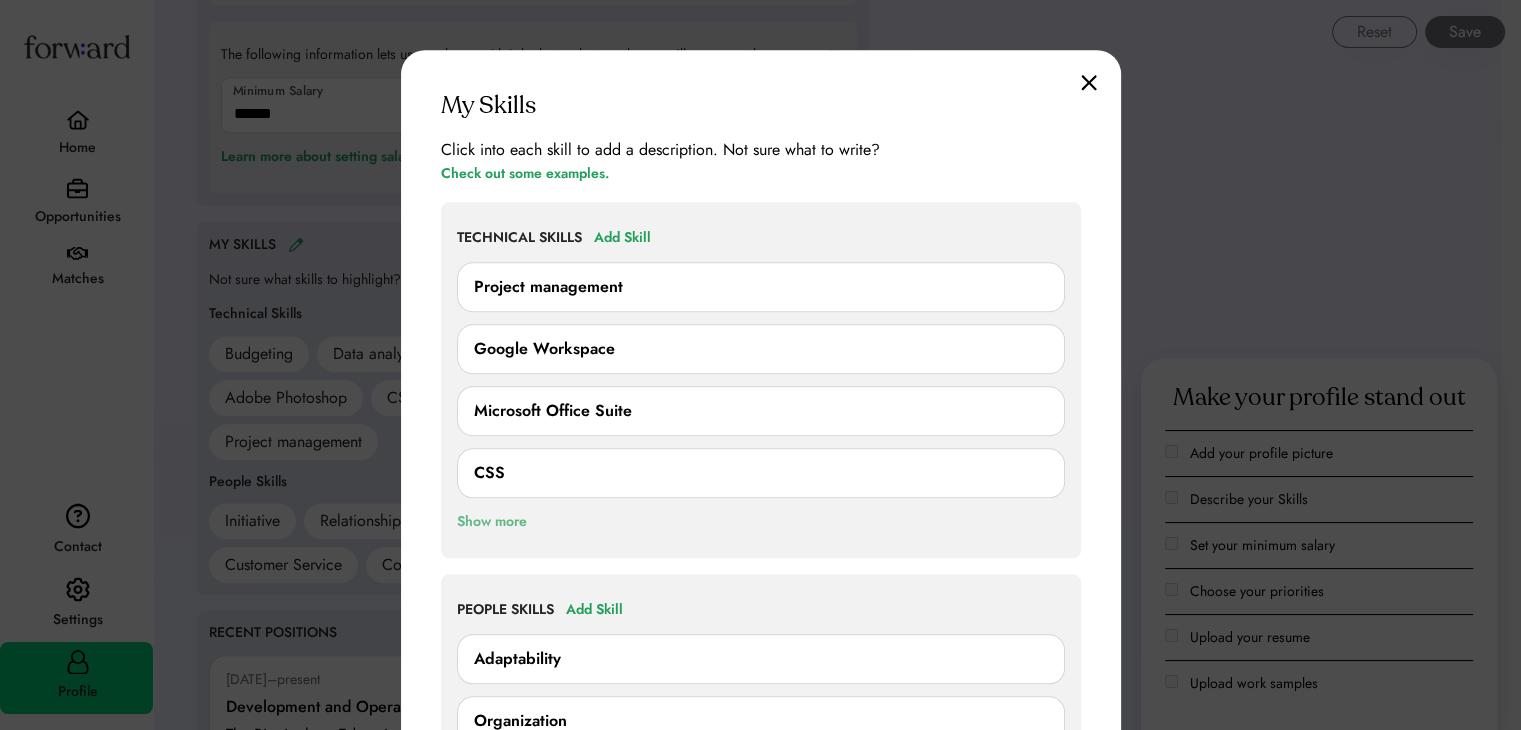 click on "Show more" at bounding box center (492, 522) 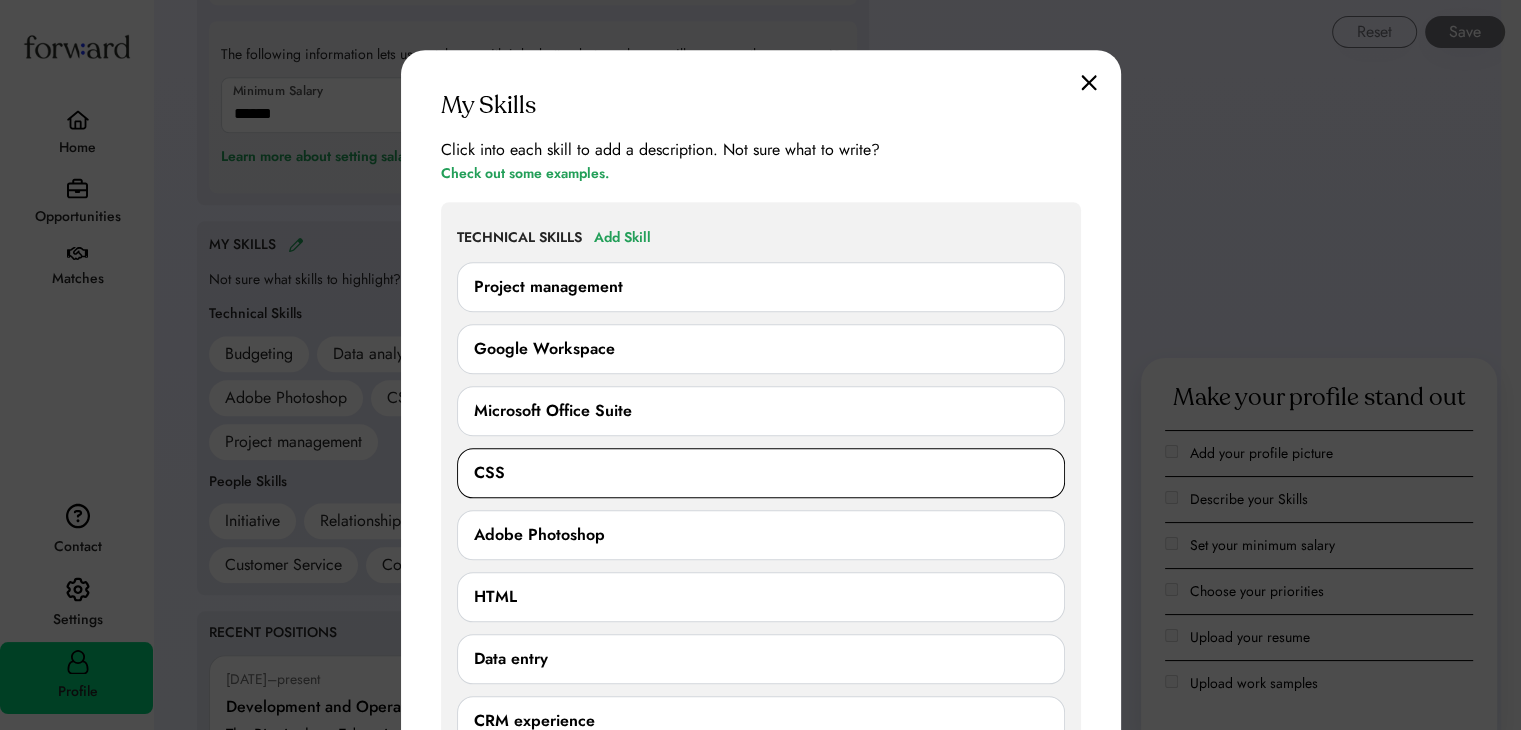 click on "CSS" at bounding box center [761, 473] 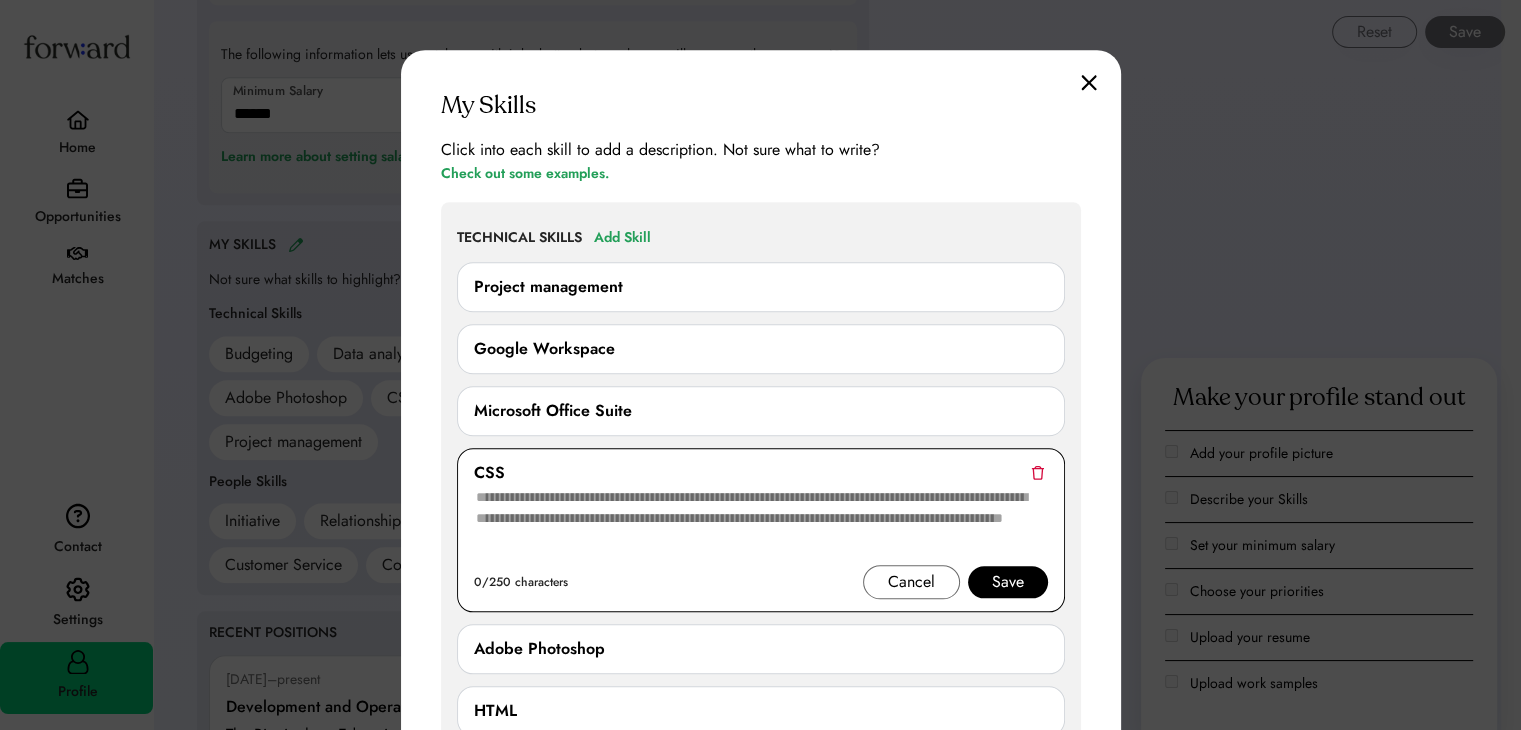 click at bounding box center [761, 525] 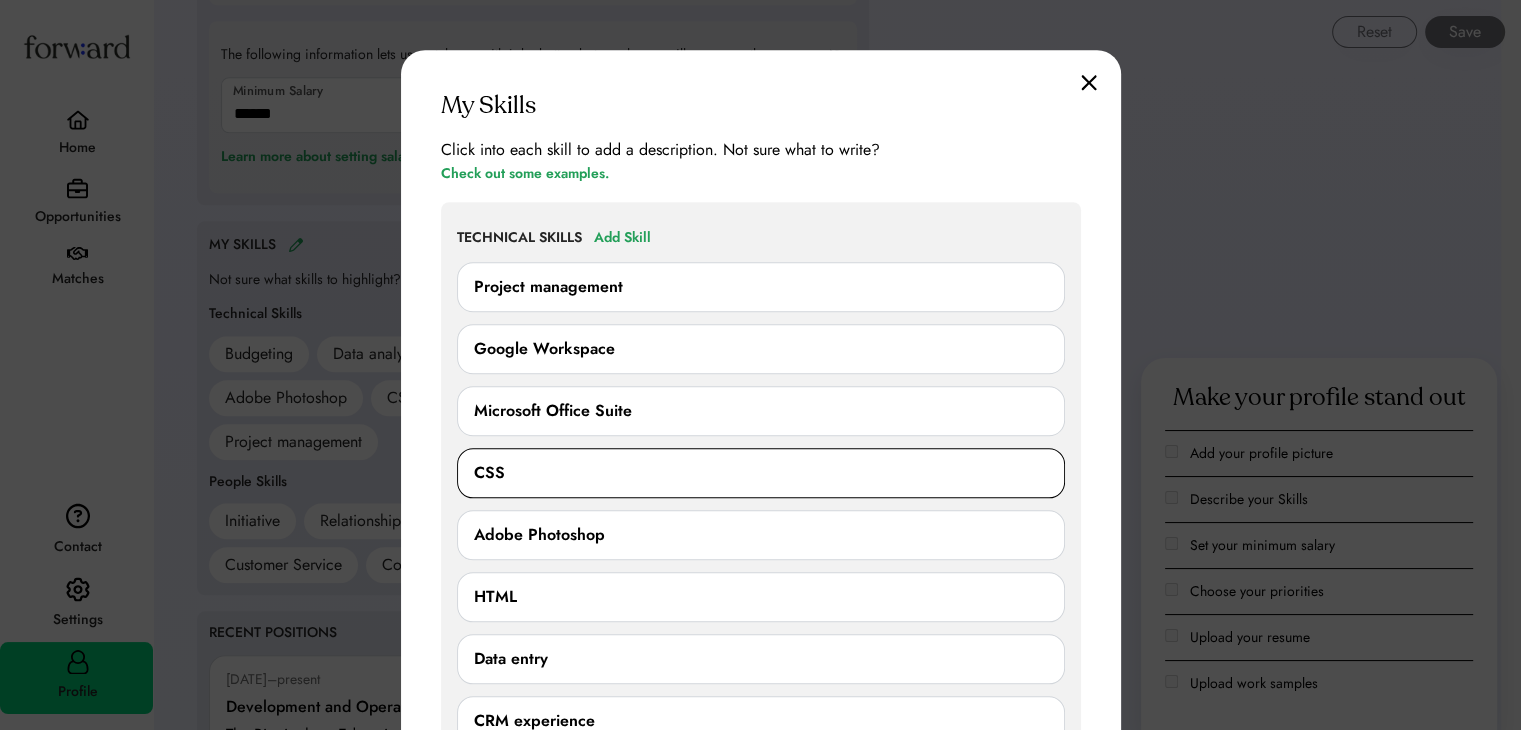 click on "CSS 0/250 characters Cancel Save" at bounding box center [761, 473] 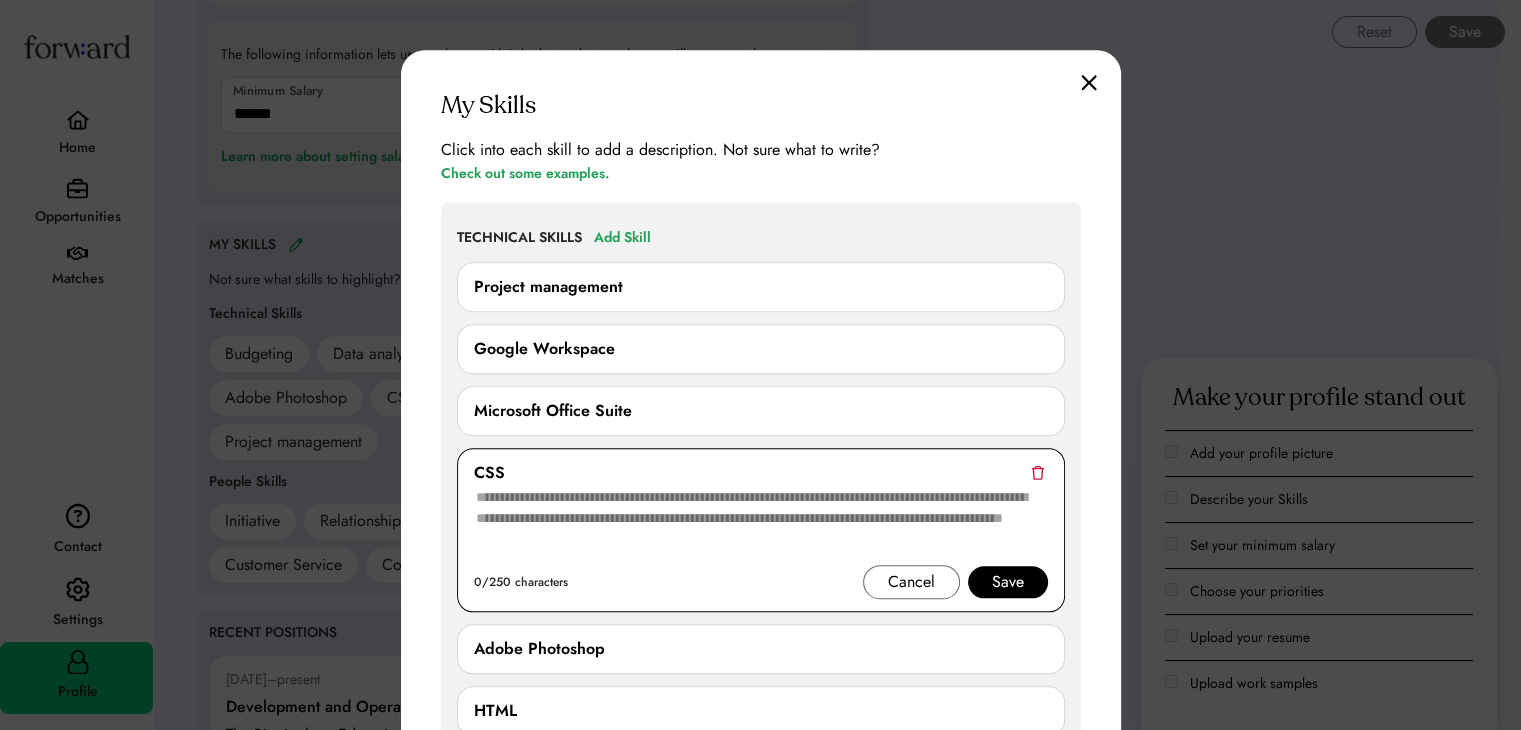 click on "CSS 0/250 characters Cancel Save" at bounding box center [761, 530] 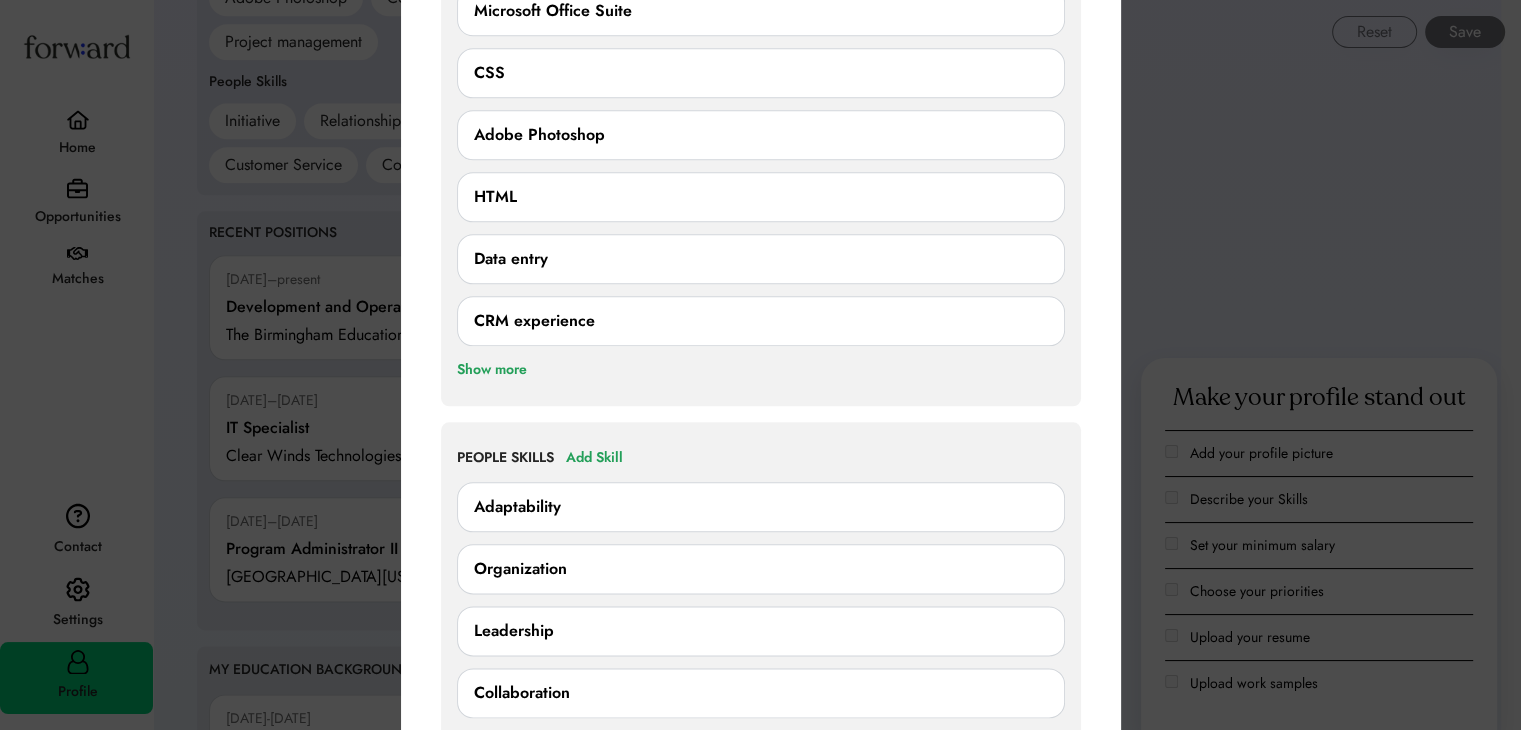 scroll, scrollTop: 2200, scrollLeft: 0, axis: vertical 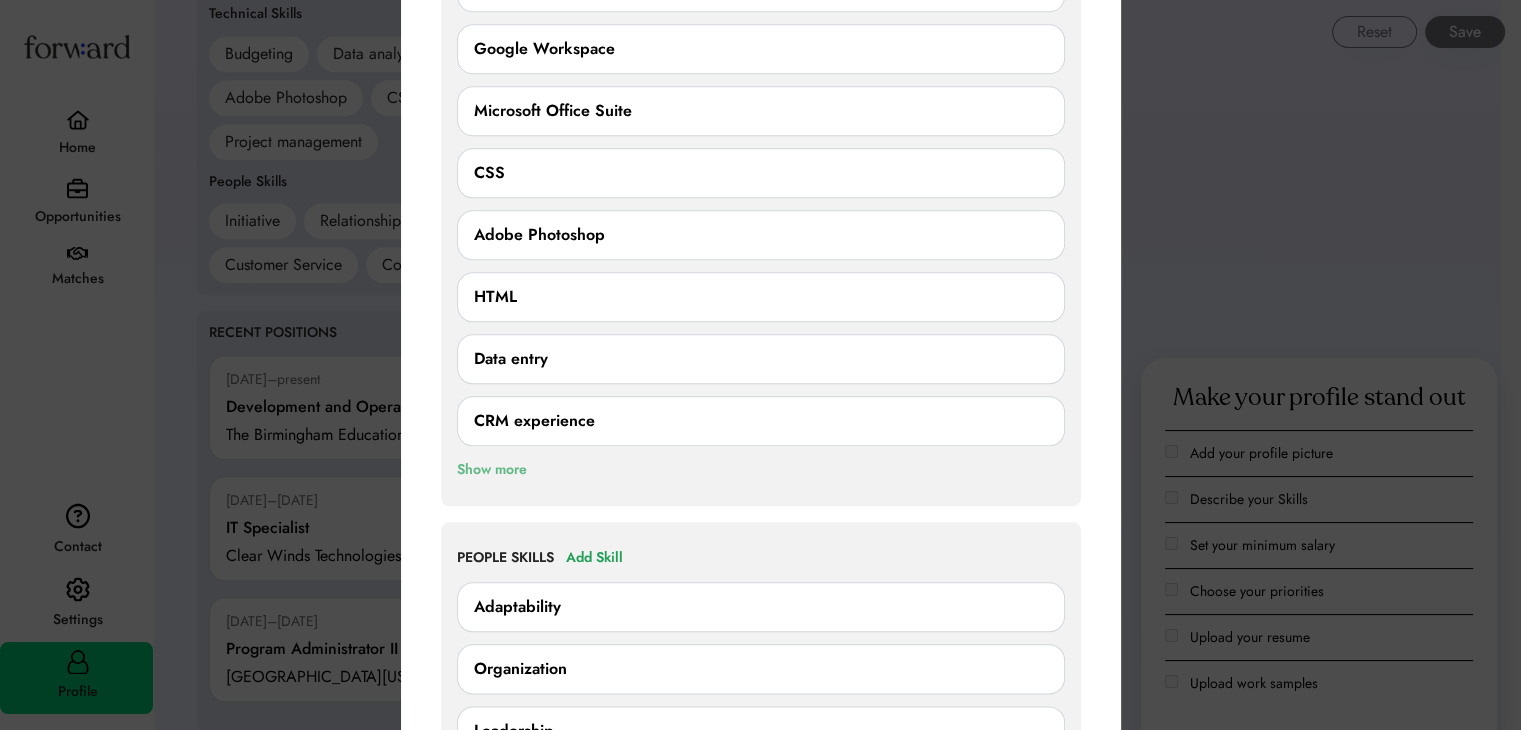click on "Show more" at bounding box center [492, 470] 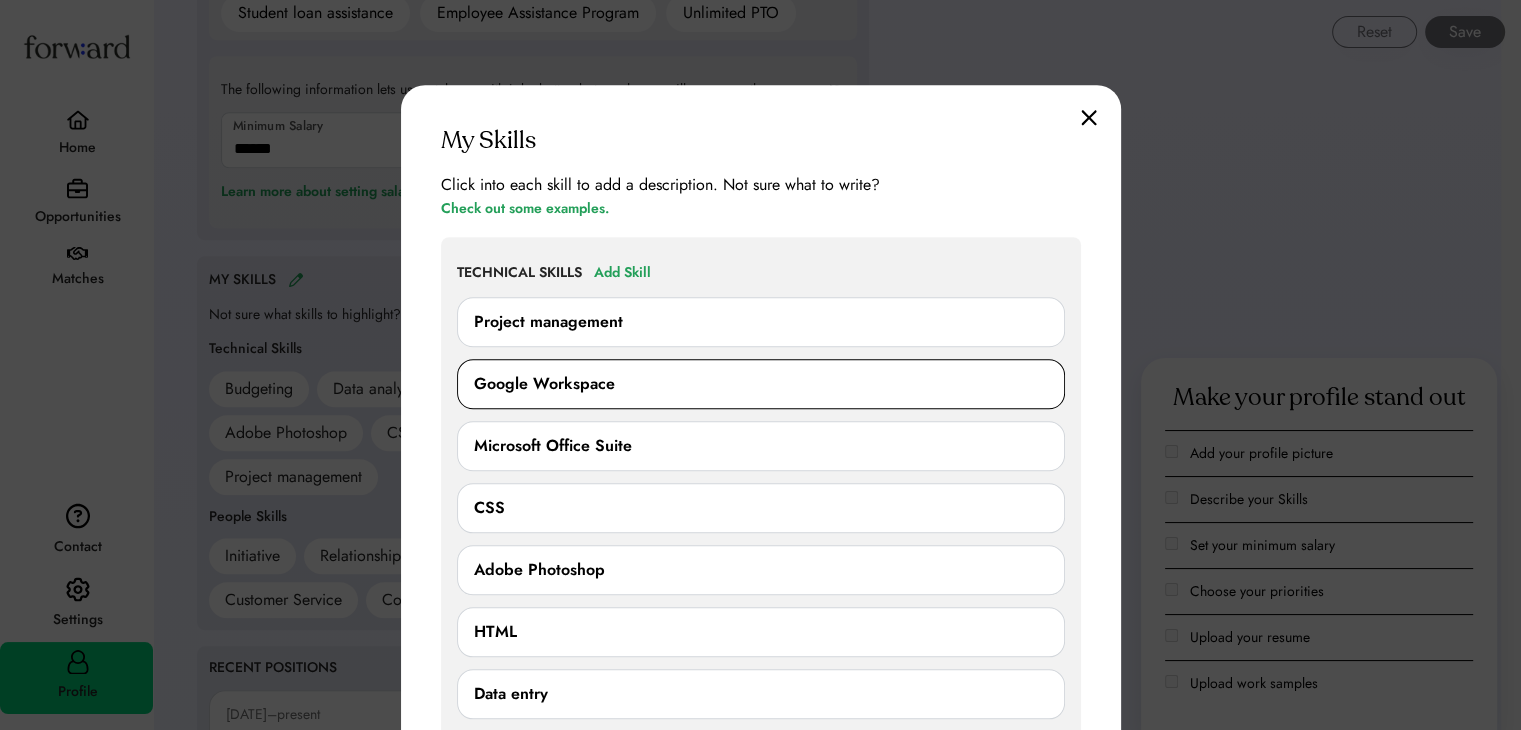 scroll, scrollTop: 1900, scrollLeft: 0, axis: vertical 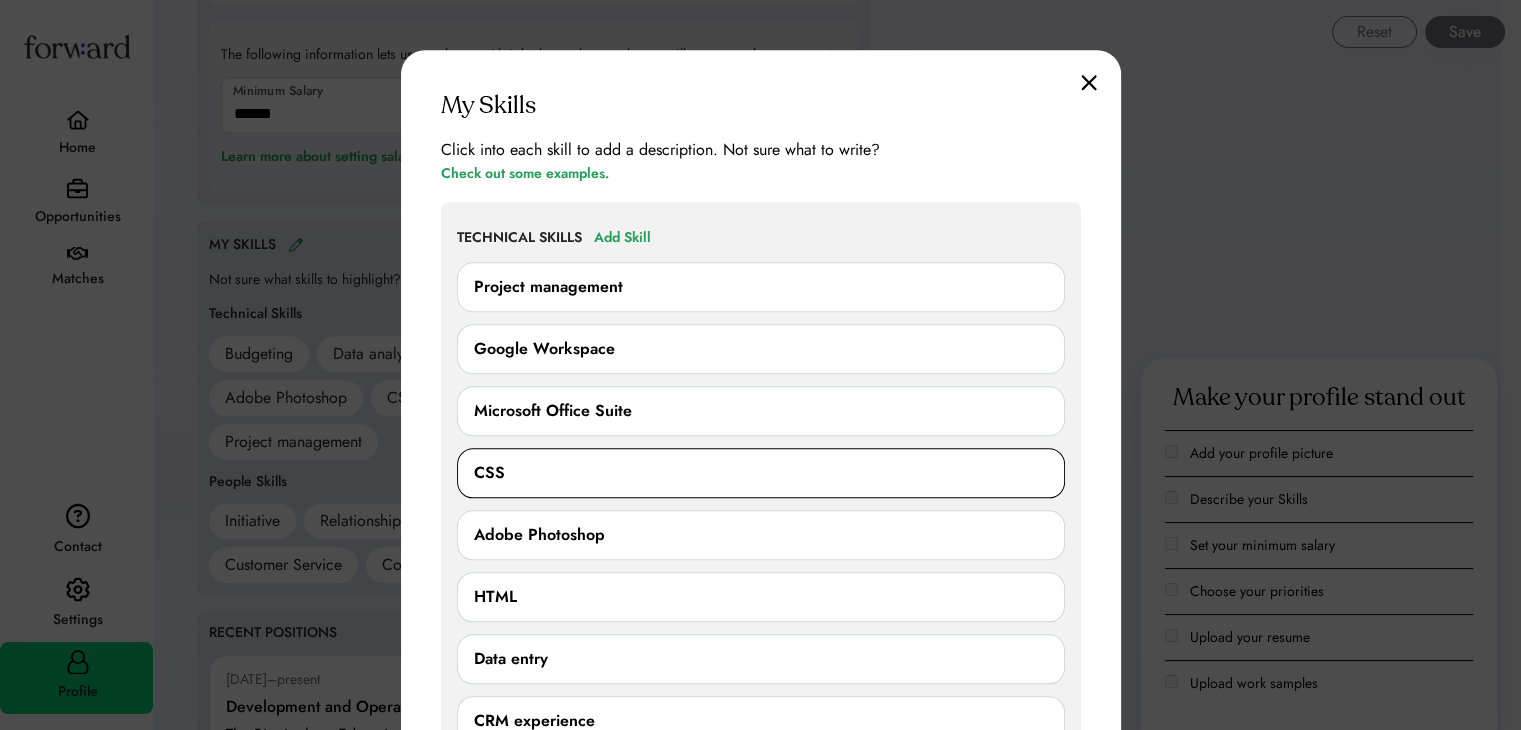 click on "CSS" at bounding box center [761, 473] 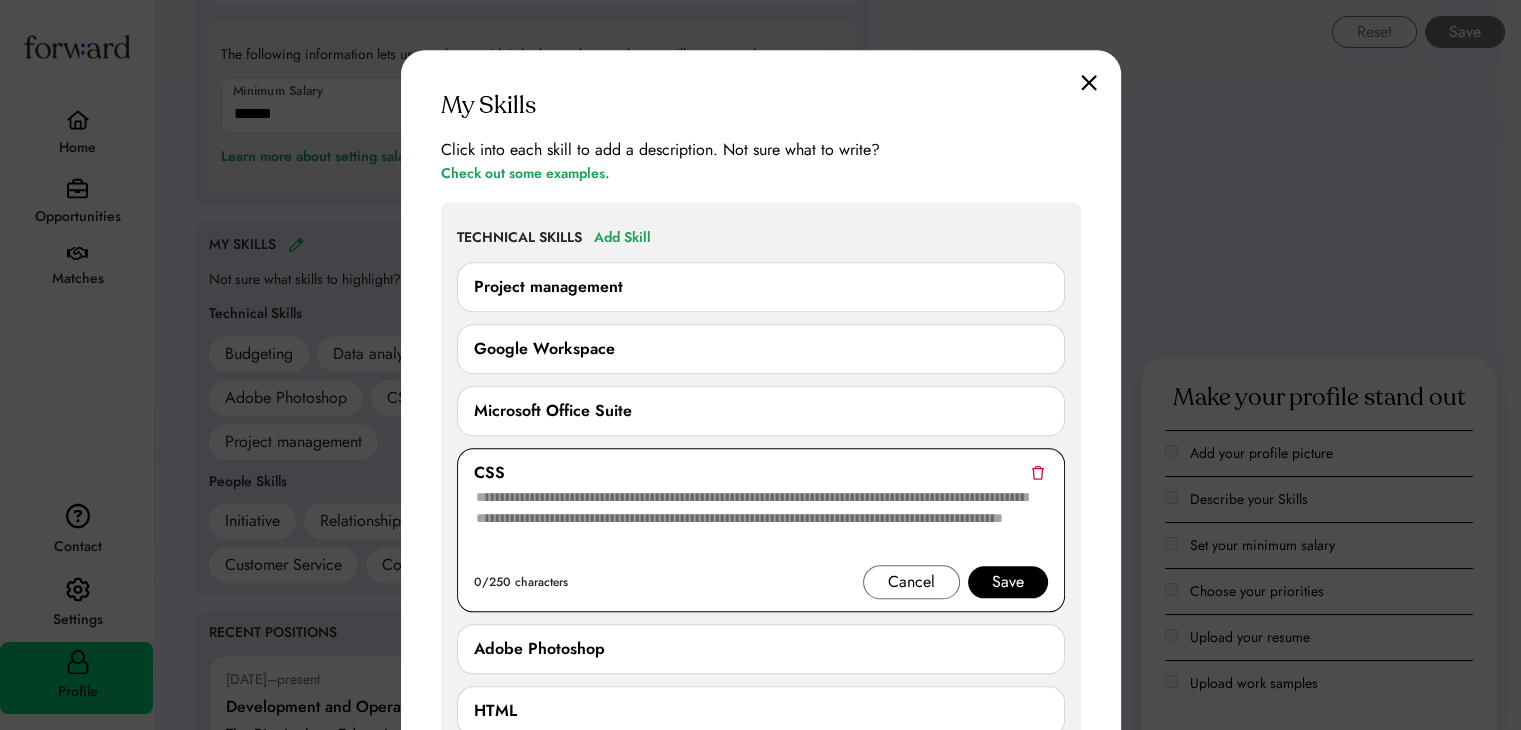 click on "CSS" at bounding box center [761, 473] 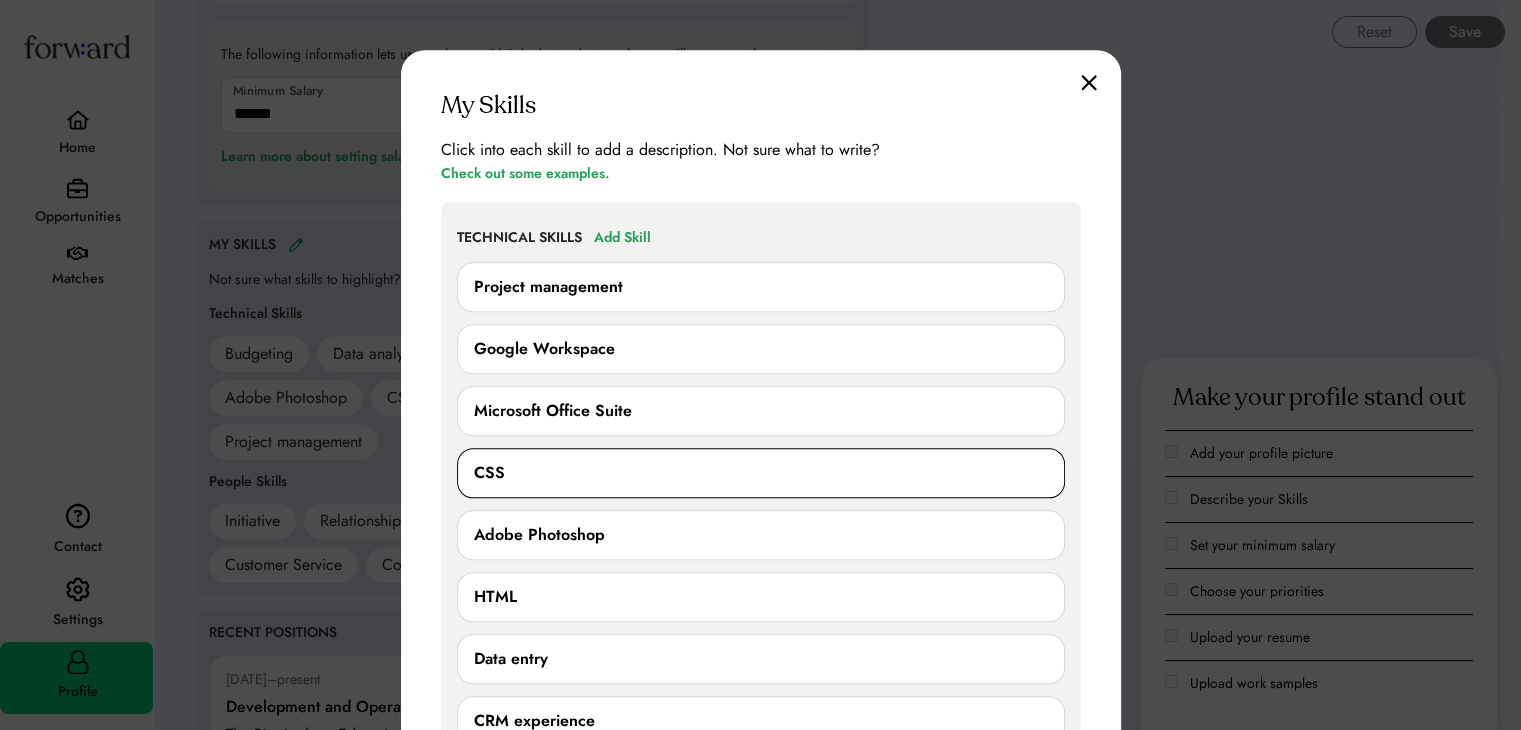 click on "CSS" at bounding box center (761, 473) 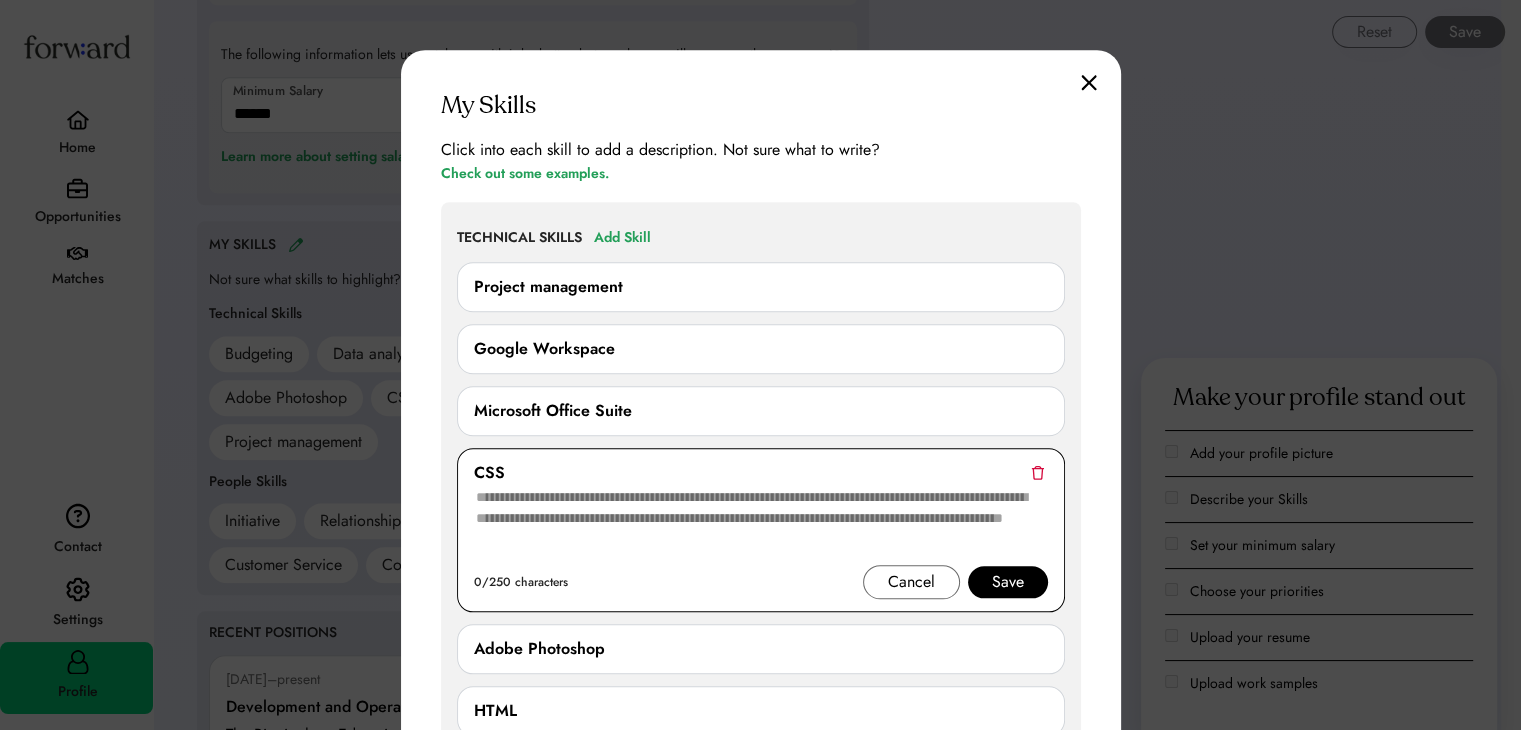 click on "CSS" at bounding box center (761, 473) 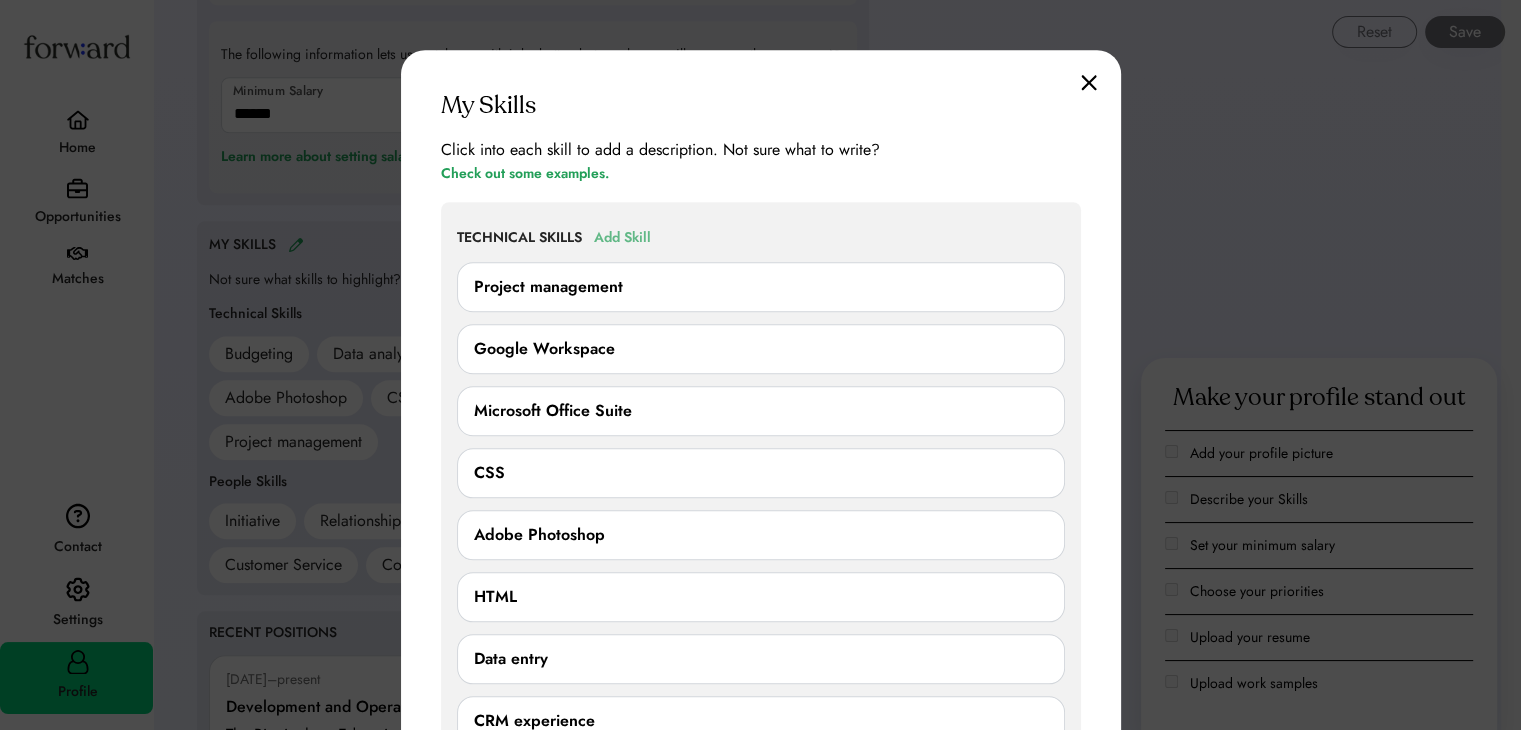 click on "Add Skill" at bounding box center [622, 238] 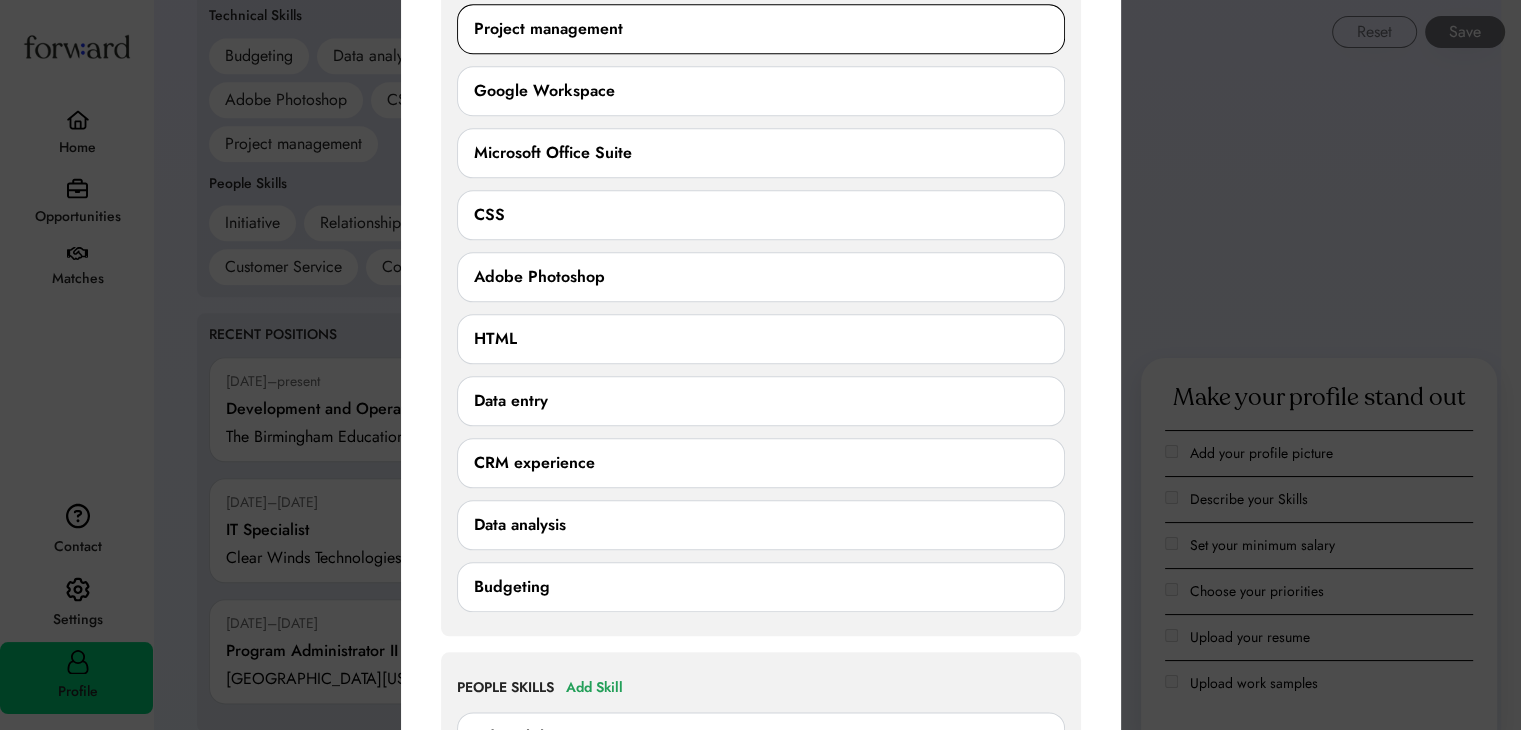 scroll, scrollTop: 2200, scrollLeft: 0, axis: vertical 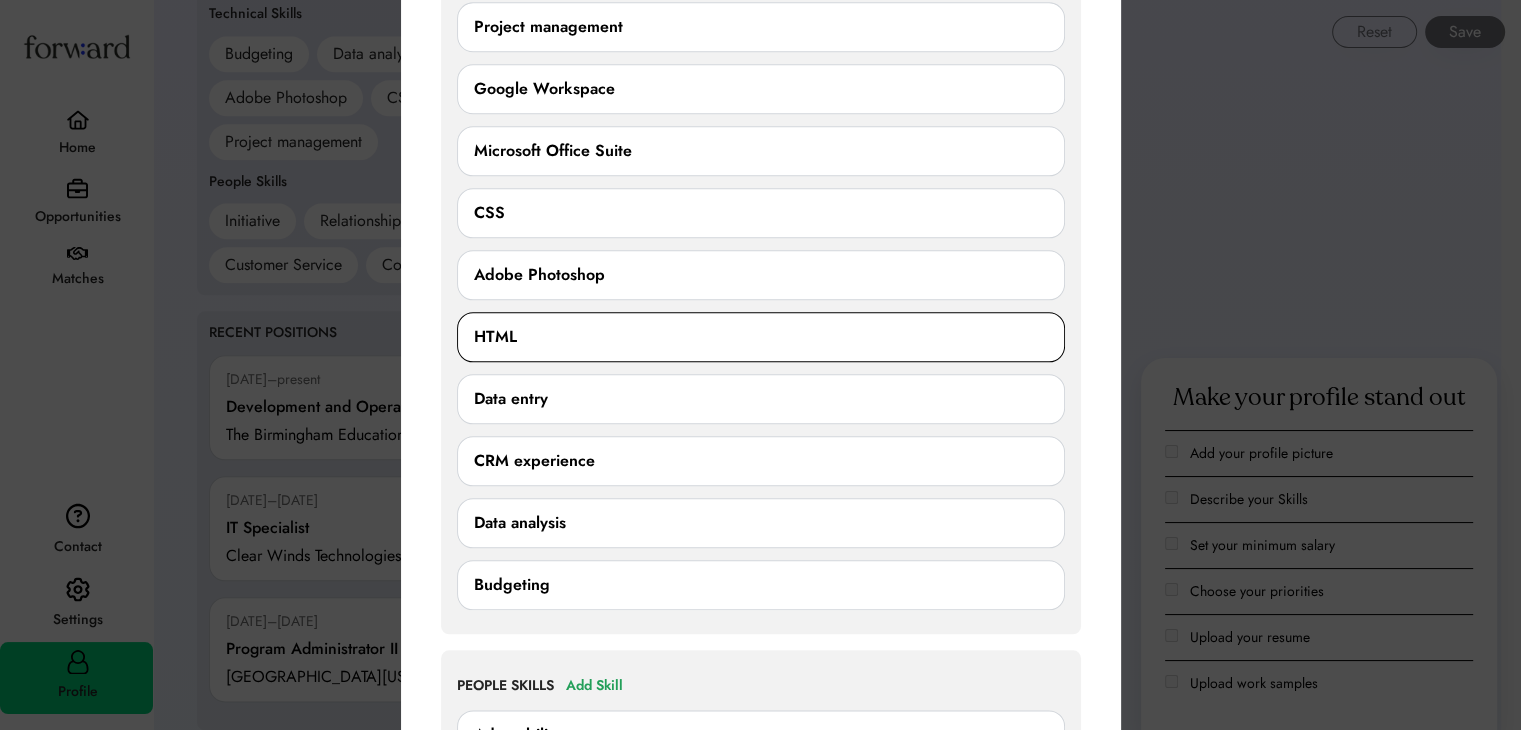 click on "HTML" at bounding box center [761, 337] 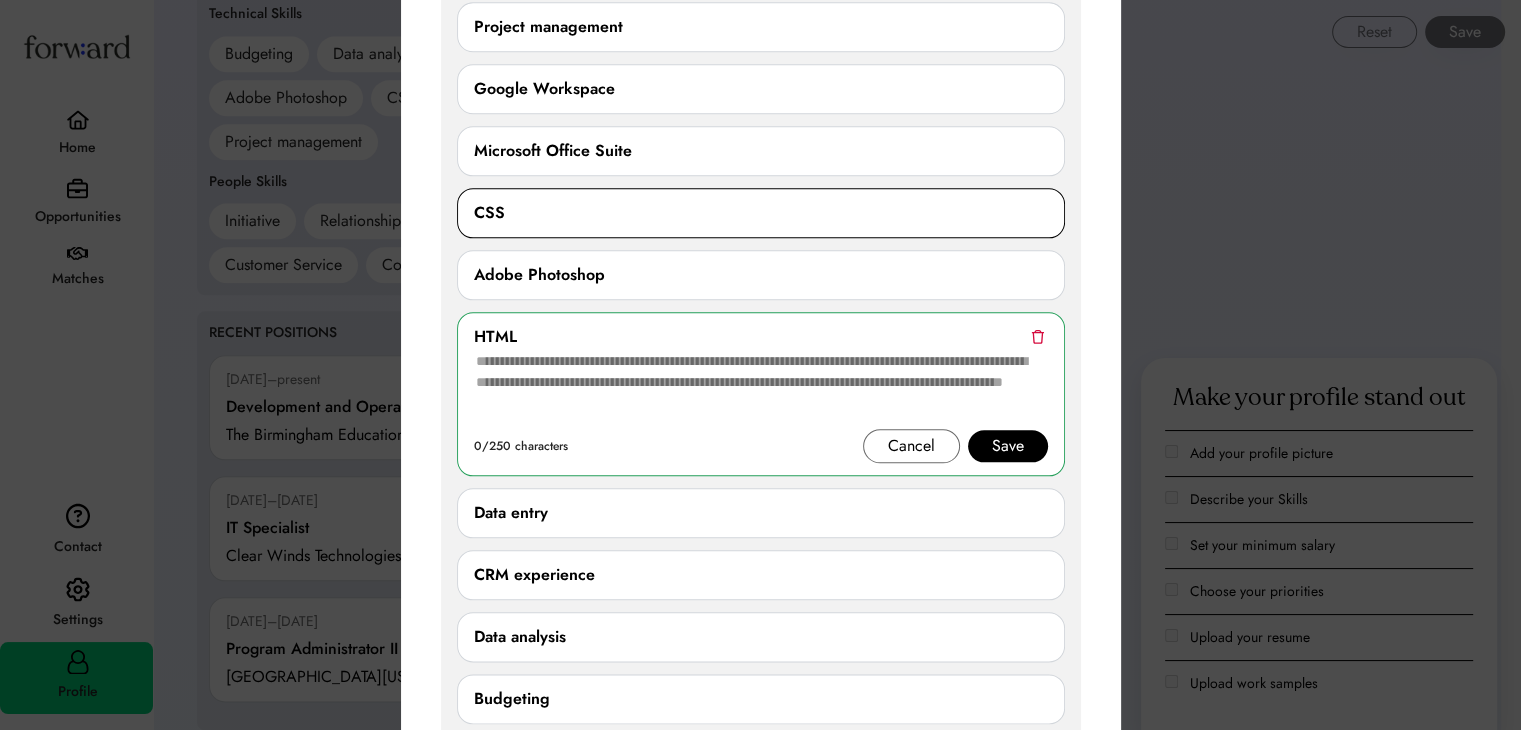 click on "CSS" at bounding box center [761, 213] 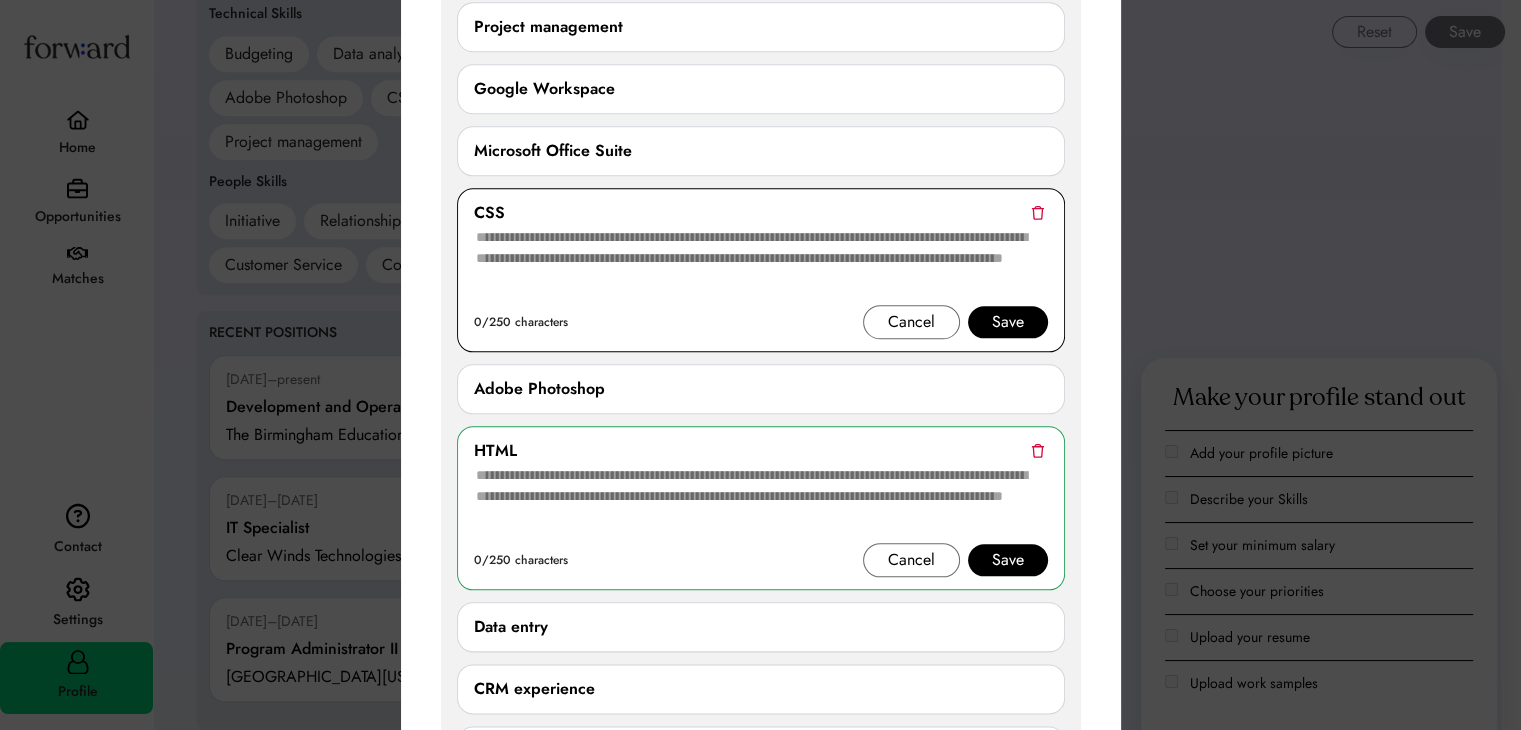 click at bounding box center [1037, 212] 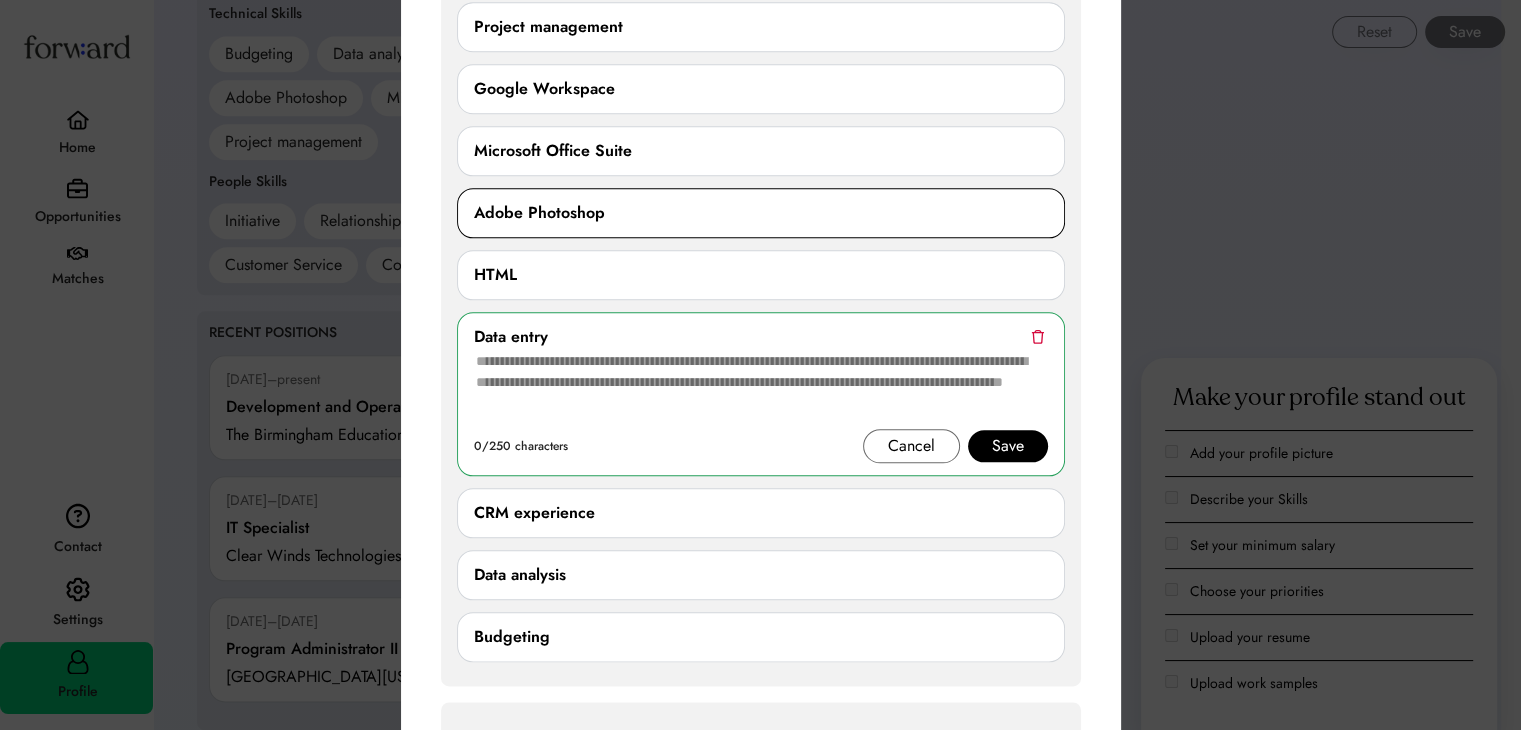 click on "Adobe Photoshop" at bounding box center (761, 213) 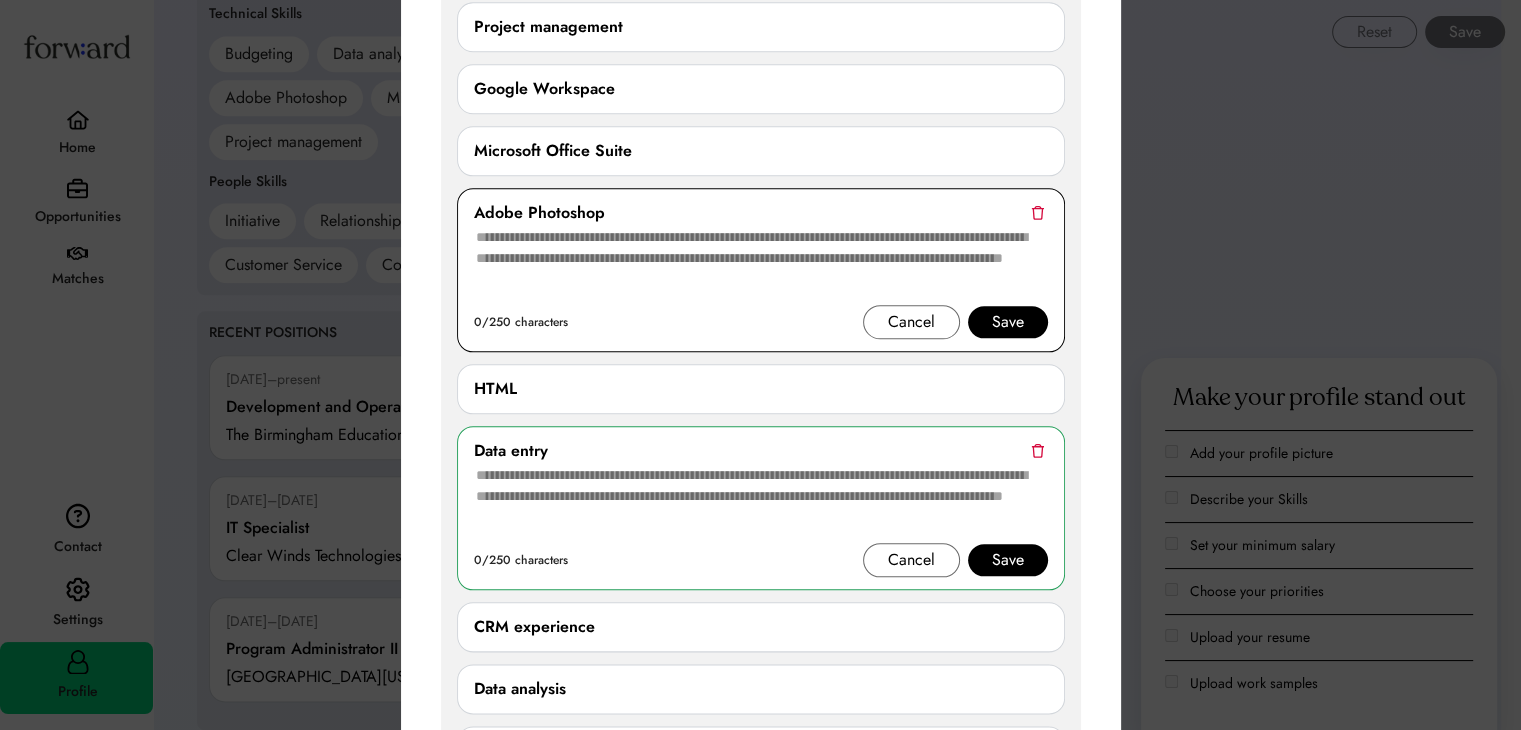 click at bounding box center [1037, 212] 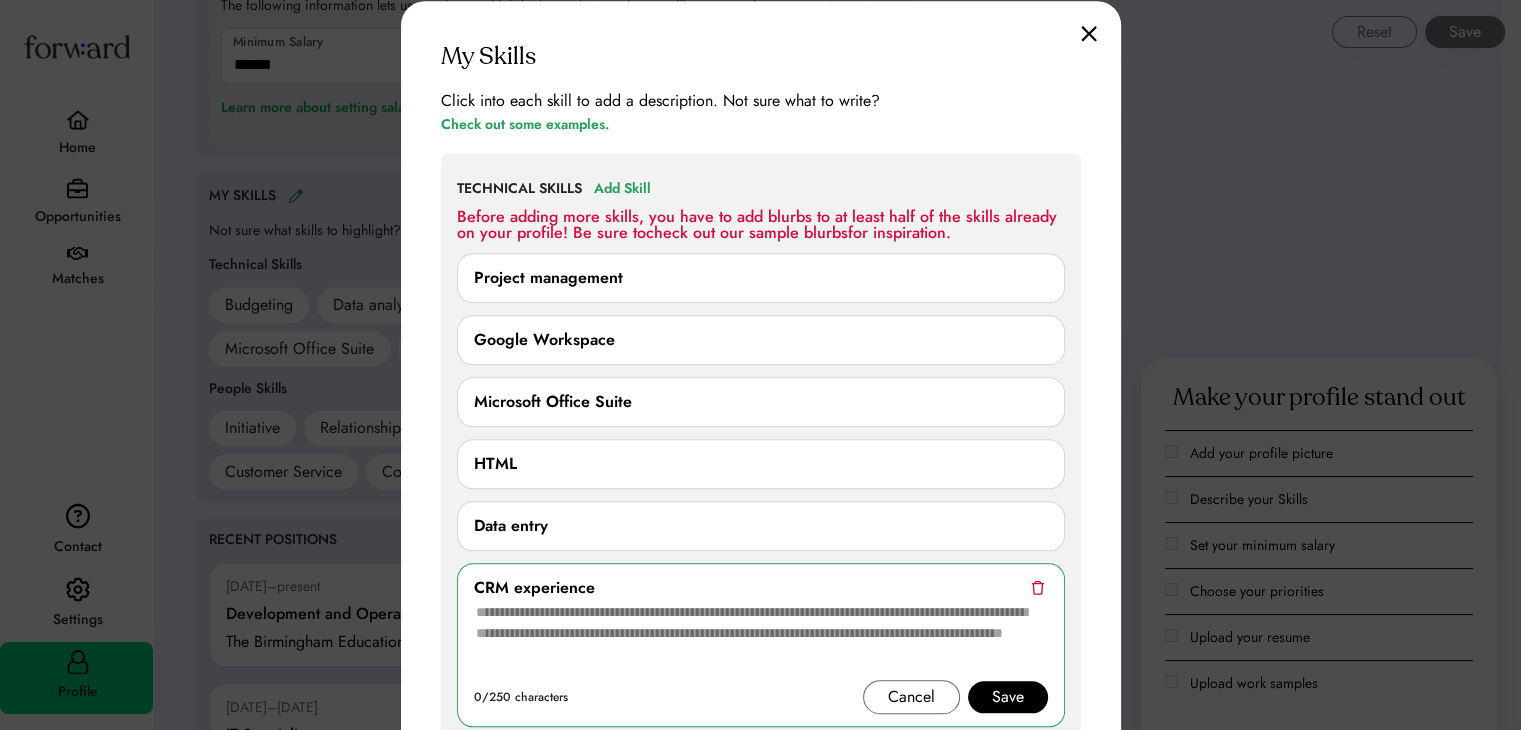 scroll, scrollTop: 1900, scrollLeft: 0, axis: vertical 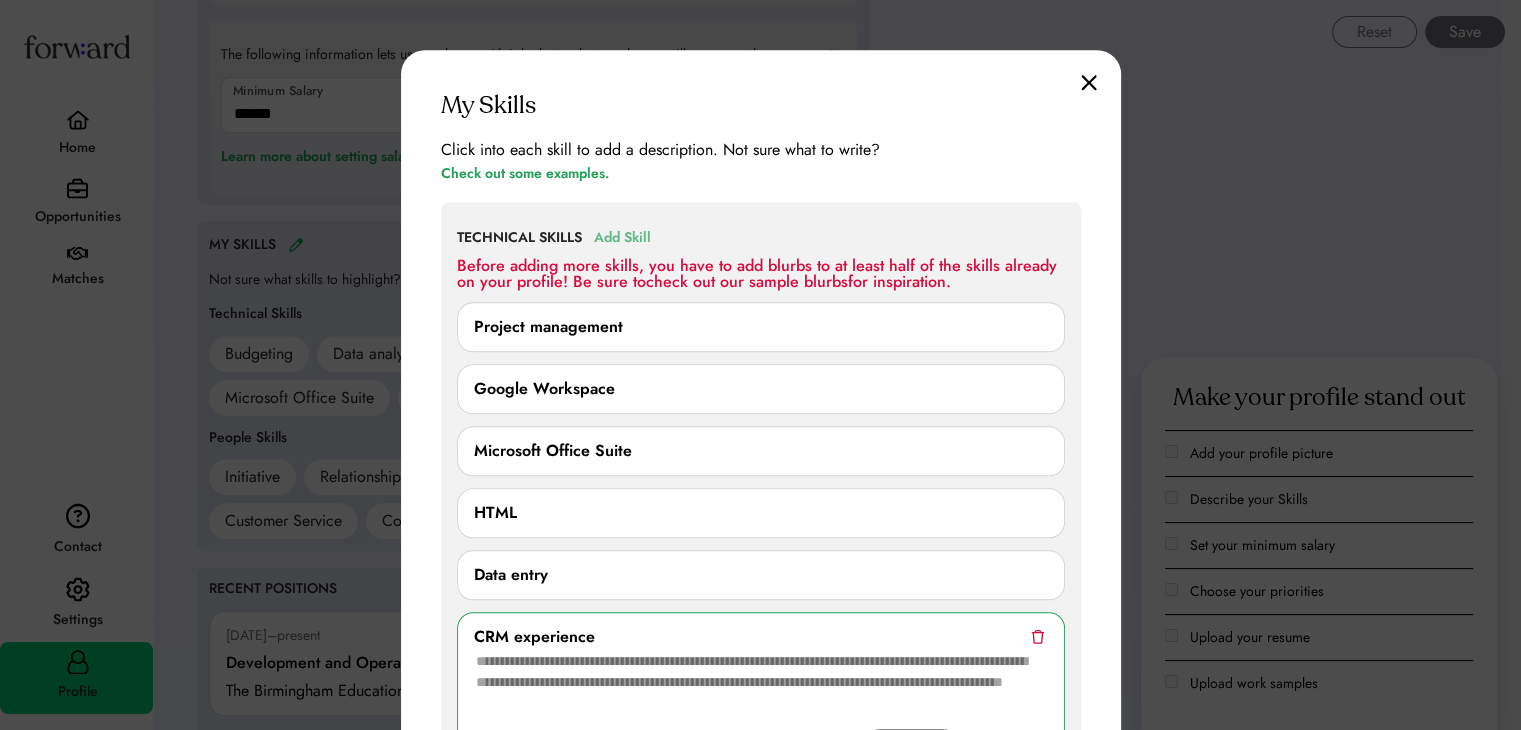 click on "Add Skill" at bounding box center (622, 238) 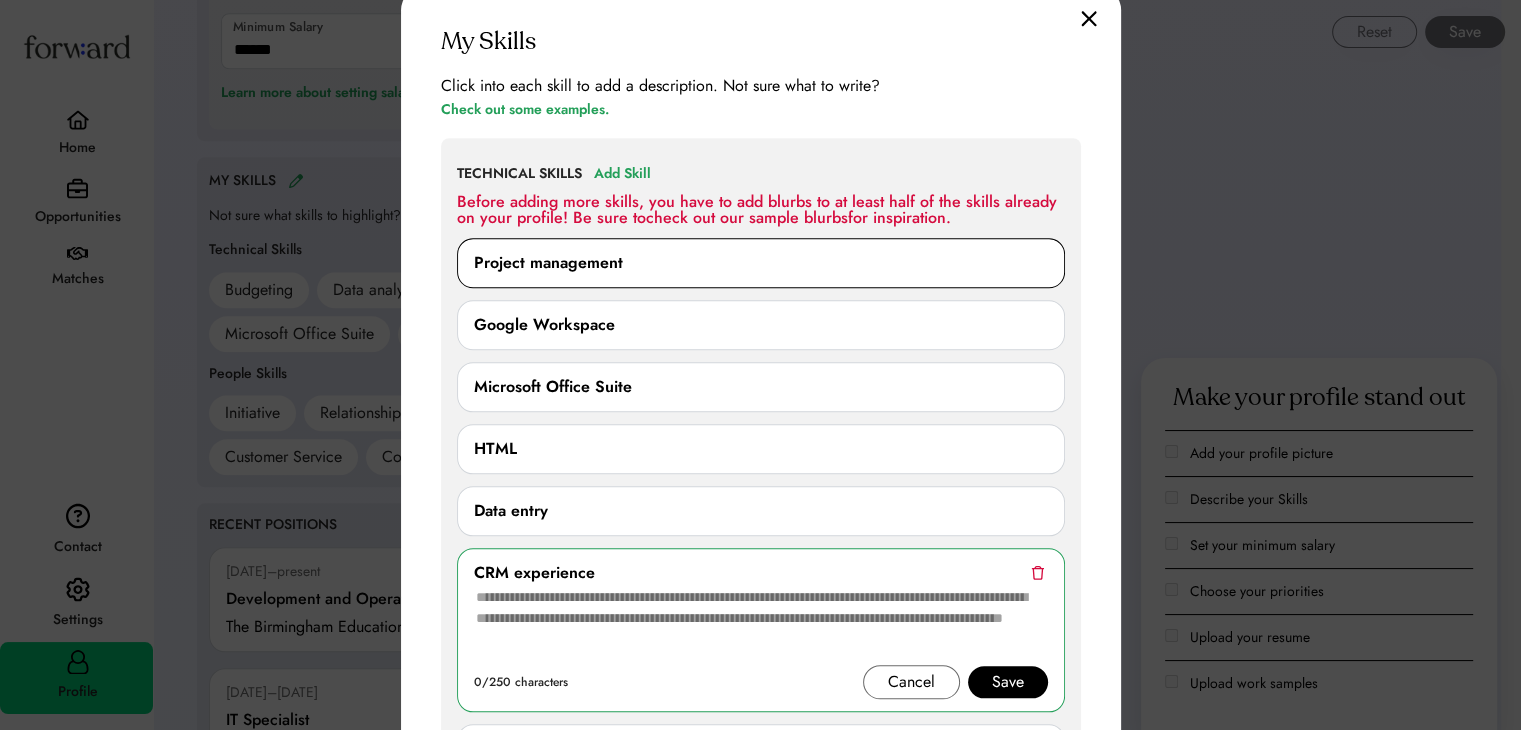 scroll, scrollTop: 2100, scrollLeft: 0, axis: vertical 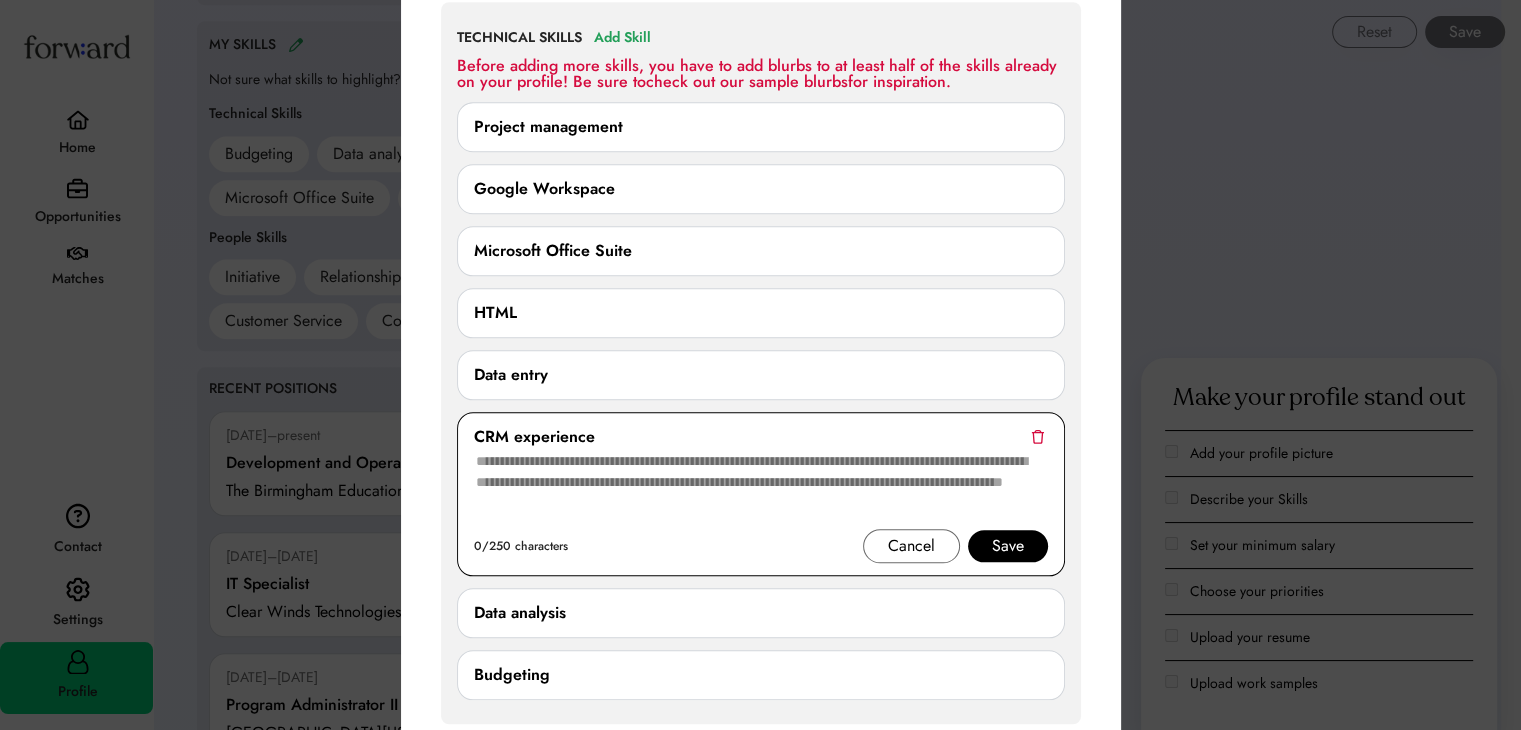 click on "Save" at bounding box center [1008, 546] 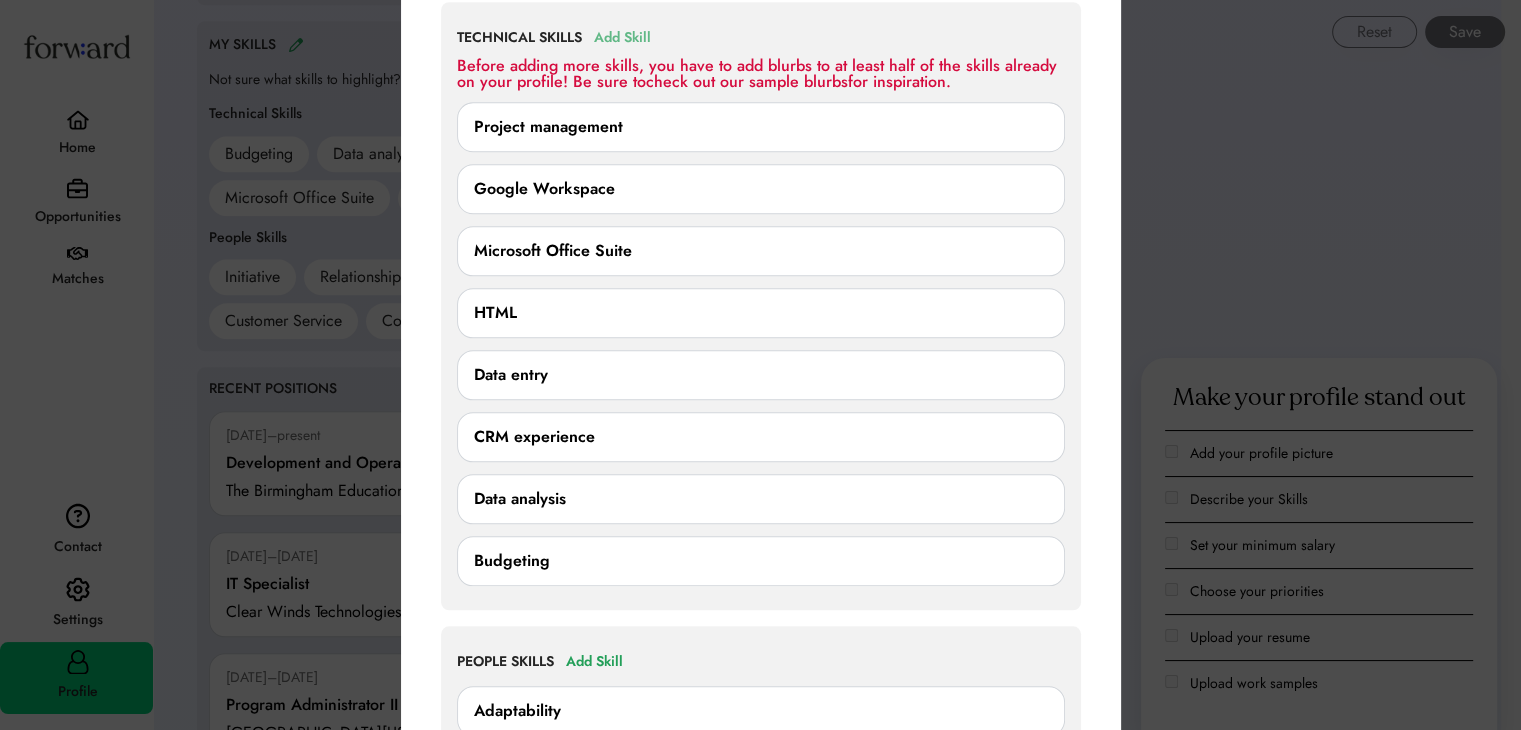click on "Add Skill" at bounding box center (622, 38) 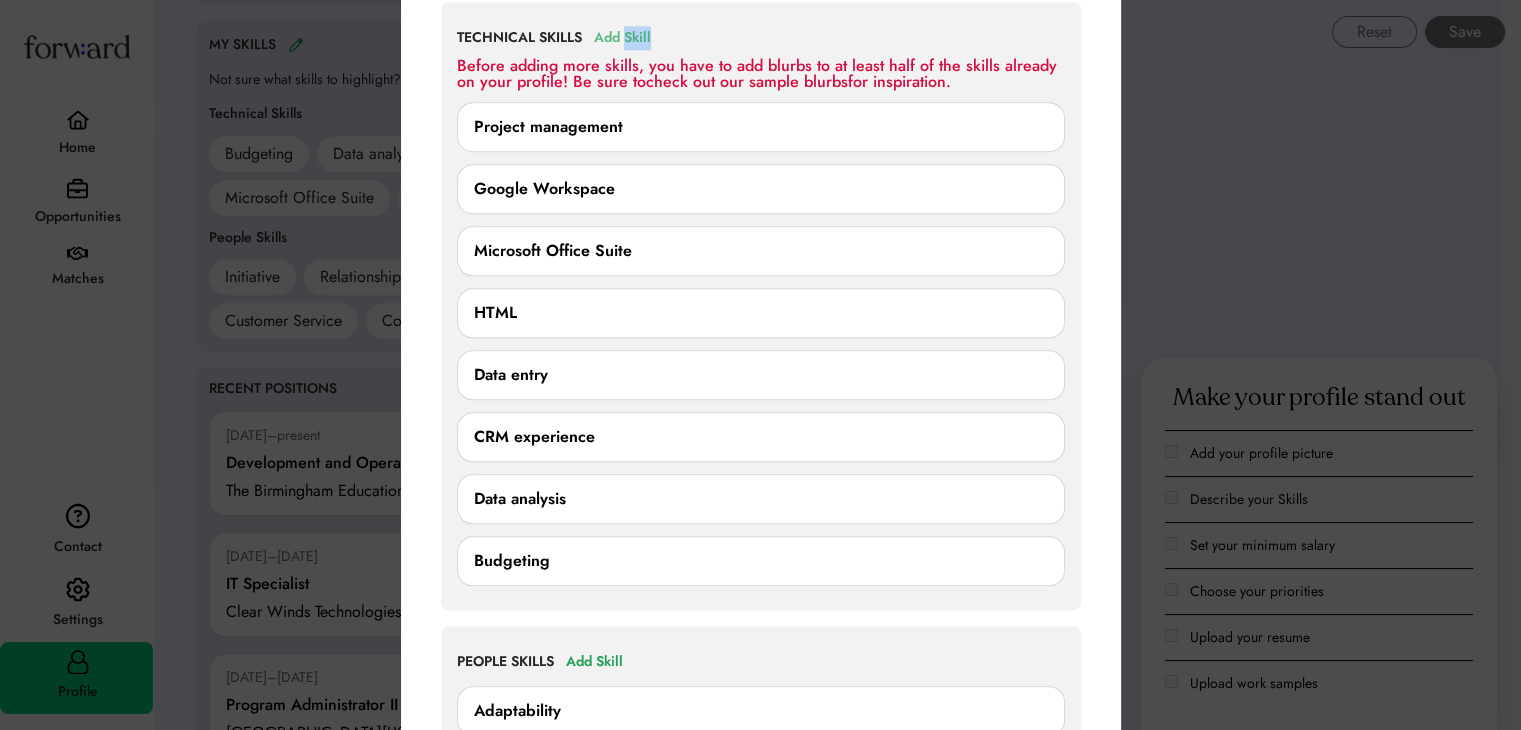 click on "Add Skill" at bounding box center (622, 38) 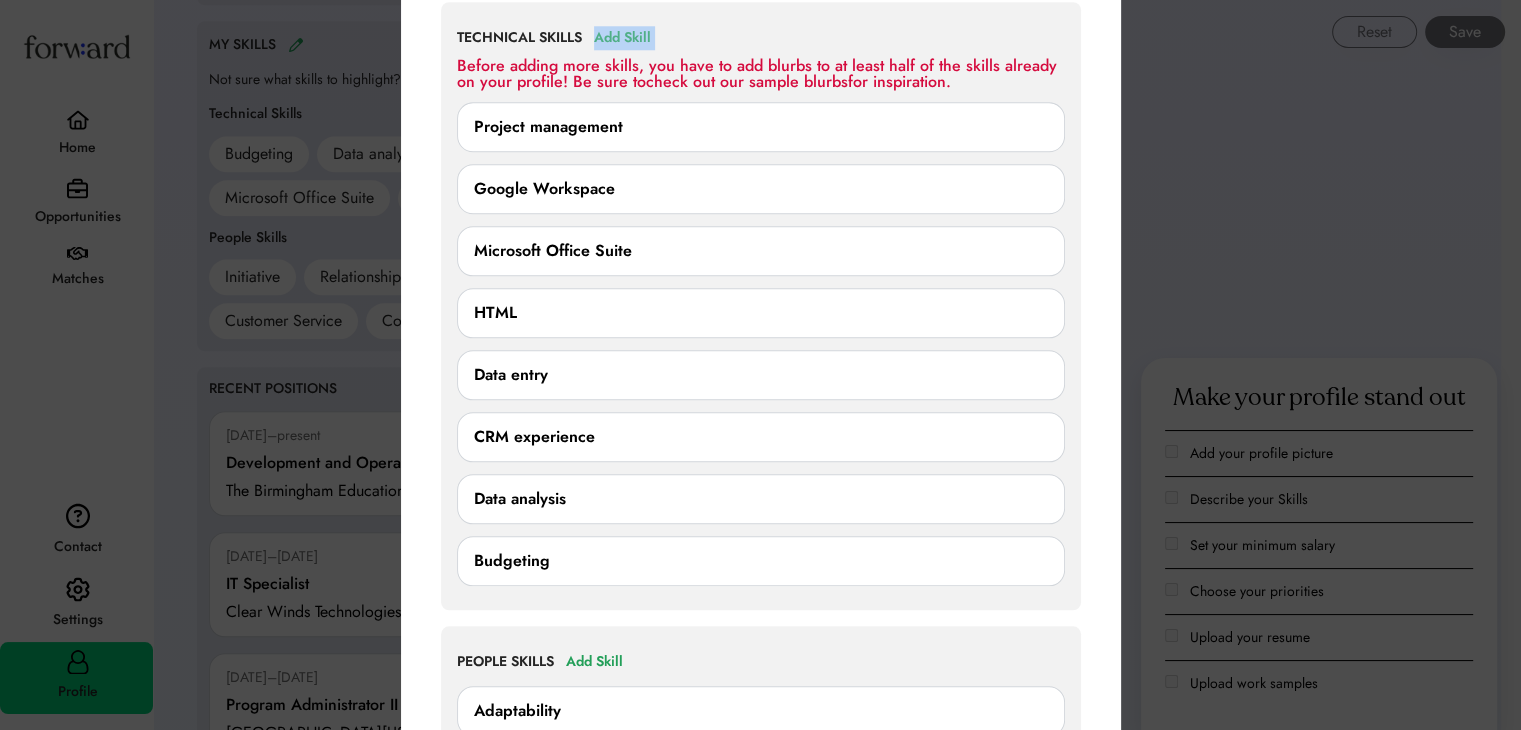 click on "Add Skill" at bounding box center (622, 38) 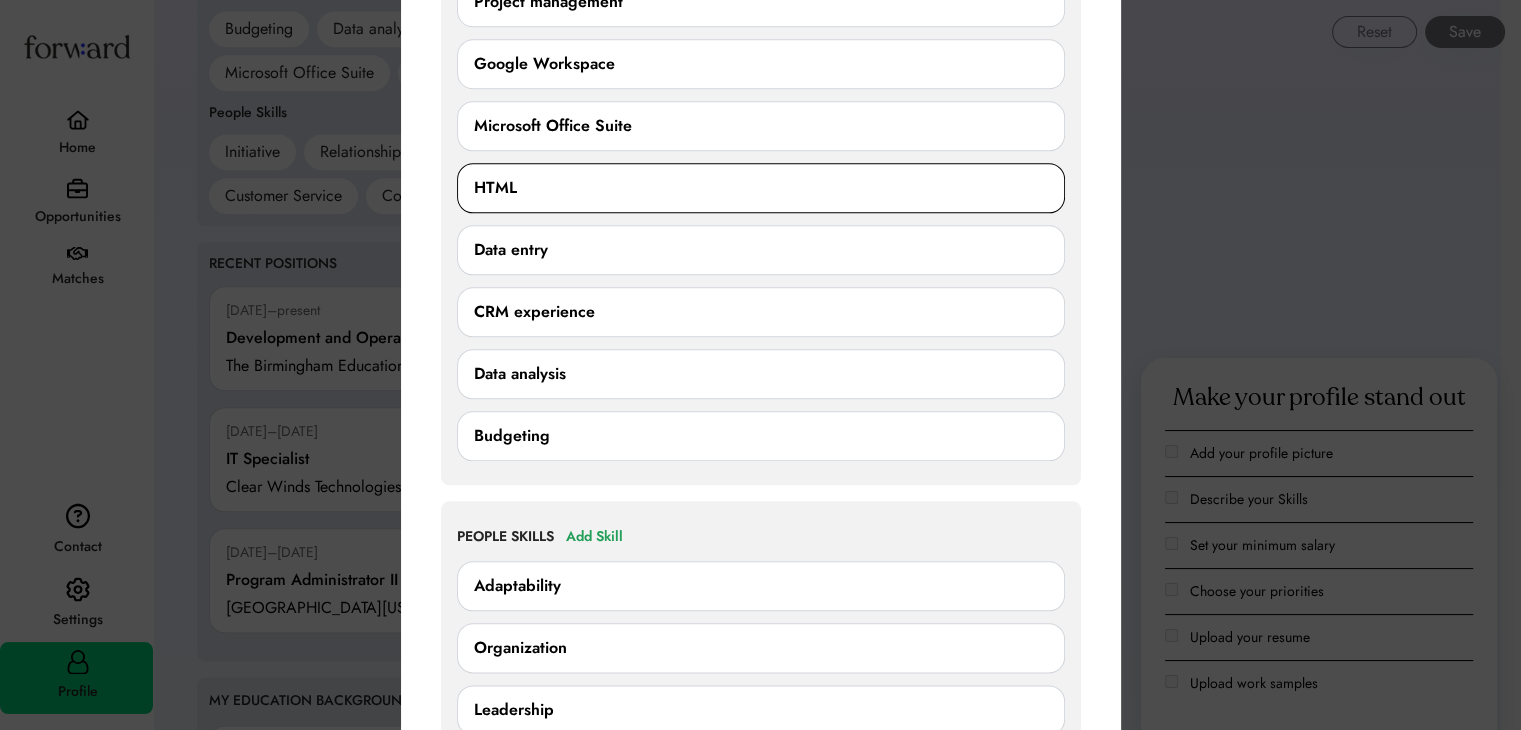 scroll, scrollTop: 2600, scrollLeft: 0, axis: vertical 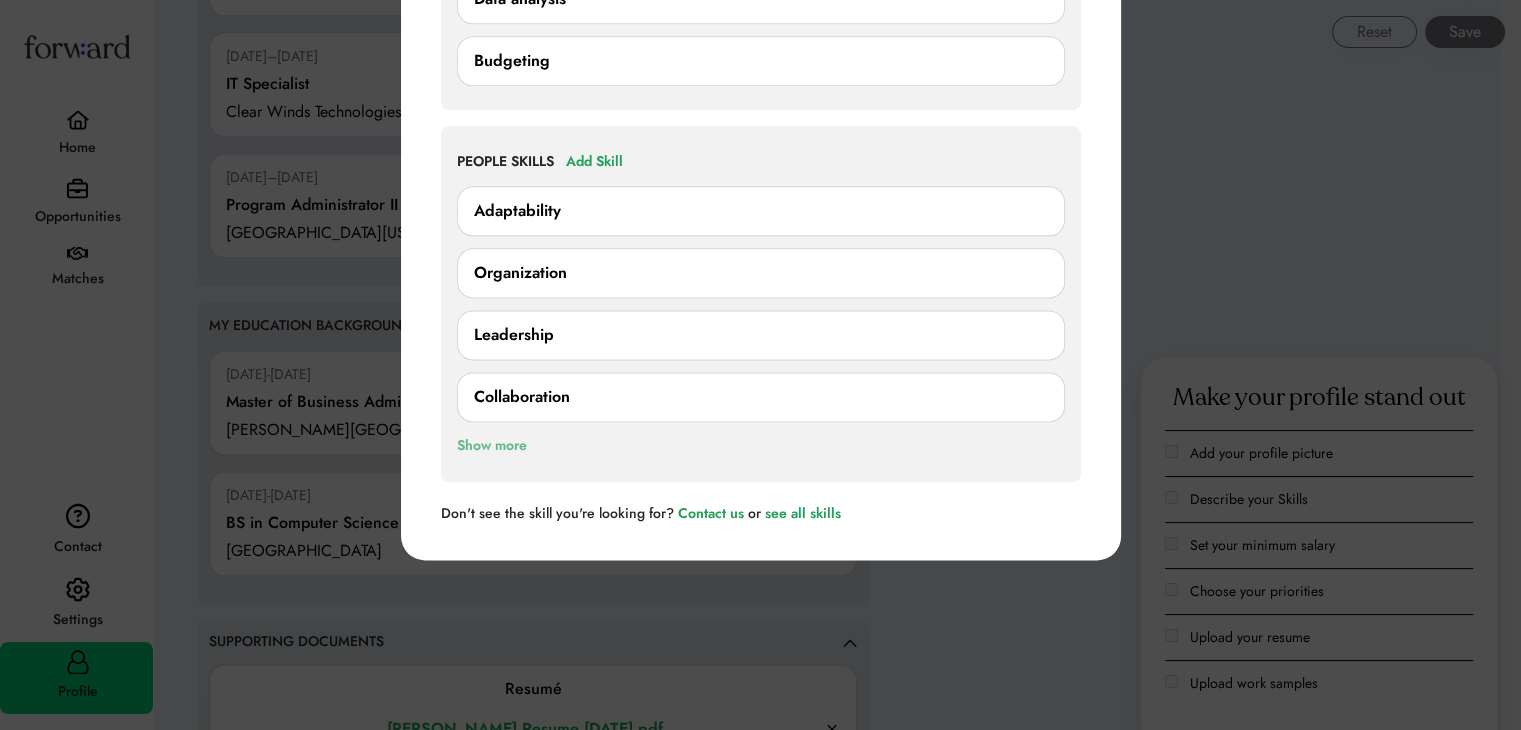 click on "Show more" at bounding box center [492, 446] 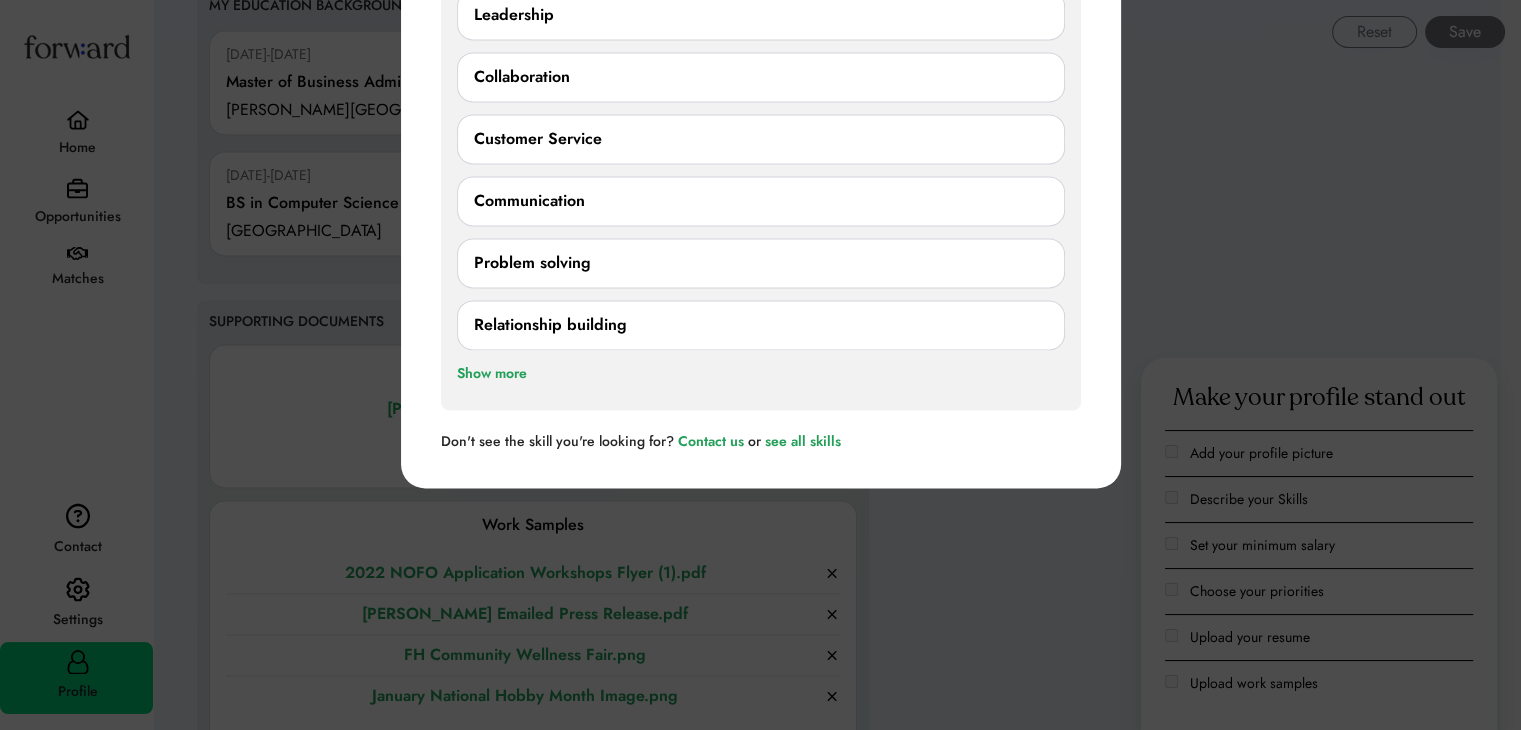scroll, scrollTop: 3100, scrollLeft: 0, axis: vertical 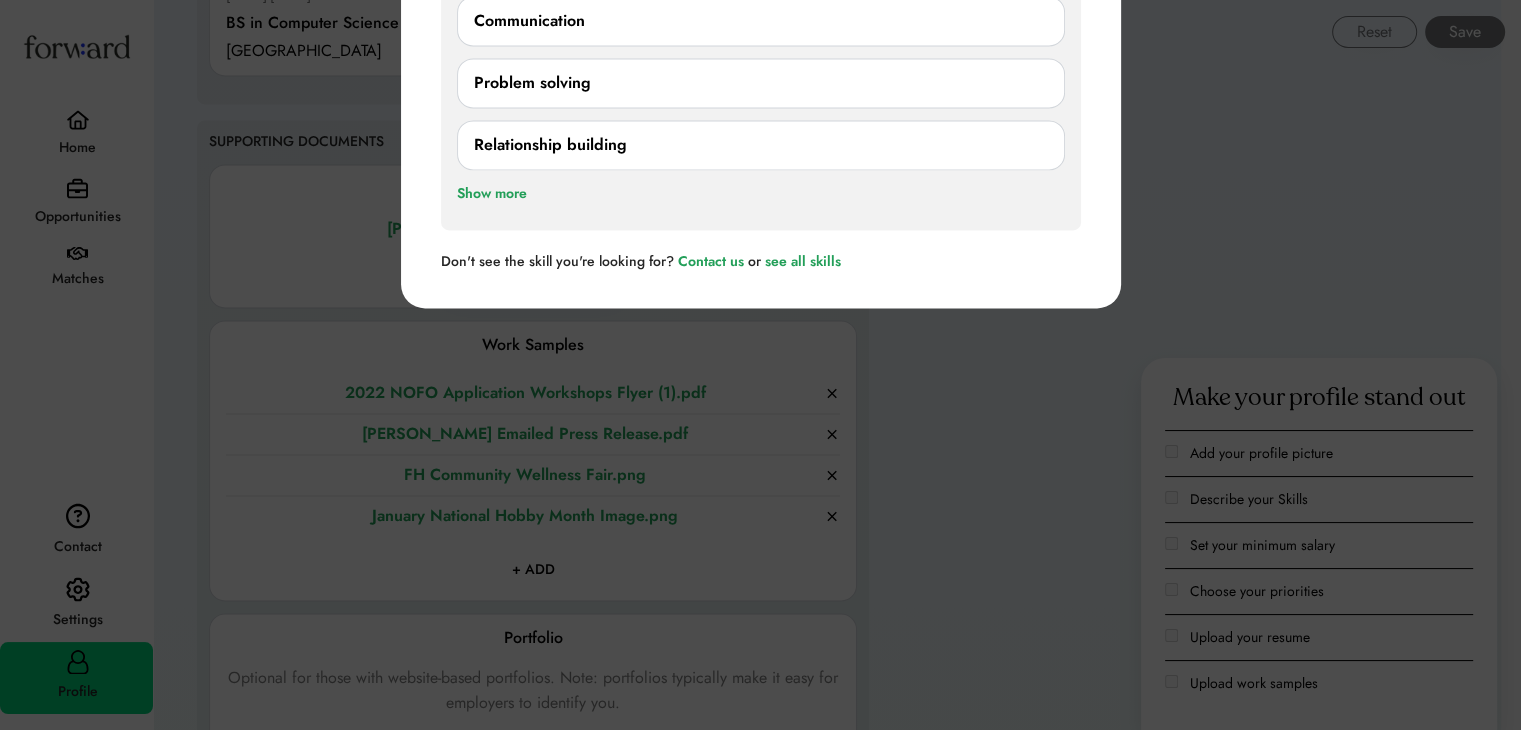 drag, startPoint x: 528, startPoint y: 185, endPoint x: 511, endPoint y: 185, distance: 17 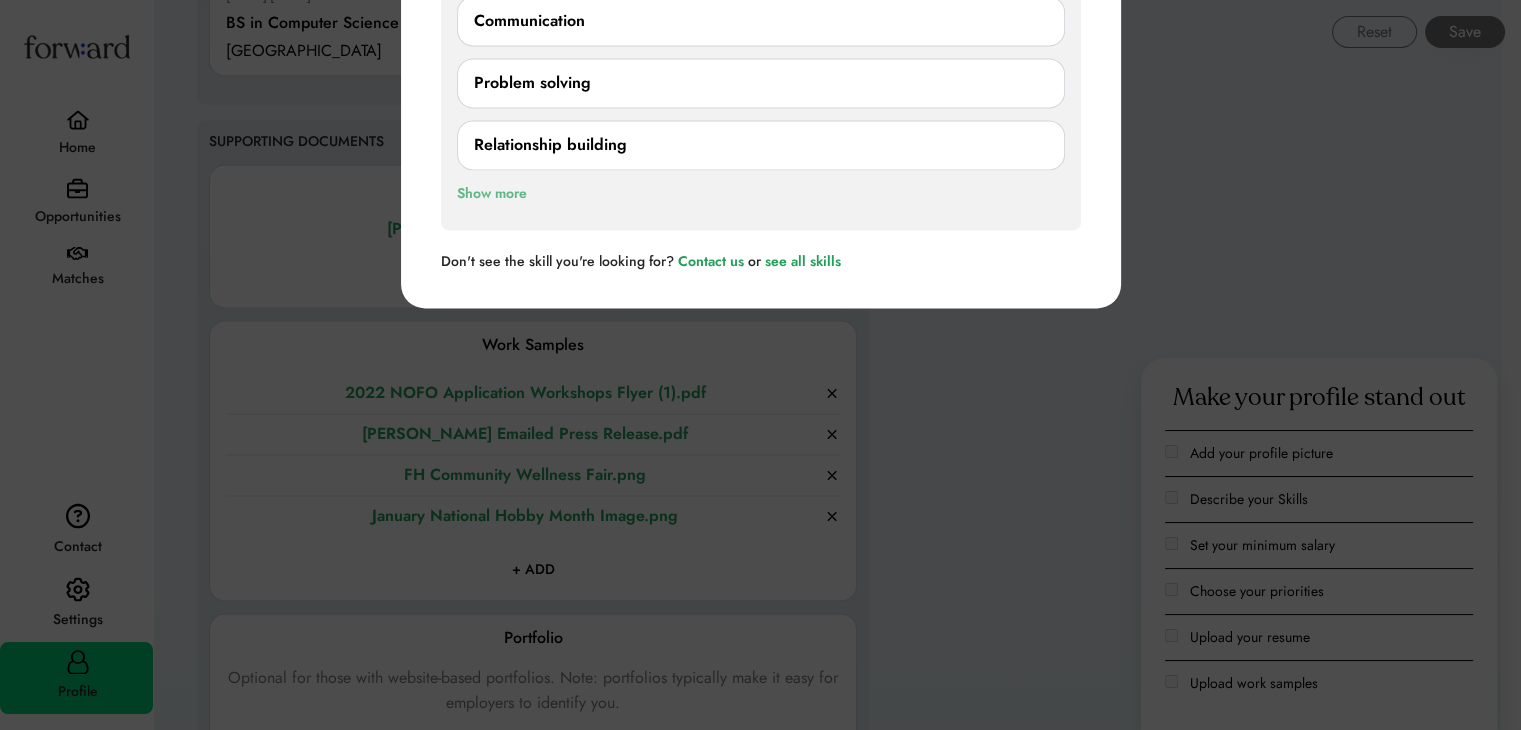 click on "Show more" at bounding box center [492, 194] 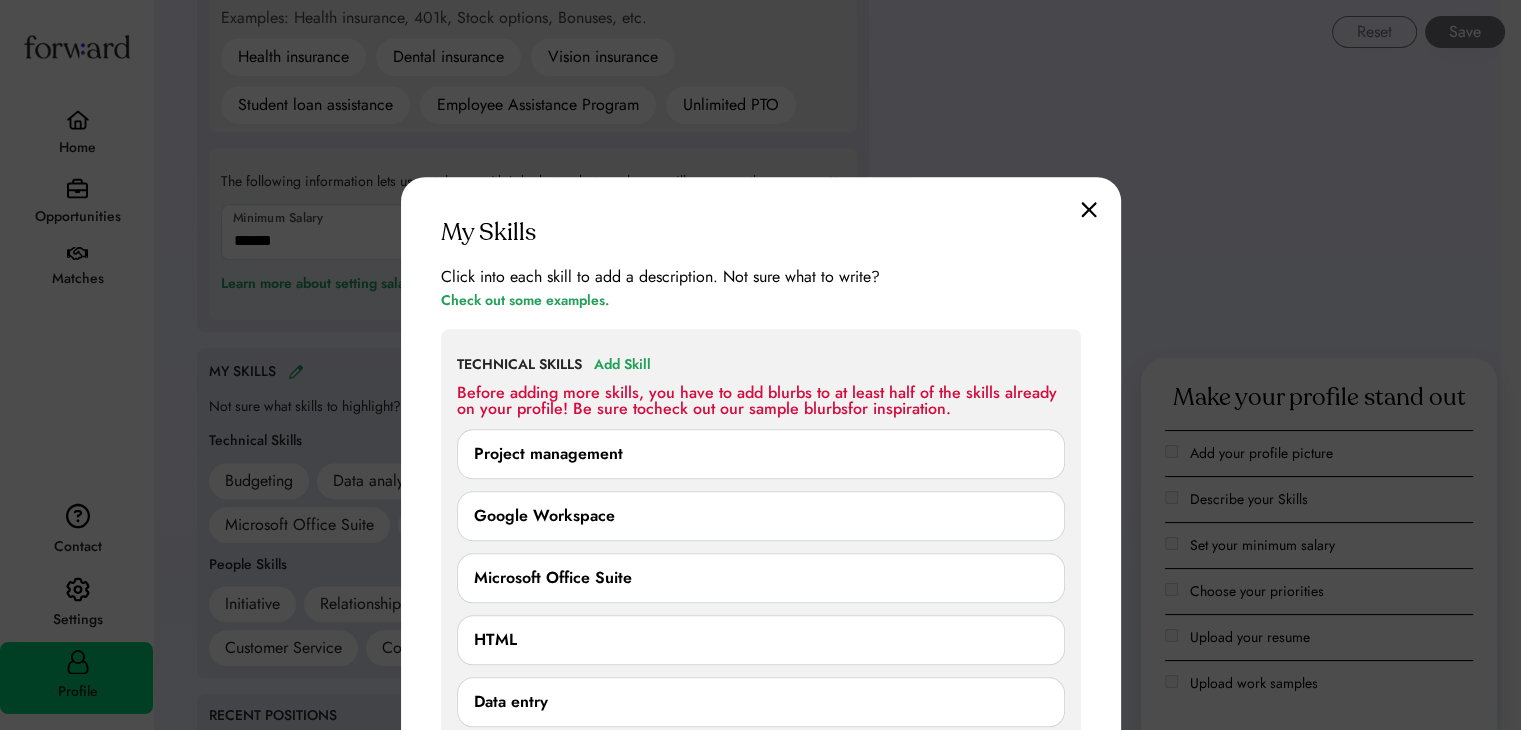 scroll, scrollTop: 1600, scrollLeft: 0, axis: vertical 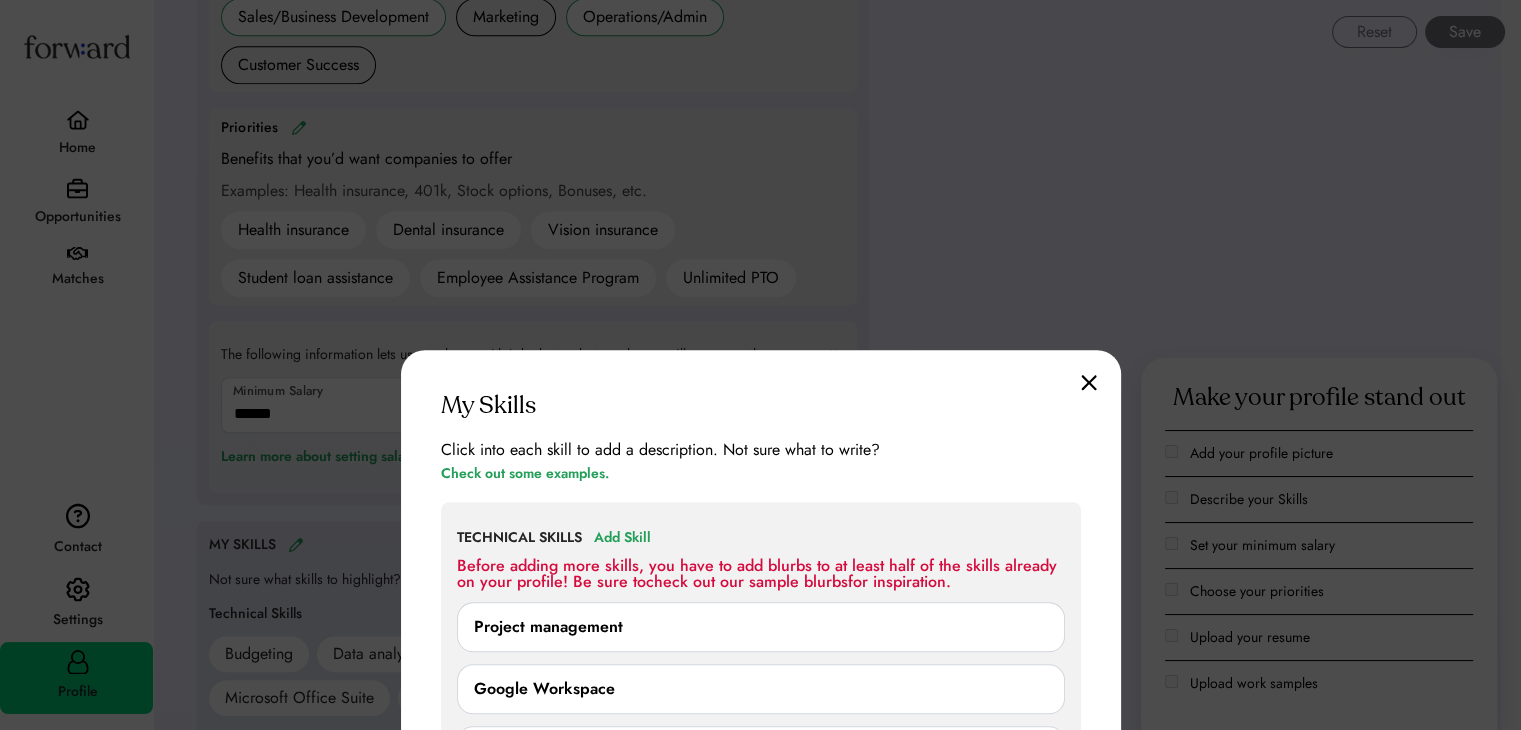 click at bounding box center (1089, 382) 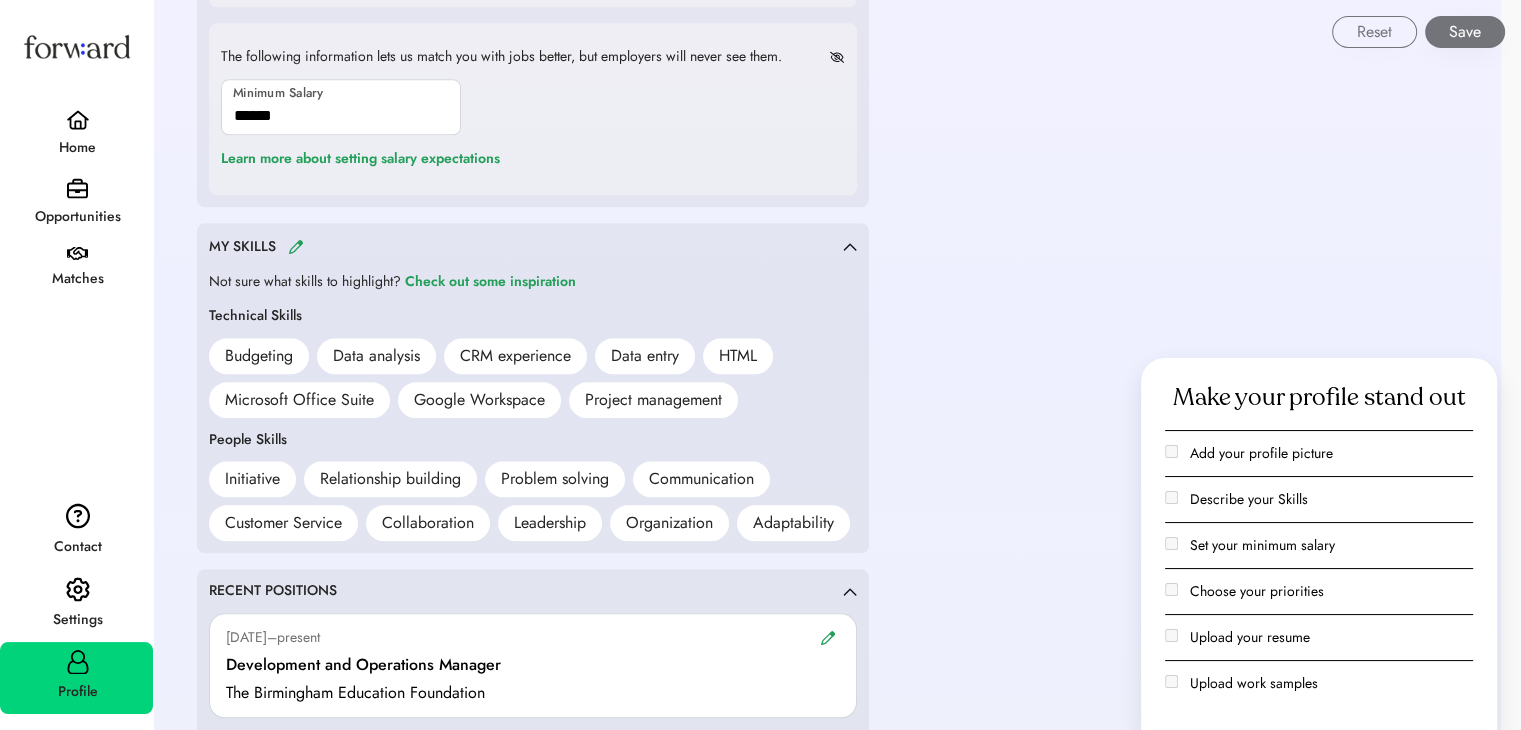 scroll, scrollTop: 1900, scrollLeft: 0, axis: vertical 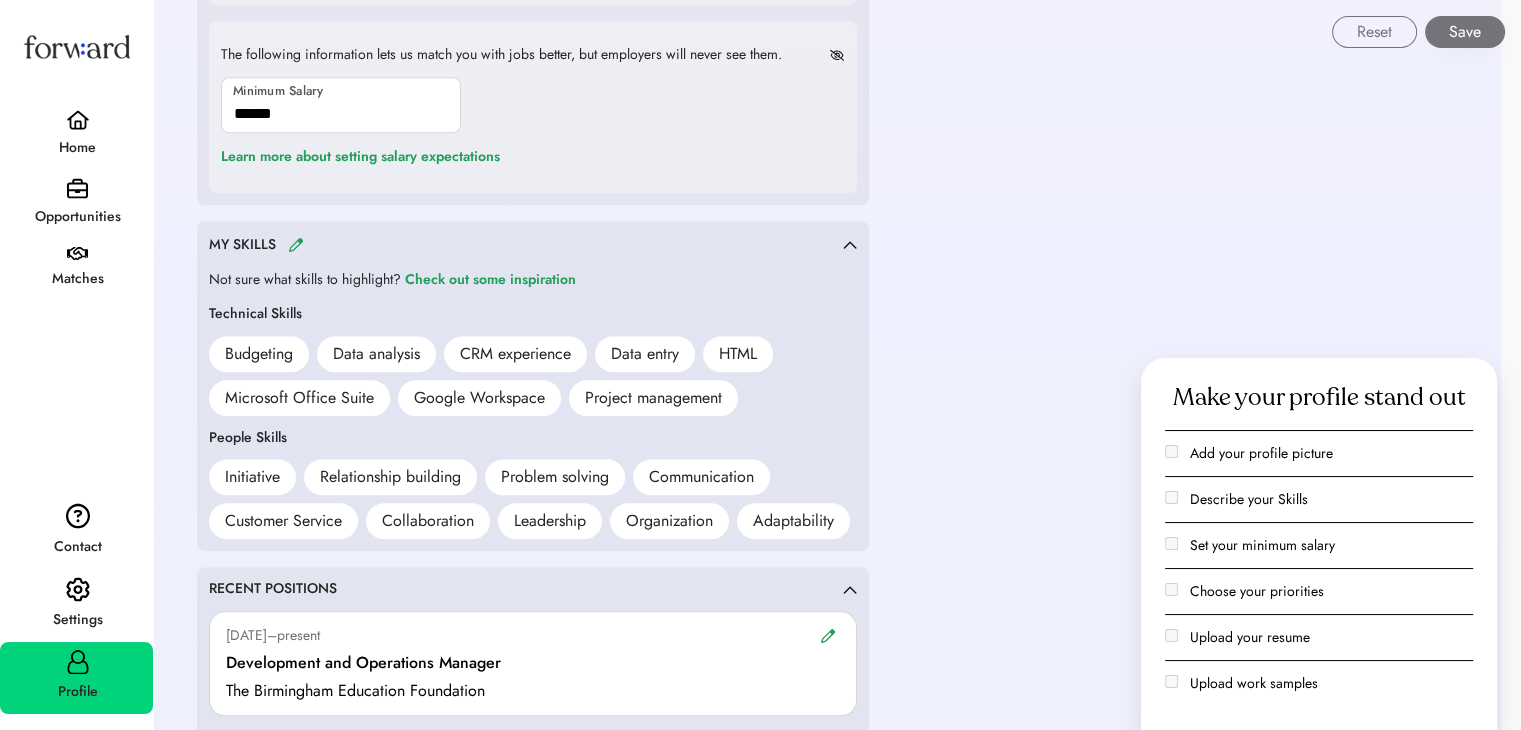 click at bounding box center (296, 244) 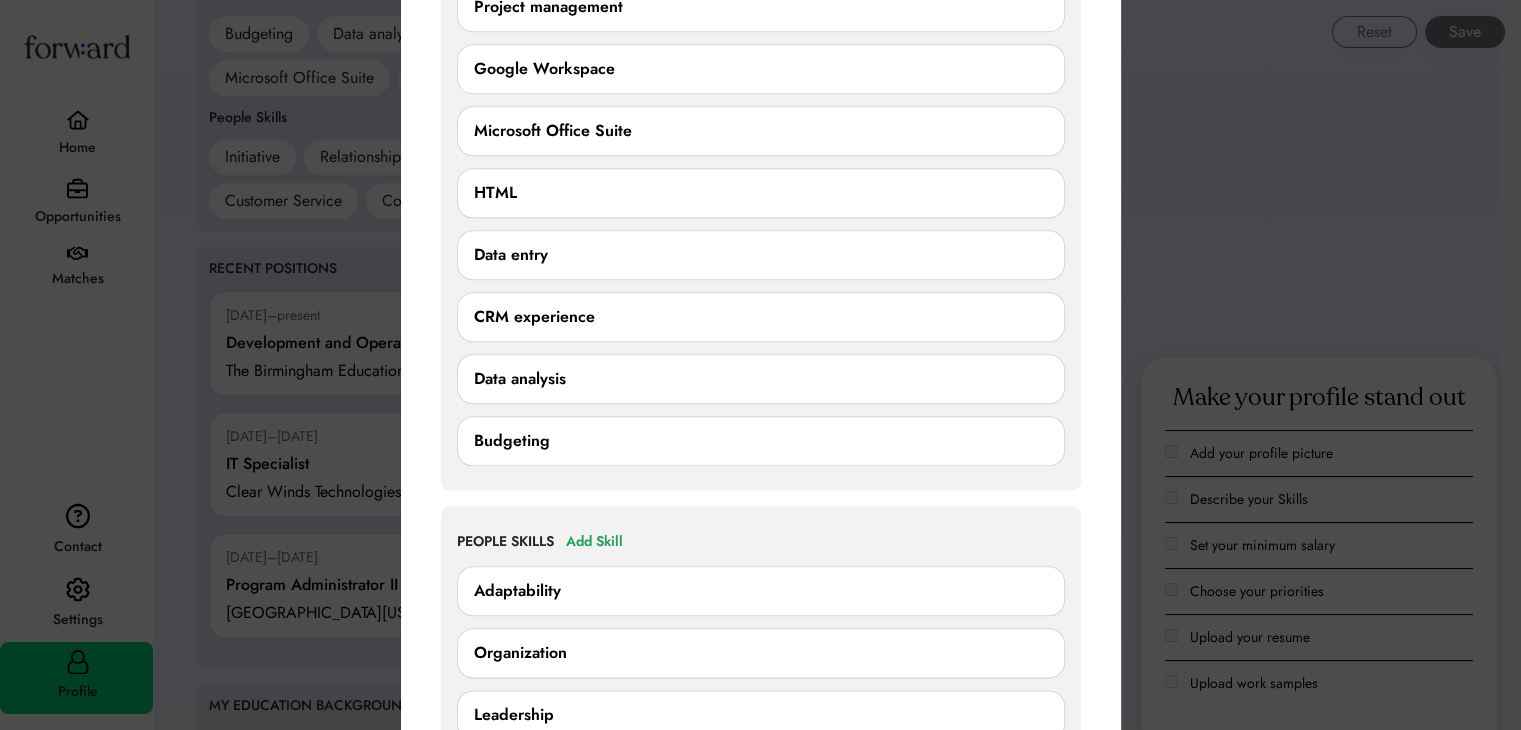 scroll, scrollTop: 2200, scrollLeft: 0, axis: vertical 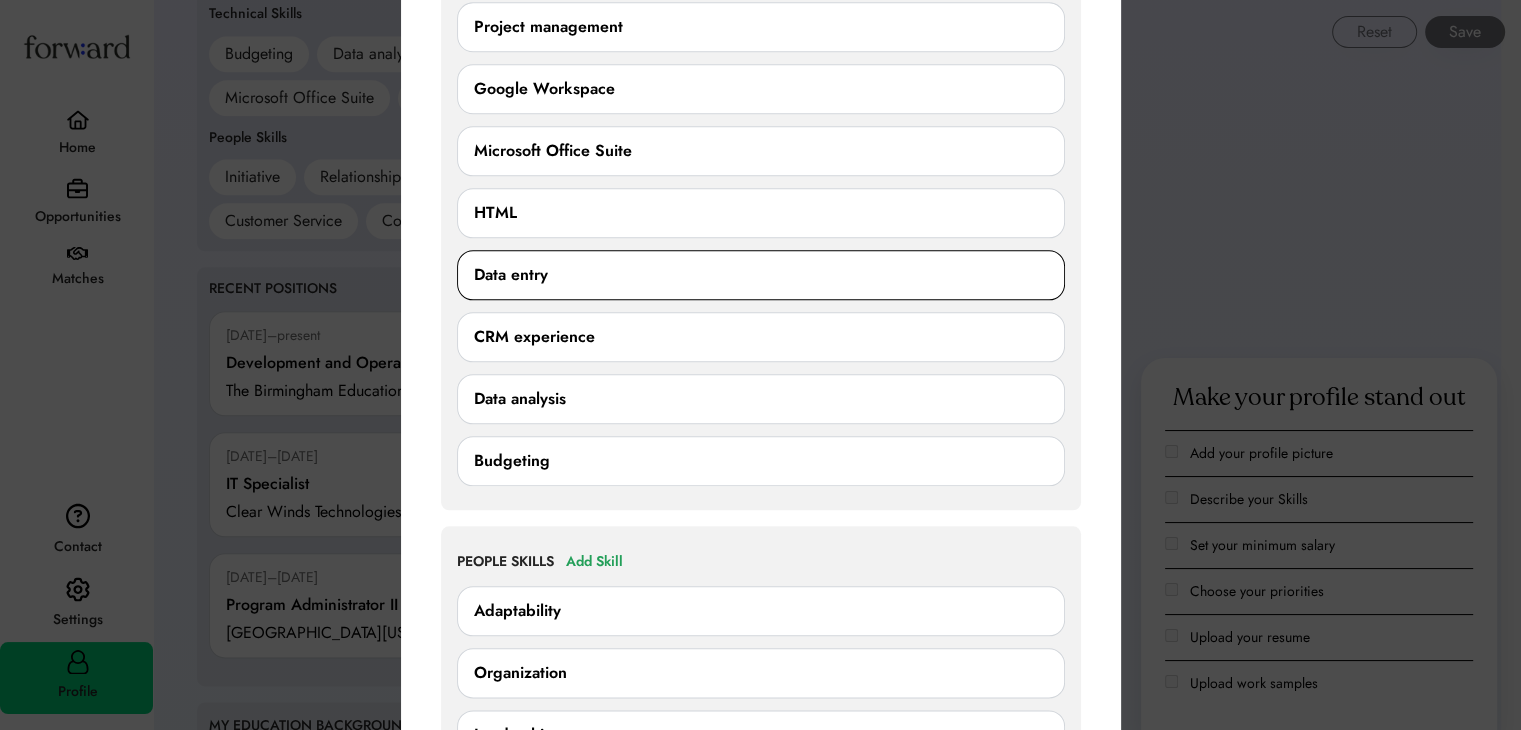 click on "Data entry" at bounding box center [761, 275] 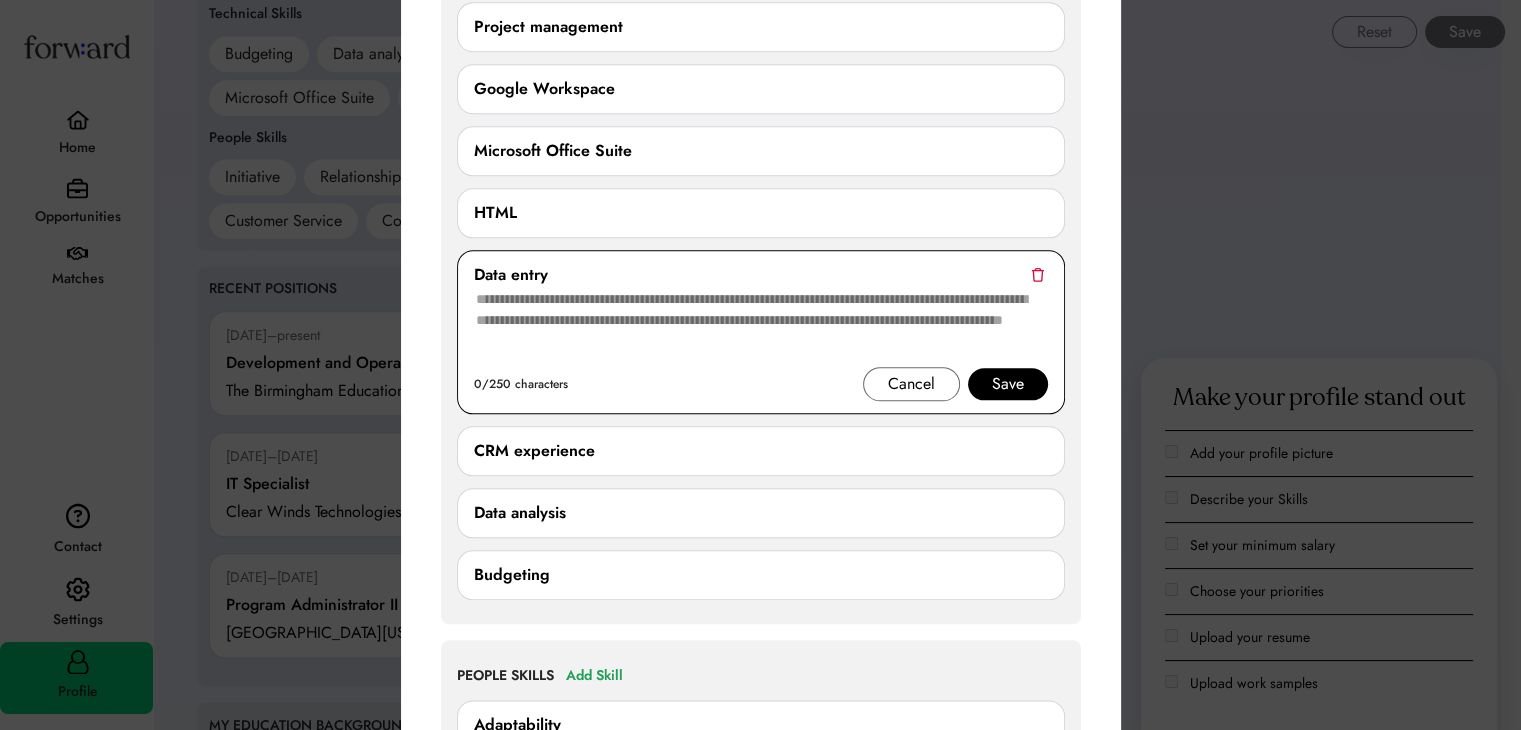 click on "Cancel" at bounding box center [911, 384] 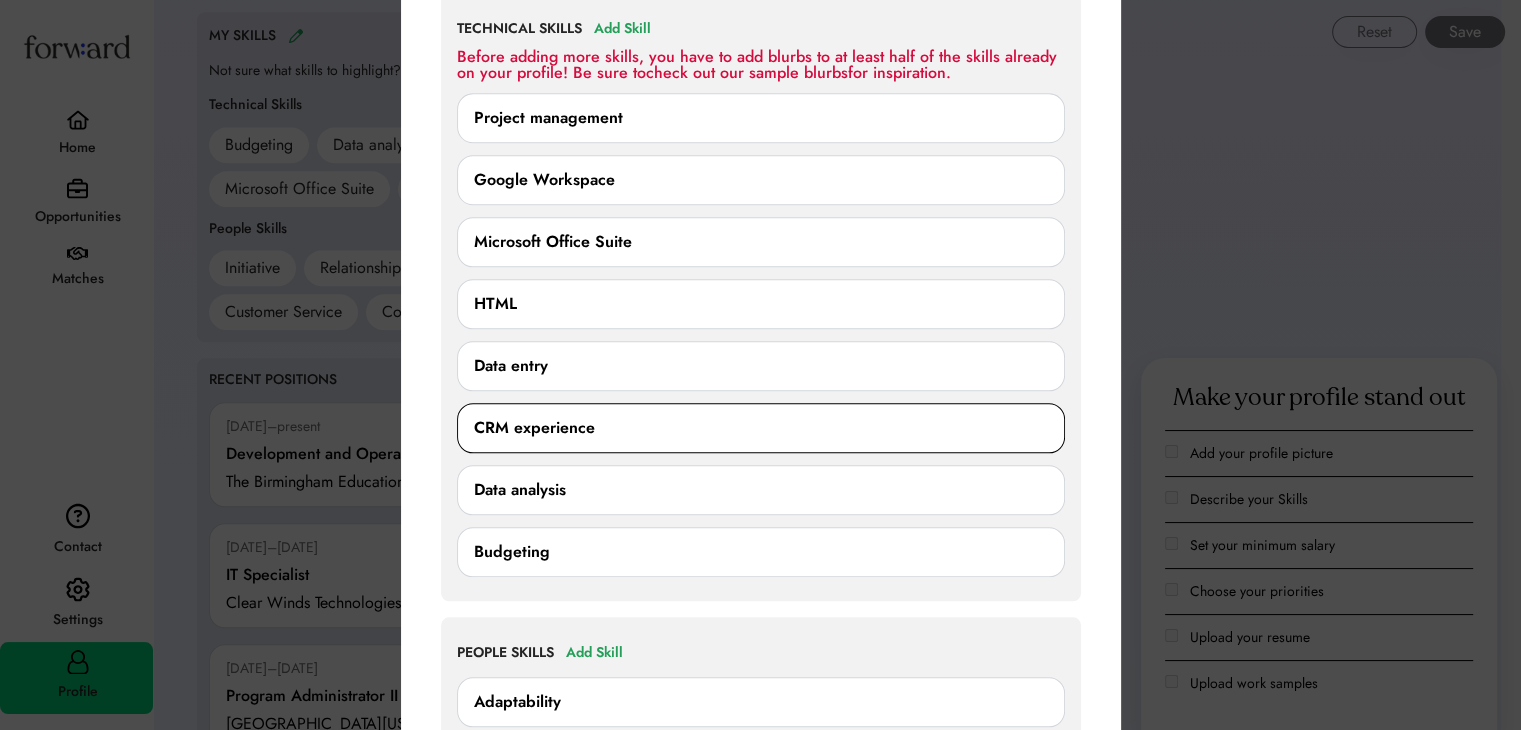 scroll, scrollTop: 2000, scrollLeft: 0, axis: vertical 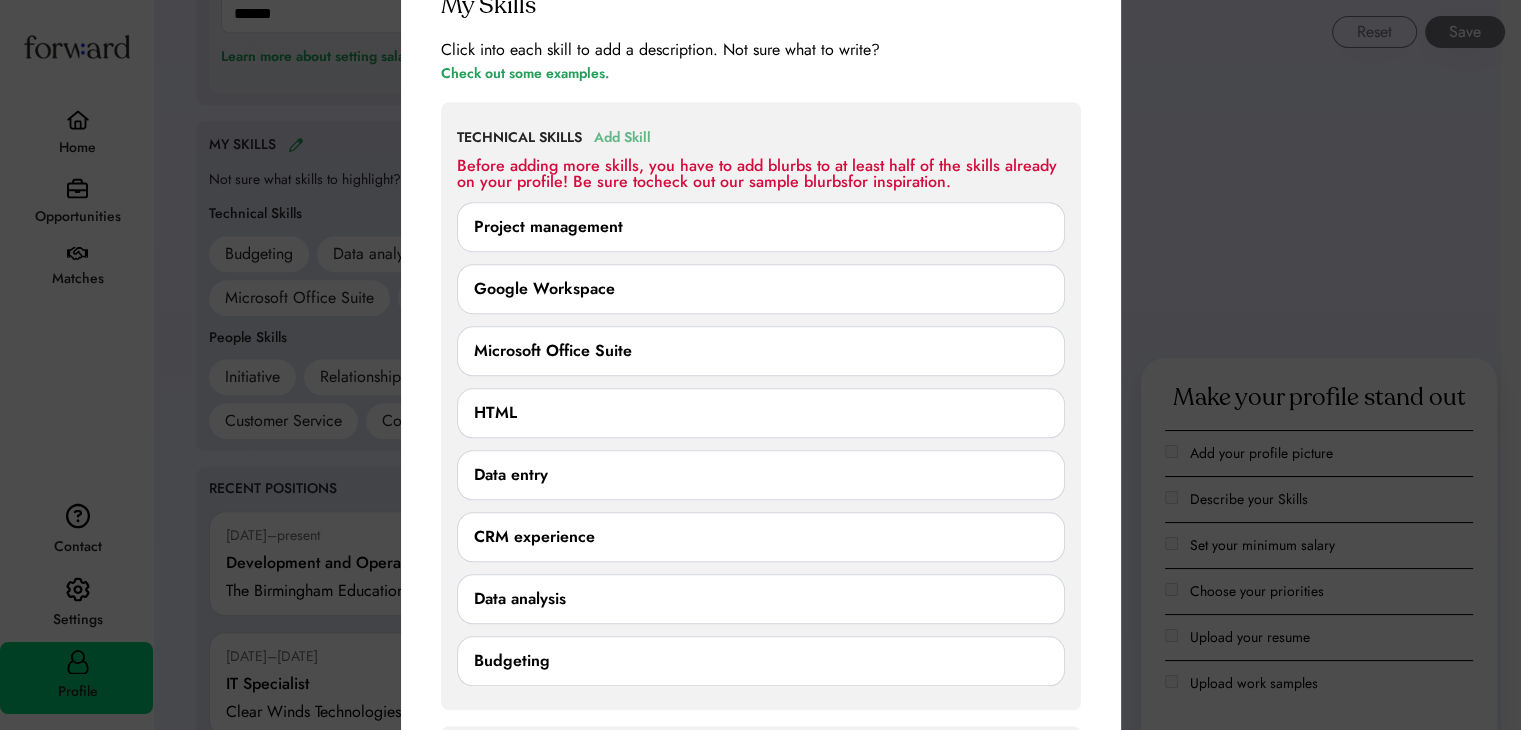 click on "Add Skill" at bounding box center (622, 138) 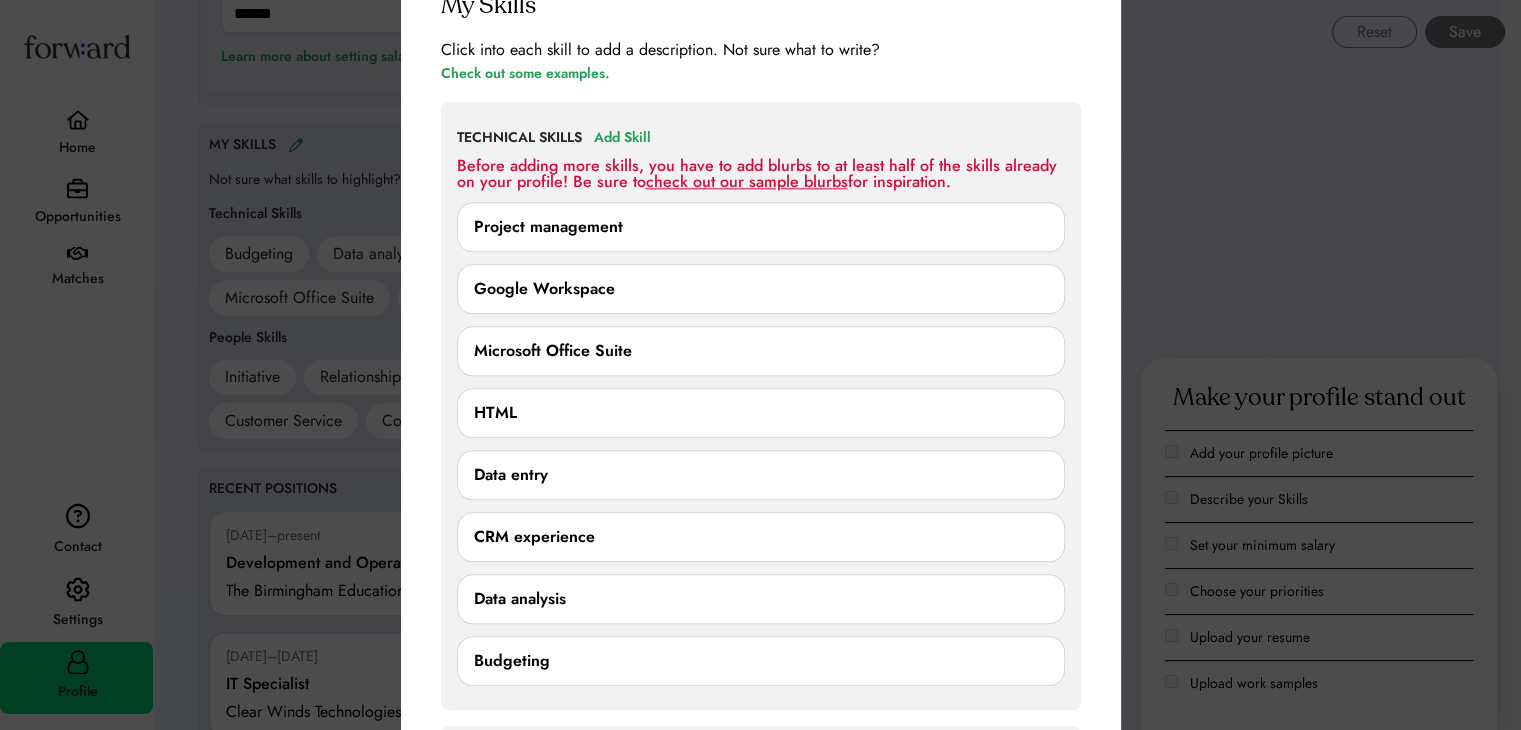 click on "check out our sample blurbs" at bounding box center [747, 181] 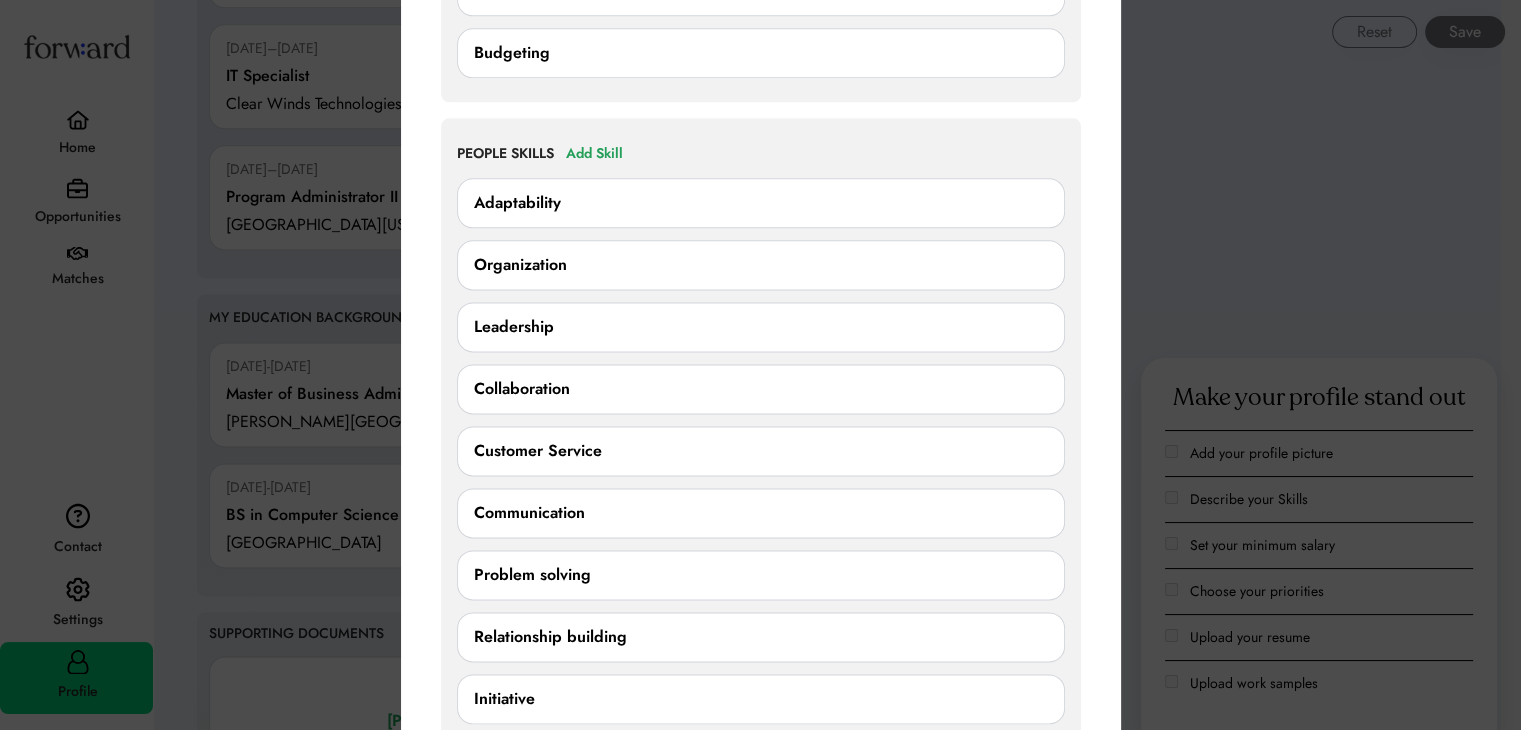 scroll, scrollTop: 3000, scrollLeft: 0, axis: vertical 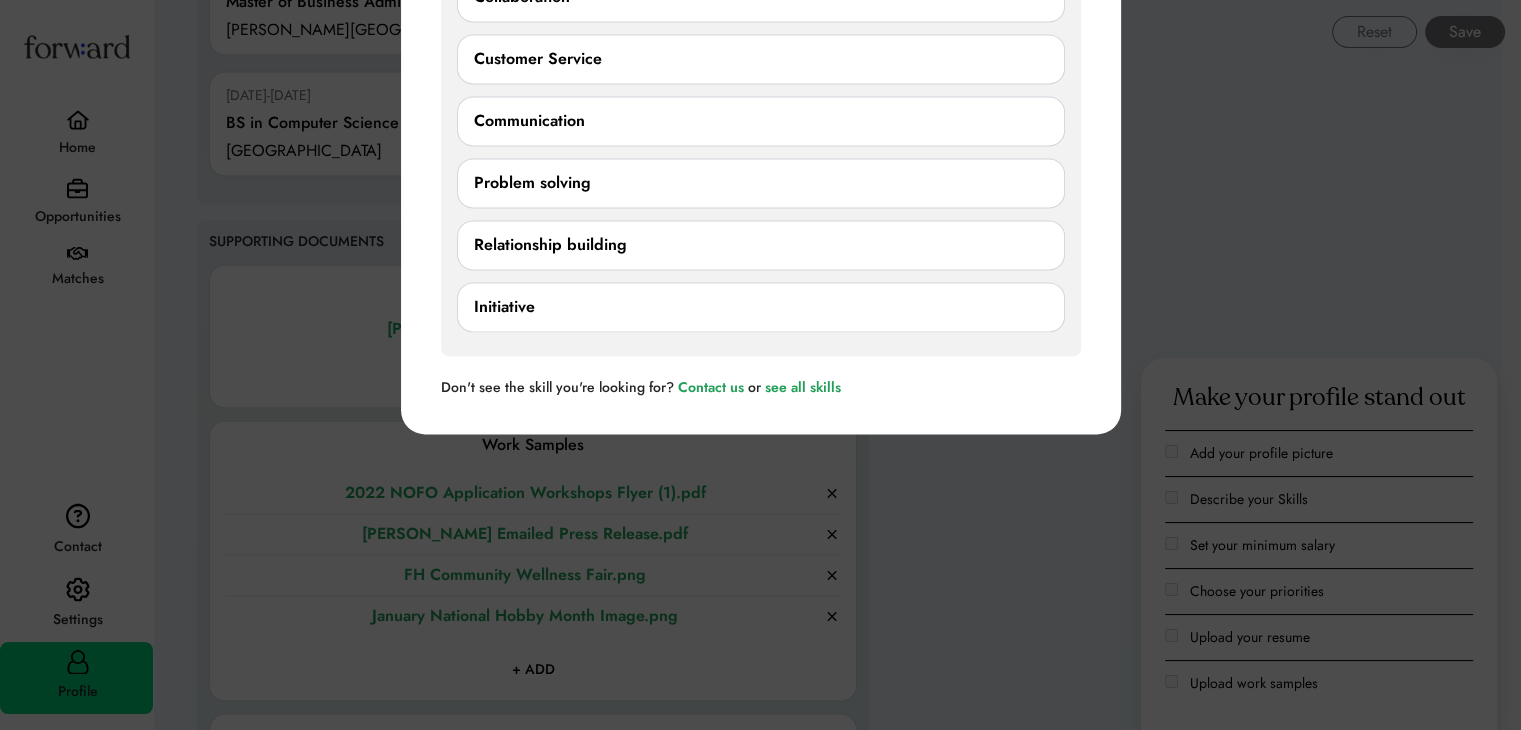 click at bounding box center (760, 365) 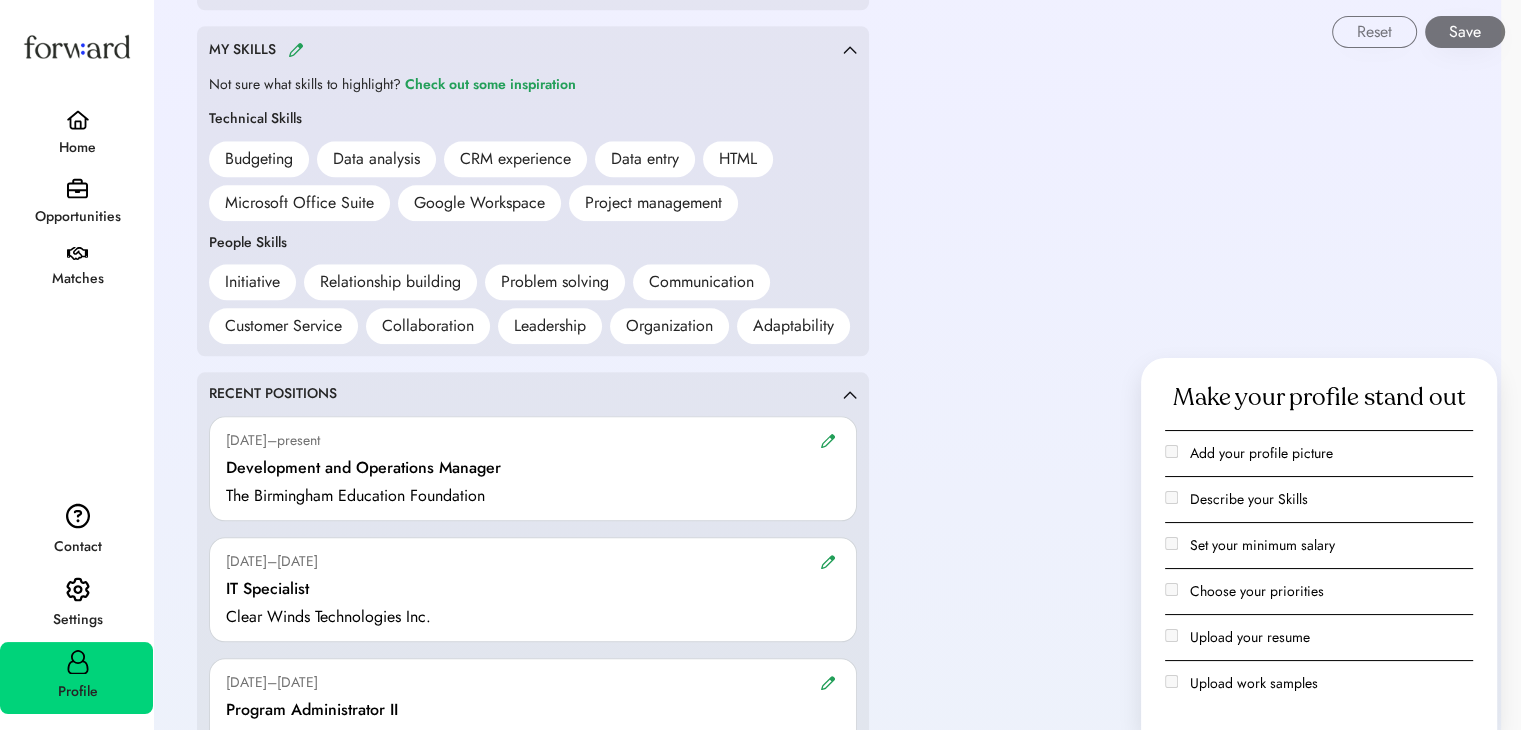 scroll, scrollTop: 1952, scrollLeft: 0, axis: vertical 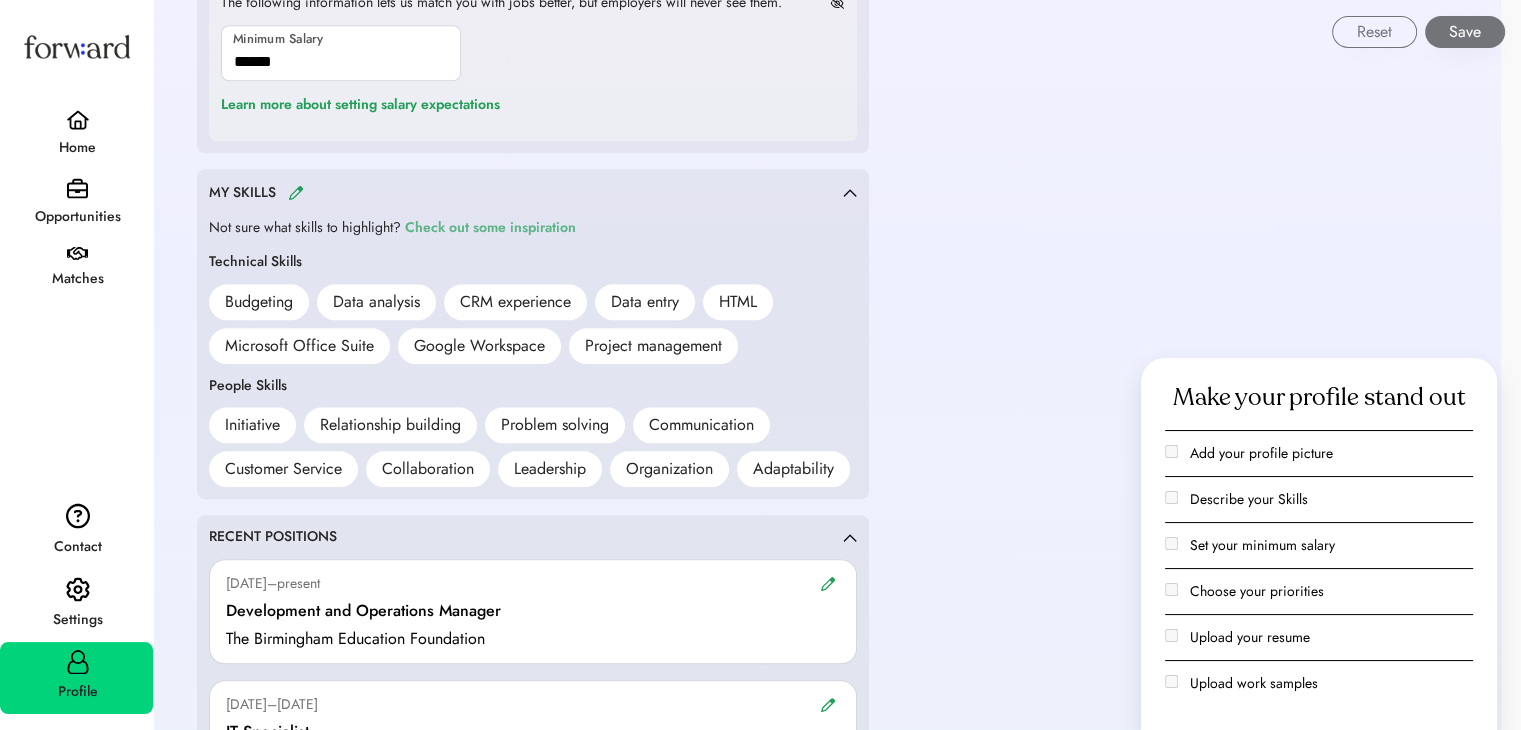 click on "Check out some inspiration" at bounding box center [490, 228] 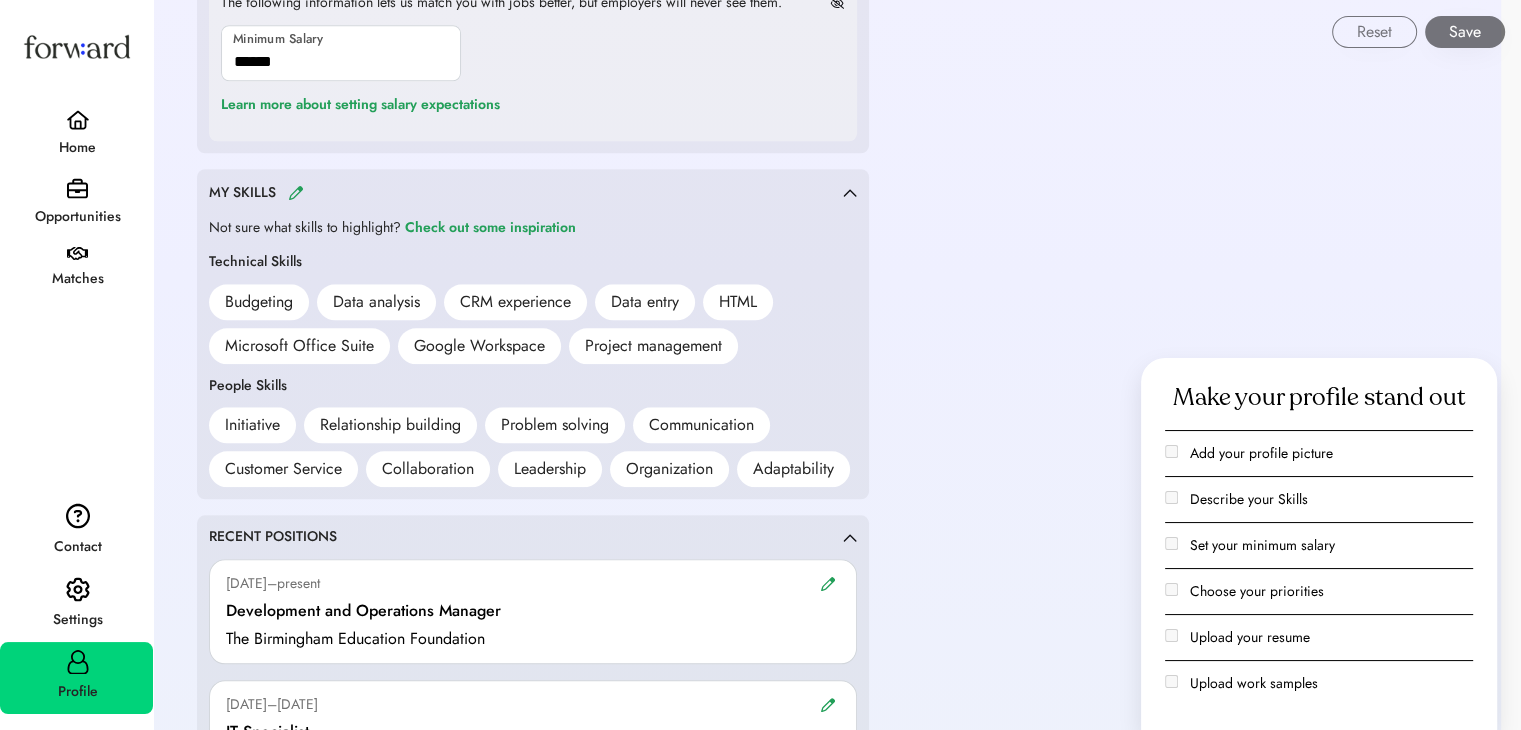 click on "MY SKILLS" at bounding box center [526, 192] 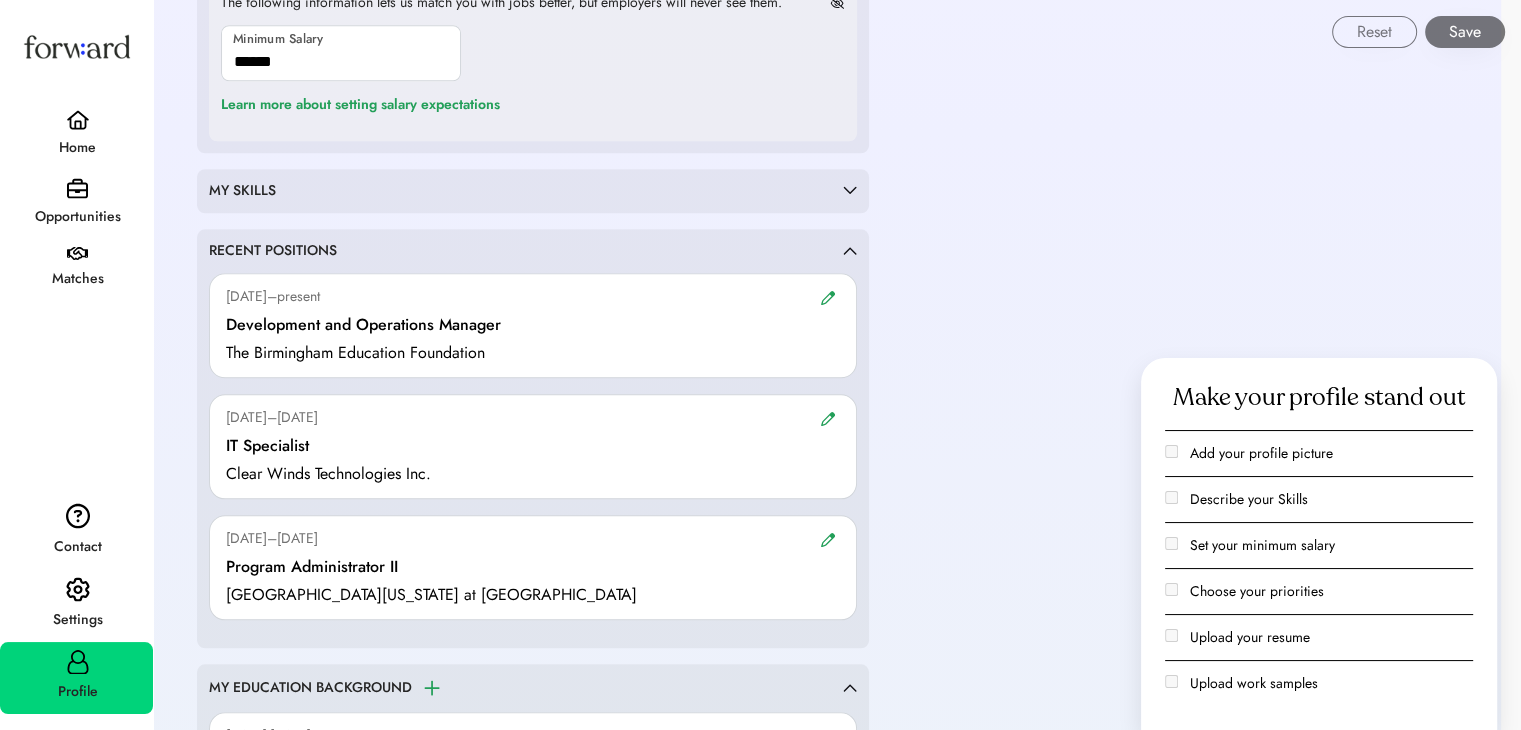 click on "MY SKILLS" at bounding box center (526, 191) 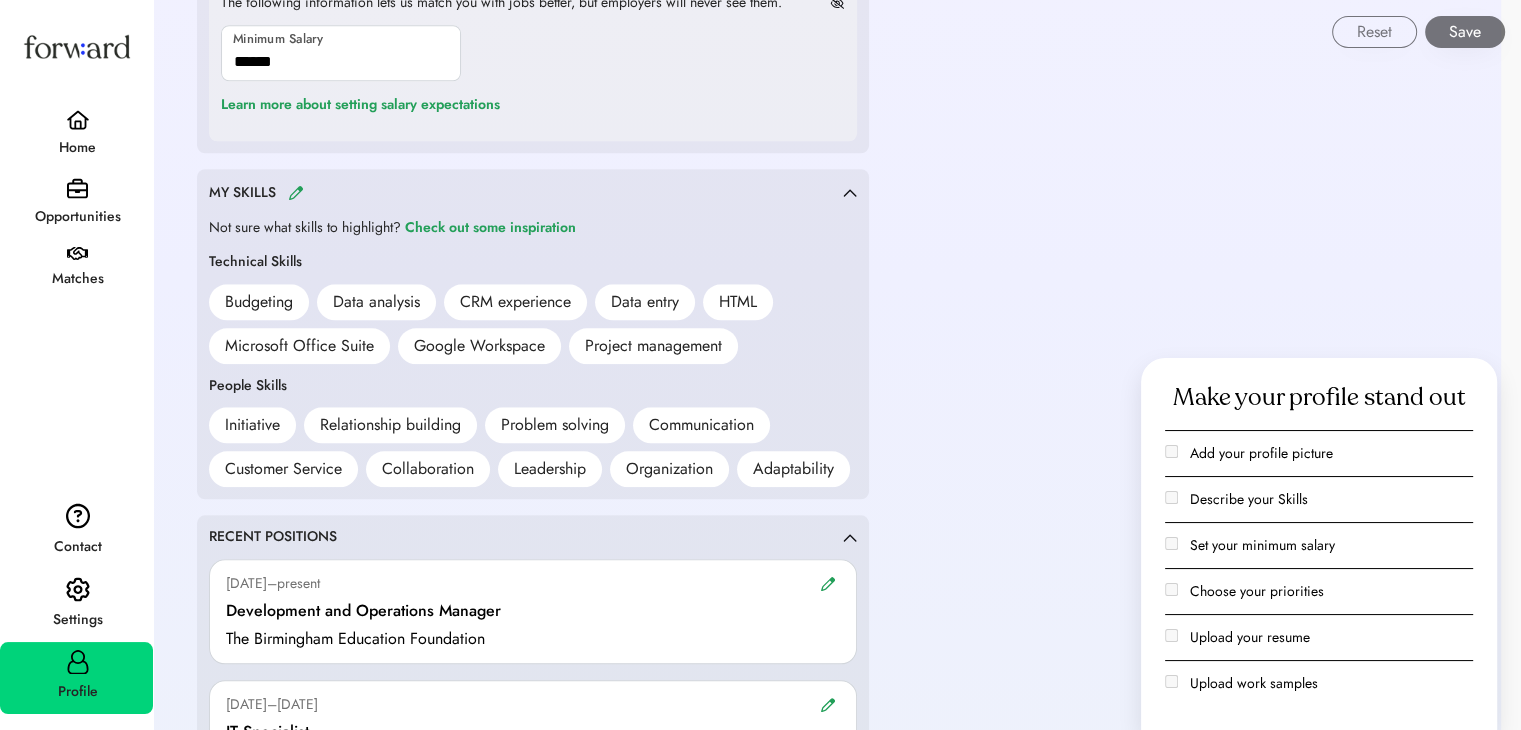 click at bounding box center [296, 192] 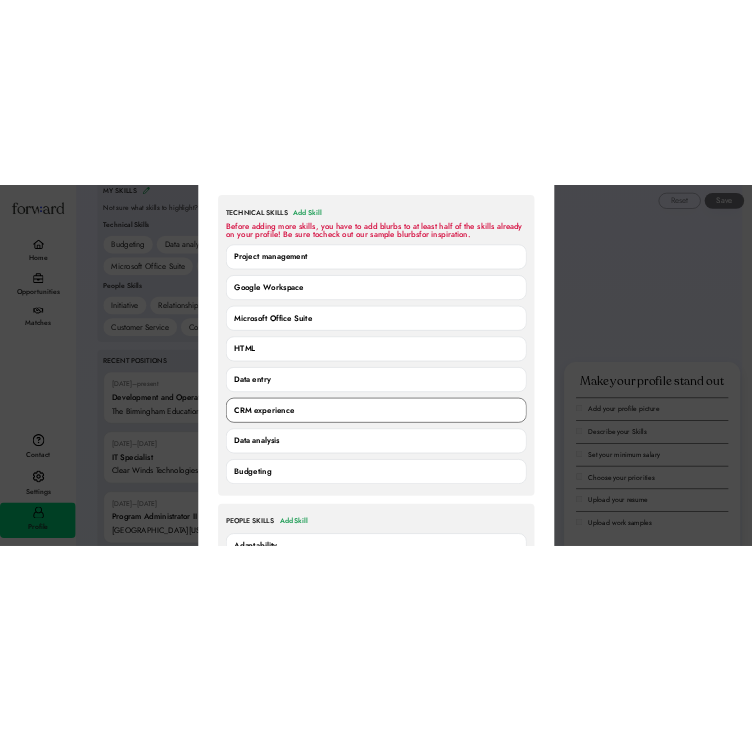 scroll, scrollTop: 2052, scrollLeft: 0, axis: vertical 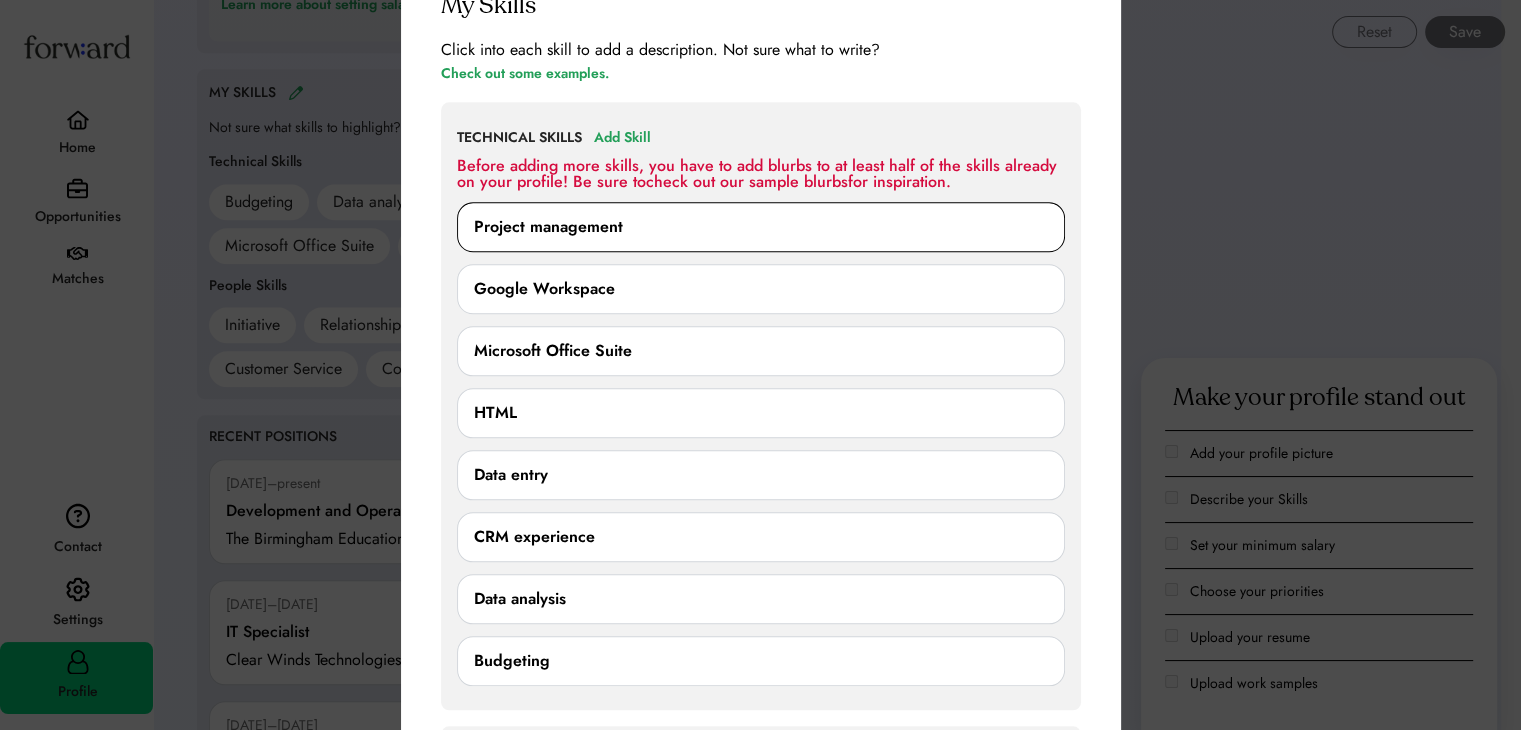click on "Project management" at bounding box center (761, 227) 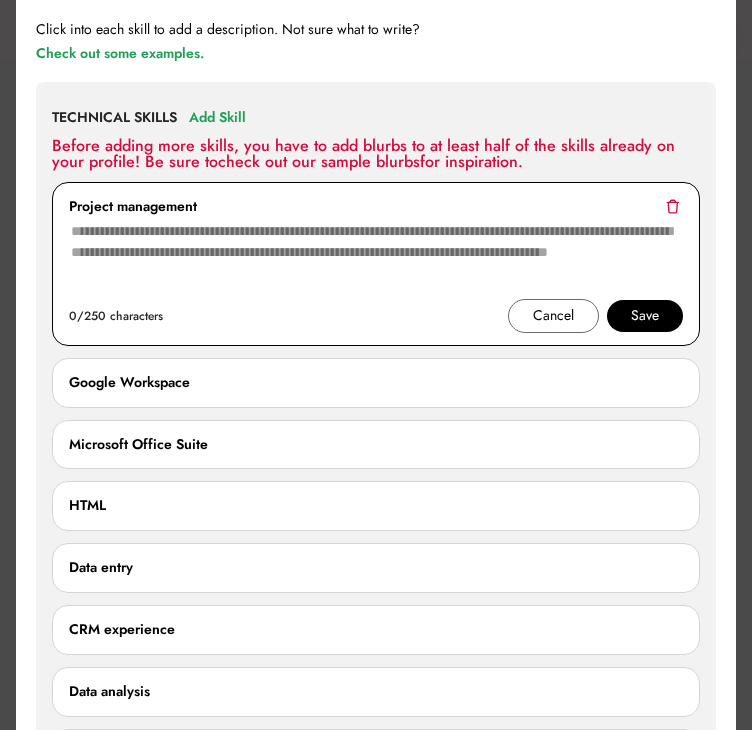 click on "Project management" at bounding box center (133, 207) 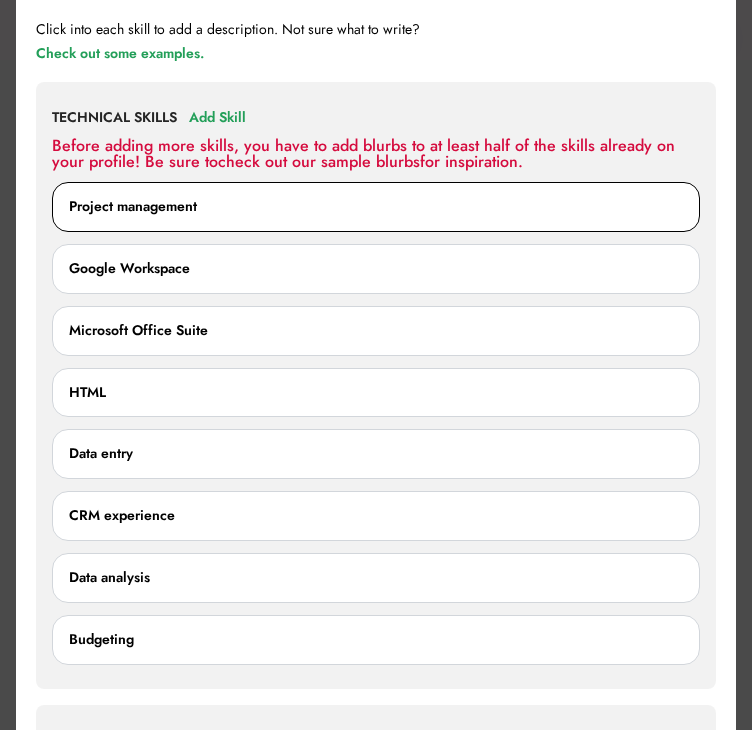 click on "Project management" at bounding box center (133, 207) 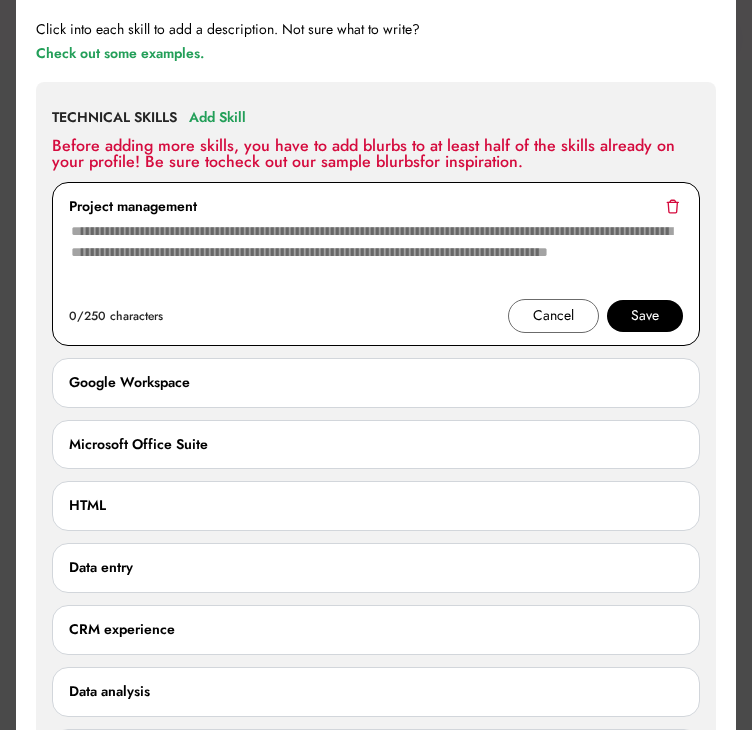 paste on "**********" 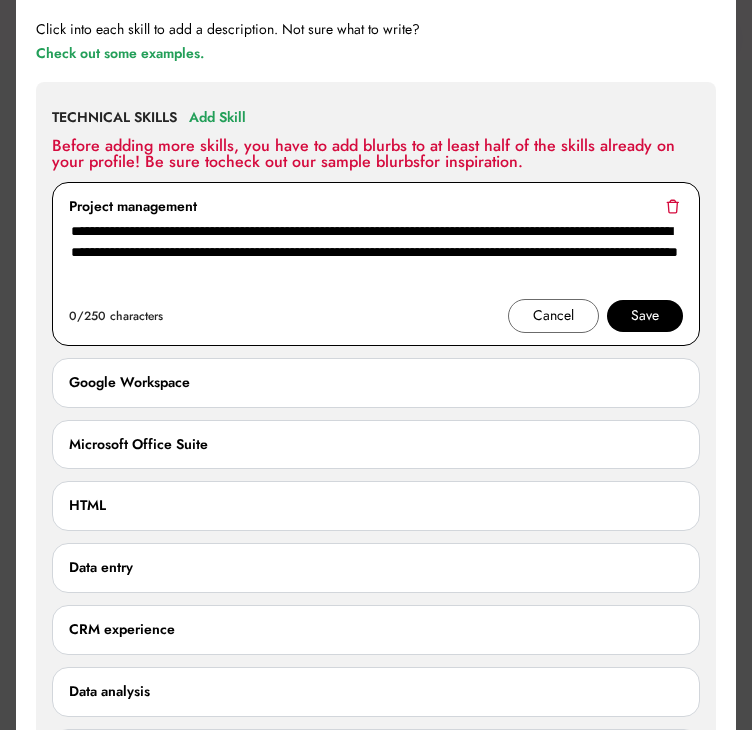 type on "**********" 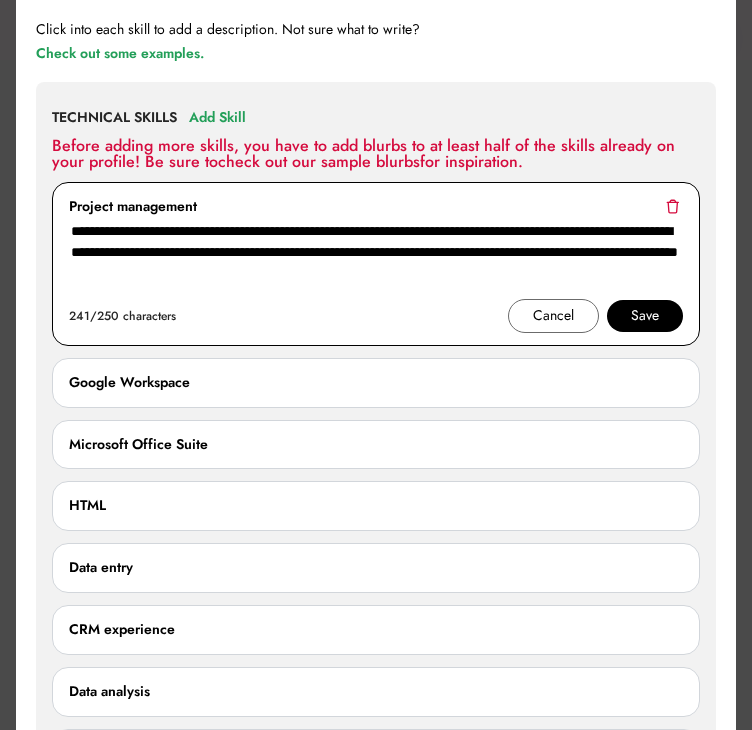 click on "Save" at bounding box center [645, 316] 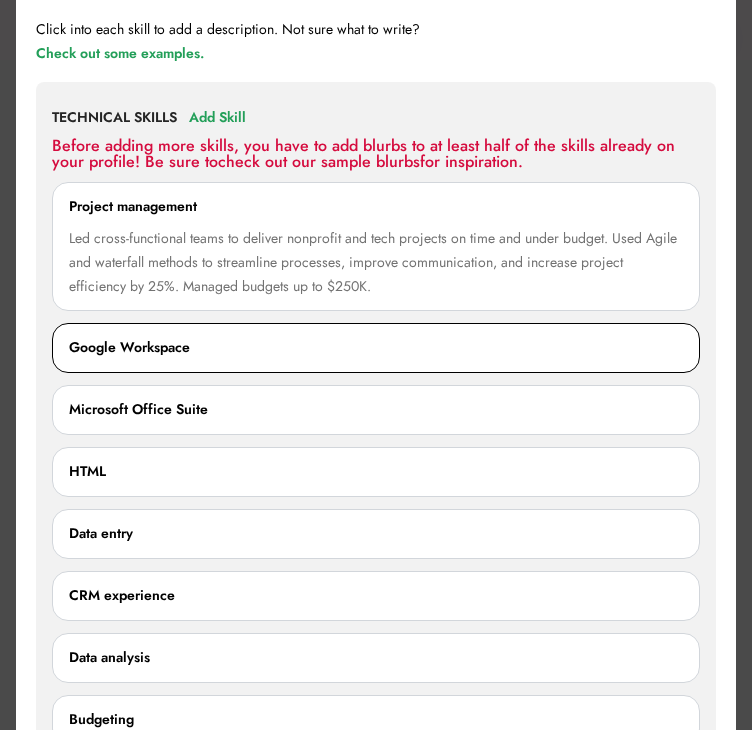 click on "Google Workspace" at bounding box center [376, 348] 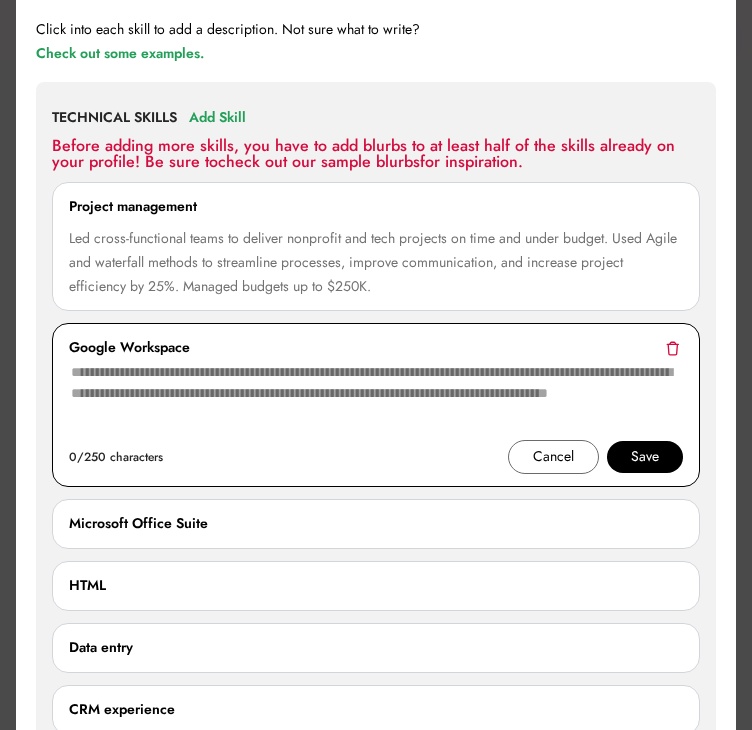 drag, startPoint x: 237, startPoint y: 393, endPoint x: 267, endPoint y: 393, distance: 30 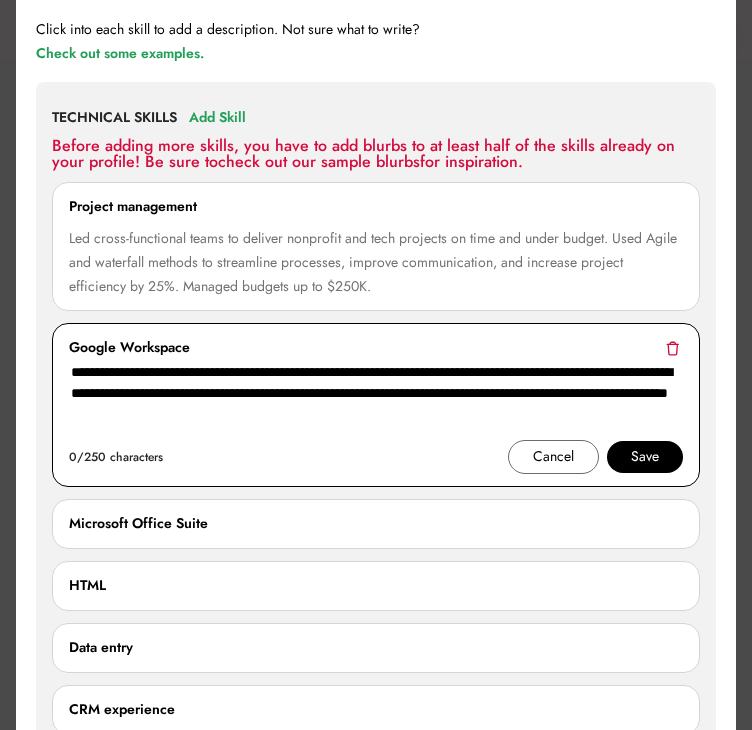 type on "**********" 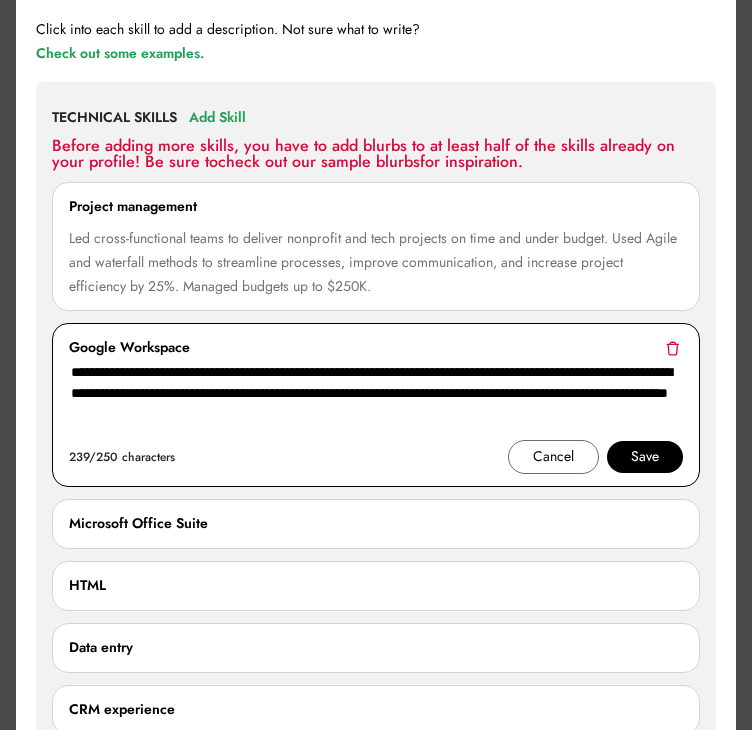 click on "Save" at bounding box center [645, 457] 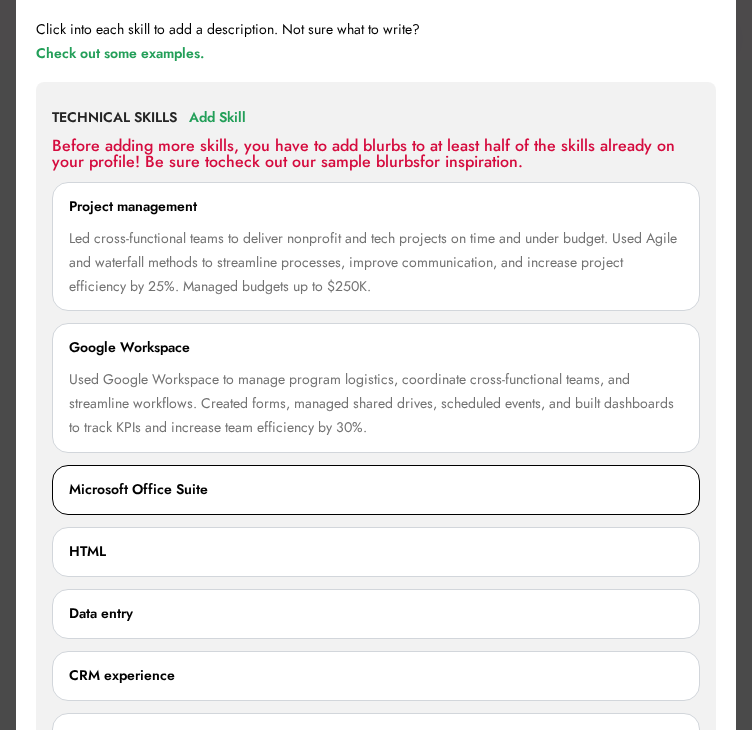 click on "Microsoft Office Suite" at bounding box center [376, 490] 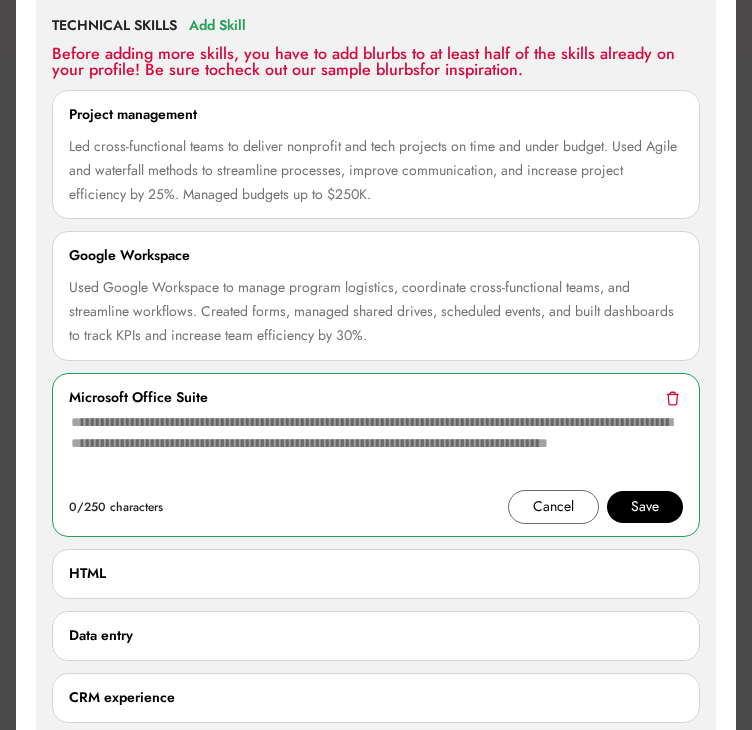 scroll, scrollTop: 2252, scrollLeft: 0, axis: vertical 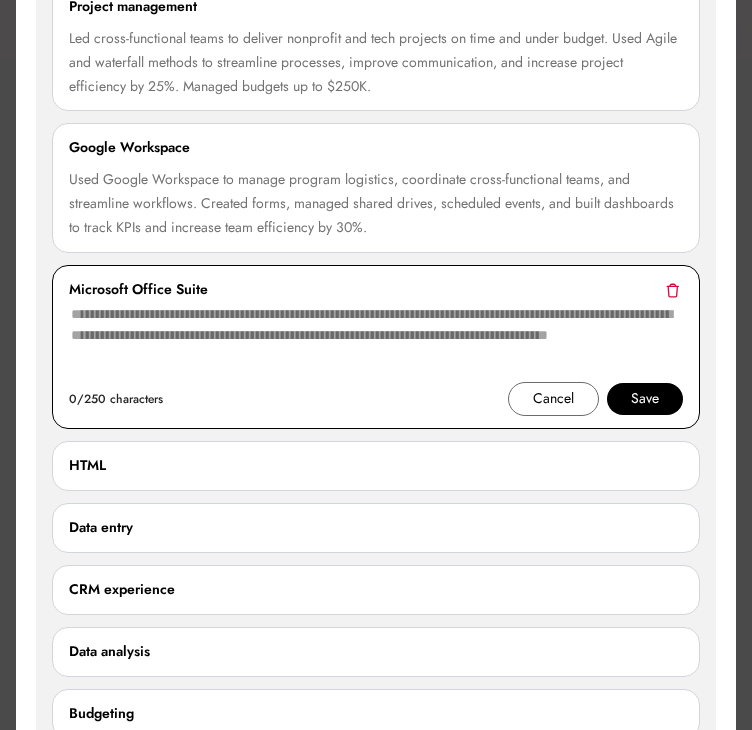 click at bounding box center [376, 342] 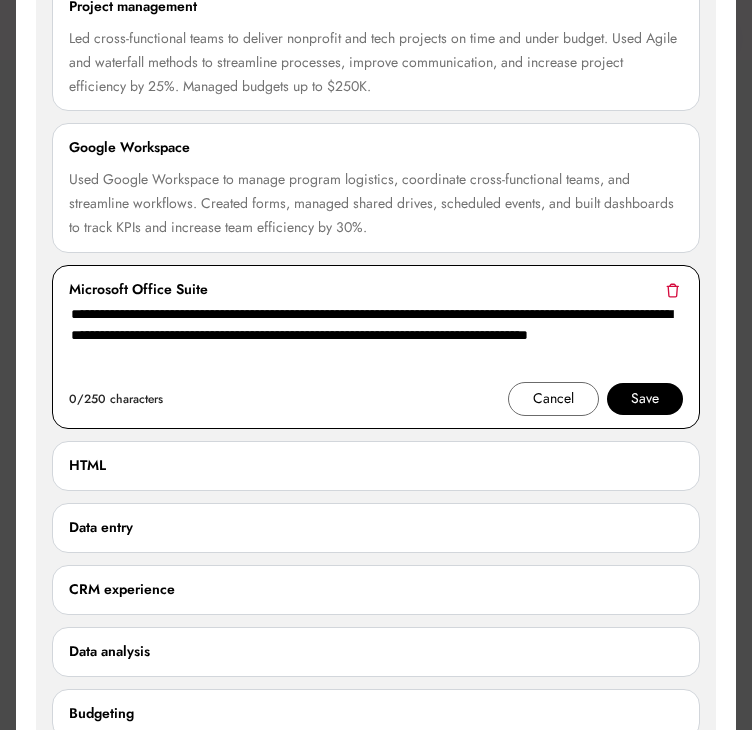 type on "**********" 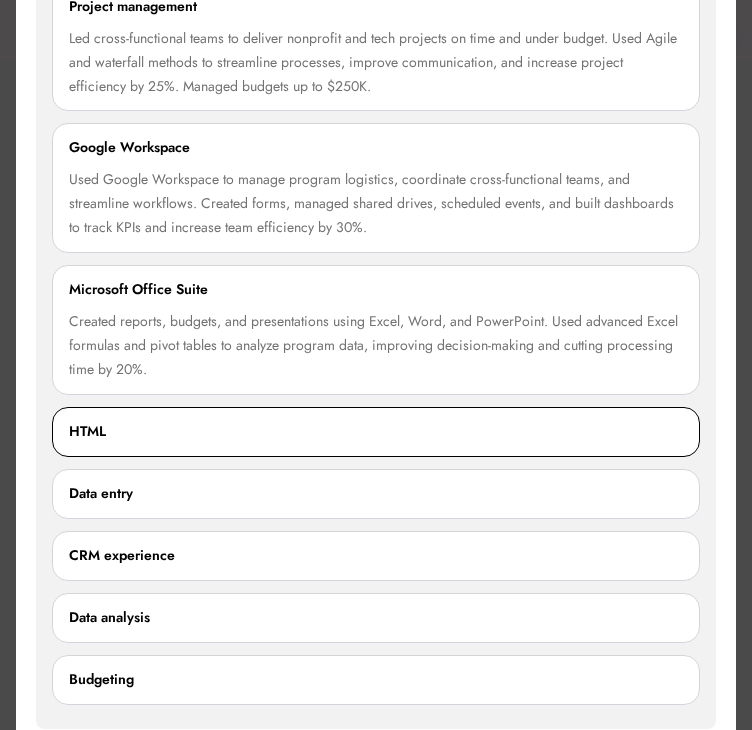 drag, startPoint x: 319, startPoint y: 428, endPoint x: 347, endPoint y: 427, distance: 28.01785 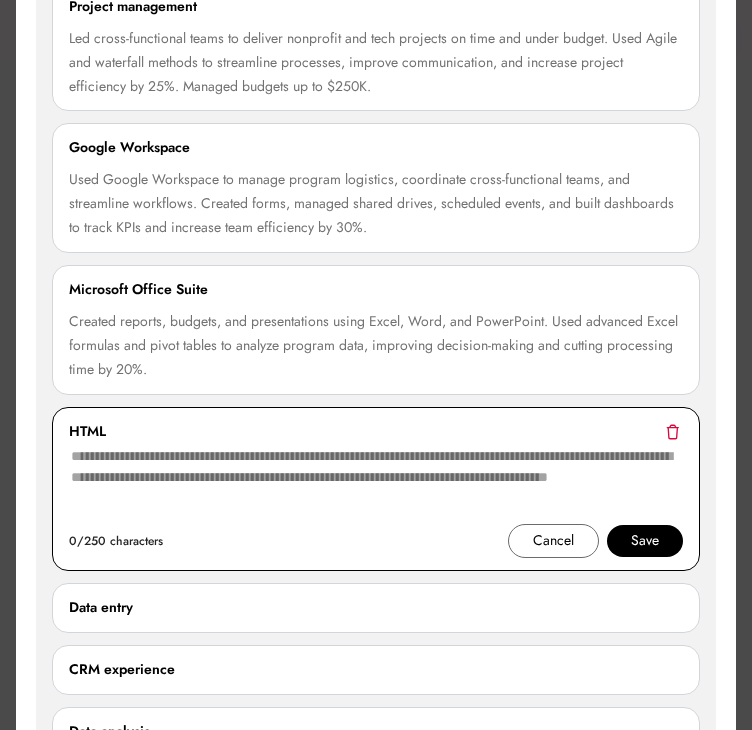 drag, startPoint x: 216, startPoint y: 453, endPoint x: 228, endPoint y: 449, distance: 12.649111 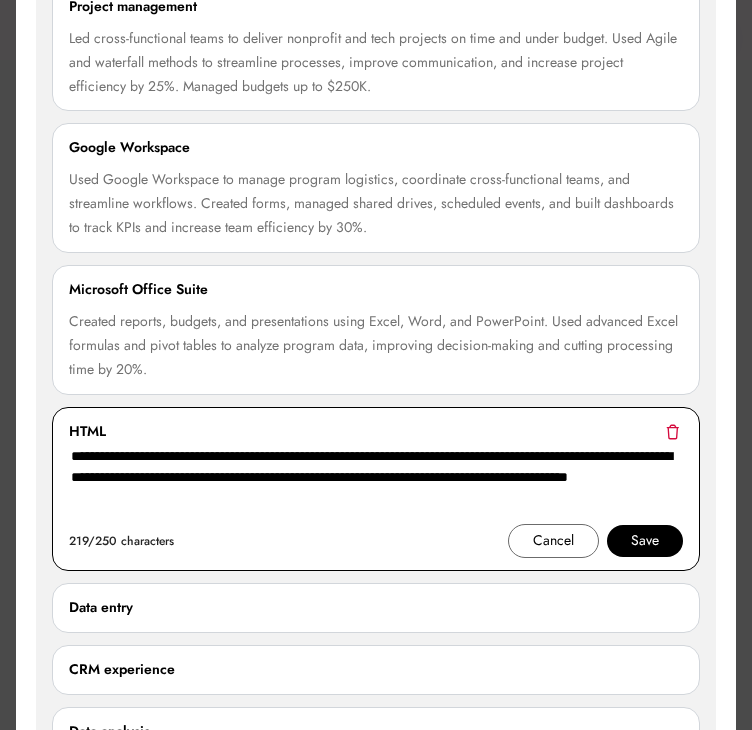 drag, startPoint x: 297, startPoint y: 505, endPoint x: 177, endPoint y: 499, distance: 120.14991 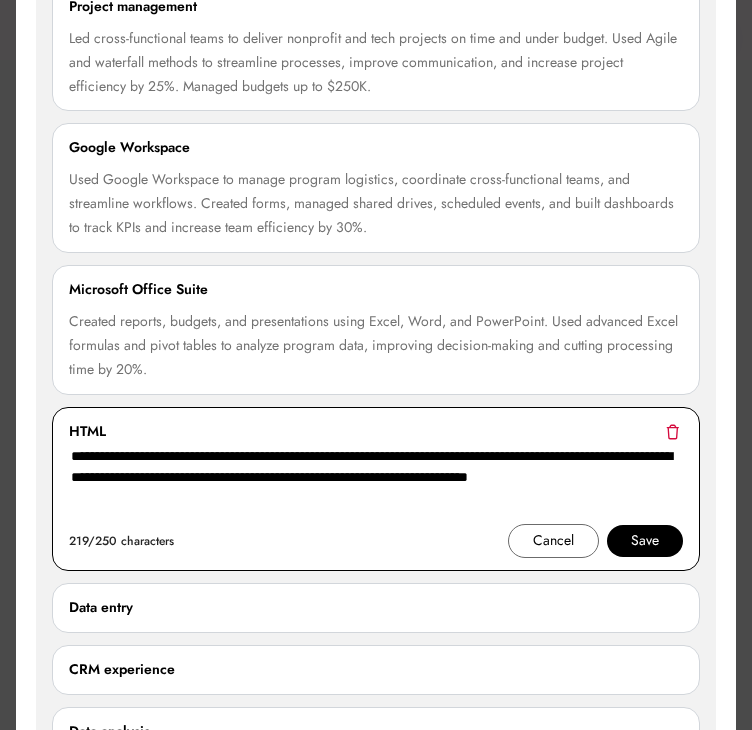 type on "**********" 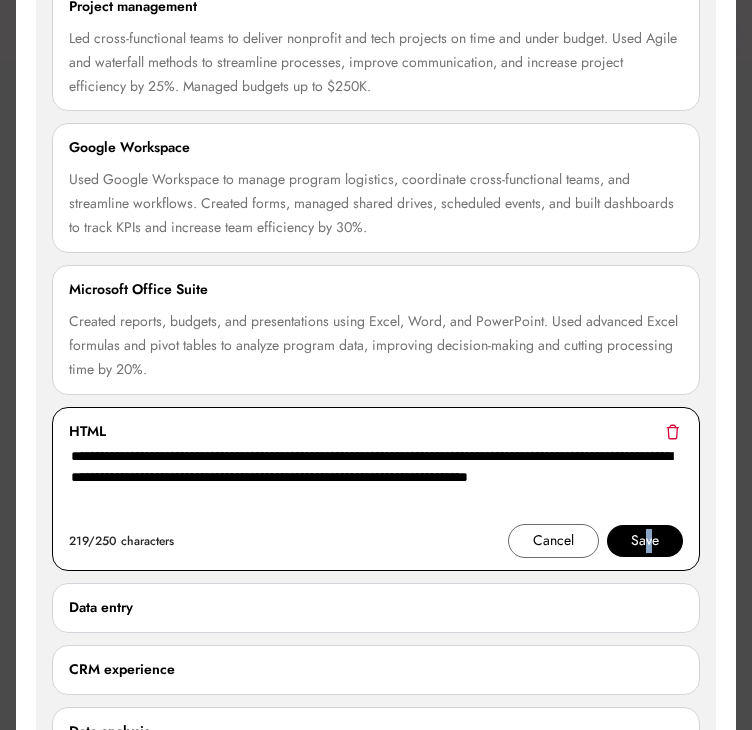 click on "Save" at bounding box center (645, 541) 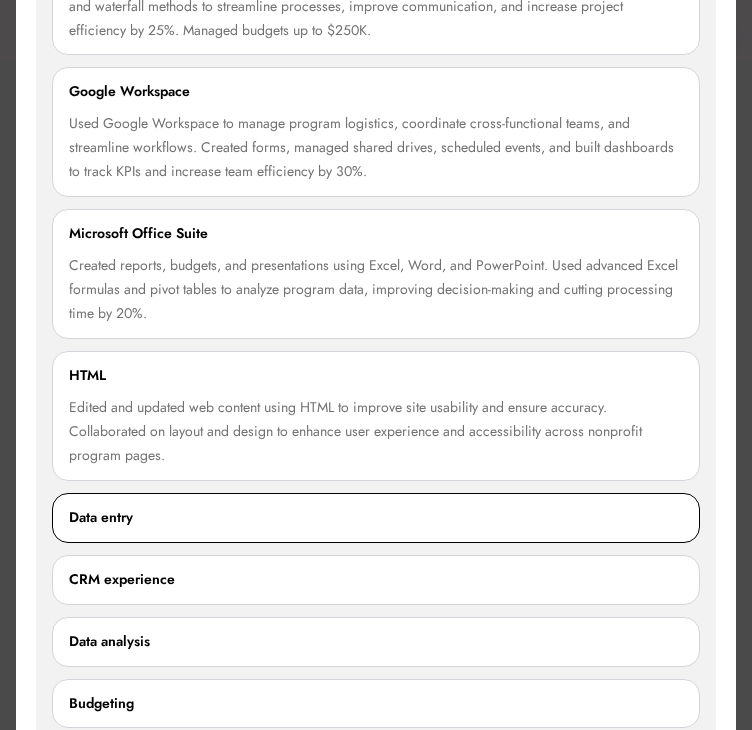 scroll, scrollTop: 2352, scrollLeft: 0, axis: vertical 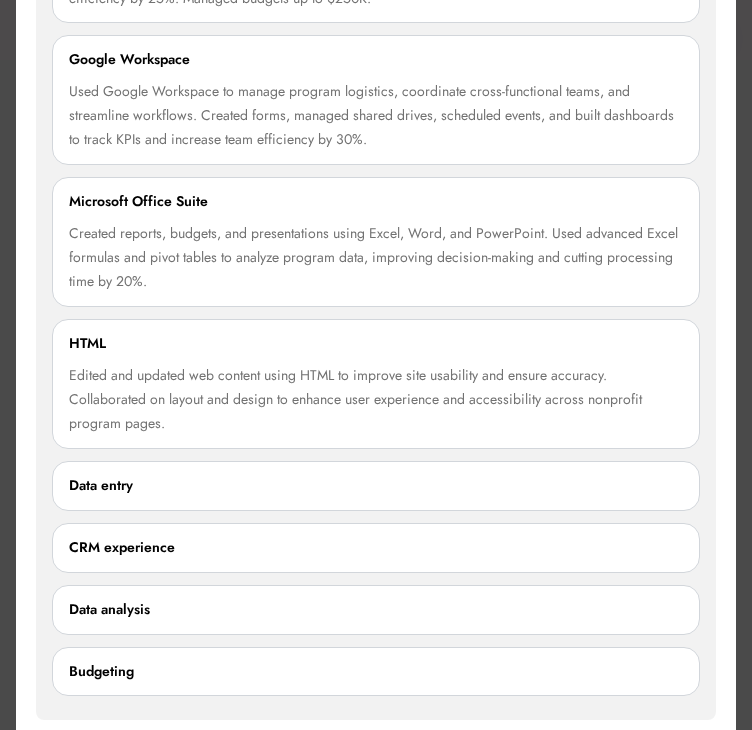 click on "CRM experience 0/250 characters Cancel Save" at bounding box center [376, 542] 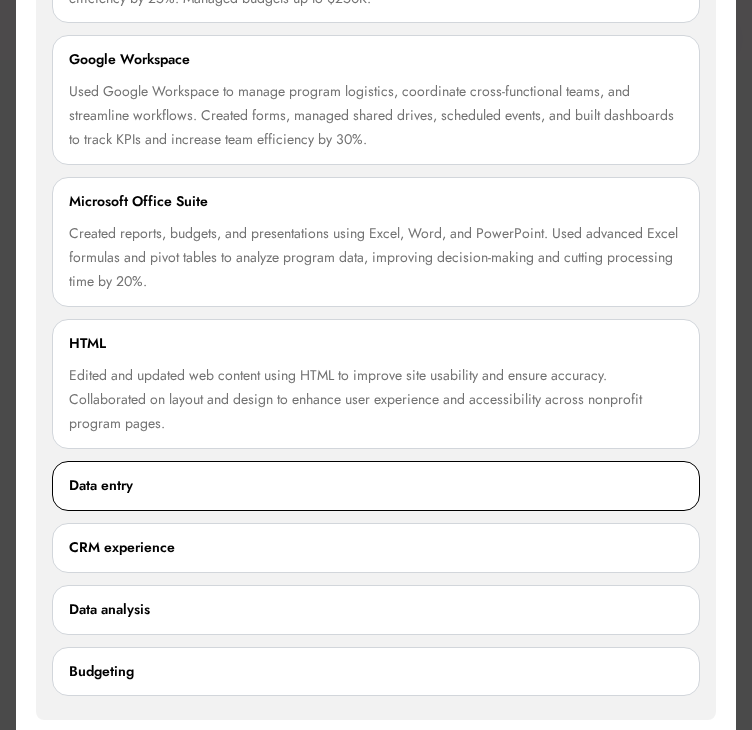 click on "Data entry" at bounding box center (376, 486) 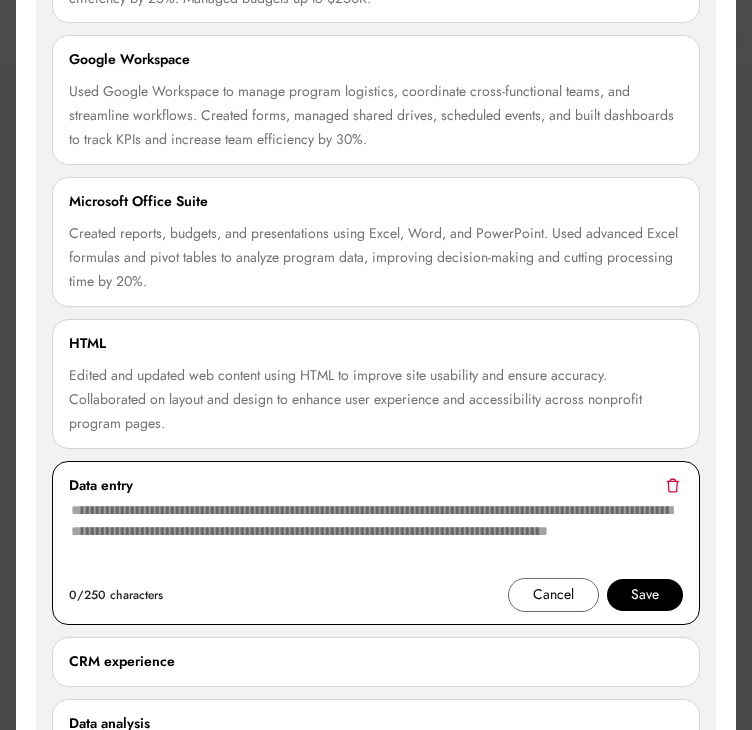 click at bounding box center [376, 538] 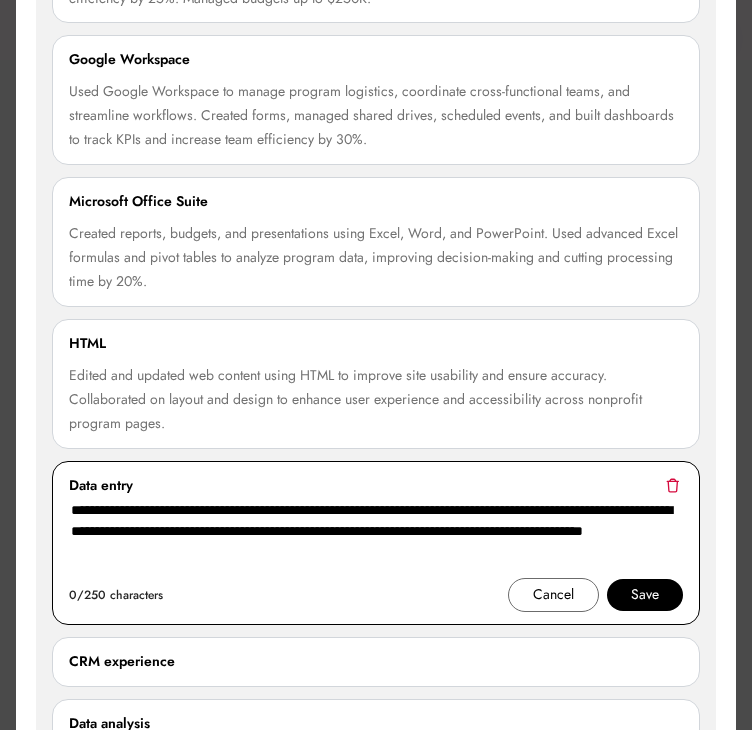 type on "**********" 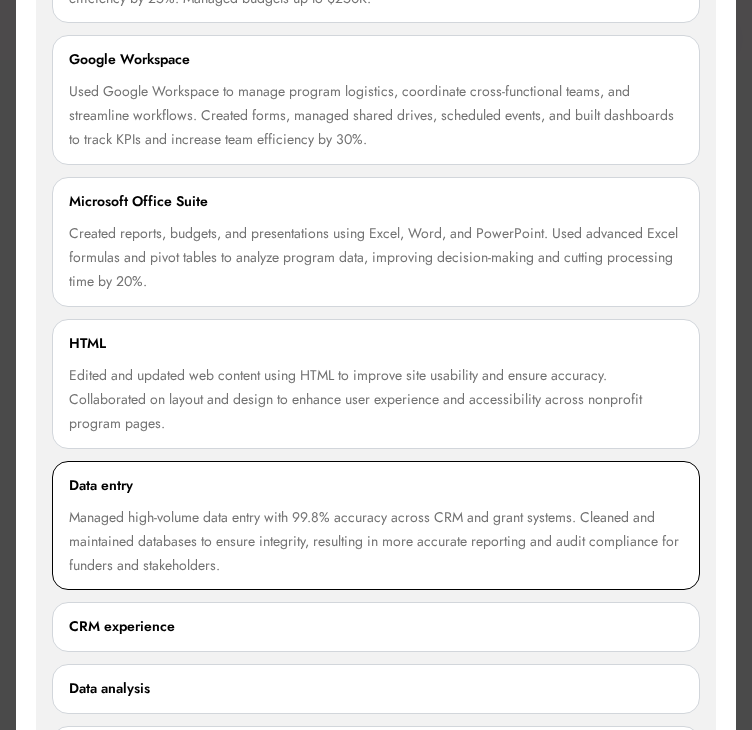 scroll, scrollTop: 2652, scrollLeft: 0, axis: vertical 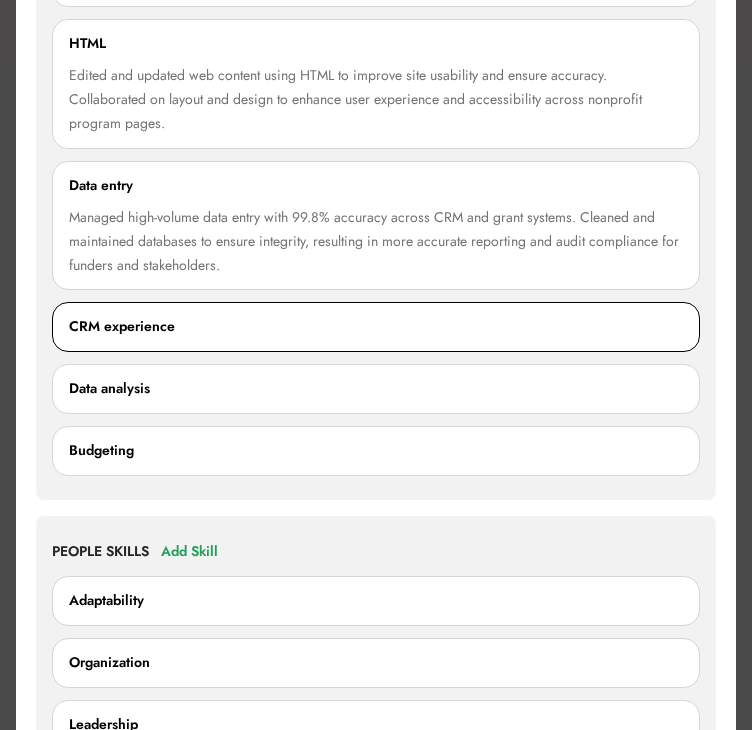 click on "CRM experience 0/250 characters Cancel Save" at bounding box center (376, 327) 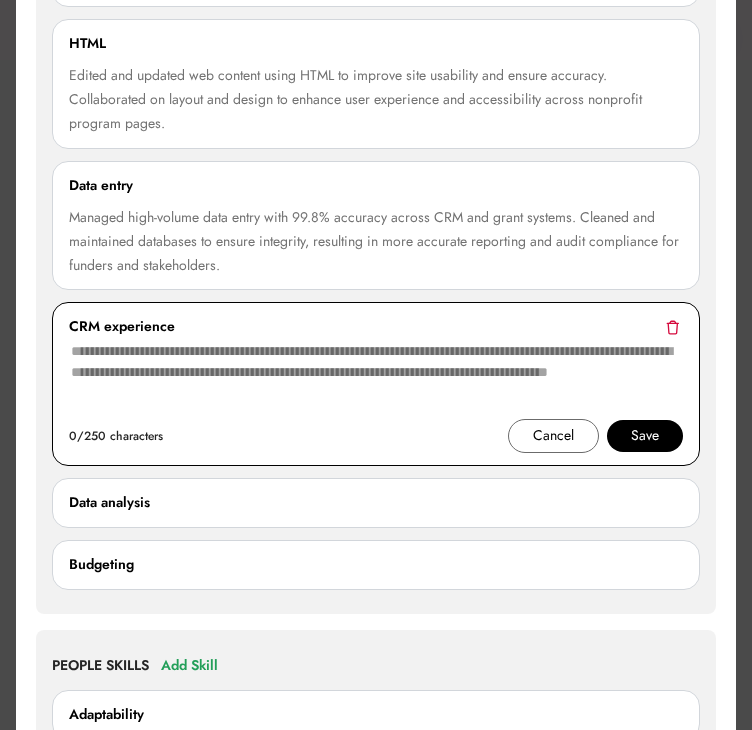 click at bounding box center [376, 379] 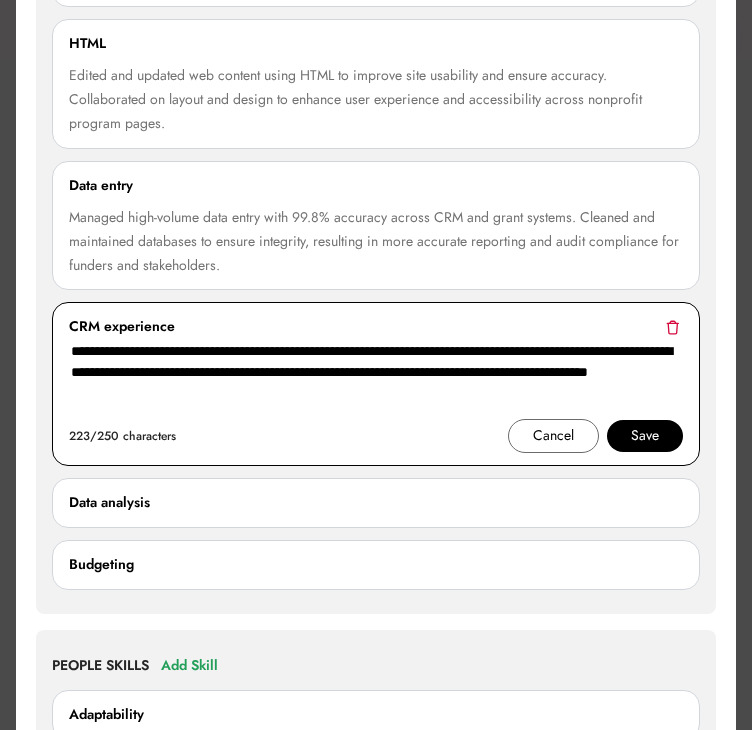 drag, startPoint x: 564, startPoint y: 353, endPoint x: 573, endPoint y: 331, distance: 23.769728 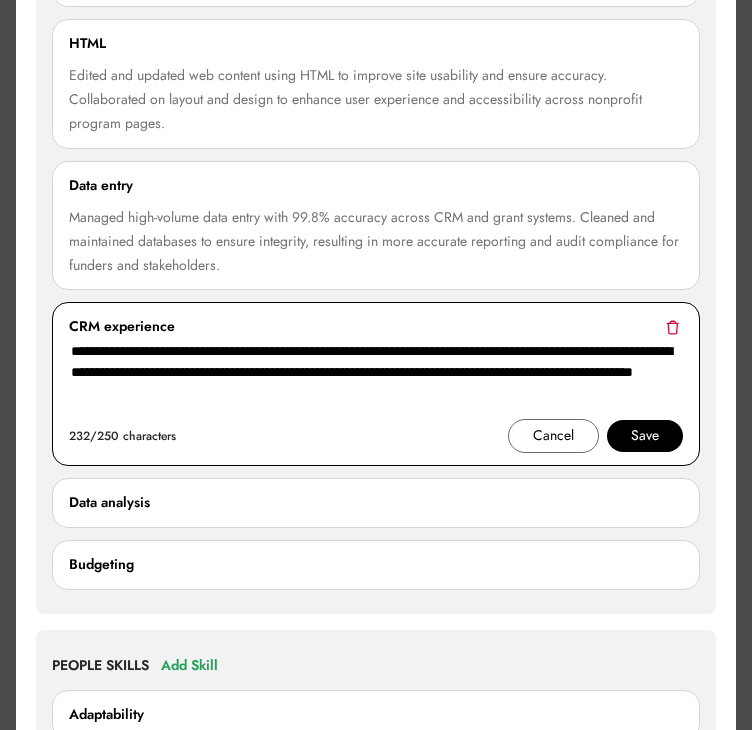 type on "**********" 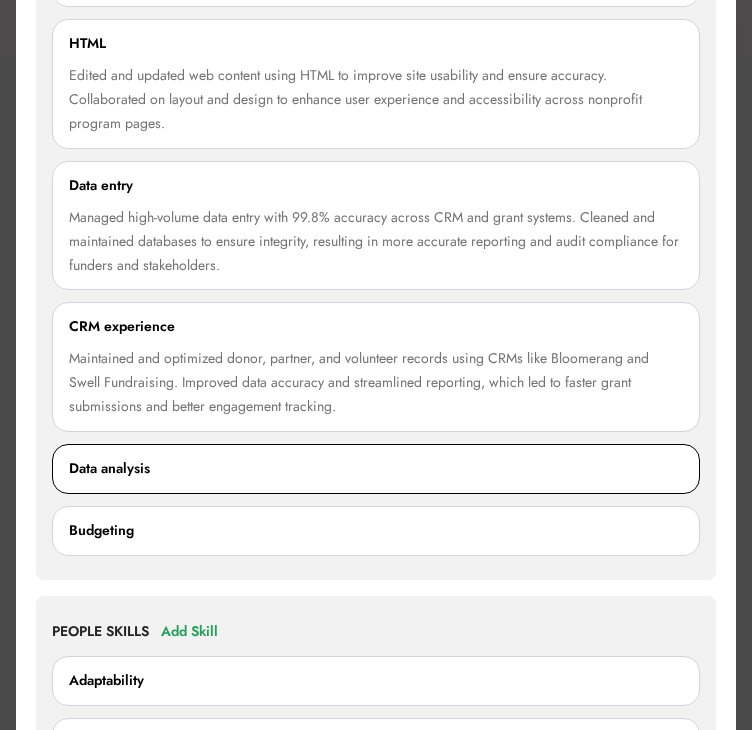scroll, scrollTop: 2696, scrollLeft: 0, axis: vertical 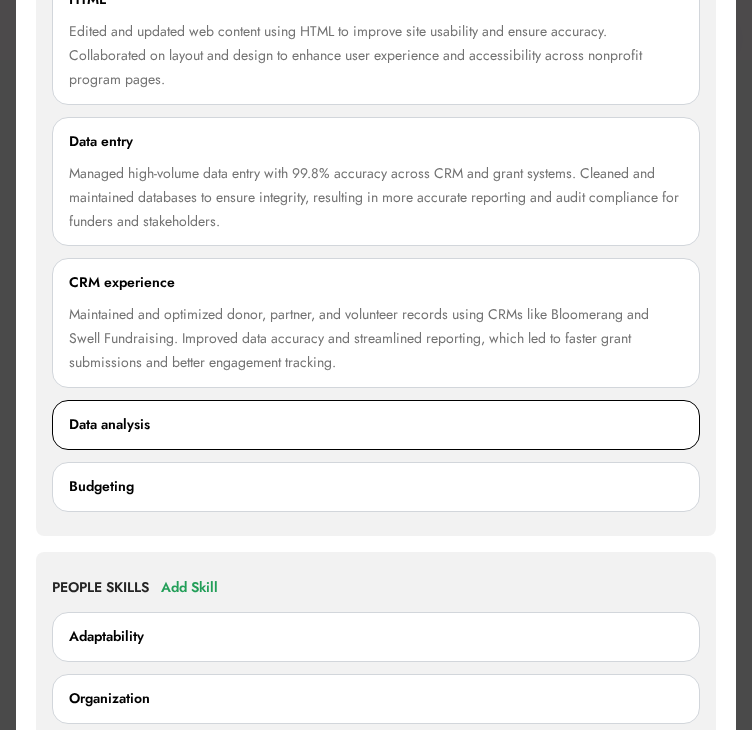 click on "Data analysis" at bounding box center [376, 425] 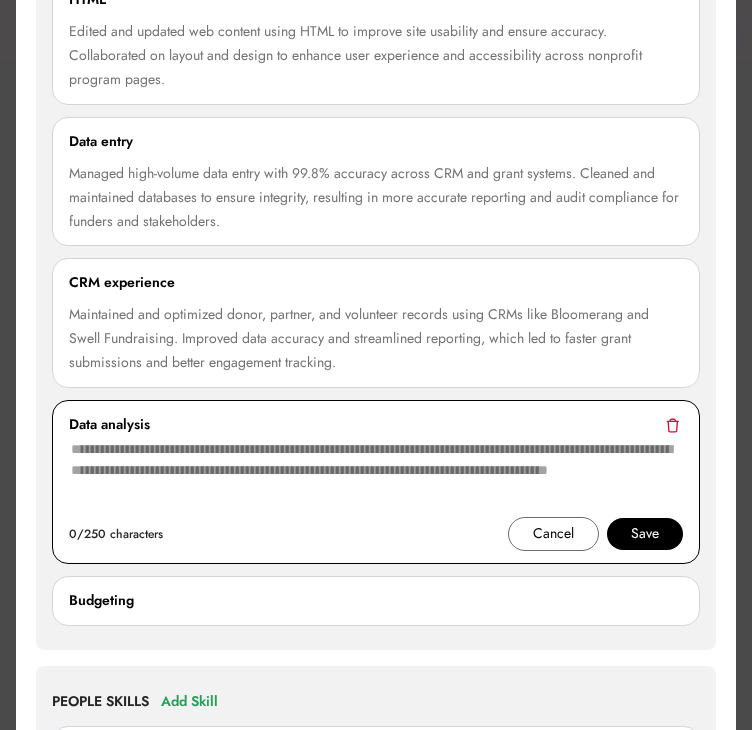 click at bounding box center (376, 477) 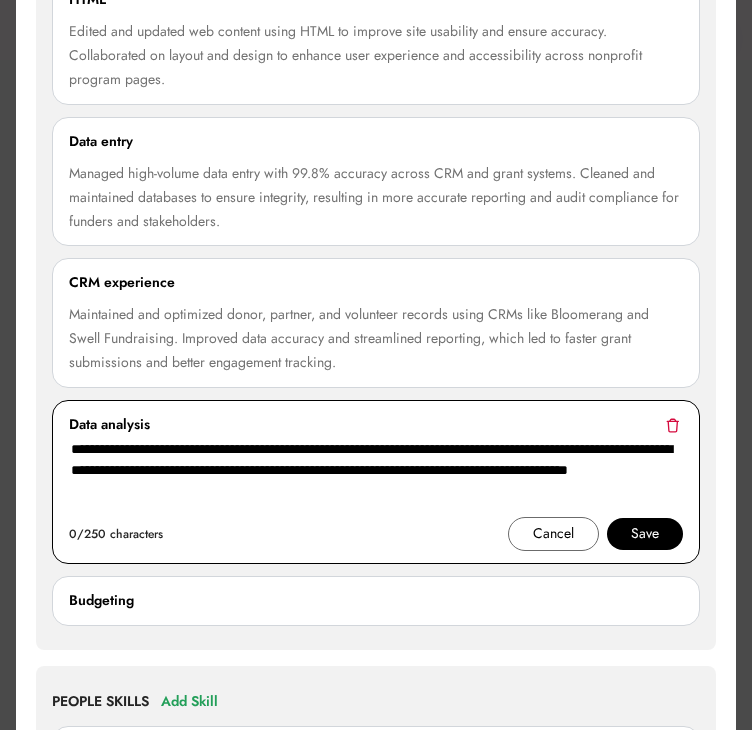 type on "**********" 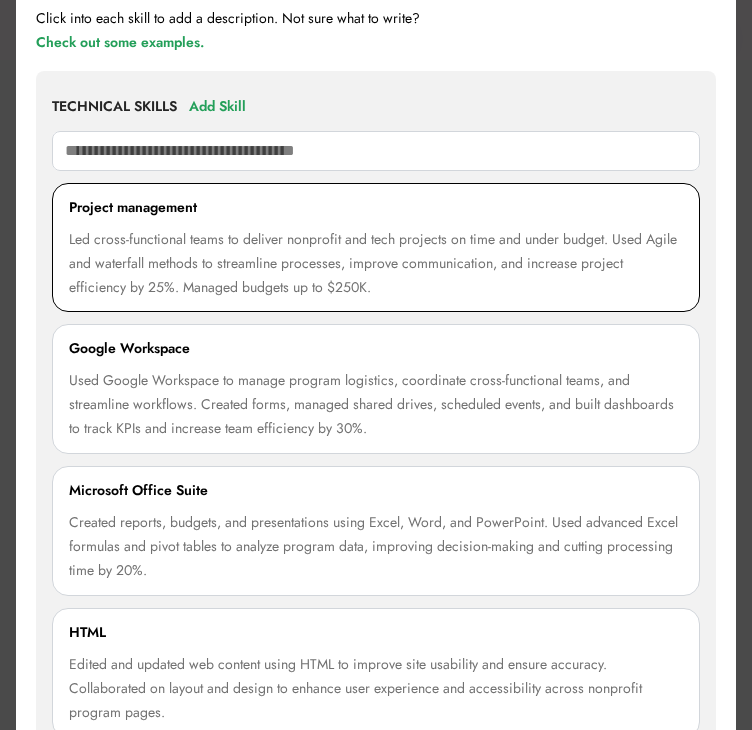 scroll, scrollTop: 2096, scrollLeft: 0, axis: vertical 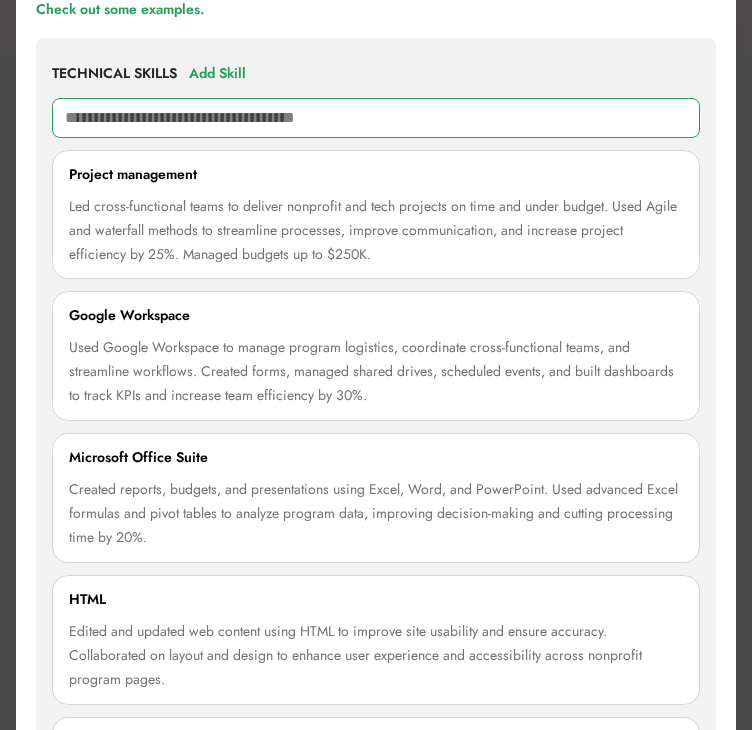 click at bounding box center (376, 118) 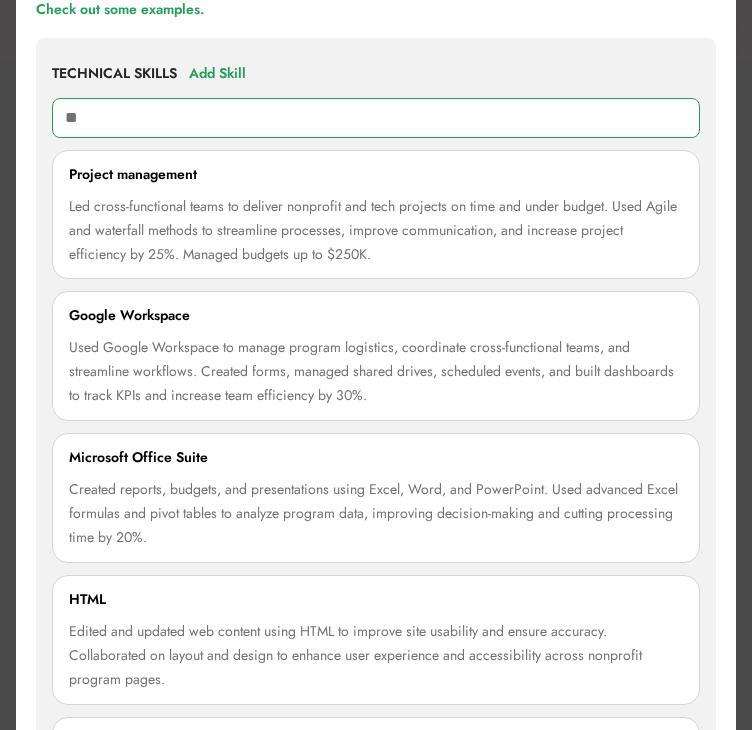type on "***" 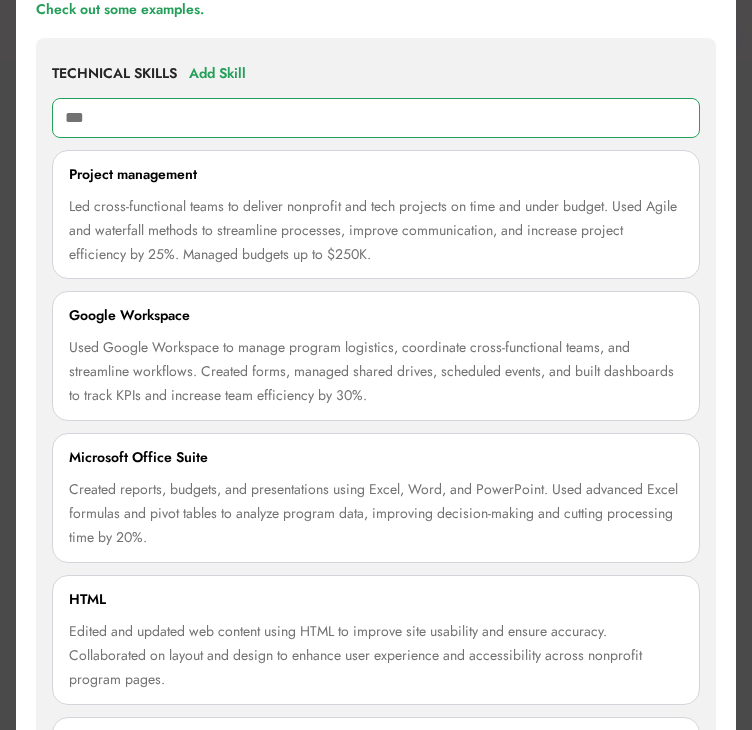 type on "*****" 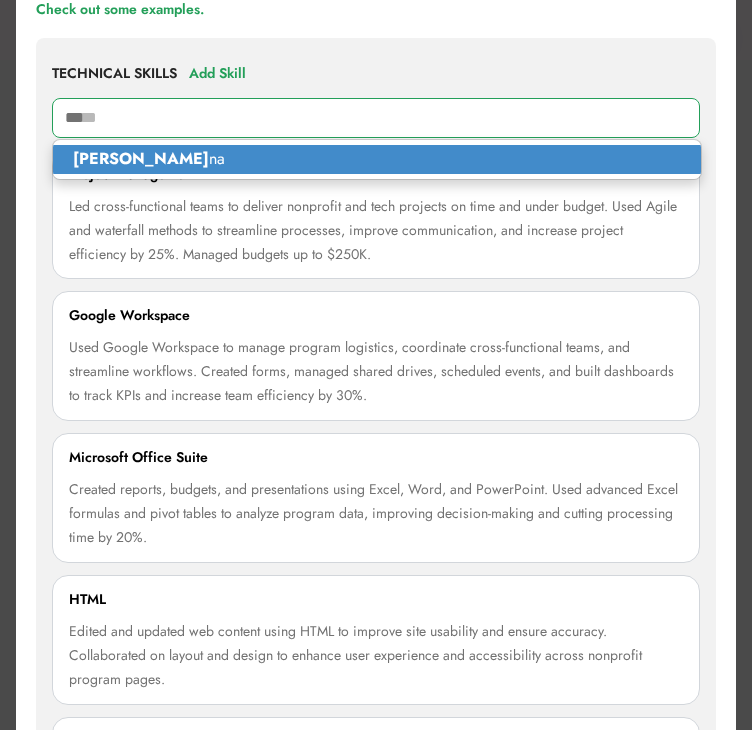 click on "Asa na" at bounding box center [377, 159] 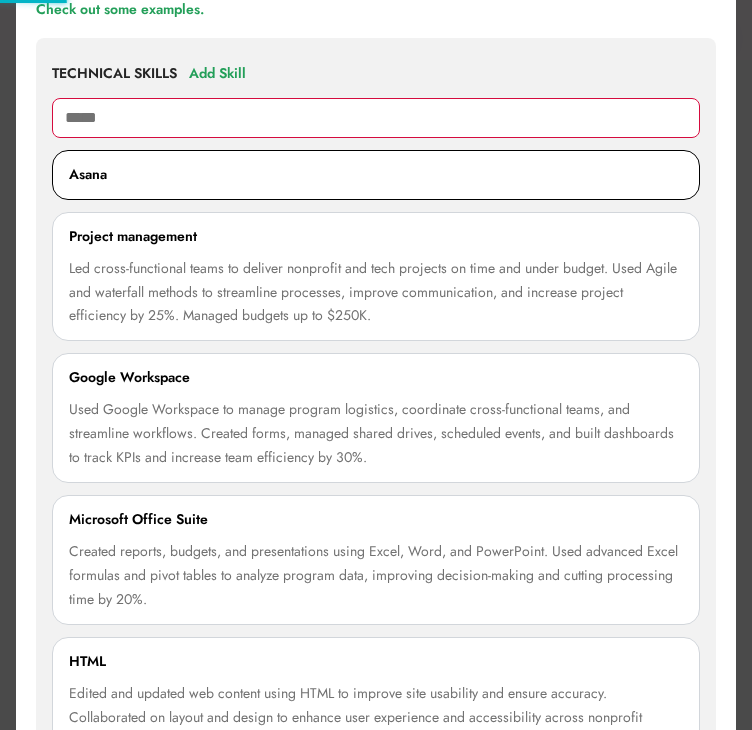 type 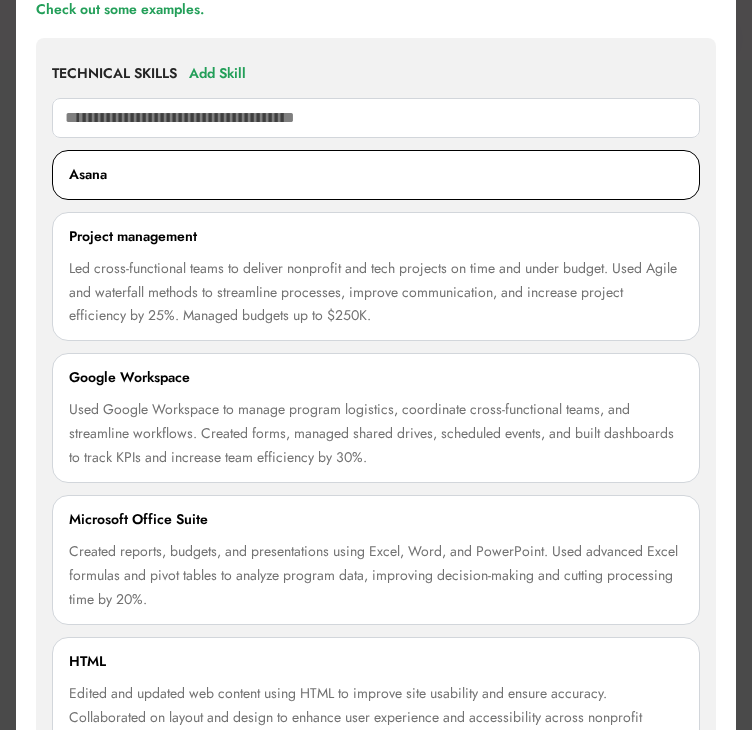 click on "Asana" at bounding box center [376, 175] 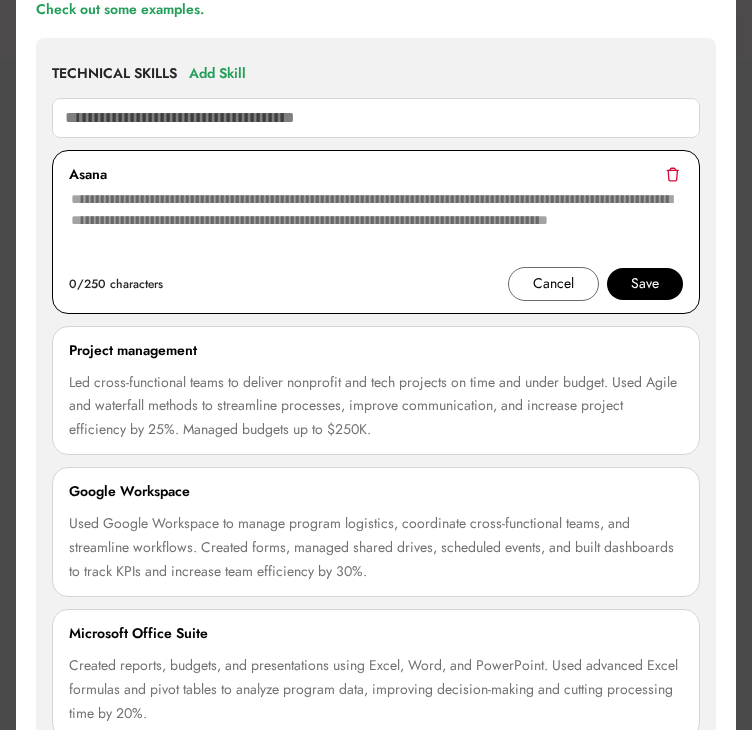 drag, startPoint x: 325, startPoint y: 175, endPoint x: 324, endPoint y: 193, distance: 18.027756 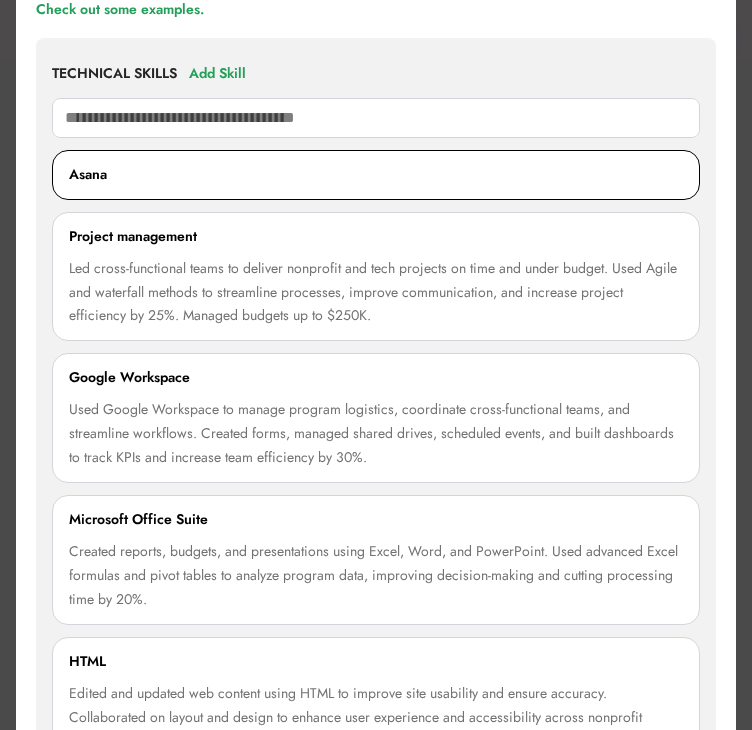 click on "Asana 0/250 characters Cancel Save" at bounding box center (376, 175) 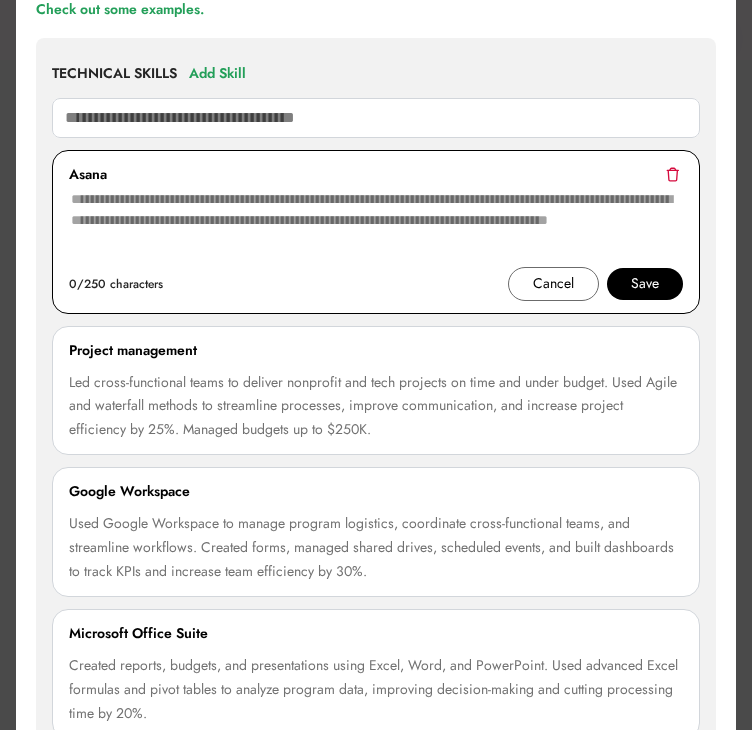 click at bounding box center (376, 227) 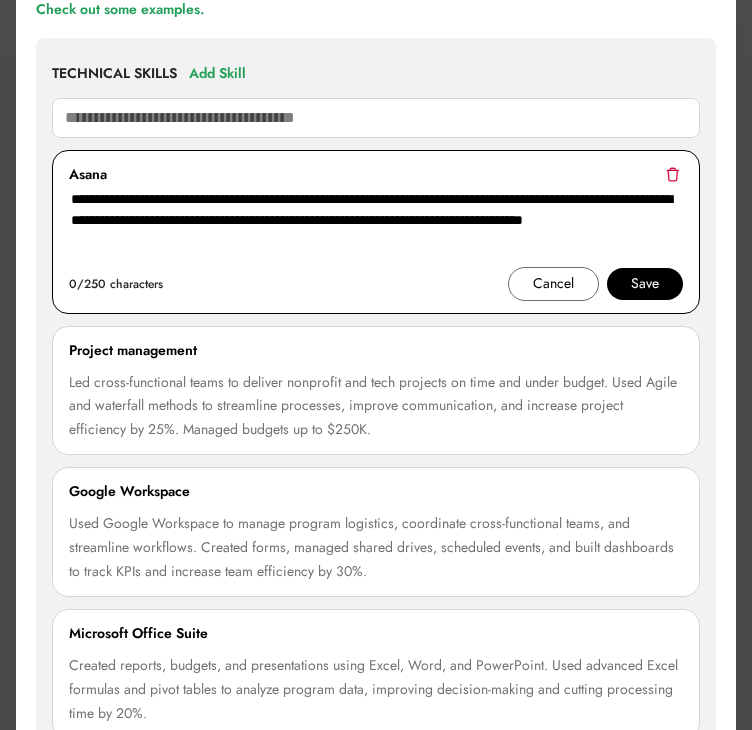 type on "**********" 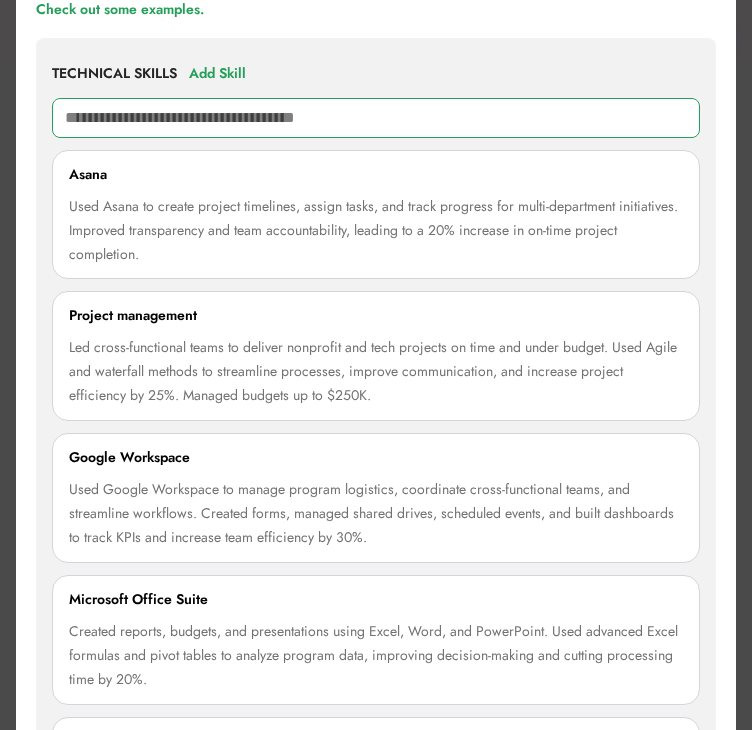 click at bounding box center [376, 118] 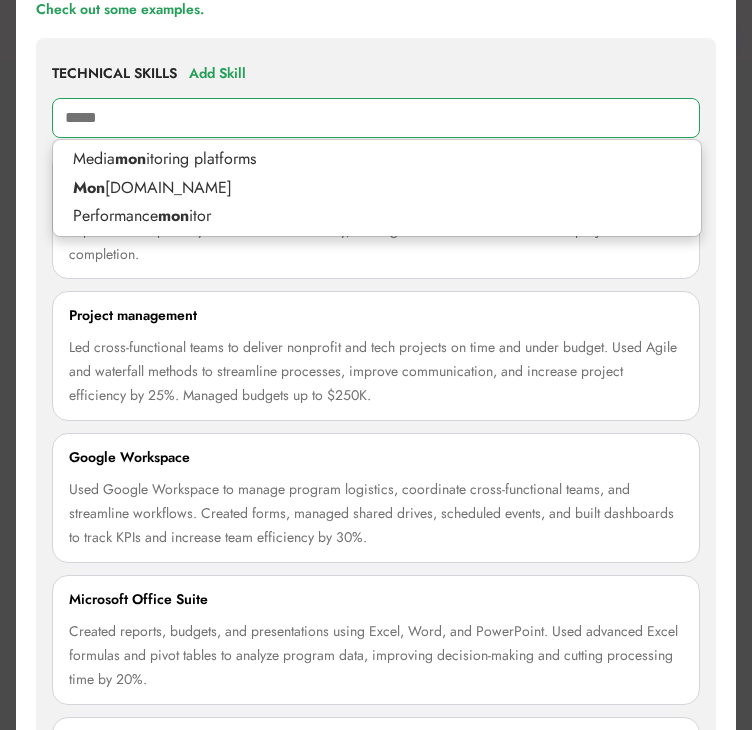type on "******" 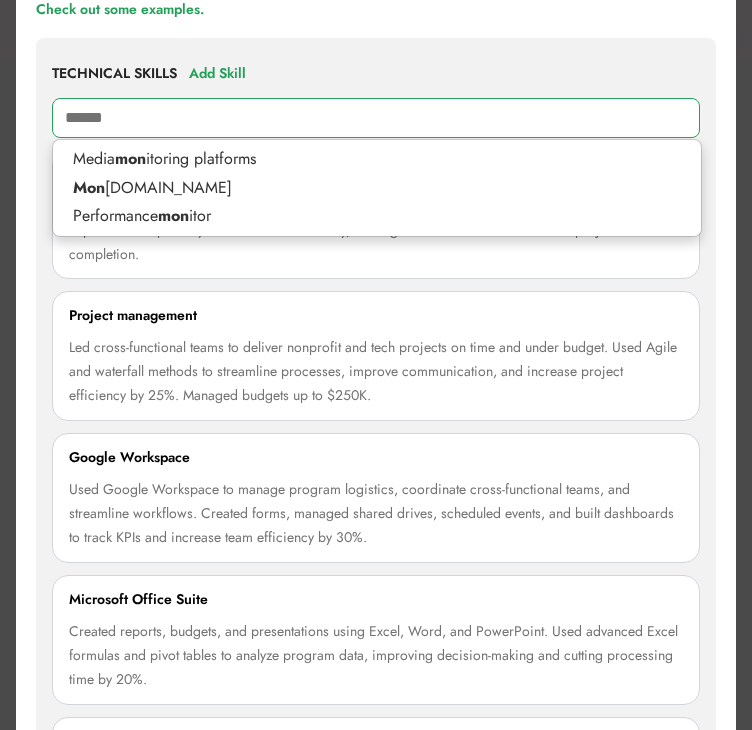 type on "**********" 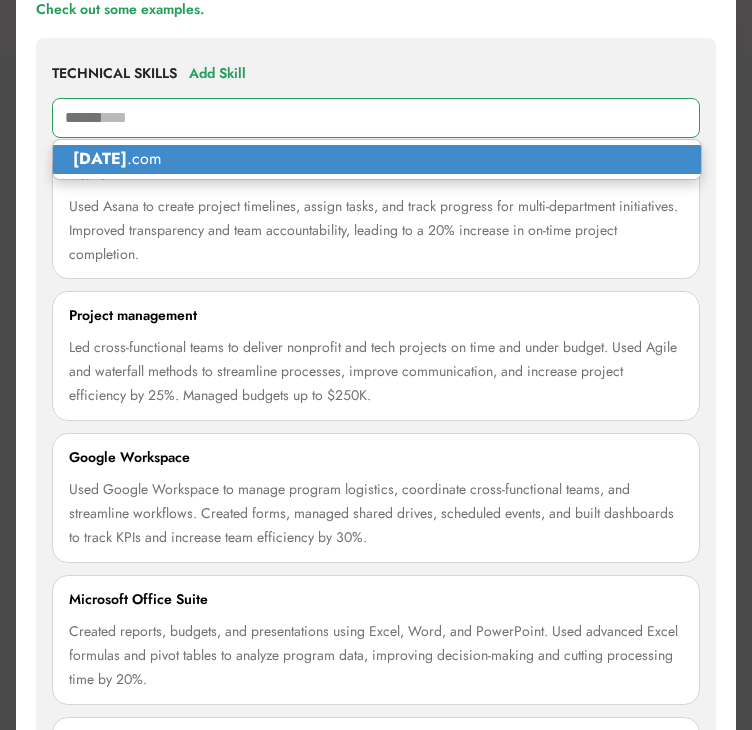 click on "Monday .com" at bounding box center (377, 159) 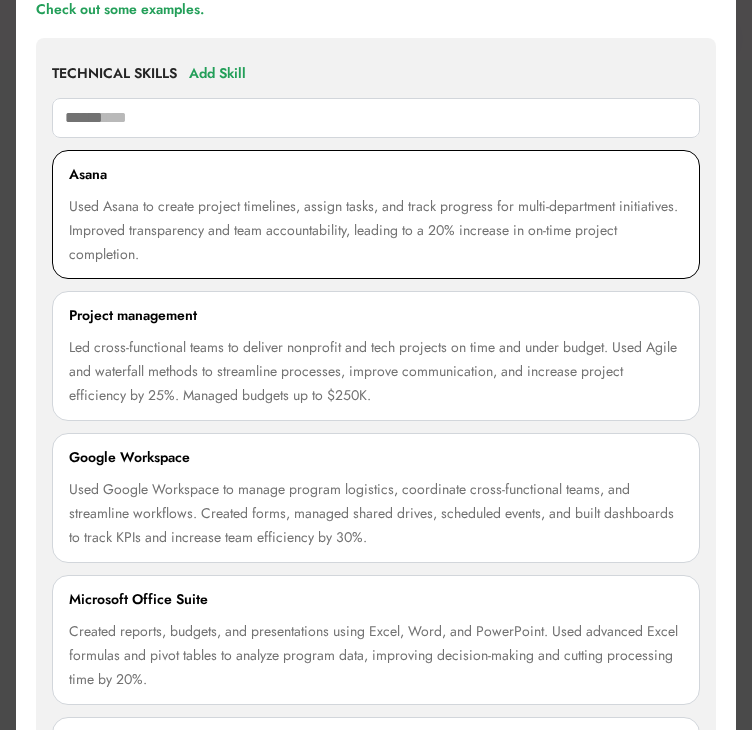 type 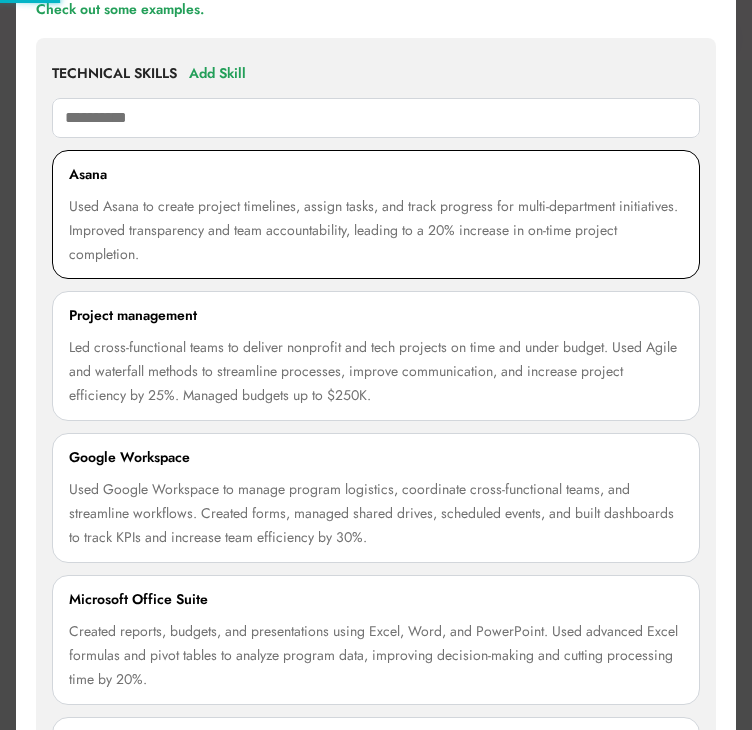 type 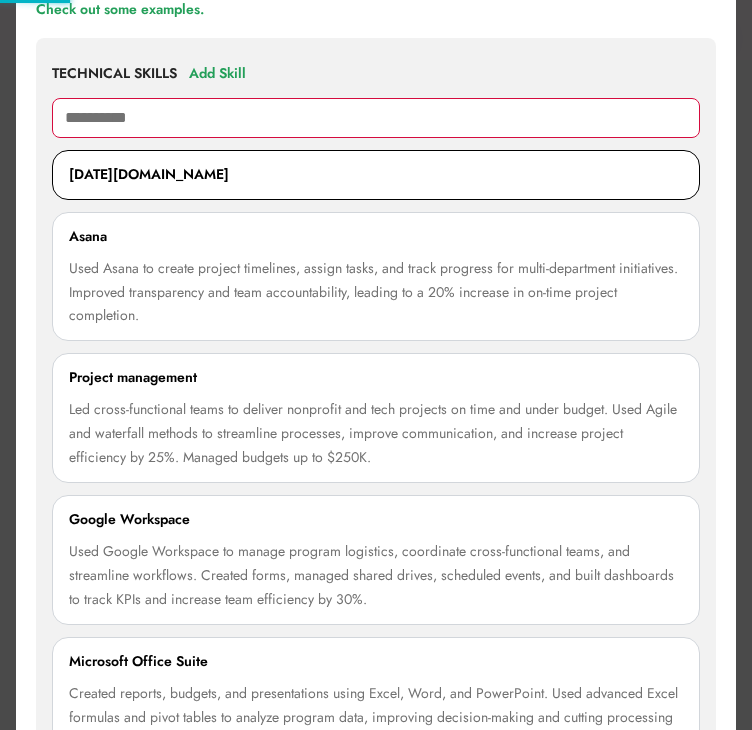 type 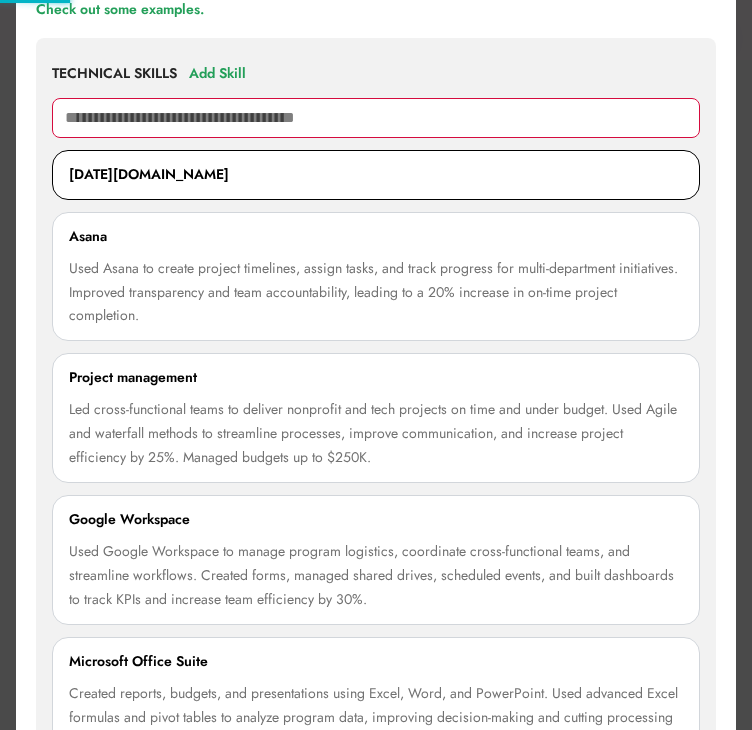 click on "Monday.com" at bounding box center (376, 175) 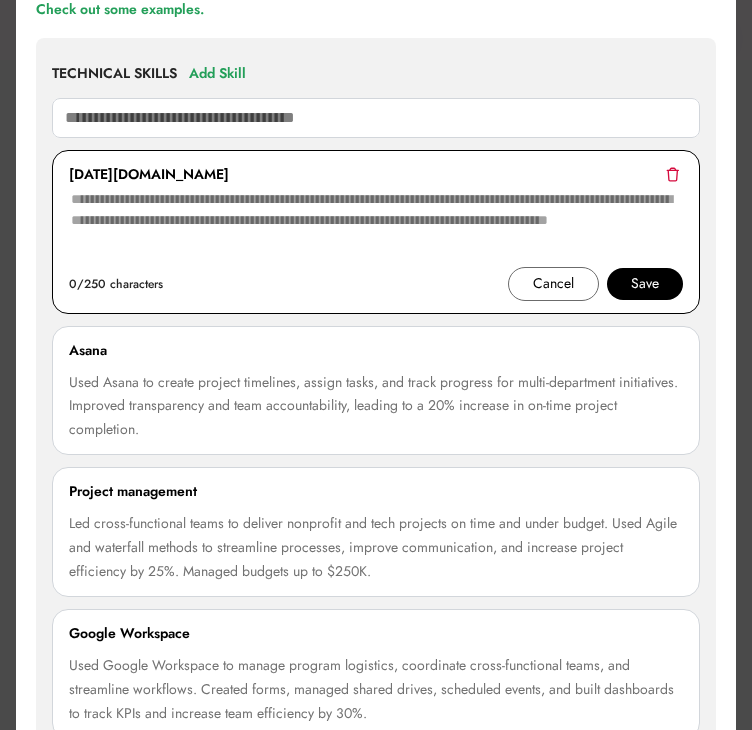 click at bounding box center [376, 227] 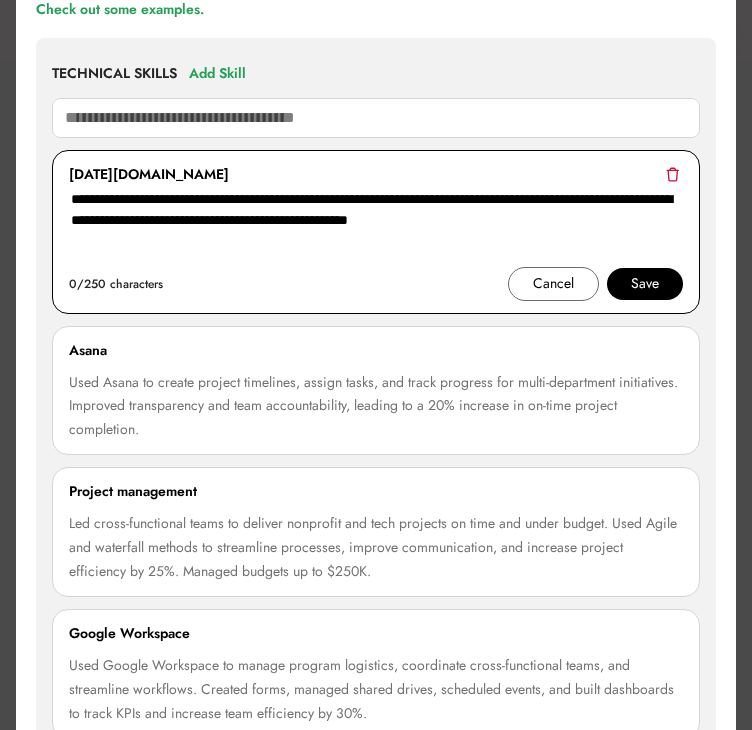 type on "**********" 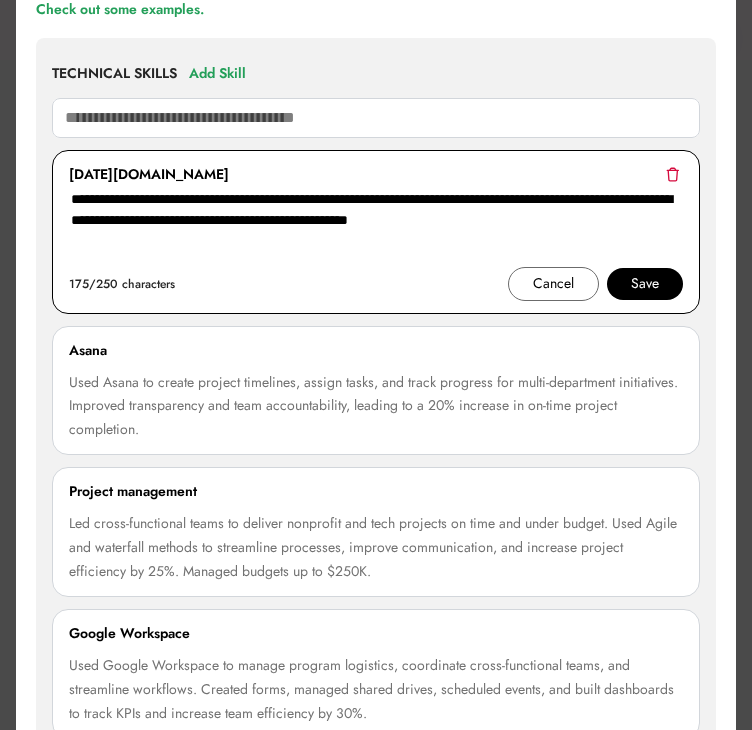 click on "Save" at bounding box center [645, 284] 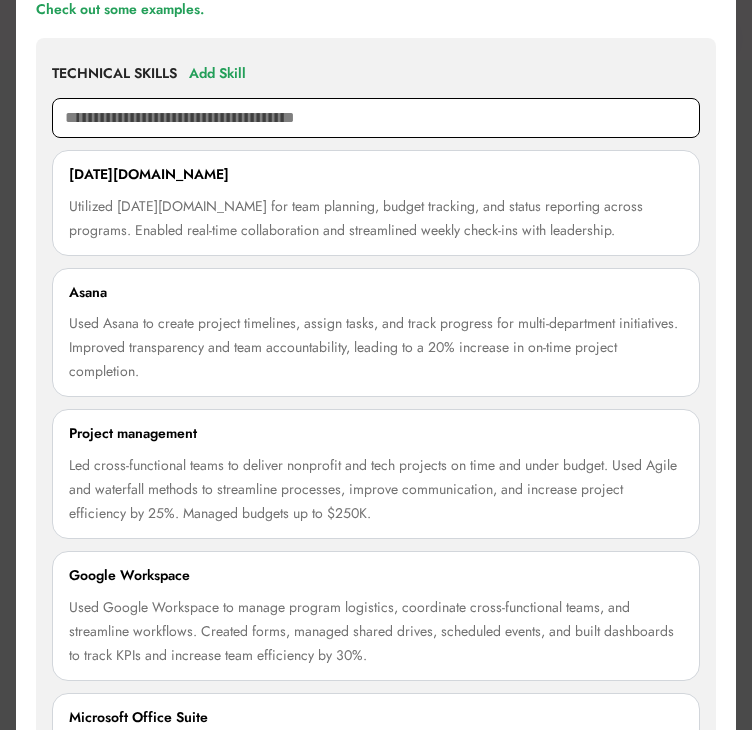 click at bounding box center [376, 118] 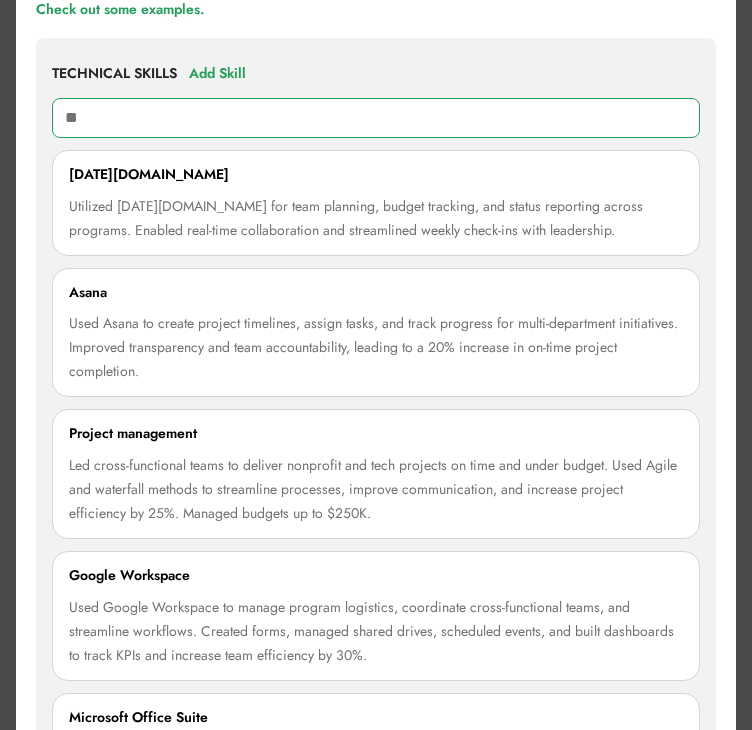 type on "***" 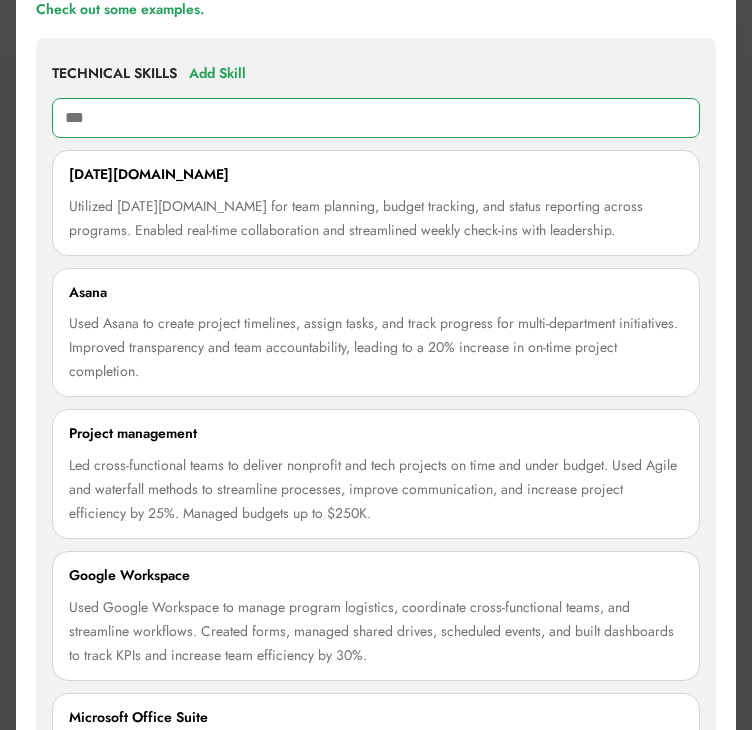 type on "**********" 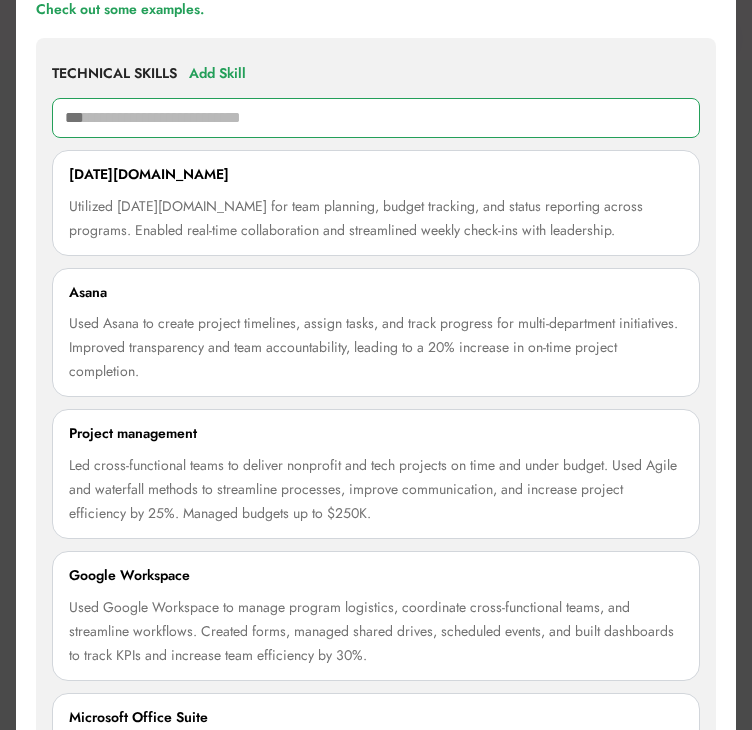 type 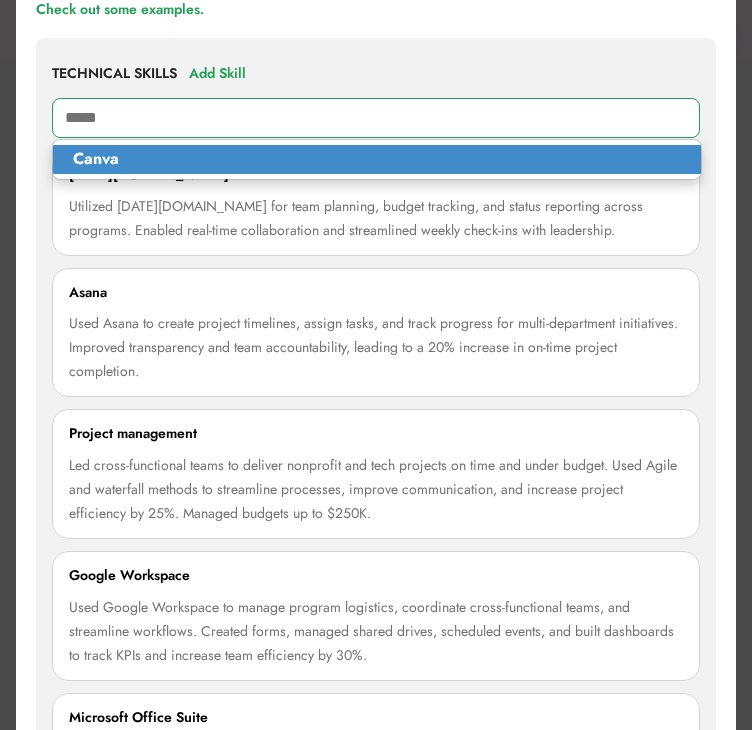 click on "Canva" at bounding box center [377, 159] 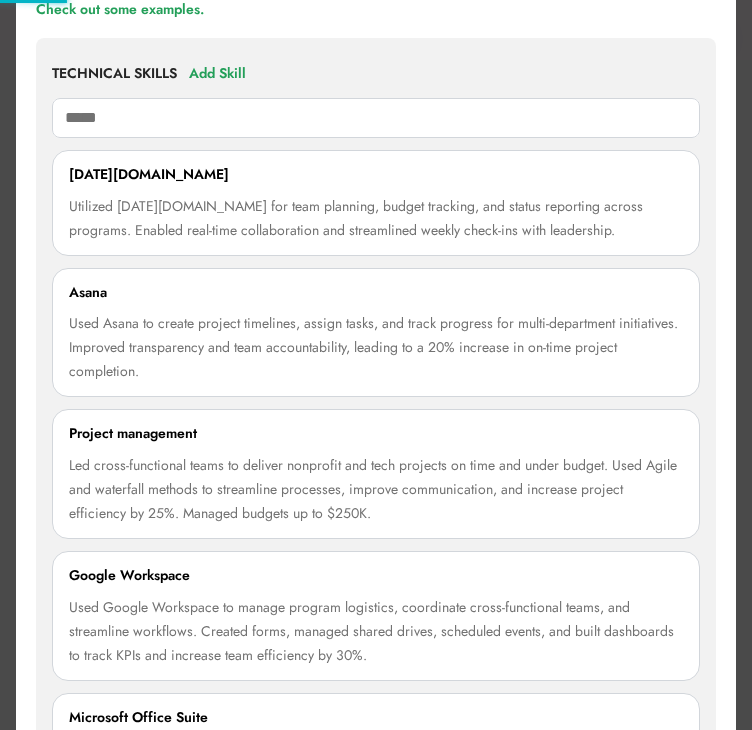 type 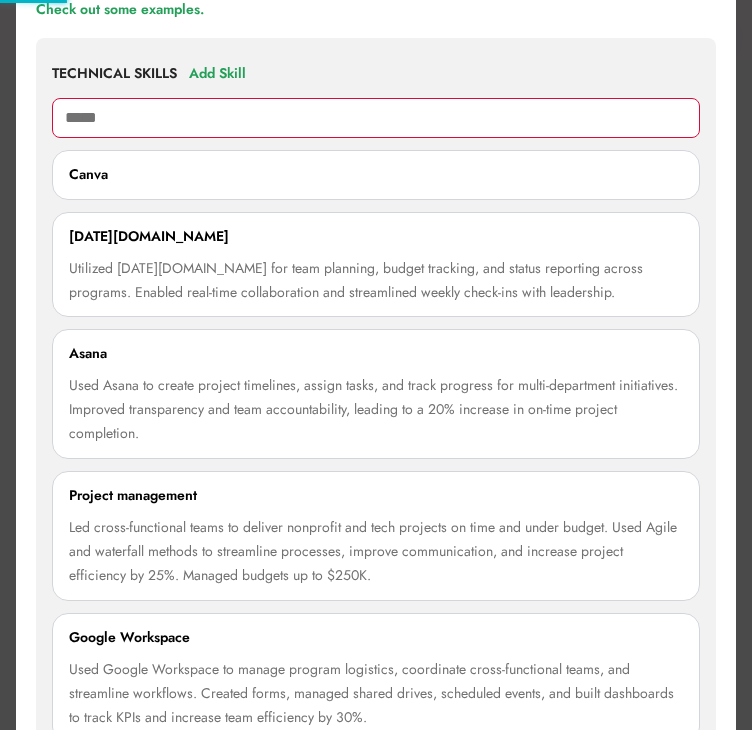 type 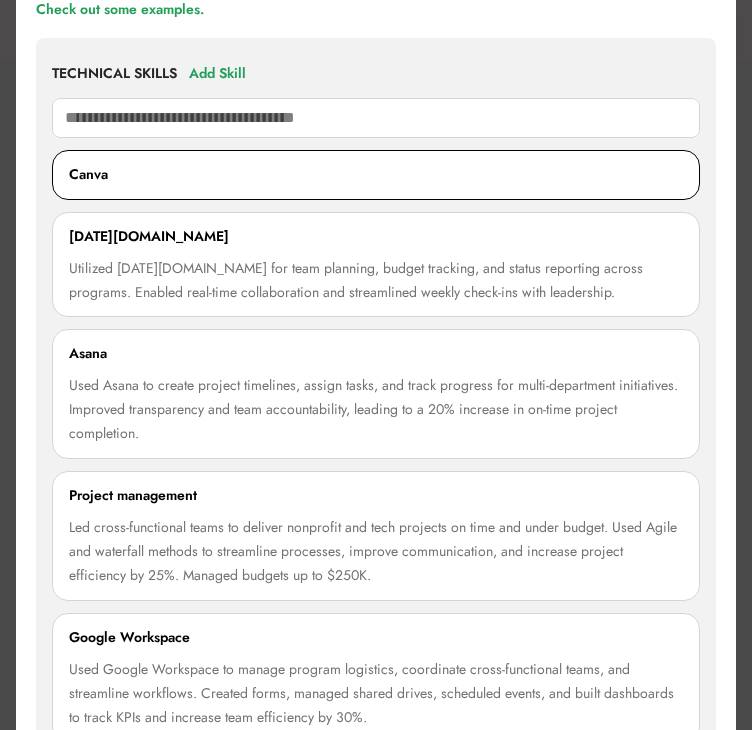 click on "Canva" at bounding box center [376, 175] 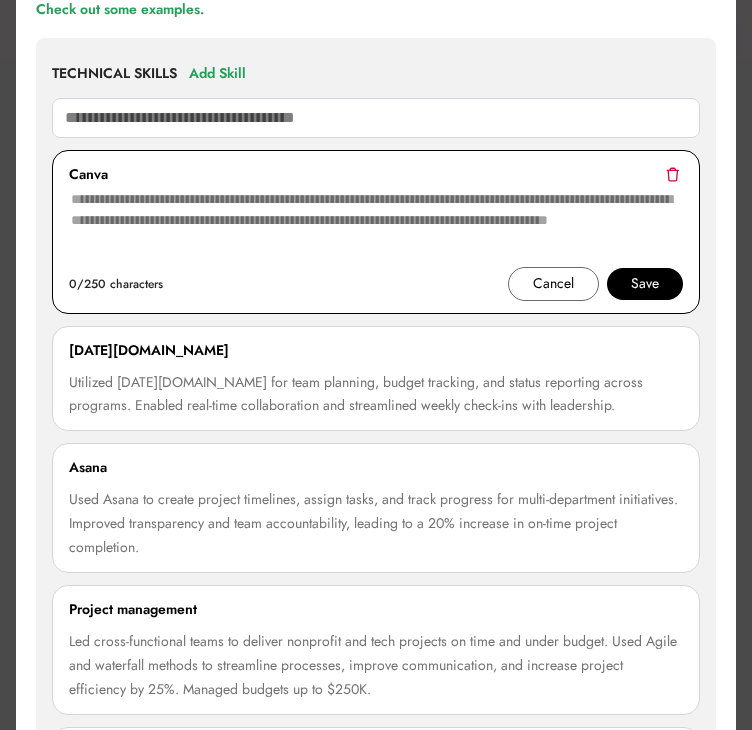 click at bounding box center (376, 227) 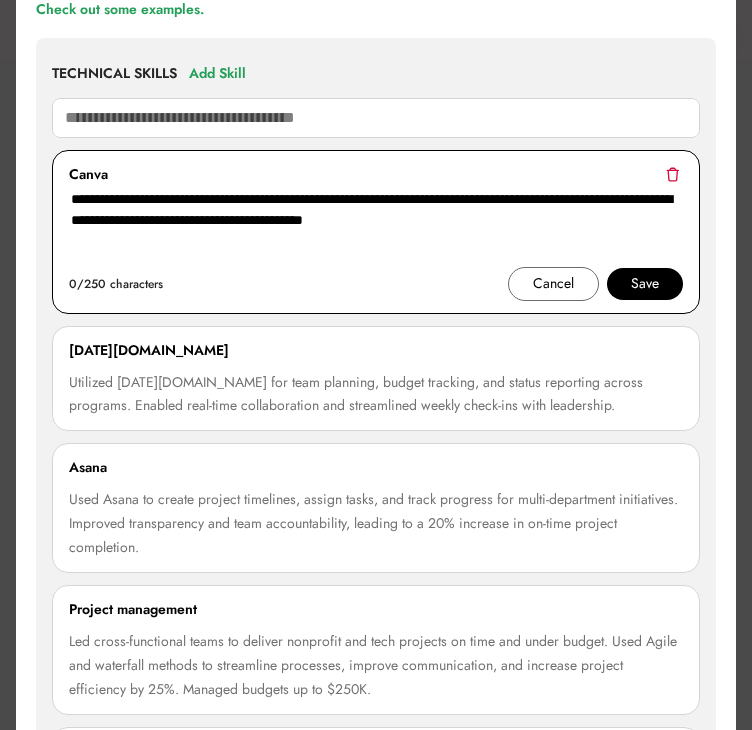 type on "**********" 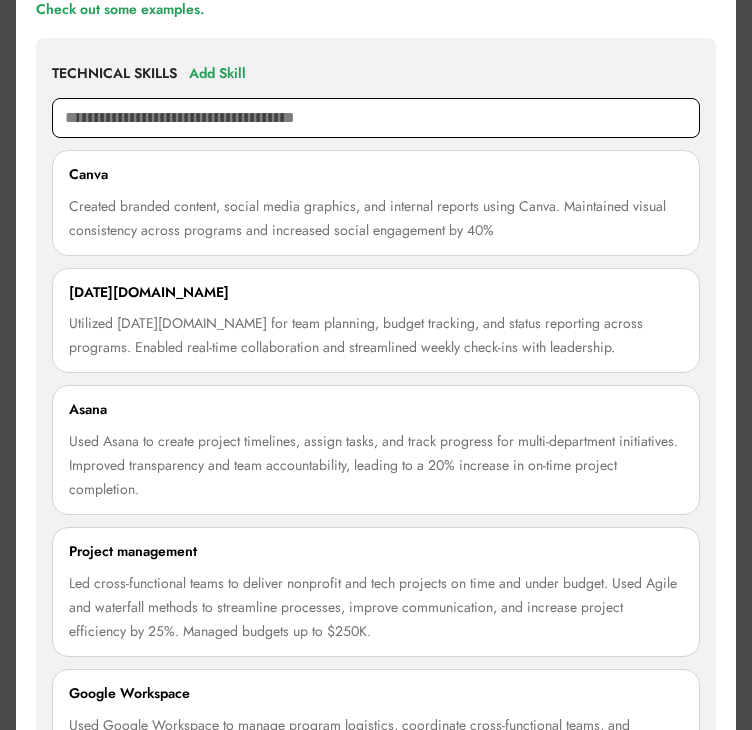 click at bounding box center [376, 118] 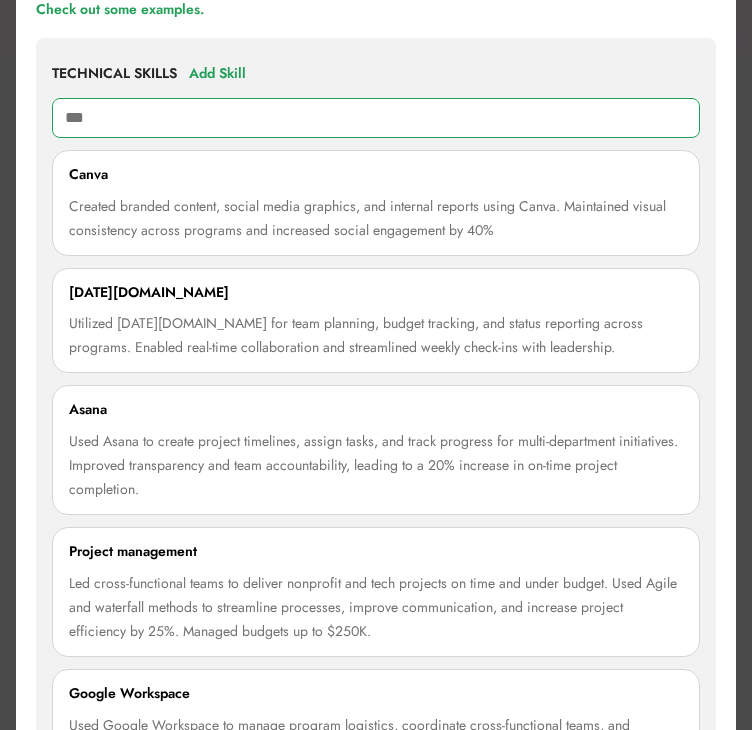 type on "***" 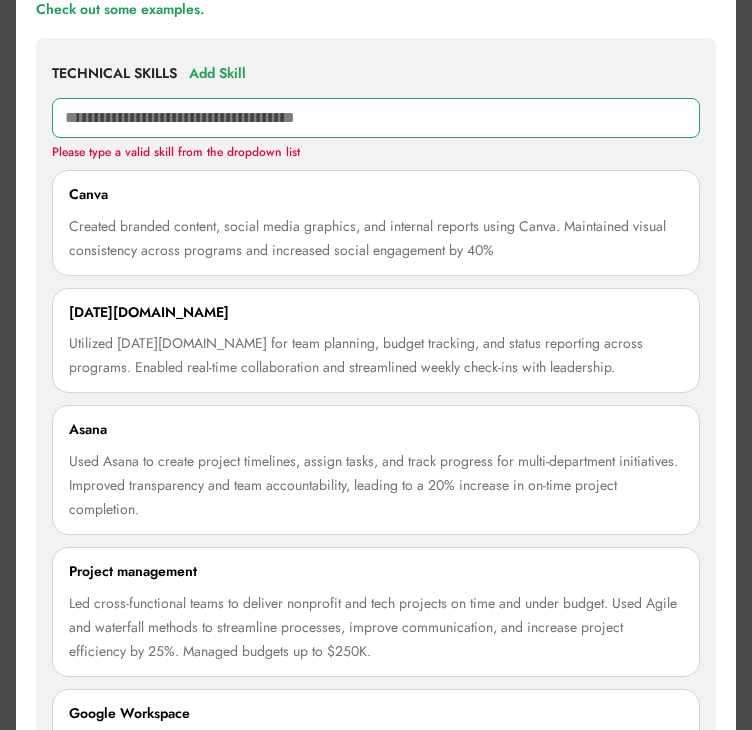 click at bounding box center [376, 118] 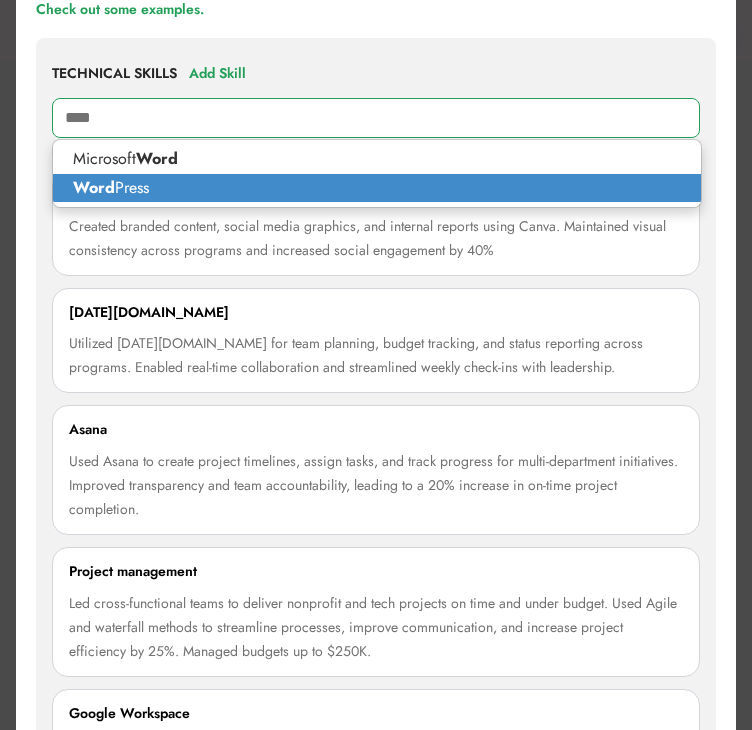 click on "Word Press" at bounding box center [377, 188] 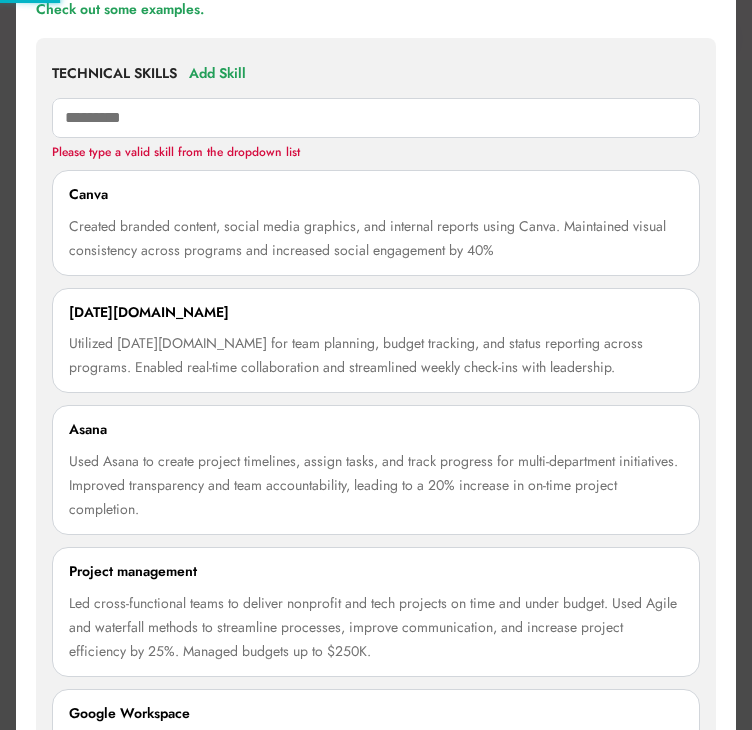 type 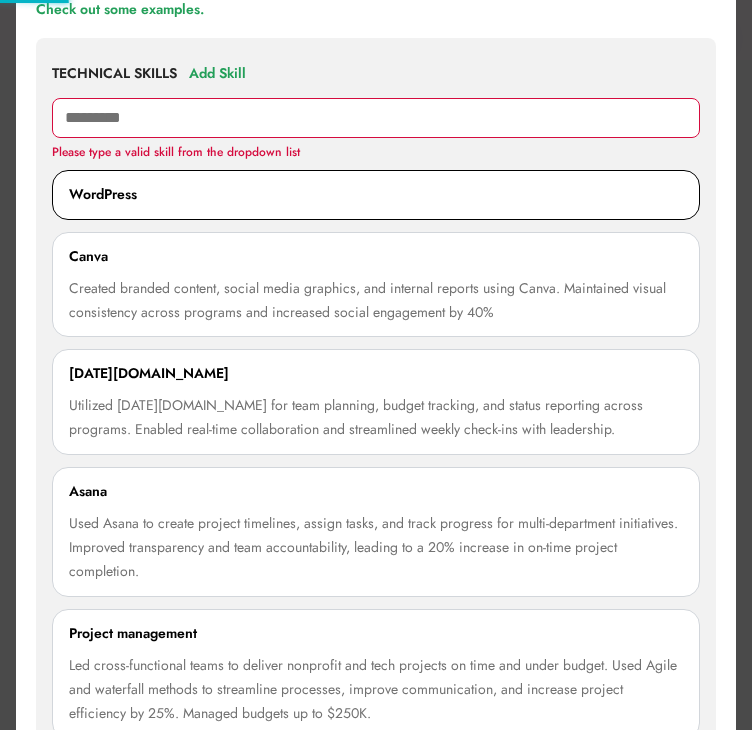 type 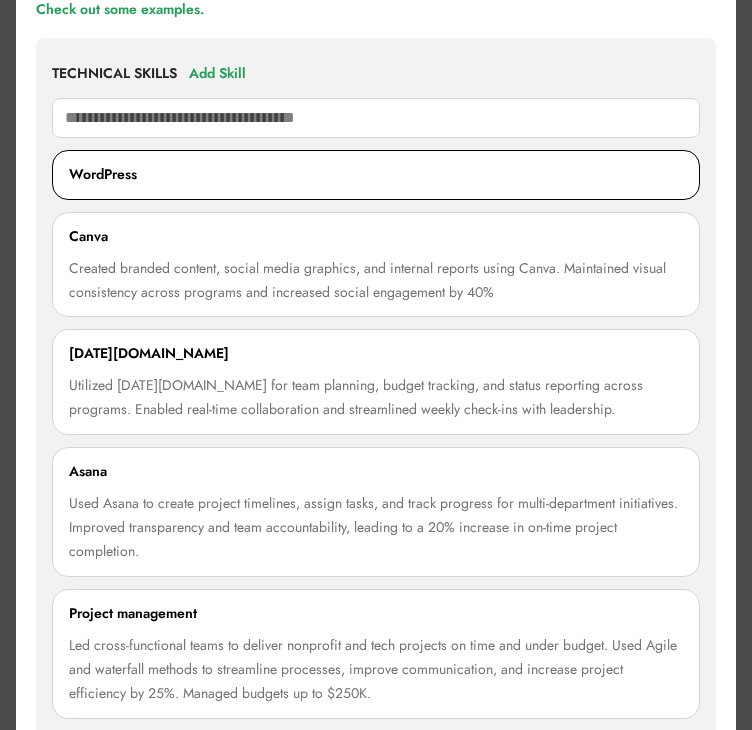 click on "WordPress" at bounding box center [376, 175] 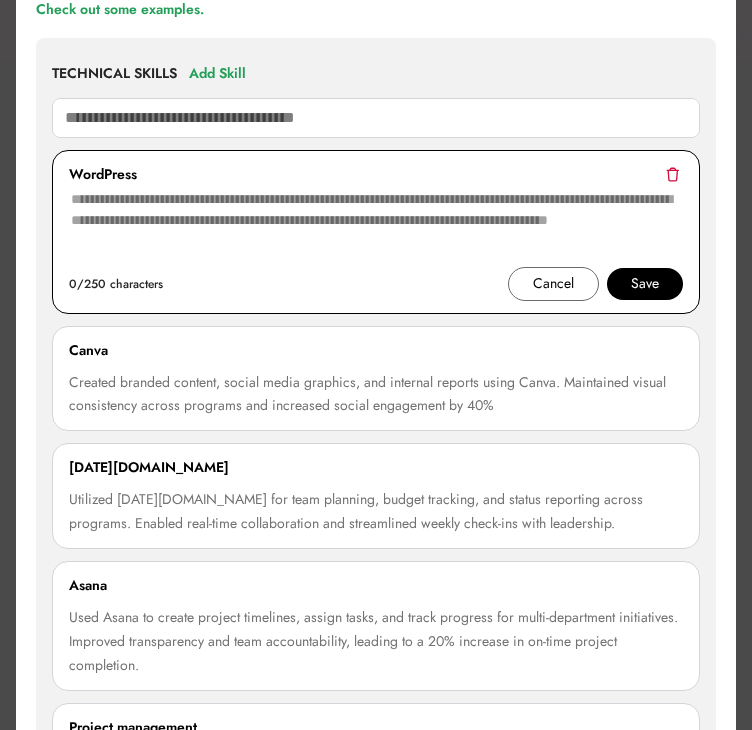 click at bounding box center [376, 227] 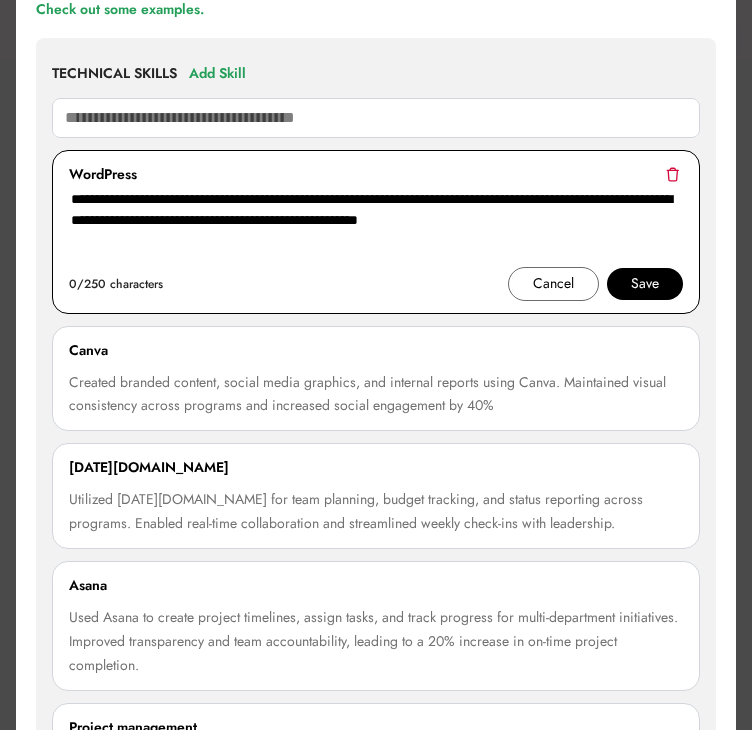 type on "**********" 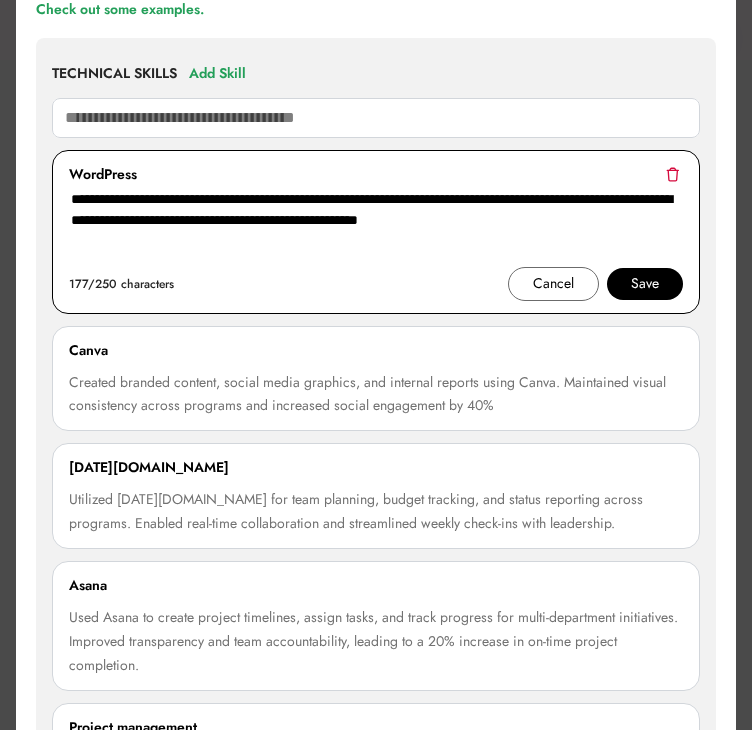 click on "Save" at bounding box center (645, 284) 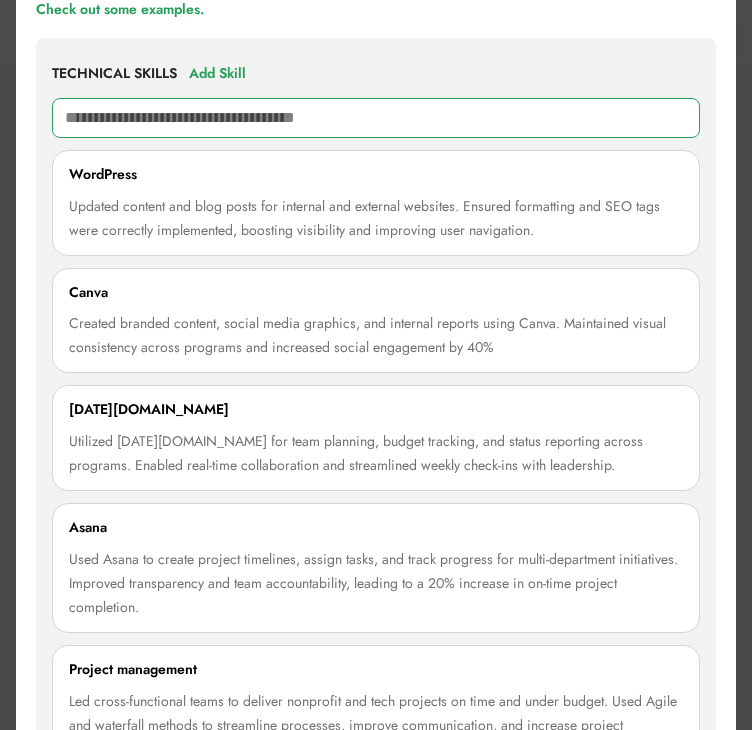 click at bounding box center [376, 118] 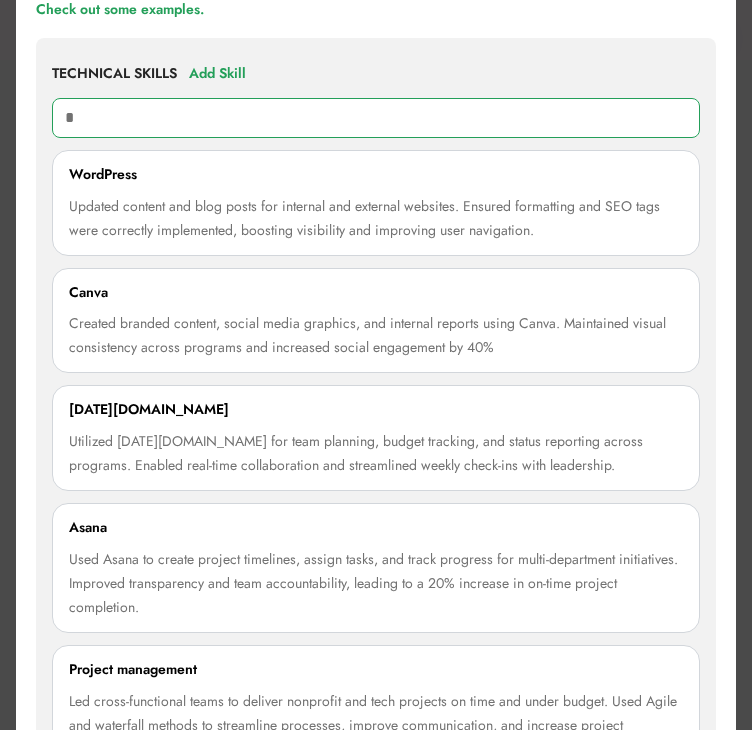 type on "**" 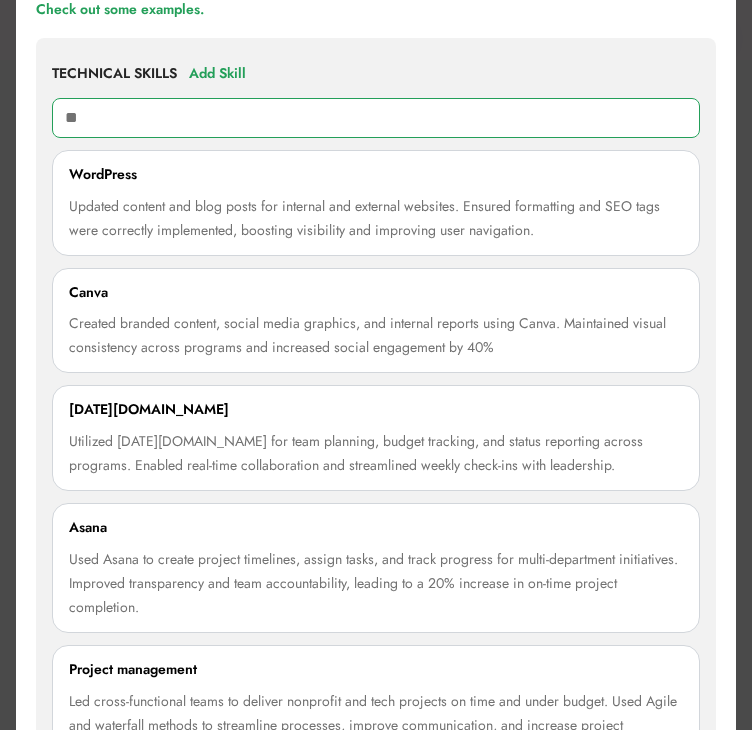type on "*****" 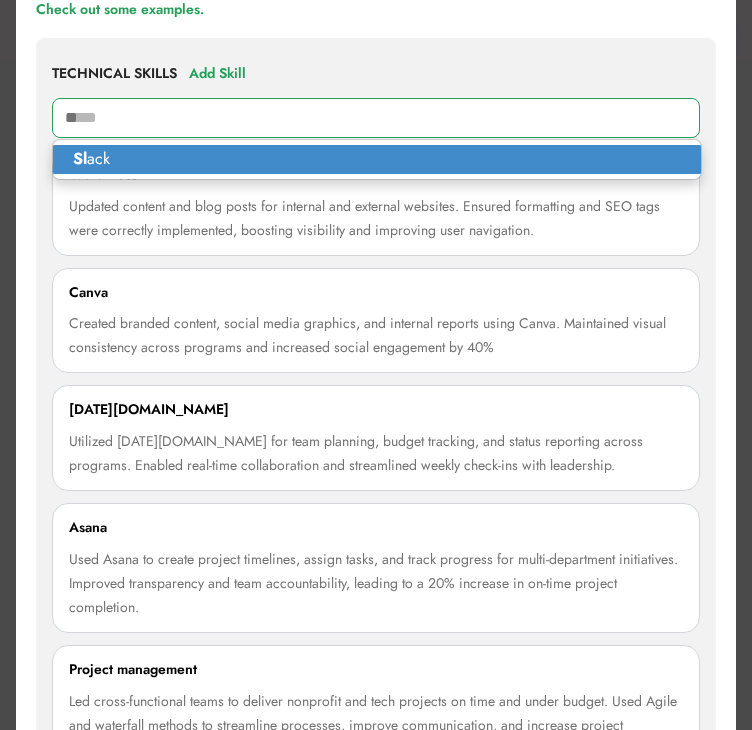 type on "**" 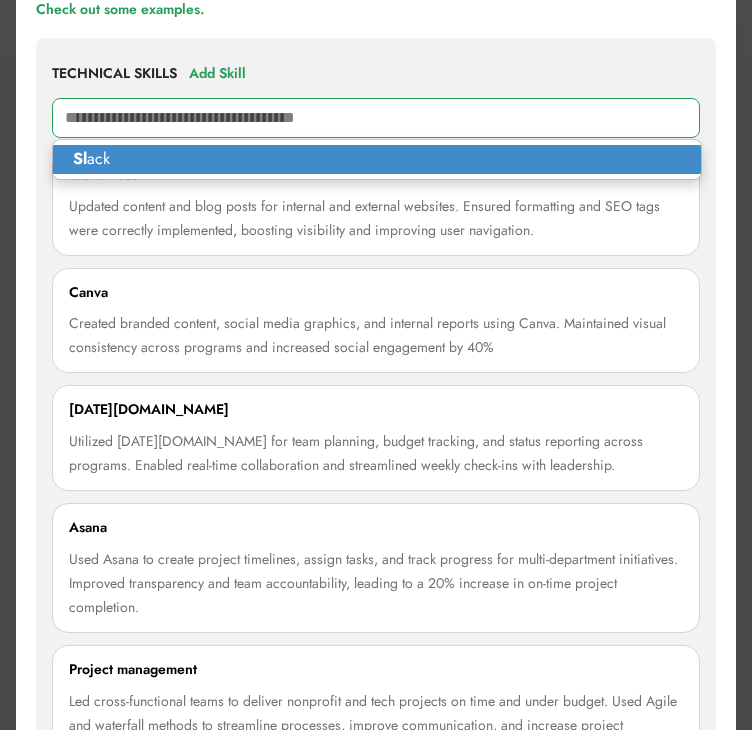 click on "WordPress" at bounding box center (376, 175) 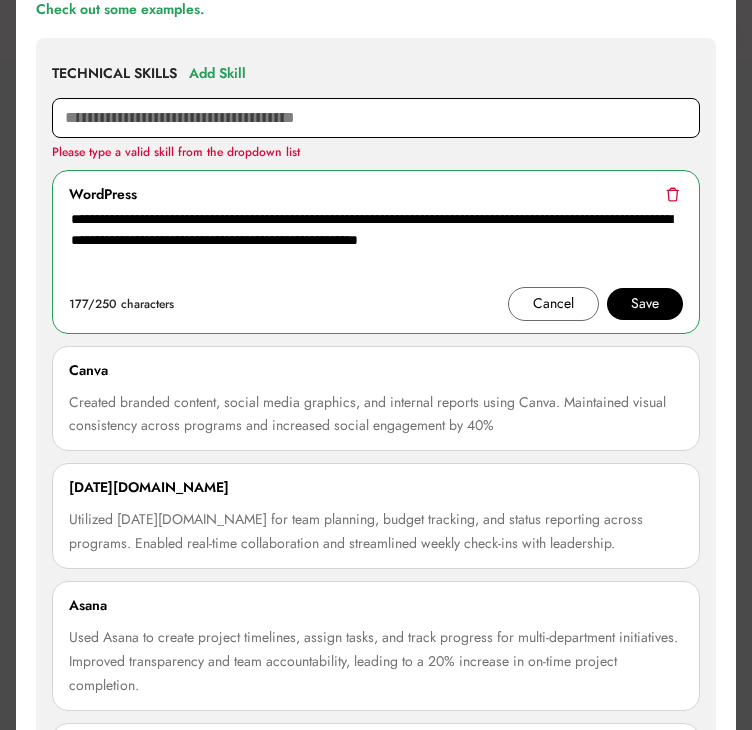 click at bounding box center [376, 118] 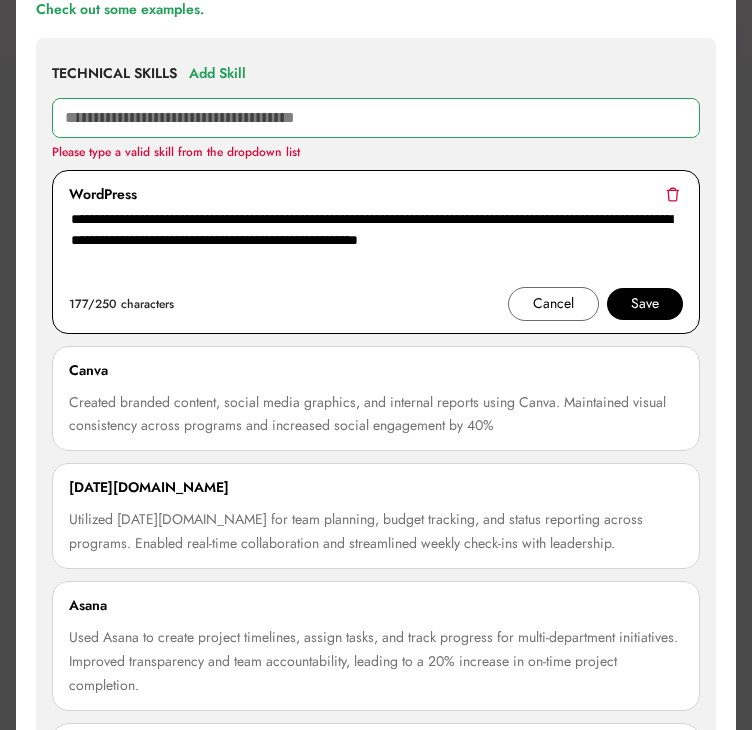 click on "Cancel" at bounding box center (553, 304) 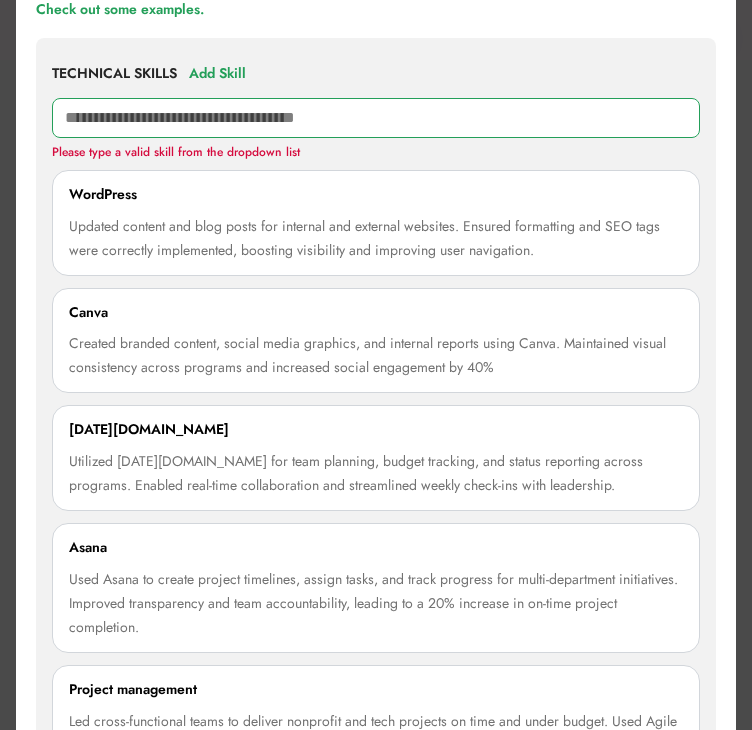 click at bounding box center [376, 118] 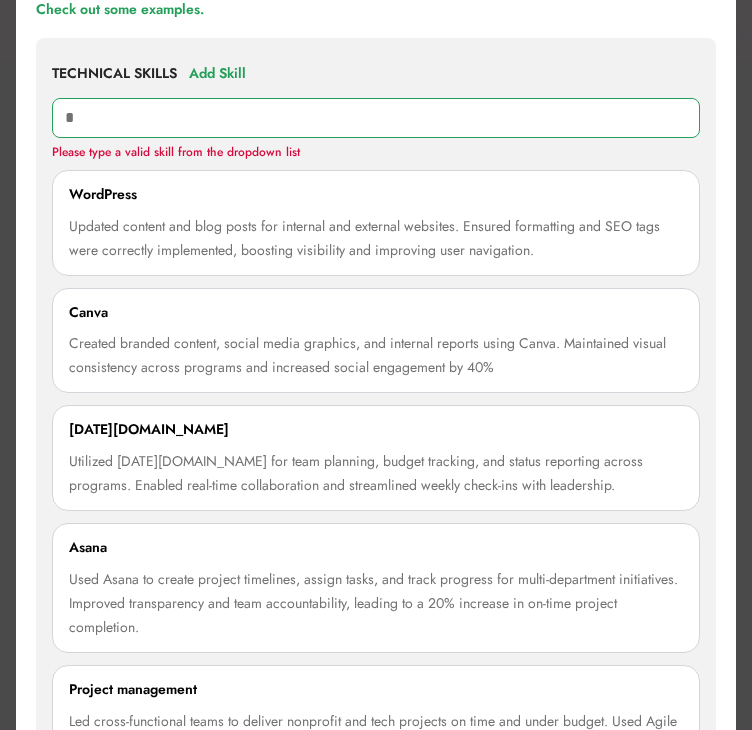 type on "**" 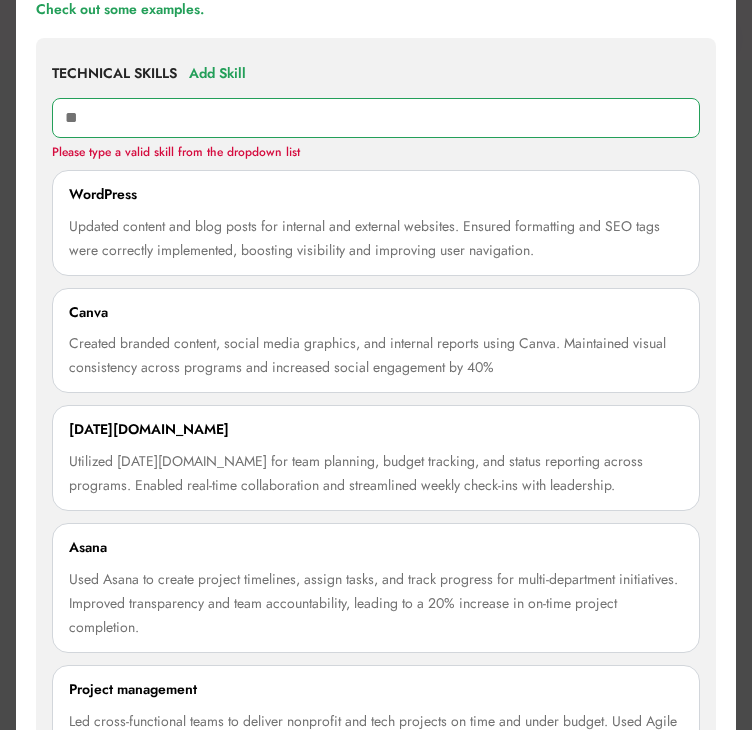 type on "*****" 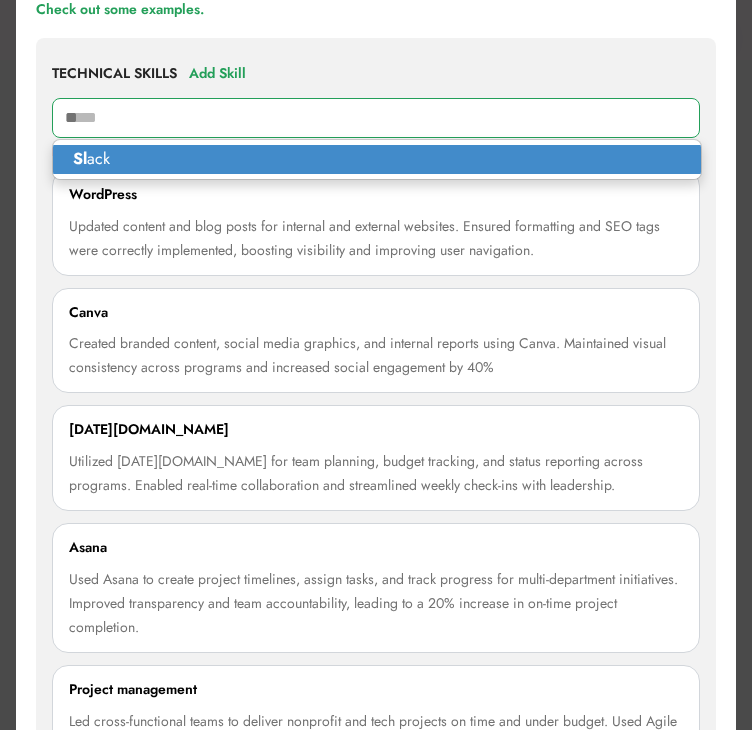 click on "Sl ack" at bounding box center (377, 159) 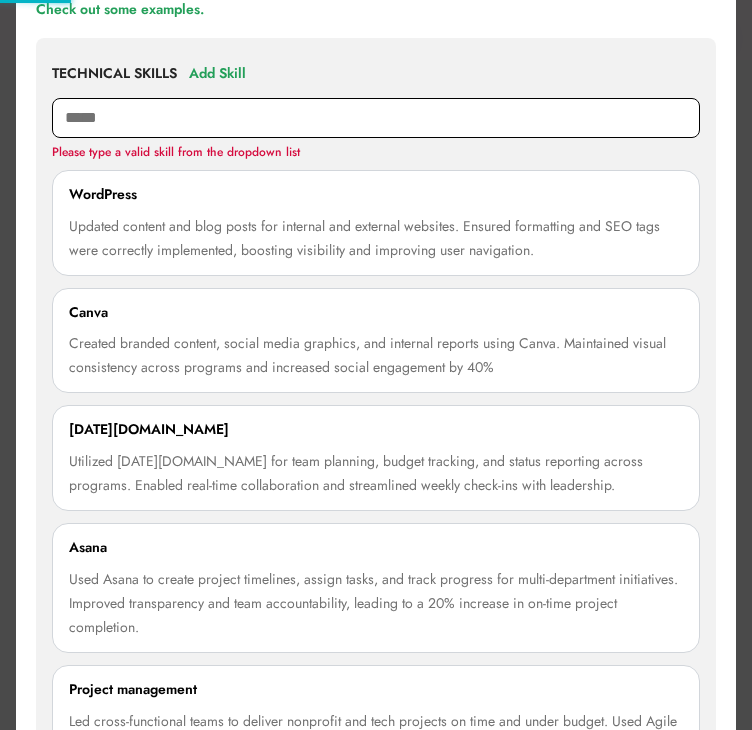click on "*****" at bounding box center [376, 118] 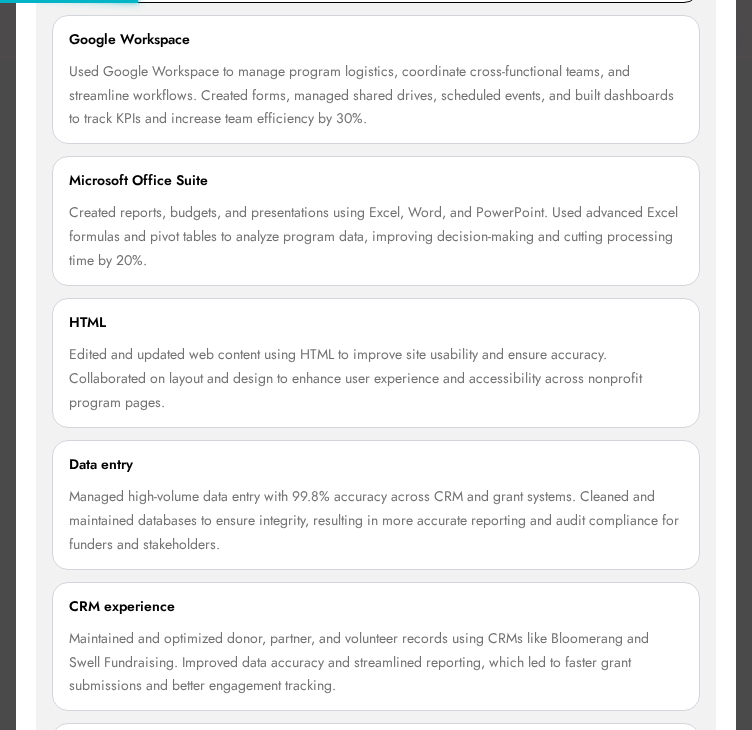 scroll, scrollTop: 2896, scrollLeft: 0, axis: vertical 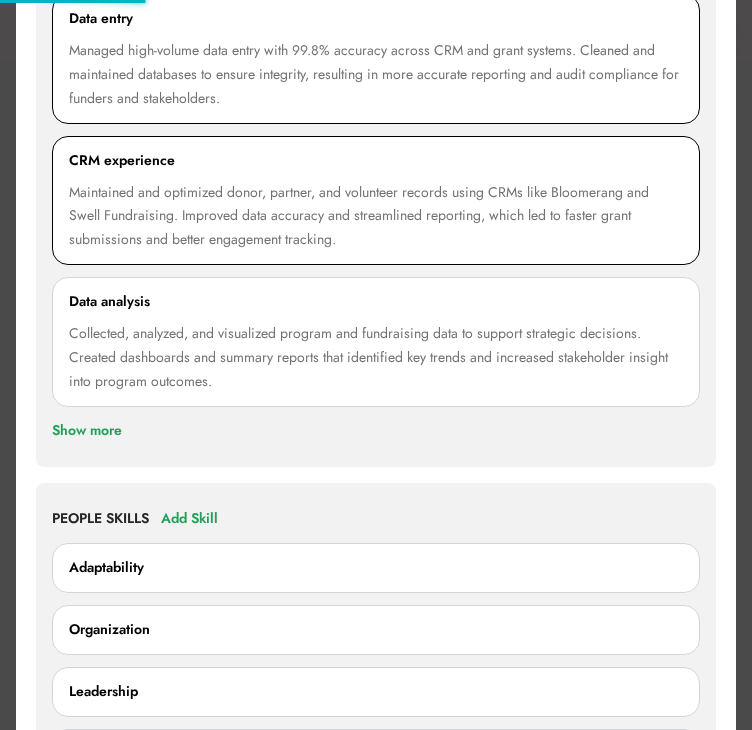 type 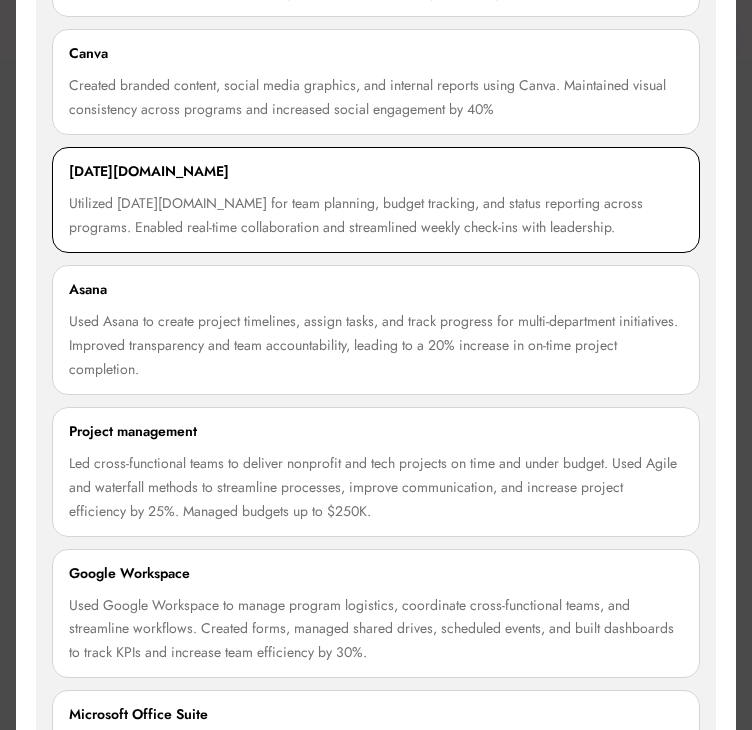 scroll, scrollTop: 1996, scrollLeft: 0, axis: vertical 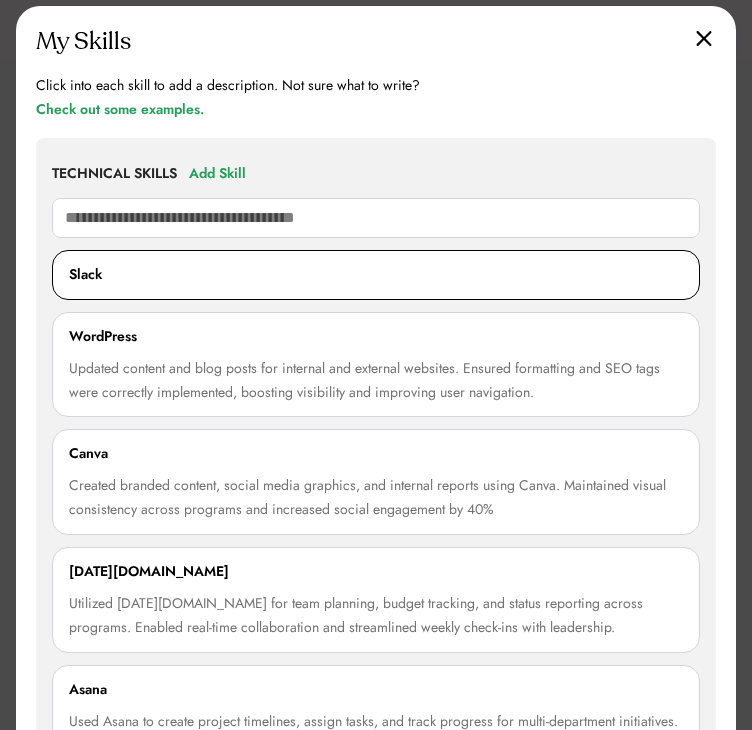 click on "Slack" at bounding box center (376, 275) 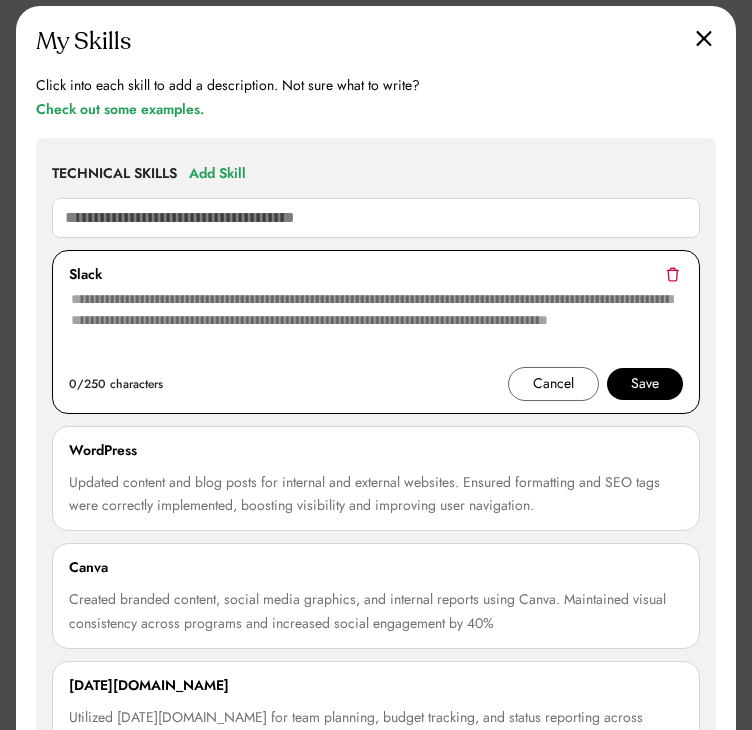 click on "Slack" at bounding box center (376, 275) 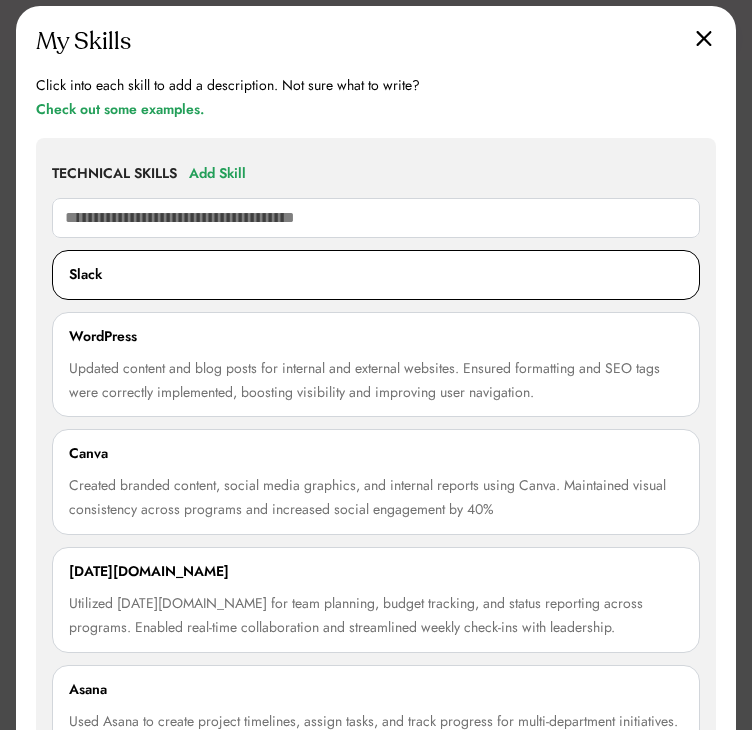 click on "Slack" at bounding box center [376, 275] 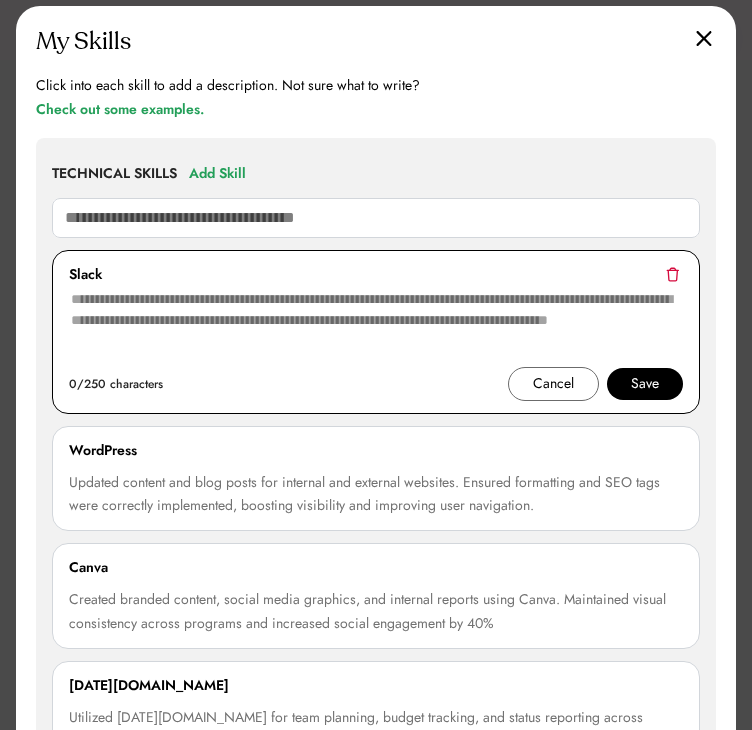 paste on "**********" 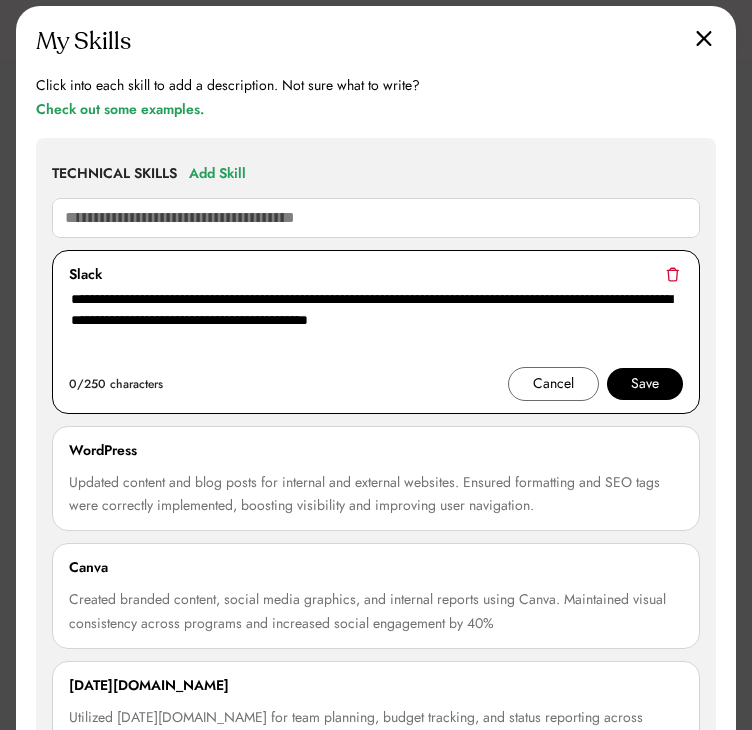 type on "**********" 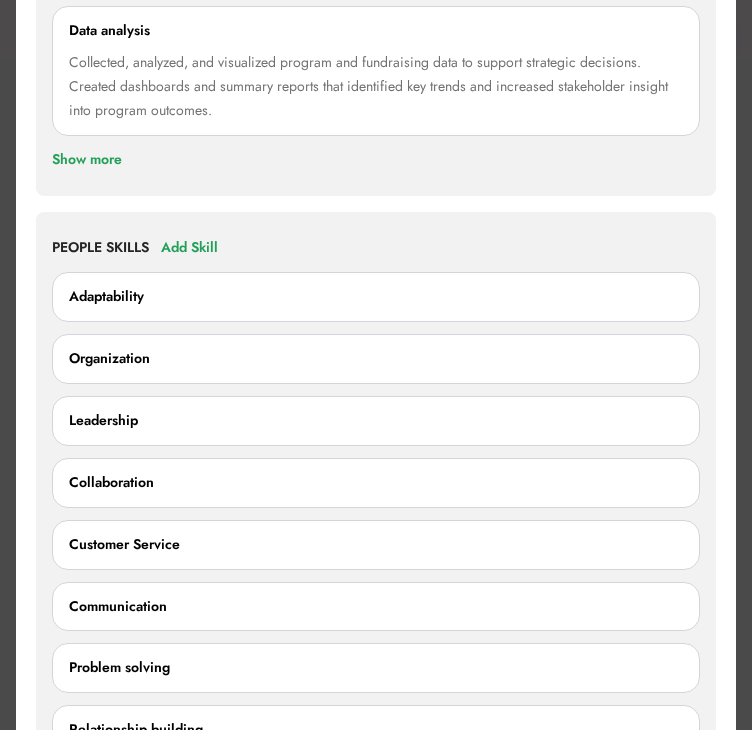 scroll, scrollTop: 3864, scrollLeft: 0, axis: vertical 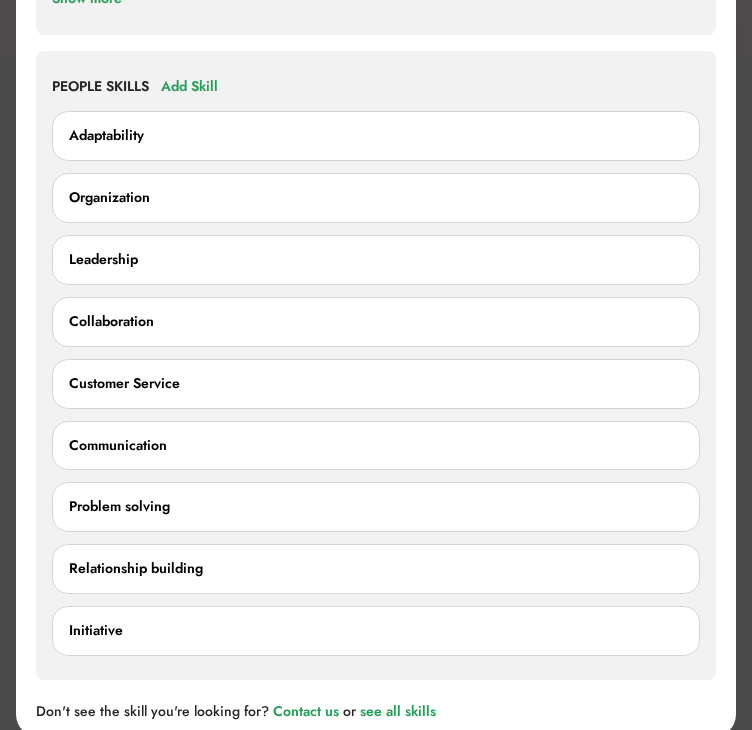 click on "Adaptability" at bounding box center [376, 136] 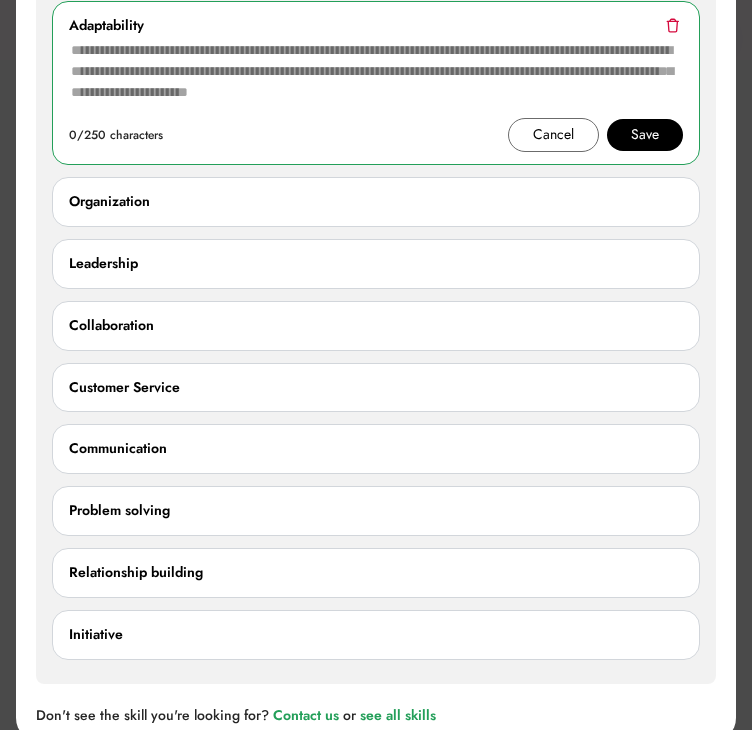 scroll, scrollTop: 3977, scrollLeft: 0, axis: vertical 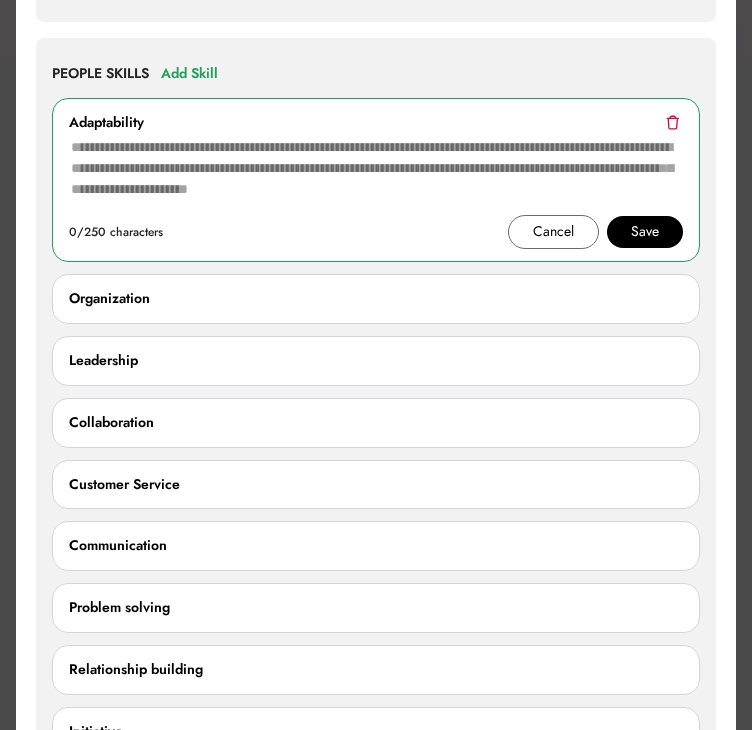 click on "Cancel" at bounding box center [553, 232] 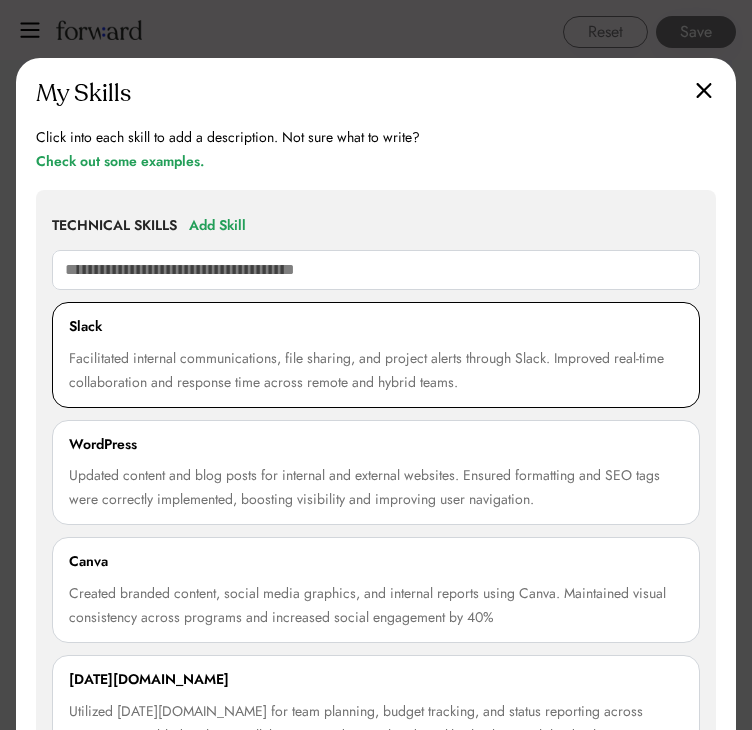 scroll, scrollTop: 1764, scrollLeft: 0, axis: vertical 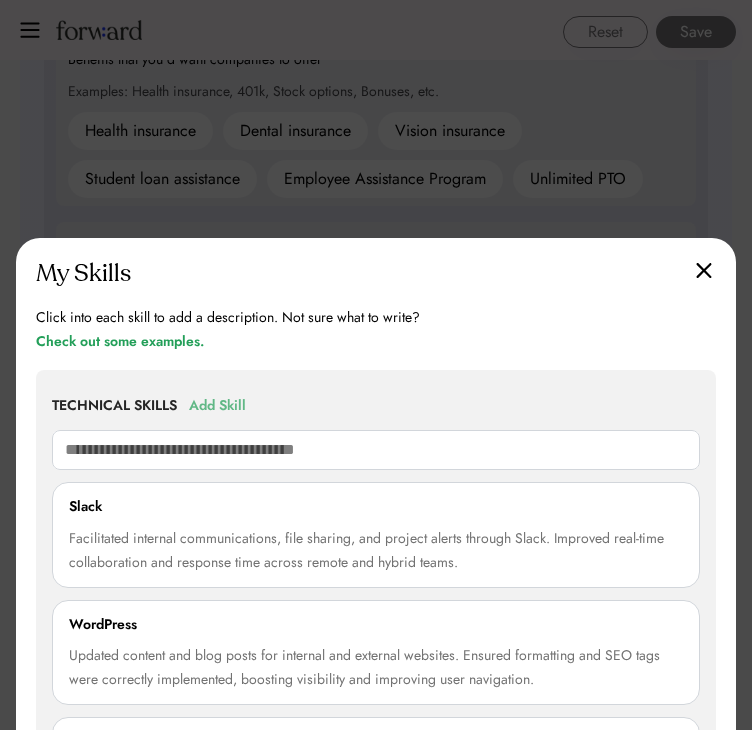 click on "Add Skill" at bounding box center (217, 406) 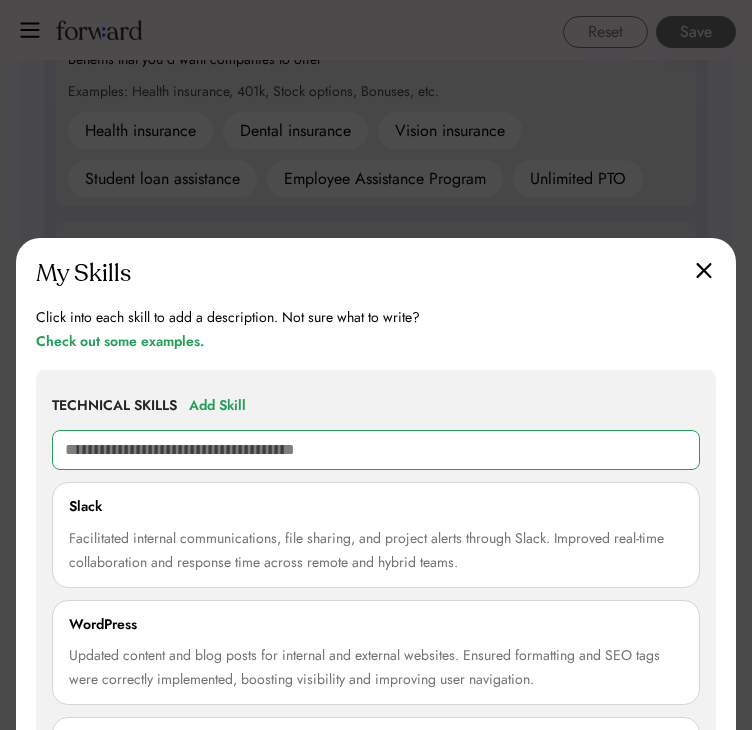 click at bounding box center [376, 450] 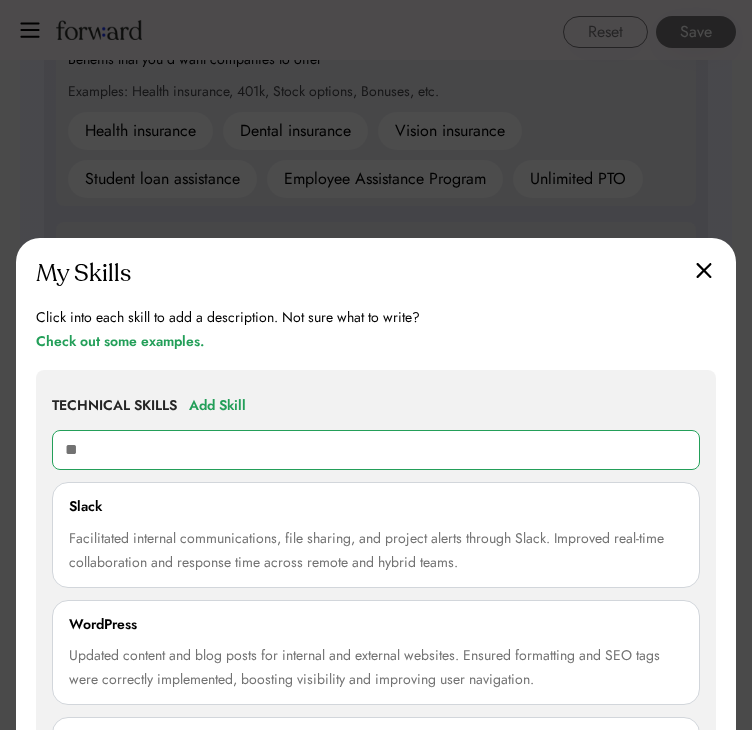 type on "***" 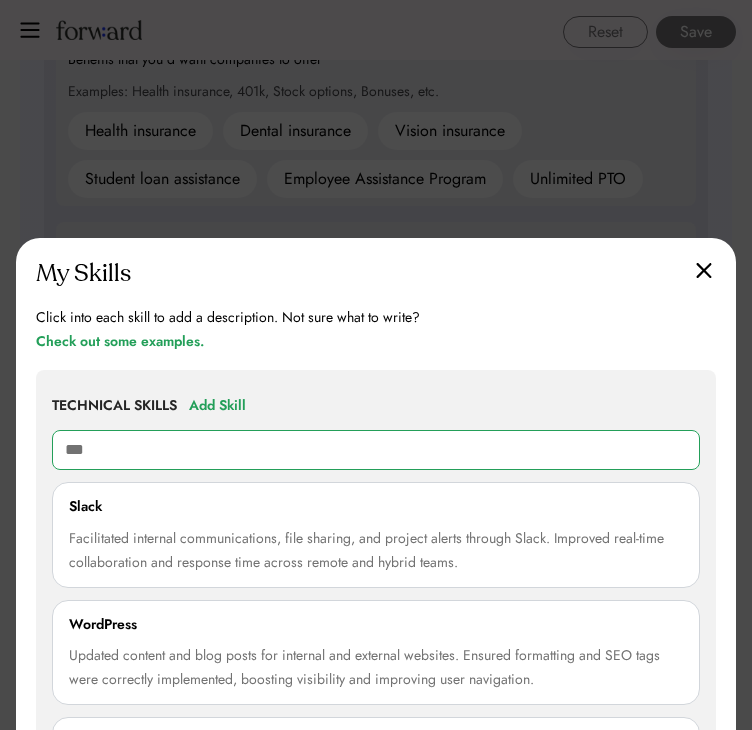 type on "**********" 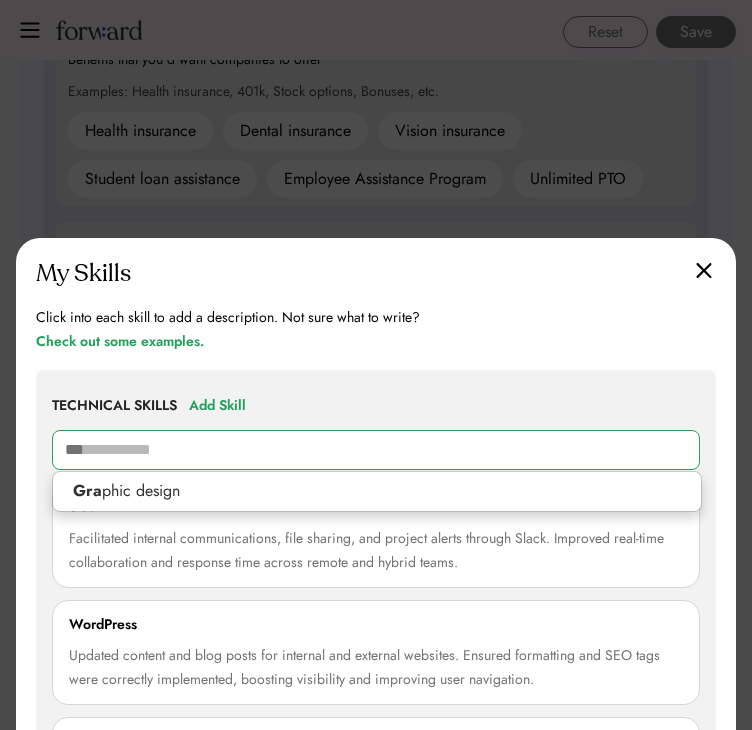 type 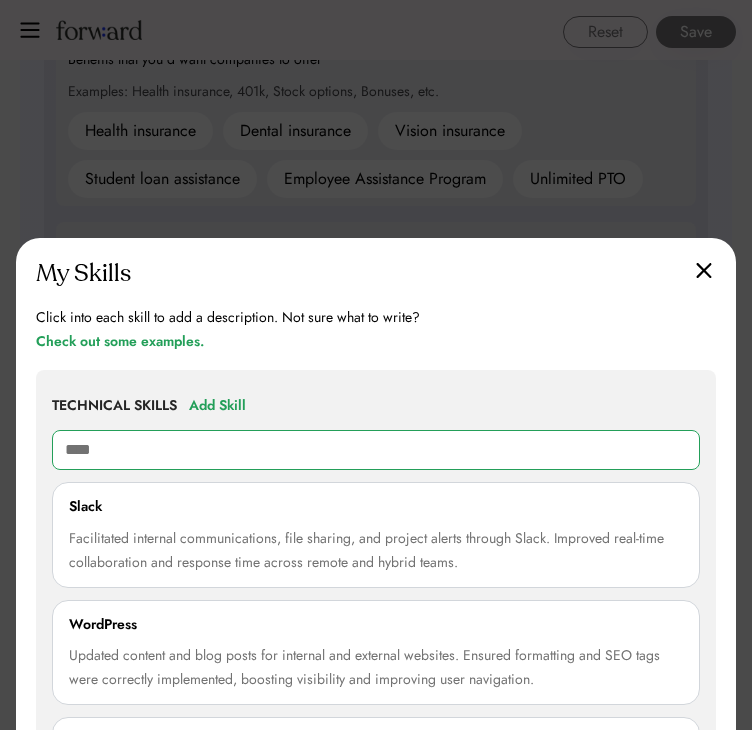 type on "***" 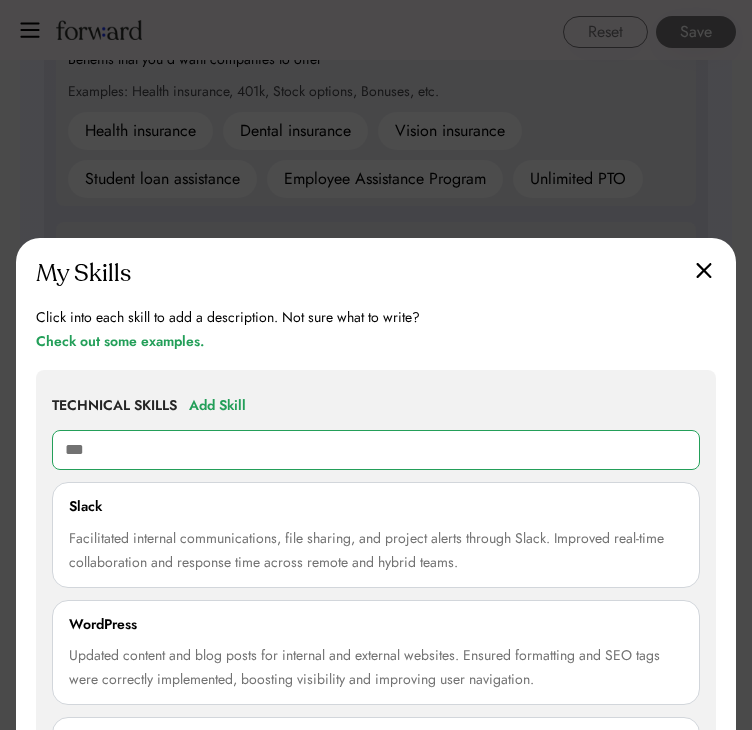 type on "**********" 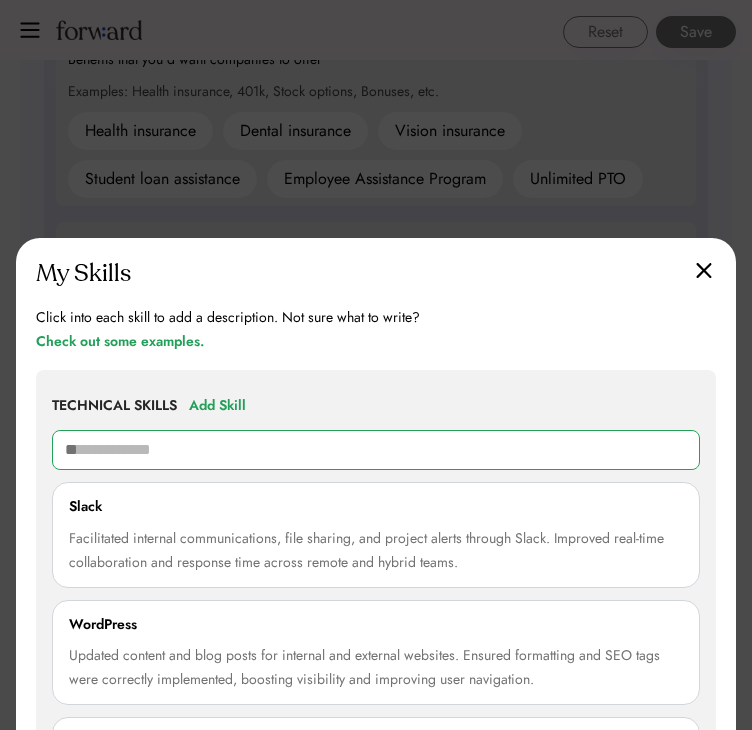 type on "*" 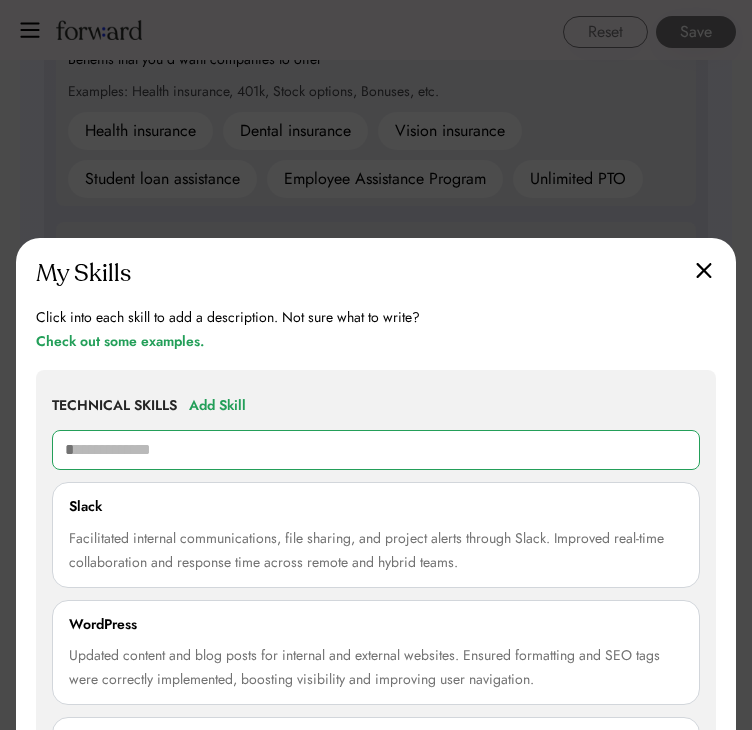type 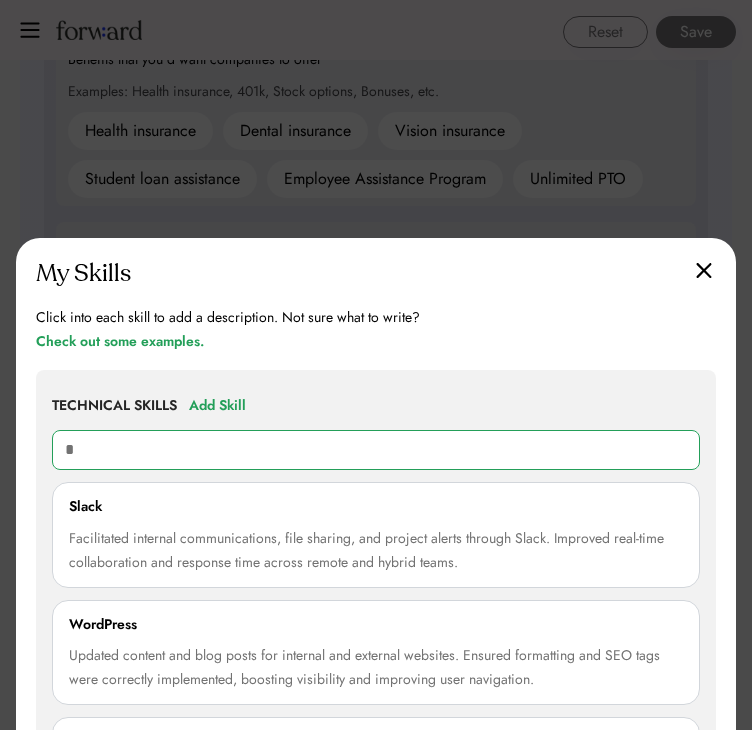 type 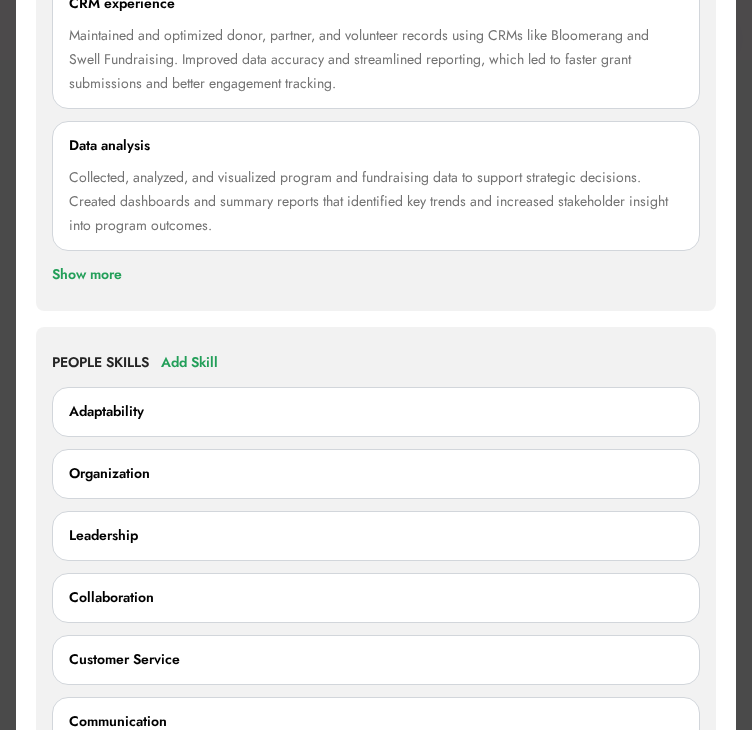 scroll, scrollTop: 3364, scrollLeft: 0, axis: vertical 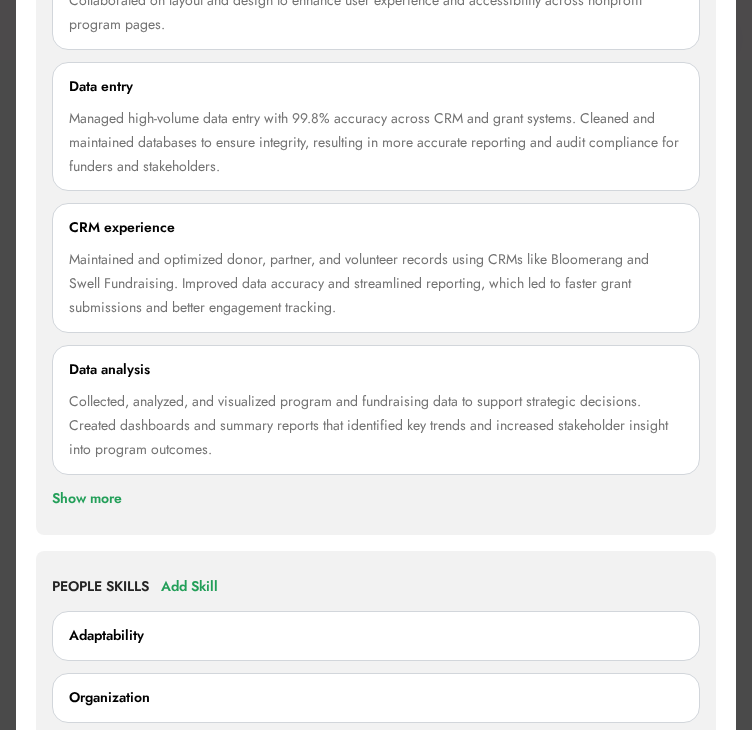 click on "Adaptability 0/250 characters Cancel Save" at bounding box center (376, 636) 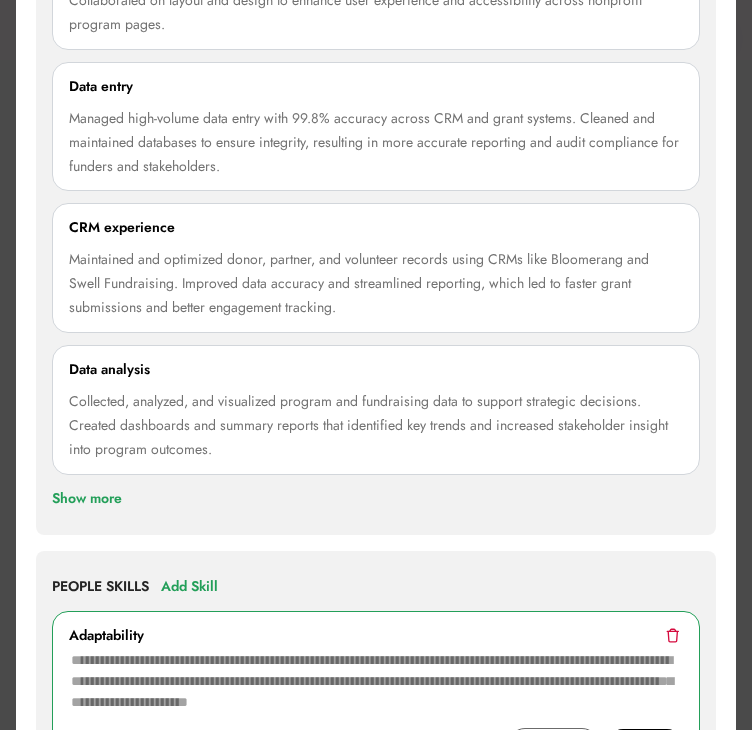 click at bounding box center (376, 688) 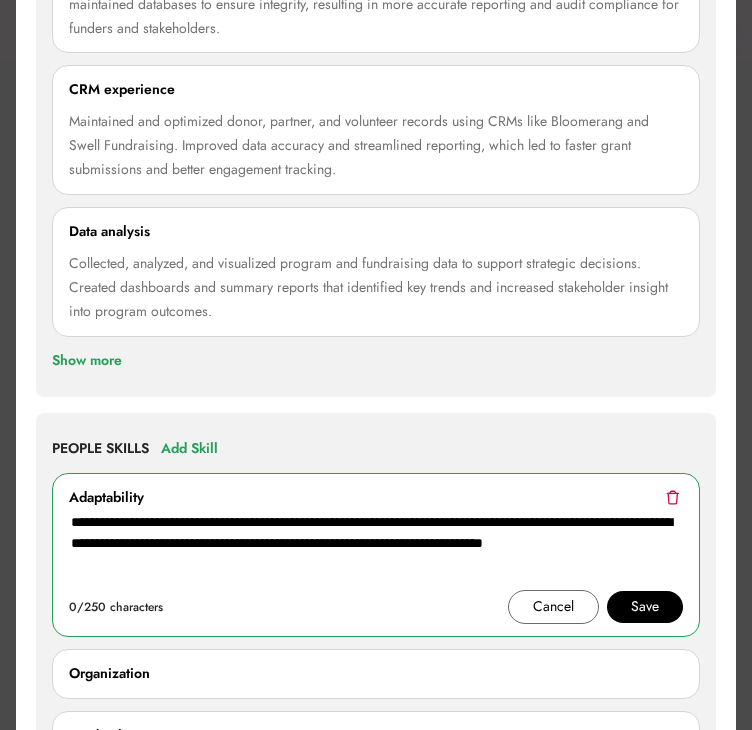 scroll, scrollTop: 3664, scrollLeft: 0, axis: vertical 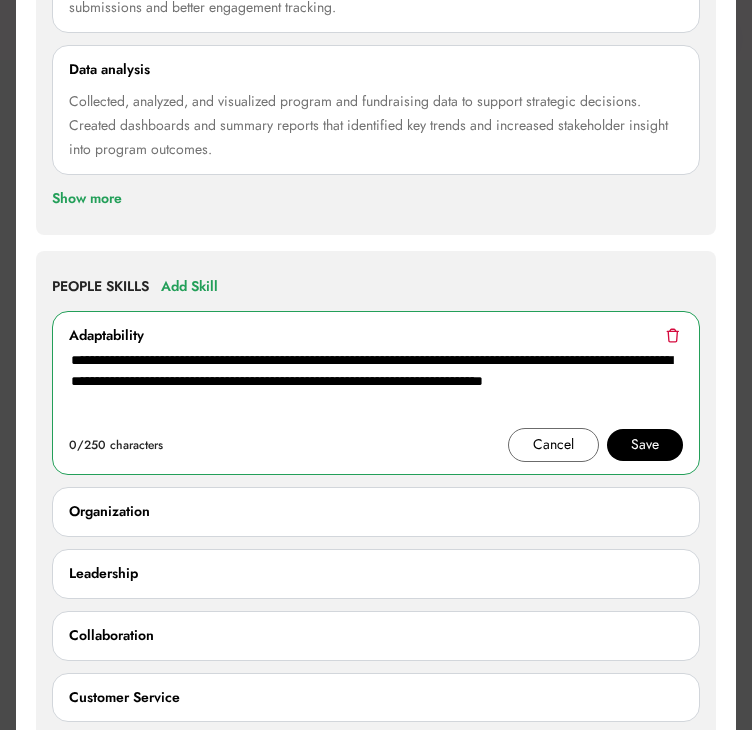 type on "**********" 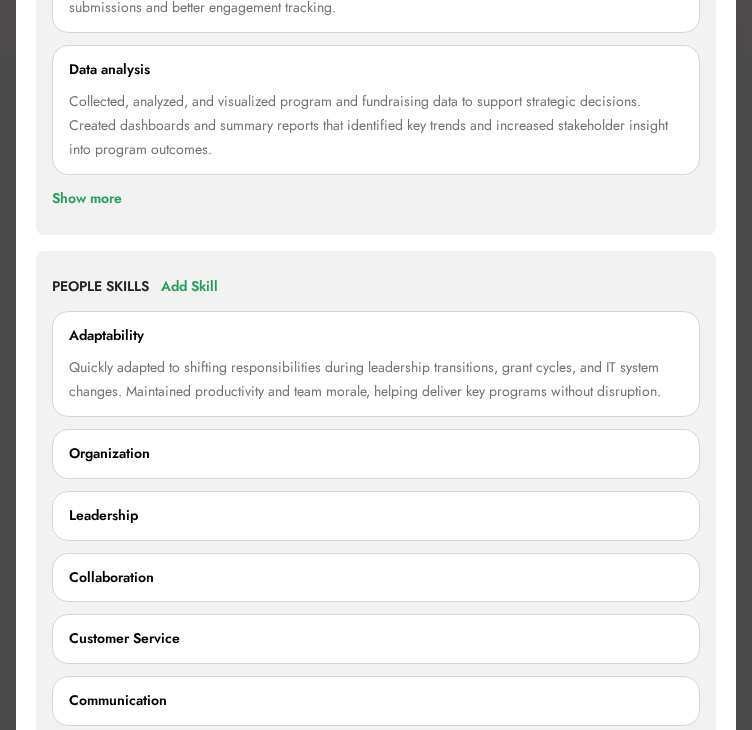 click on "Organization" at bounding box center [376, 454] 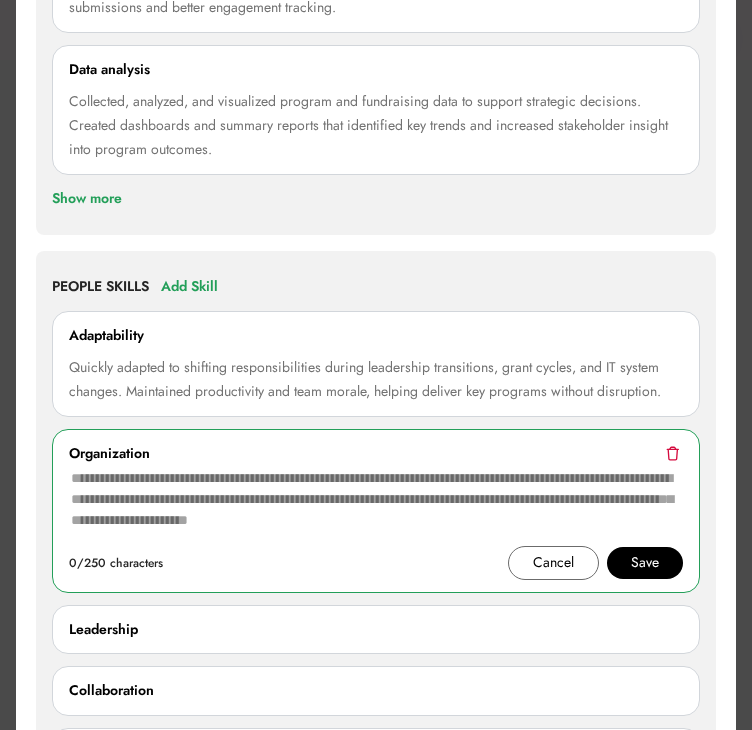 click at bounding box center [376, 506] 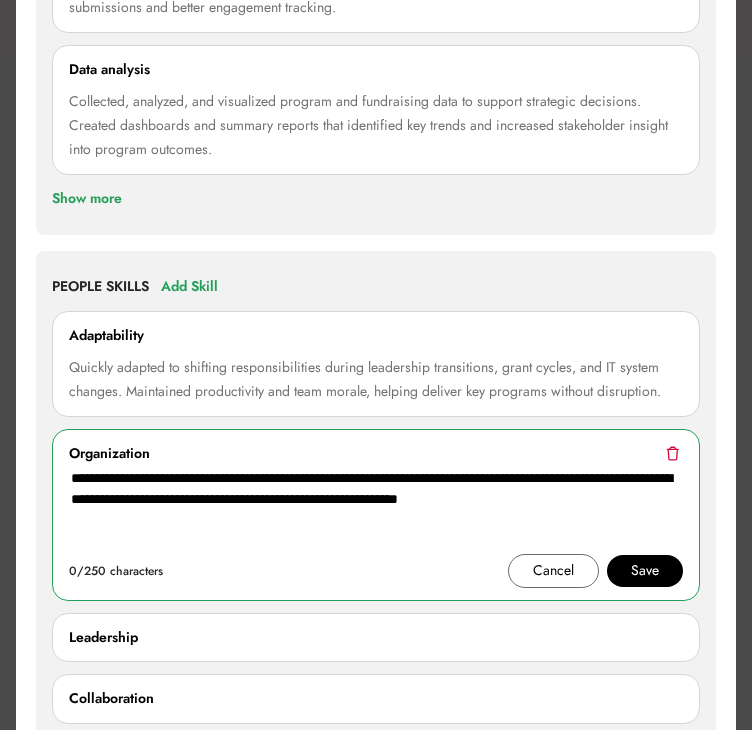 type on "**********" 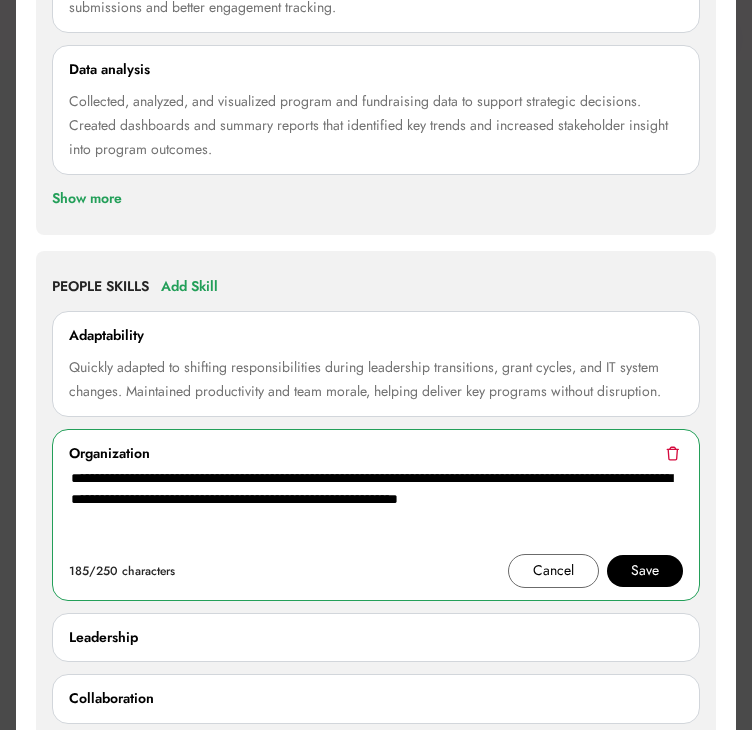 click on "**********" at bounding box center [376, 515] 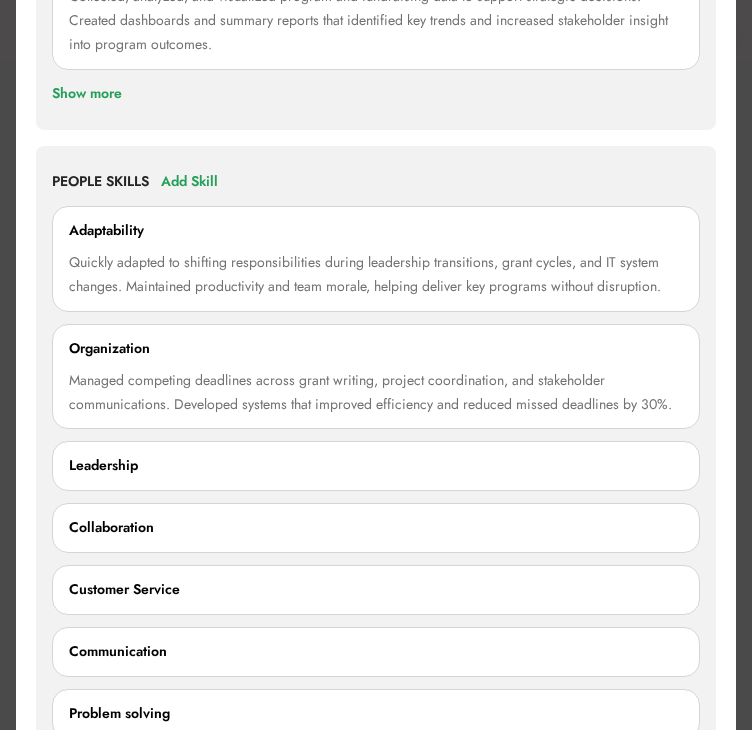 scroll, scrollTop: 3964, scrollLeft: 0, axis: vertical 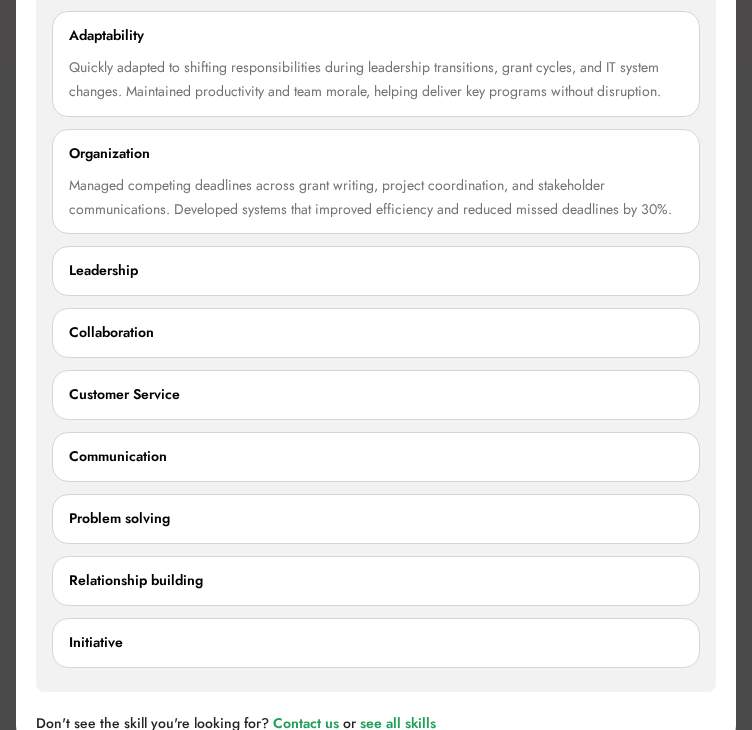 click on "Leadership" at bounding box center (376, 271) 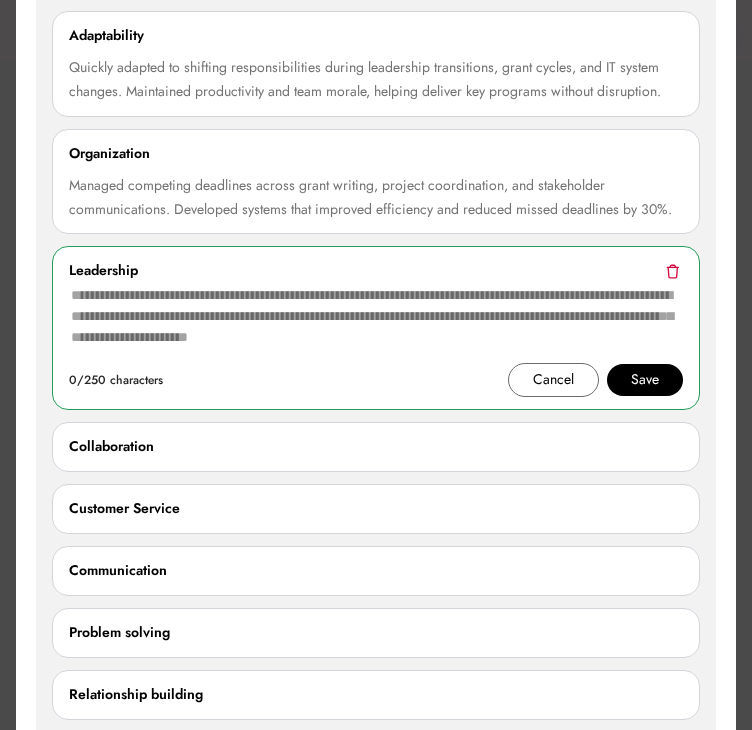drag, startPoint x: 511, startPoint y: 297, endPoint x: 531, endPoint y: 289, distance: 21.540659 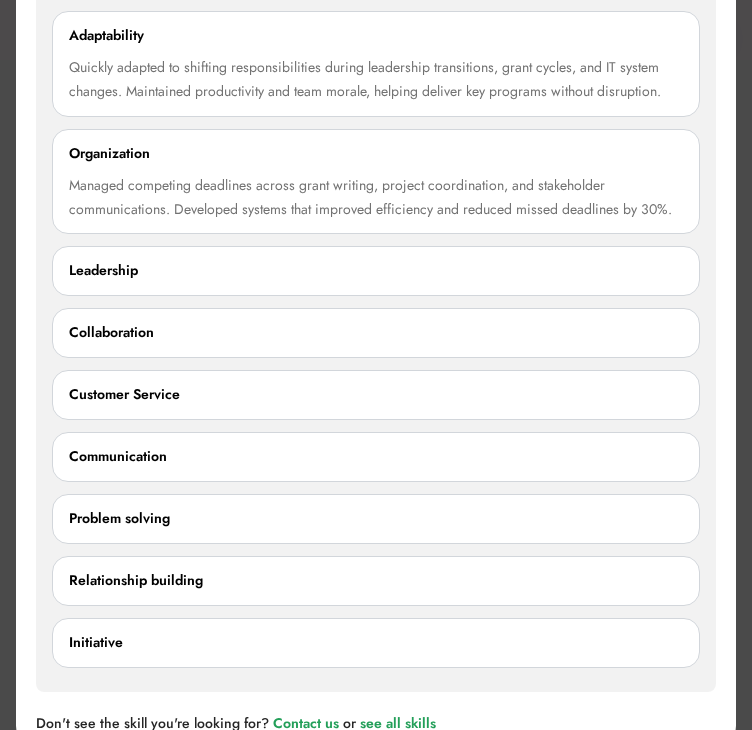 click on "Leadership 0/250 characters Cancel Save" at bounding box center [376, 271] 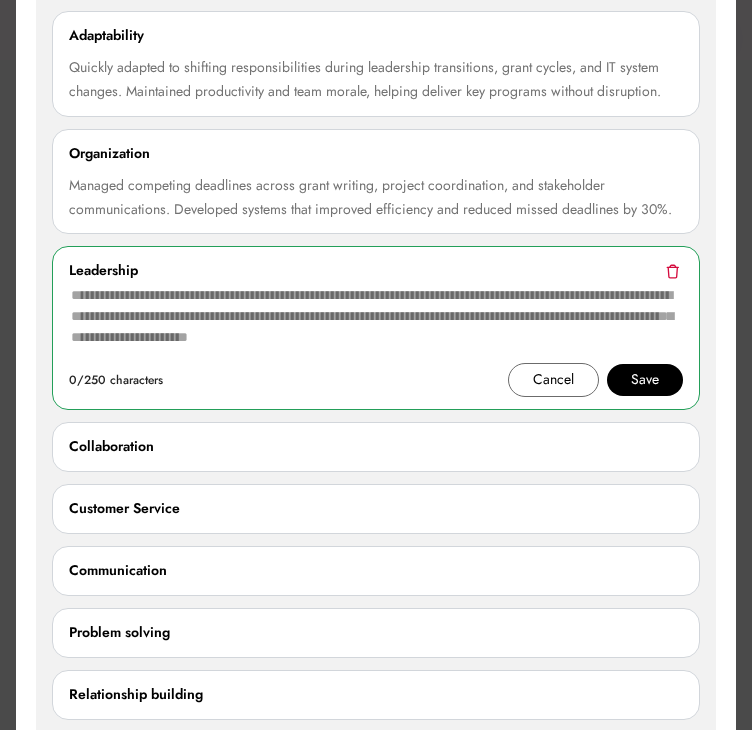 drag, startPoint x: 353, startPoint y: 306, endPoint x: 160, endPoint y: 337, distance: 195.47379 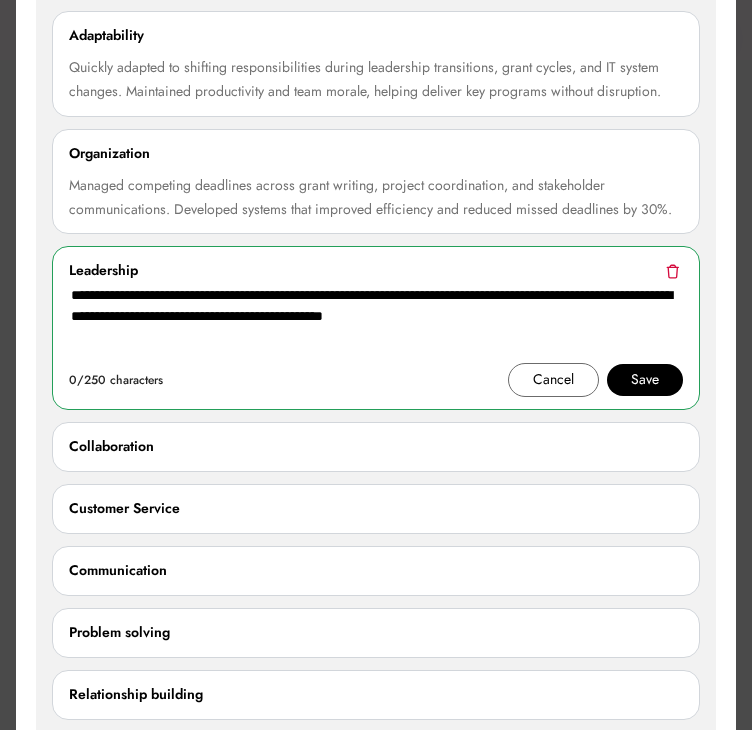 type on "**********" 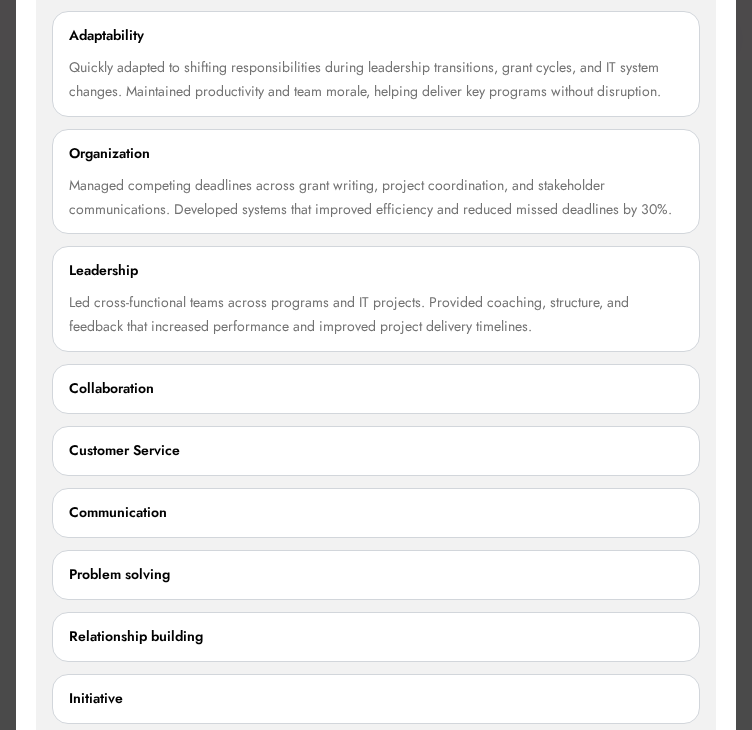 click on "Collaboration" at bounding box center [376, 389] 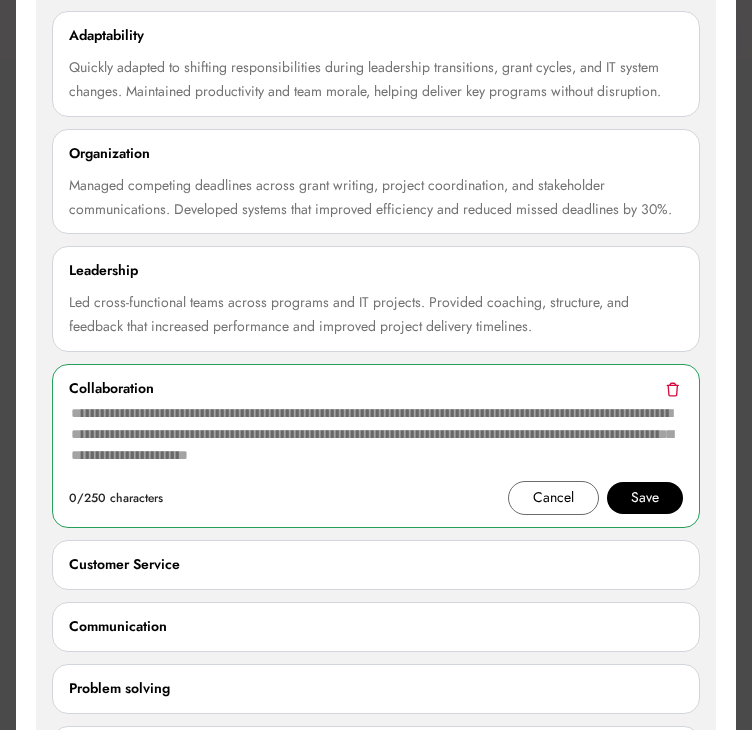 click at bounding box center (376, 441) 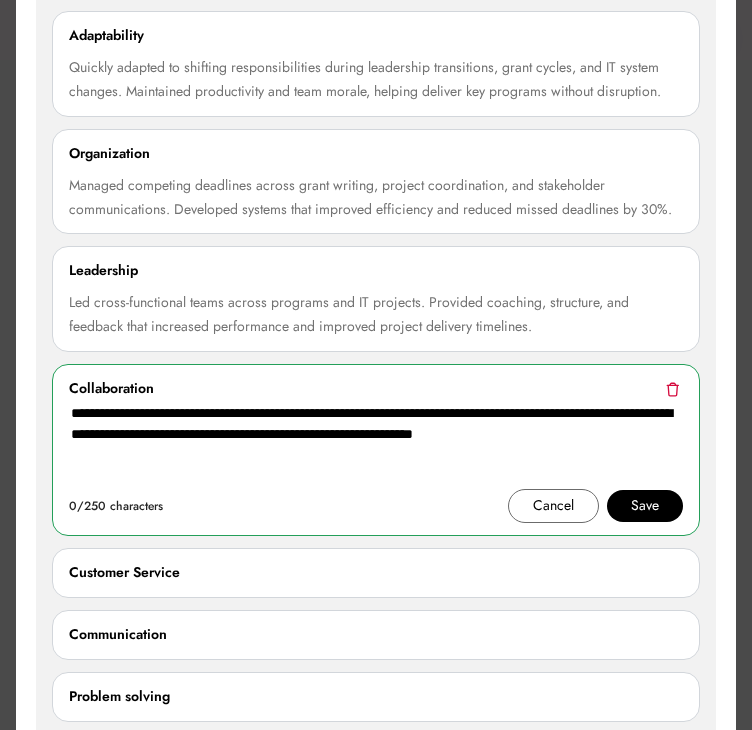 type on "**********" 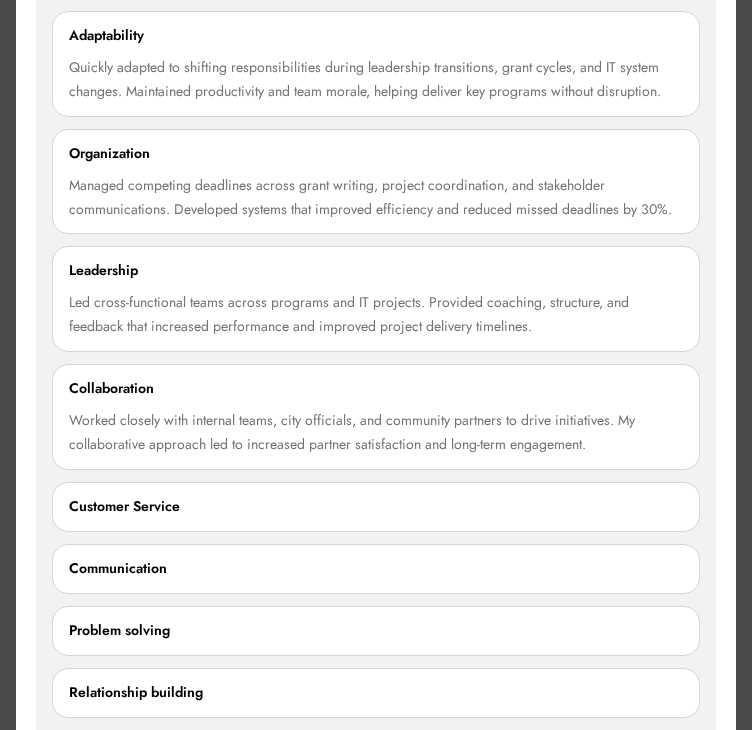 click on "Customer Service" at bounding box center (376, 507) 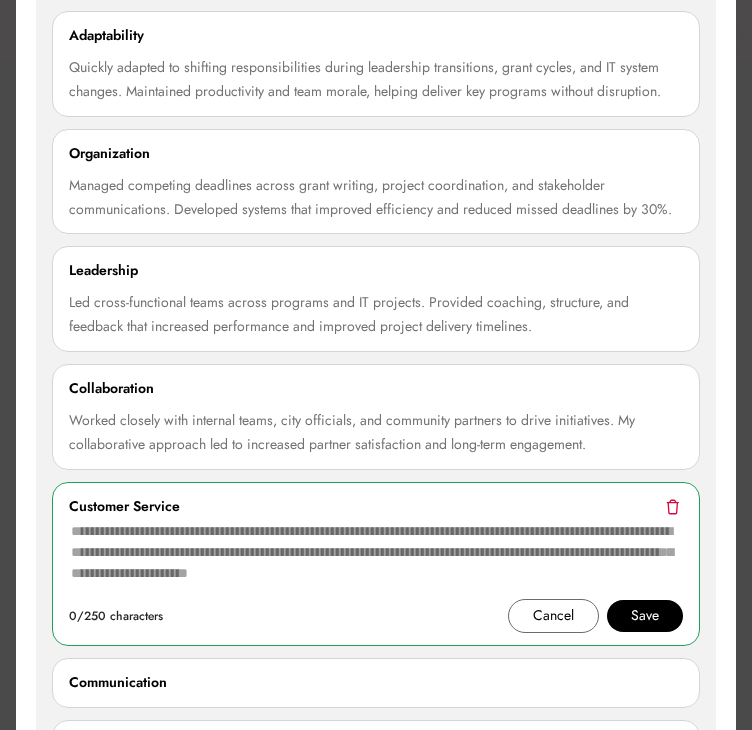 click at bounding box center [376, 559] 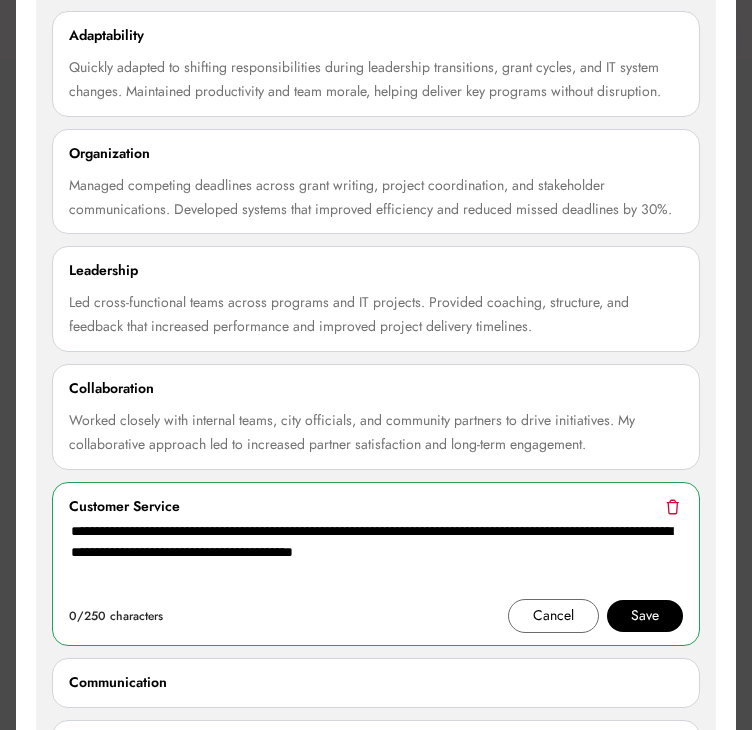 type on "**********" 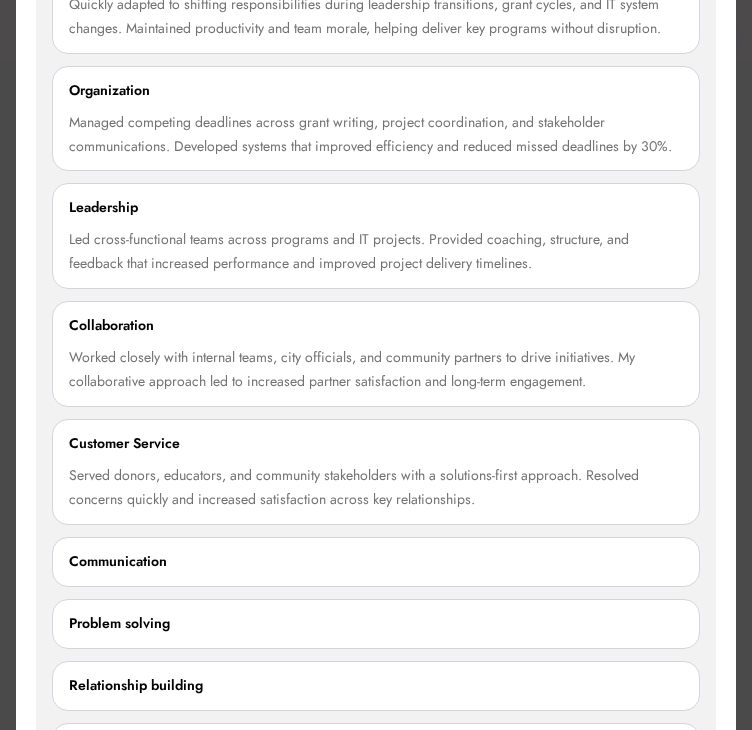 scroll, scrollTop: 4191, scrollLeft: 0, axis: vertical 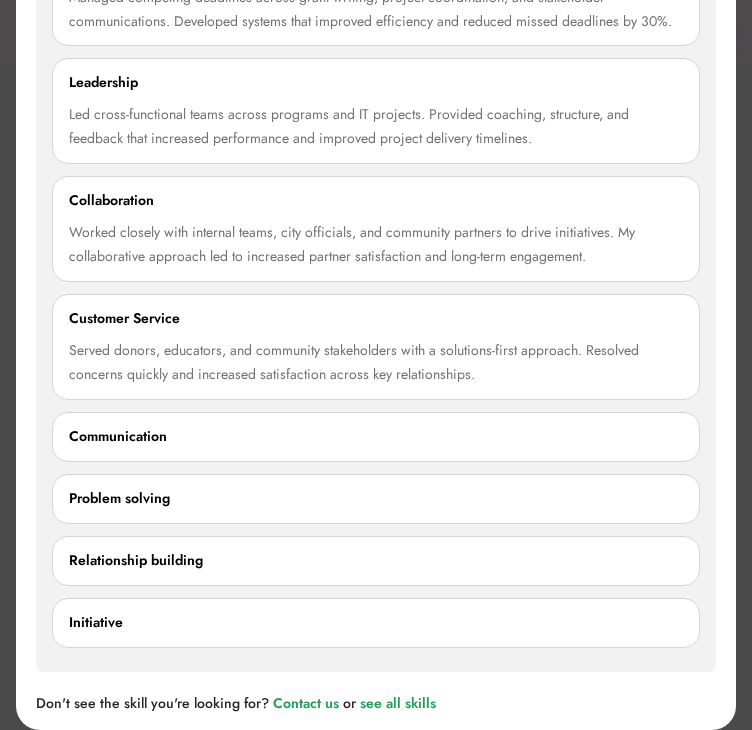 click on "Communication" at bounding box center [376, 437] 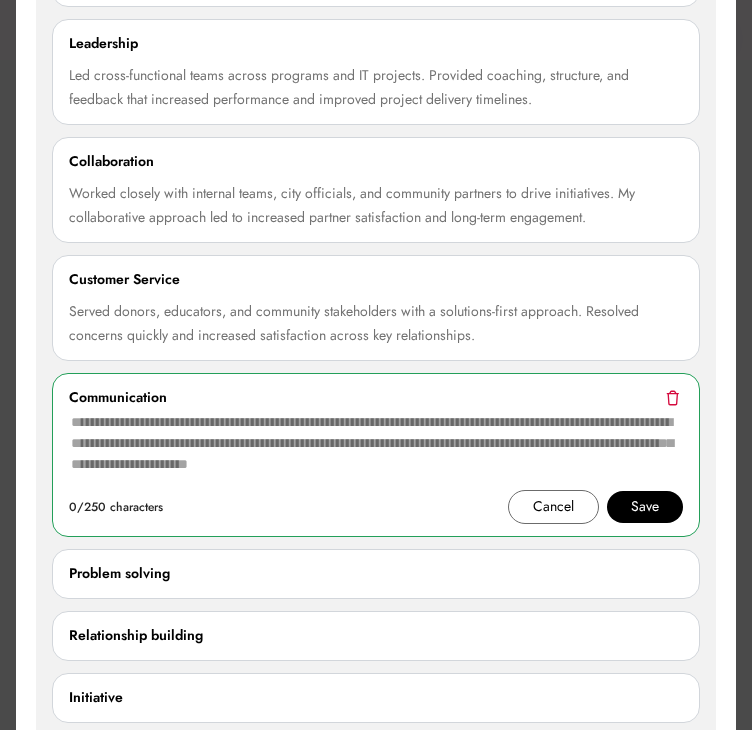 click at bounding box center [376, 450] 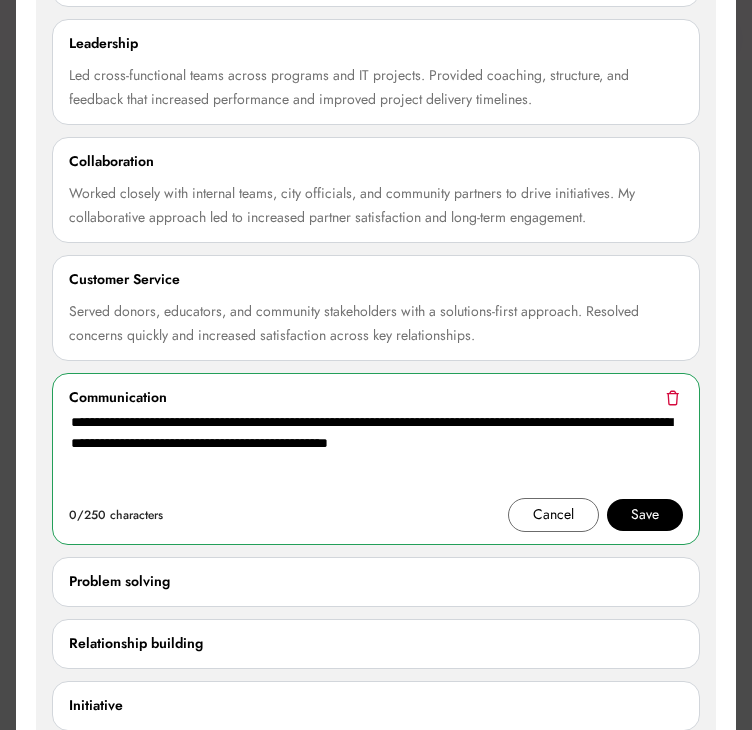 type on "**********" 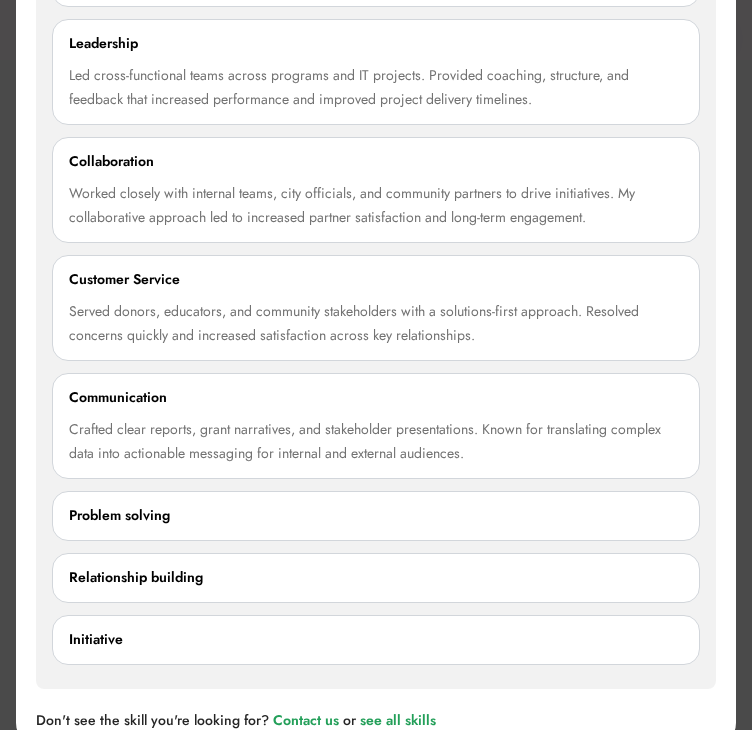 click on "Problem solving" at bounding box center (376, 516) 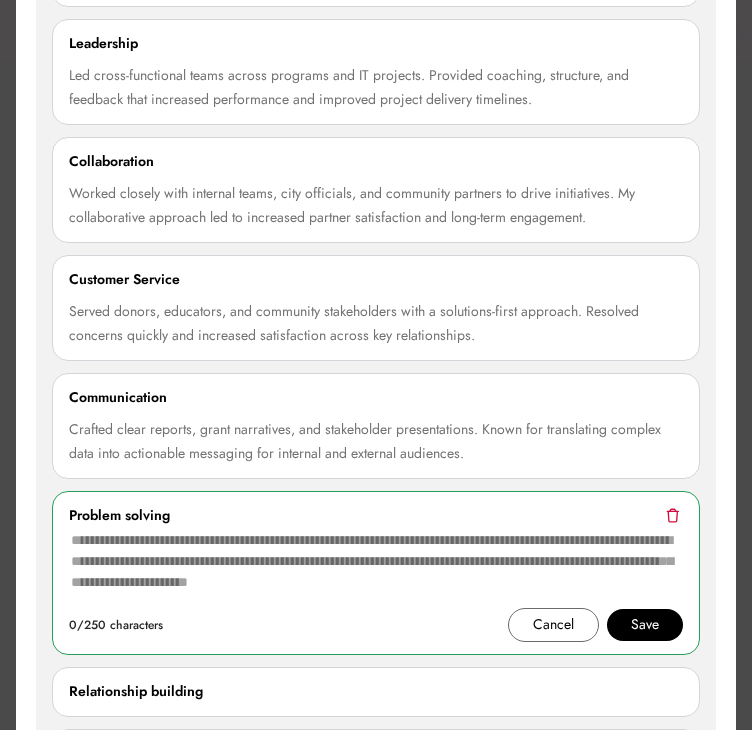 paste on "**********" 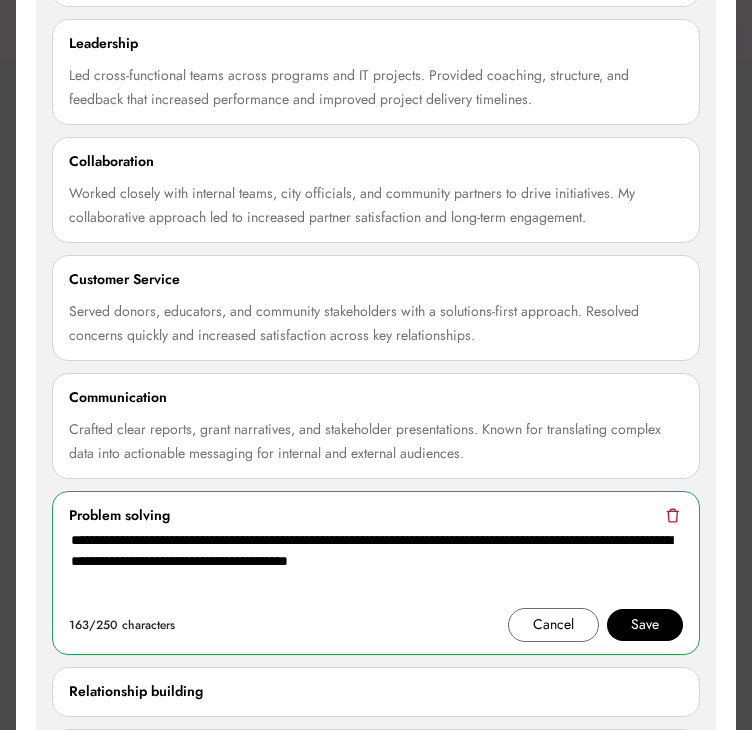 click on "**********" at bounding box center (376, 568) 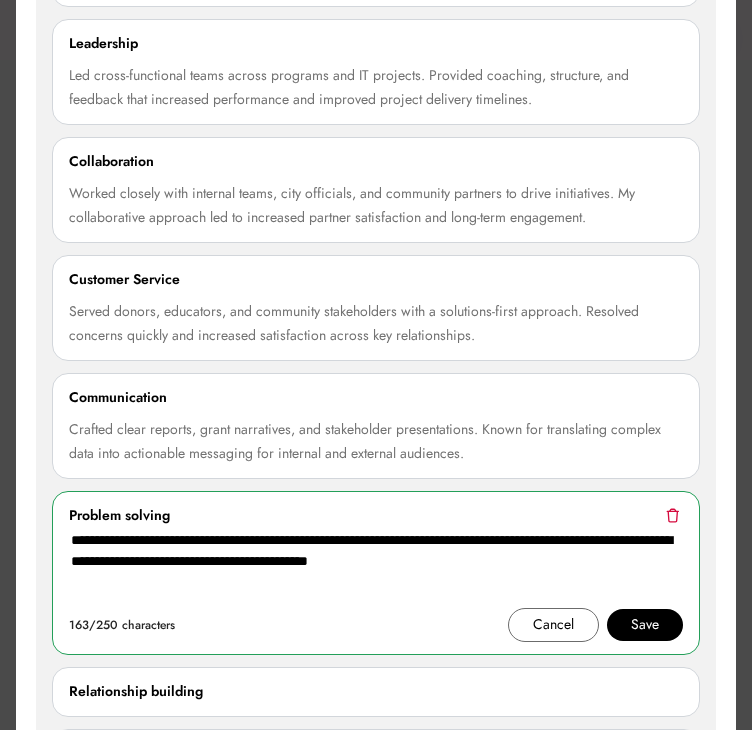 click on "**********" at bounding box center [376, 568] 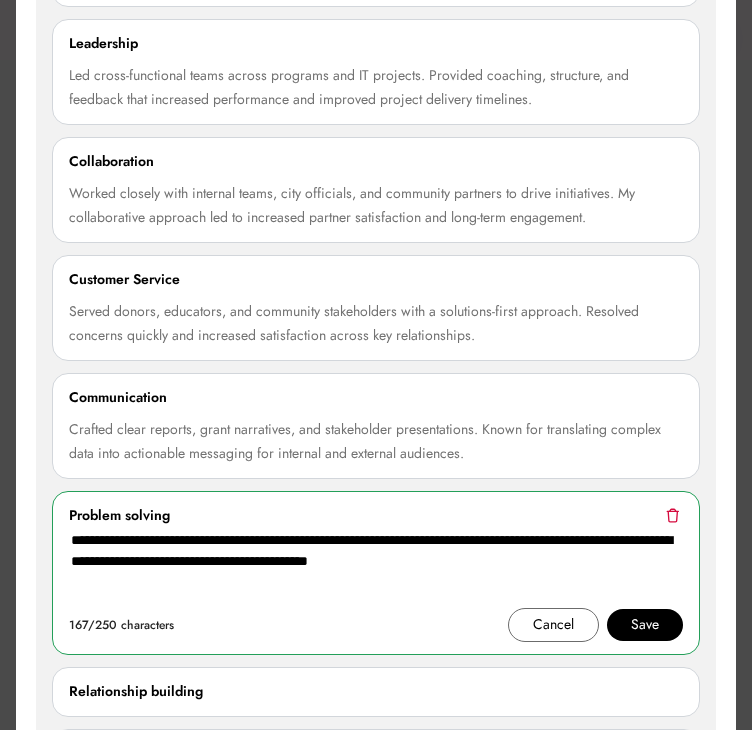 click on "**********" at bounding box center [376, 568] 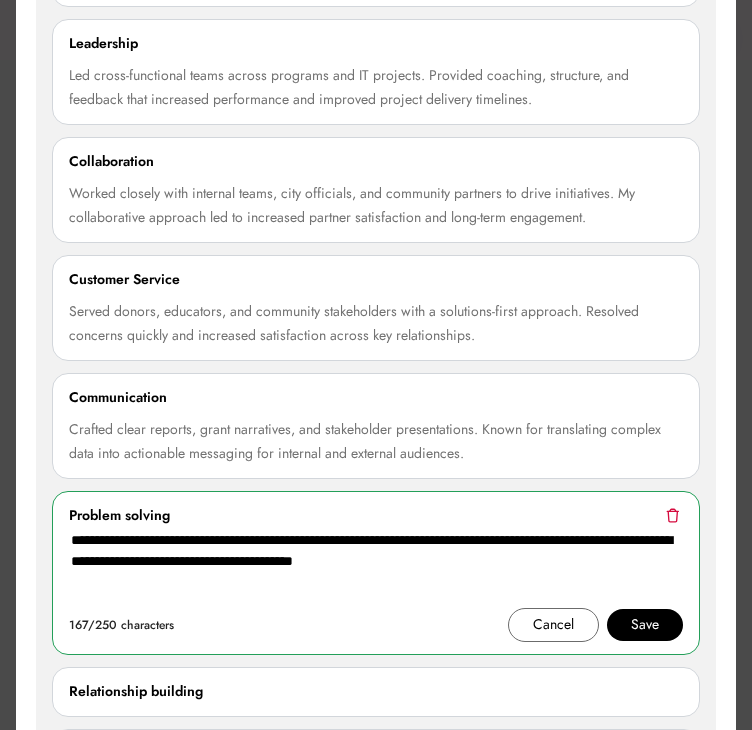type on "**********" 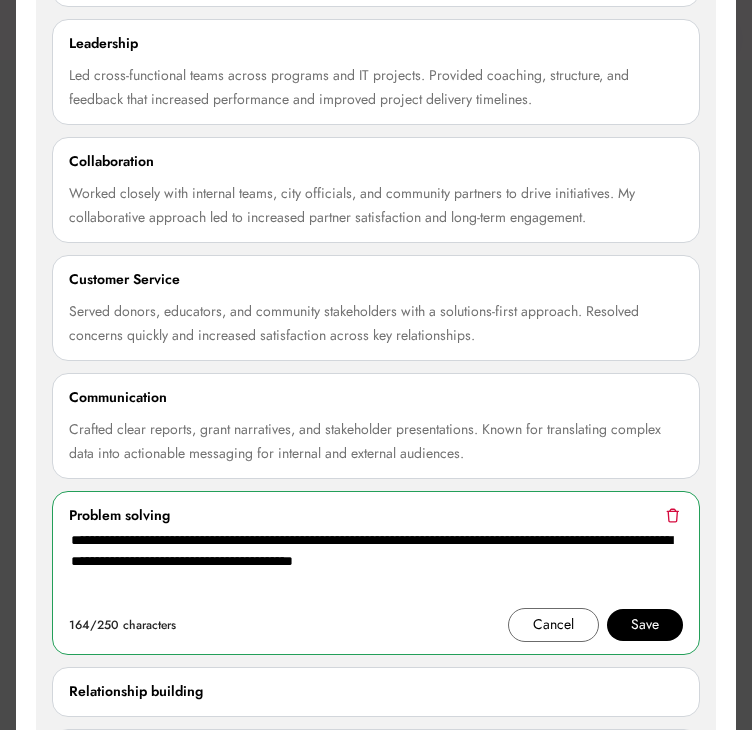 click on "Save" at bounding box center (645, 625) 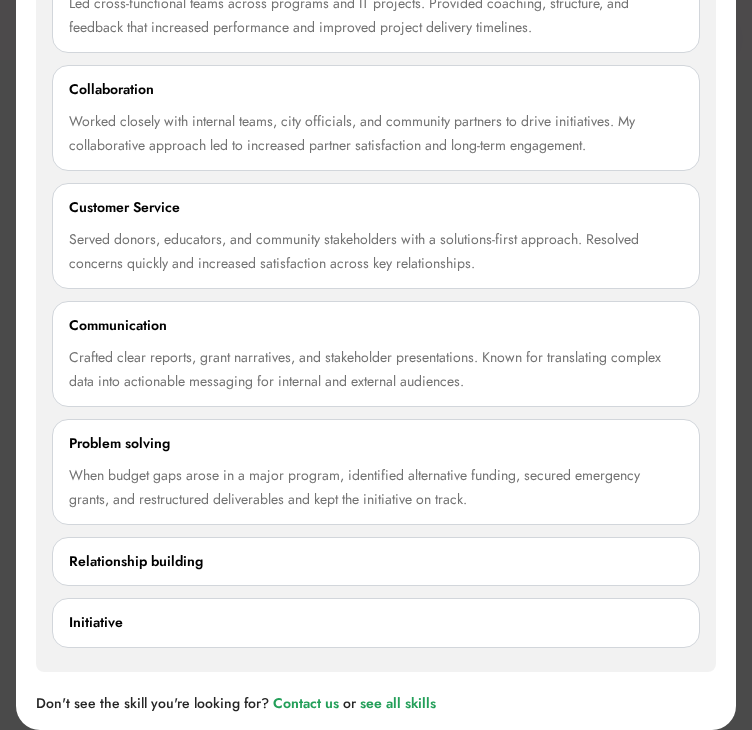 scroll, scrollTop: 4327, scrollLeft: 0, axis: vertical 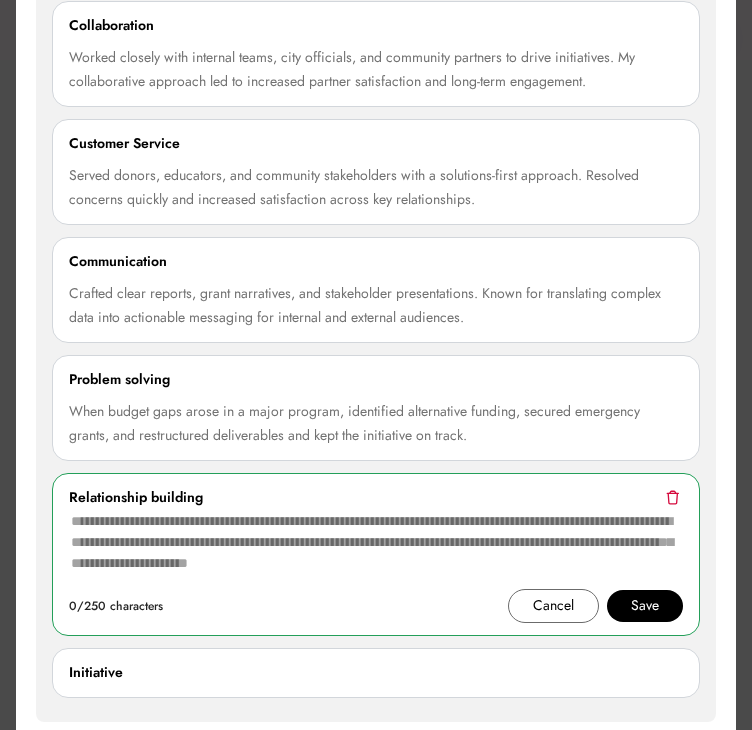 click at bounding box center [376, 549] 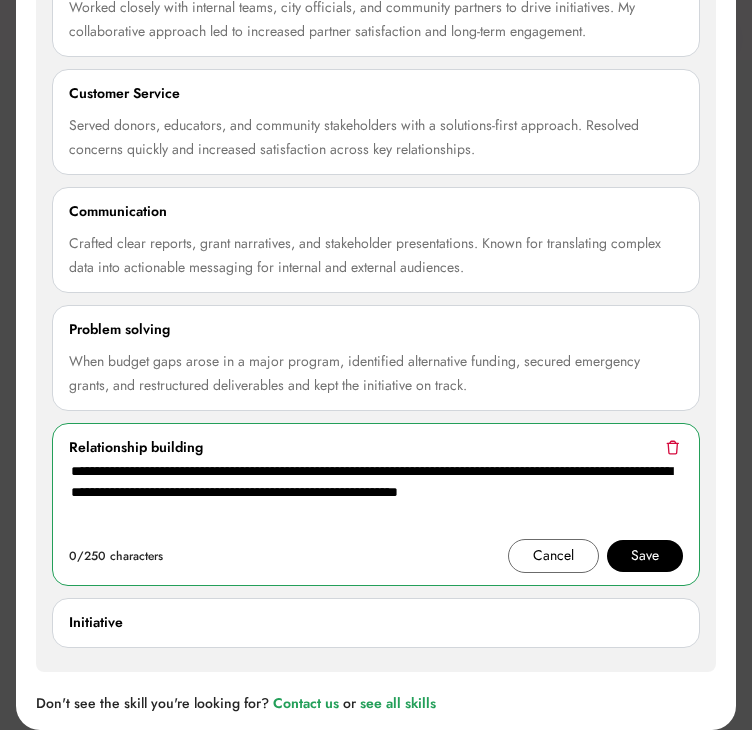 type on "**********" 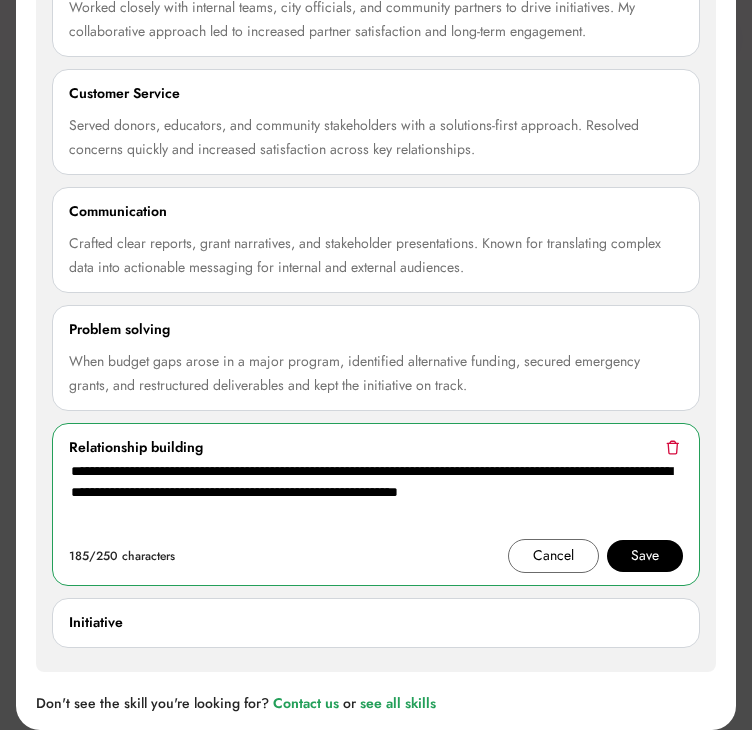 click on "Save" at bounding box center (645, 556) 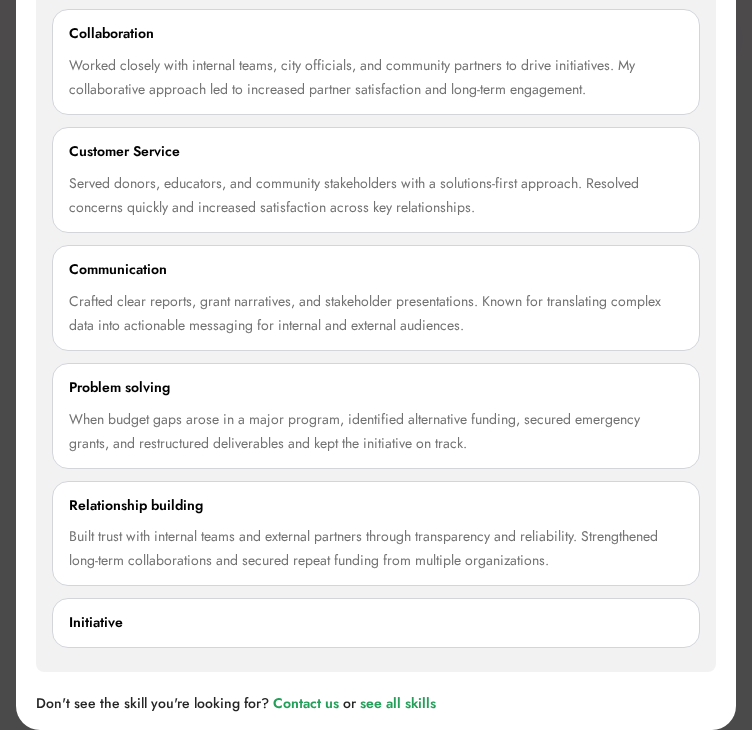 click on "Initiative" at bounding box center (376, 623) 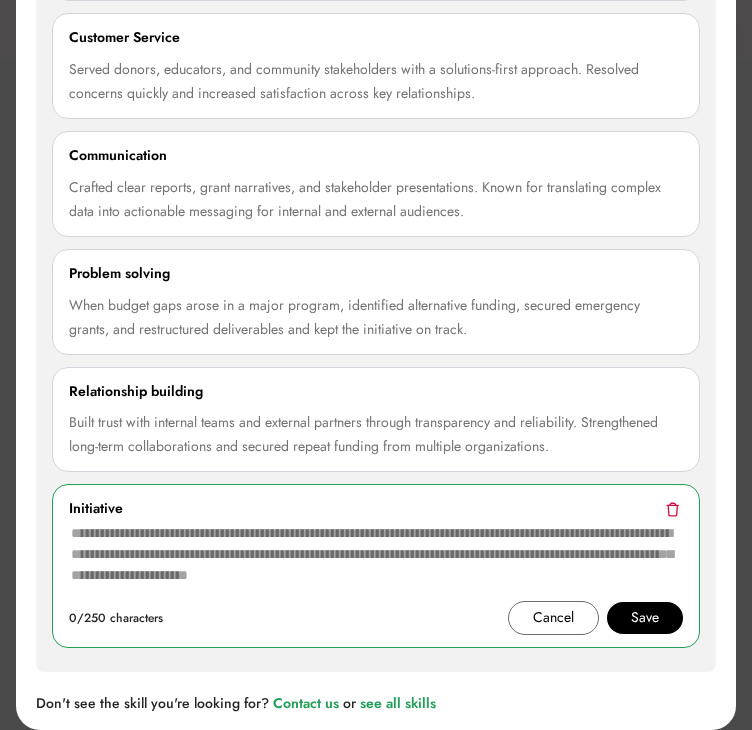 click at bounding box center (376, 561) 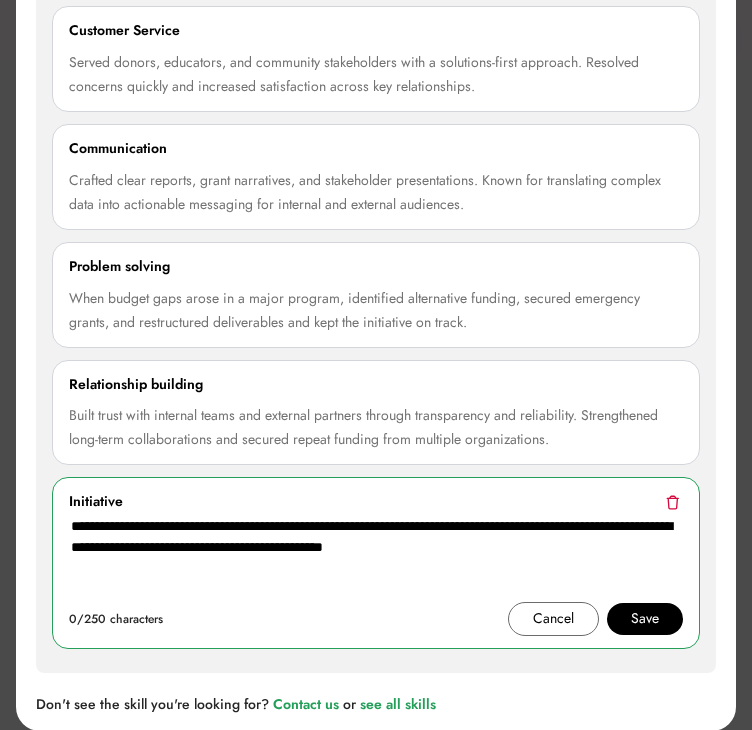 type on "**********" 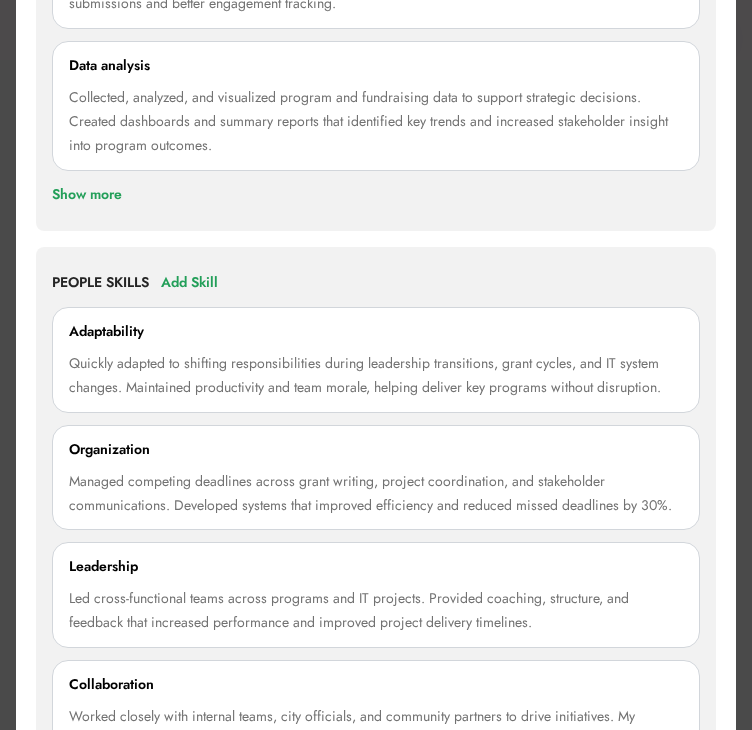 scroll, scrollTop: 3640, scrollLeft: 0, axis: vertical 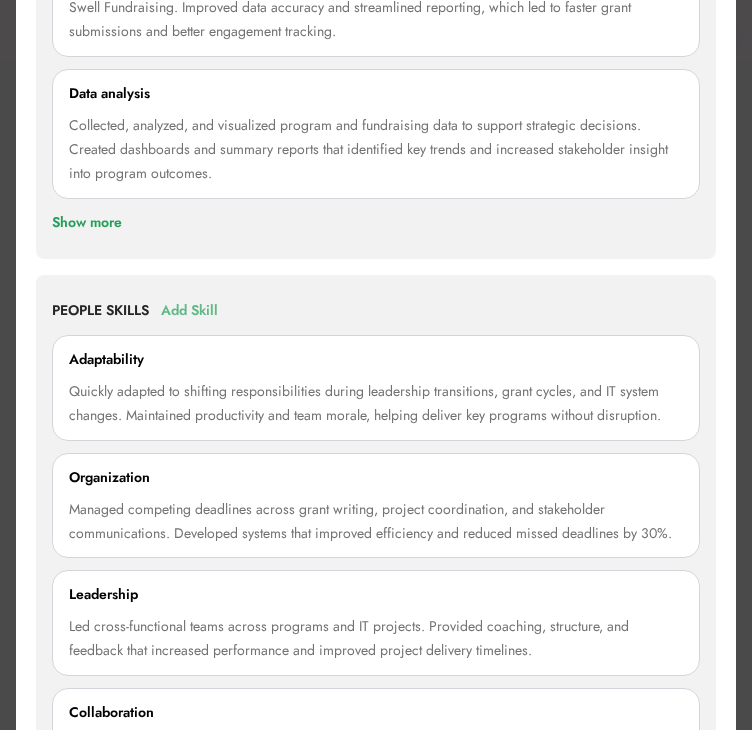 click on "Add Skill" at bounding box center (189, 311) 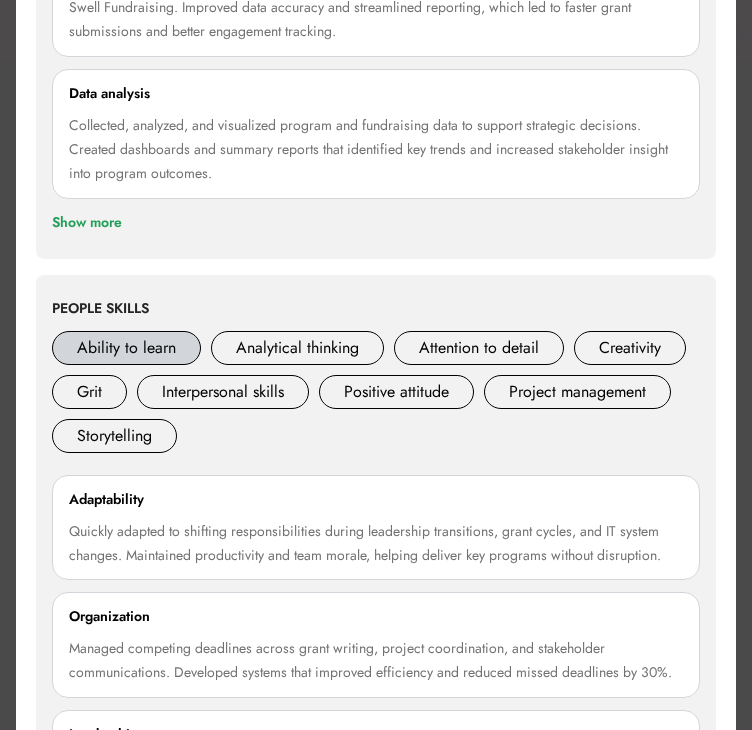 click on "Ability to learn" at bounding box center [126, 348] 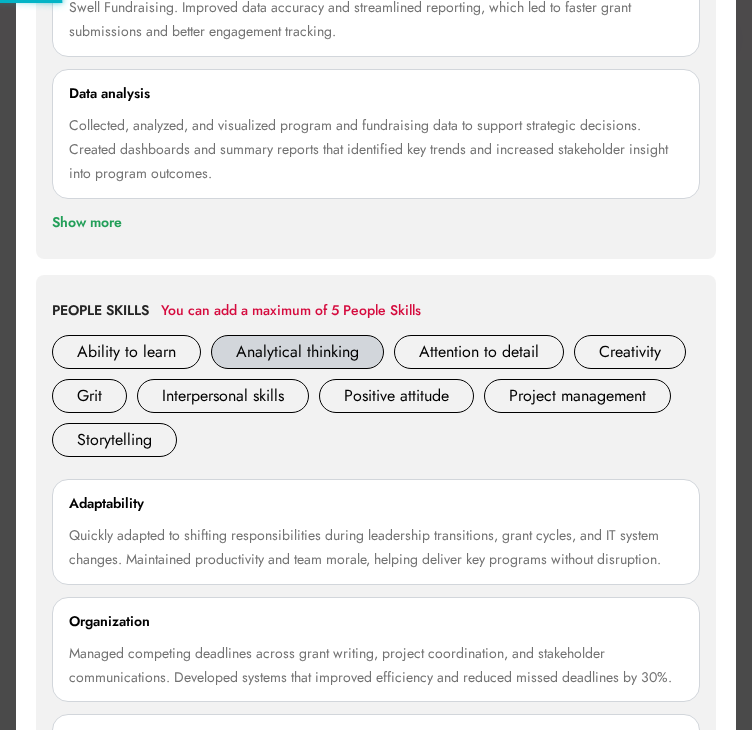 click on "Analytical thinking" at bounding box center [297, 352] 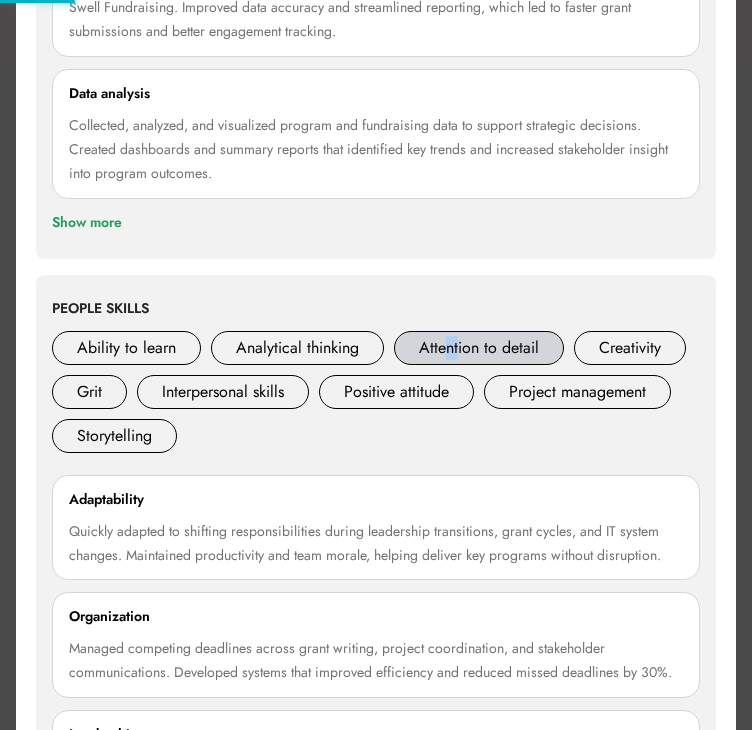 drag, startPoint x: 444, startPoint y: 337, endPoint x: 472, endPoint y: 353, distance: 32.24903 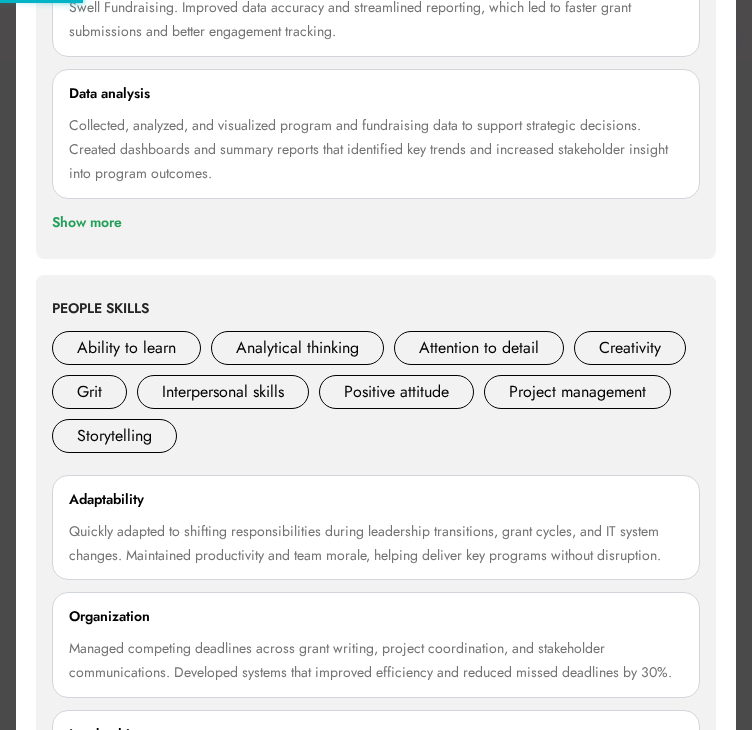 click on "**********" at bounding box center (376, 911) 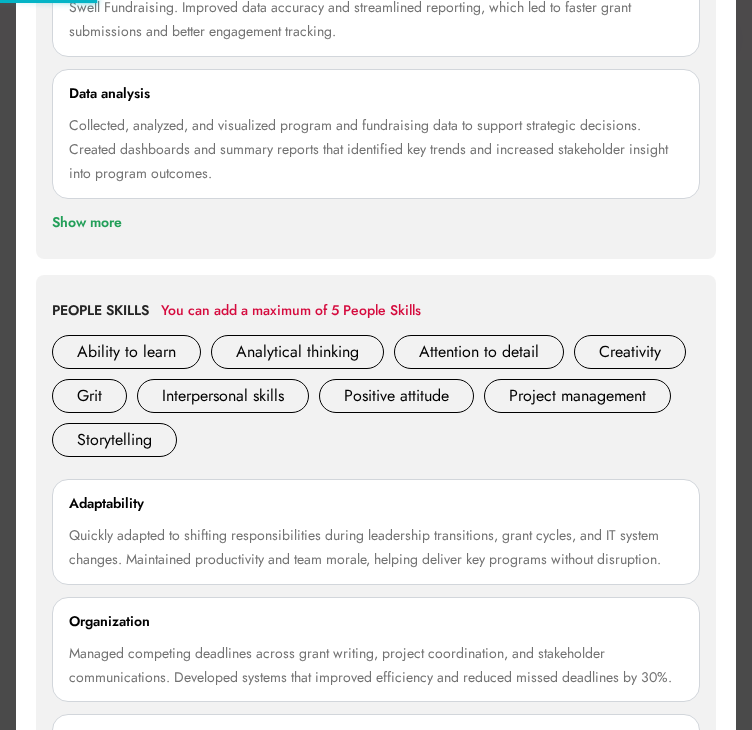 click on "Ability to learn Analytical thinking Attention to detail Creativity Grit Interpersonal skills Positive attitude Project management Storytelling" at bounding box center (376, 401) 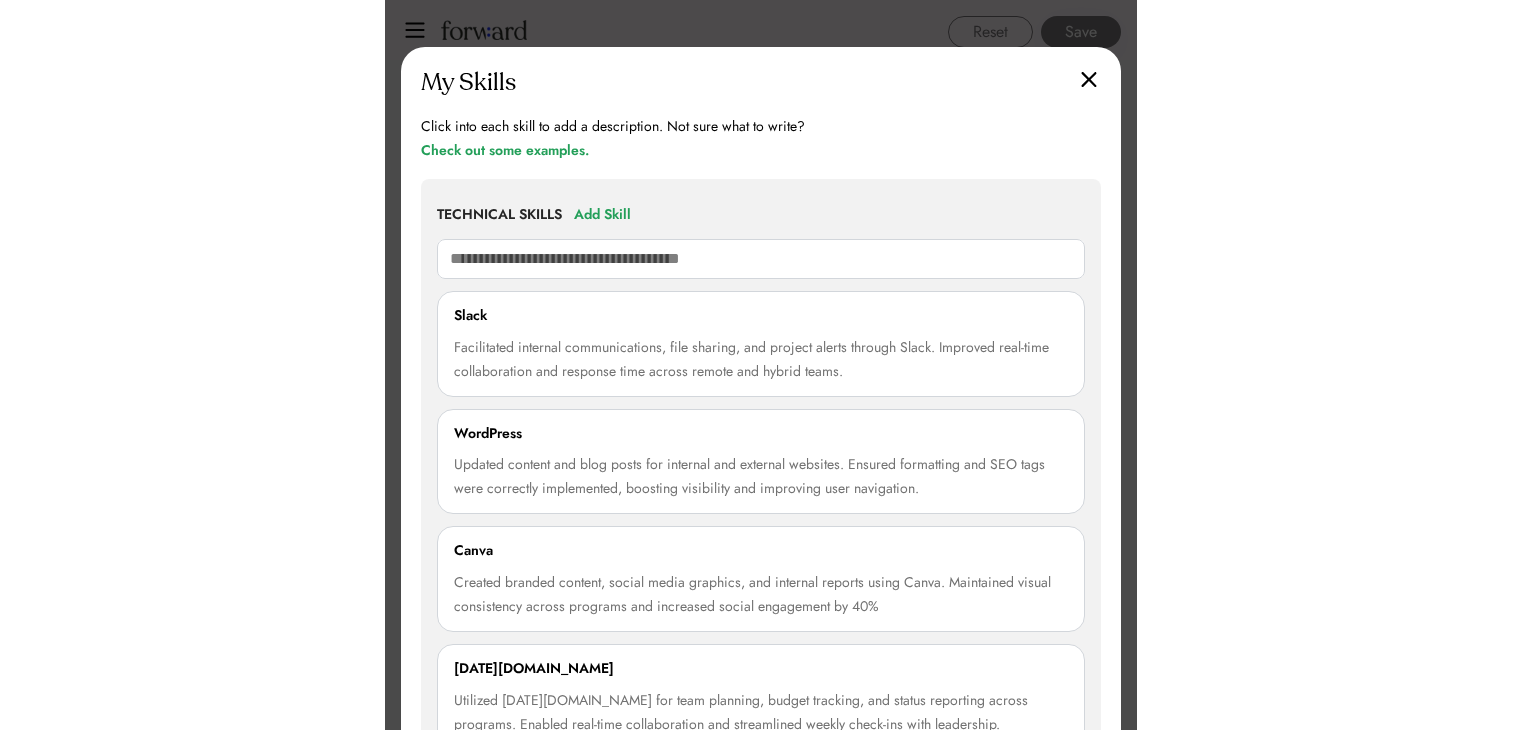 scroll, scrollTop: 1801, scrollLeft: 0, axis: vertical 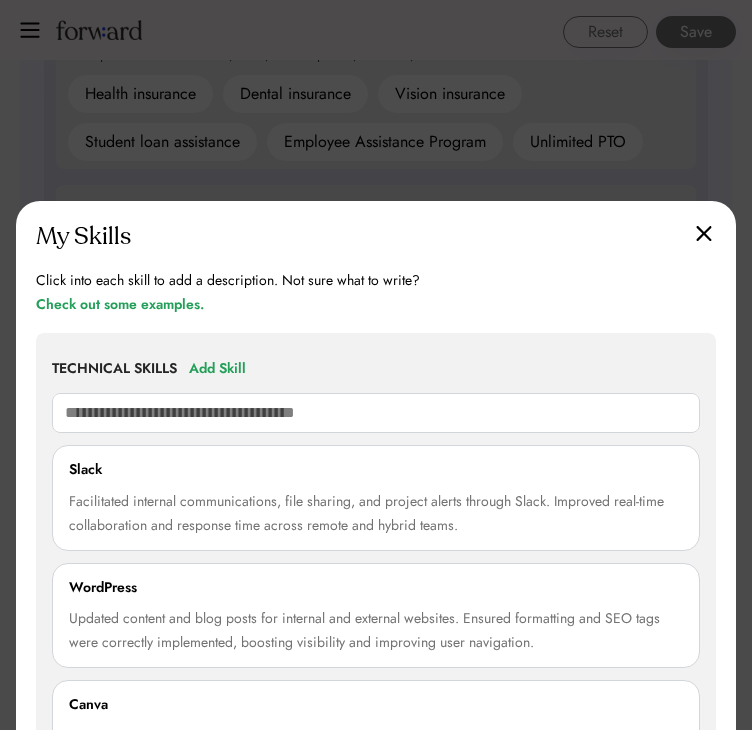 click at bounding box center [704, 233] 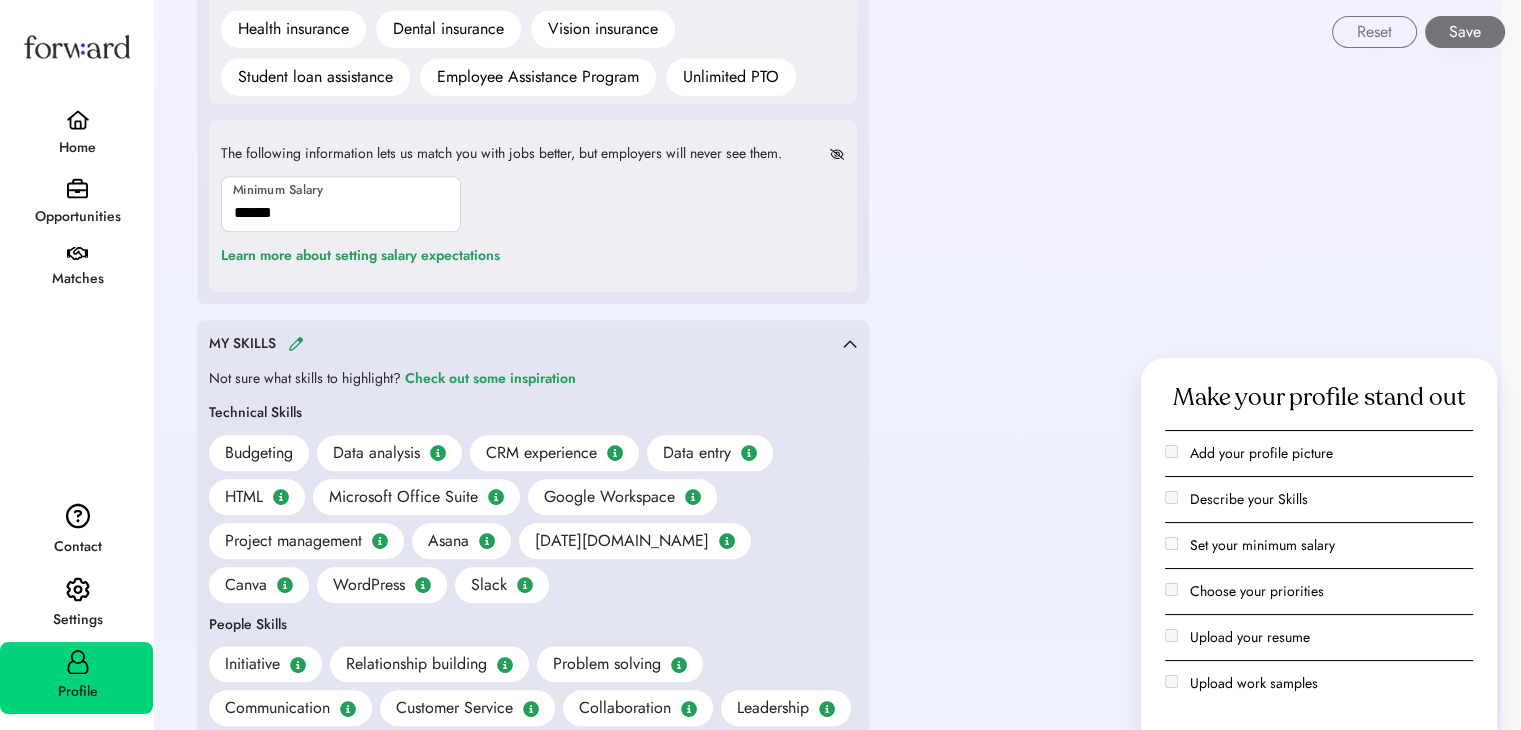click on "Save" at bounding box center (1465, 32) 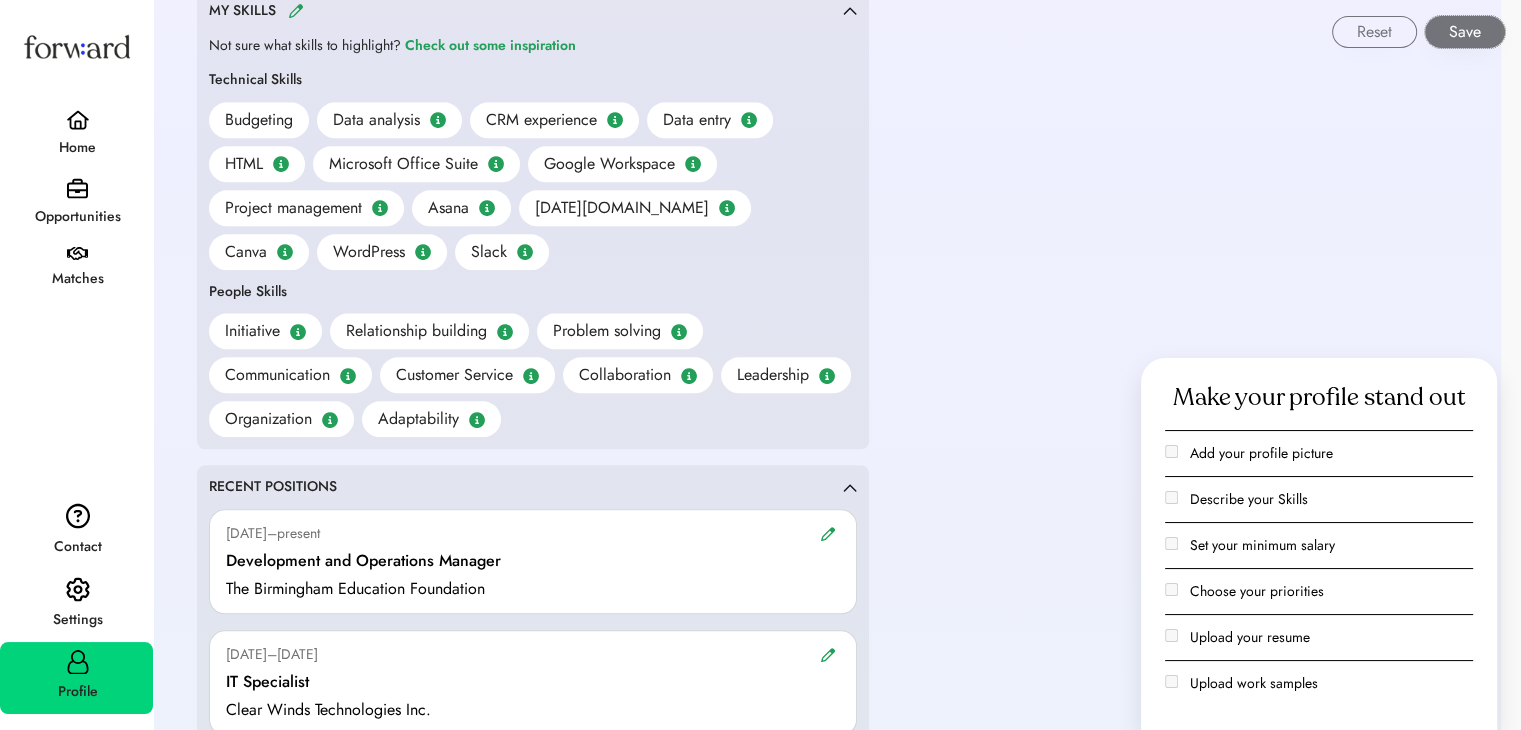 scroll, scrollTop: 2101, scrollLeft: 0, axis: vertical 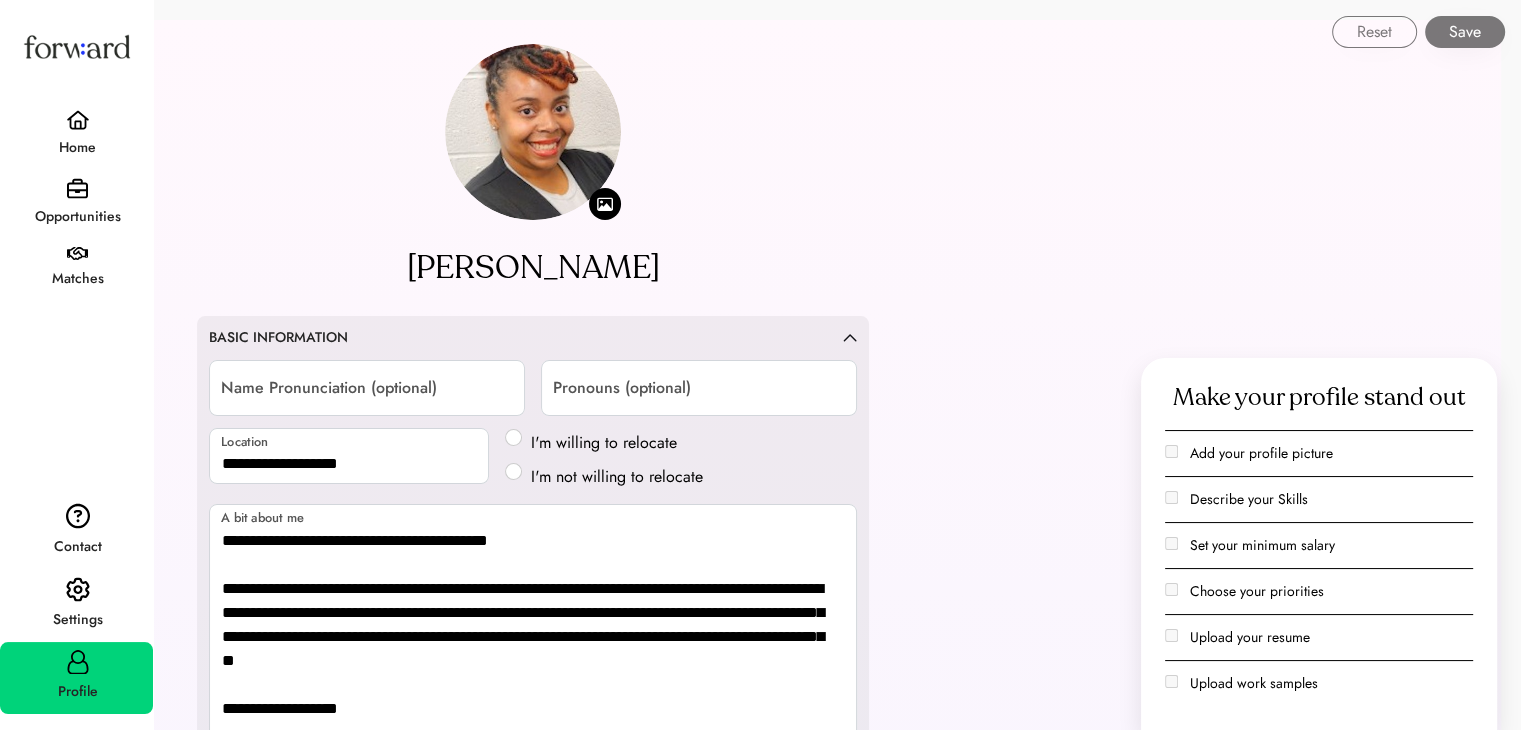 drag, startPoint x: 1033, startPoint y: 526, endPoint x: 704, endPoint y: -87, distance: 695.70825 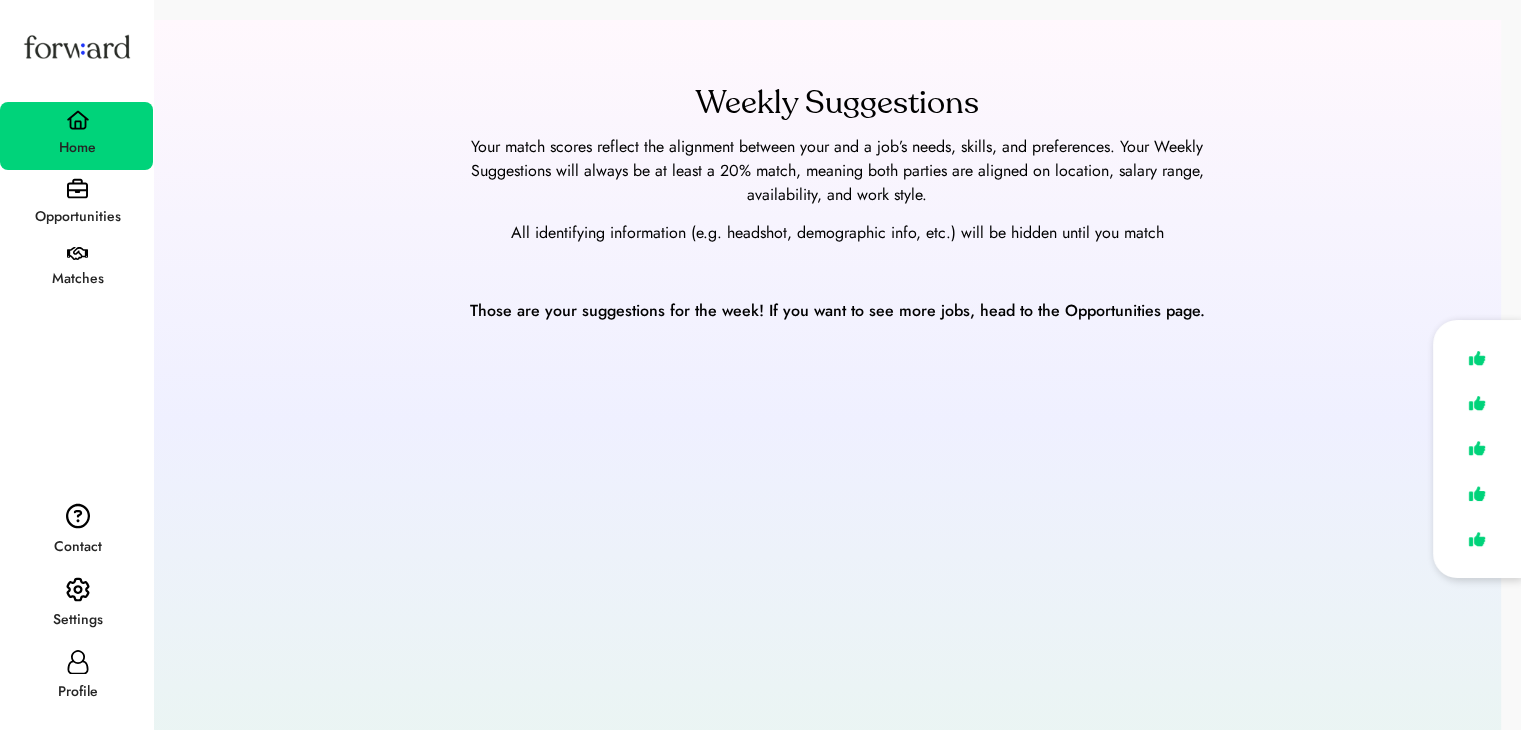 scroll, scrollTop: 20, scrollLeft: 0, axis: vertical 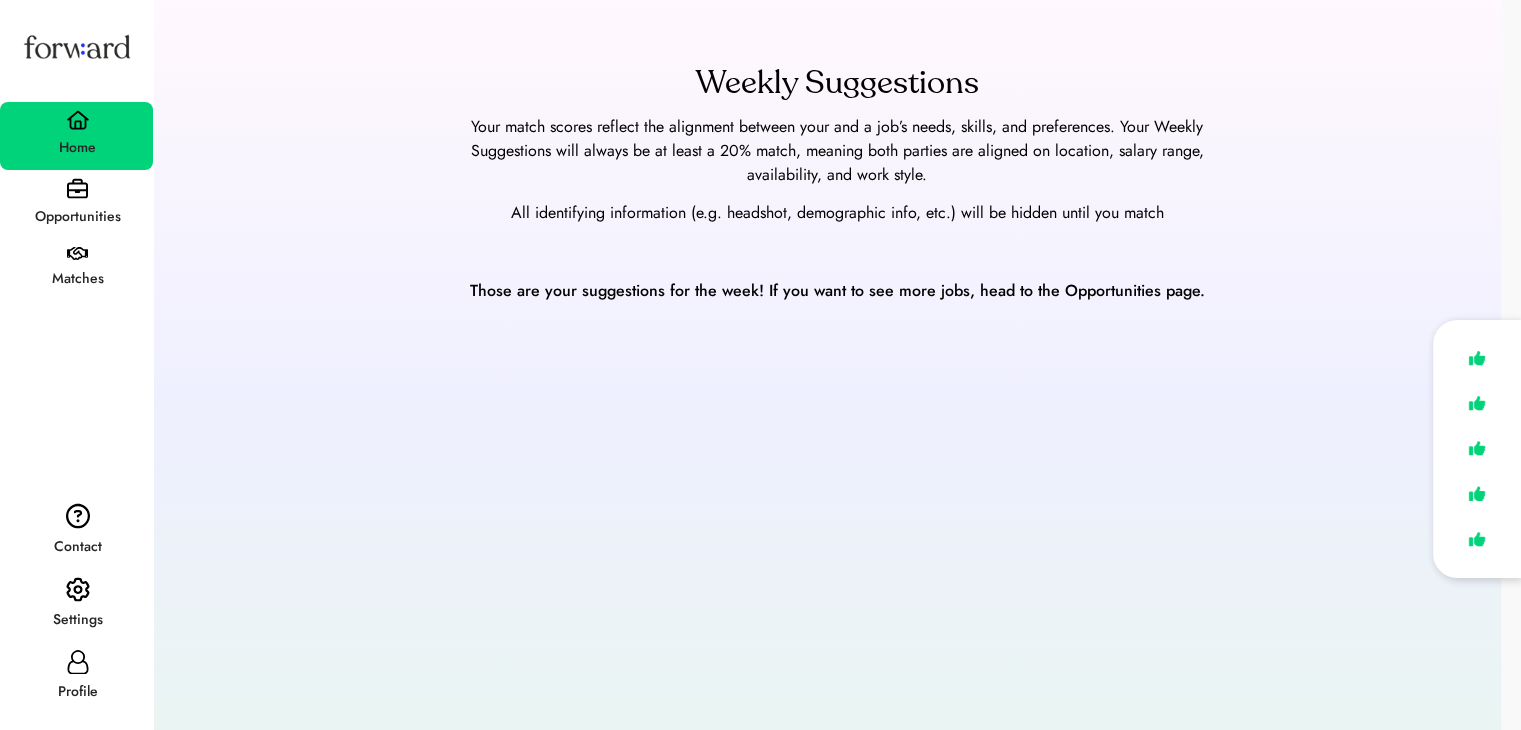 click on "Opportunities" at bounding box center (77, 217) 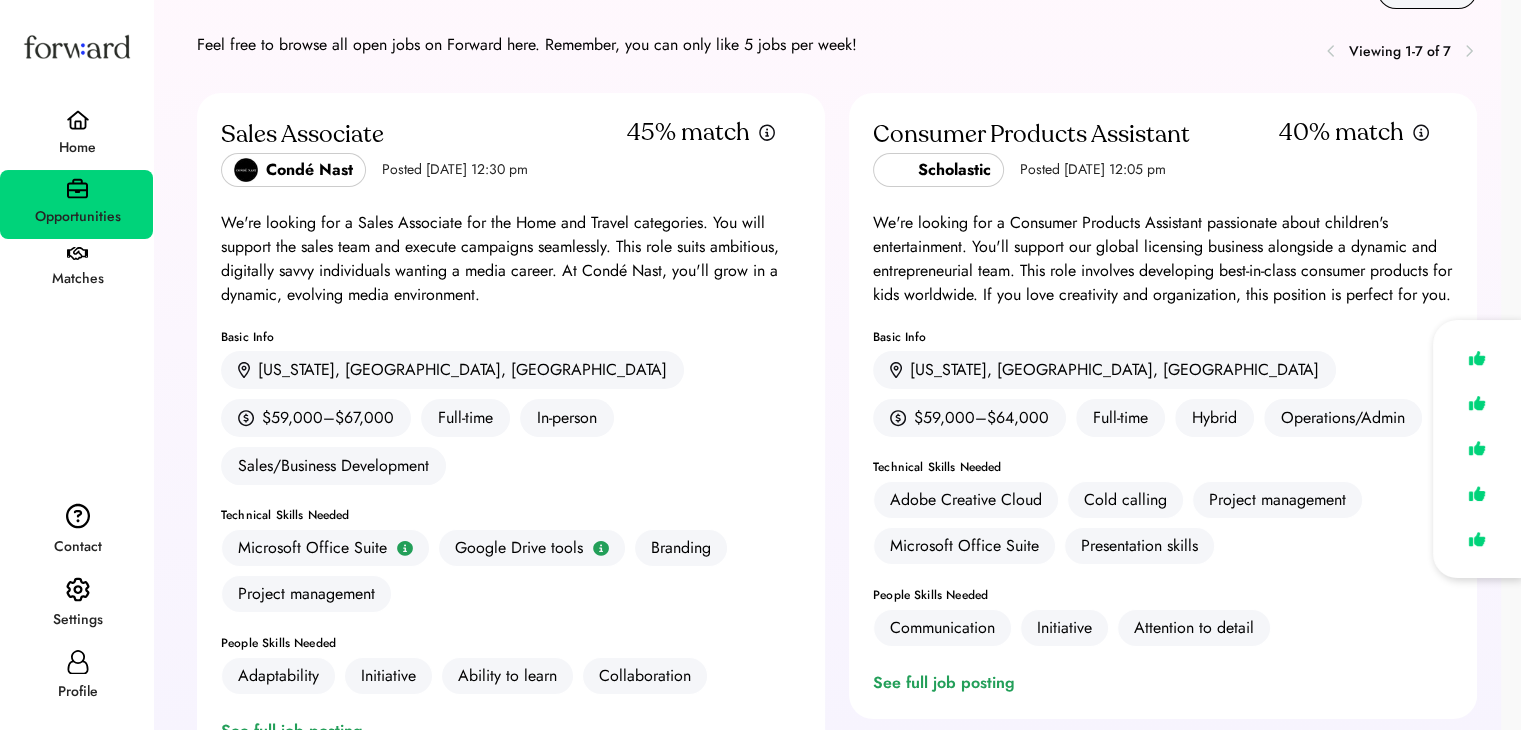 scroll, scrollTop: 0, scrollLeft: 0, axis: both 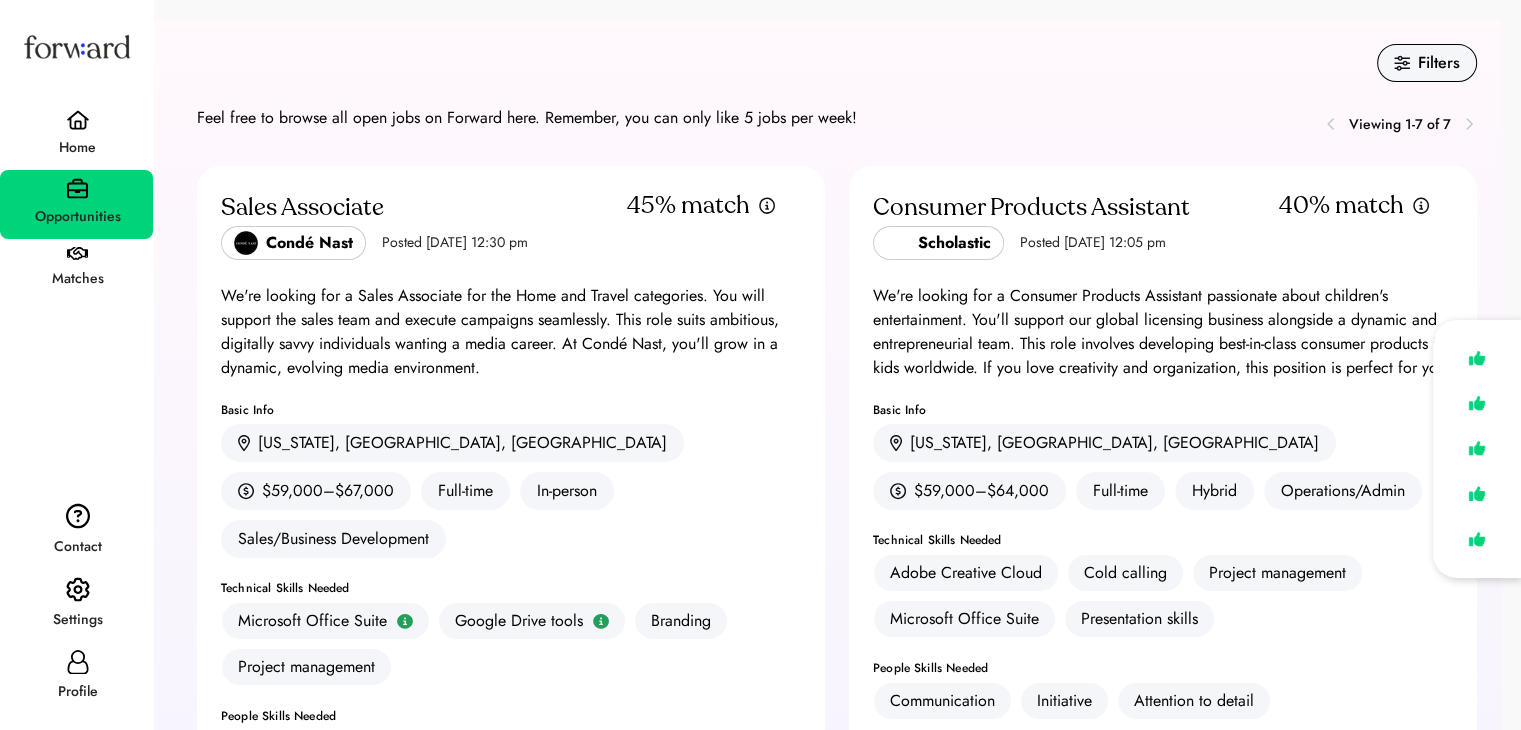 click on "Filters" at bounding box center [1439, 63] 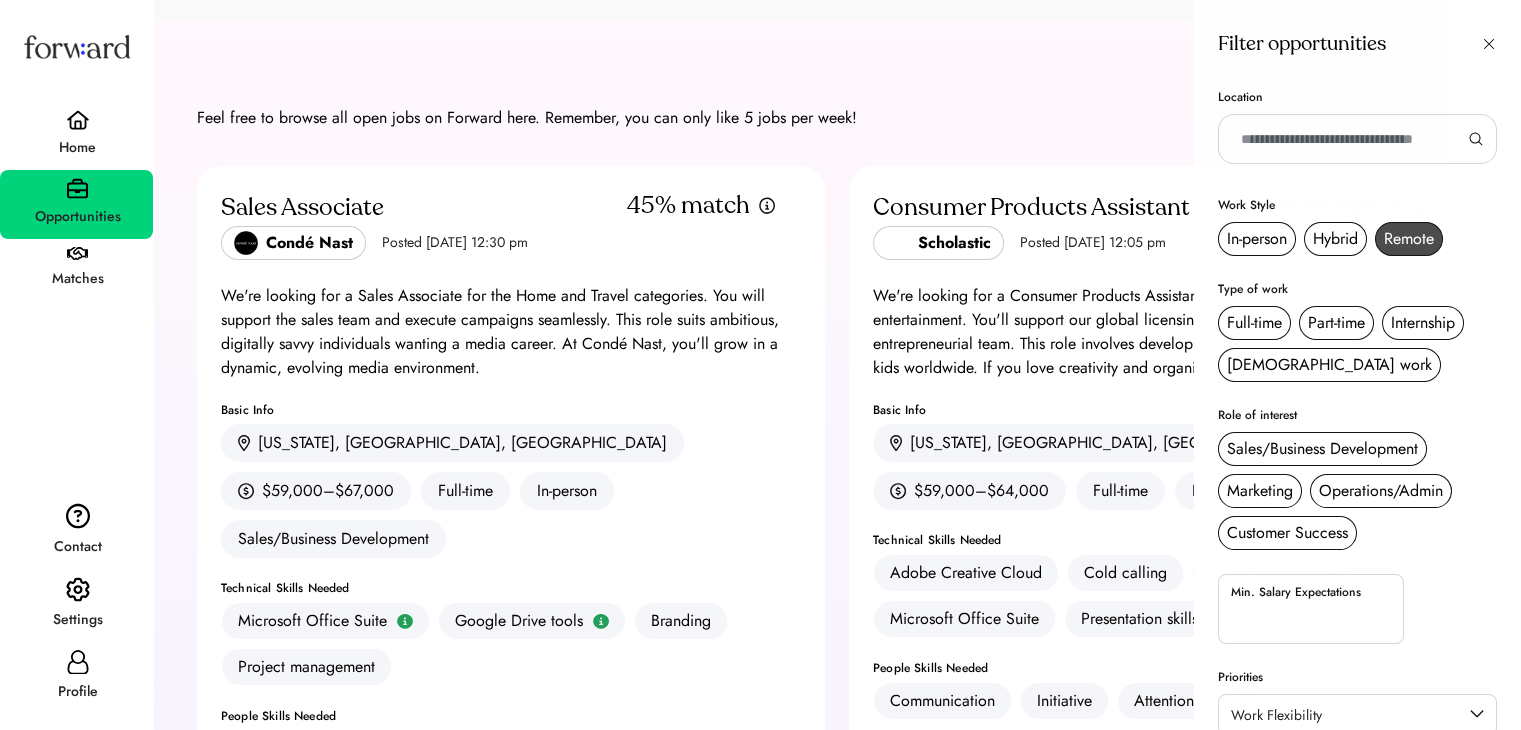 click on "Remote" at bounding box center (1409, 239) 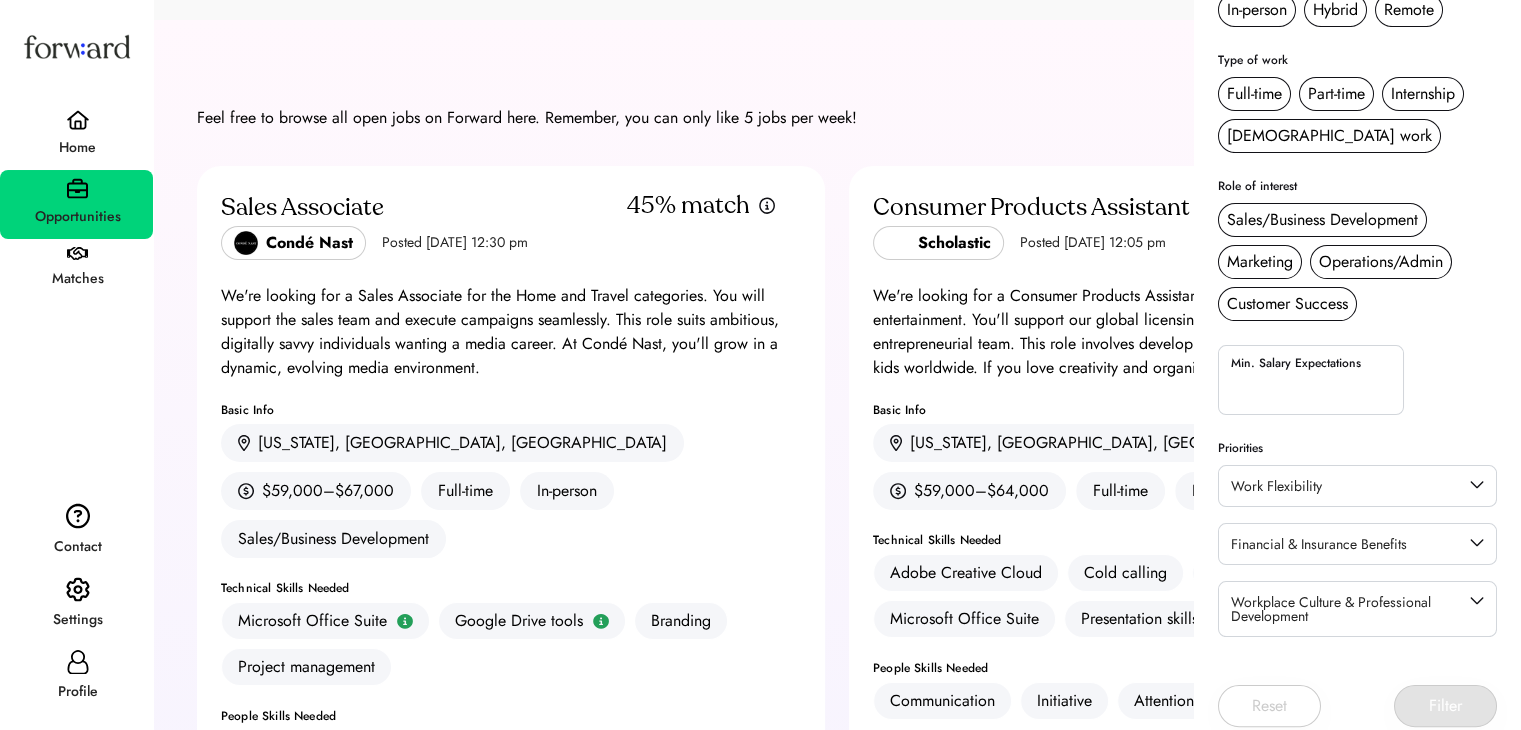 scroll, scrollTop: 245, scrollLeft: 0, axis: vertical 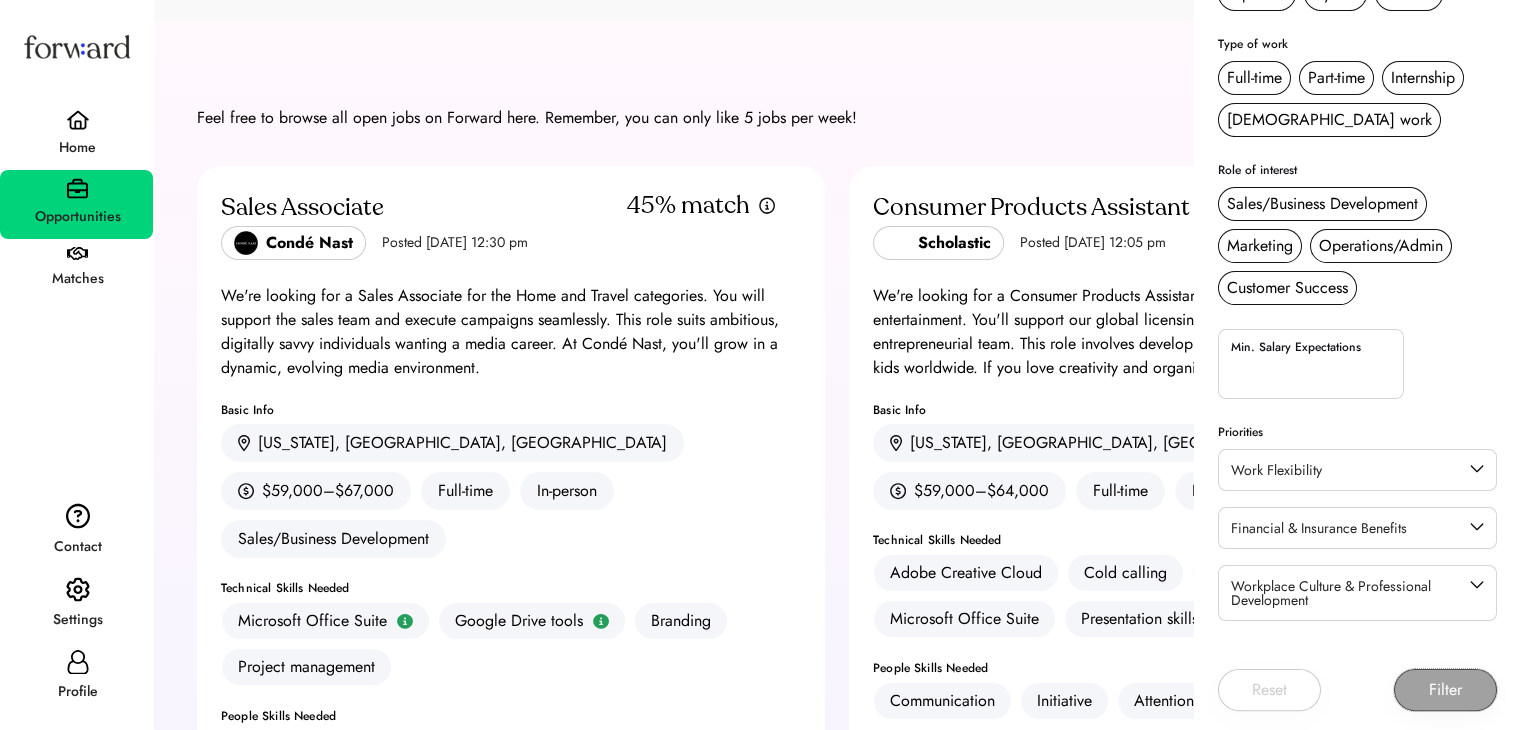 click on "Filter" at bounding box center [1445, 690] 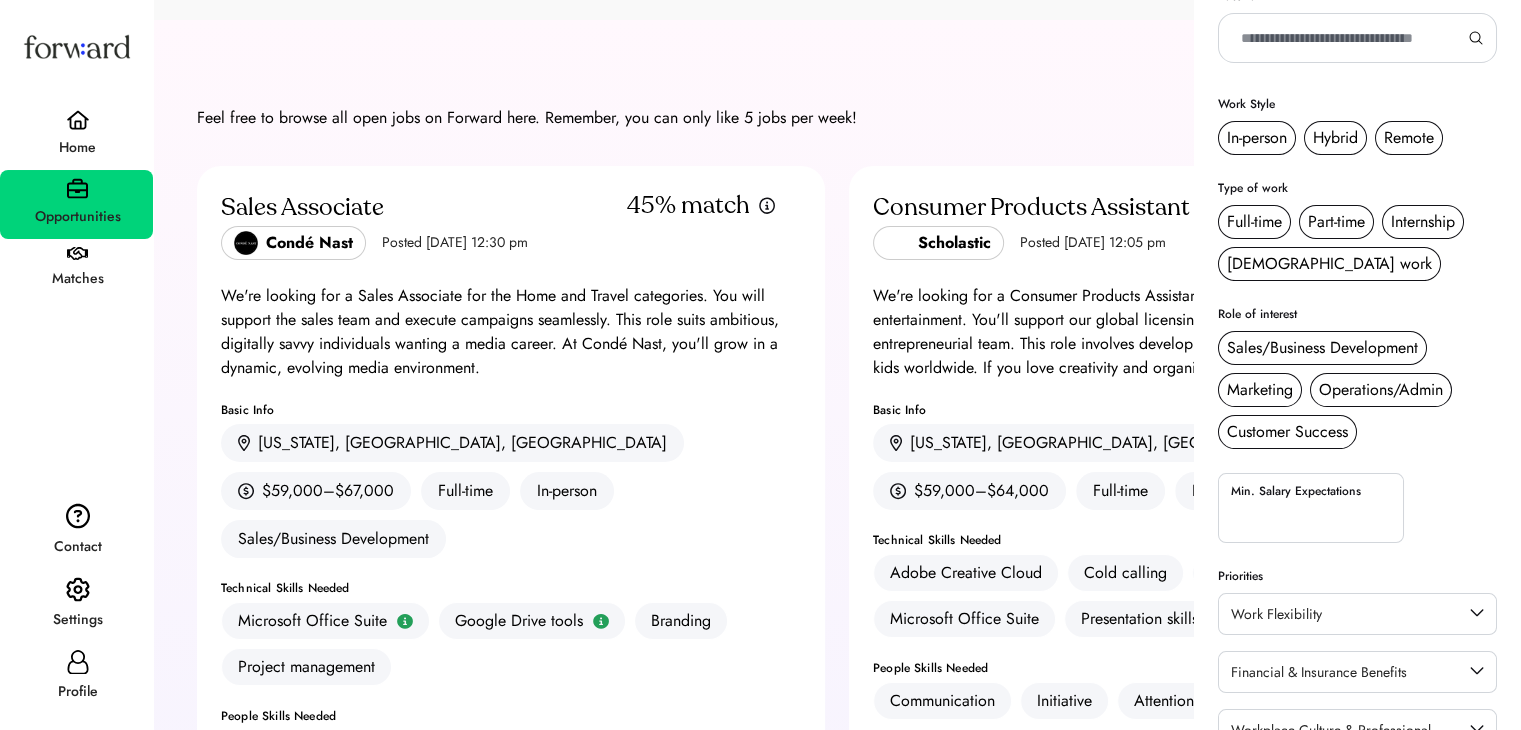 scroll, scrollTop: 0, scrollLeft: 0, axis: both 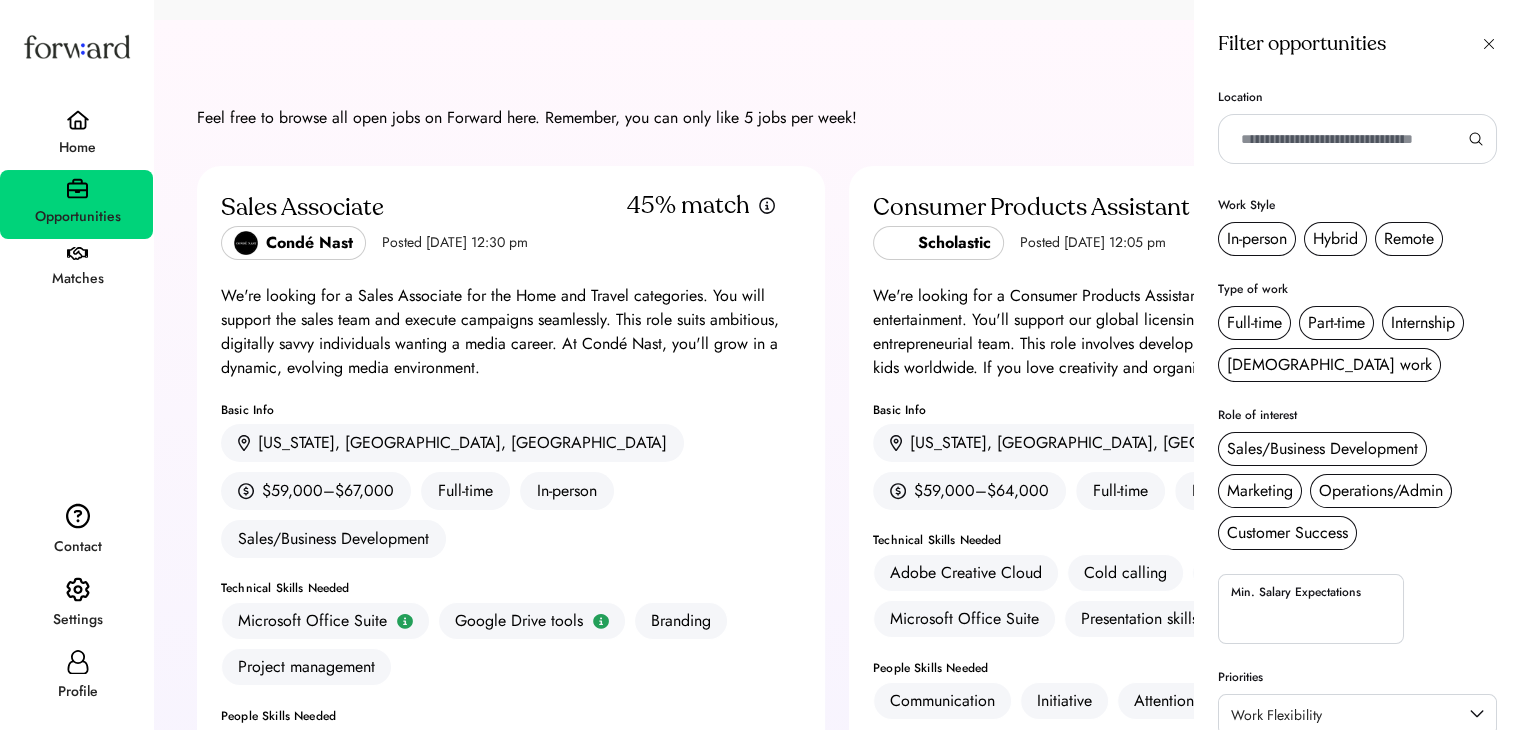 click on "Filter opportunities Location
Work Style In-person Hybrid Remote Type of work Full-time Part-time Internship Contract work Role of interest Sales/Business Development Marketing Operations/Admin Customer Success Min. Salary Expectations Priorities Work Flexibility Financial & Insurance Benefits Workplace Culture & Professional Development Reset Filter" at bounding box center (1357, 365) 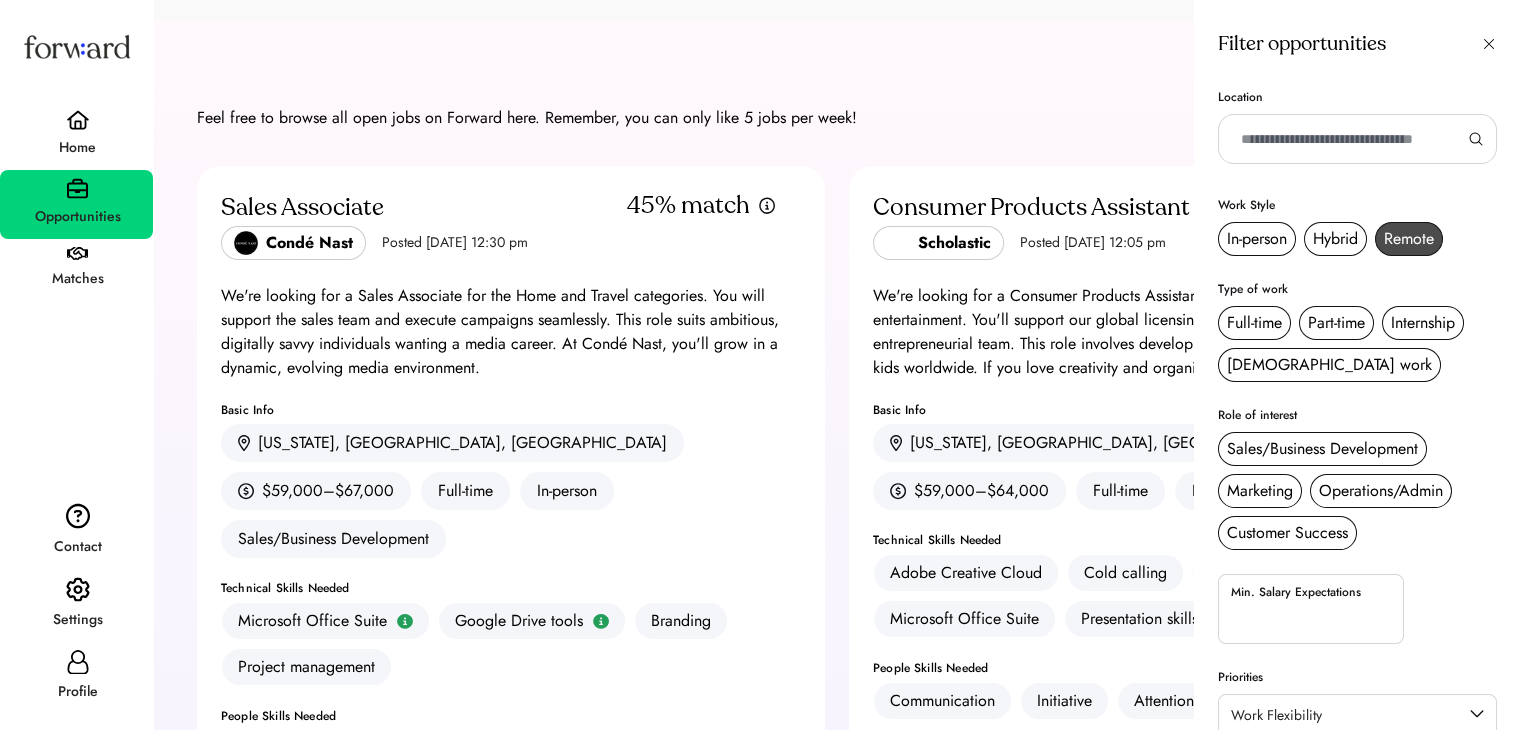 click on "Remote" at bounding box center (1409, 239) 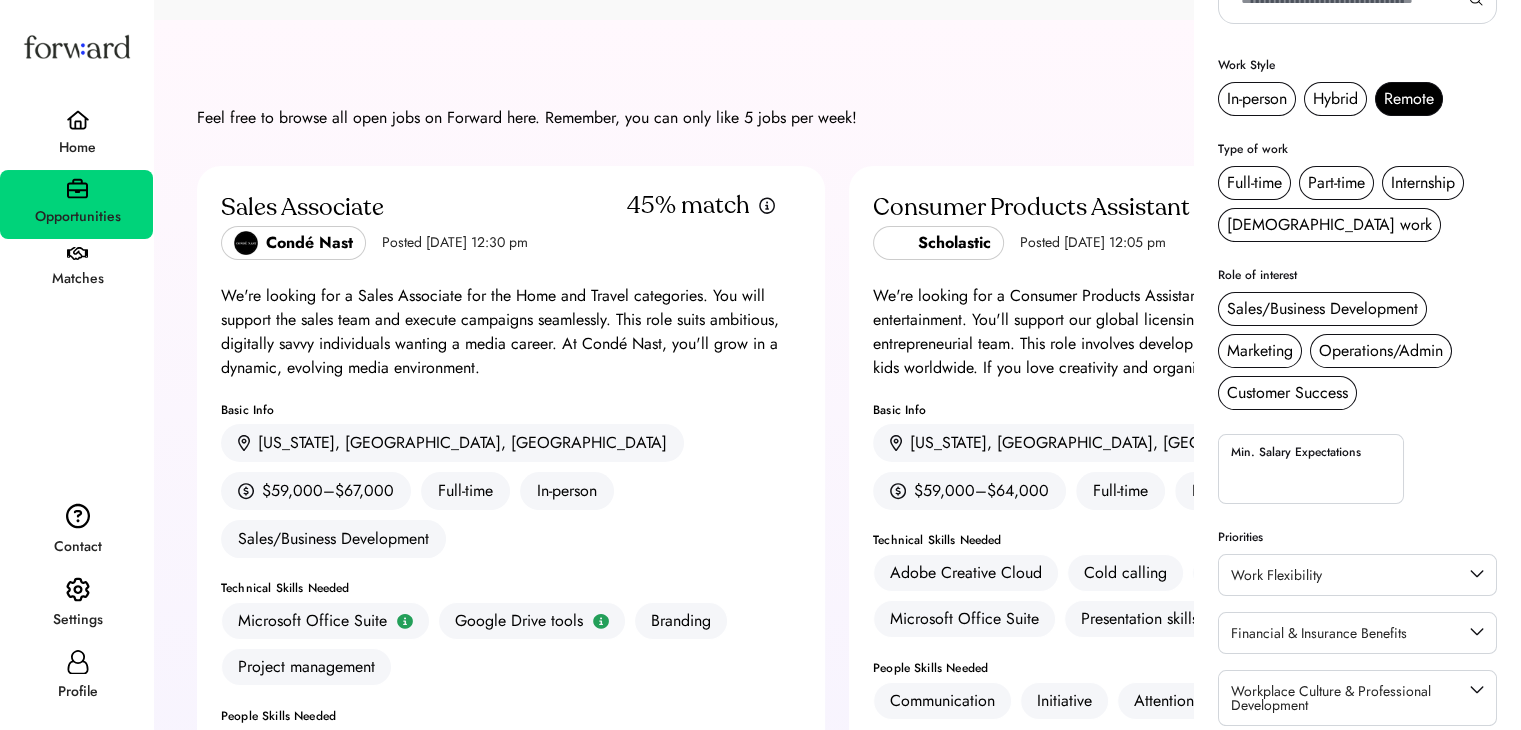 scroll, scrollTop: 245, scrollLeft: 0, axis: vertical 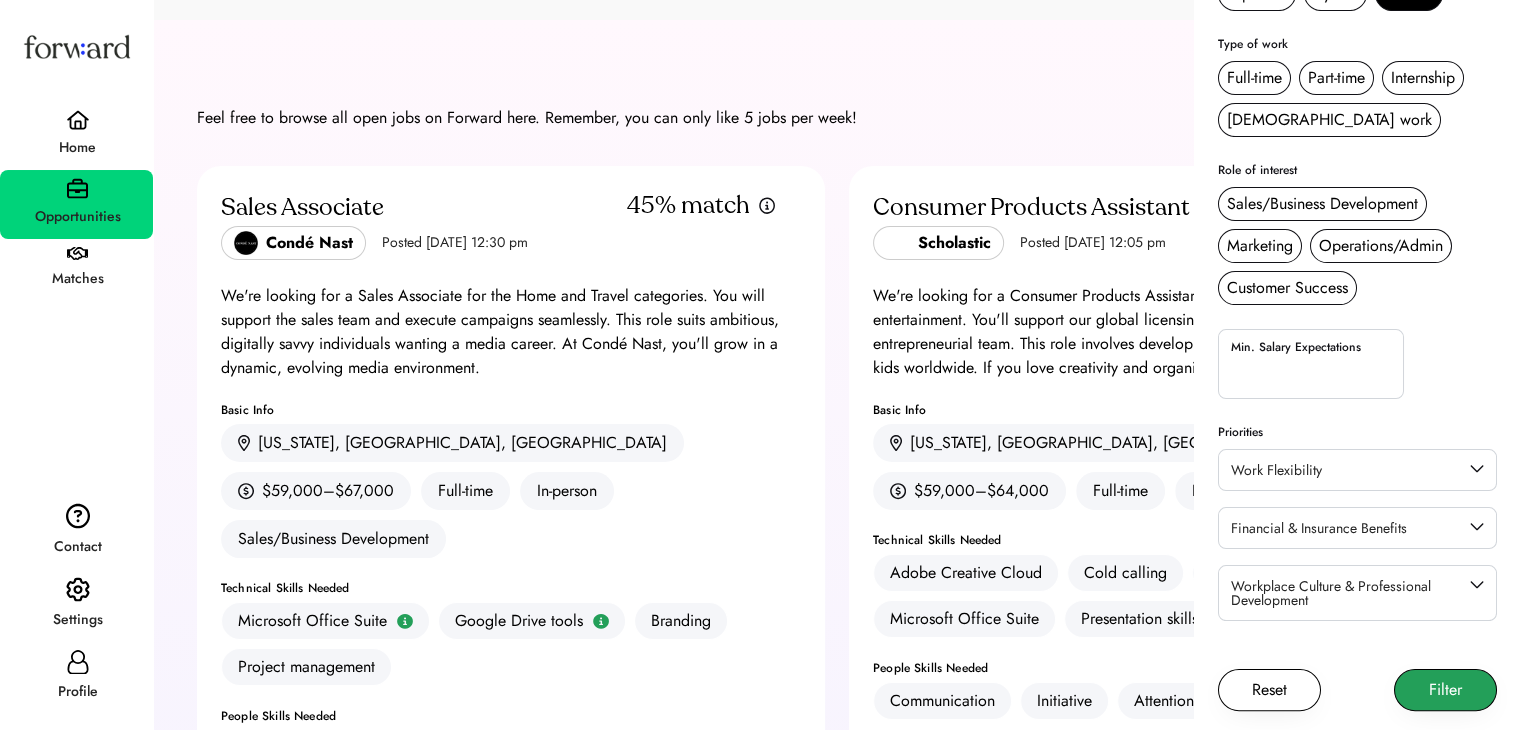 click on "Filter" at bounding box center [1445, 690] 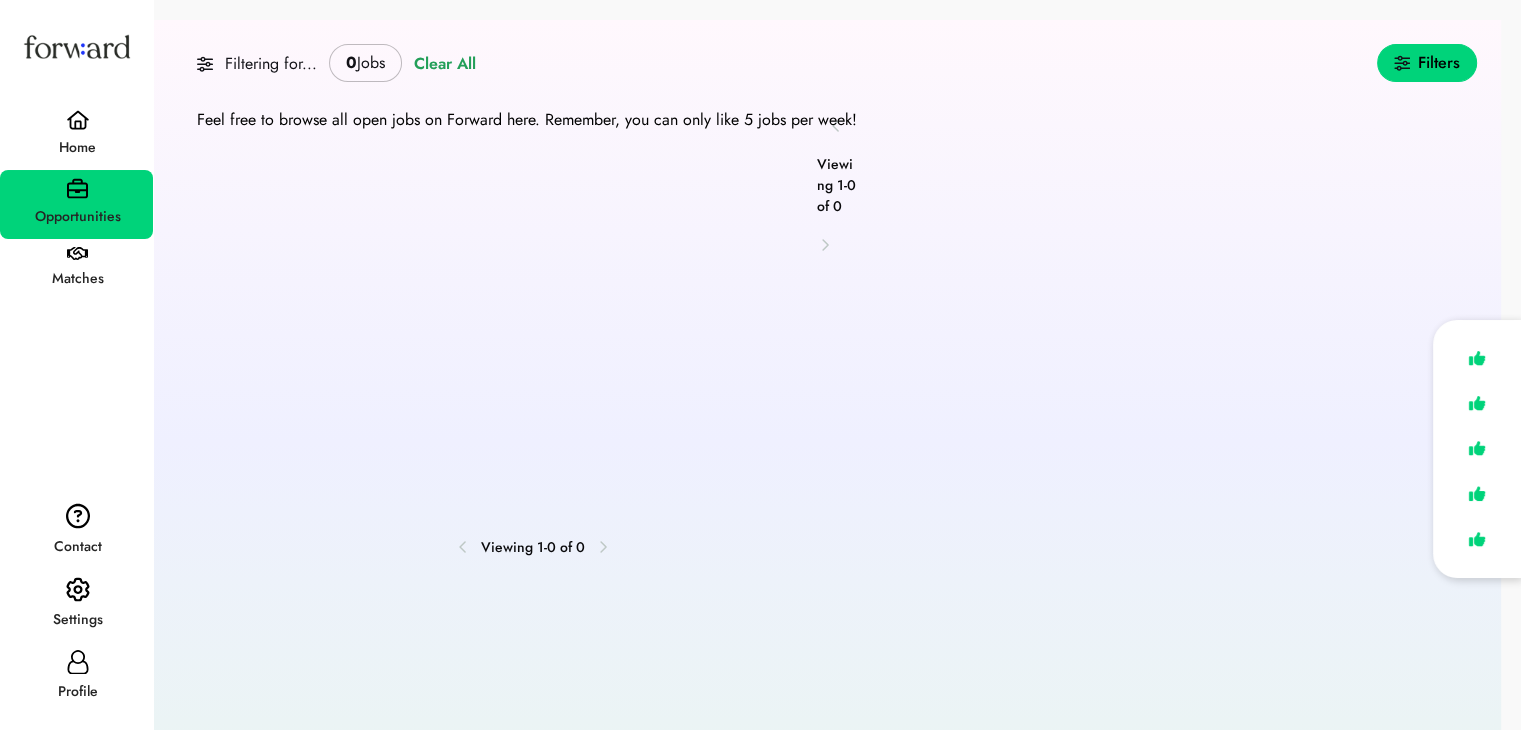 scroll, scrollTop: 0, scrollLeft: 0, axis: both 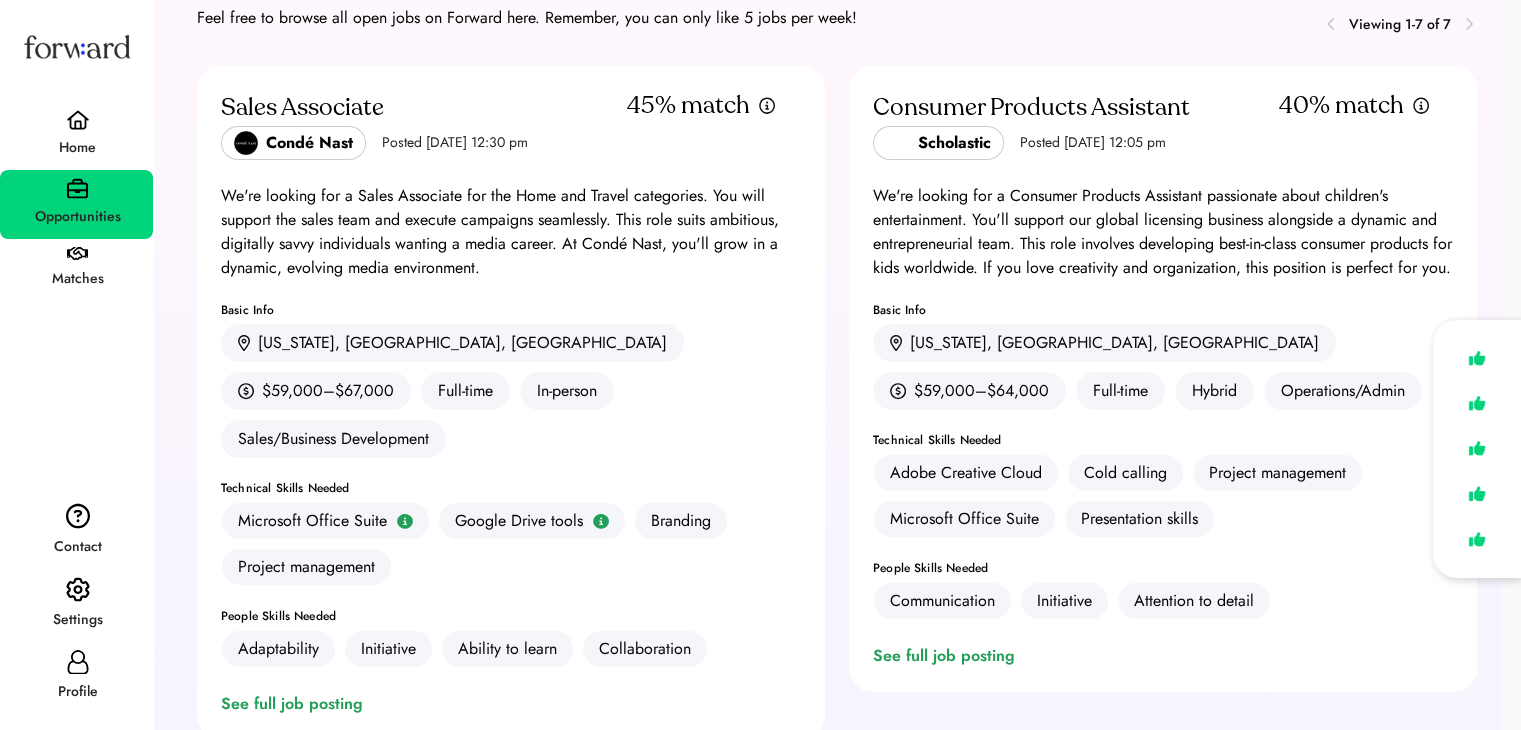 click on "Technical Skills Needed" at bounding box center [1163, 440] 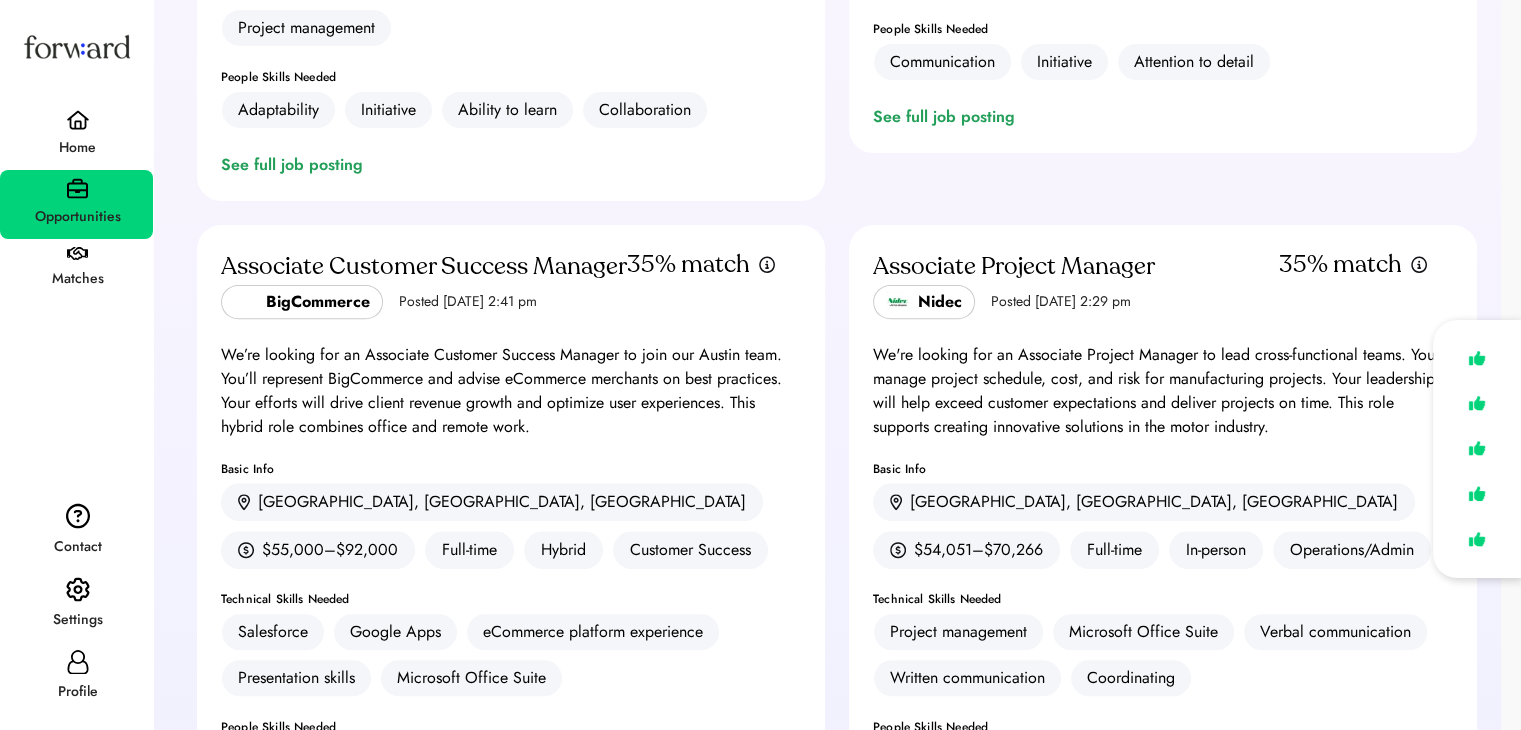 scroll, scrollTop: 0, scrollLeft: 0, axis: both 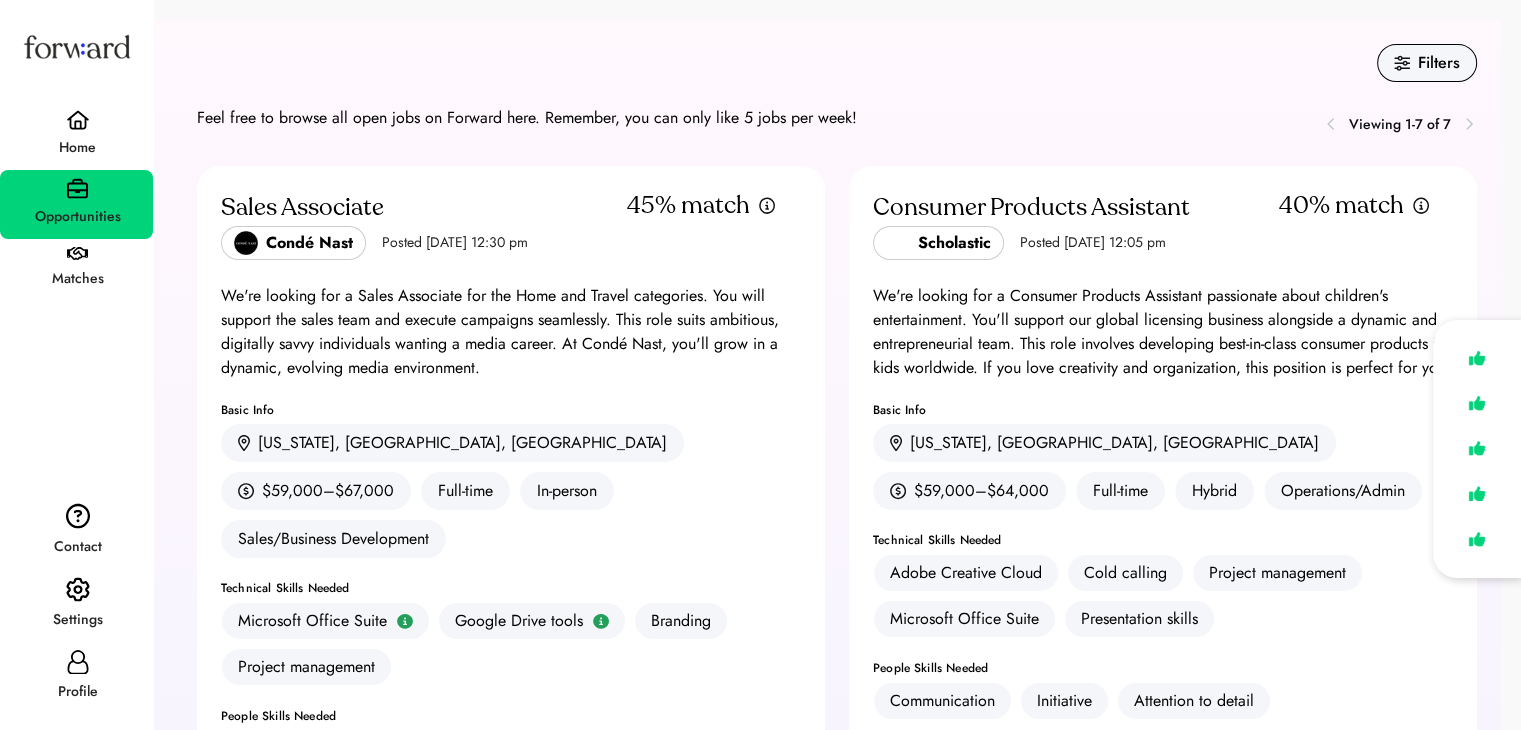 click on "Matches" at bounding box center (77, 279) 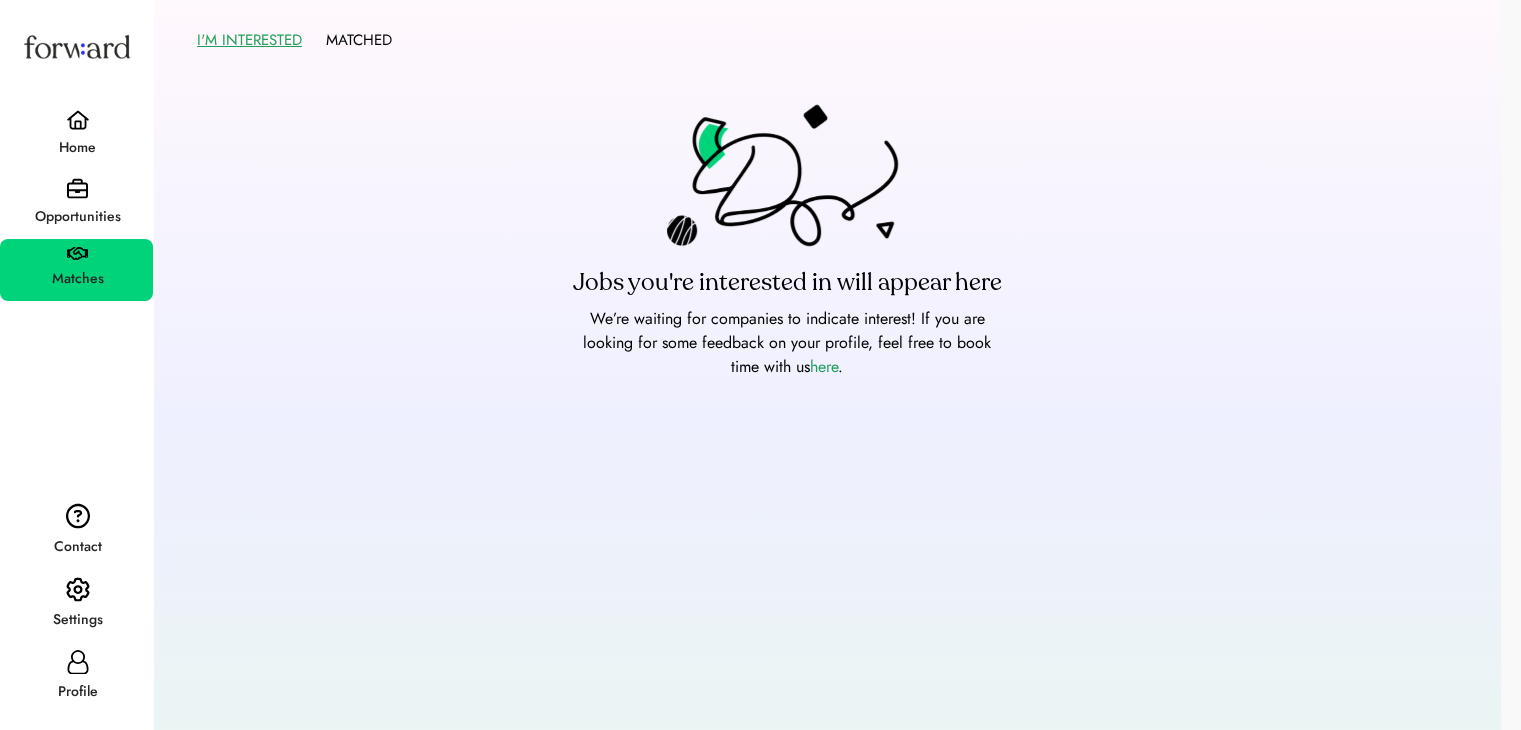 scroll, scrollTop: 20, scrollLeft: 0, axis: vertical 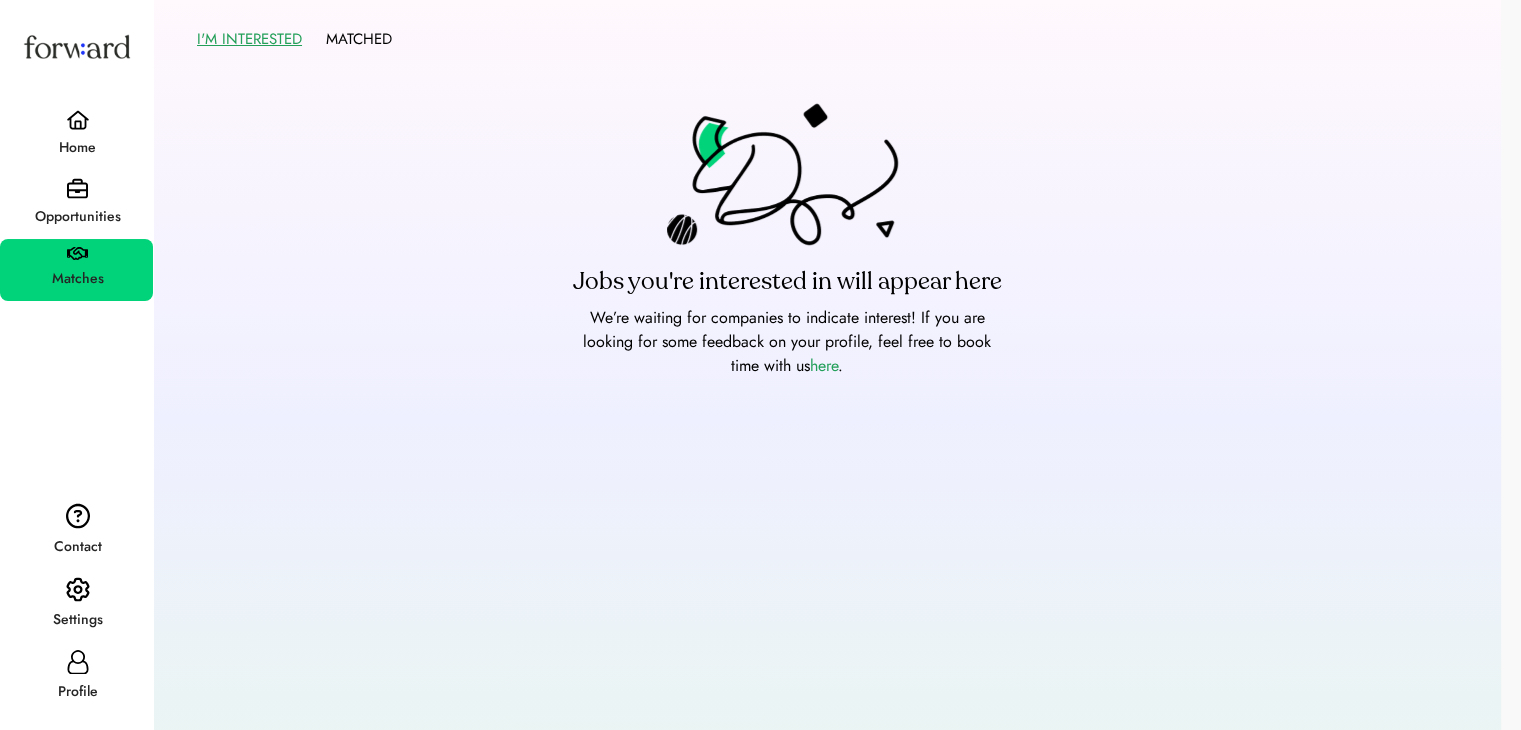 click on "I'M INTERESTED" at bounding box center (249, 39) 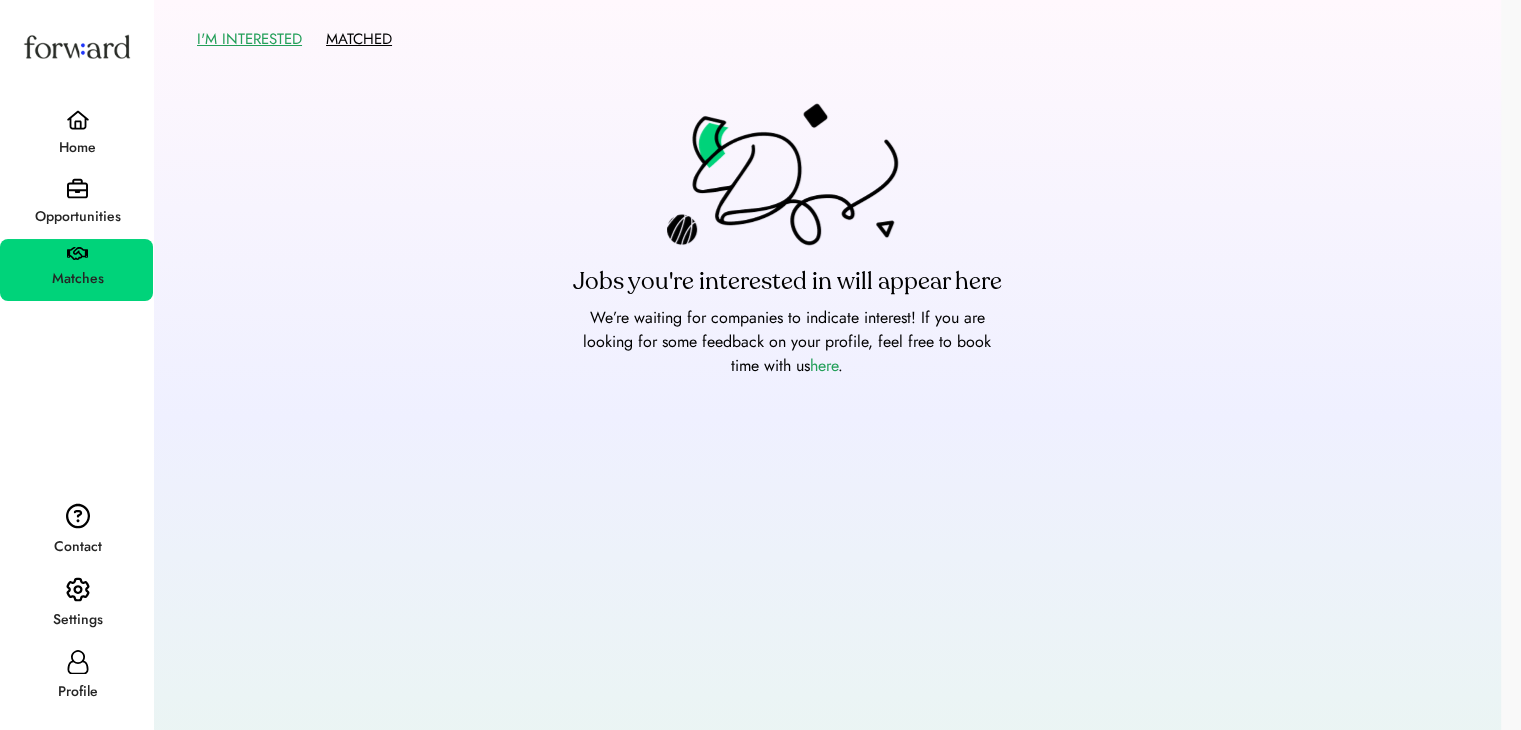 click on "MATCHED" at bounding box center [359, 39] 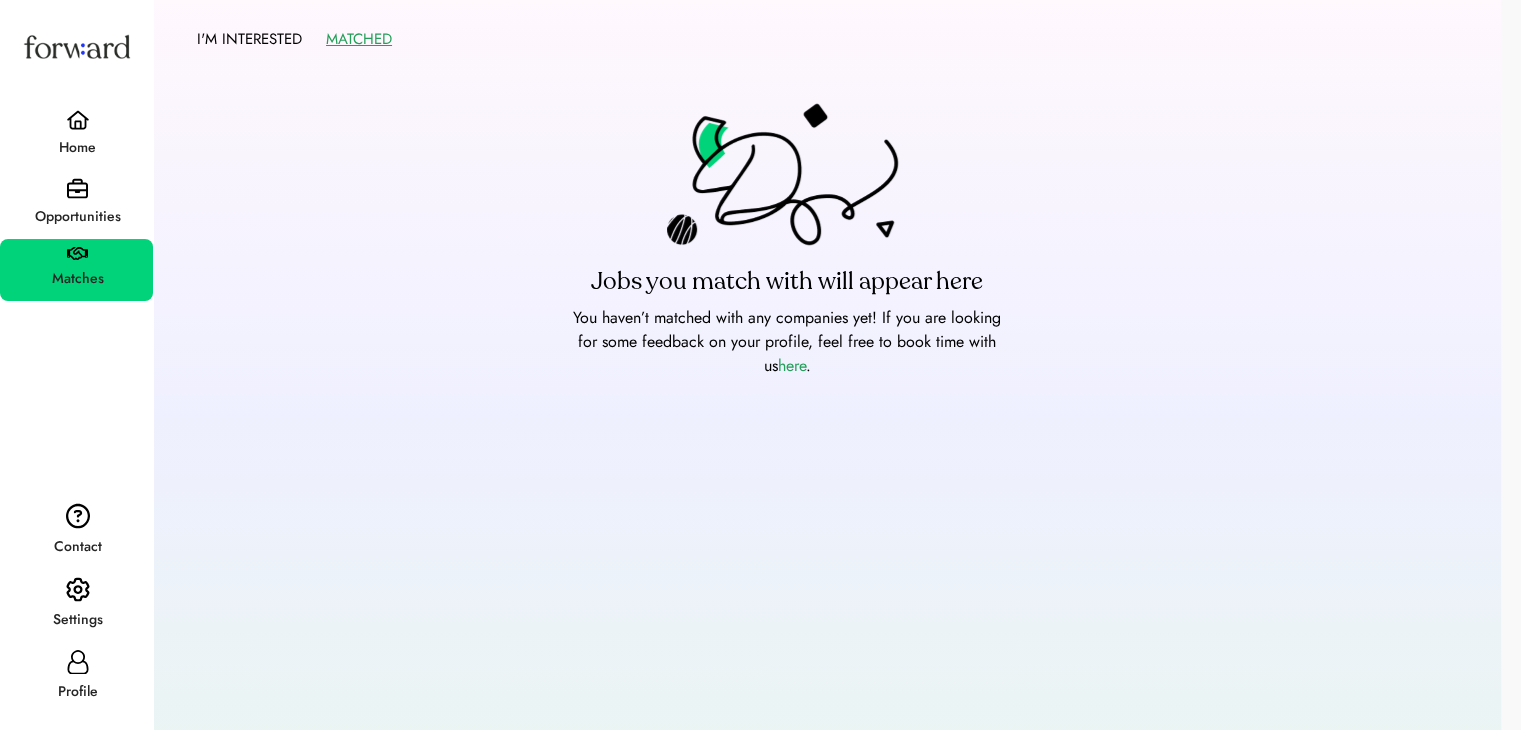 click on "MATCHED" at bounding box center [359, 39] 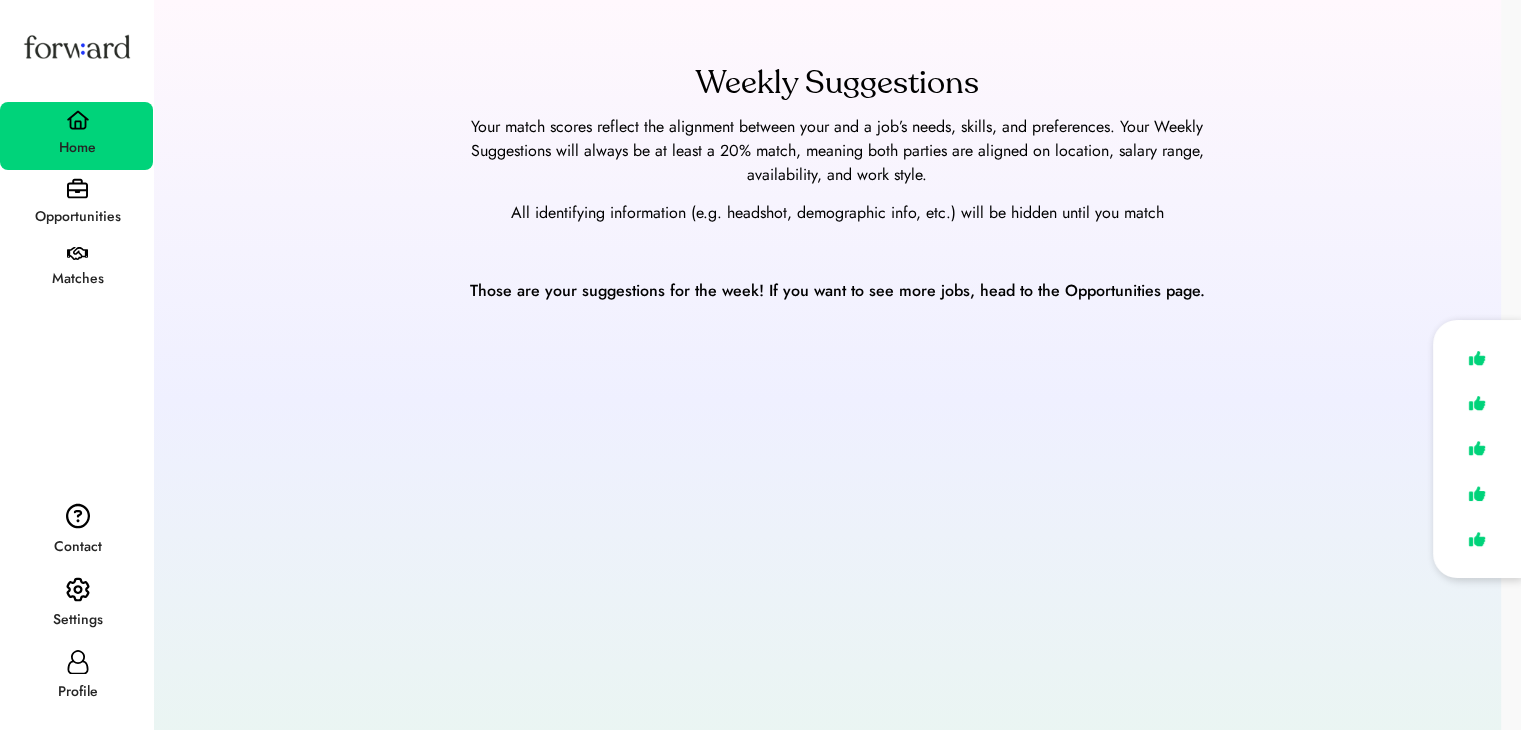 click on "Home" at bounding box center (76, 136) 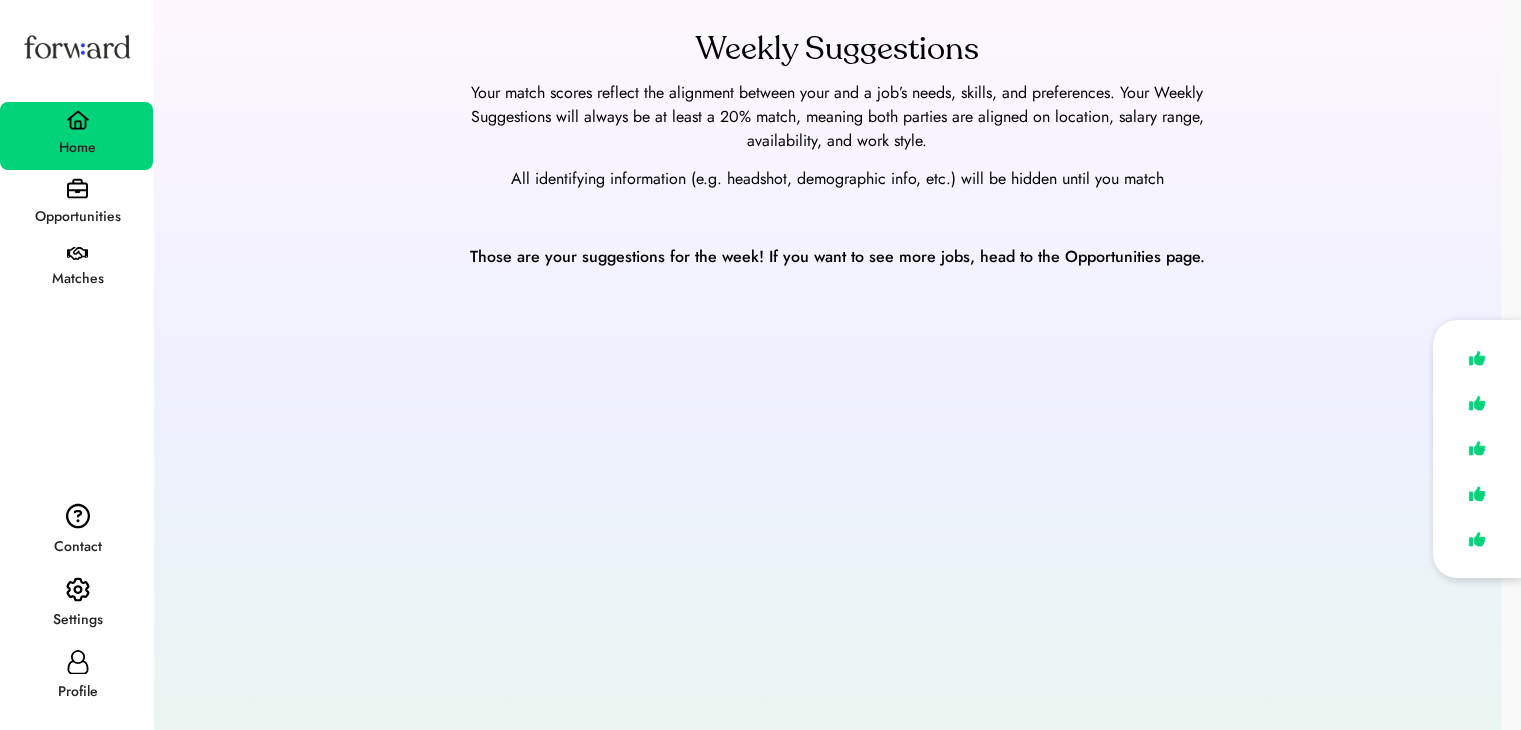 scroll, scrollTop: 55, scrollLeft: 0, axis: vertical 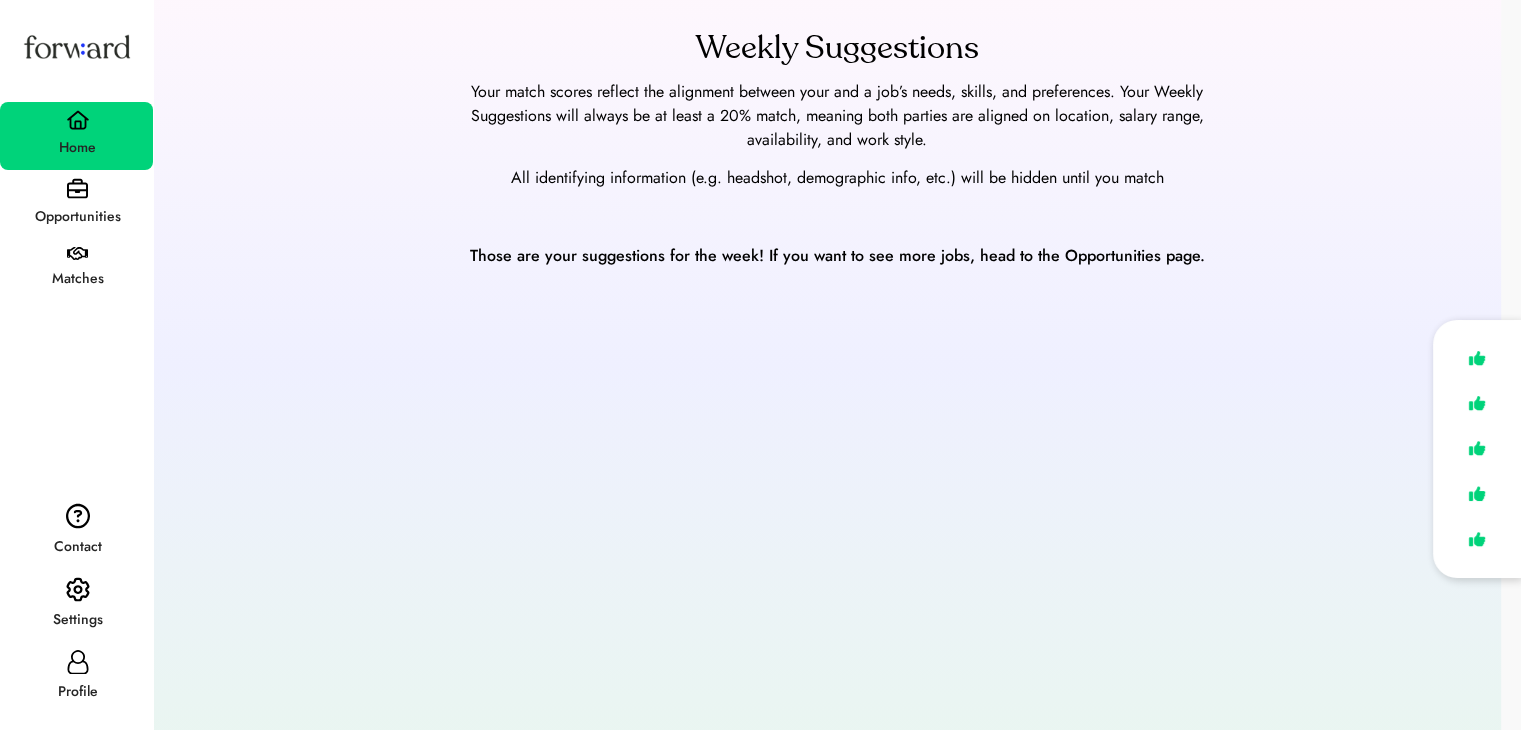 click at bounding box center (77, 188) 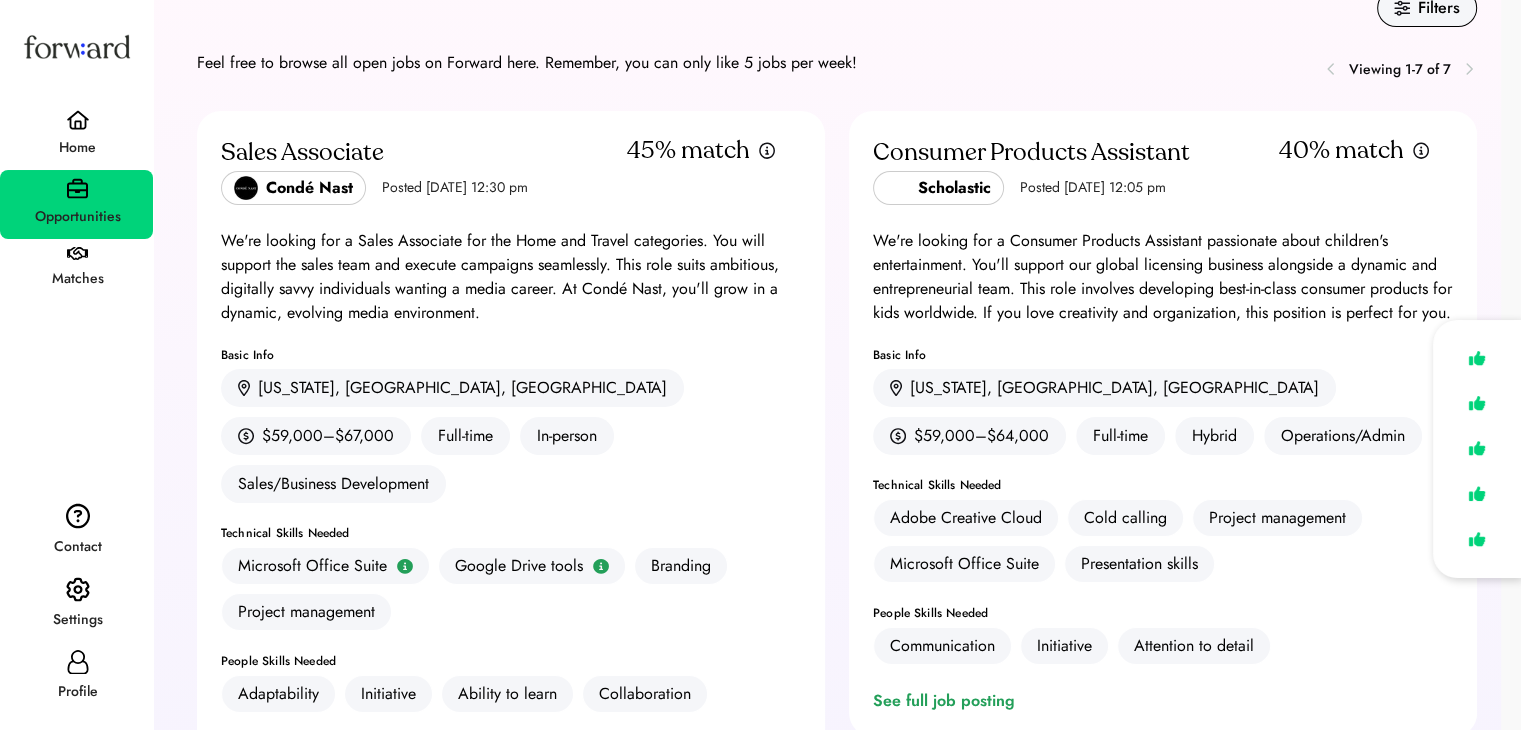 click 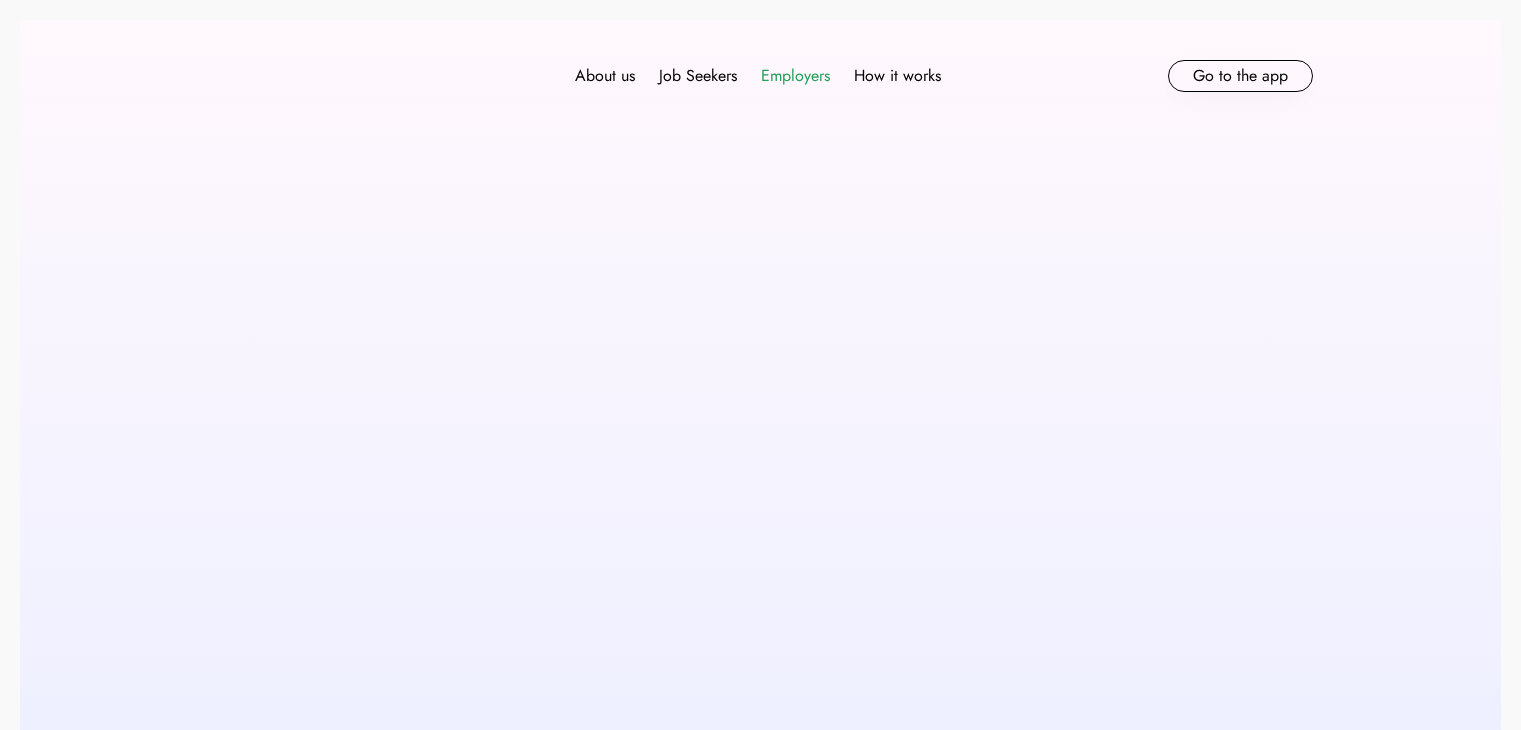 scroll, scrollTop: 0, scrollLeft: 0, axis: both 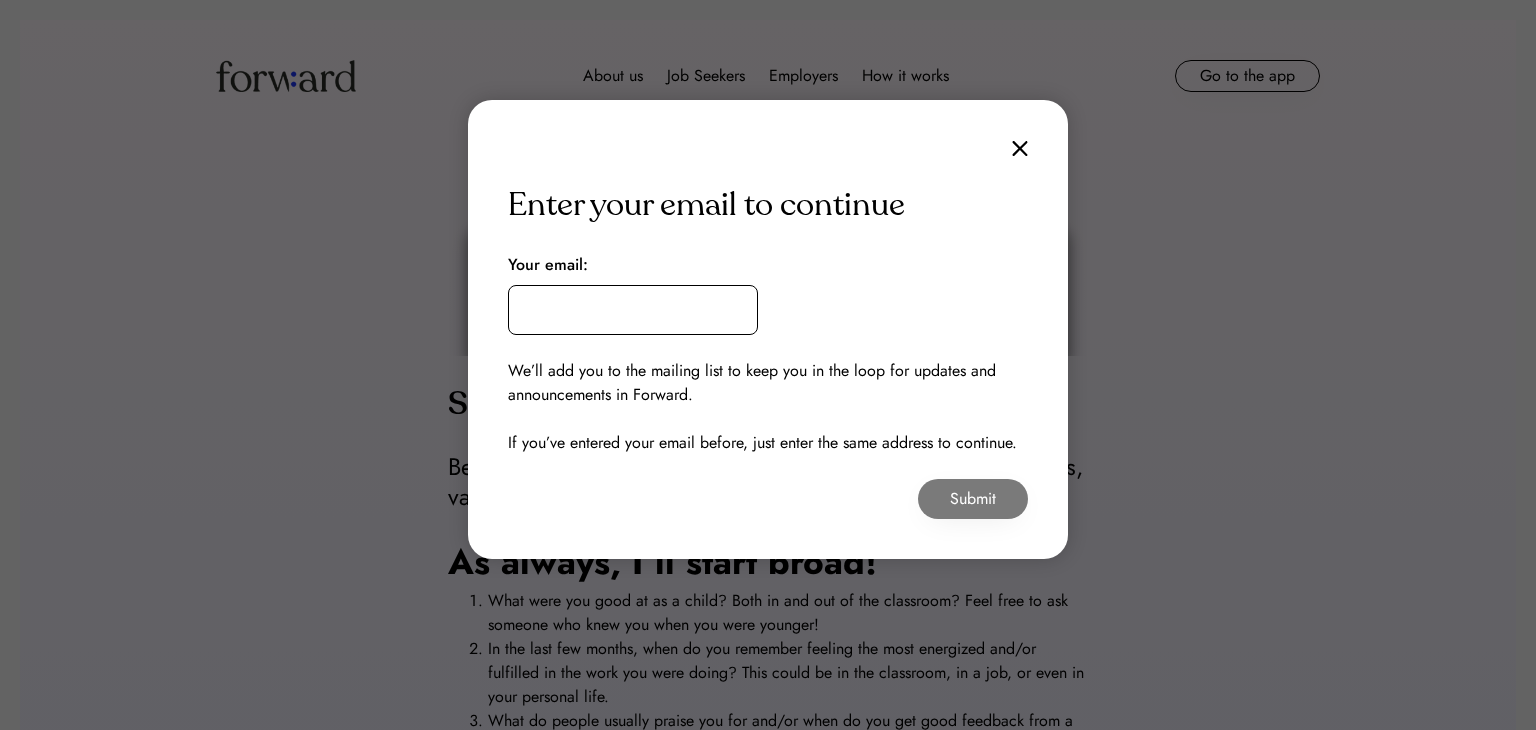 click at bounding box center [633, 310] 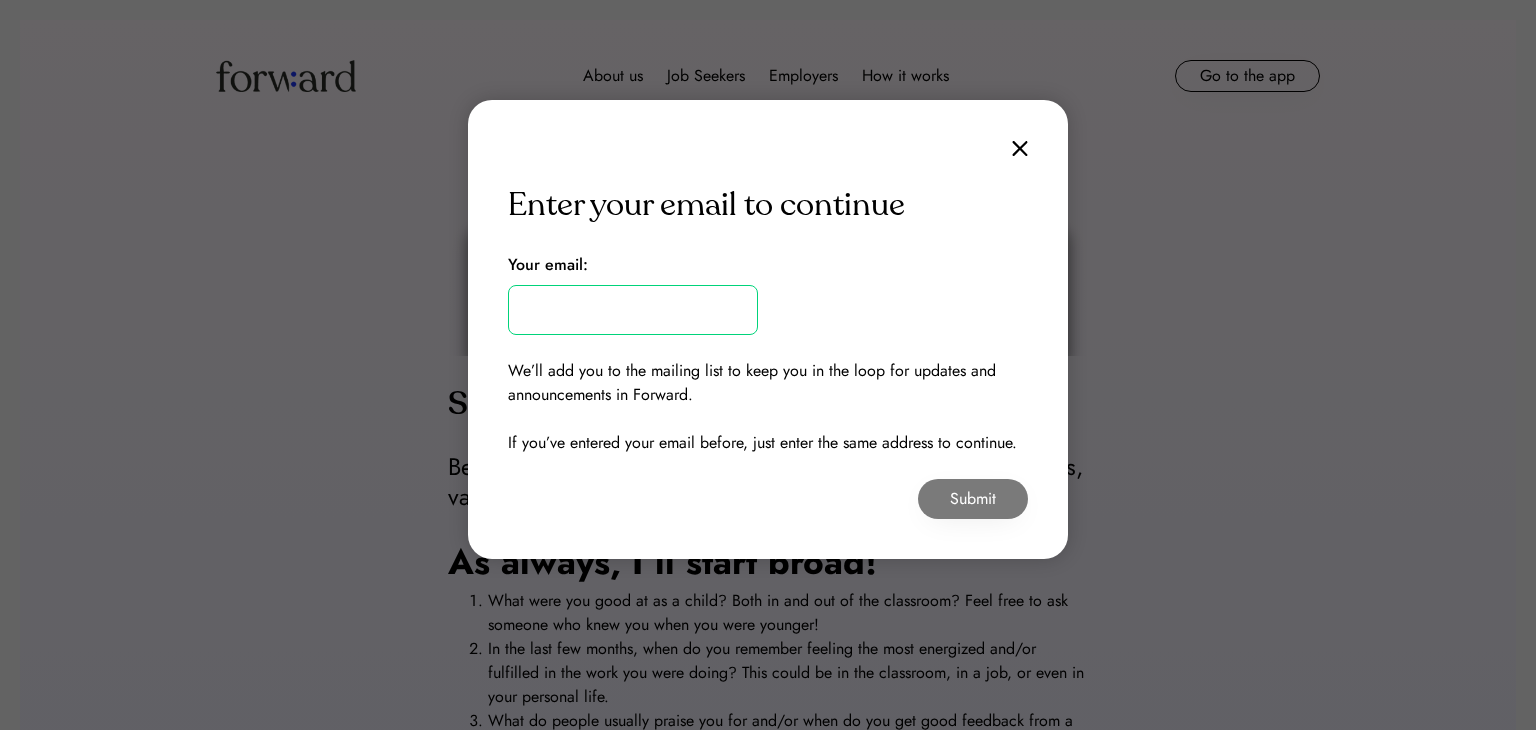type on "**********" 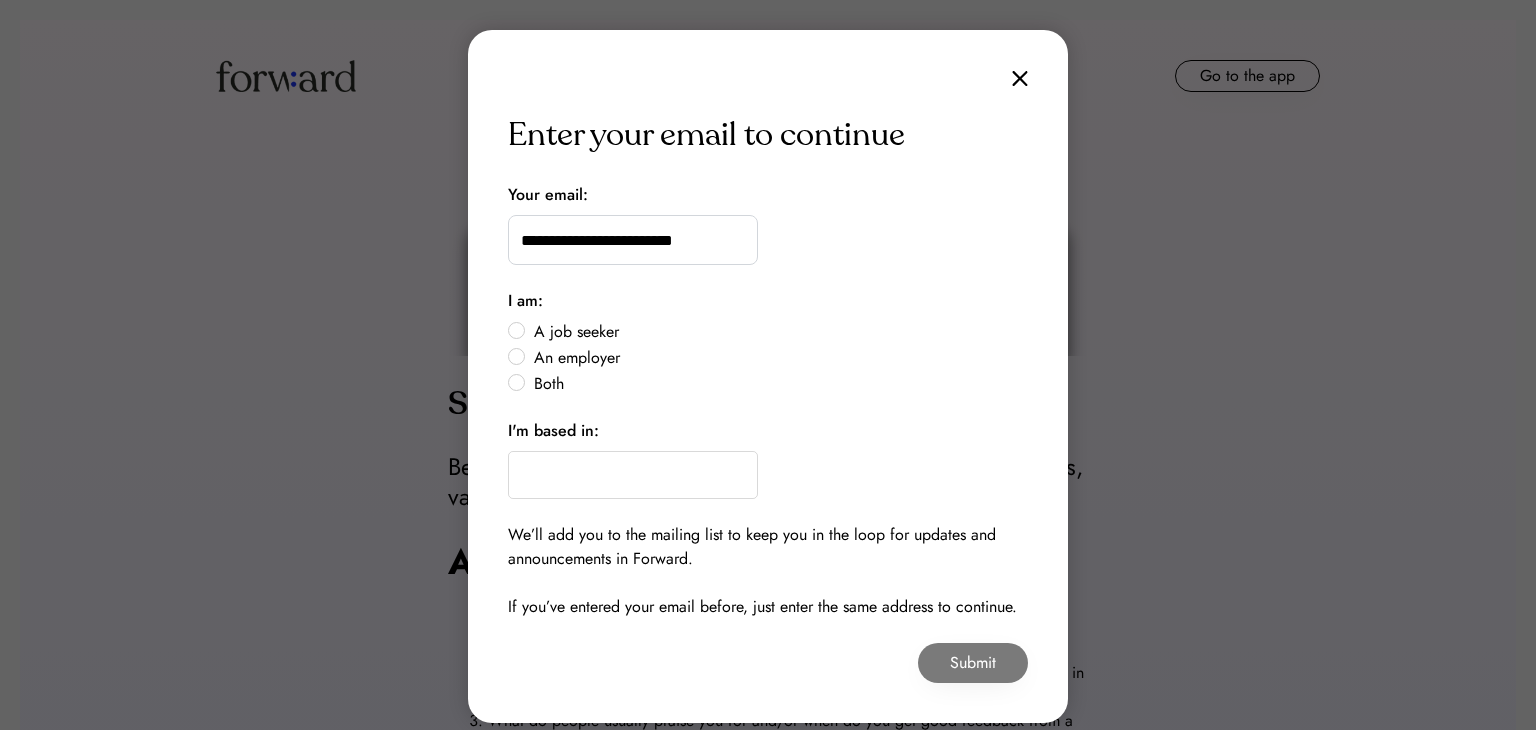 click on "A job seeker" at bounding box center (778, 332) 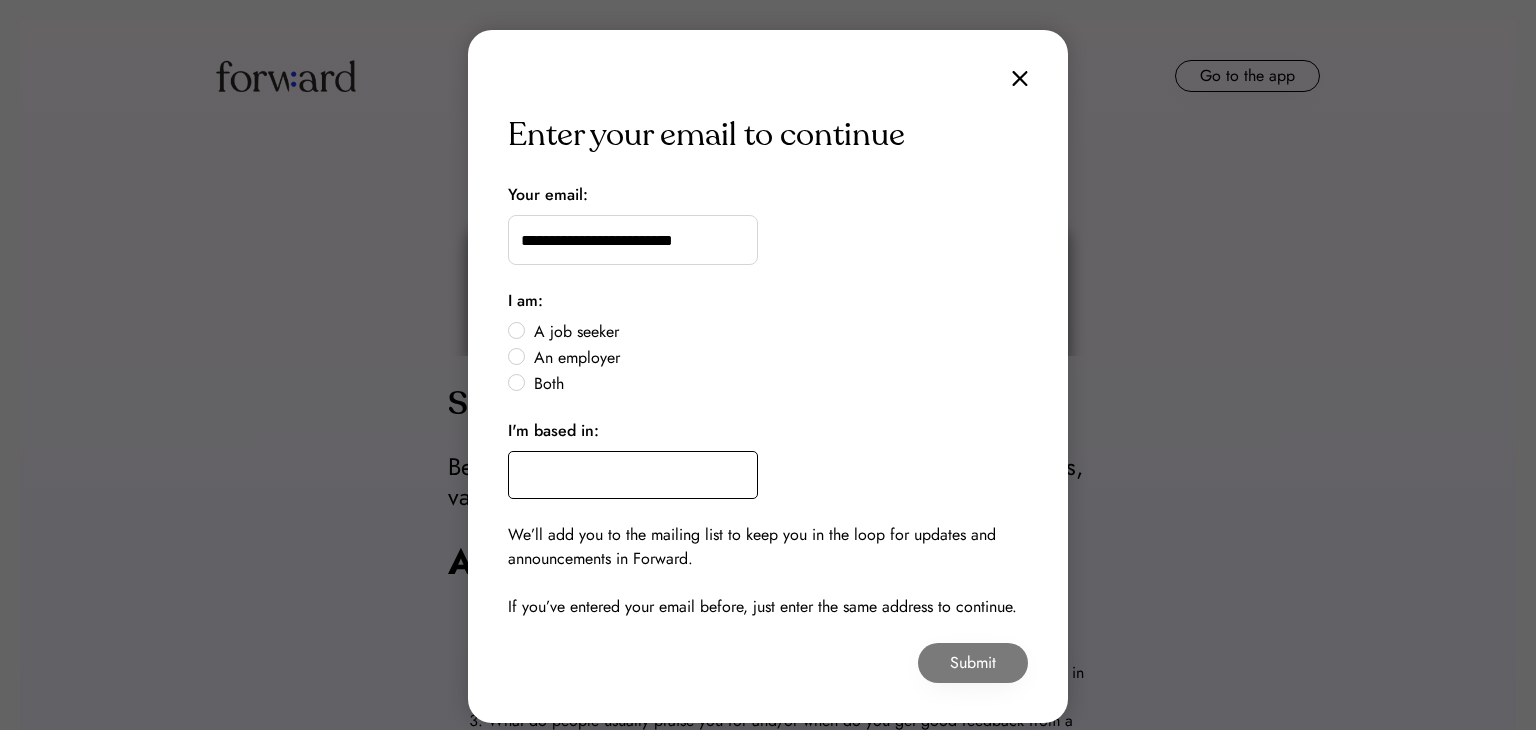 click at bounding box center [633, 475] 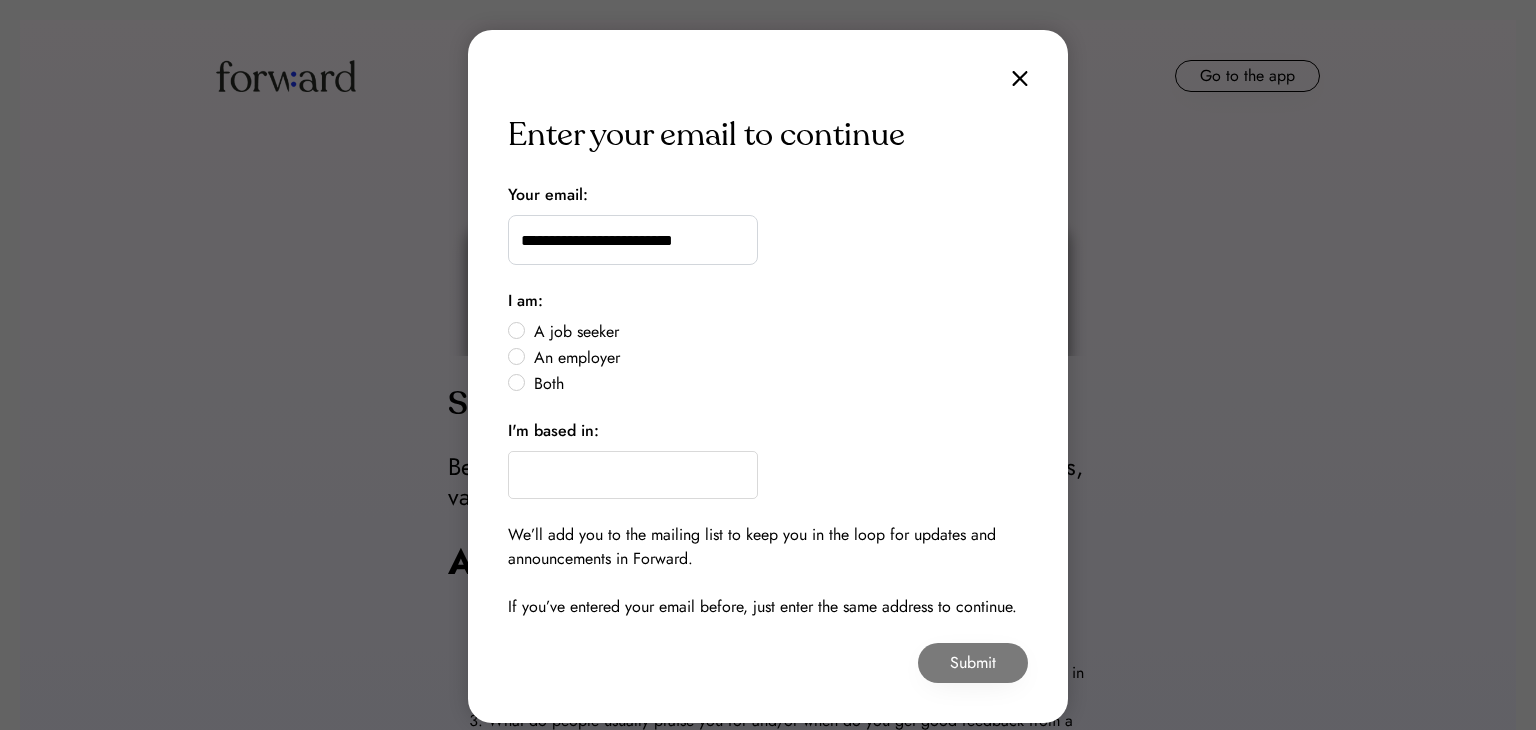 click on "**********" at bounding box center (768, 376) 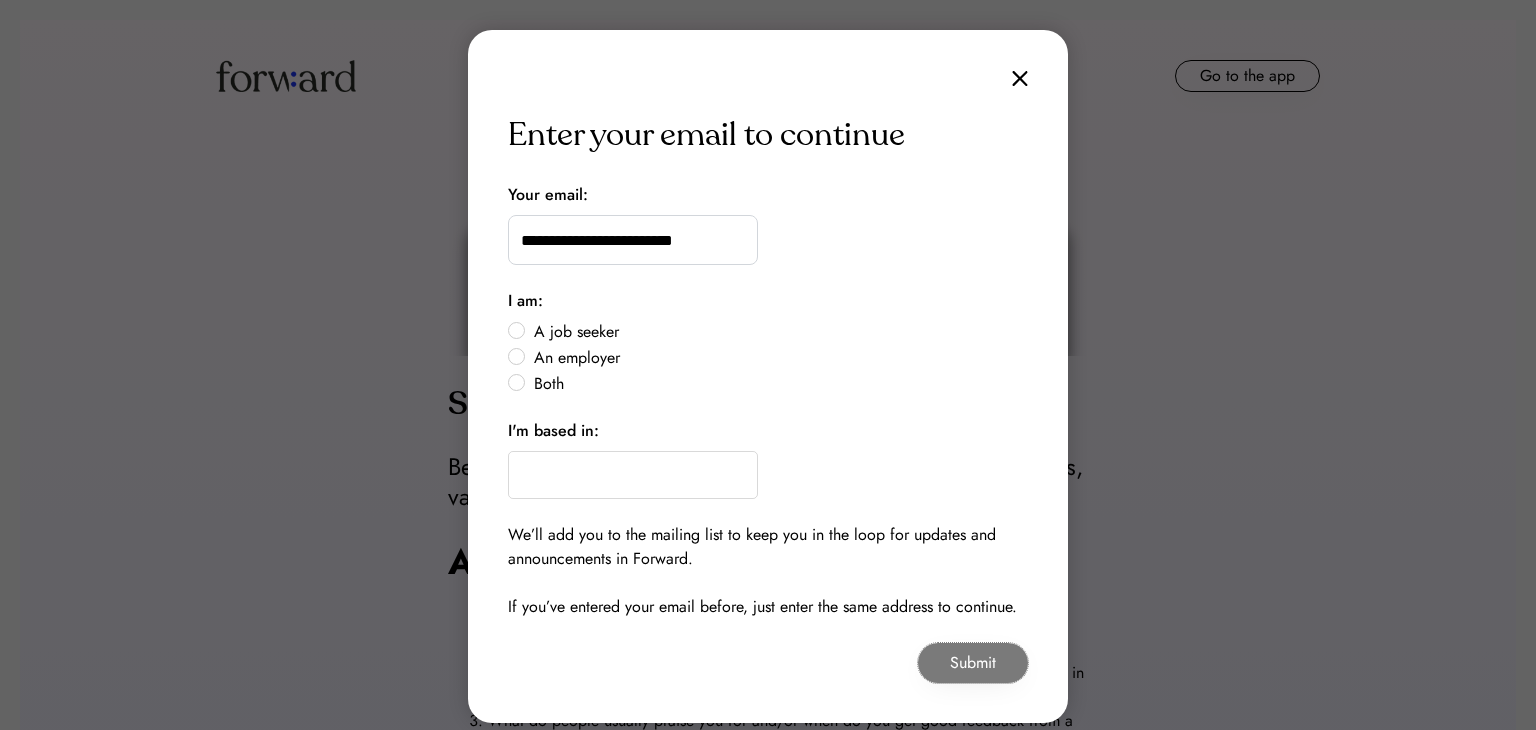 click on "Submit" at bounding box center (973, 663) 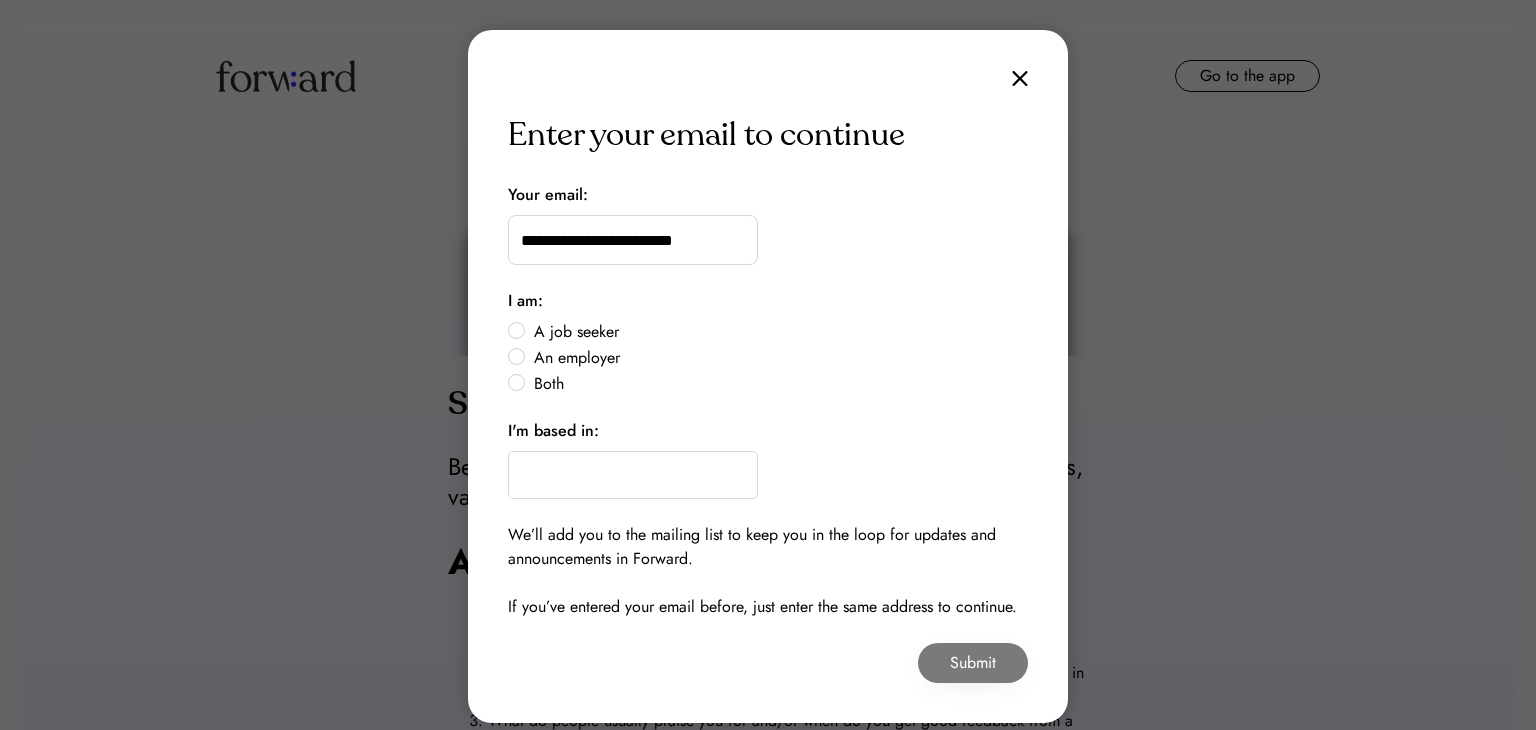 click on "**********" at bounding box center [768, 376] 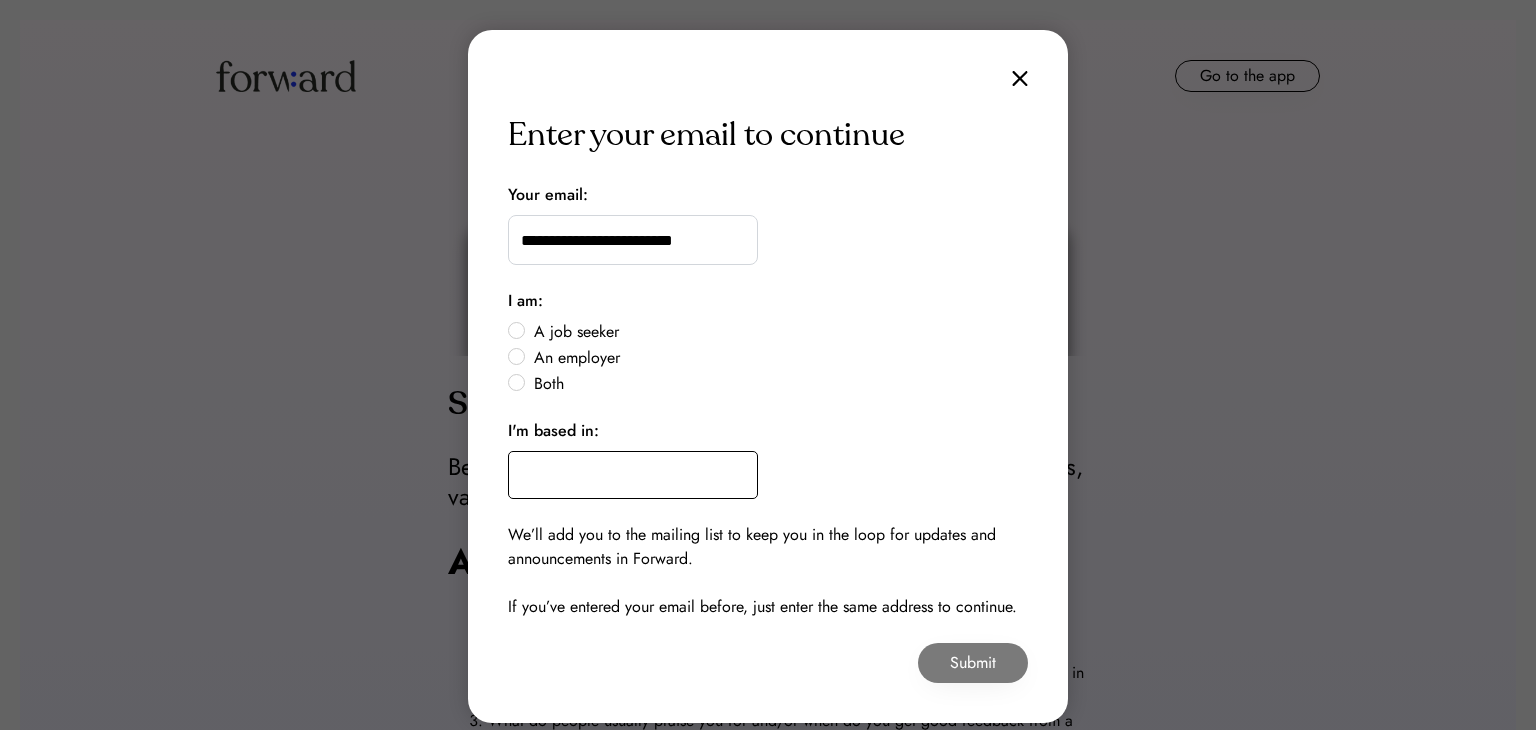 click at bounding box center (633, 475) 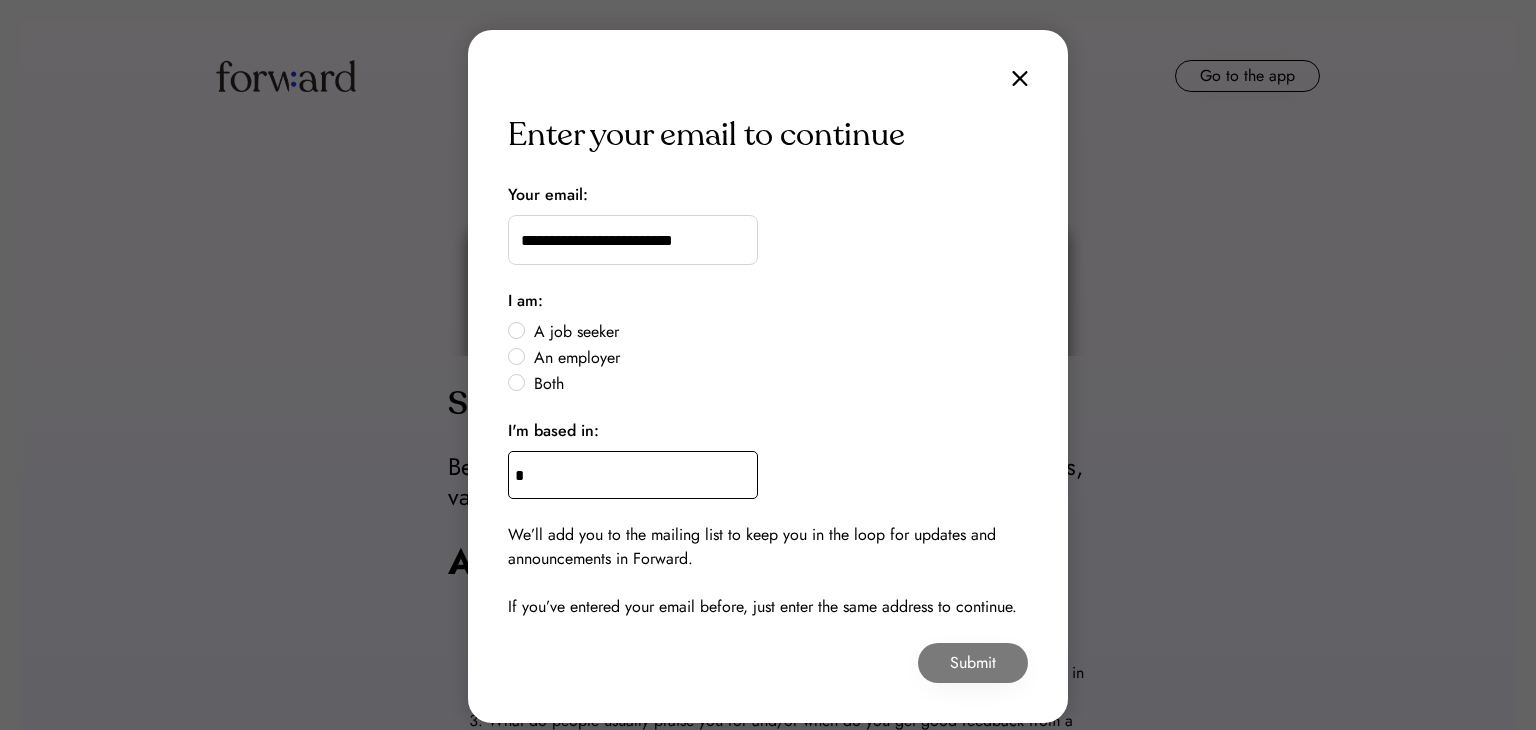type on "**" 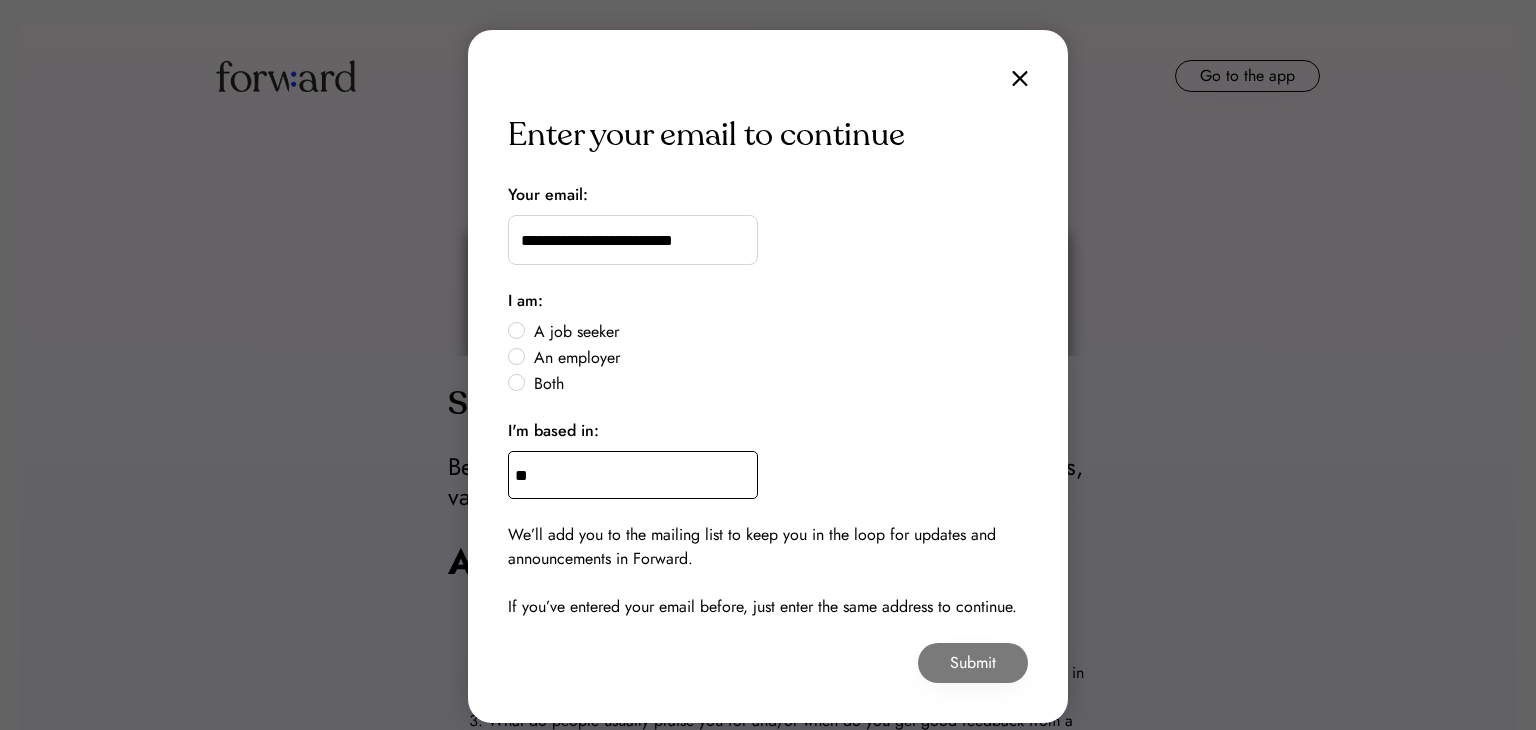 type on "**********" 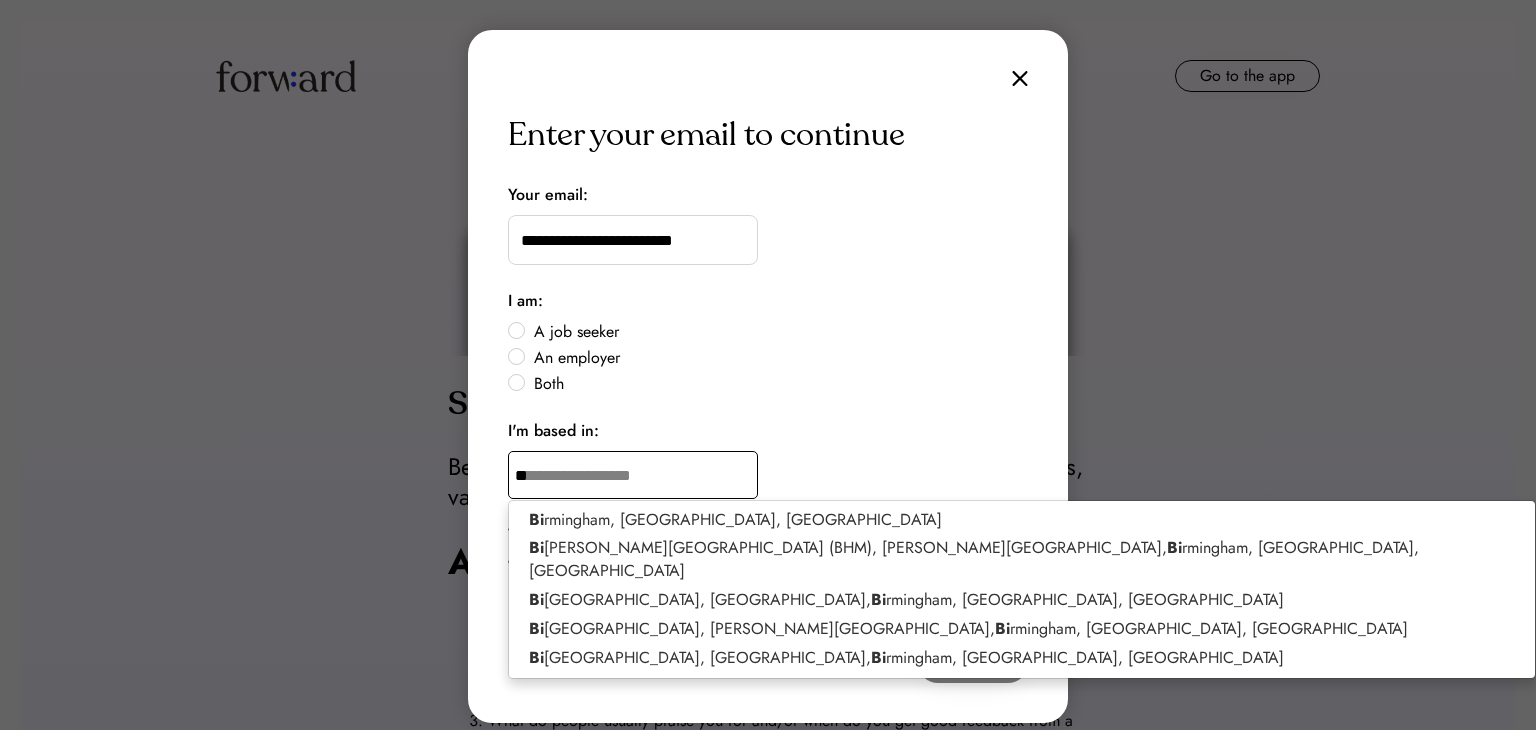 type on "***" 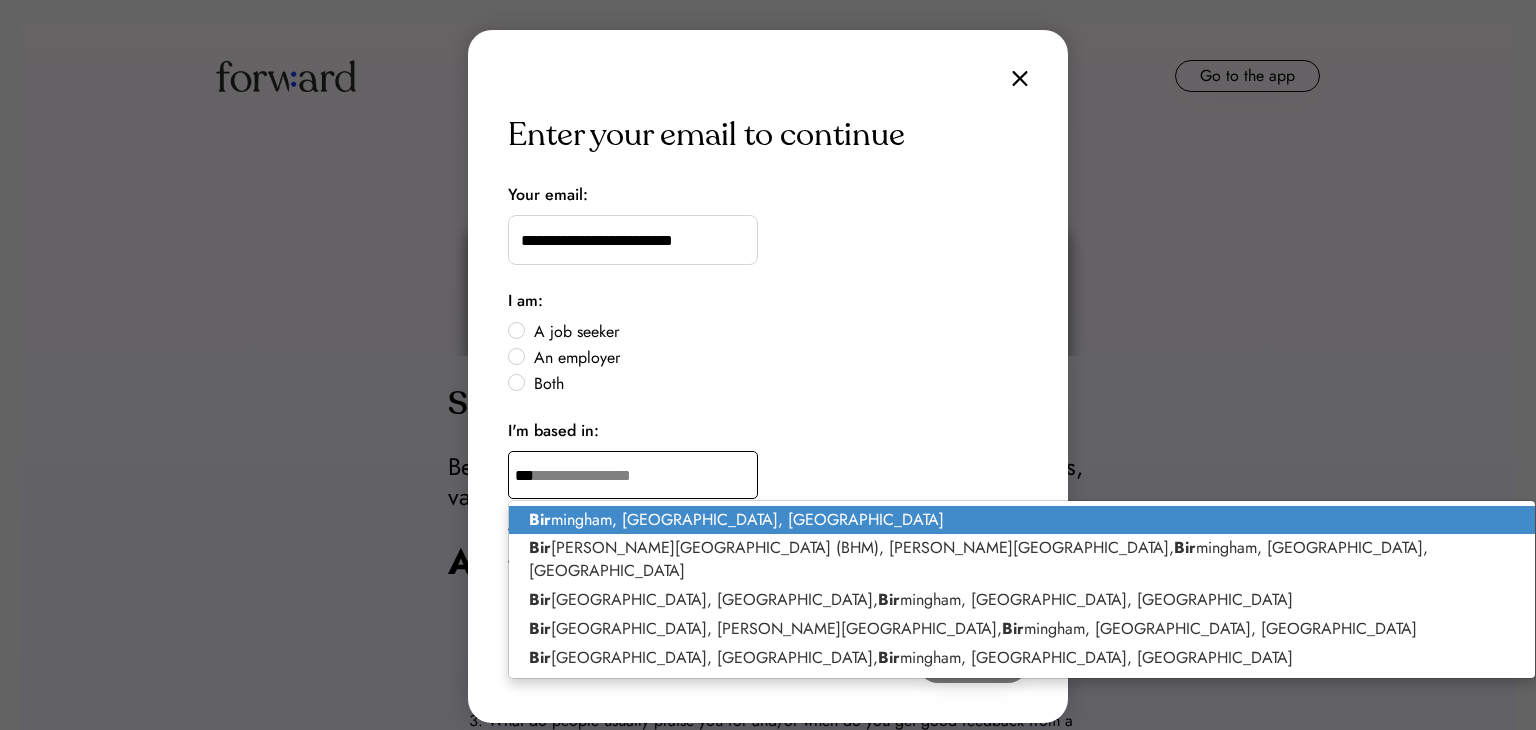 click on "[PERSON_NAME], [GEOGRAPHIC_DATA], [GEOGRAPHIC_DATA]" at bounding box center [1022, 520] 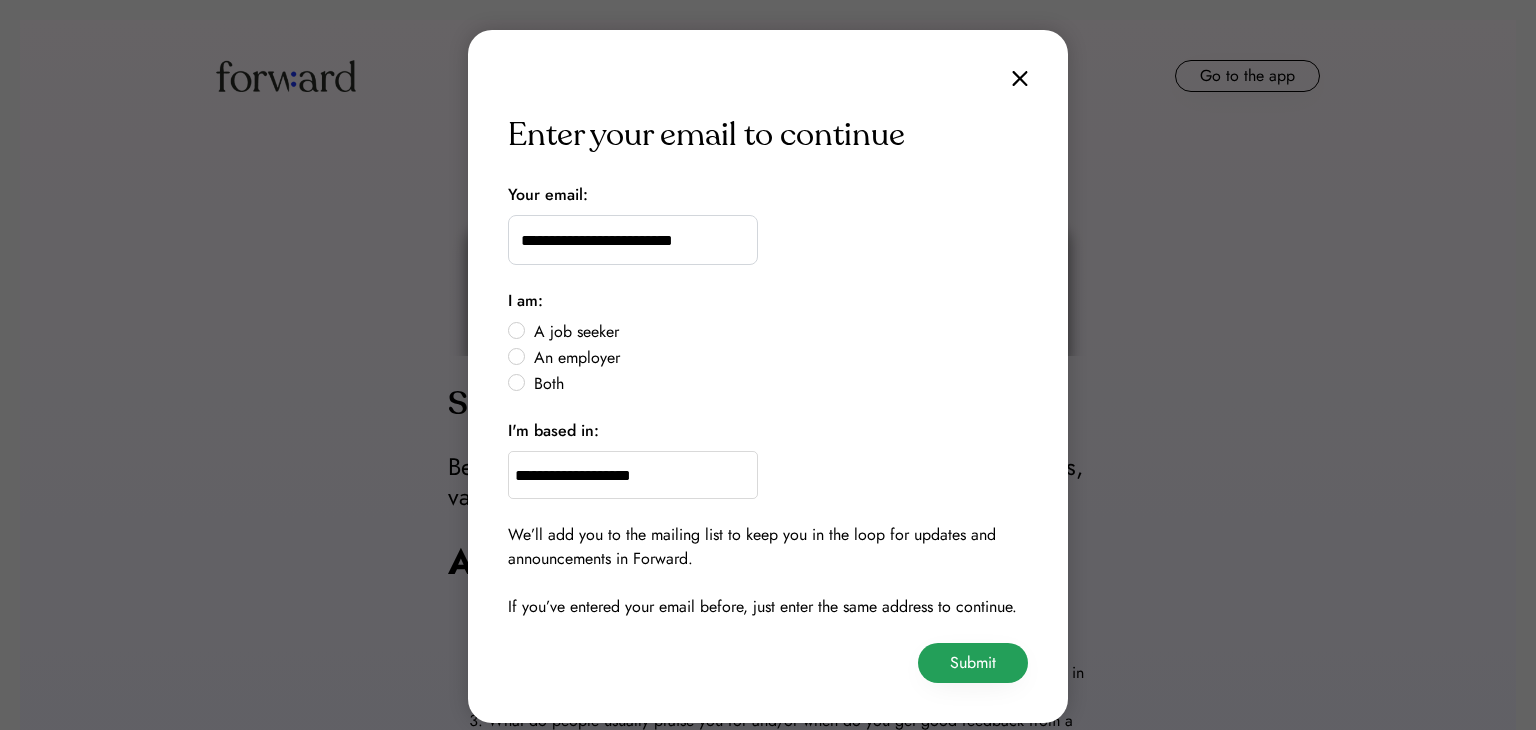 type on "**********" 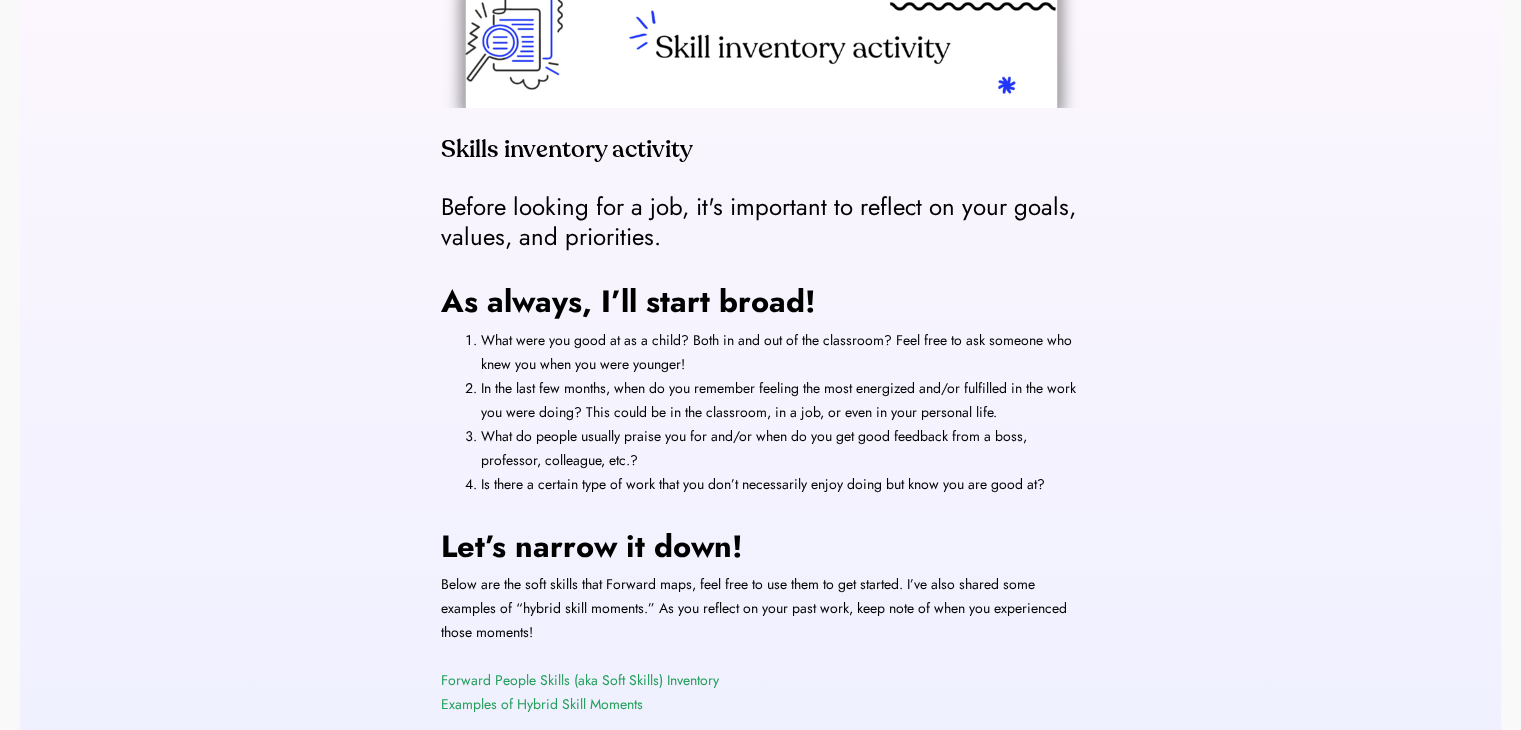 scroll, scrollTop: 216, scrollLeft: 0, axis: vertical 